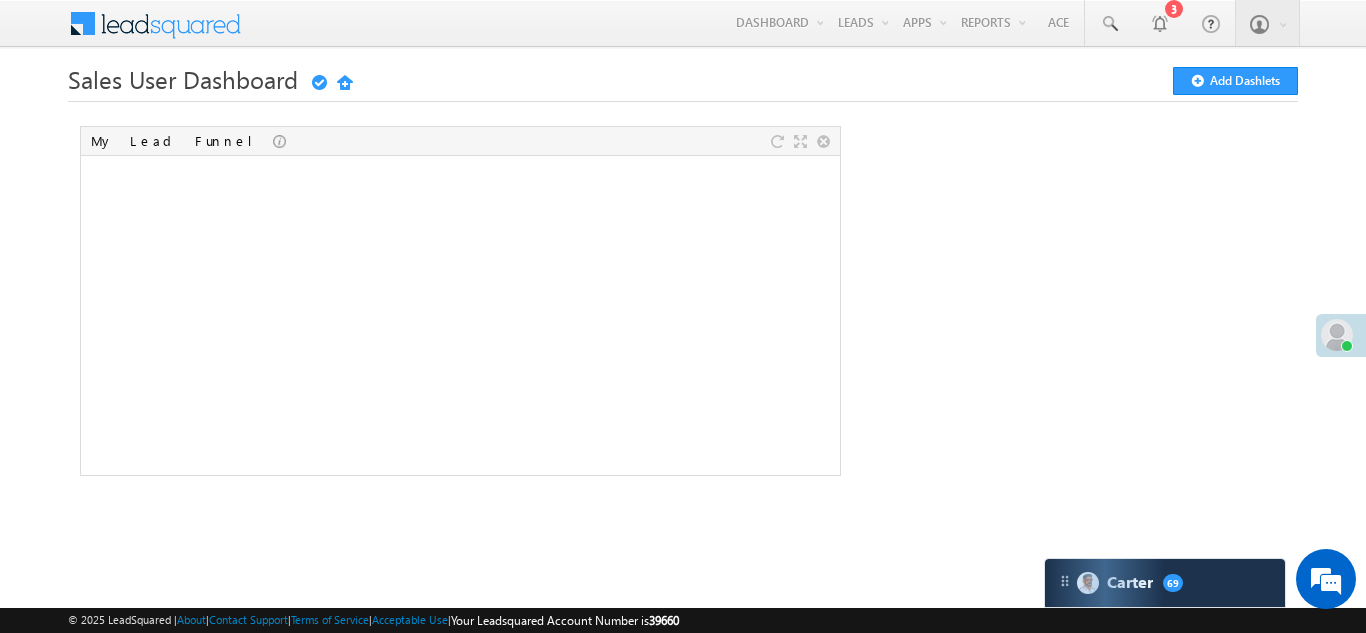 scroll, scrollTop: 0, scrollLeft: 0, axis: both 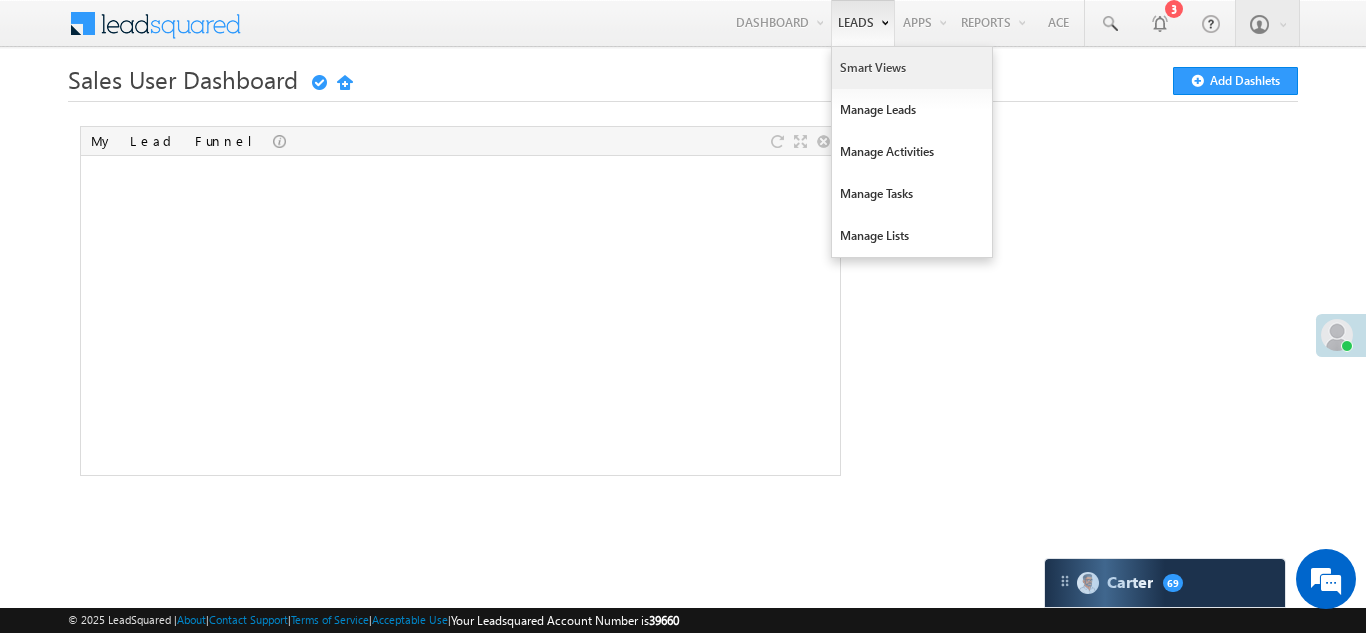 click on "Smart Views" at bounding box center [912, 68] 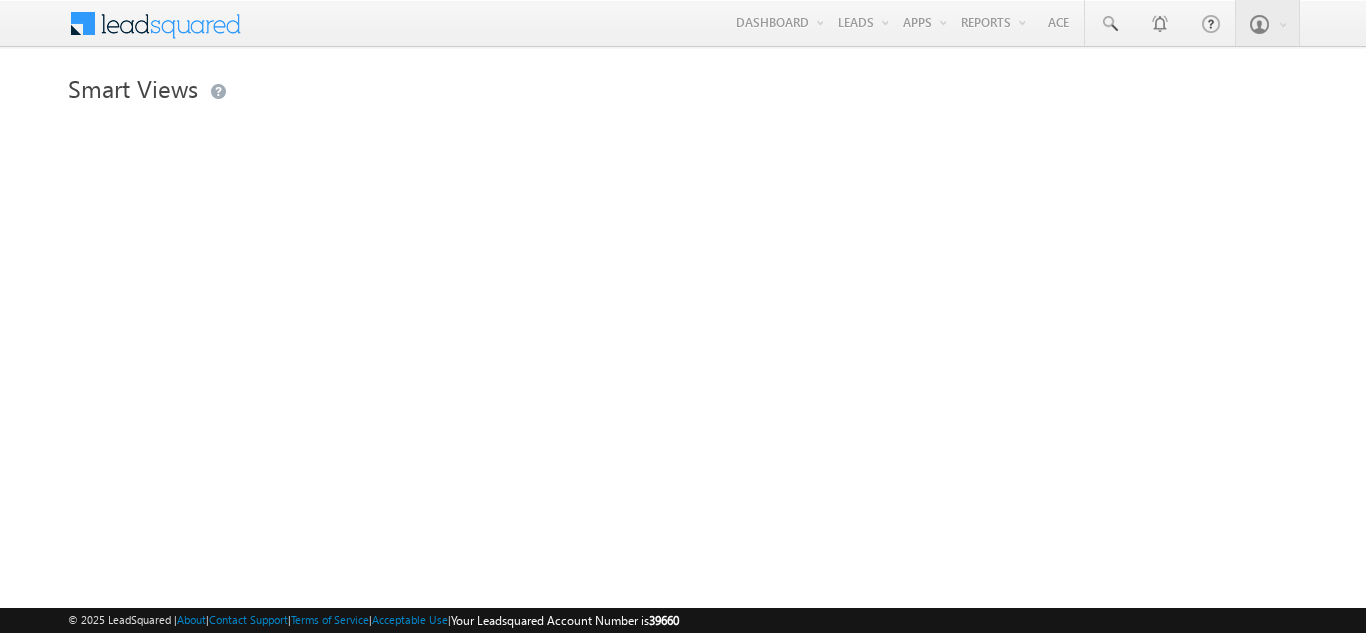 scroll, scrollTop: 0, scrollLeft: 0, axis: both 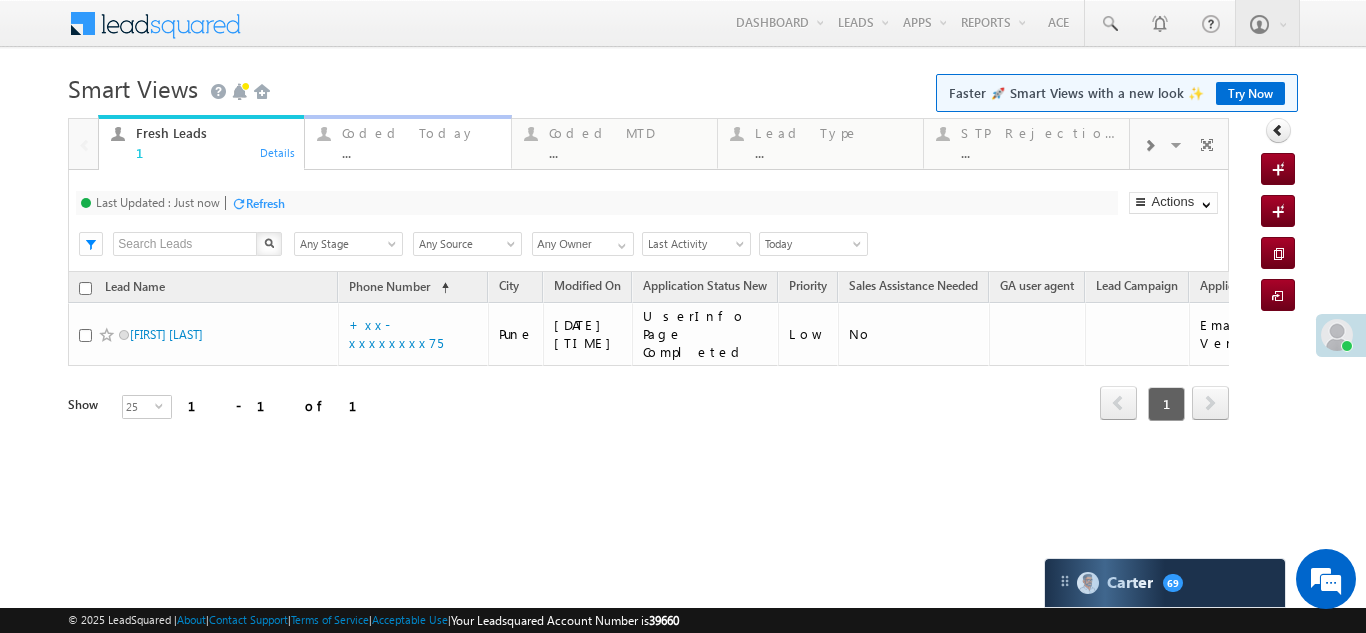 click on "Coded Today" at bounding box center (420, 133) 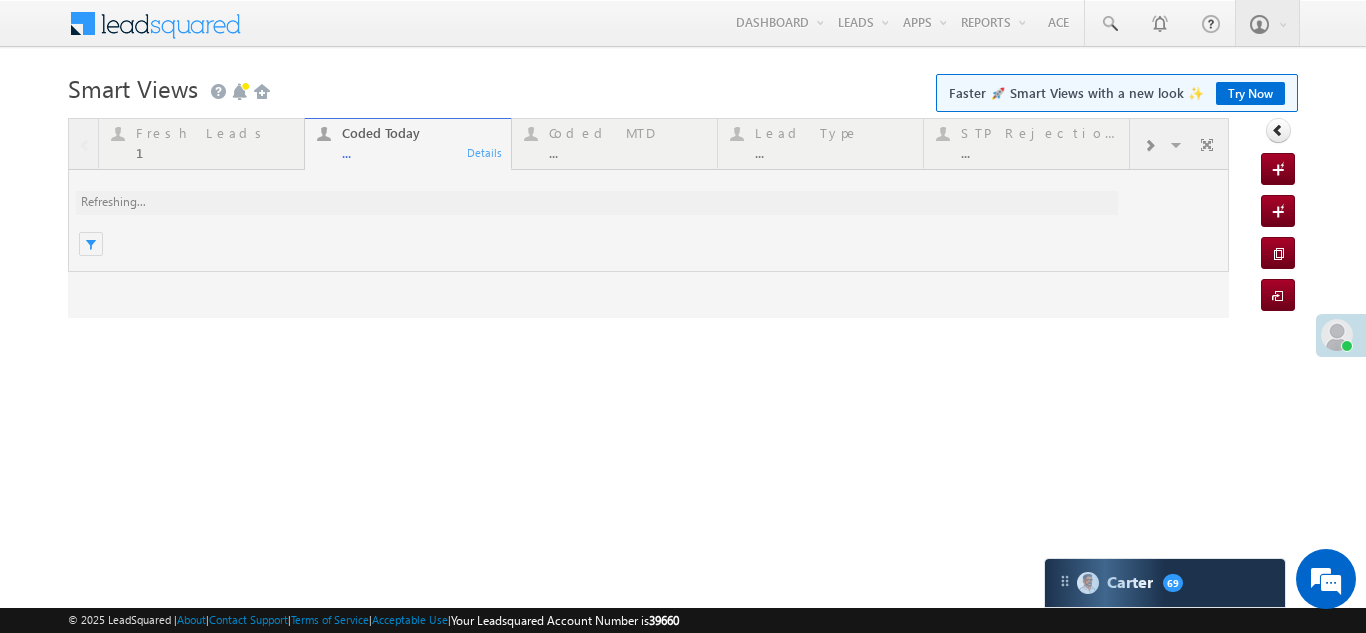 scroll, scrollTop: 0, scrollLeft: 0, axis: both 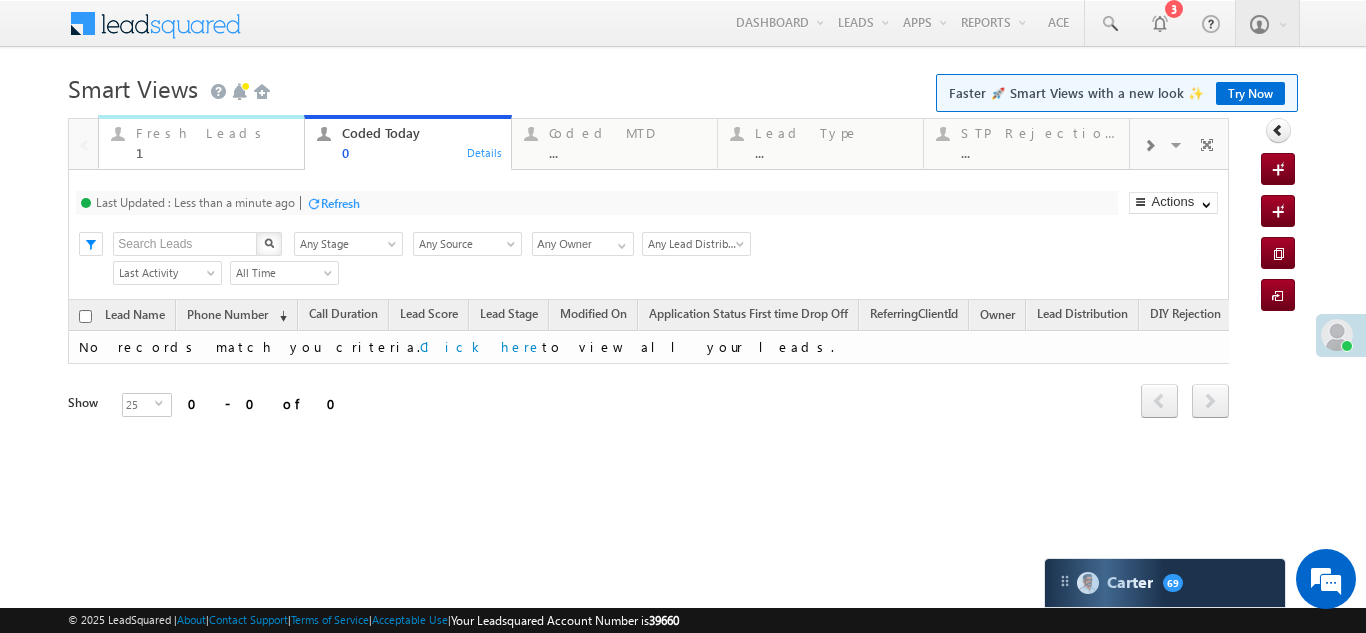 click on "Fresh Leads" at bounding box center [214, 133] 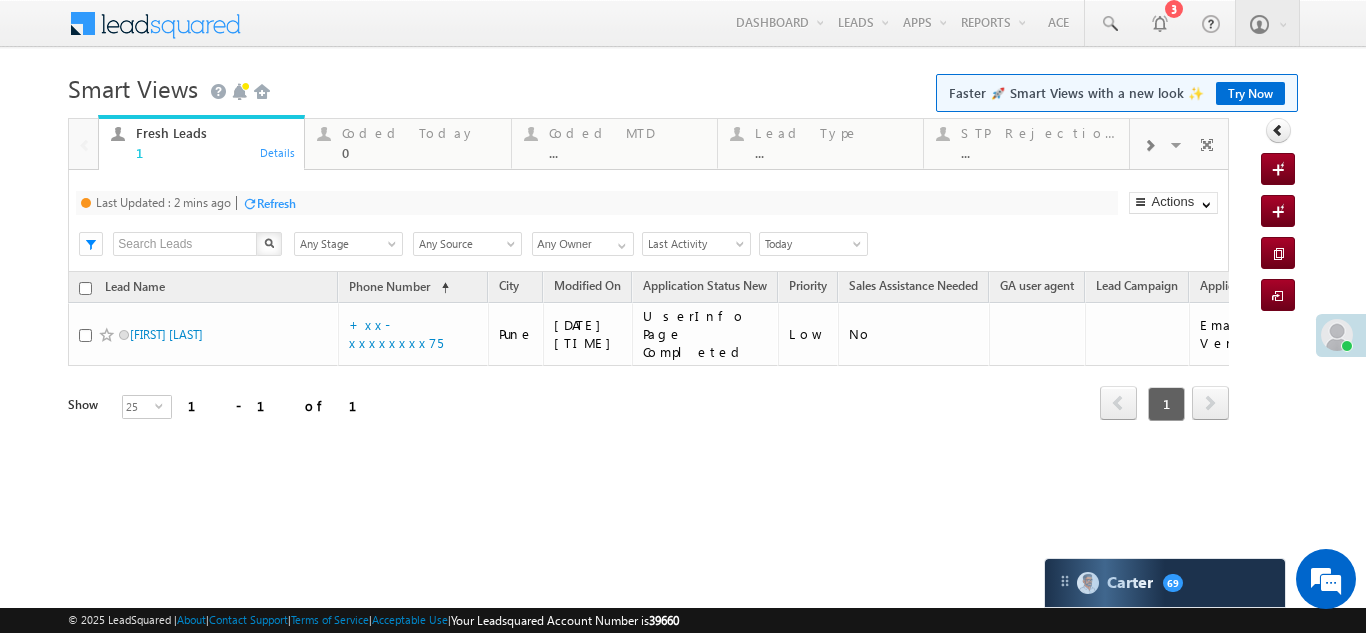 click on "Refresh" at bounding box center [276, 203] 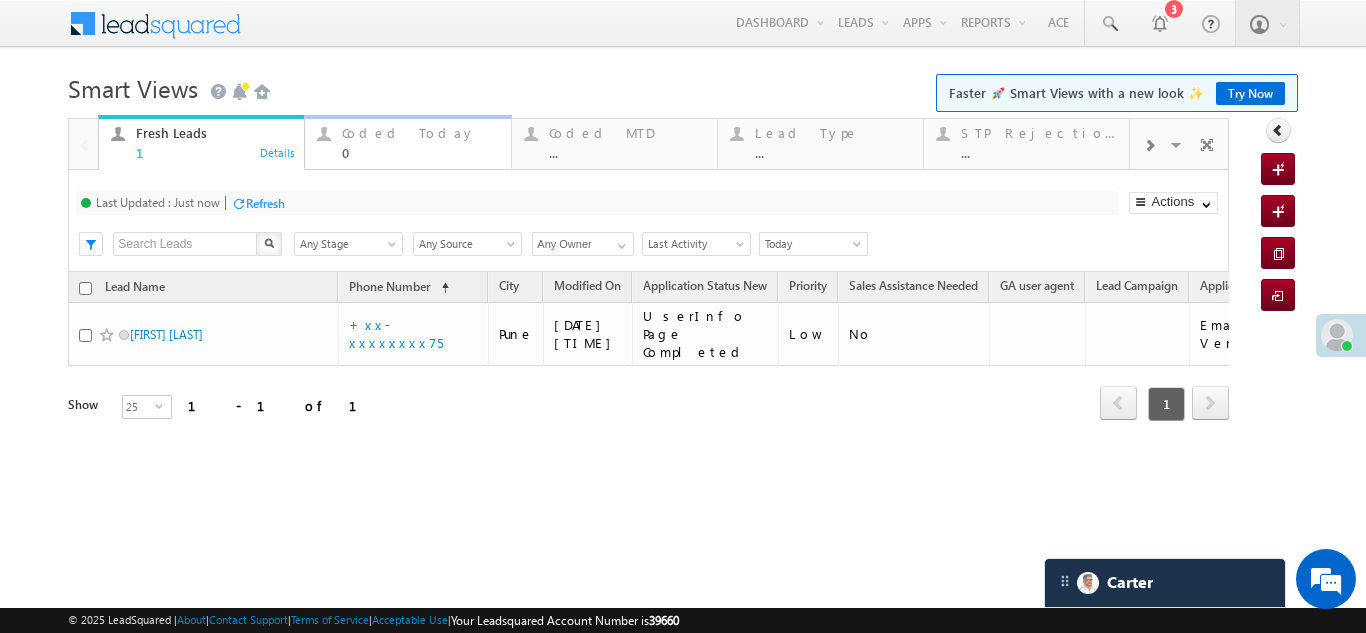 click on "Coded Today" at bounding box center [420, 133] 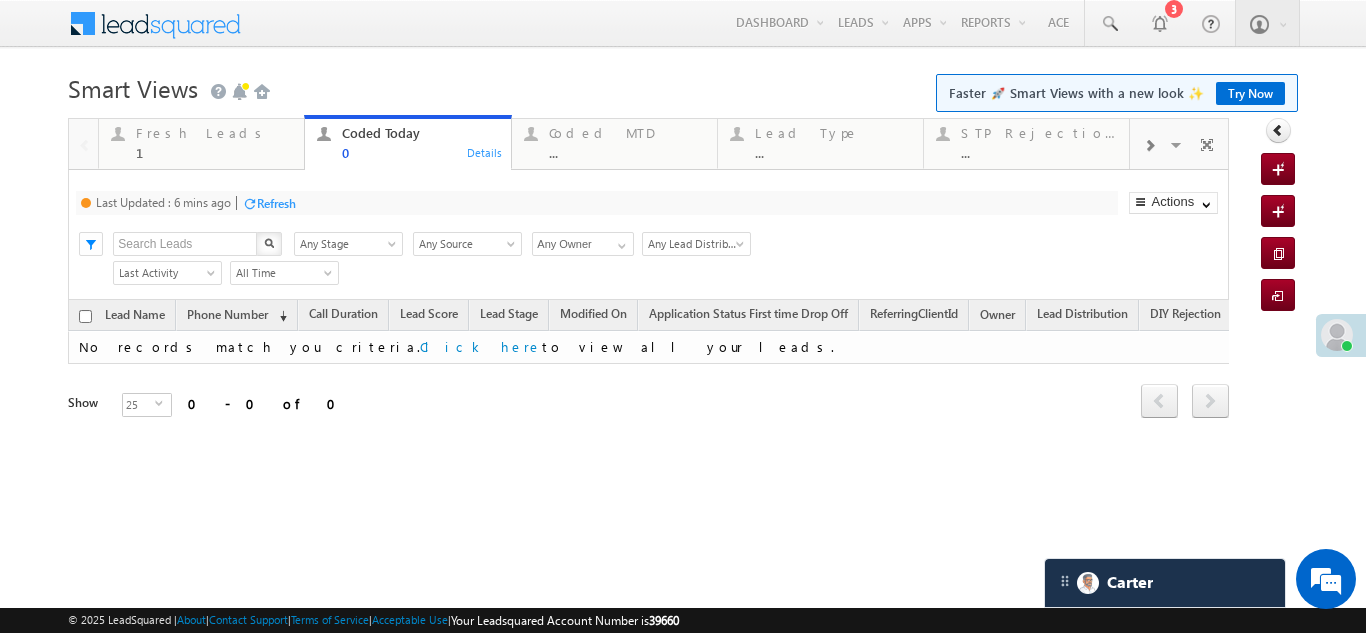 click on "Refresh" at bounding box center (276, 203) 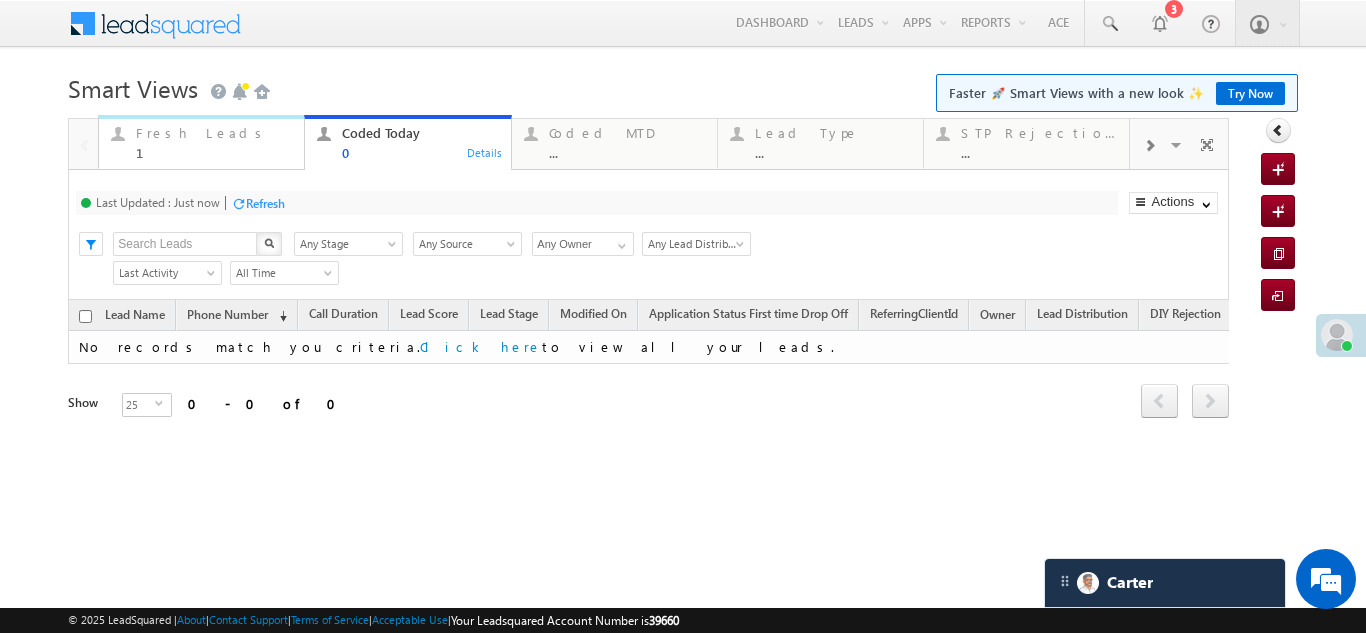 click on "Fresh Leads" at bounding box center (214, 133) 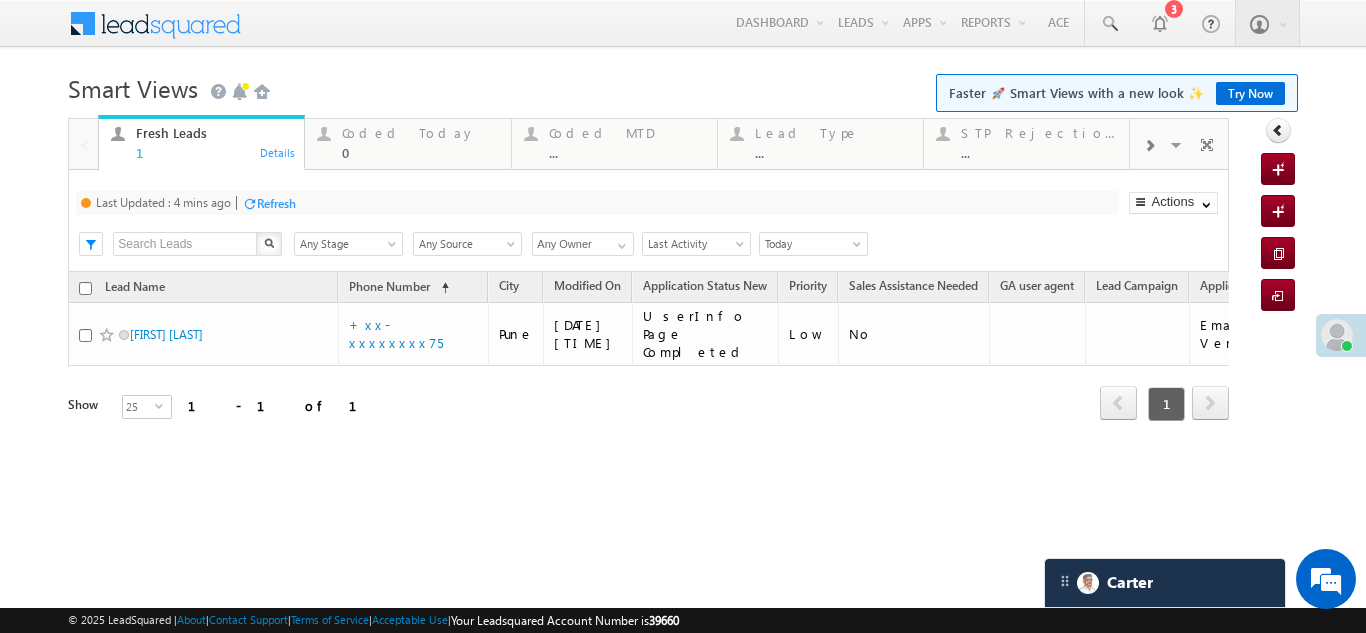 click on "Refresh" at bounding box center [276, 203] 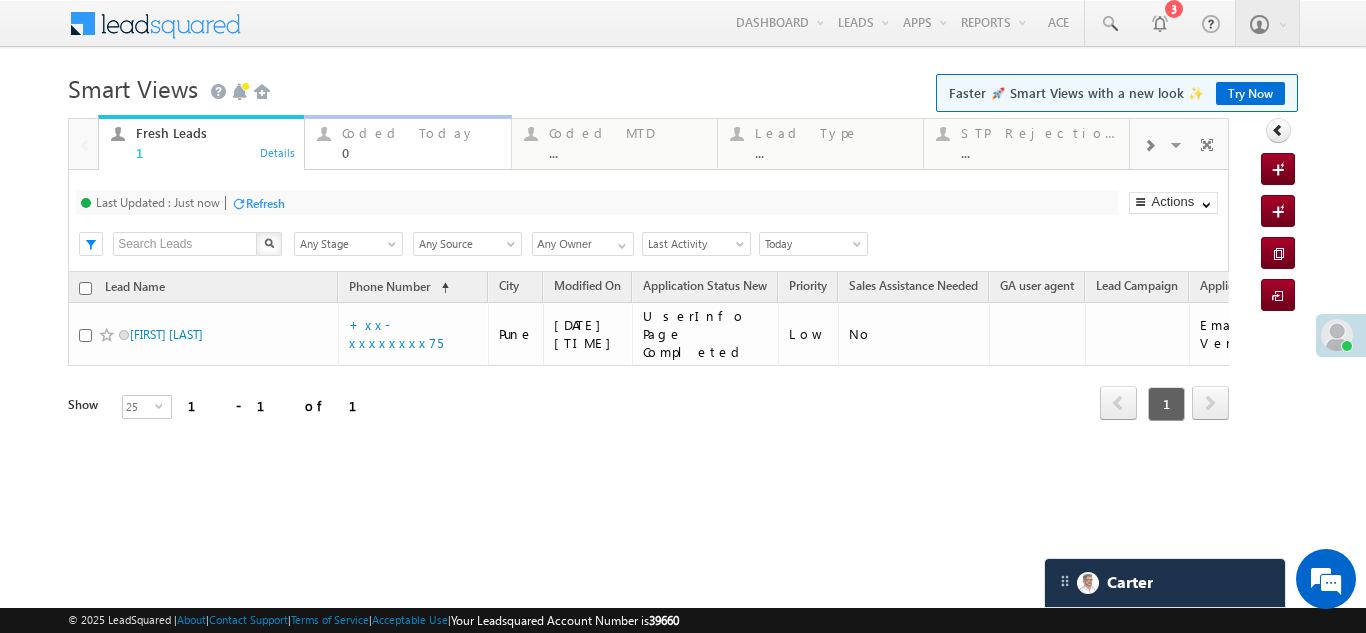 click on "Coded Today" at bounding box center (420, 133) 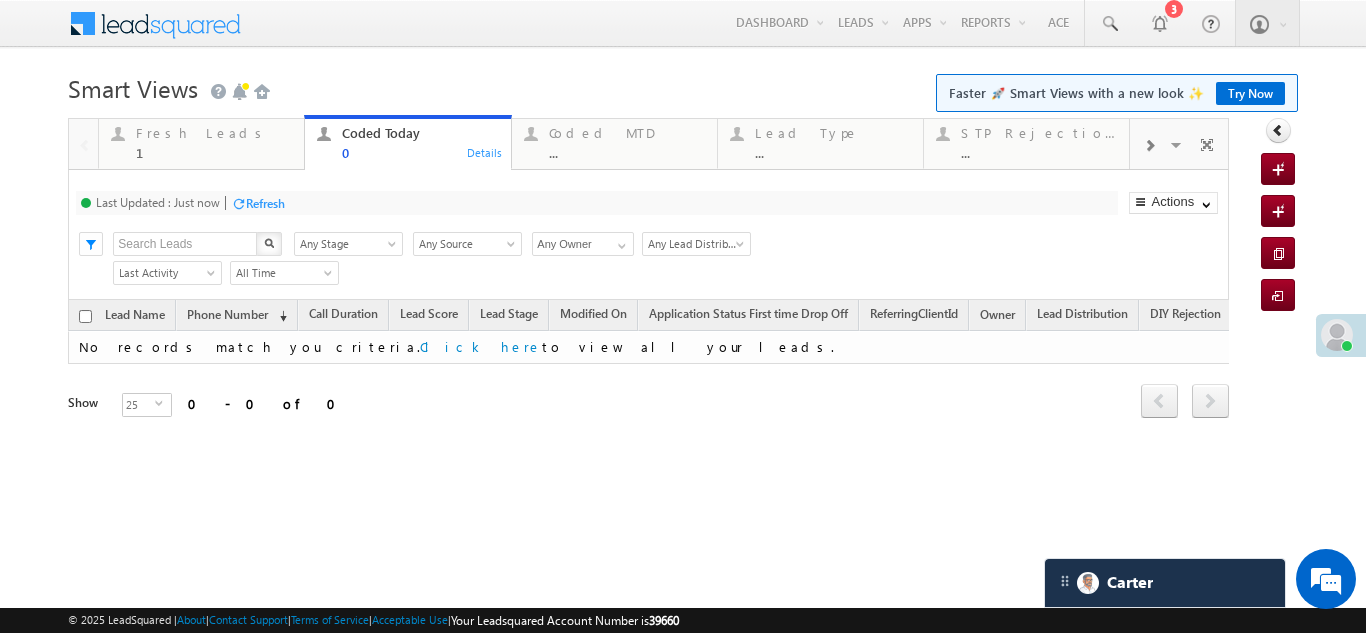 click on "Refresh" at bounding box center (265, 203) 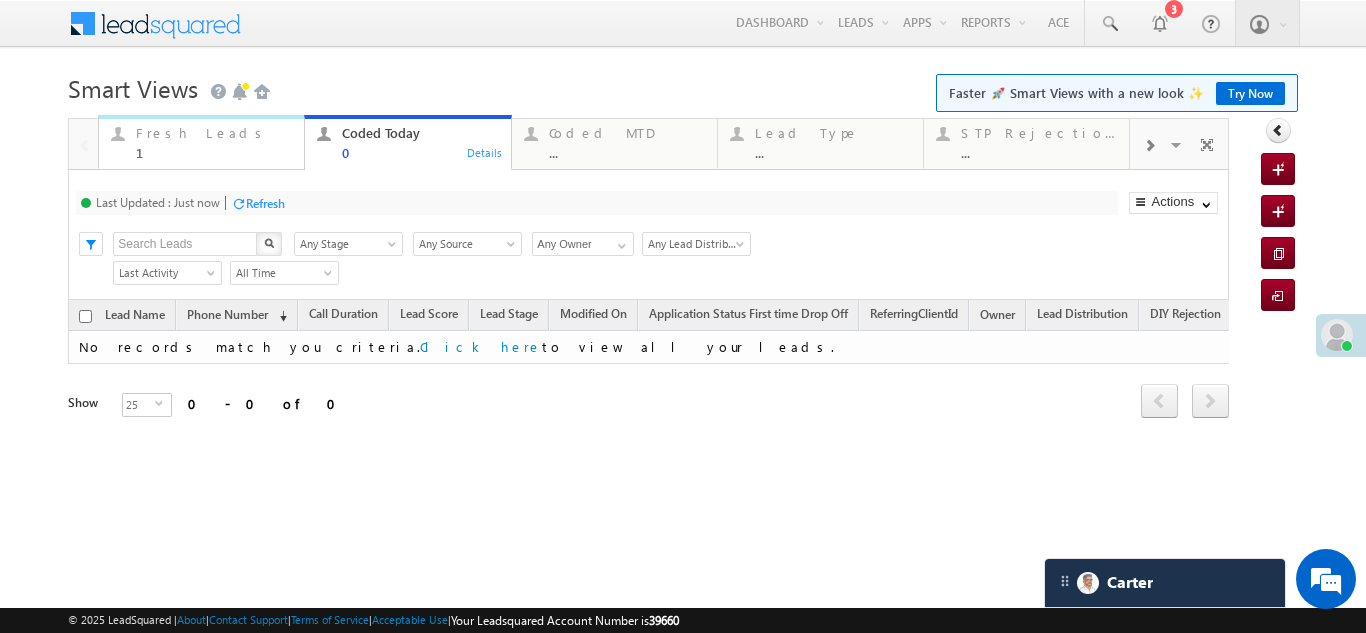 click on "Fresh Leads" at bounding box center [214, 133] 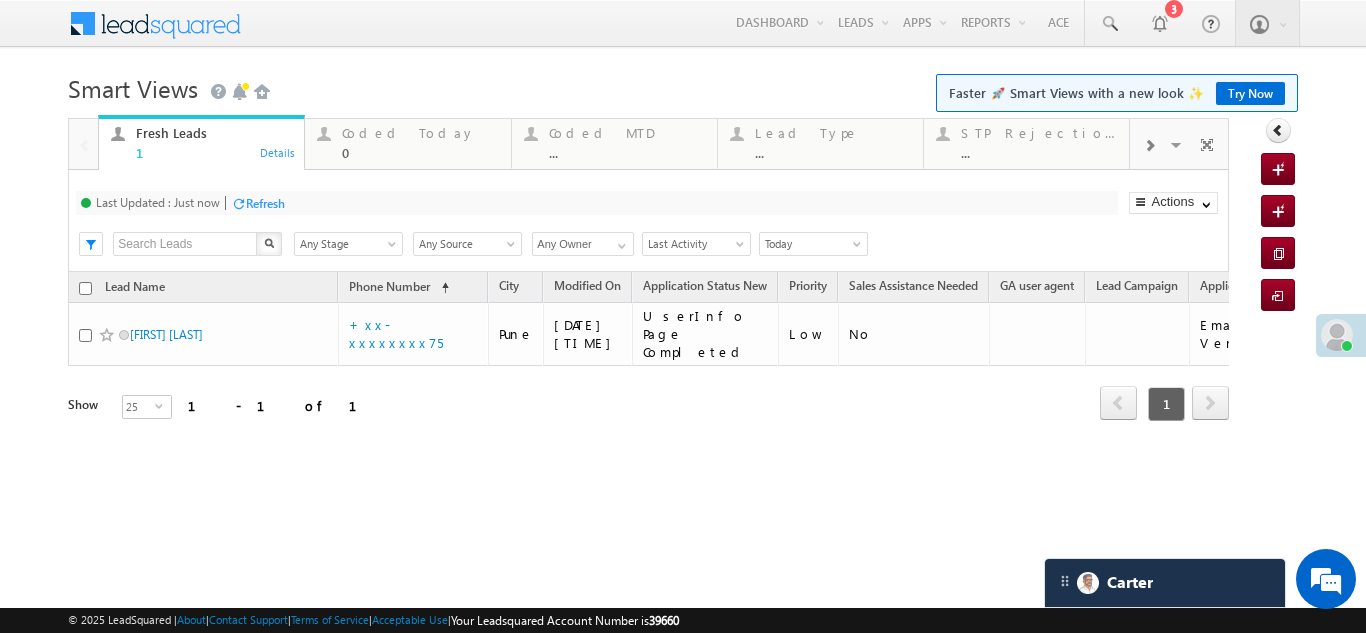 click on "Refresh" at bounding box center (265, 203) 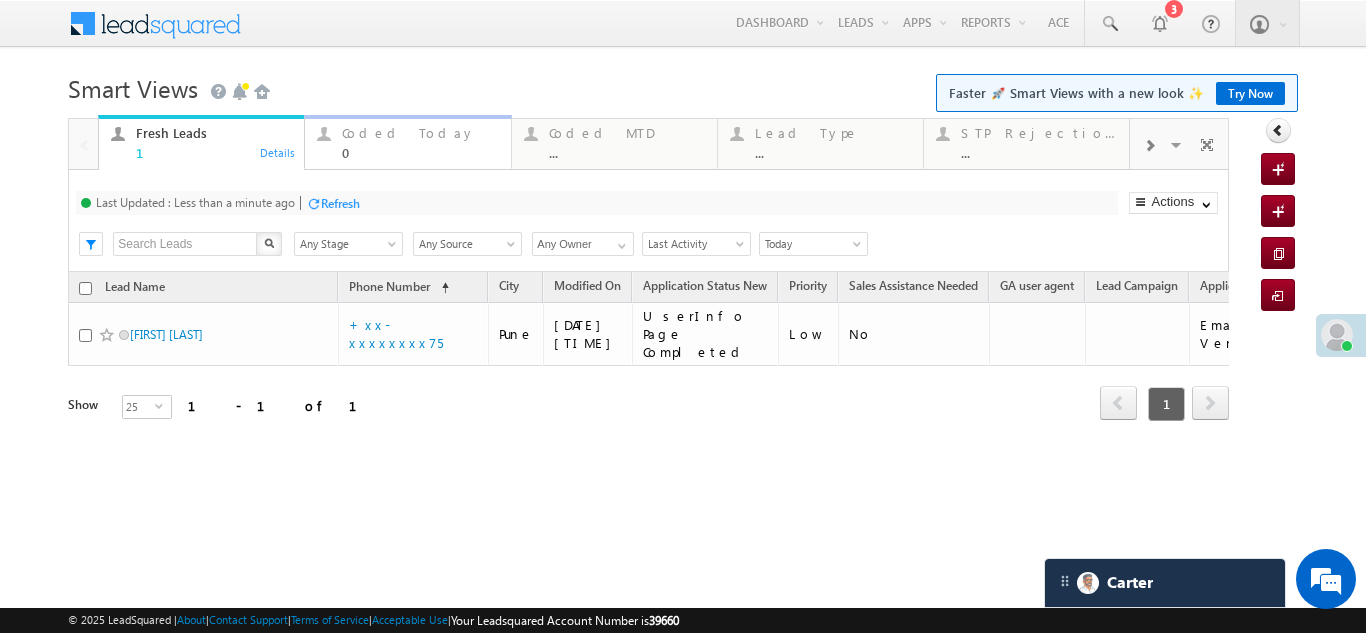 click on "Coded Today 0" at bounding box center [420, 140] 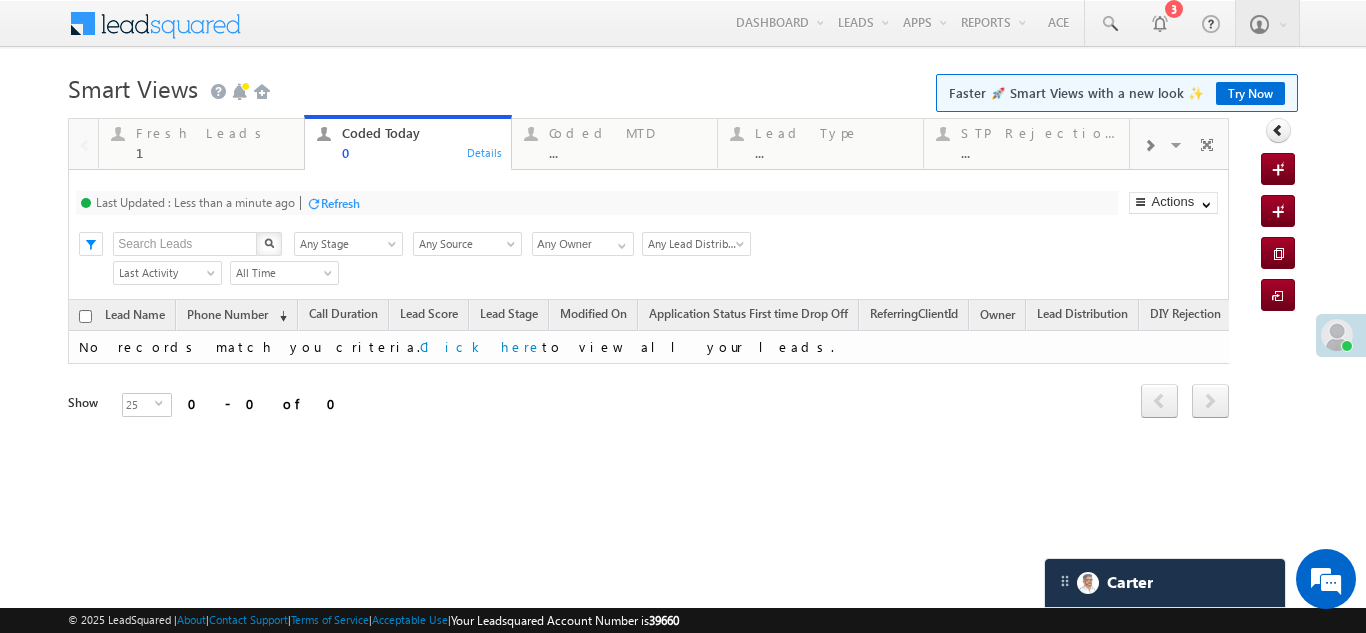 click on "Refresh" at bounding box center [340, 203] 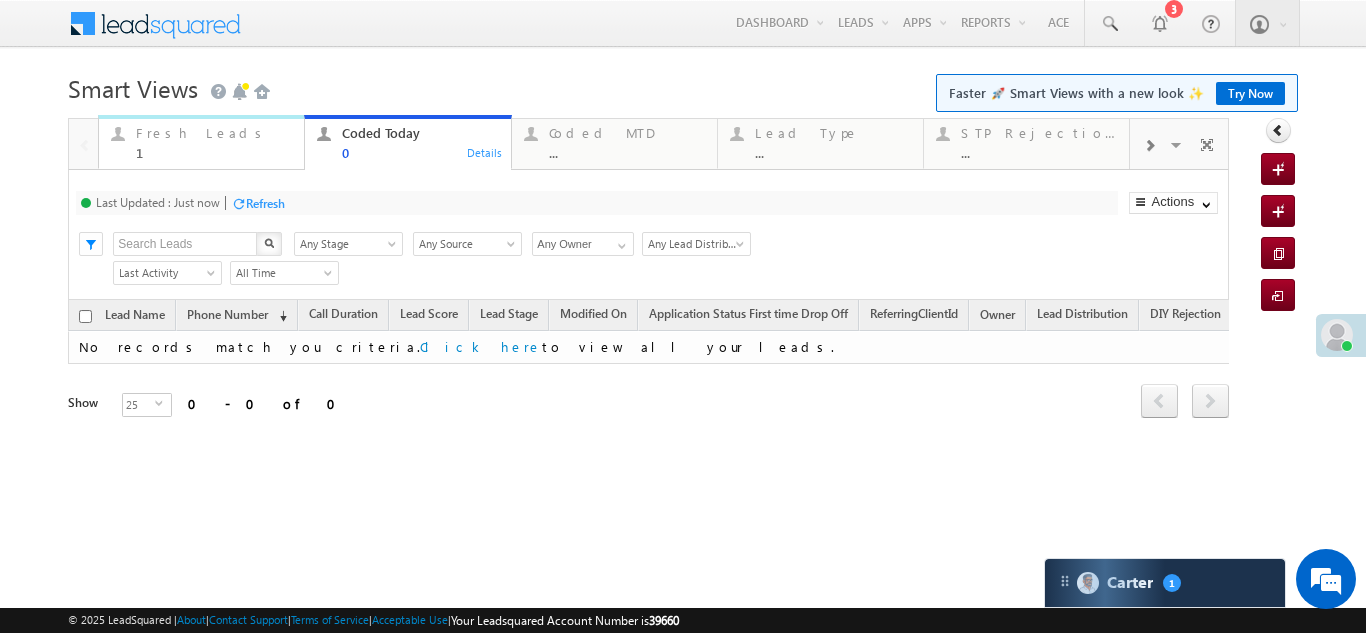 click on "Fresh Leads 1" at bounding box center [214, 140] 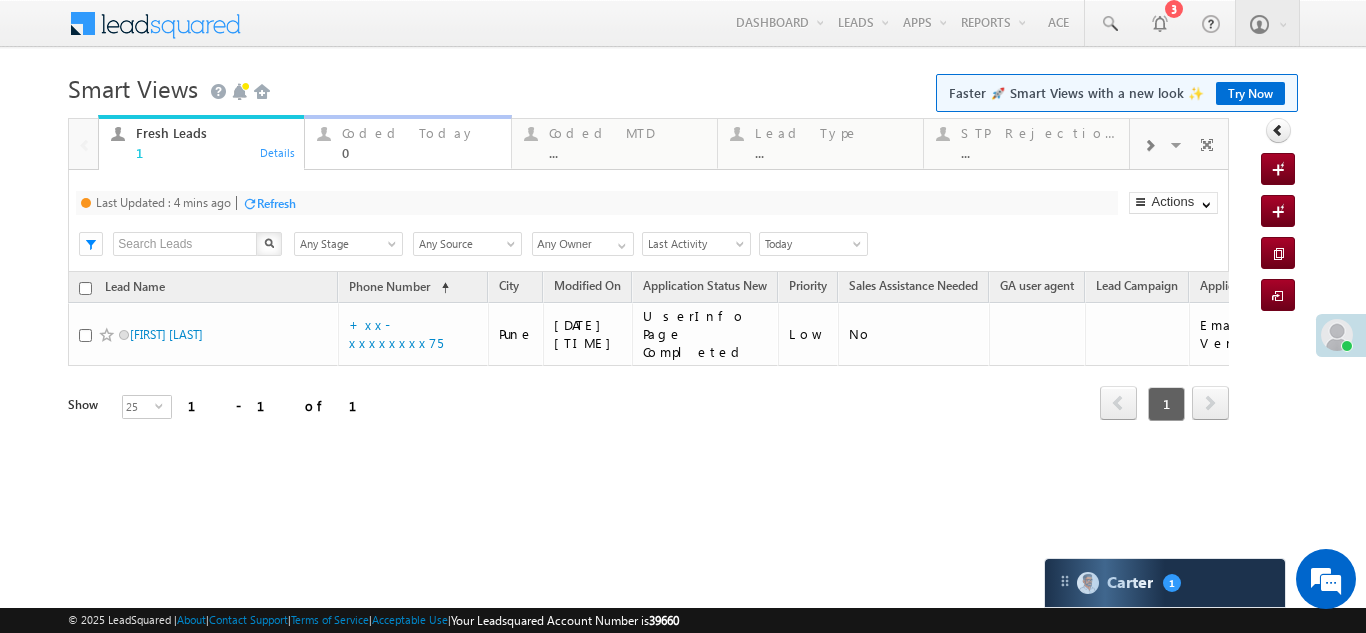 click on "Coded Today" at bounding box center (420, 133) 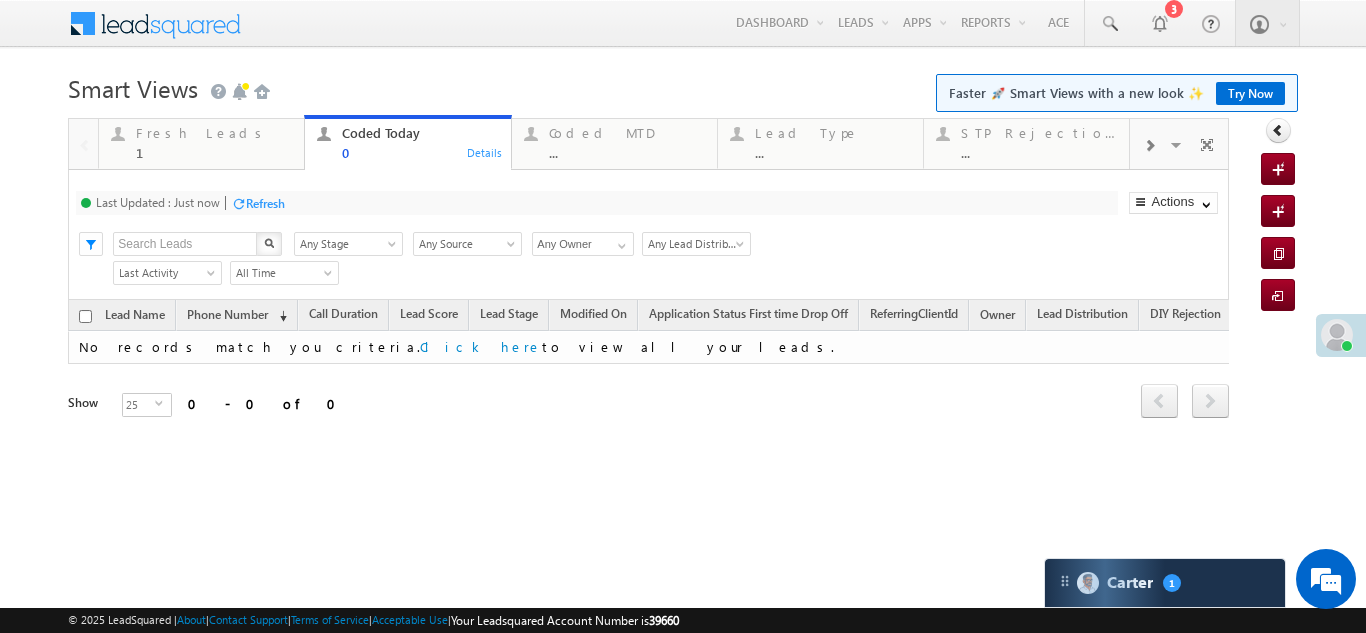 click on "Refresh" at bounding box center [265, 203] 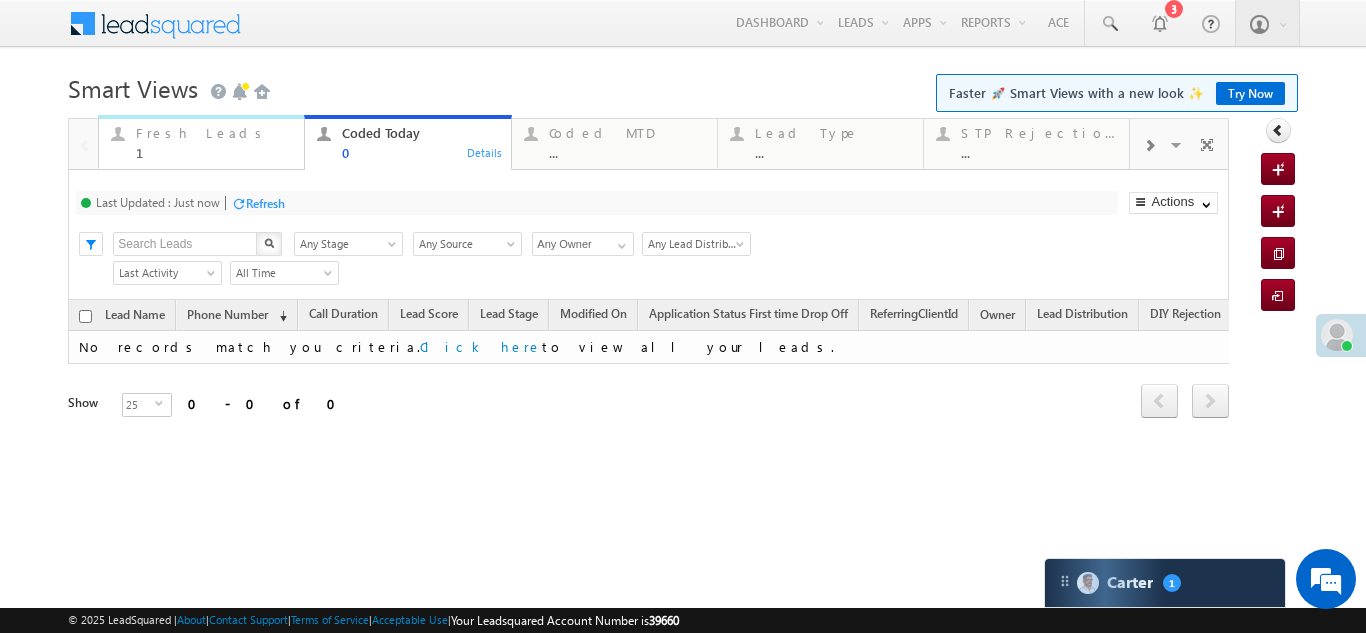 click on "Fresh Leads" at bounding box center (214, 133) 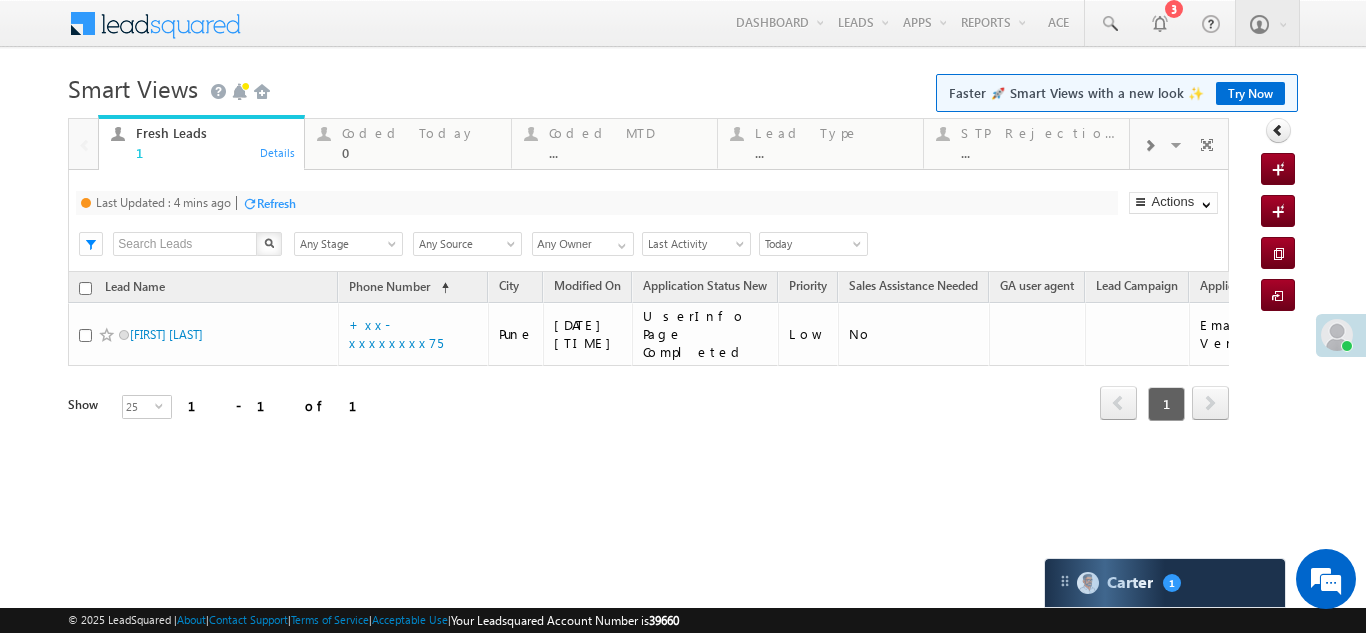 click on "Refresh" at bounding box center (276, 203) 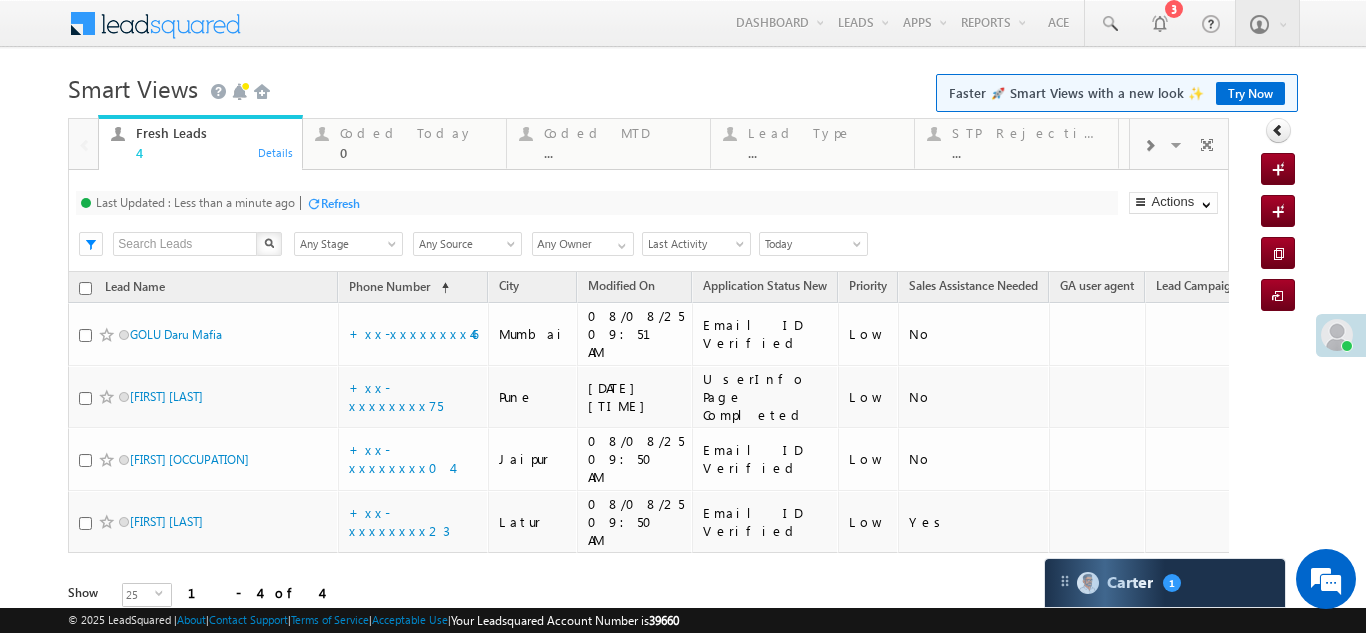click on "Refresh" at bounding box center (340, 203) 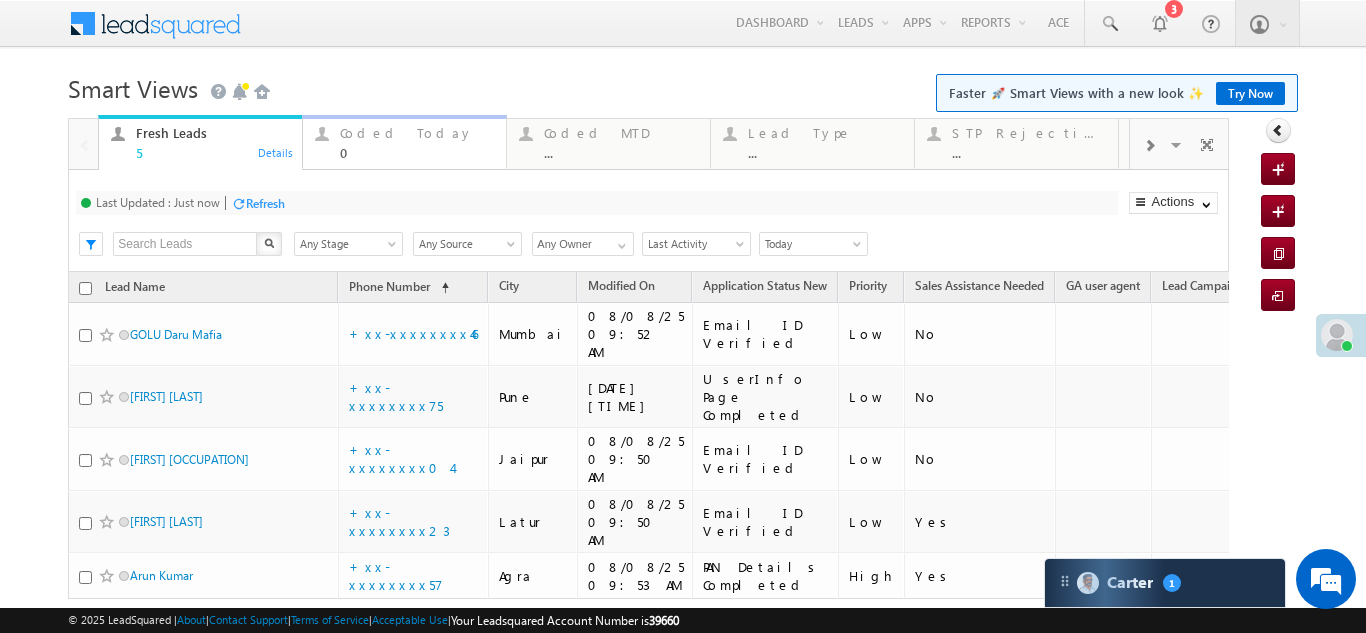click on "Coded Today" at bounding box center [417, 133] 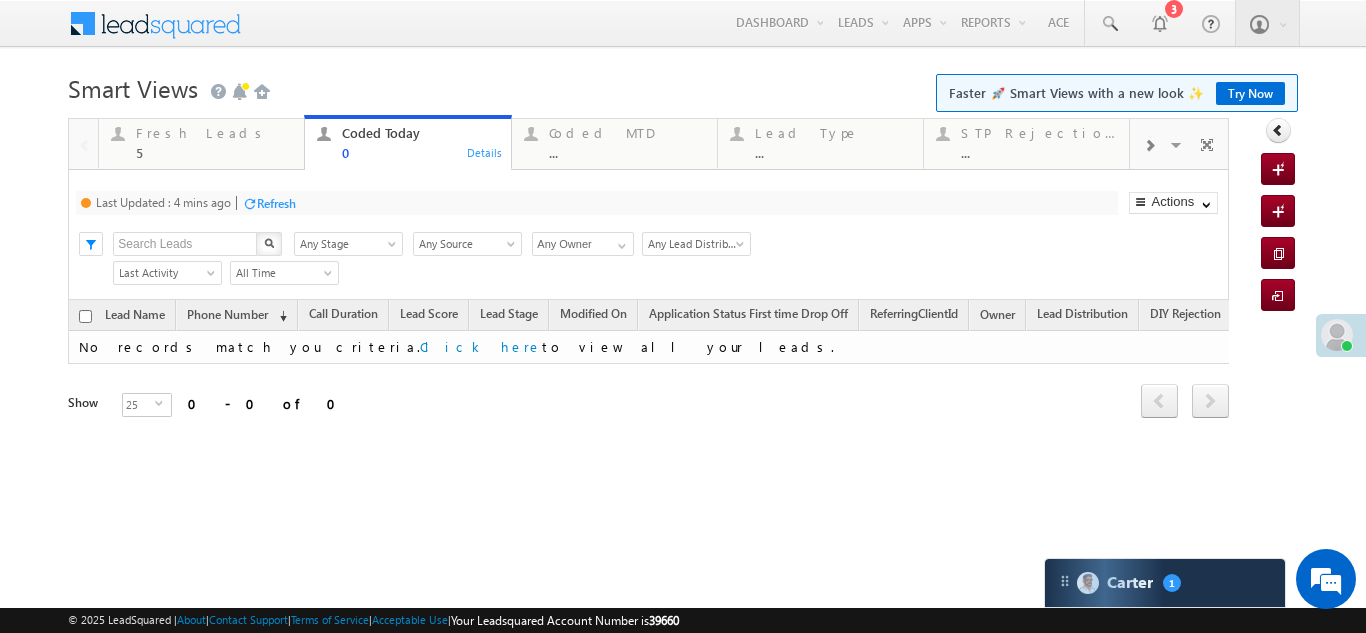 click on "Refresh" at bounding box center (276, 203) 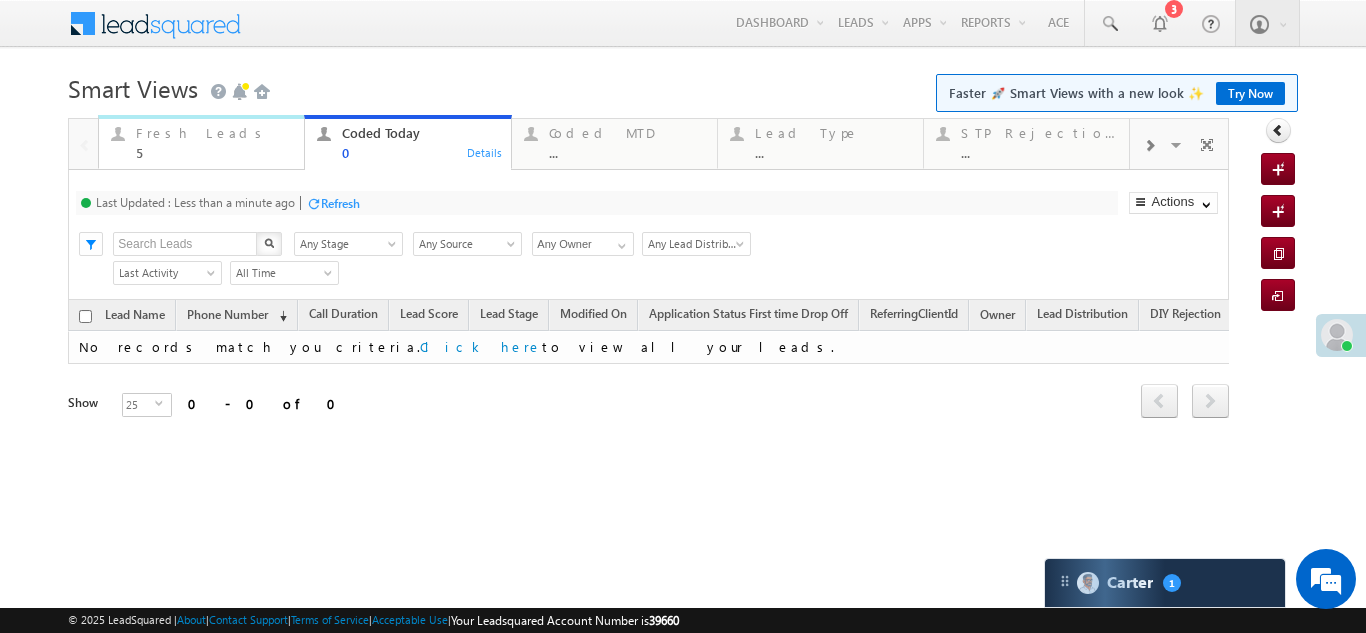 click on "Fresh Leads 5" at bounding box center [214, 140] 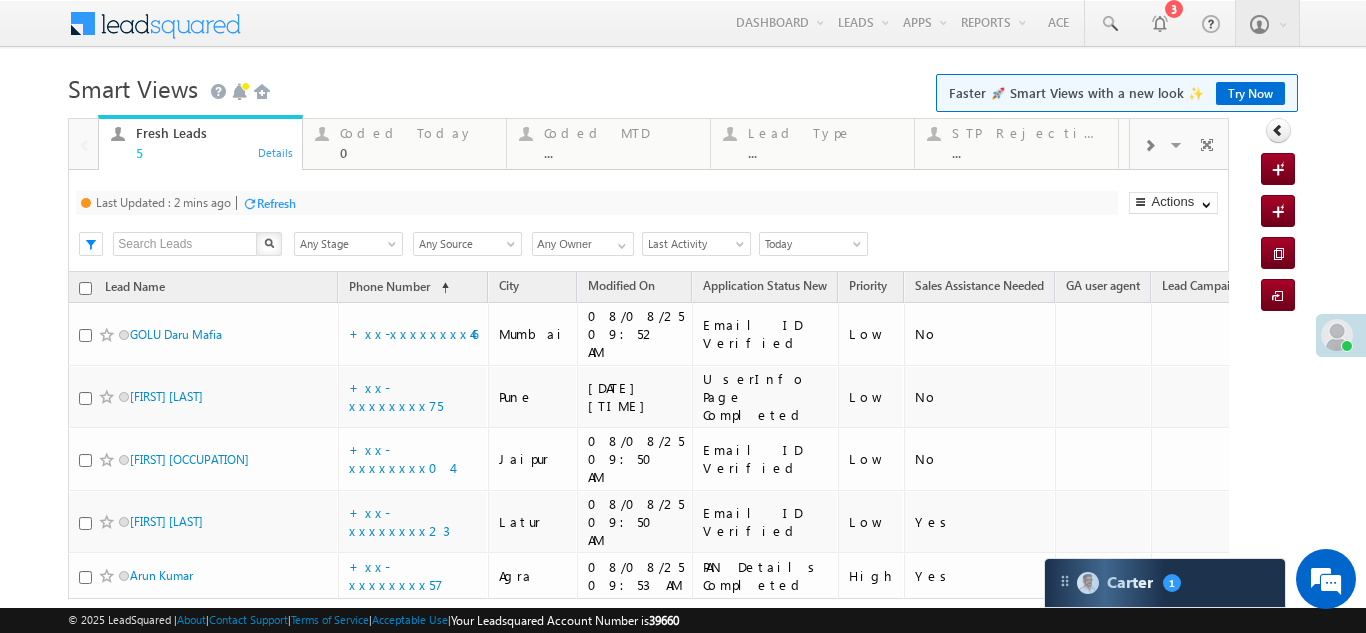 click on "Refresh" at bounding box center [276, 203] 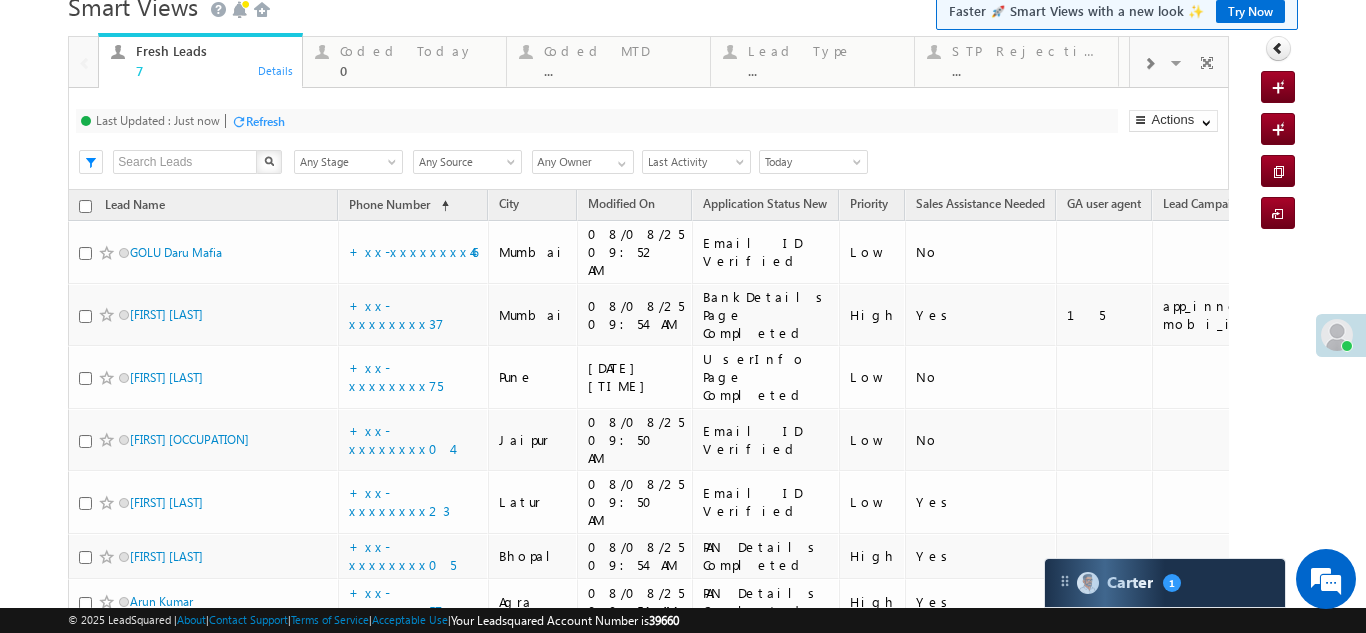 scroll, scrollTop: 164, scrollLeft: 0, axis: vertical 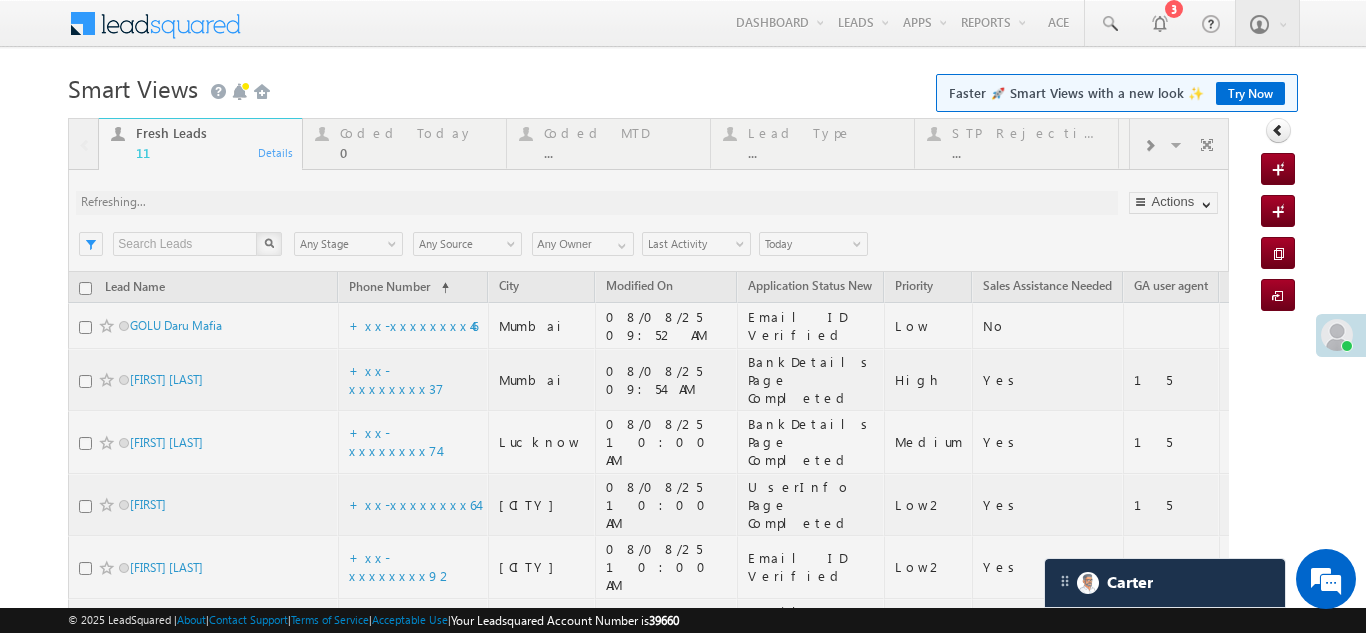 click at bounding box center (648, 567) 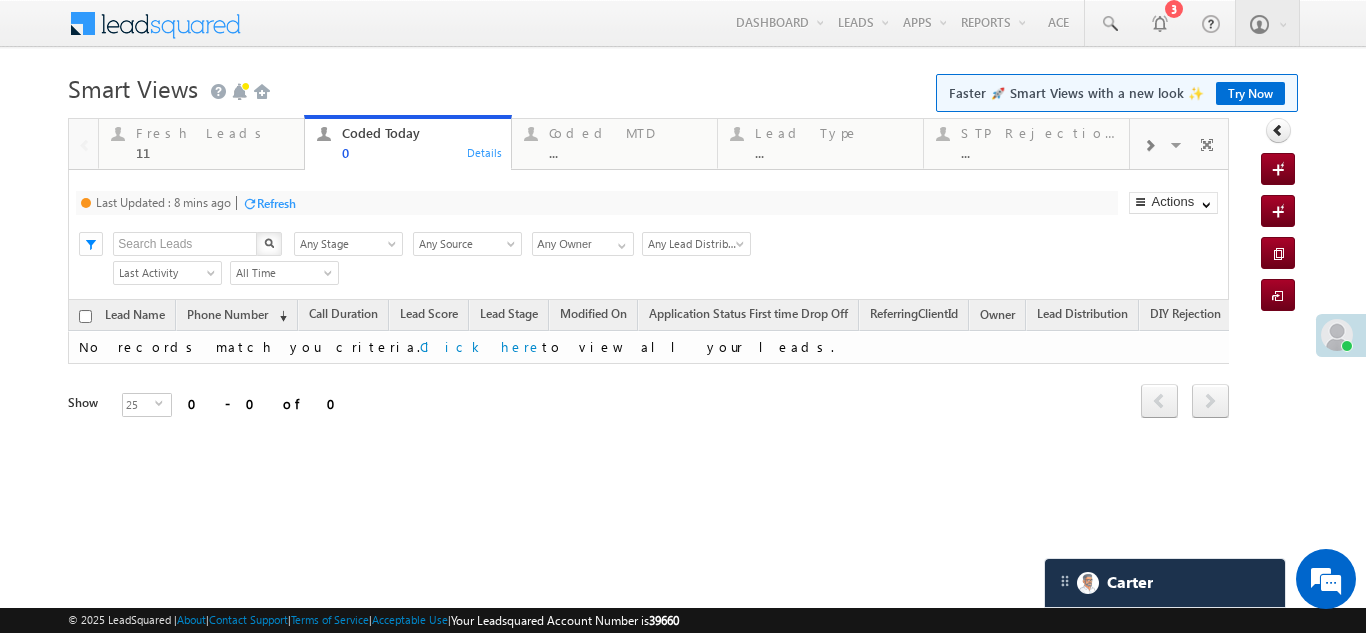 click on "Refresh" at bounding box center [276, 203] 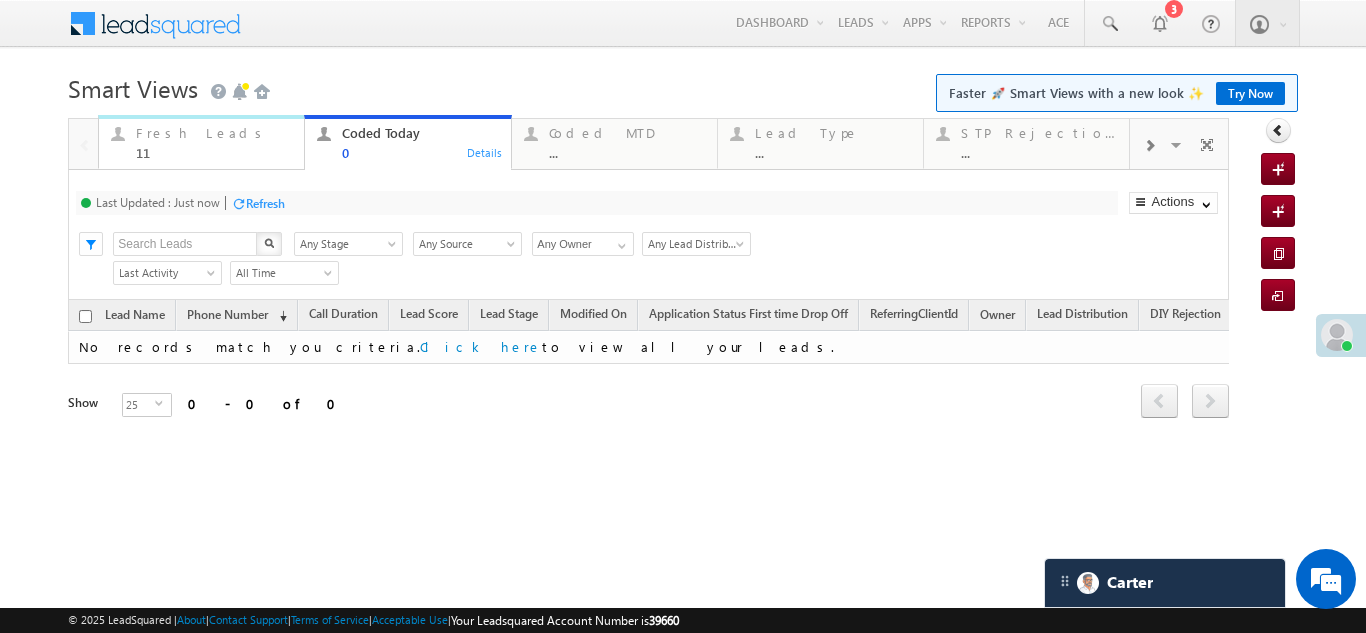 click on "Fresh Leads 11" at bounding box center (214, 140) 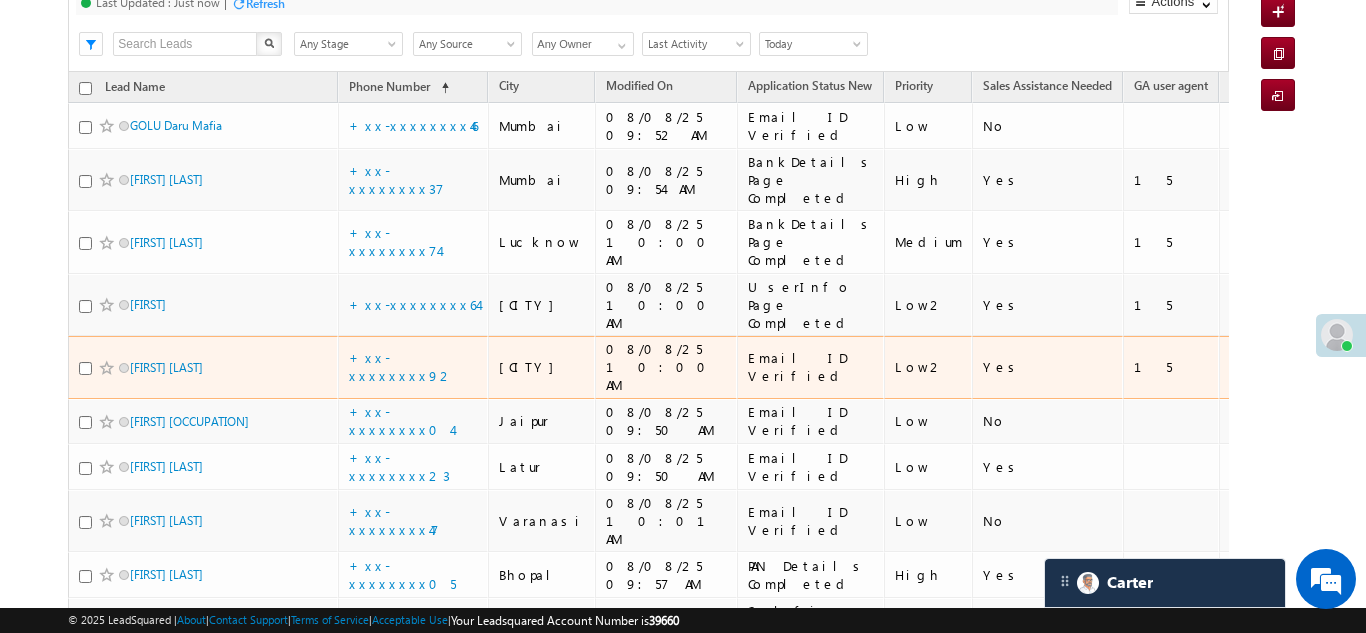scroll, scrollTop: 300, scrollLeft: 0, axis: vertical 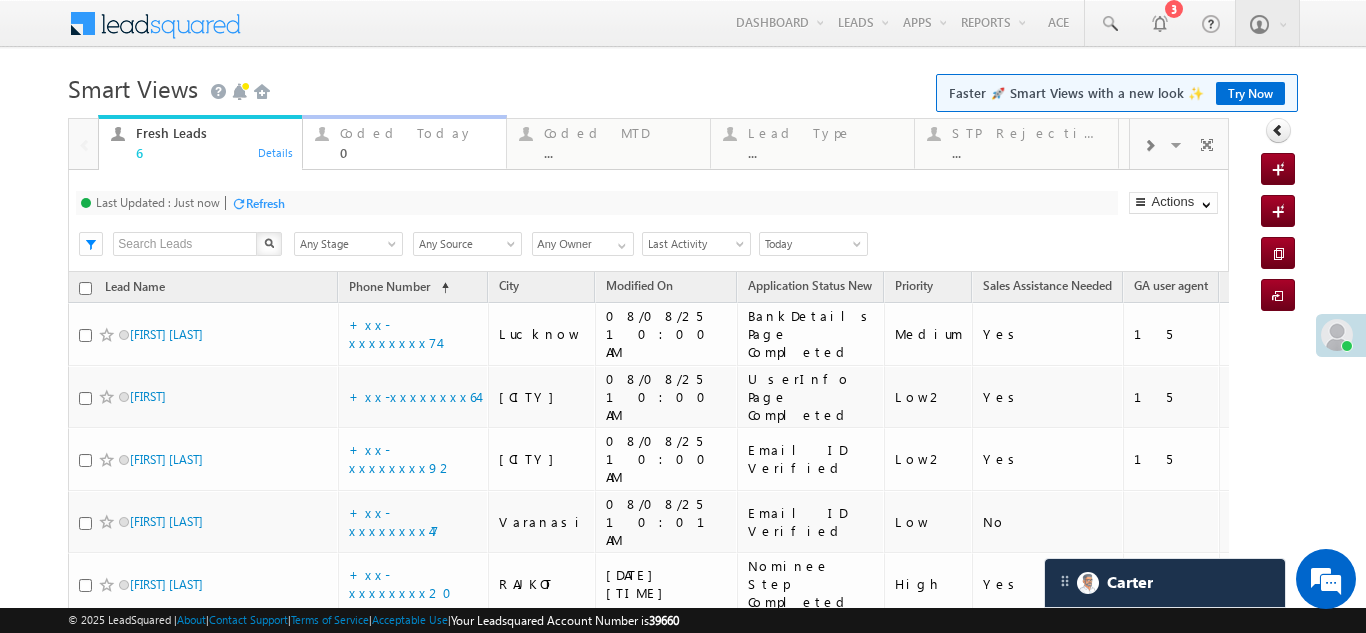 click on "Coded Today" at bounding box center (417, 133) 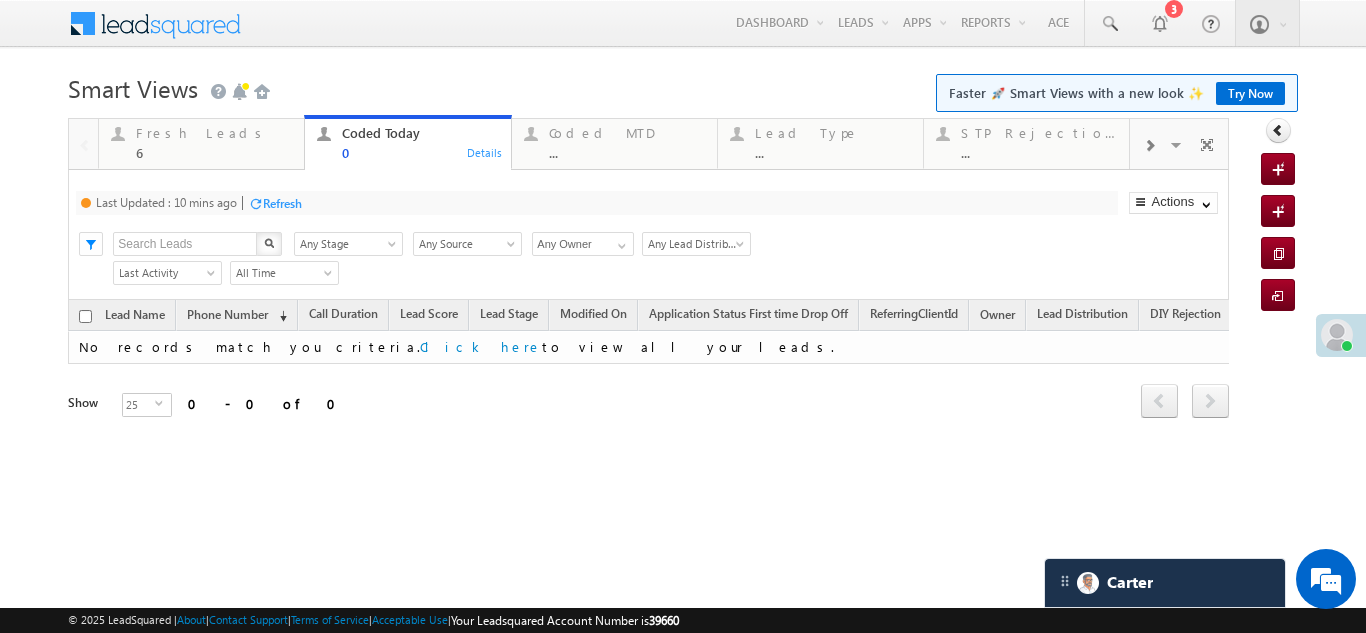 click on "Refresh" at bounding box center (282, 203) 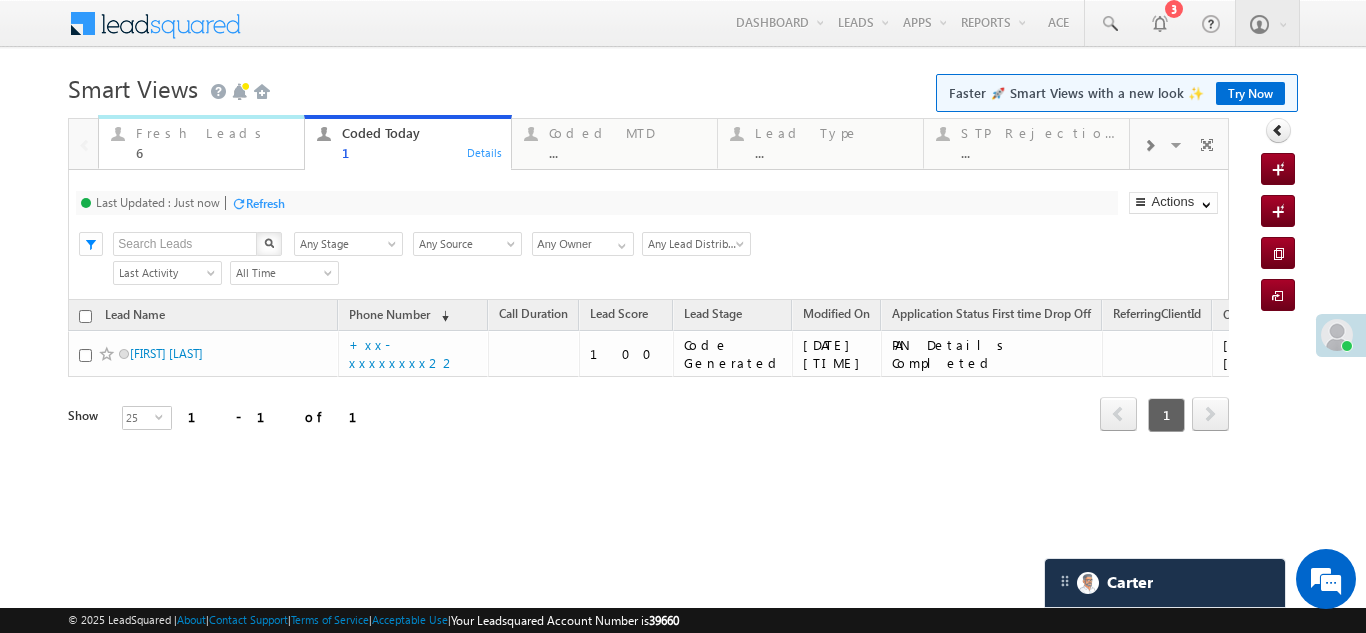 click on "Fresh Leads" at bounding box center (214, 133) 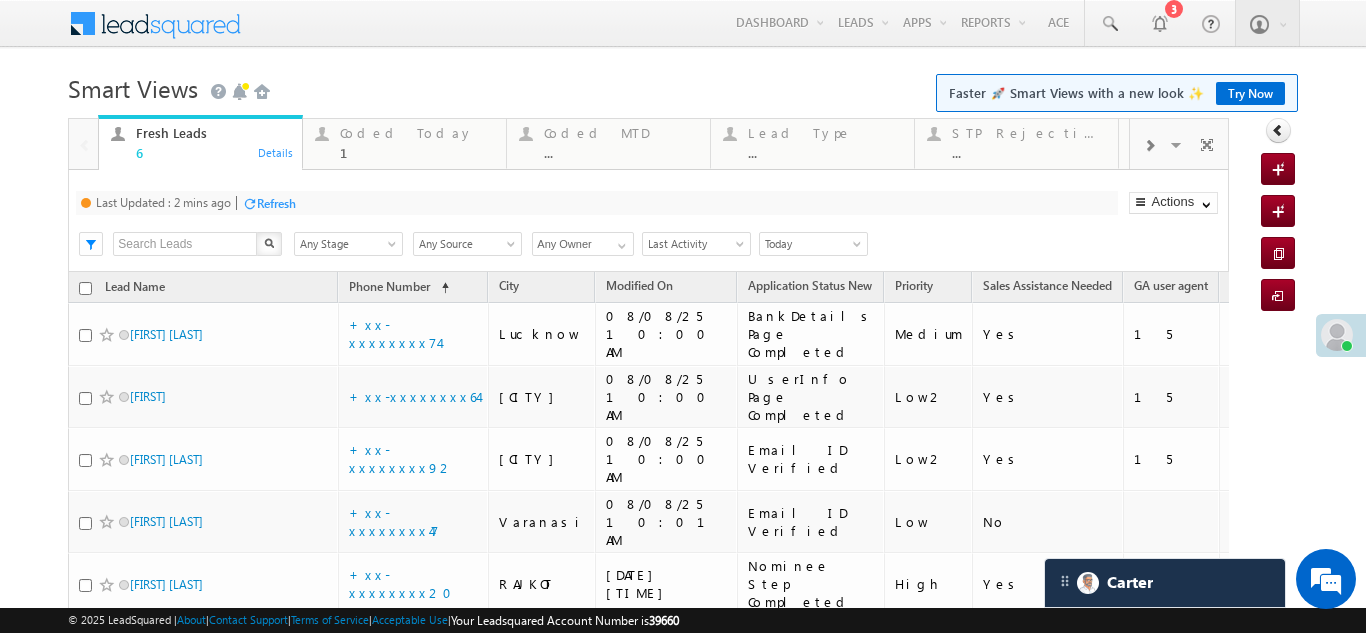 click on "Refresh" at bounding box center [276, 203] 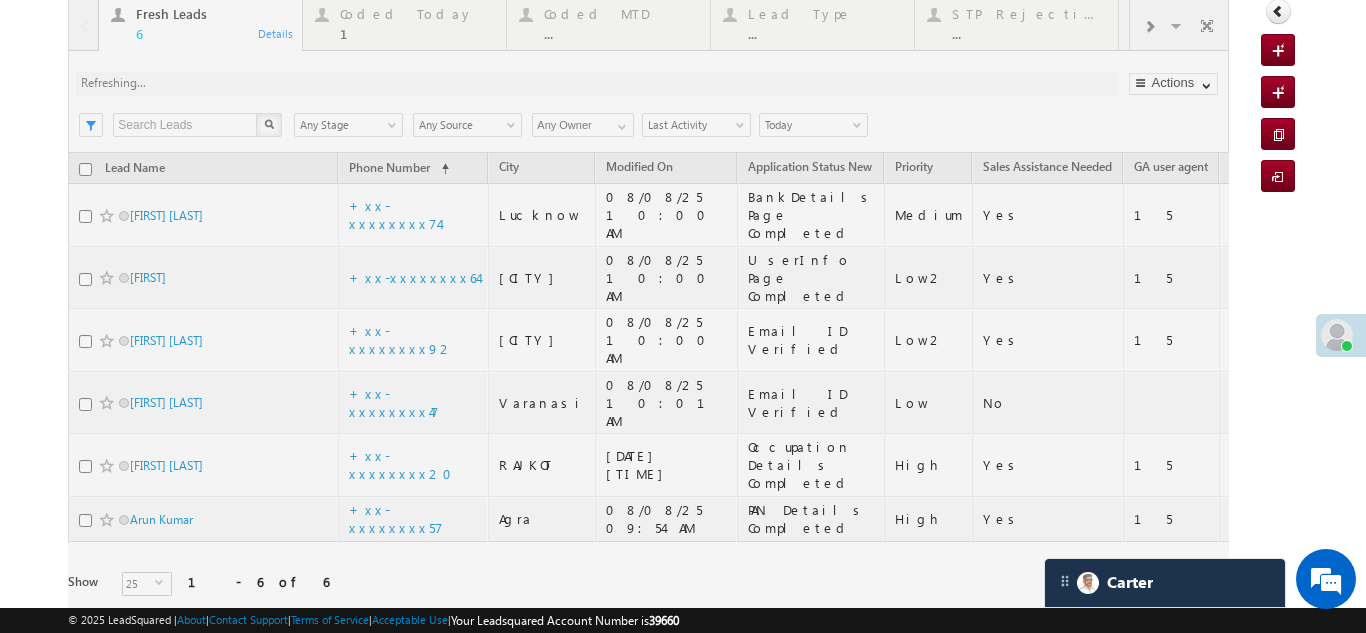 scroll, scrollTop: 0, scrollLeft: 0, axis: both 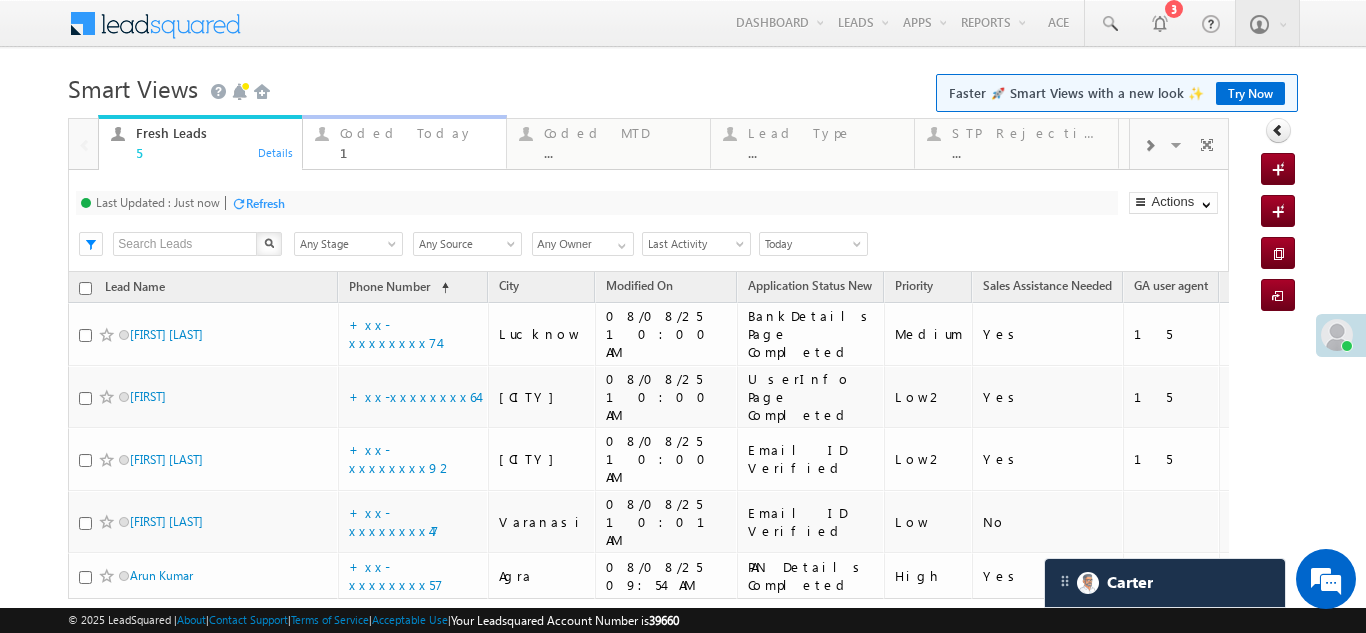 click on "Coded Today" at bounding box center (417, 133) 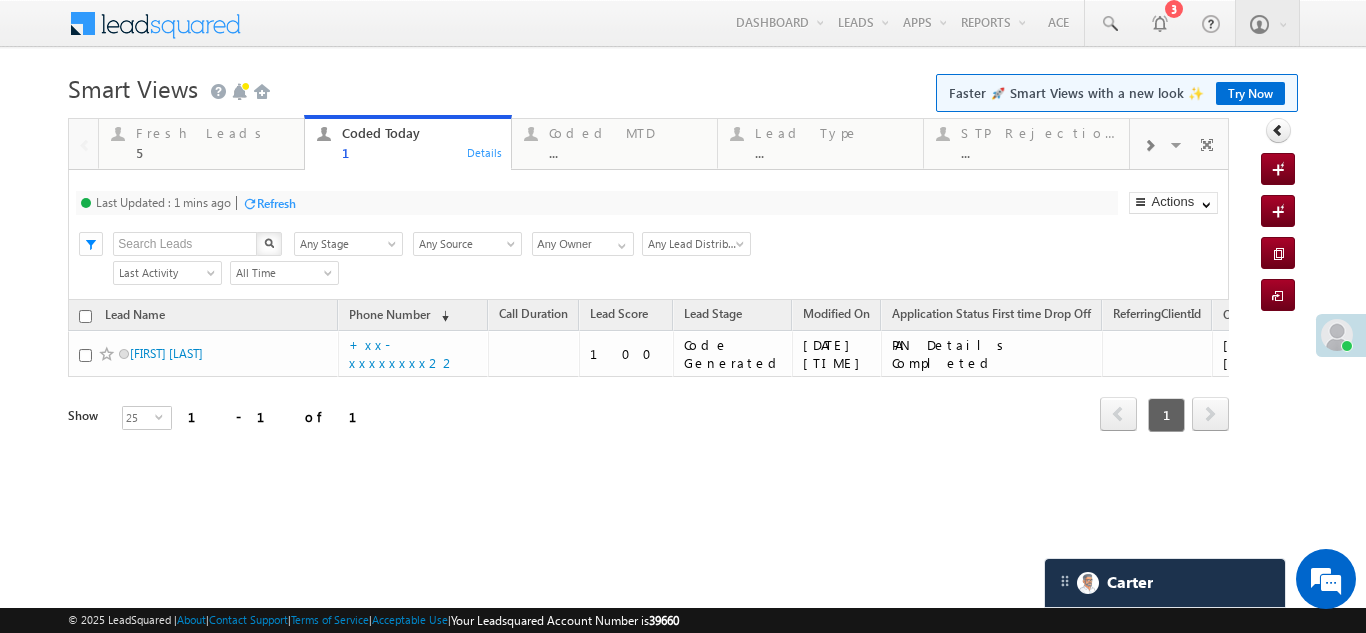 click on "Refresh" at bounding box center [276, 203] 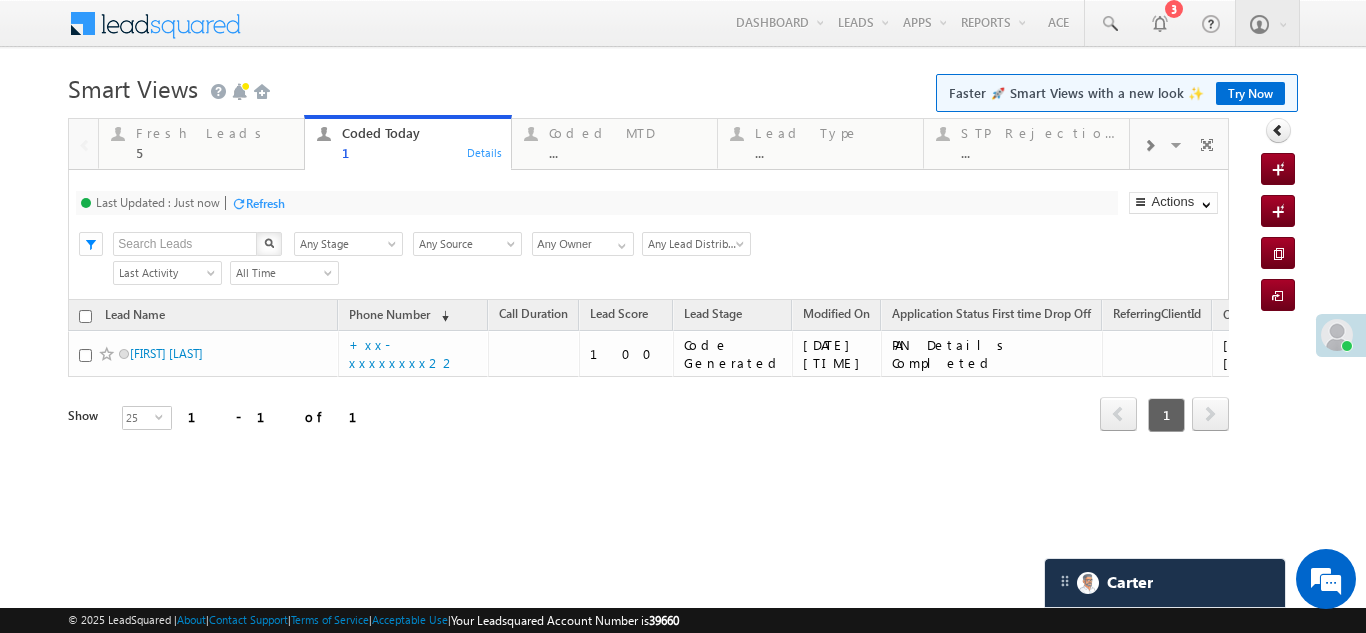 click on "Refresh" at bounding box center [265, 203] 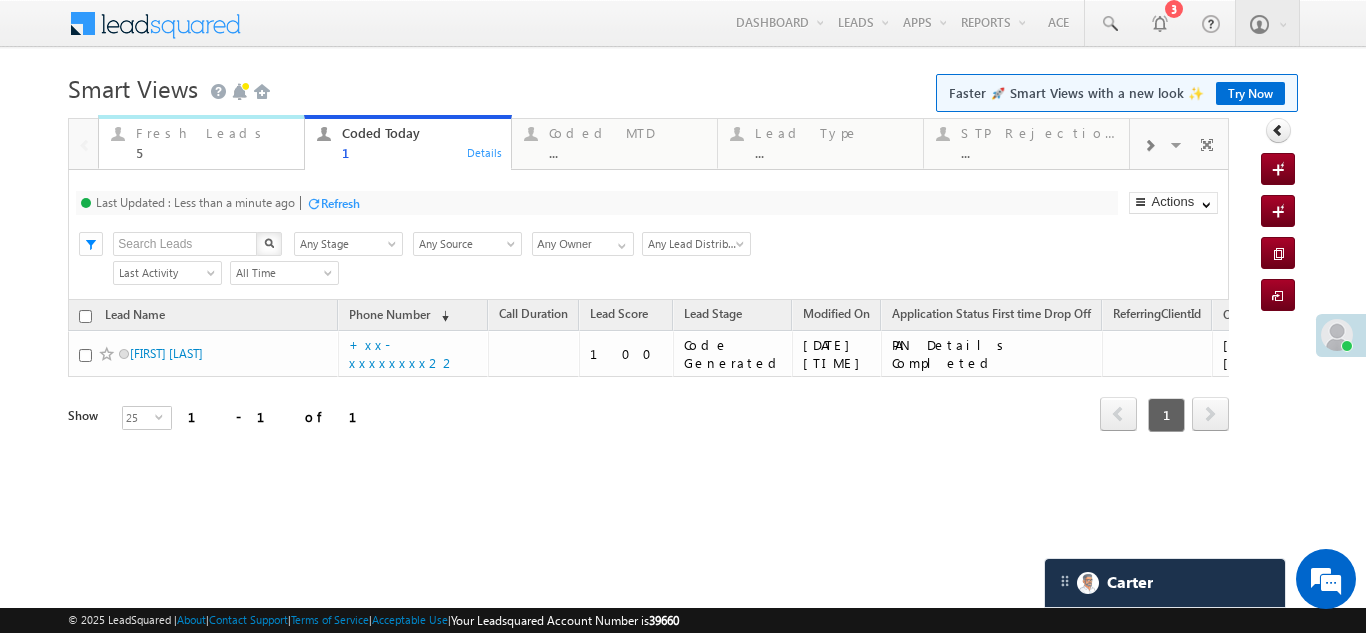 click on "Fresh Leads" at bounding box center [214, 133] 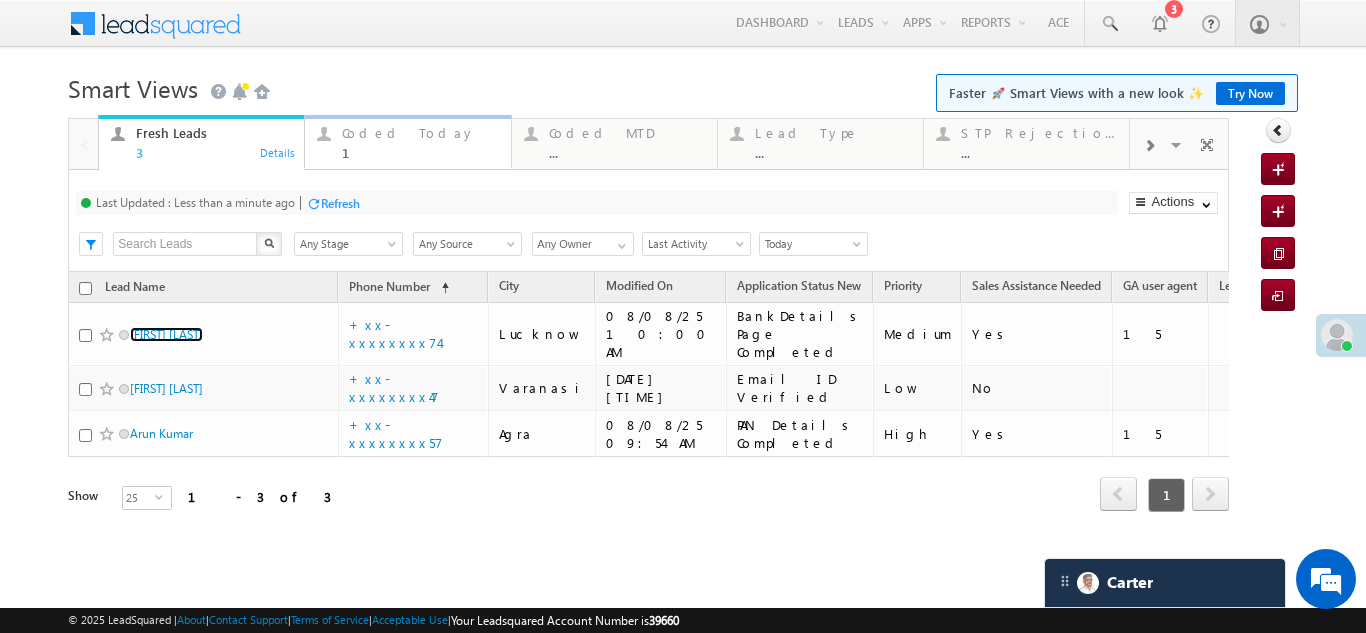 click on "Coded Today 1" at bounding box center [420, 140] 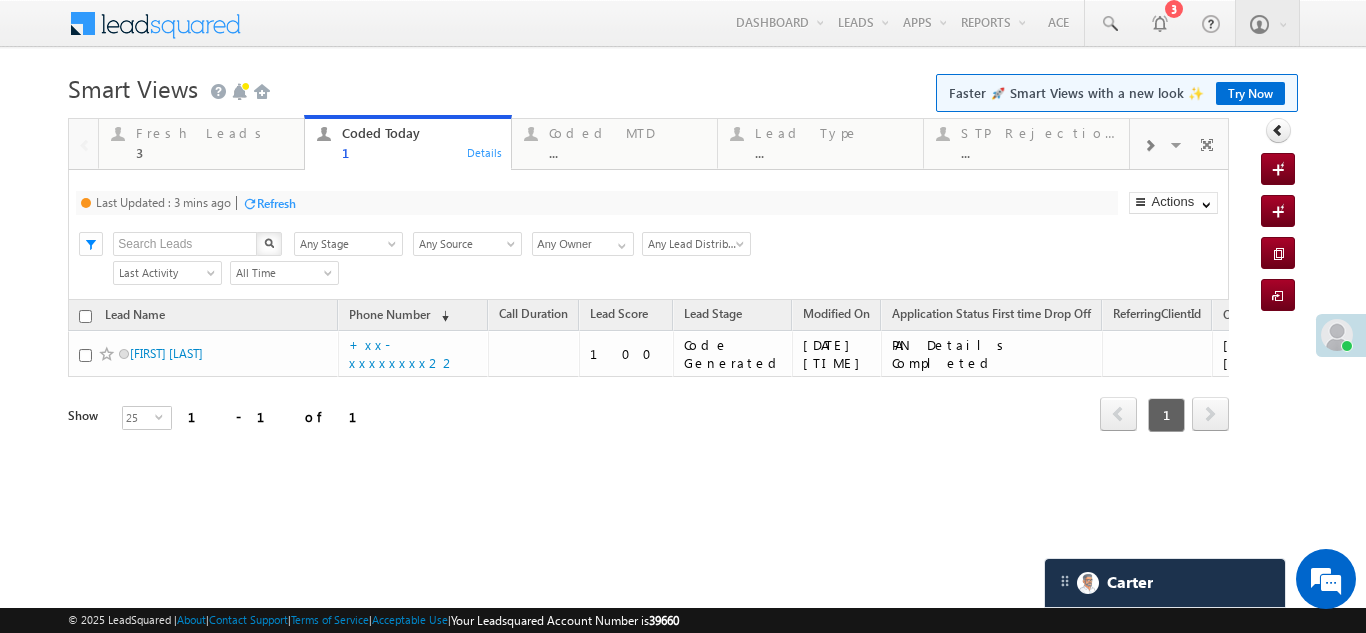 click on "Refresh" at bounding box center (276, 203) 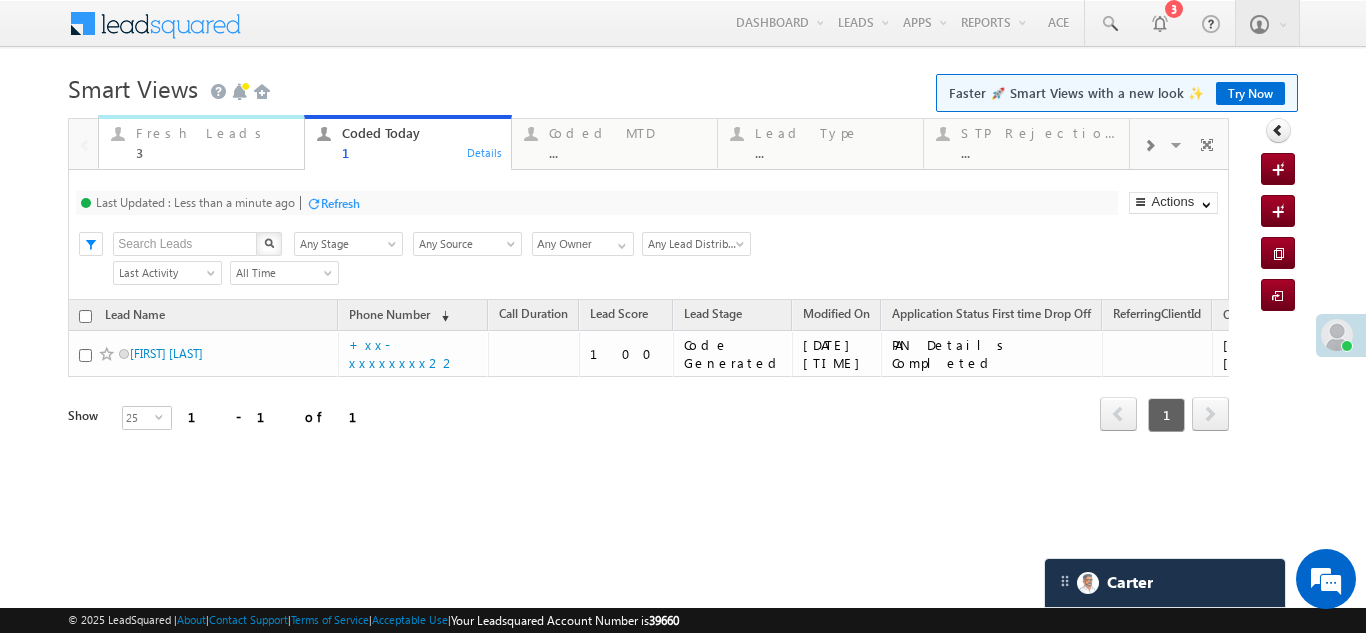 click on "Fresh Leads" at bounding box center (214, 133) 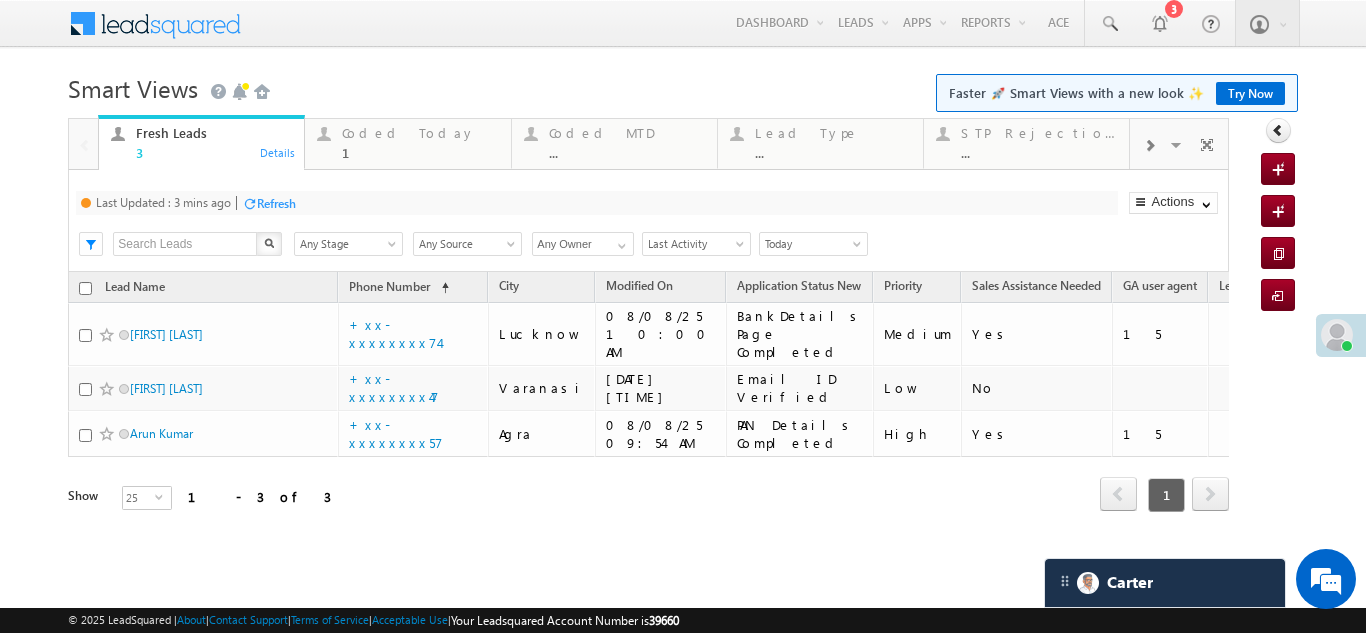 click on "Refresh" at bounding box center [276, 203] 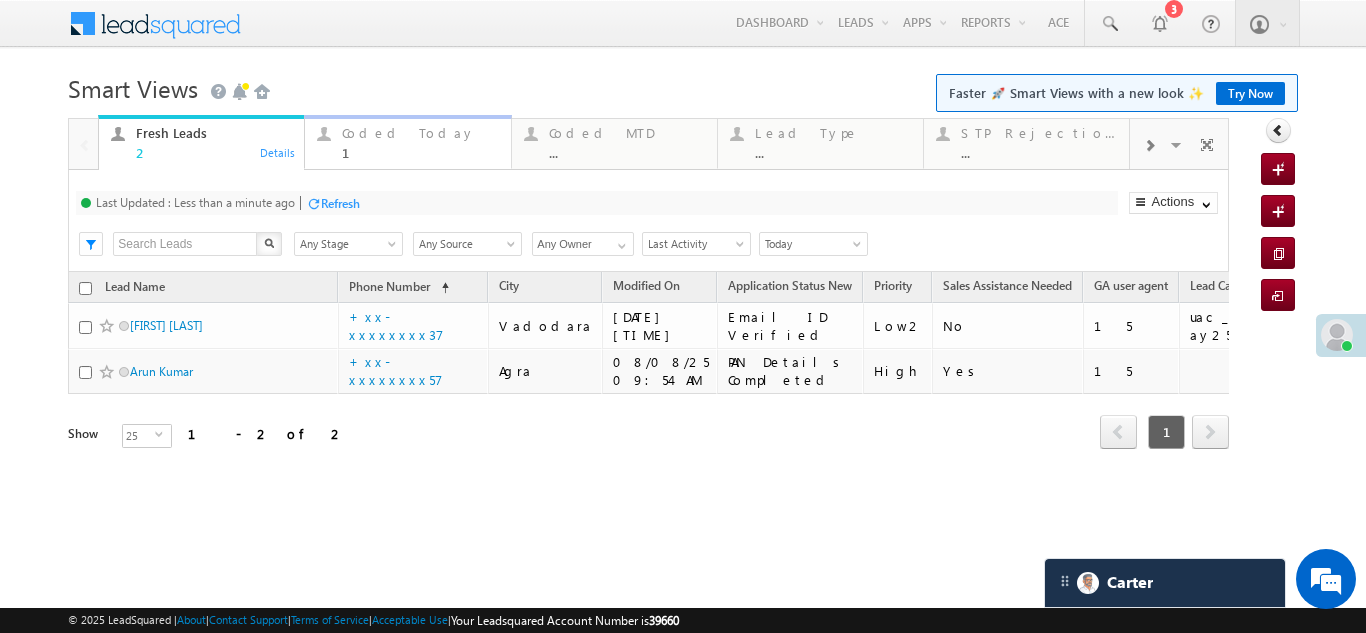 click on "Coded Today" at bounding box center [420, 133] 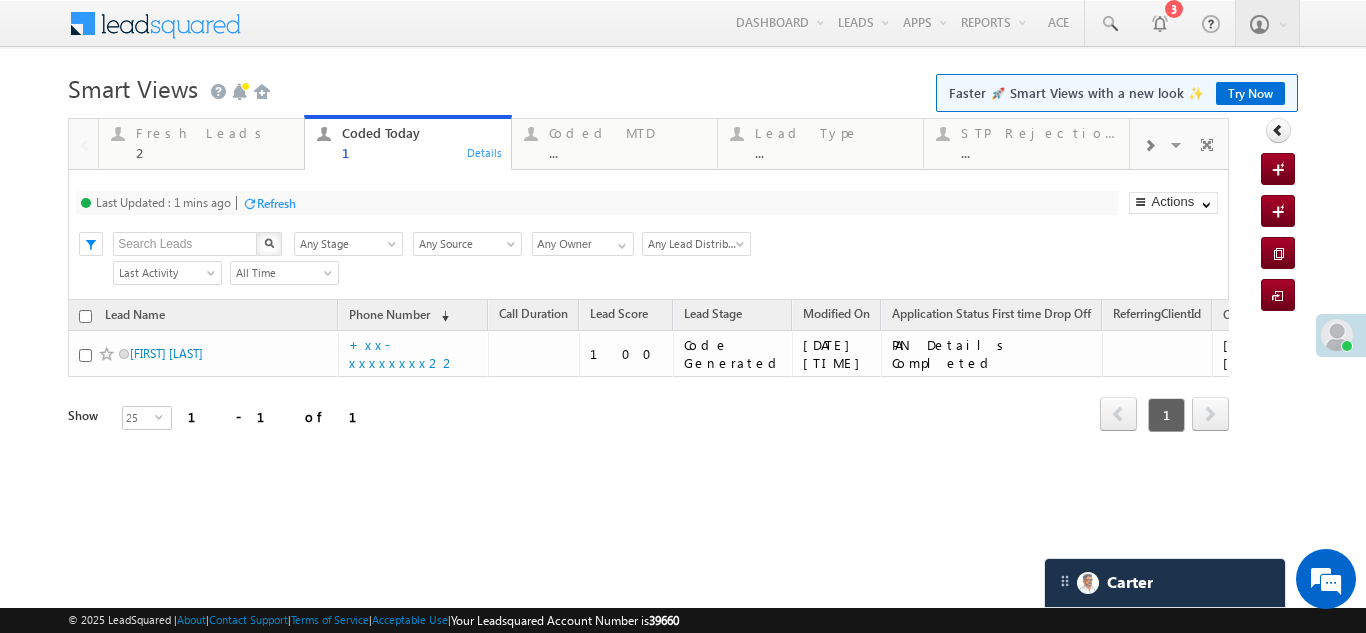 click on "Refresh" at bounding box center (276, 203) 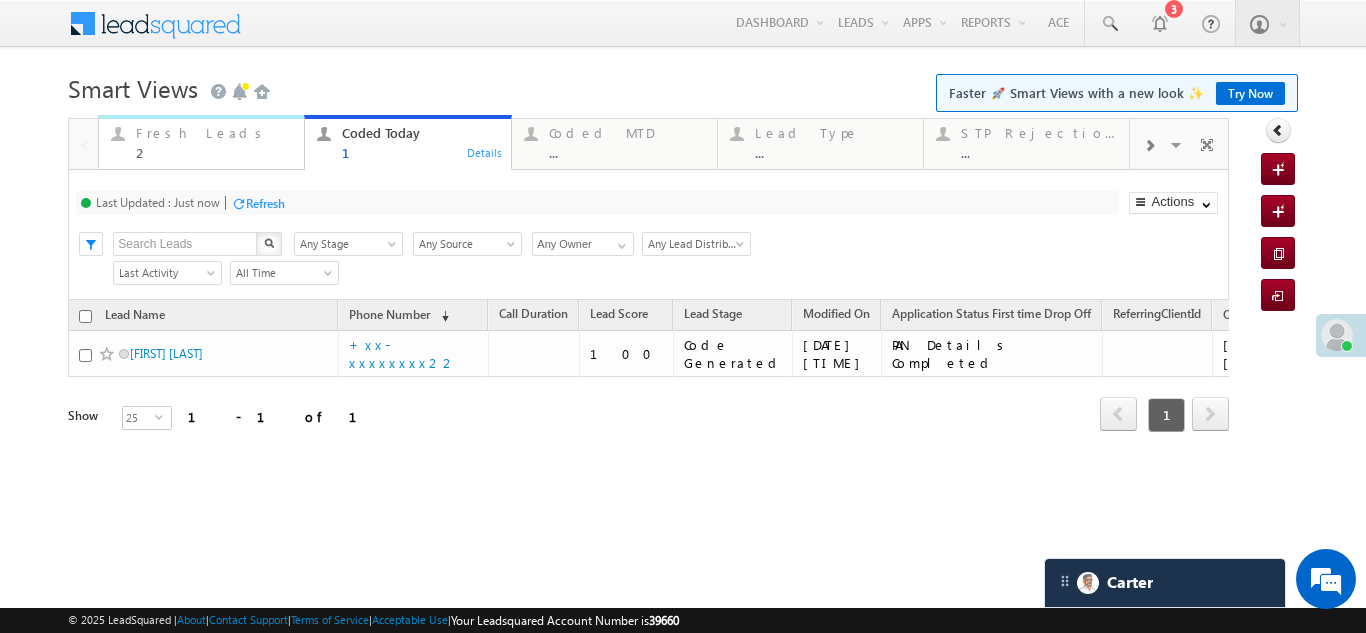 click on "Fresh Leads" at bounding box center [214, 133] 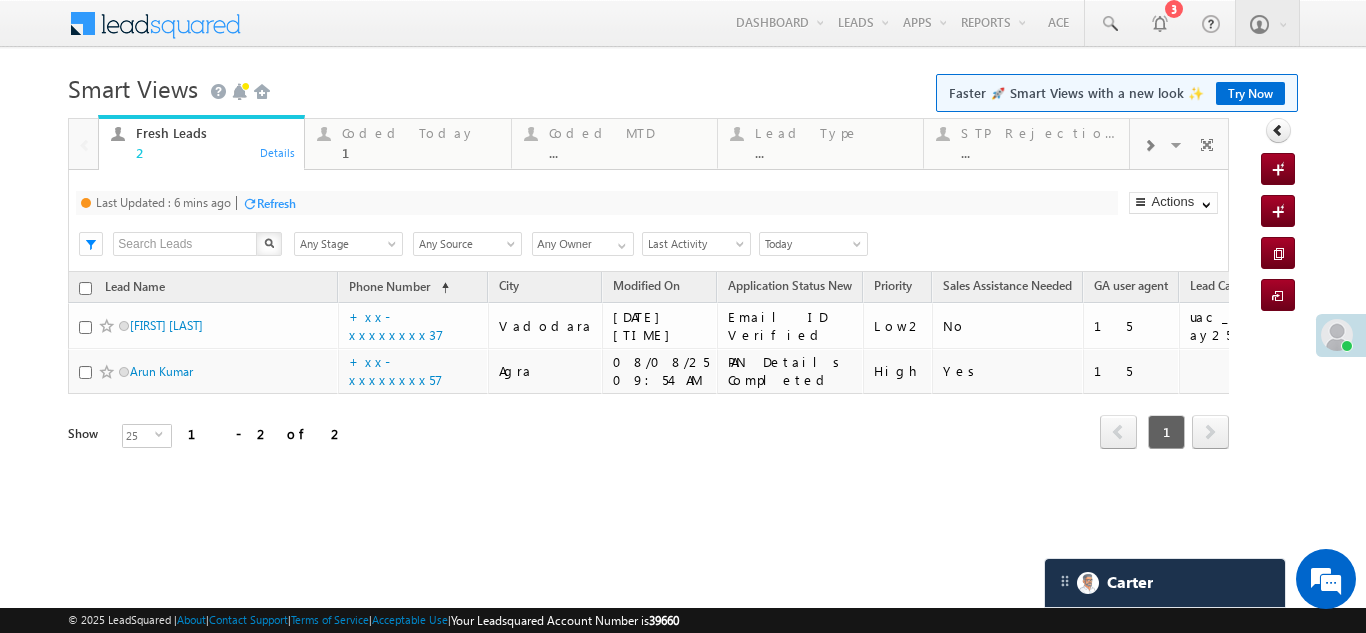 click on "Refresh" at bounding box center [276, 203] 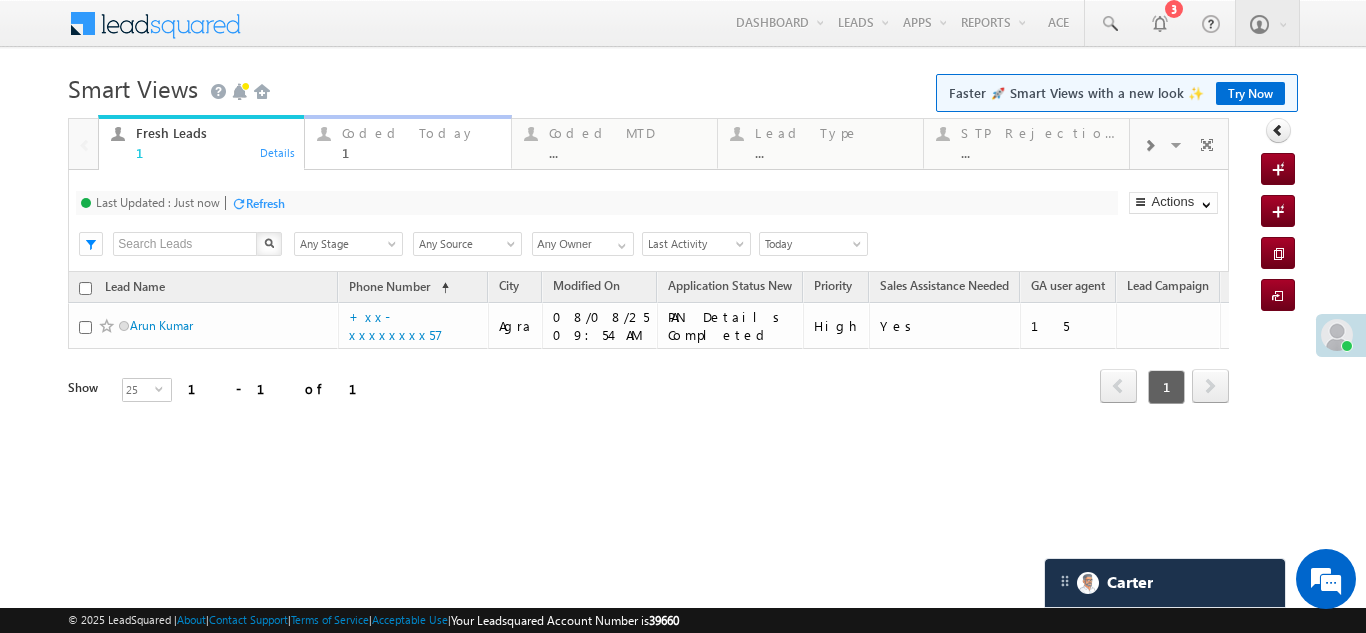 click on "Coded Today" at bounding box center [420, 133] 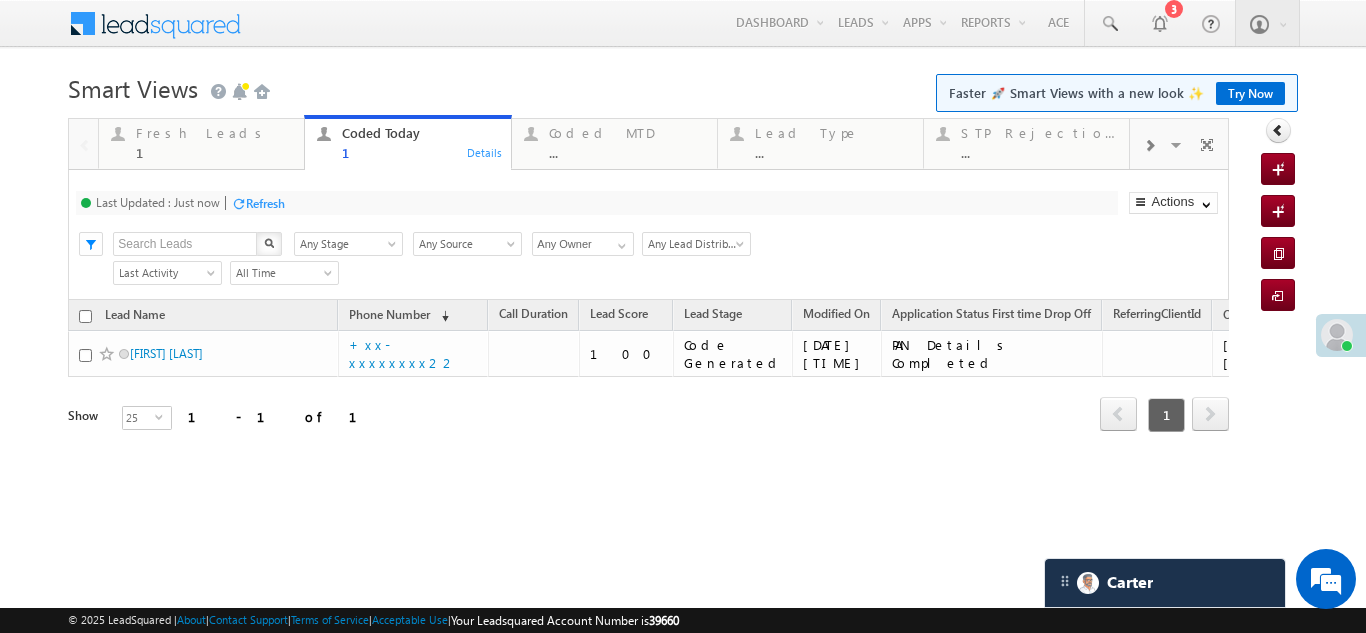 click on "Refresh" at bounding box center [265, 203] 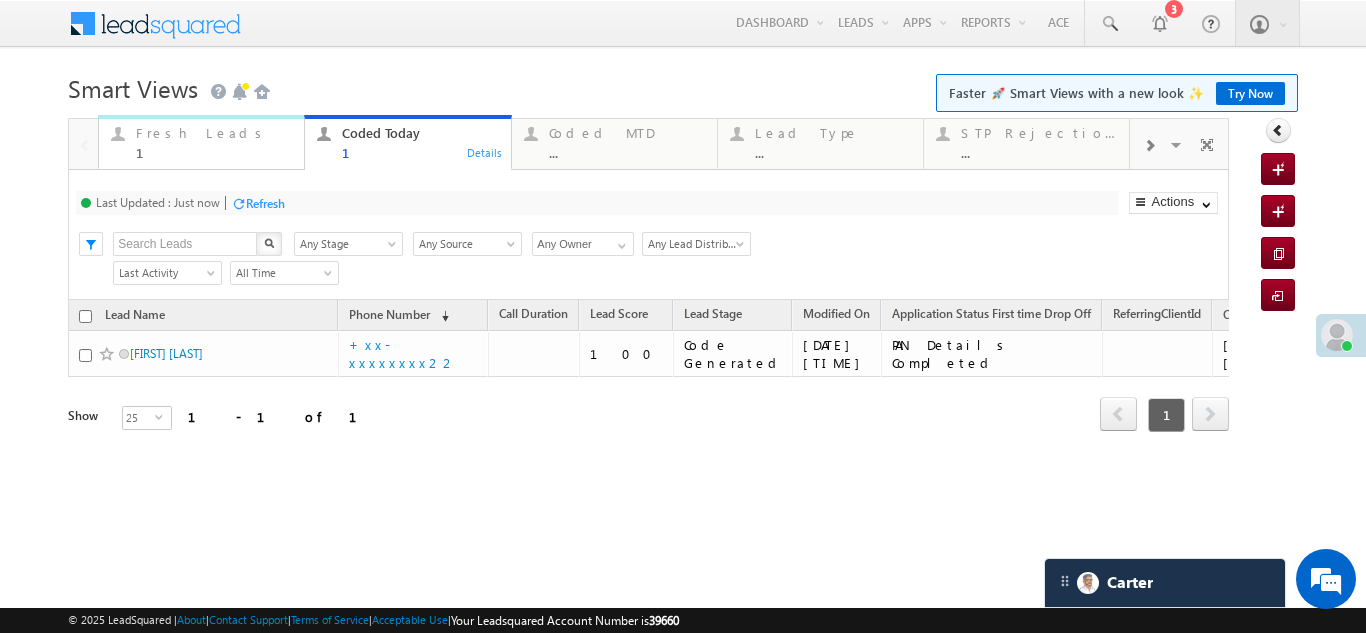 click on "Fresh Leads" at bounding box center [214, 133] 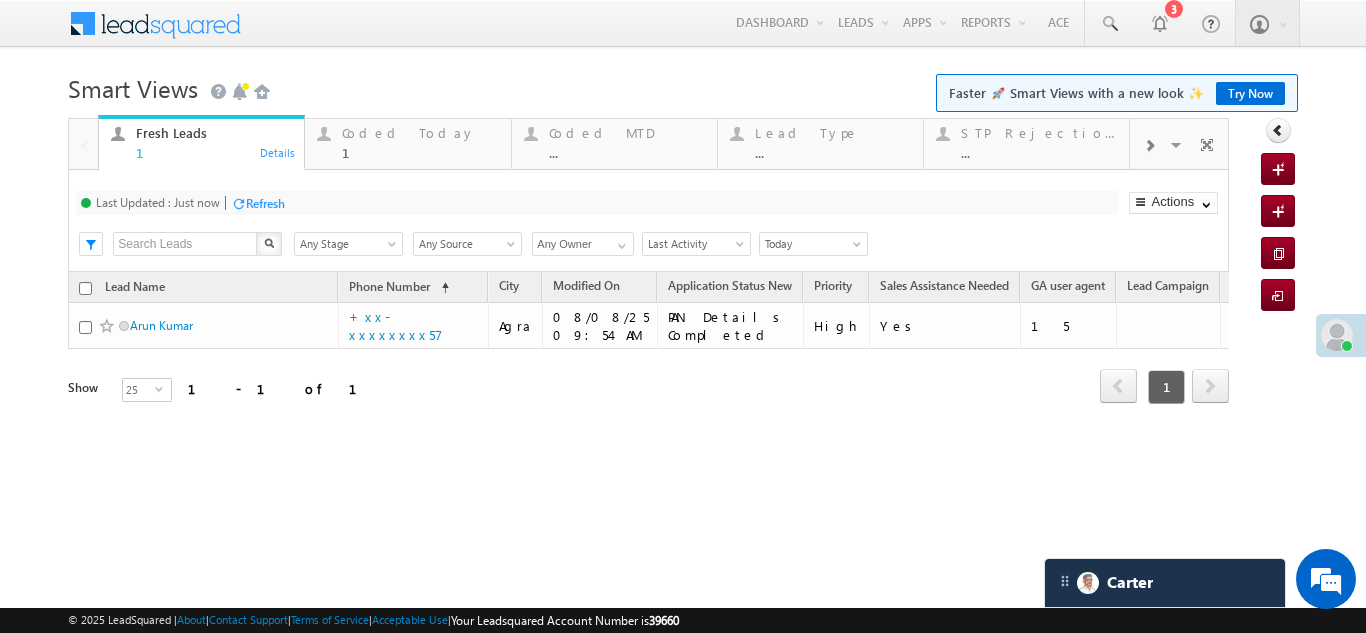 click on "Refresh" at bounding box center (265, 203) 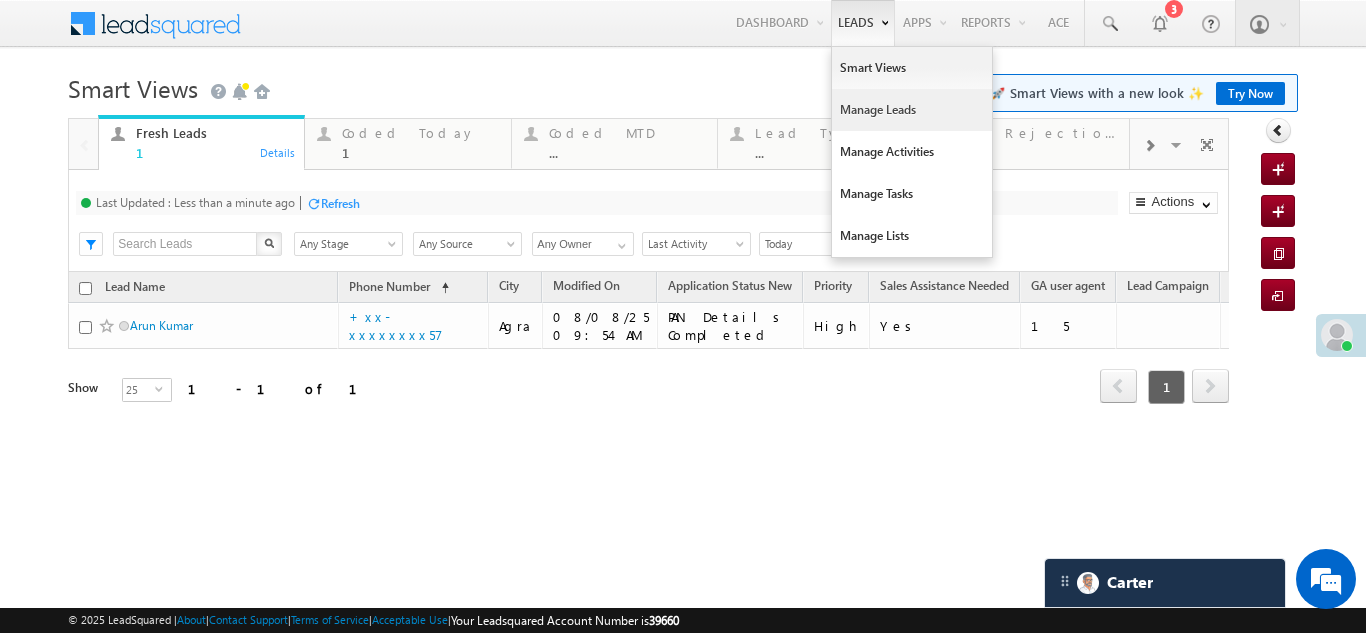 click on "Manage Leads" at bounding box center [912, 110] 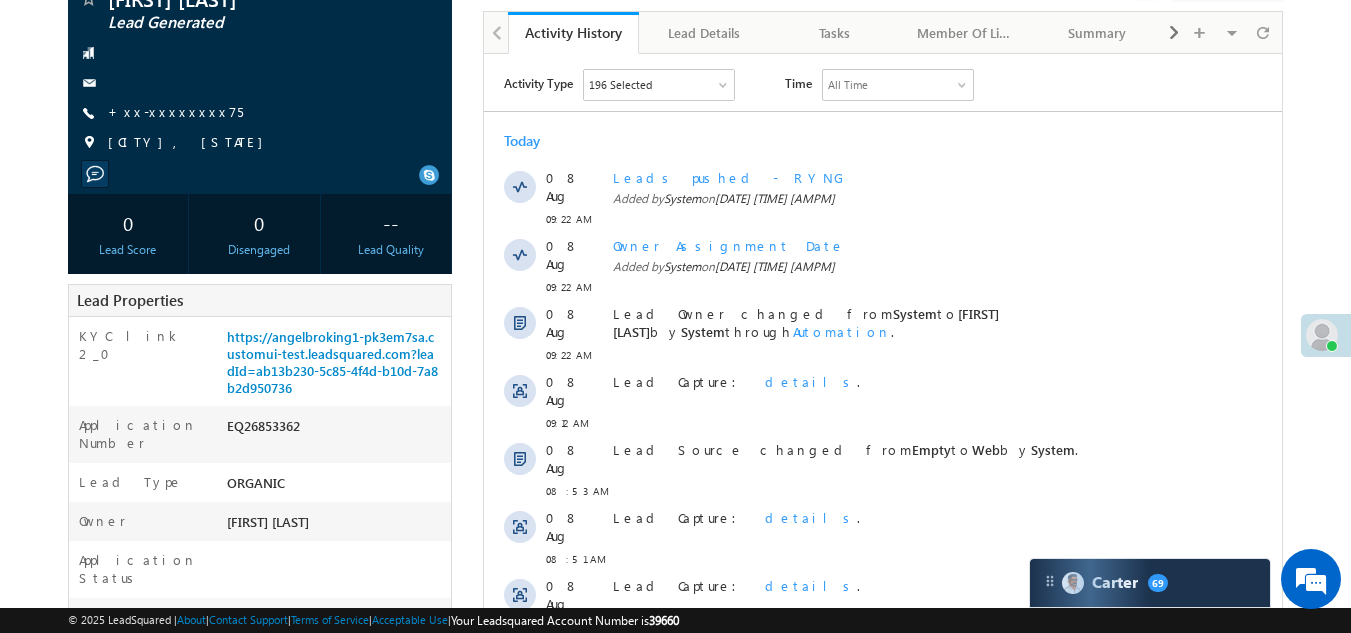 scroll, scrollTop: 0, scrollLeft: 0, axis: both 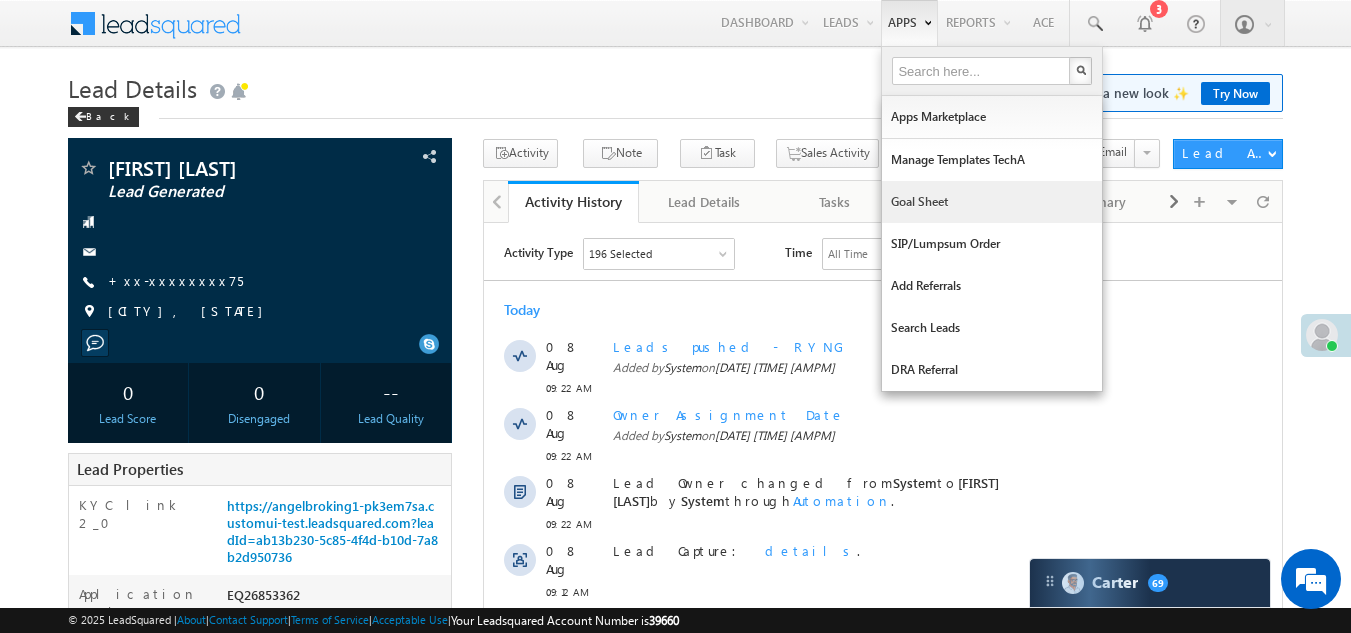 click on "Goal Sheet" at bounding box center [992, 202] 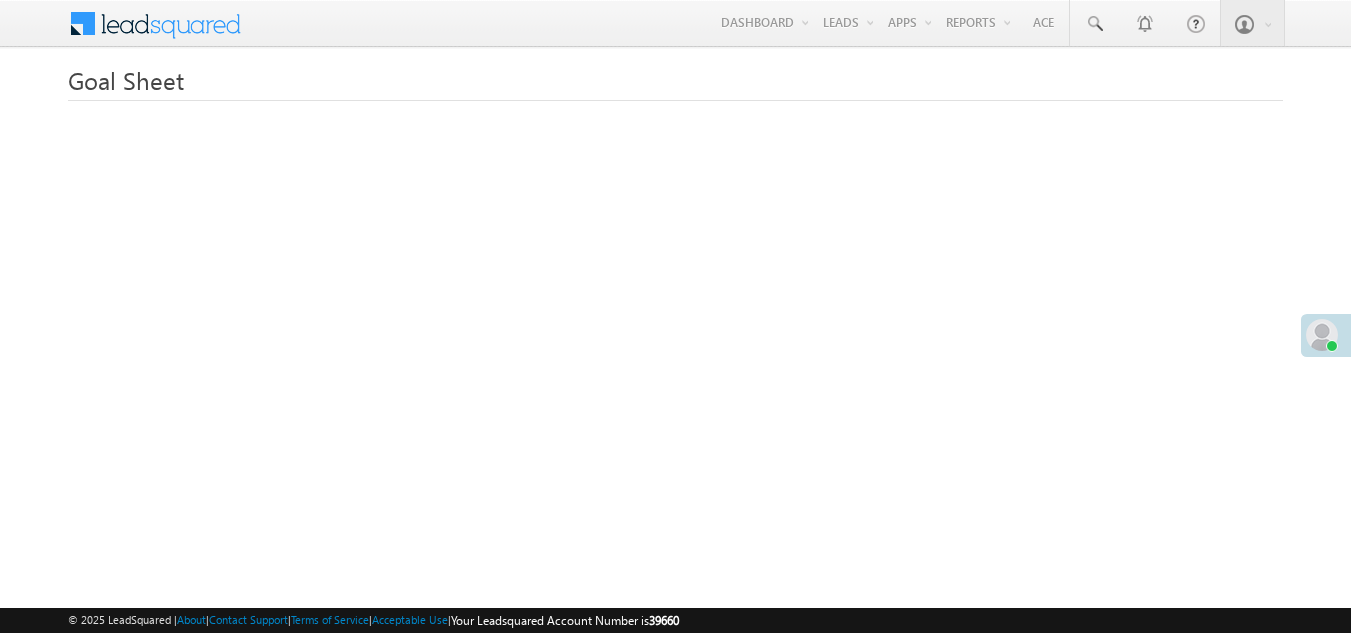 scroll, scrollTop: 0, scrollLeft: 0, axis: both 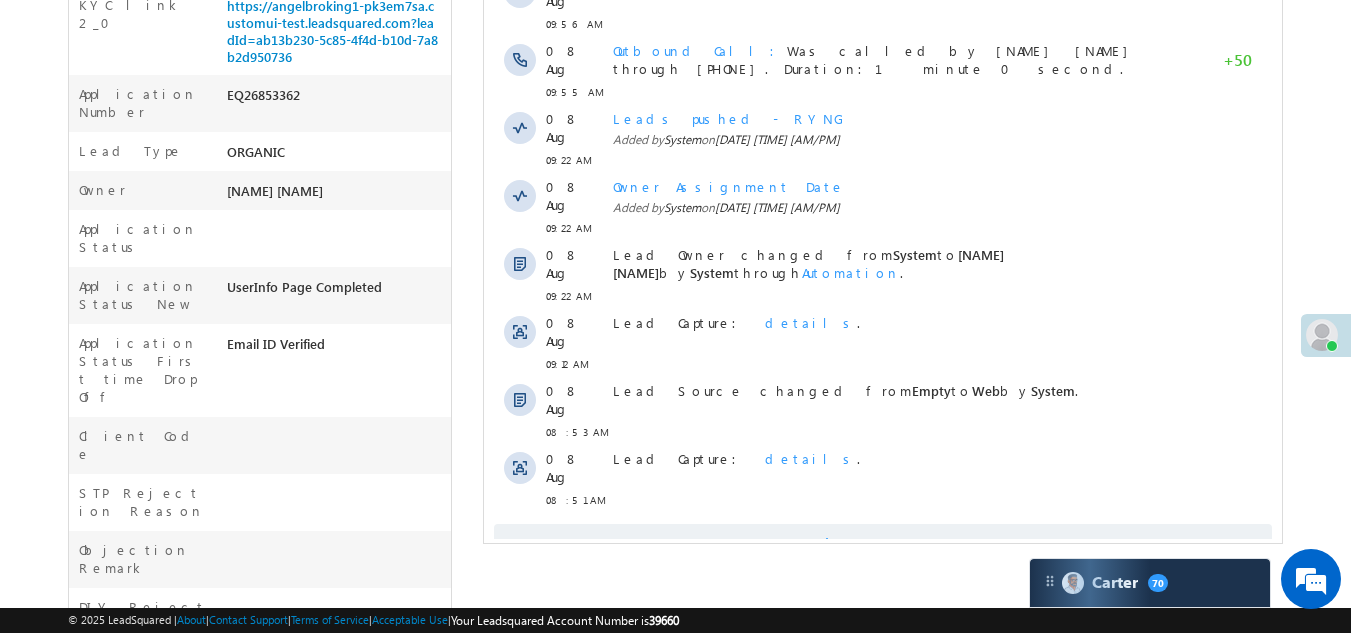 click on "Show More" at bounding box center (883, 544) 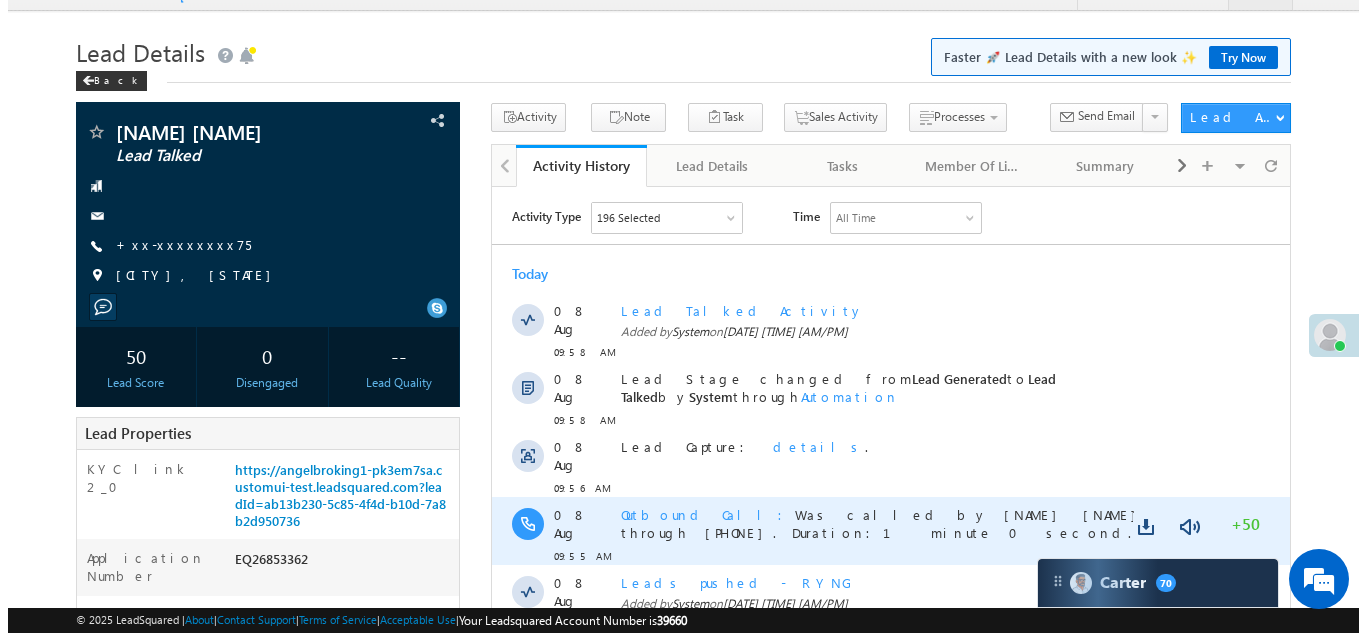 scroll, scrollTop: 0, scrollLeft: 0, axis: both 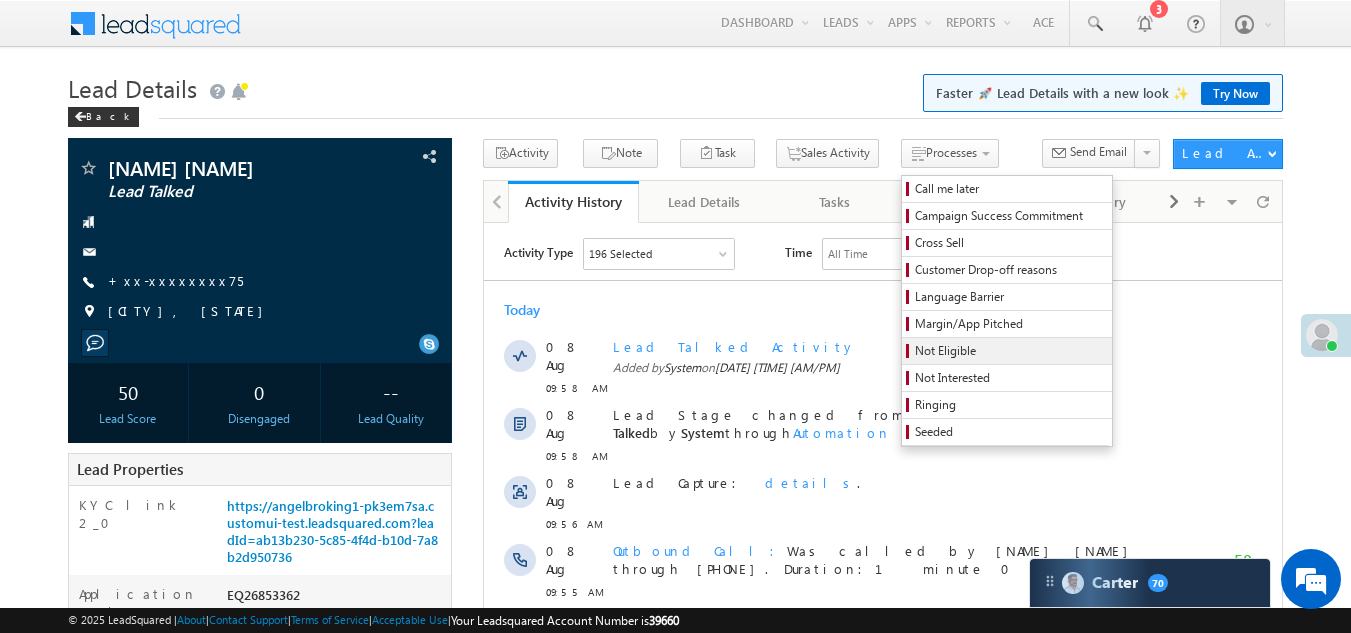 click on "Not Eligible" at bounding box center [1010, 351] 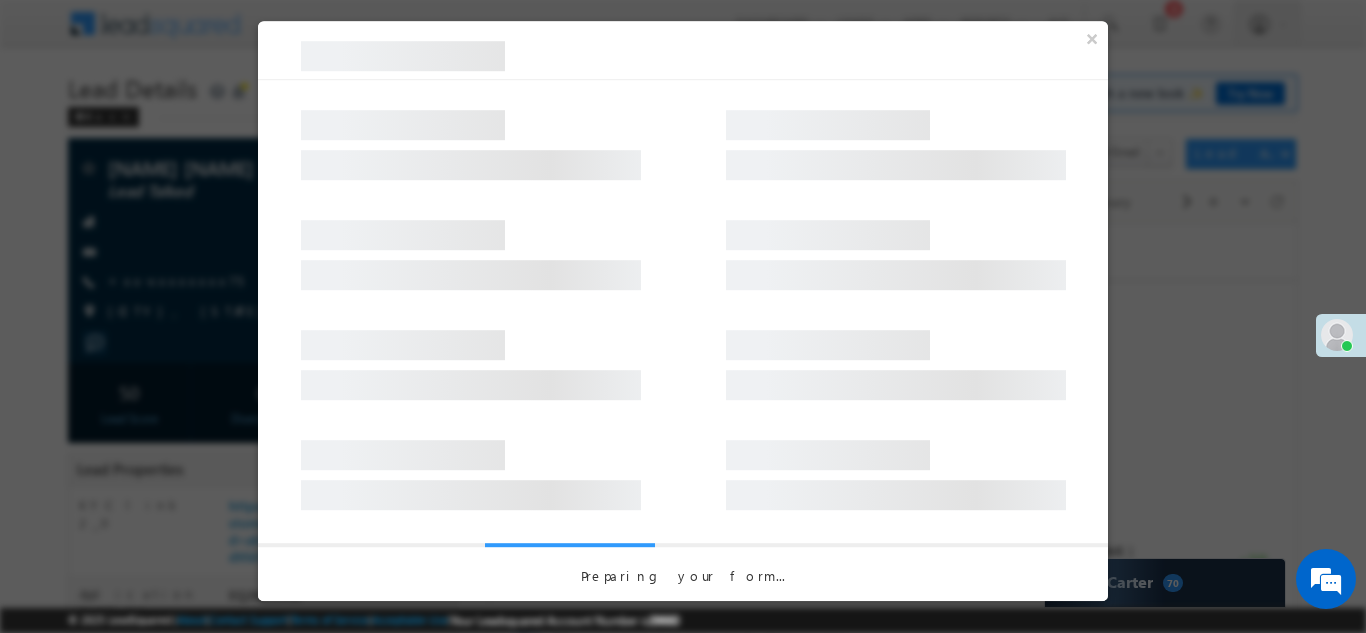scroll, scrollTop: 0, scrollLeft: 0, axis: both 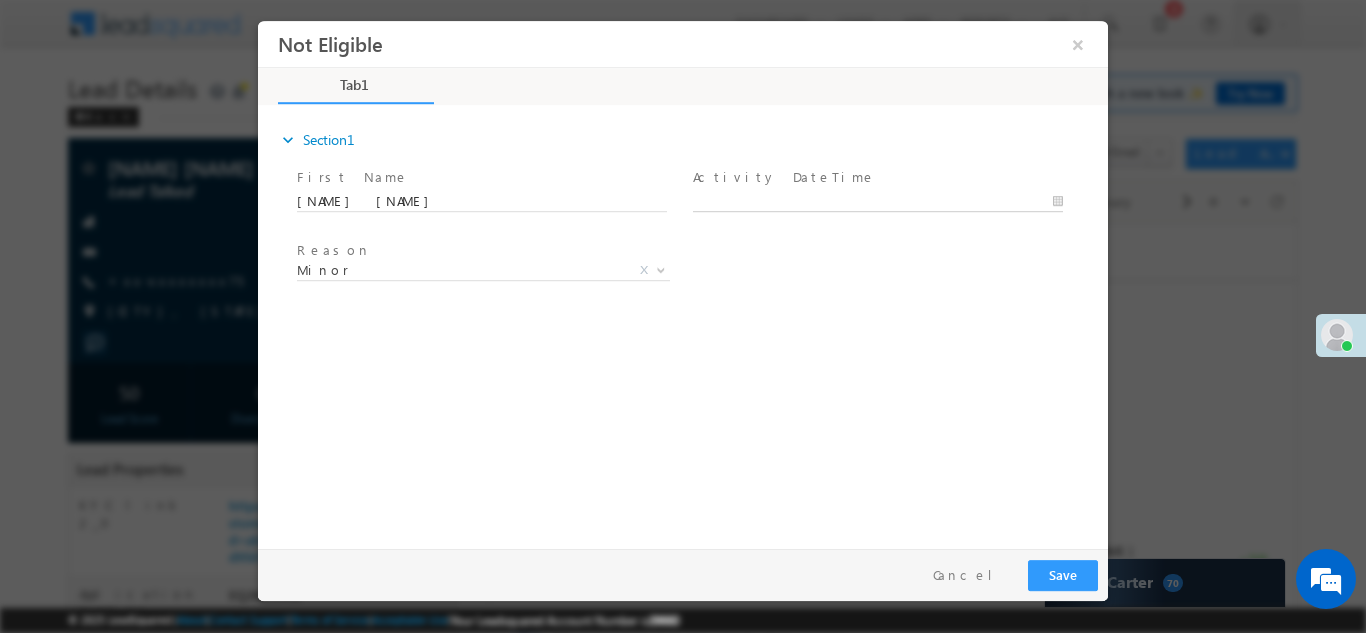 type on "08/08/25 10:05 AM" 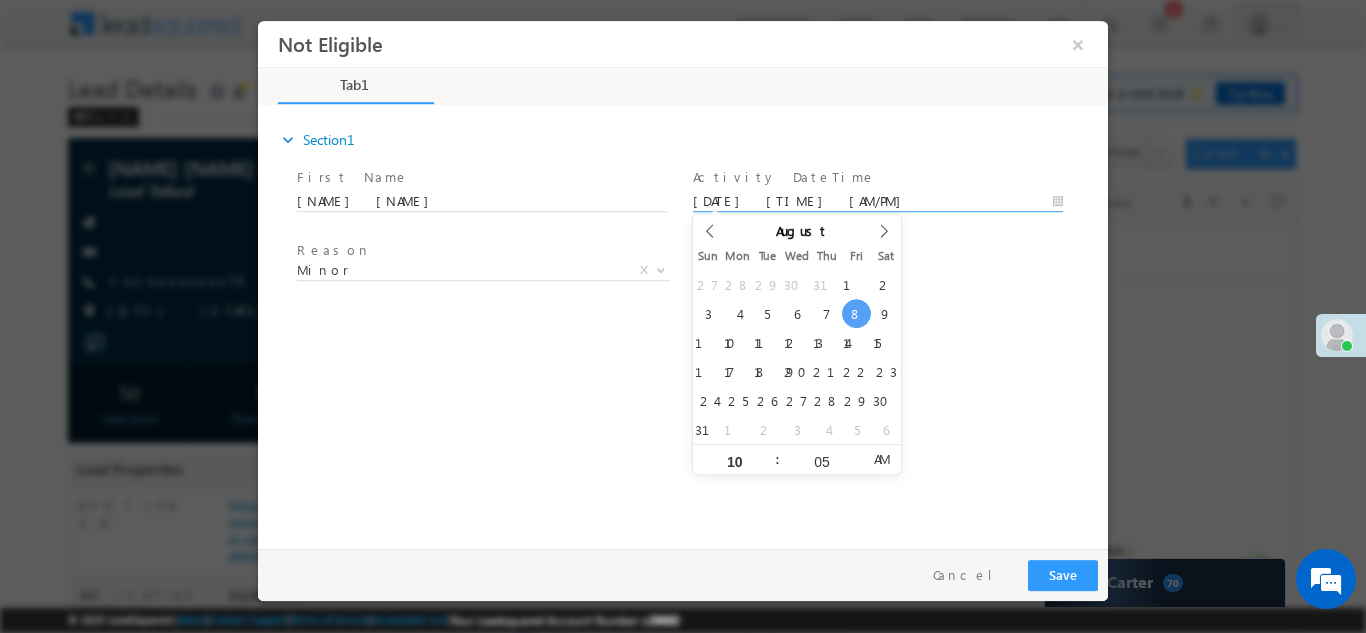 click on "08/08/25 10:05 AM" at bounding box center (878, 201) 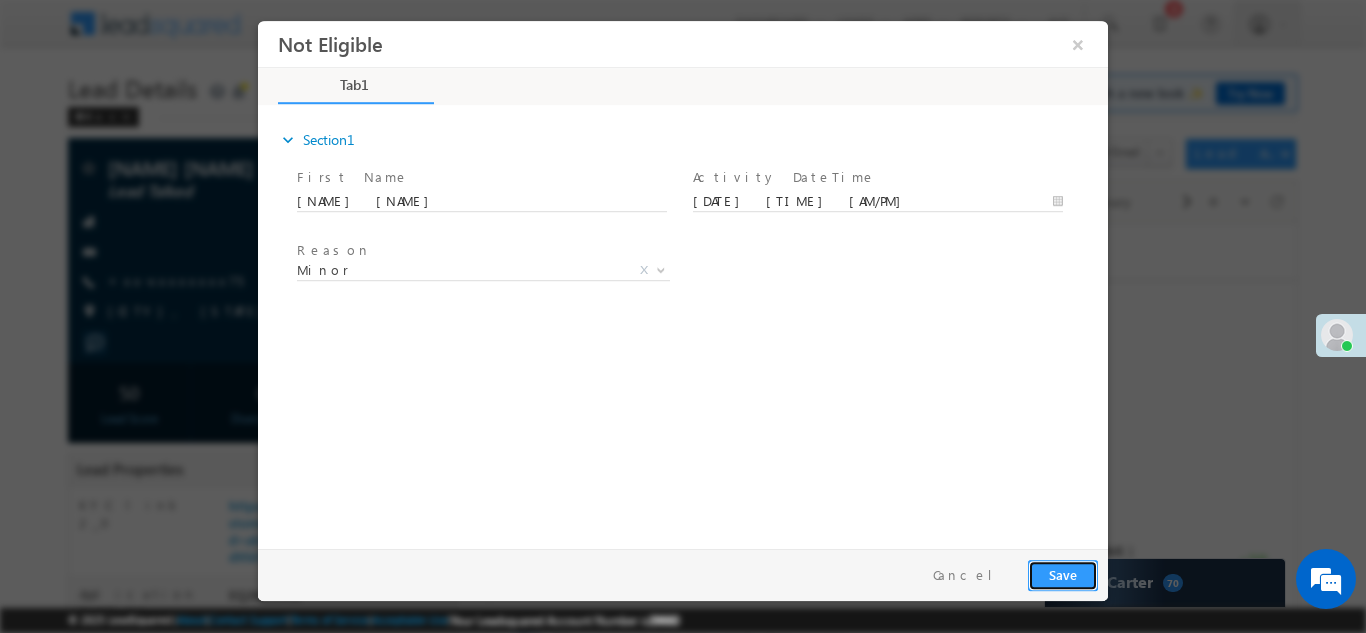 click on "Save" at bounding box center [1063, 574] 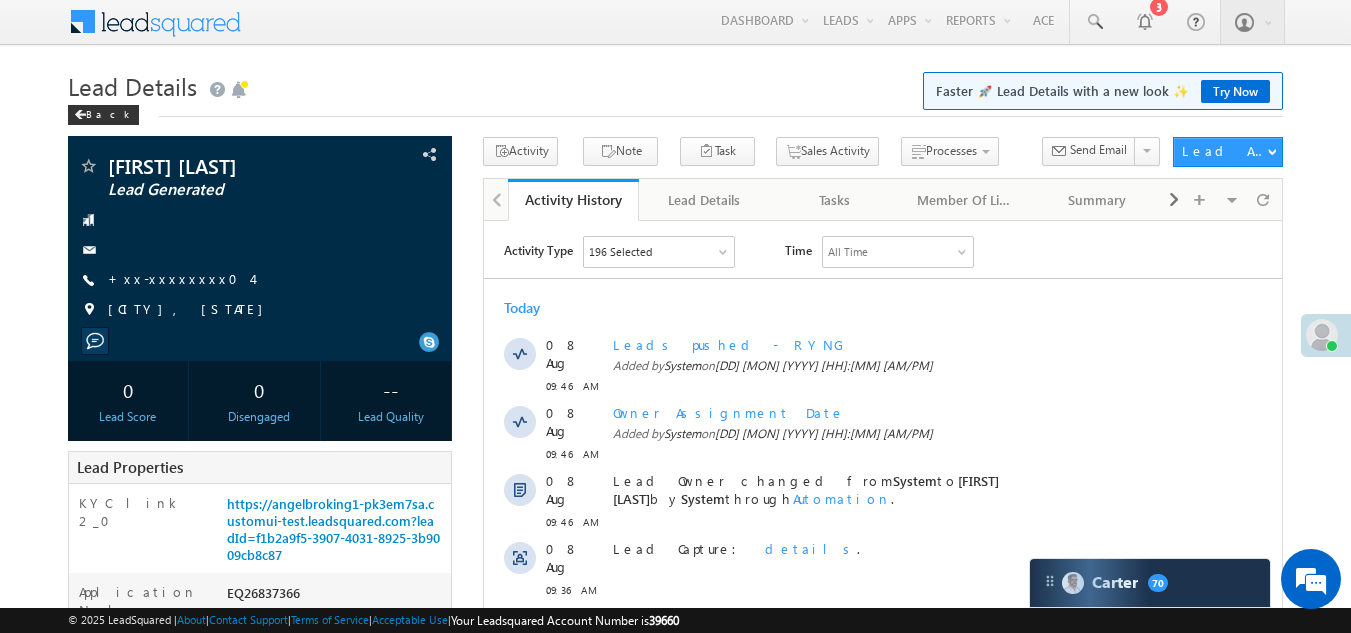 scroll, scrollTop: 0, scrollLeft: 0, axis: both 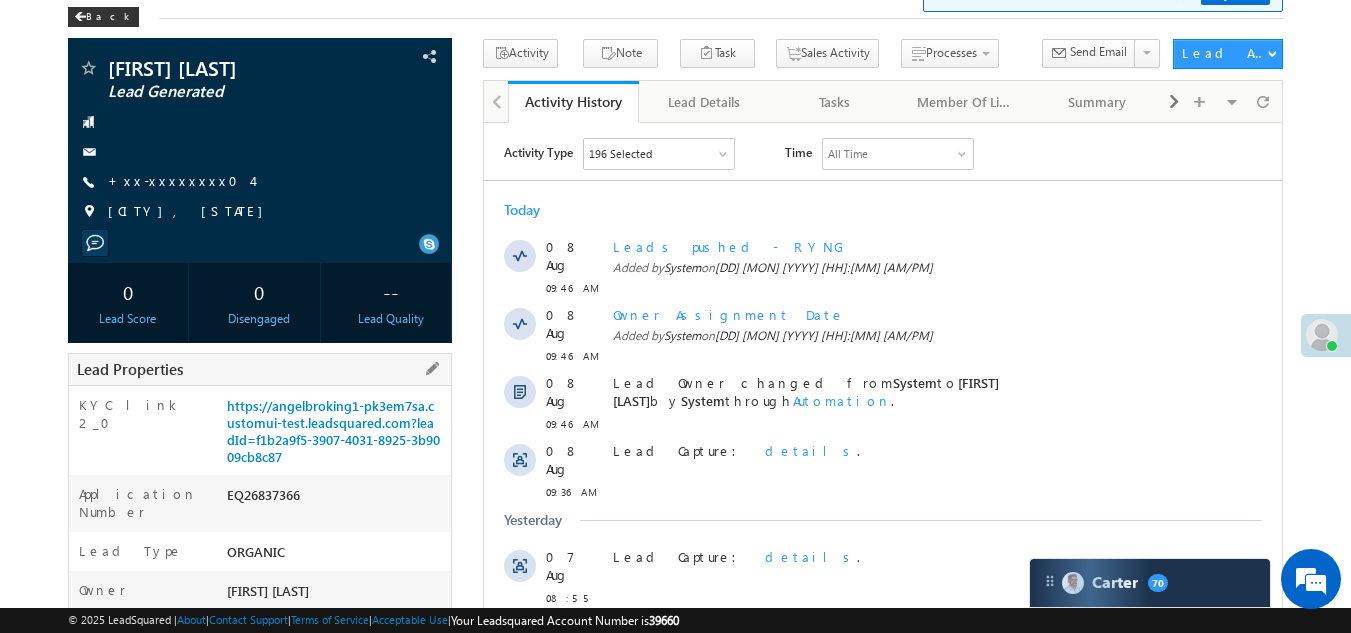 drag, startPoint x: 228, startPoint y: 493, endPoint x: 334, endPoint y: 491, distance: 106.01887 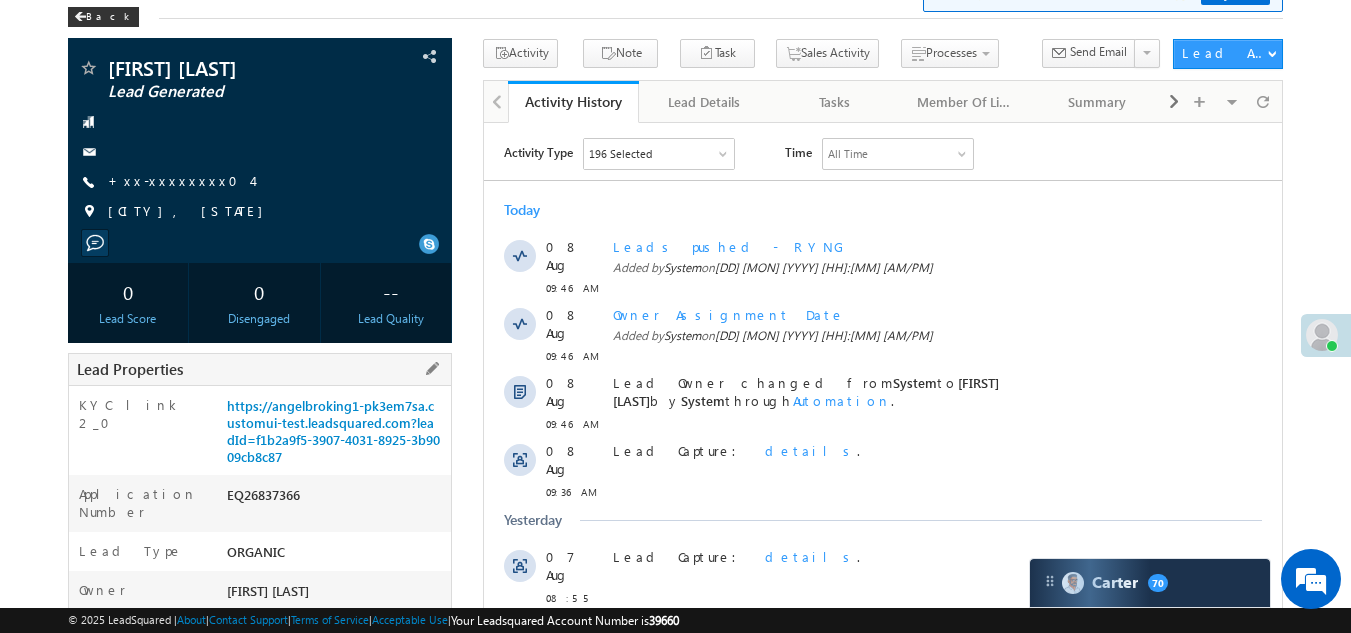 copy on "EQ26837366" 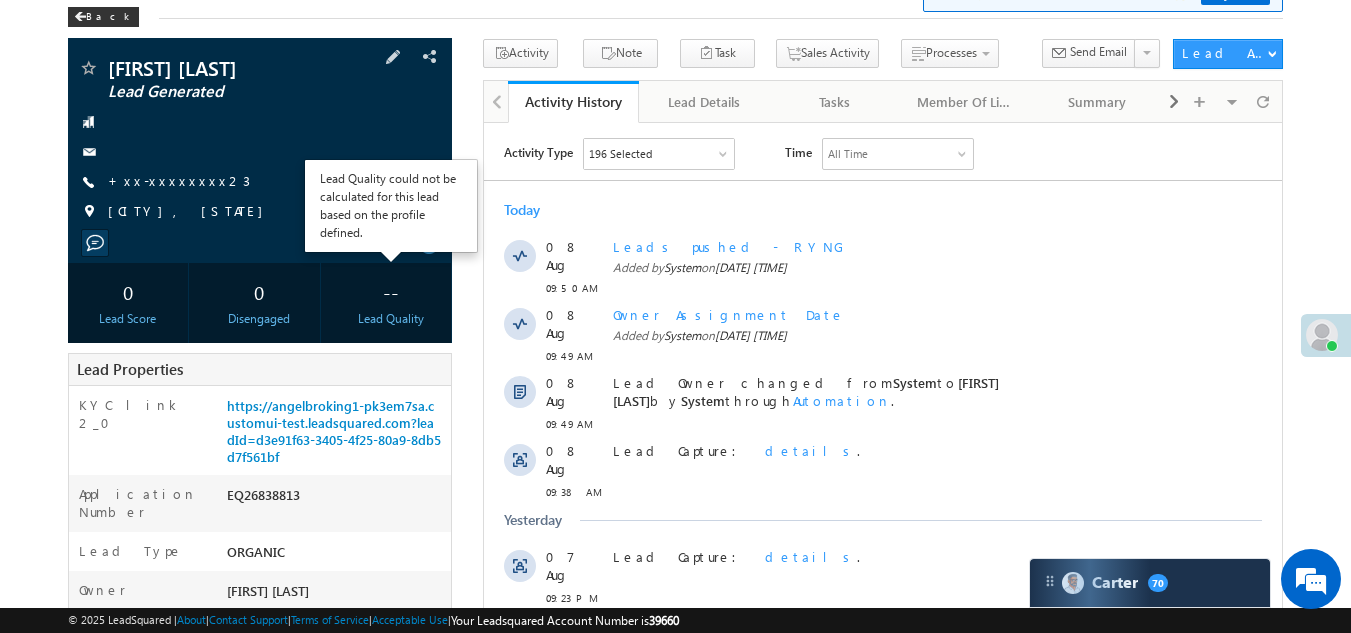 scroll, scrollTop: 0, scrollLeft: 0, axis: both 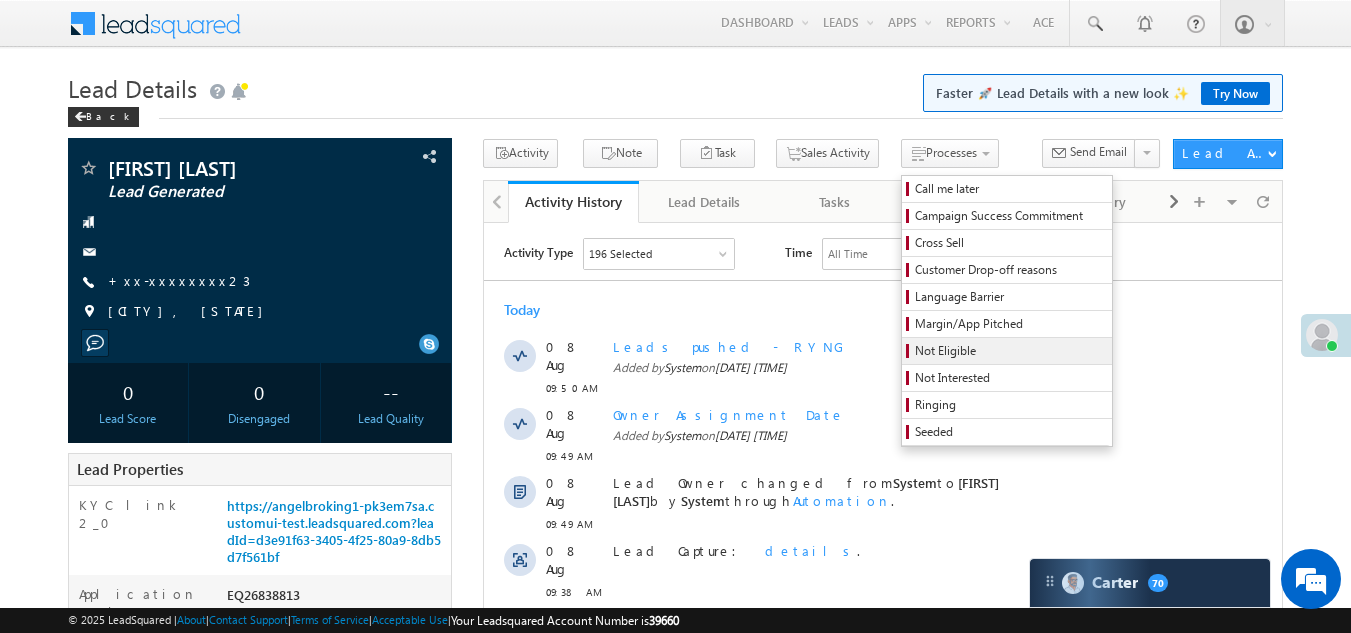 click on "Not Eligible" at bounding box center (1010, 351) 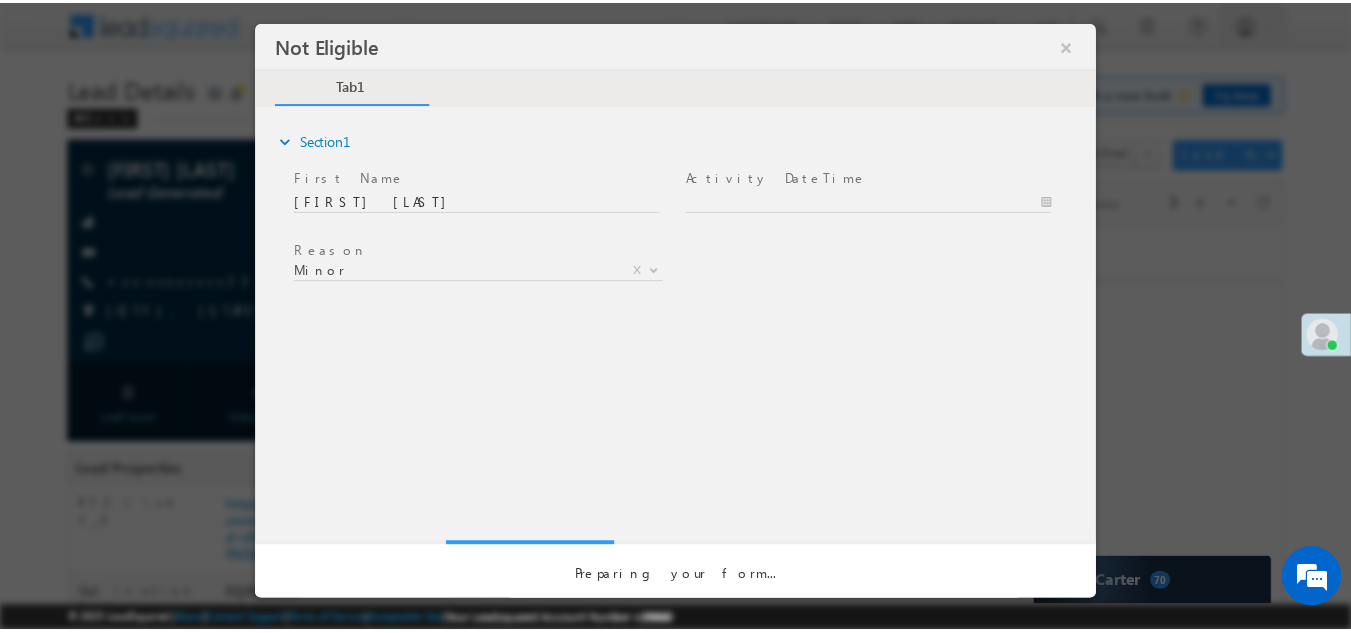 scroll, scrollTop: 0, scrollLeft: 0, axis: both 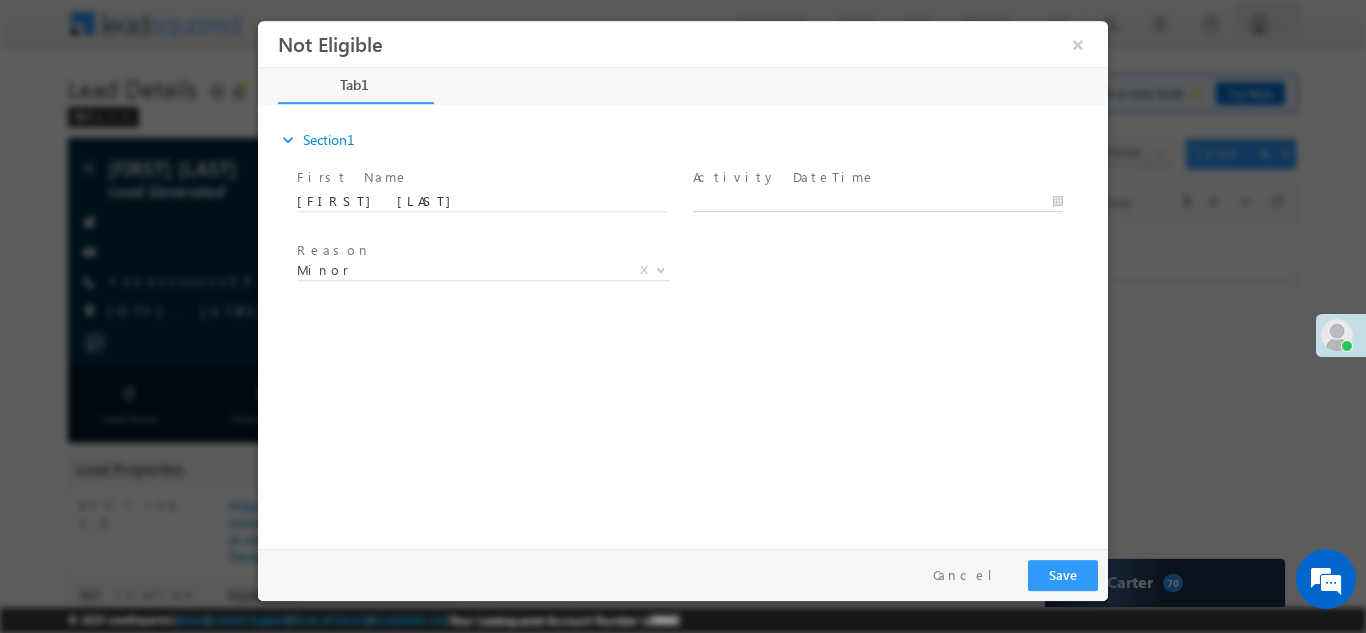 type on "08/08/25 10:09 AM" 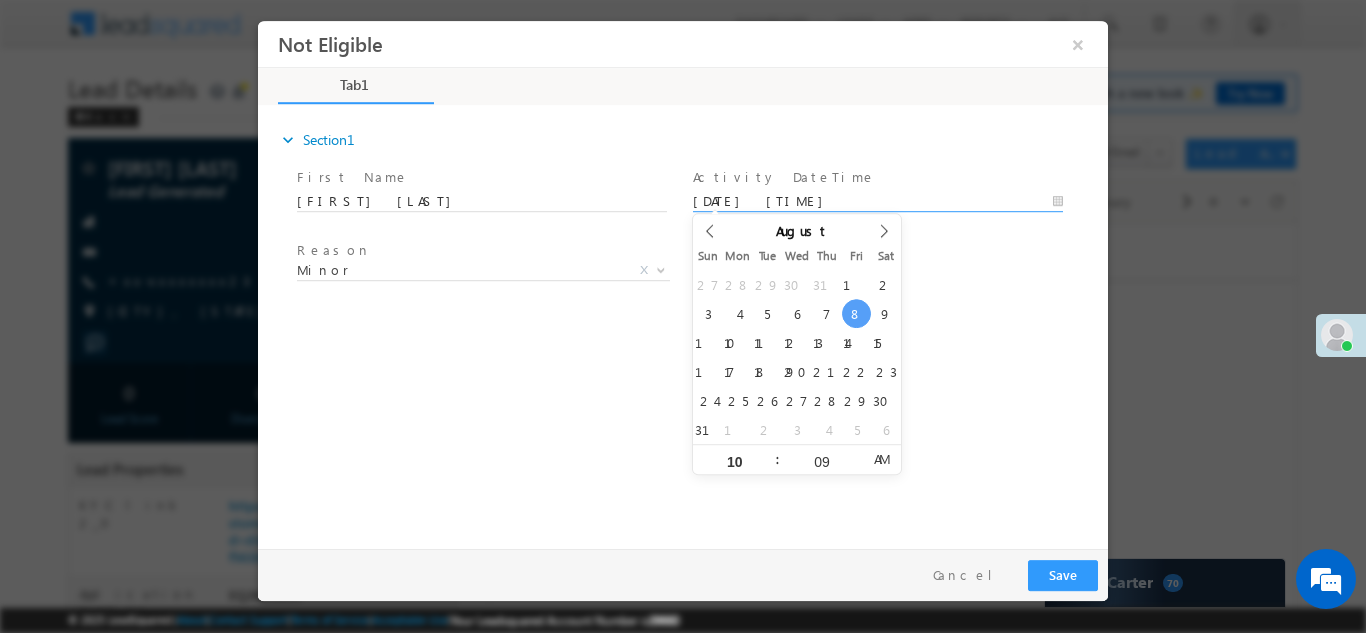 click on "08/08/25 10:09 AM" at bounding box center [878, 201] 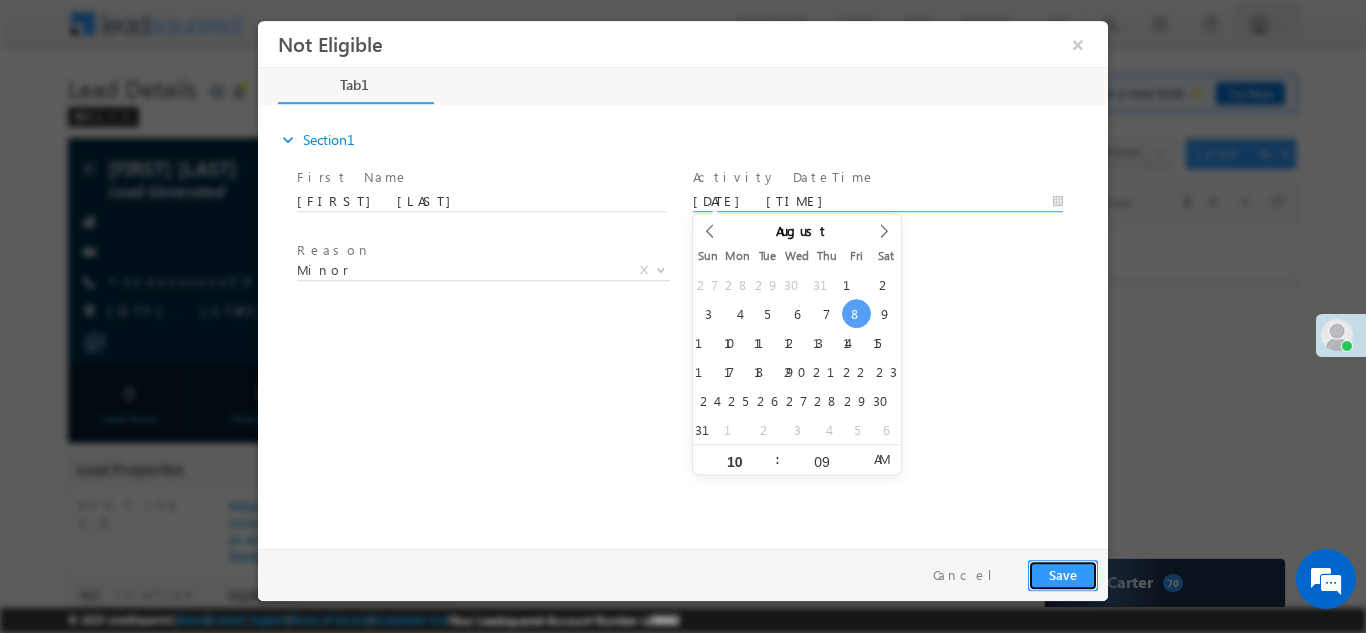 click on "Save" at bounding box center [1063, 574] 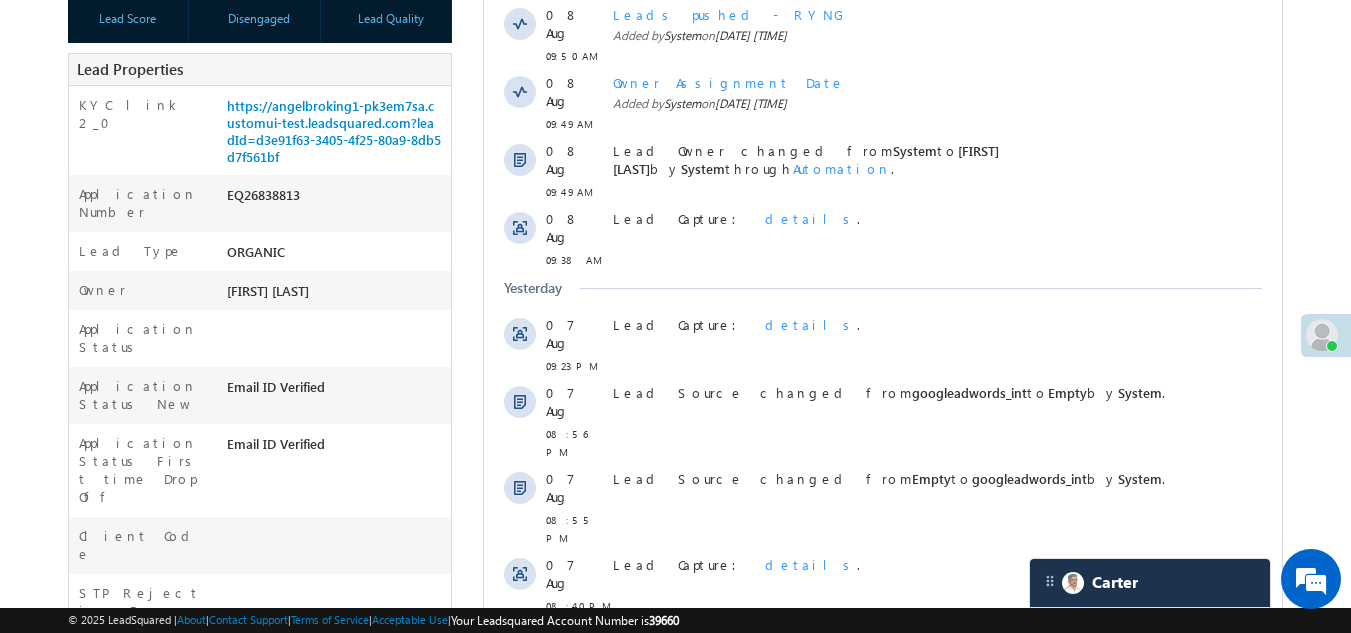 scroll, scrollTop: 0, scrollLeft: 0, axis: both 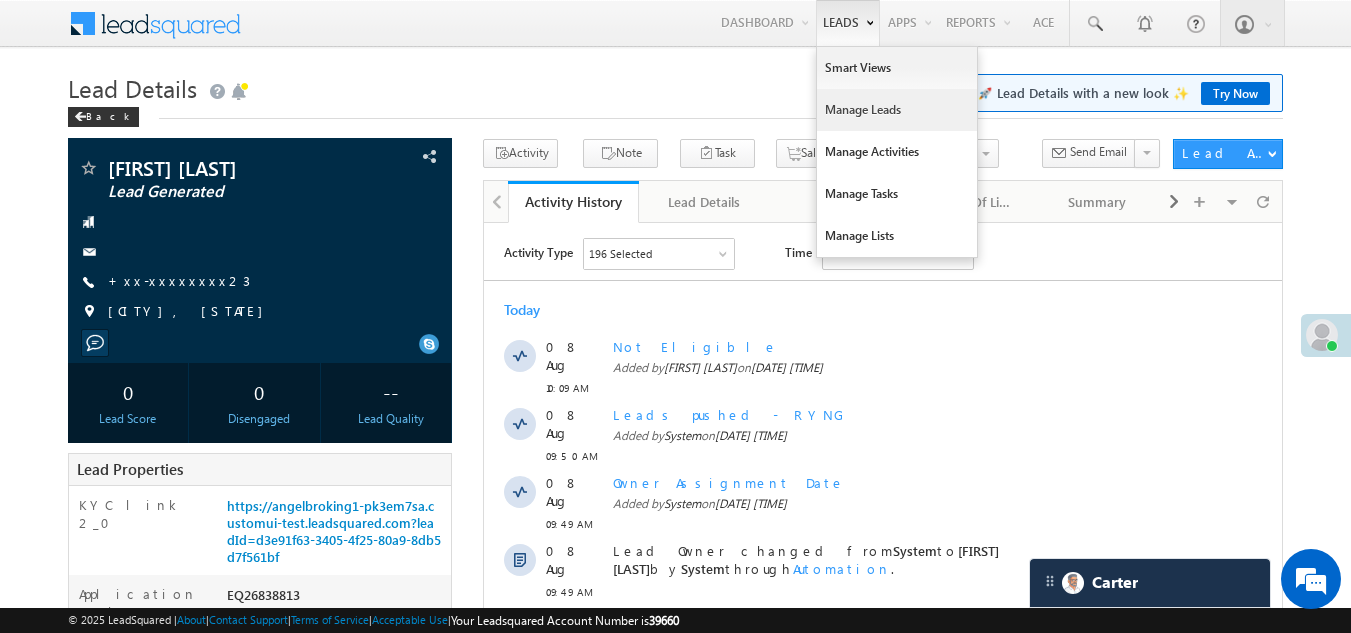 click on "Manage Leads" at bounding box center (897, 110) 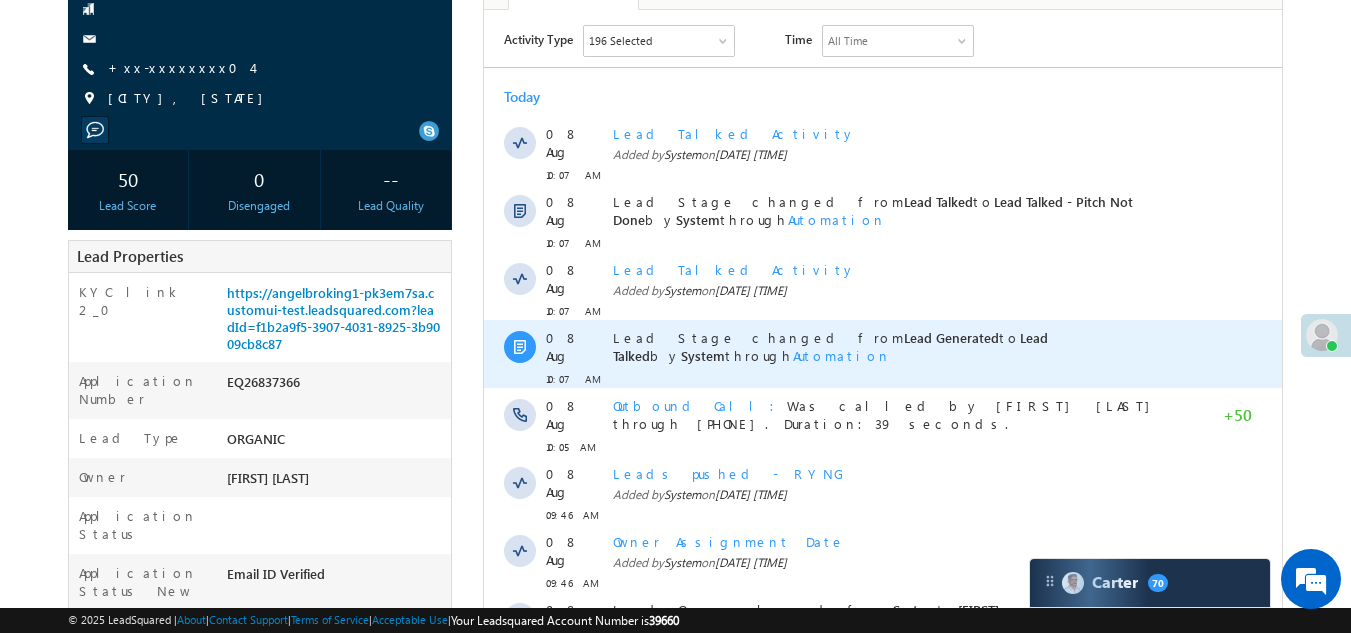 scroll, scrollTop: 0, scrollLeft: 0, axis: both 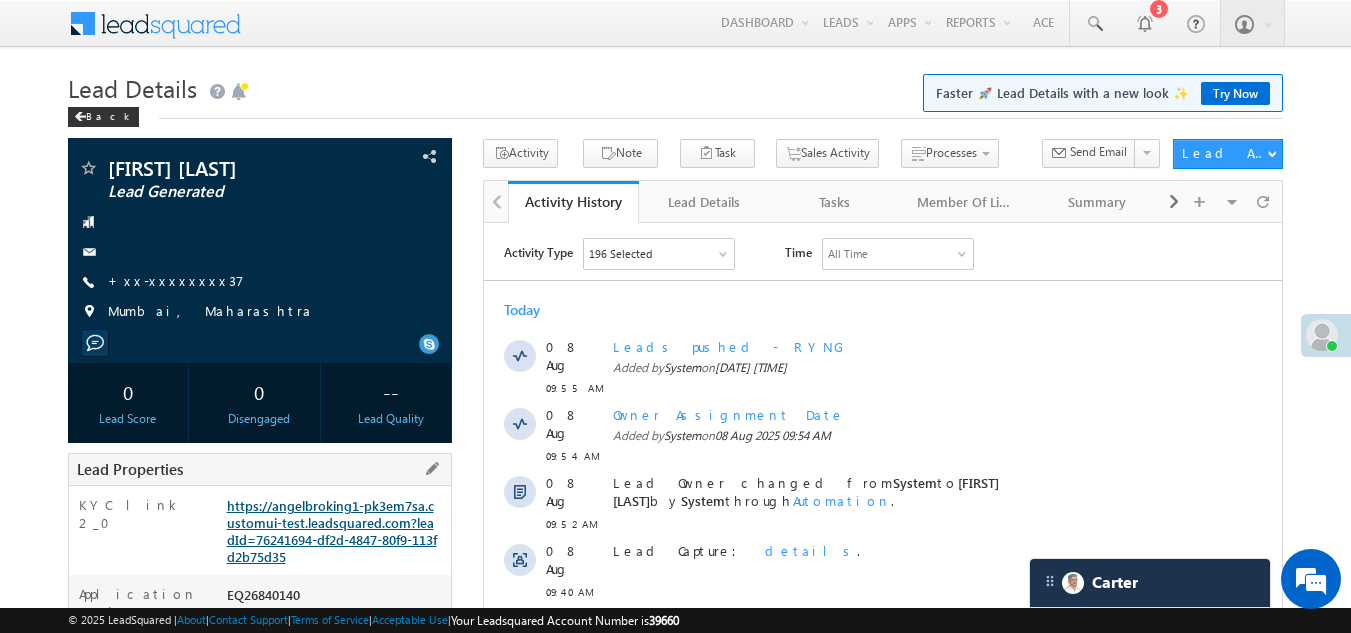 click on "https://angelbroking1-pk3em7sa.customui-test.leadsquared.com?leadId=76241694-df2d-4847-80f9-113fd2b75d35" at bounding box center [332, 531] 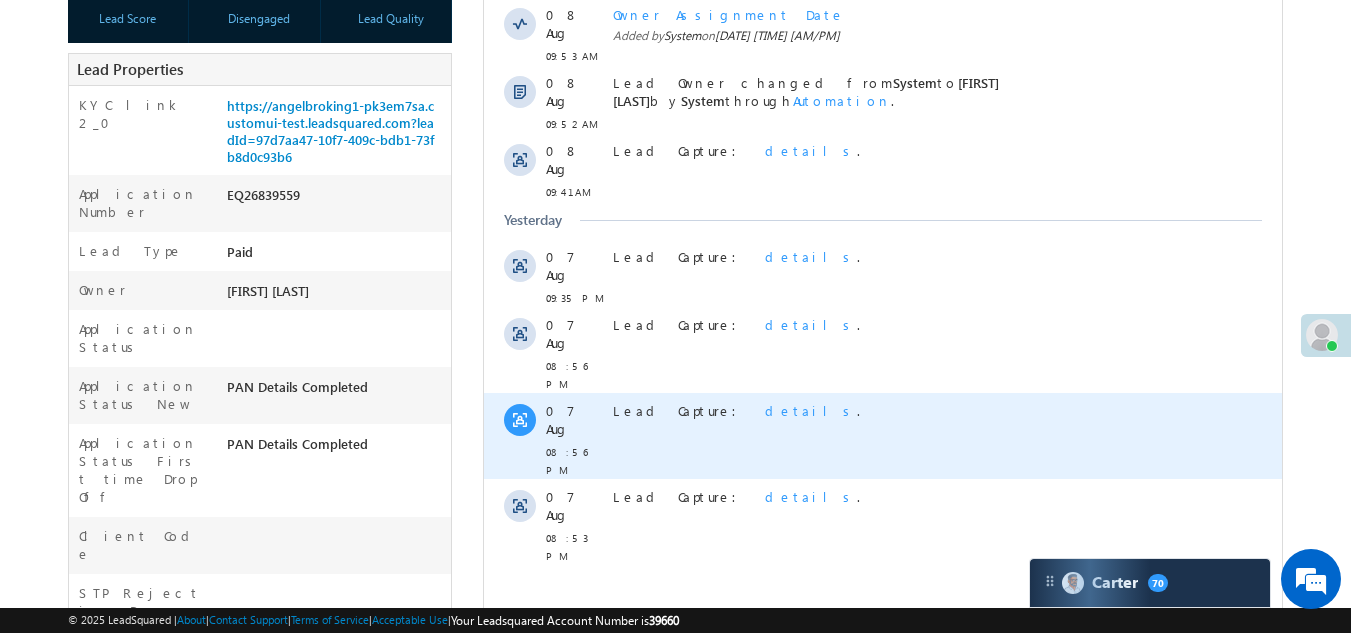 scroll, scrollTop: 0, scrollLeft: 0, axis: both 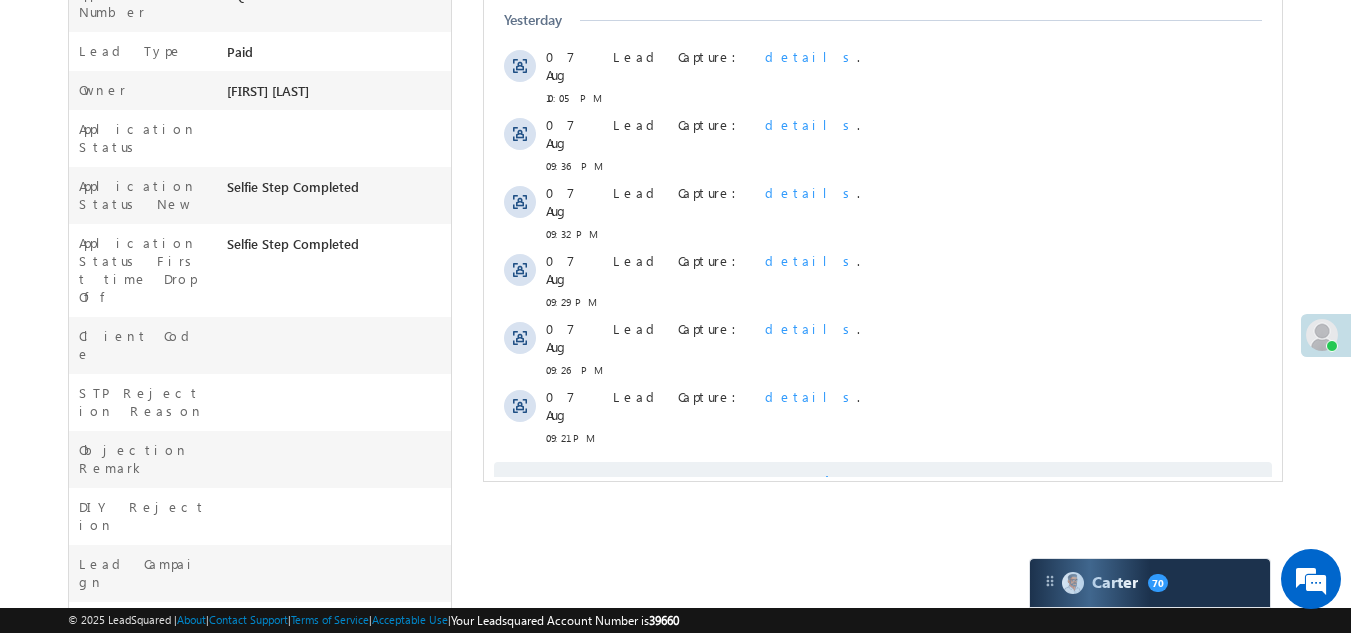 click on "Show More" at bounding box center (883, 482) 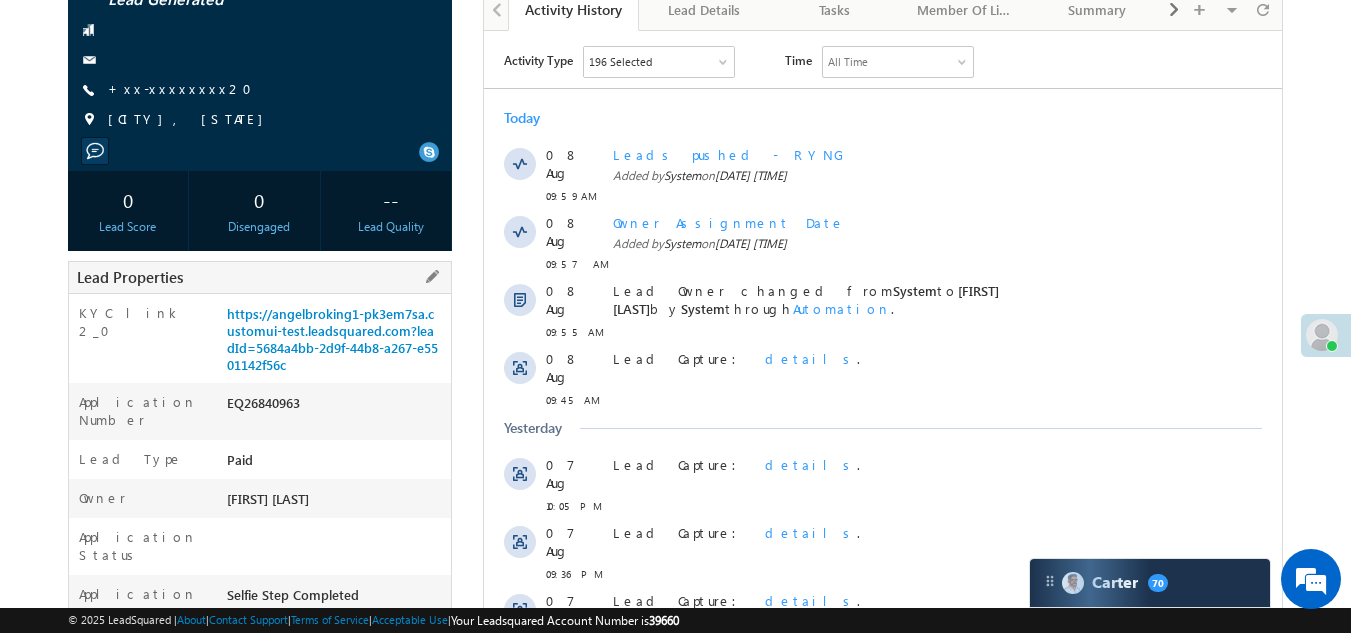 scroll, scrollTop: 200, scrollLeft: 0, axis: vertical 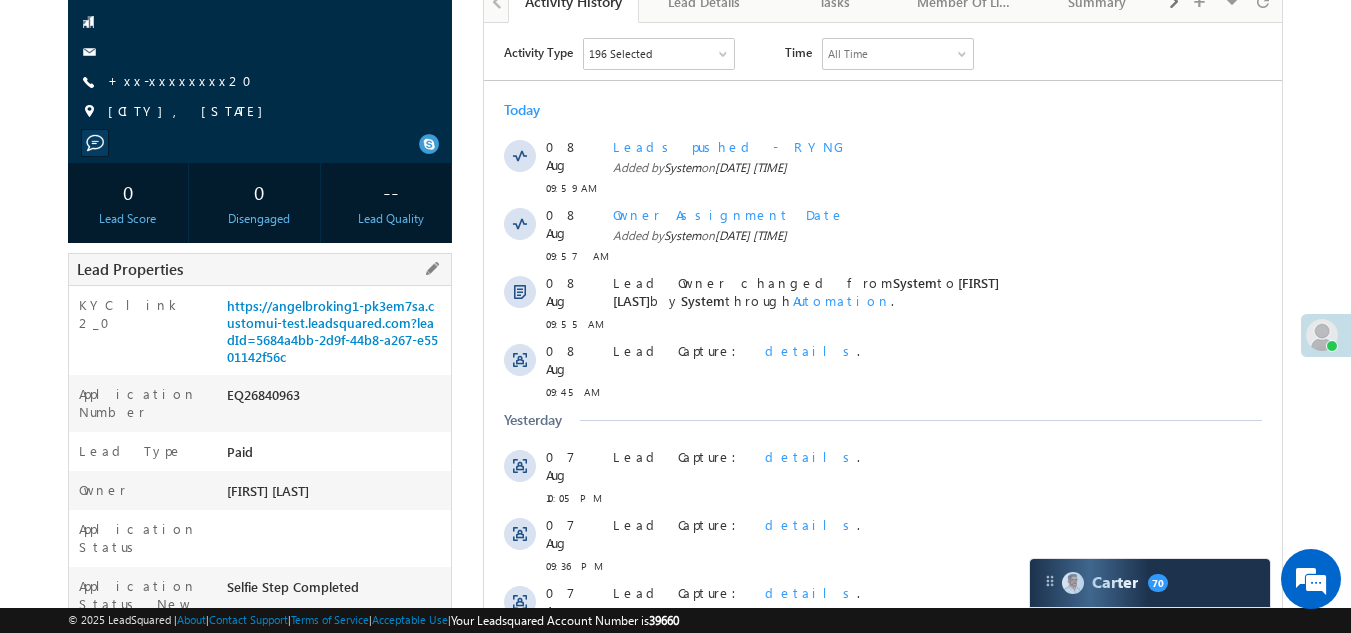 drag, startPoint x: 225, startPoint y: 396, endPoint x: 331, endPoint y: 397, distance: 106.004715 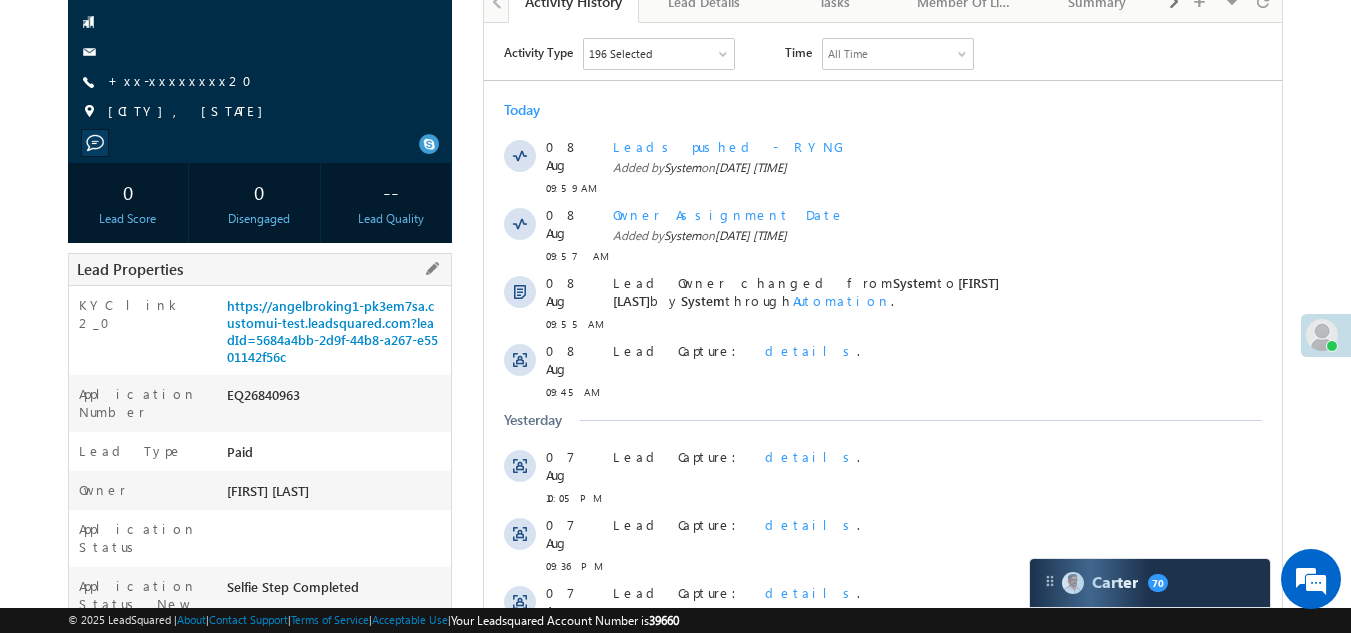 click on "EQ26840963" at bounding box center [337, 399] 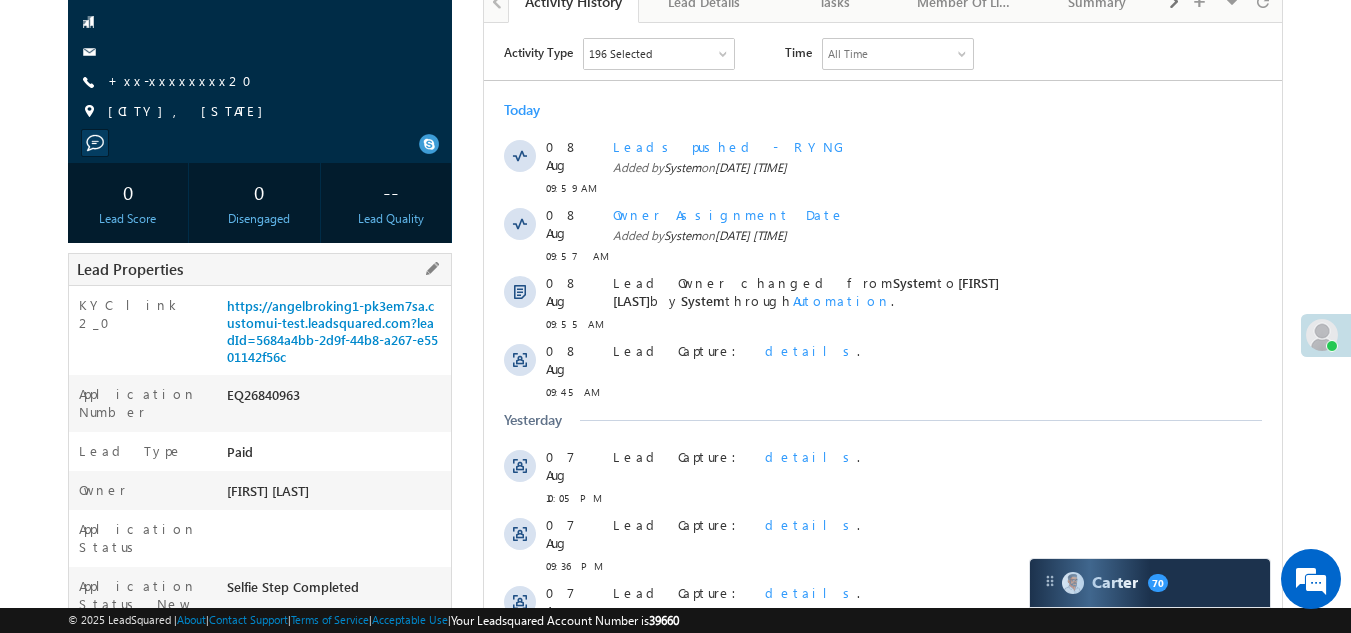 scroll, scrollTop: 0, scrollLeft: 0, axis: both 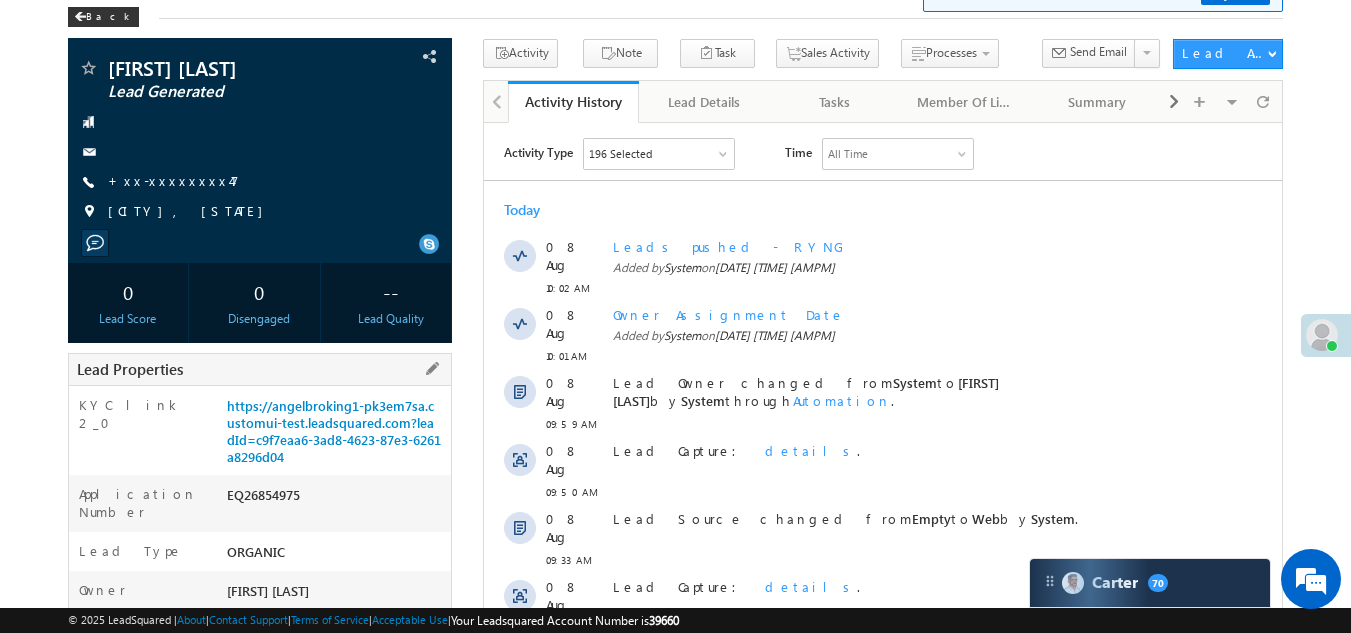 drag, startPoint x: 227, startPoint y: 493, endPoint x: 262, endPoint y: 498, distance: 35.35534 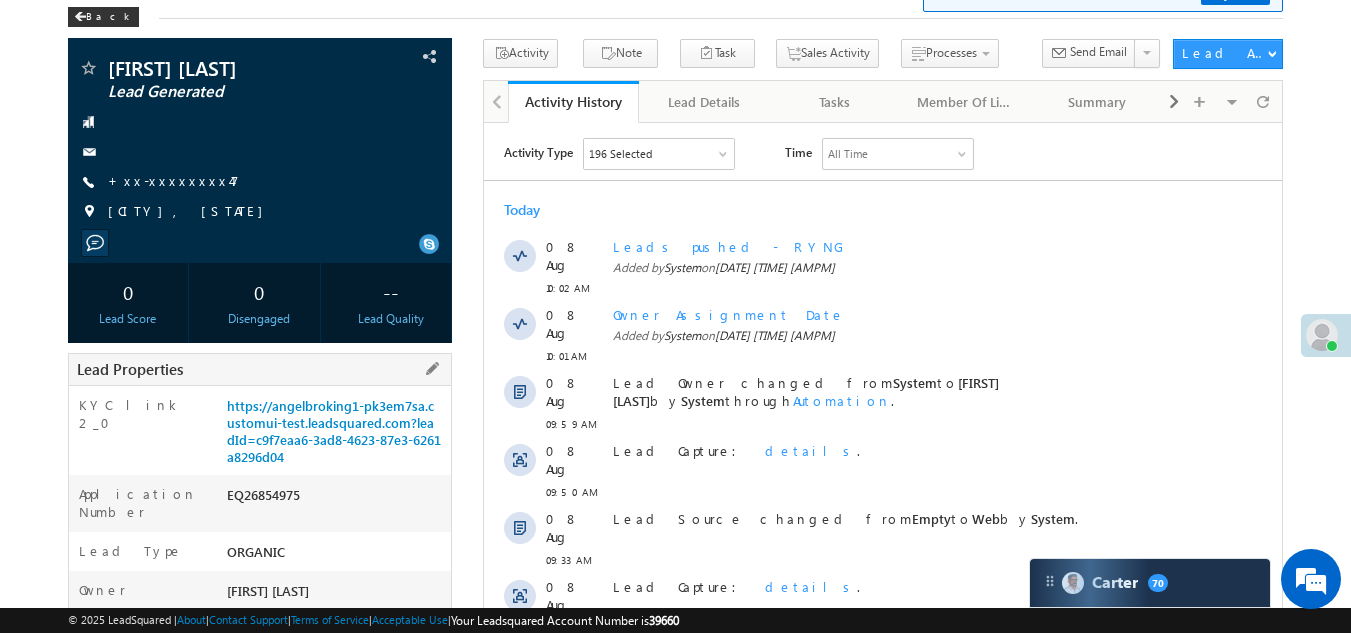 click on "EQ26854975" at bounding box center (337, 499) 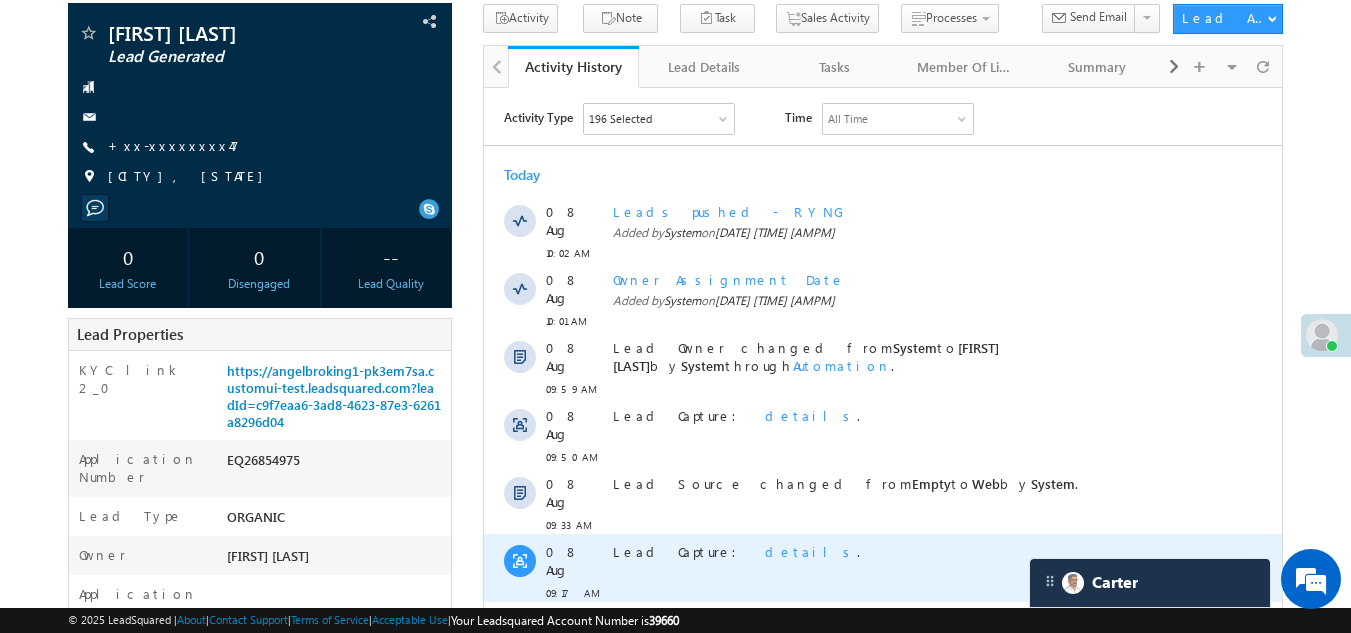 scroll, scrollTop: 0, scrollLeft: 0, axis: both 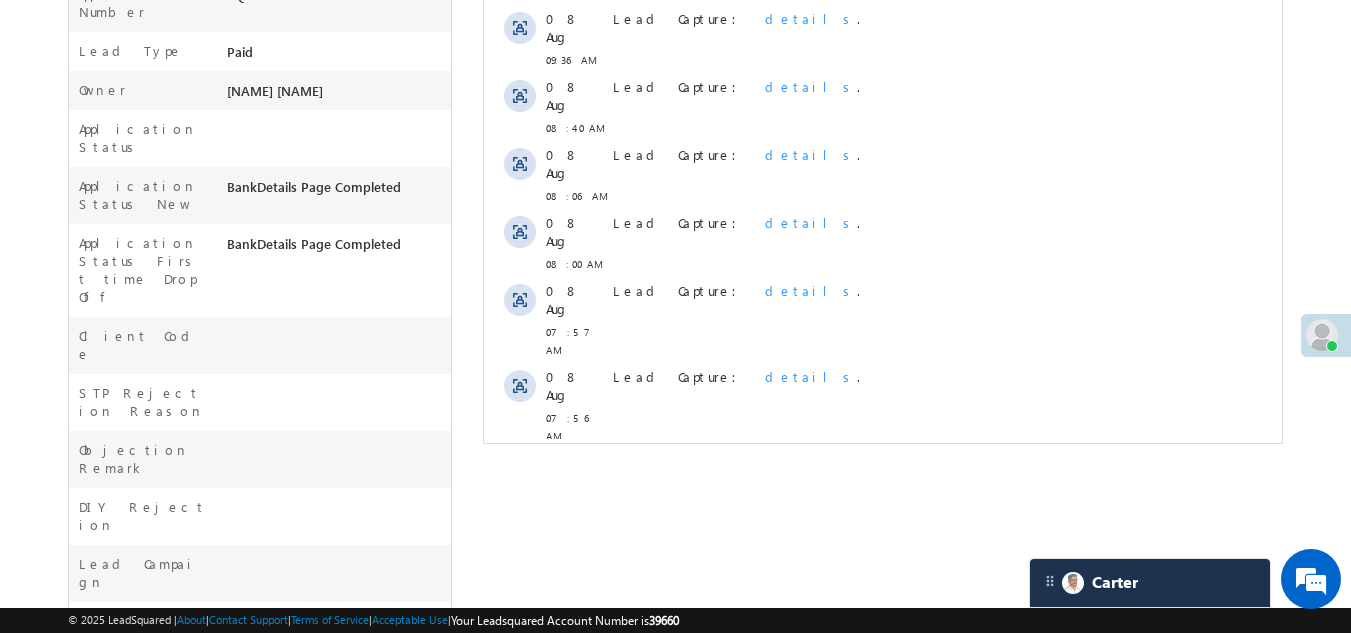 click on "Show More" at bounding box center (883, 480) 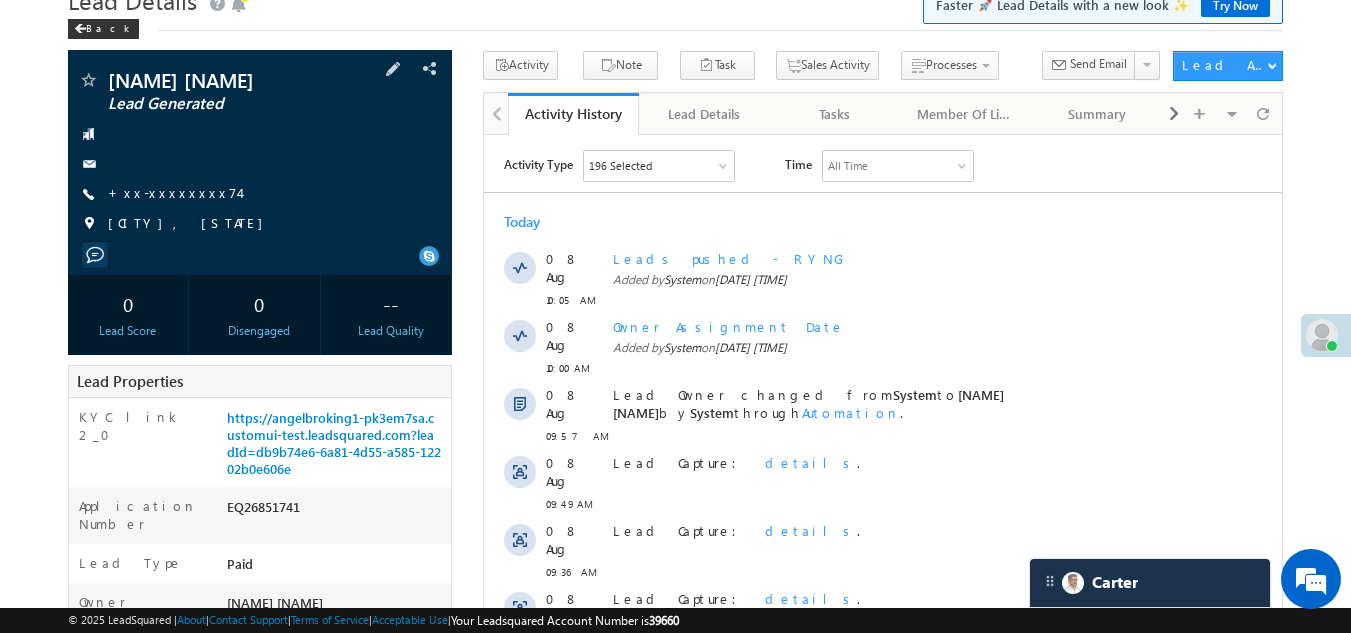 scroll, scrollTop: 0, scrollLeft: 0, axis: both 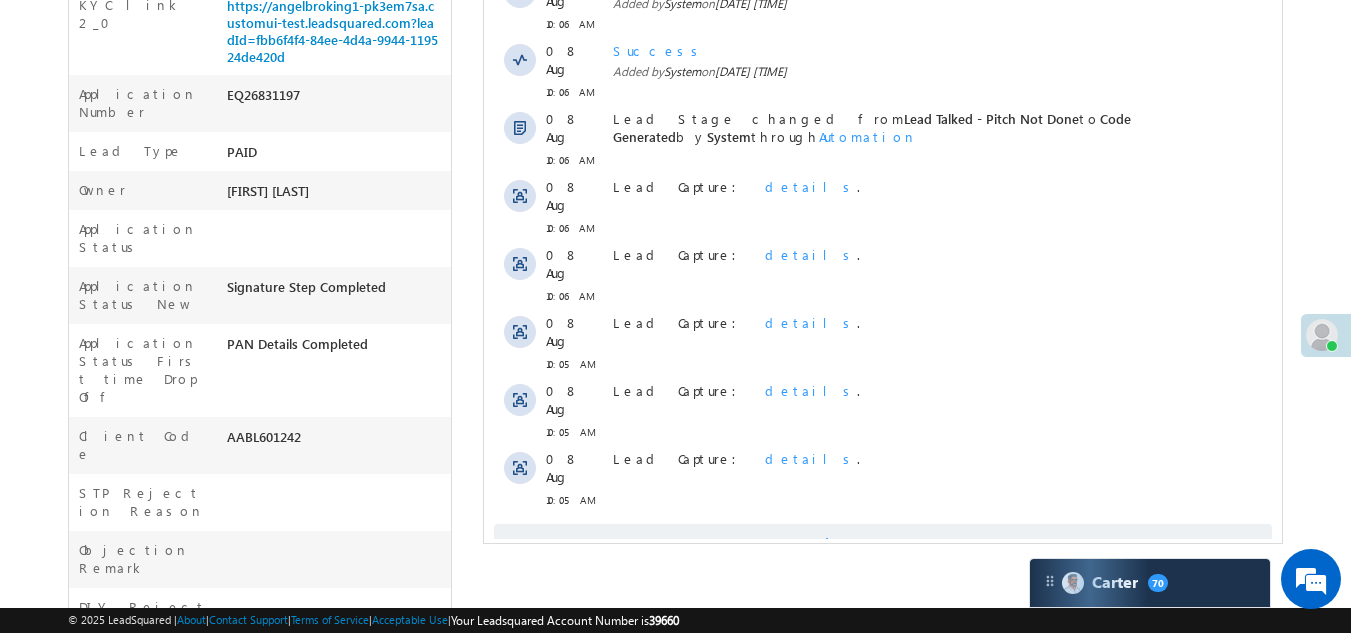 click on "Show More" at bounding box center [883, 544] 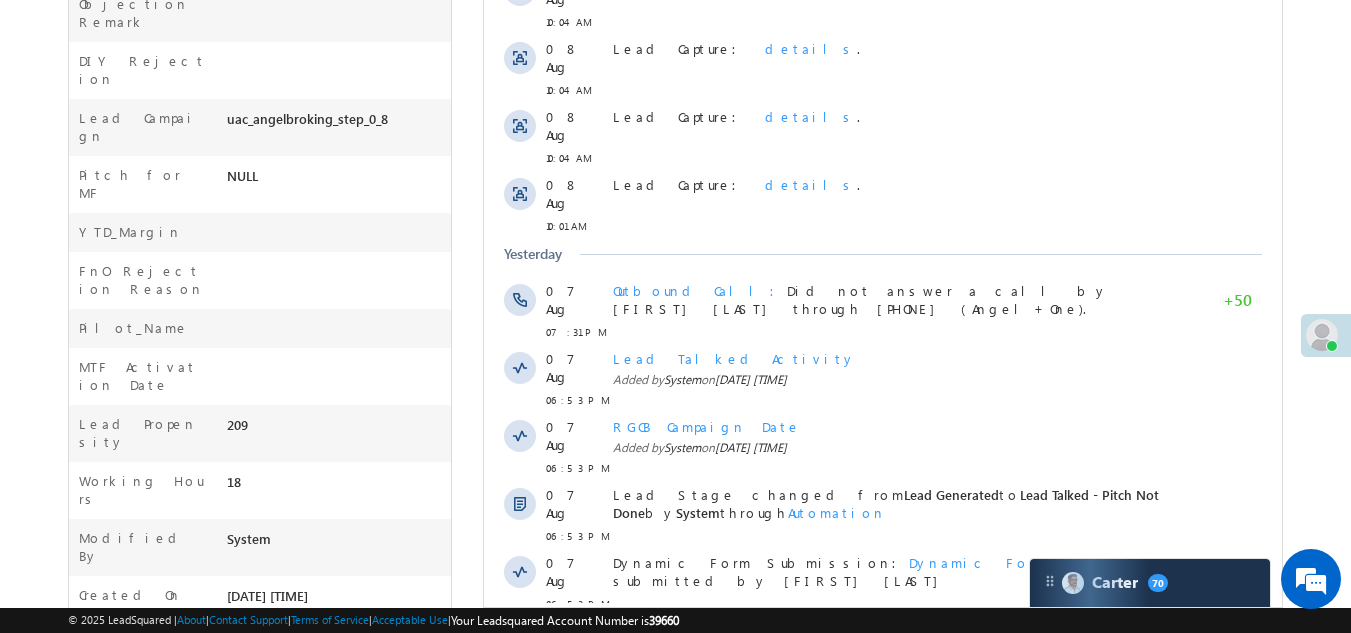 scroll, scrollTop: 1072, scrollLeft: 0, axis: vertical 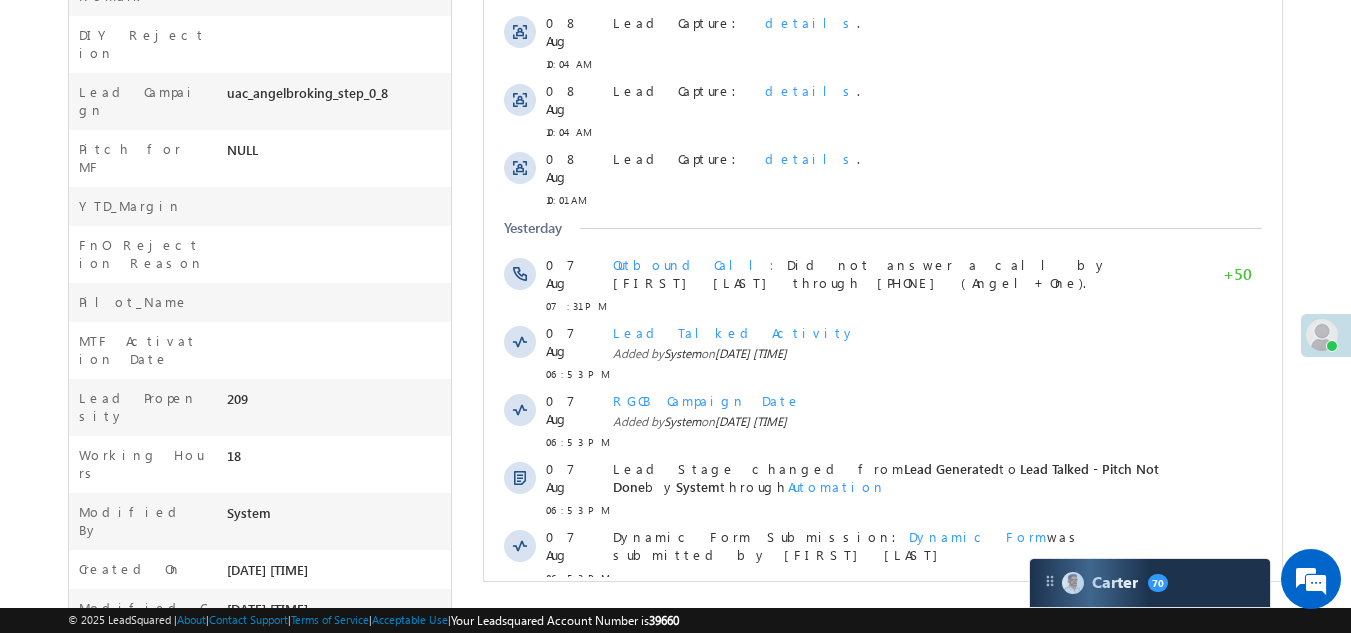click on "Show More" at bounding box center [883, 690] 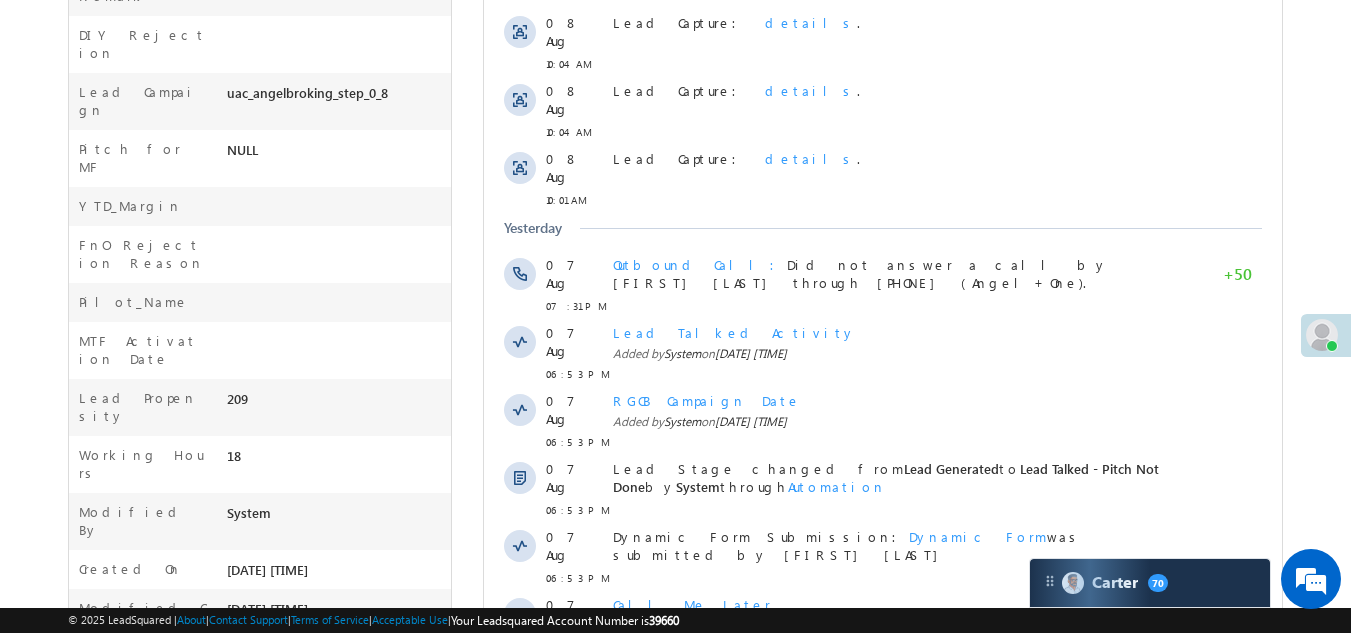 scroll, scrollTop: 1672, scrollLeft: 0, axis: vertical 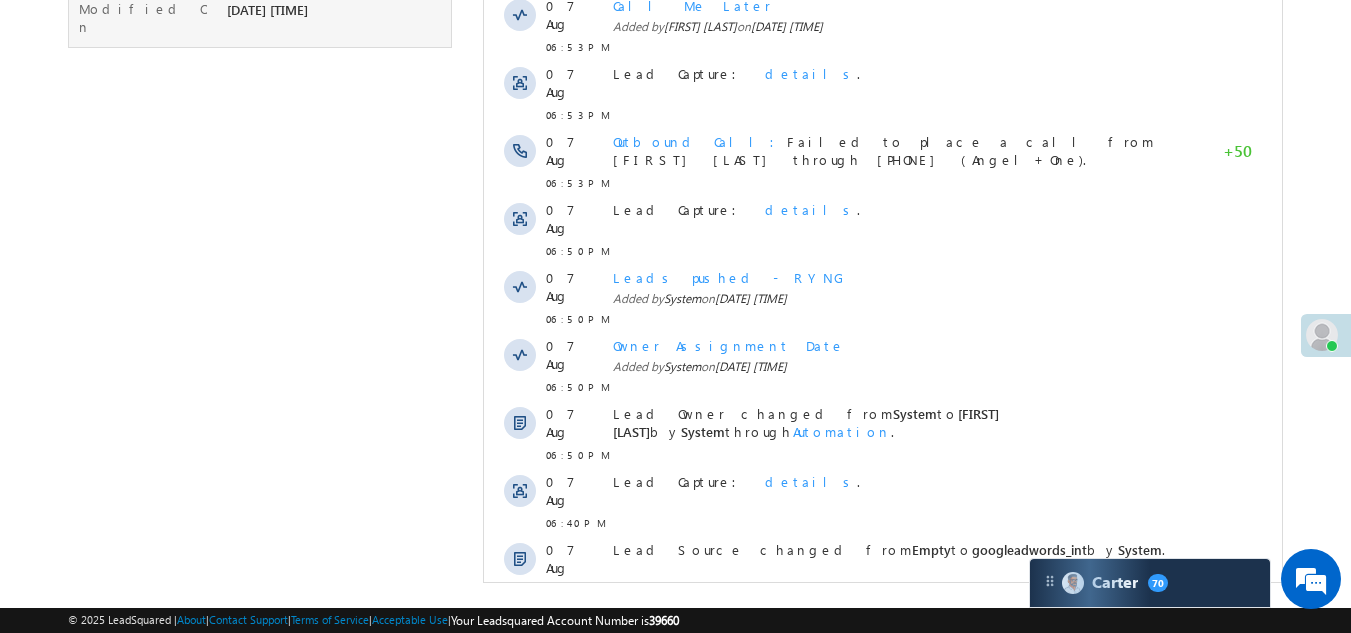 click on "Show More" at bounding box center (883, 771) 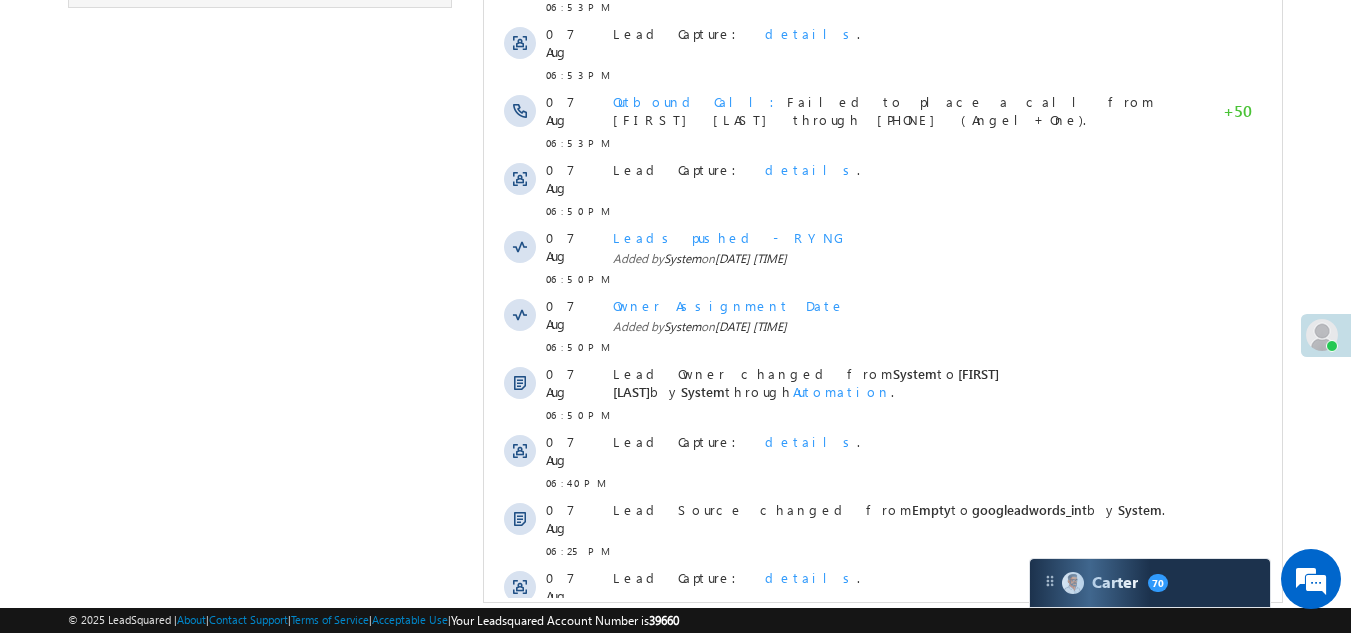 scroll, scrollTop: 1732, scrollLeft: 0, axis: vertical 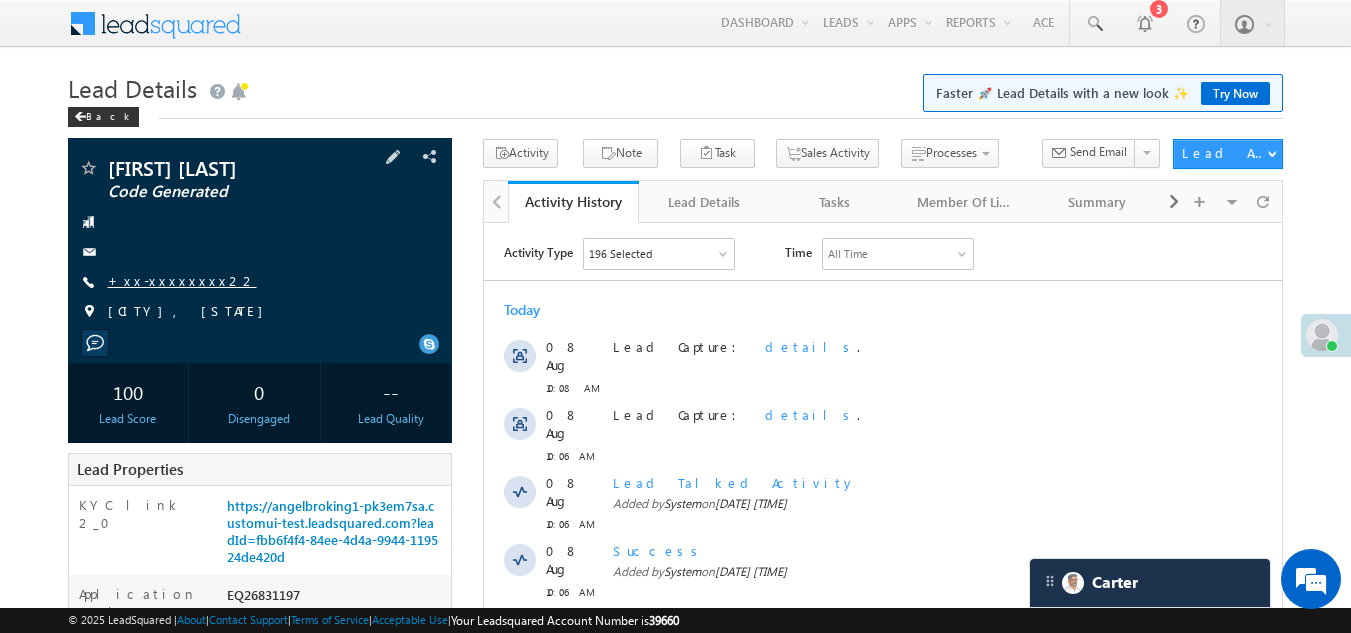 click on "+xx-xxxxxxxx22" at bounding box center (182, 280) 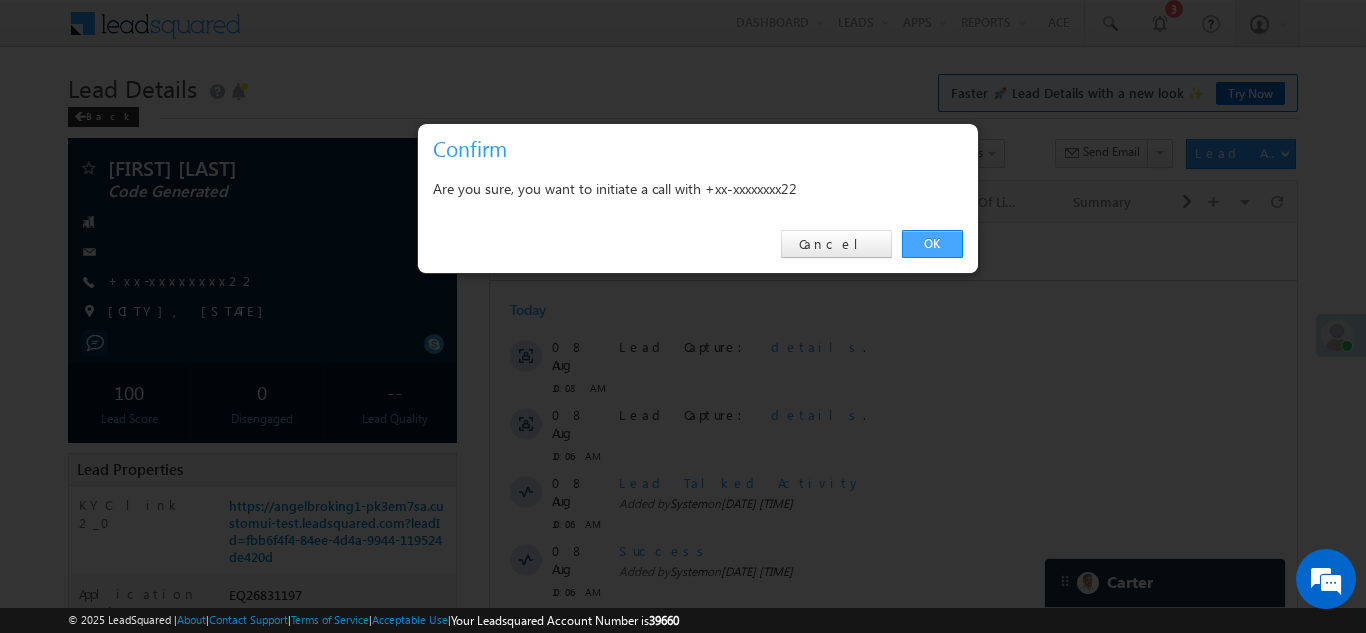 click on "OK" at bounding box center [932, 244] 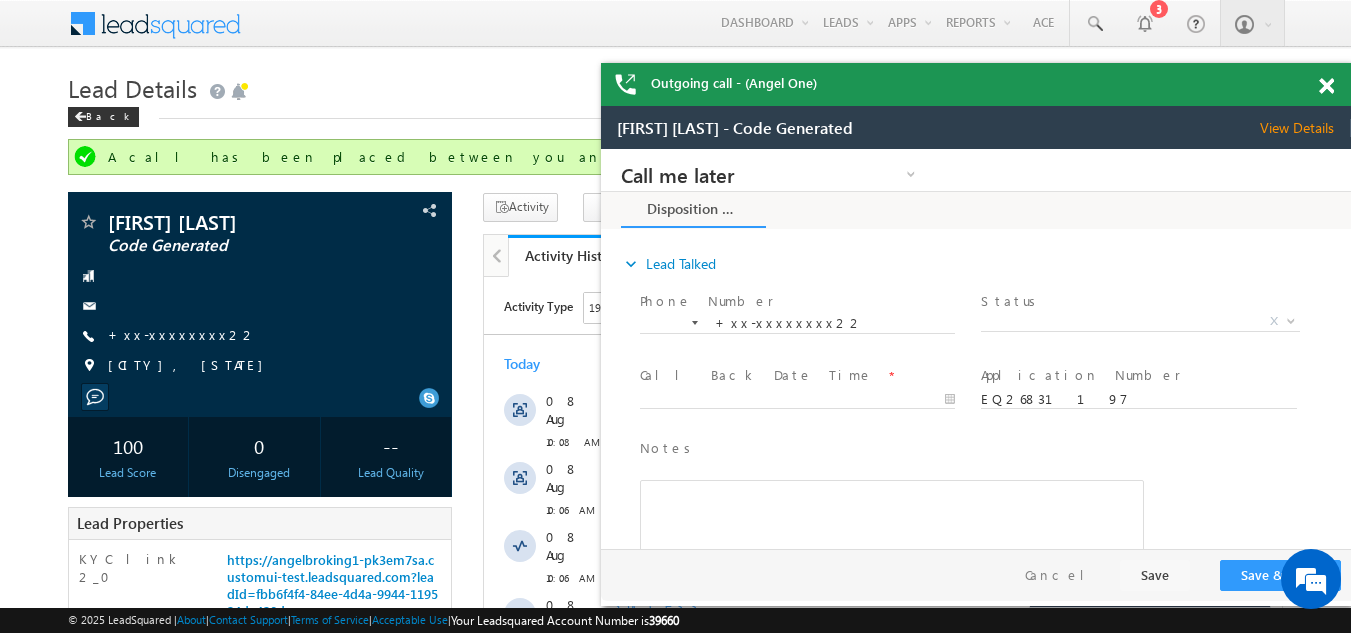 scroll, scrollTop: 0, scrollLeft: 0, axis: both 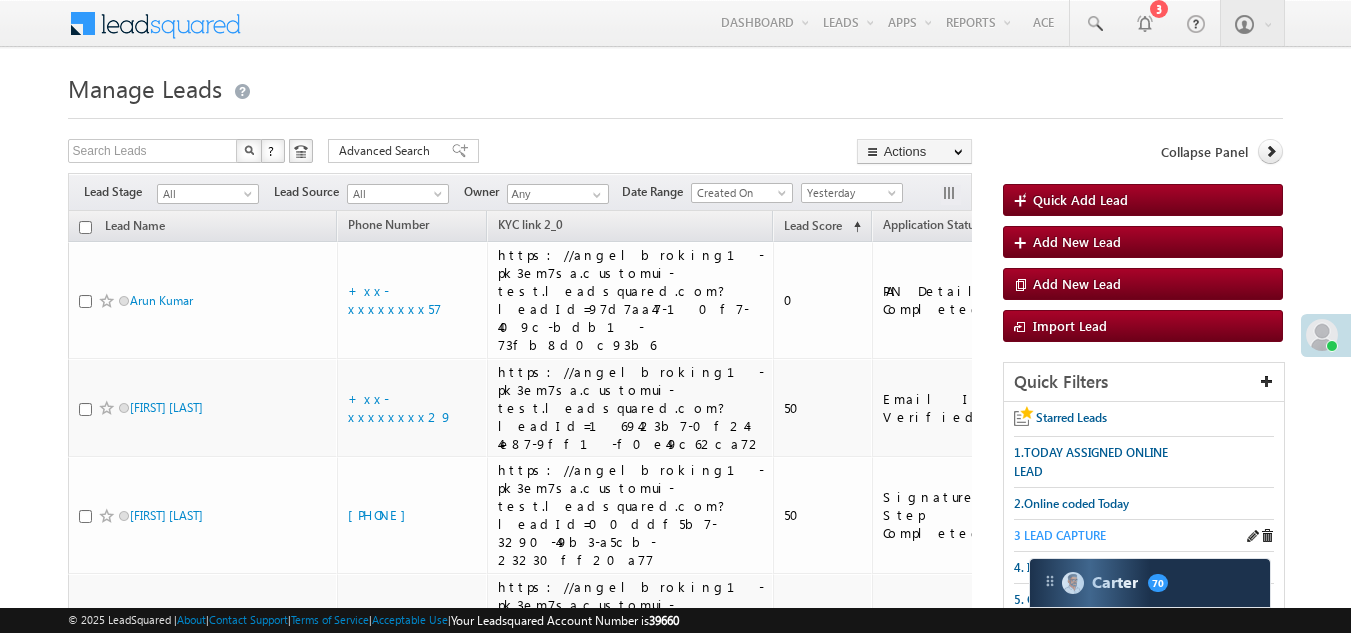 click on "3 LEAD CAPTURE" at bounding box center (1060, 535) 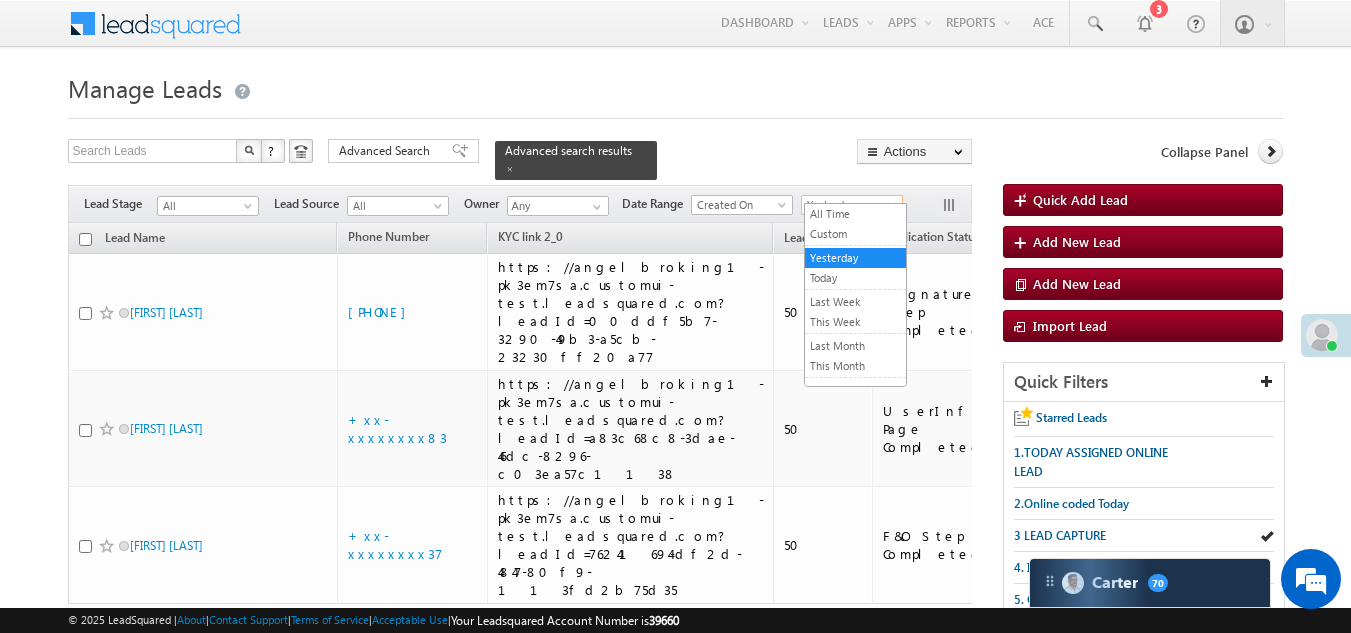 click on "Yesterday" at bounding box center [849, 205] 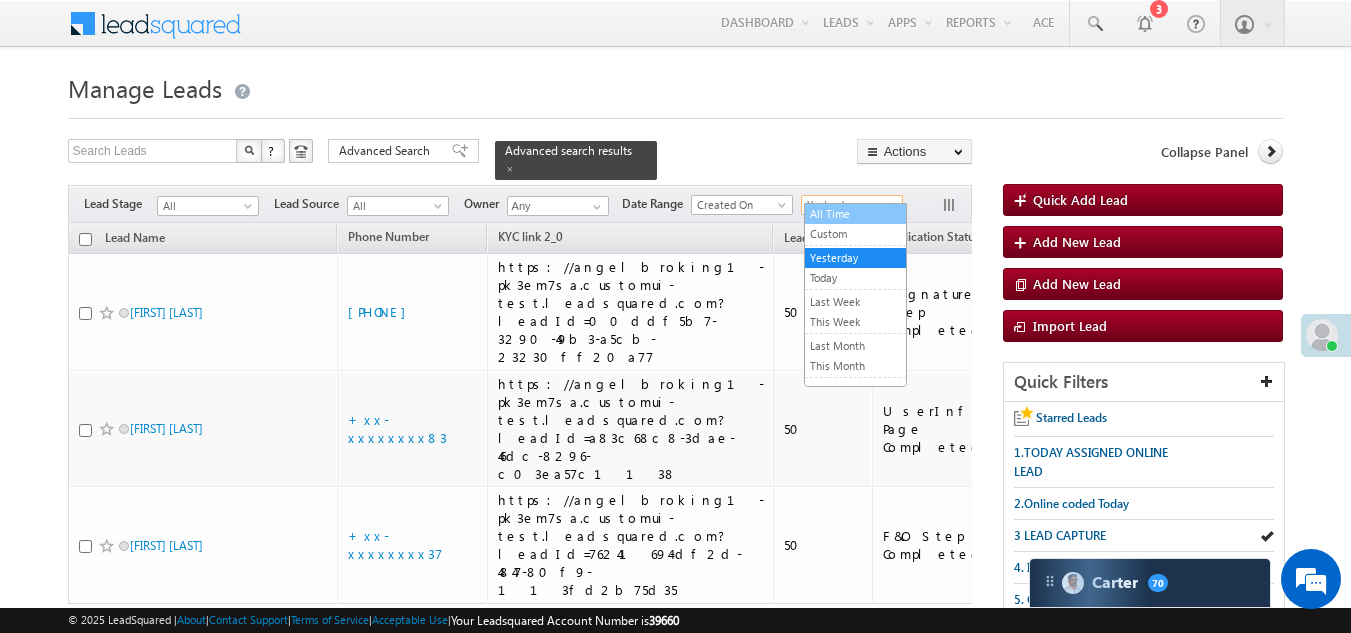 click on "All Time" at bounding box center [855, 214] 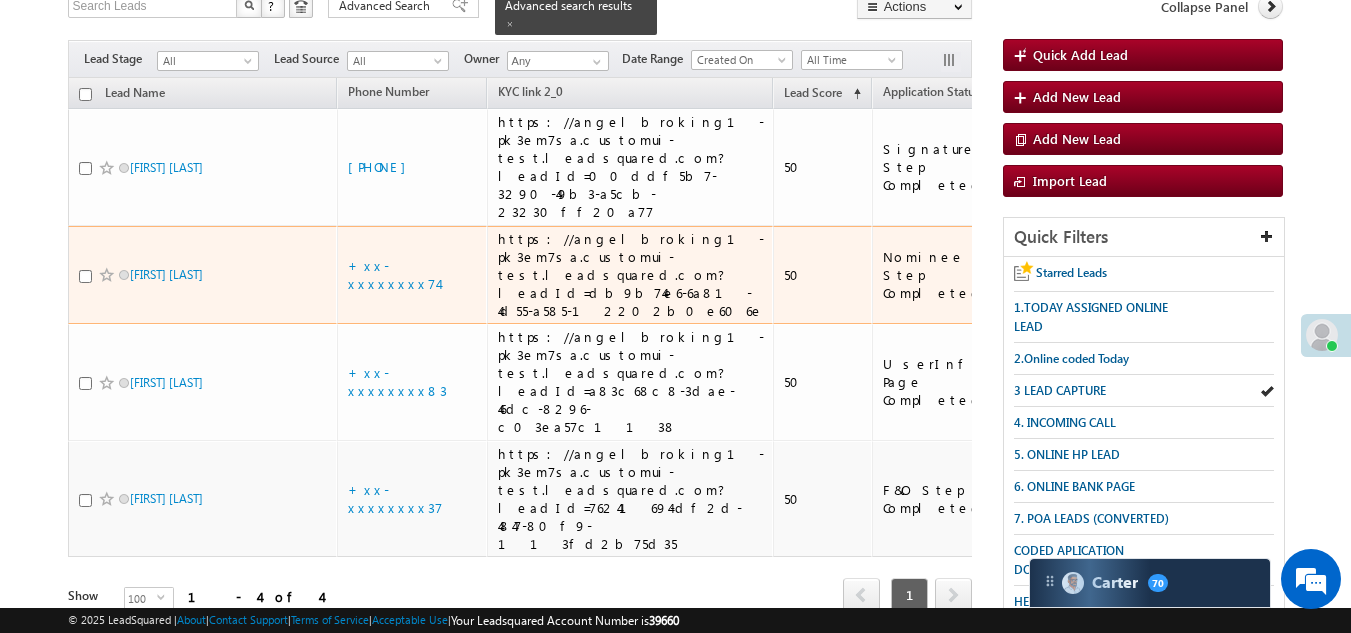 scroll, scrollTop: 100, scrollLeft: 0, axis: vertical 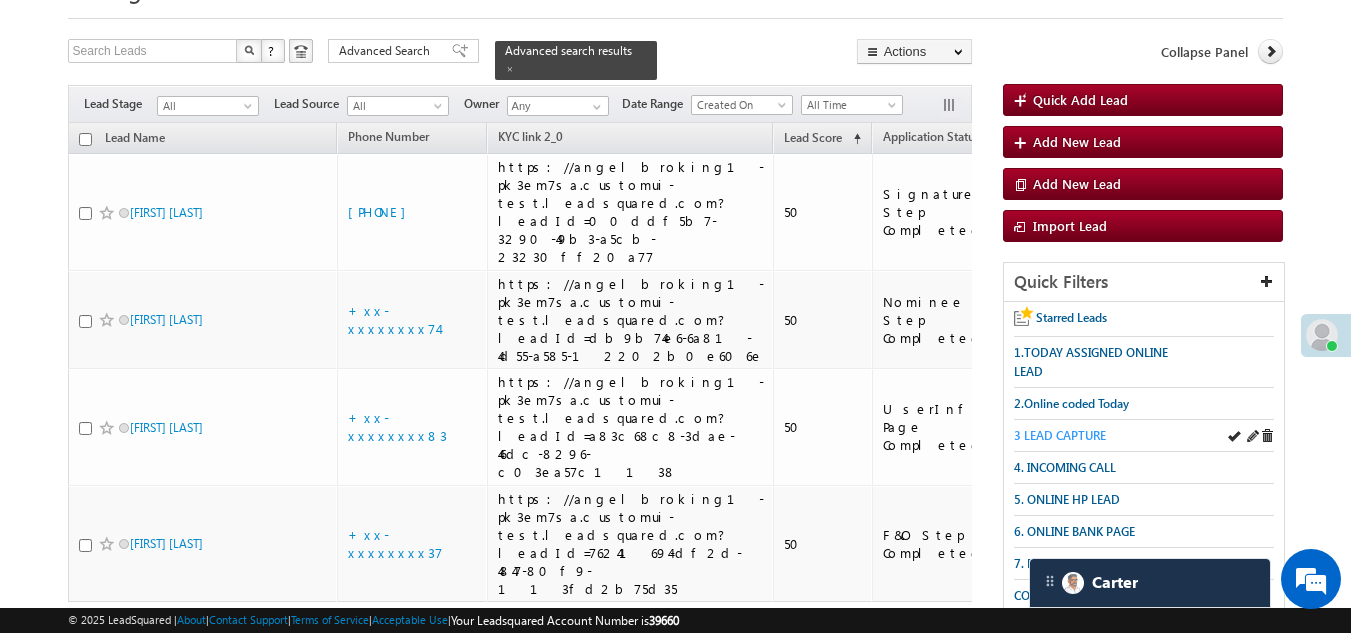 click on "3 LEAD CAPTURE" at bounding box center [1060, 435] 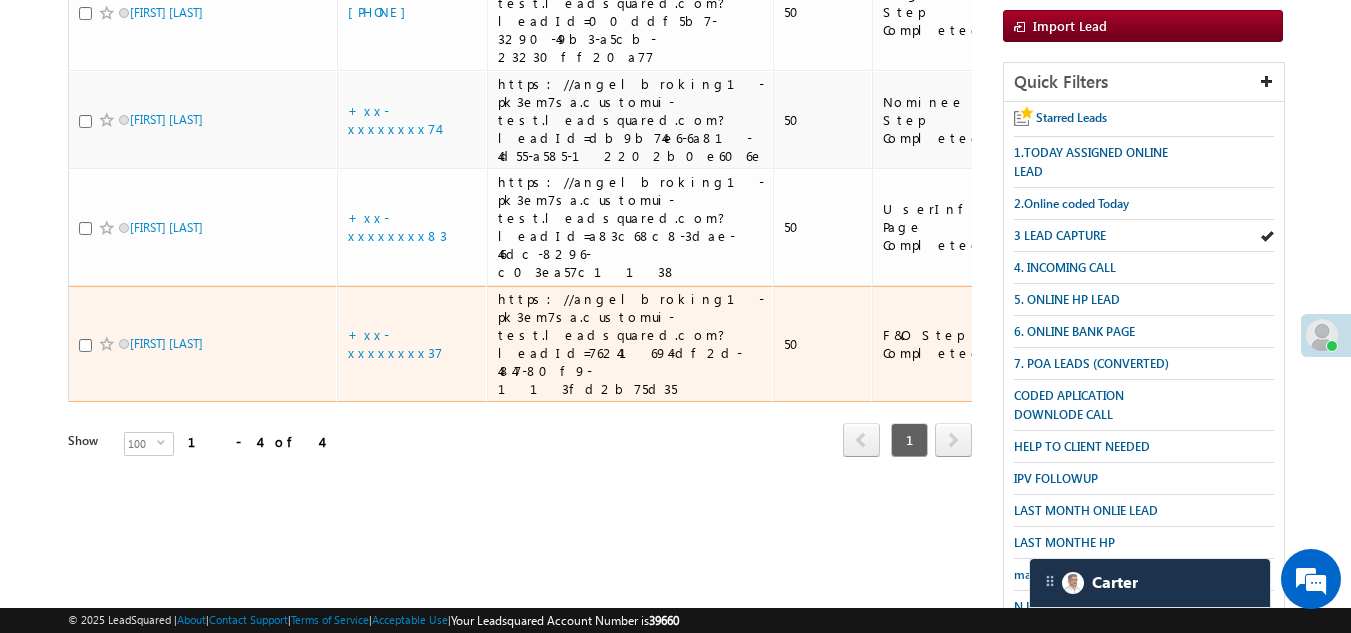 scroll, scrollTop: 0, scrollLeft: 0, axis: both 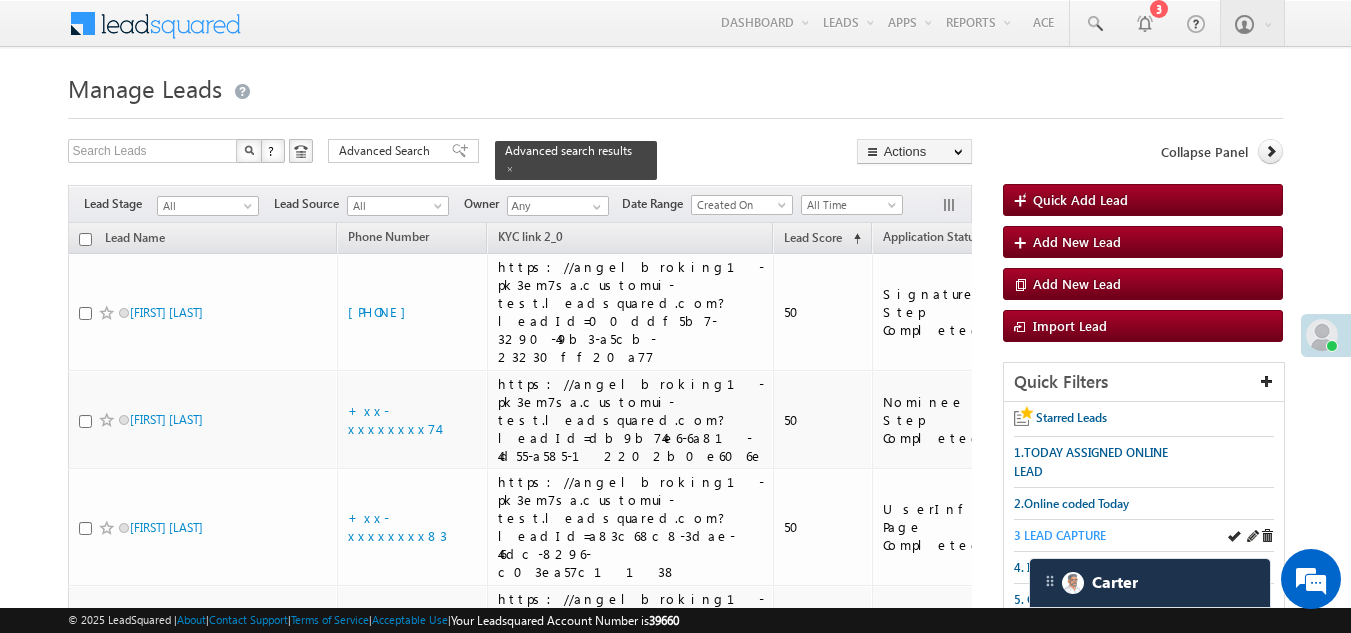 click on "3 LEAD CAPTURE" at bounding box center (1060, 535) 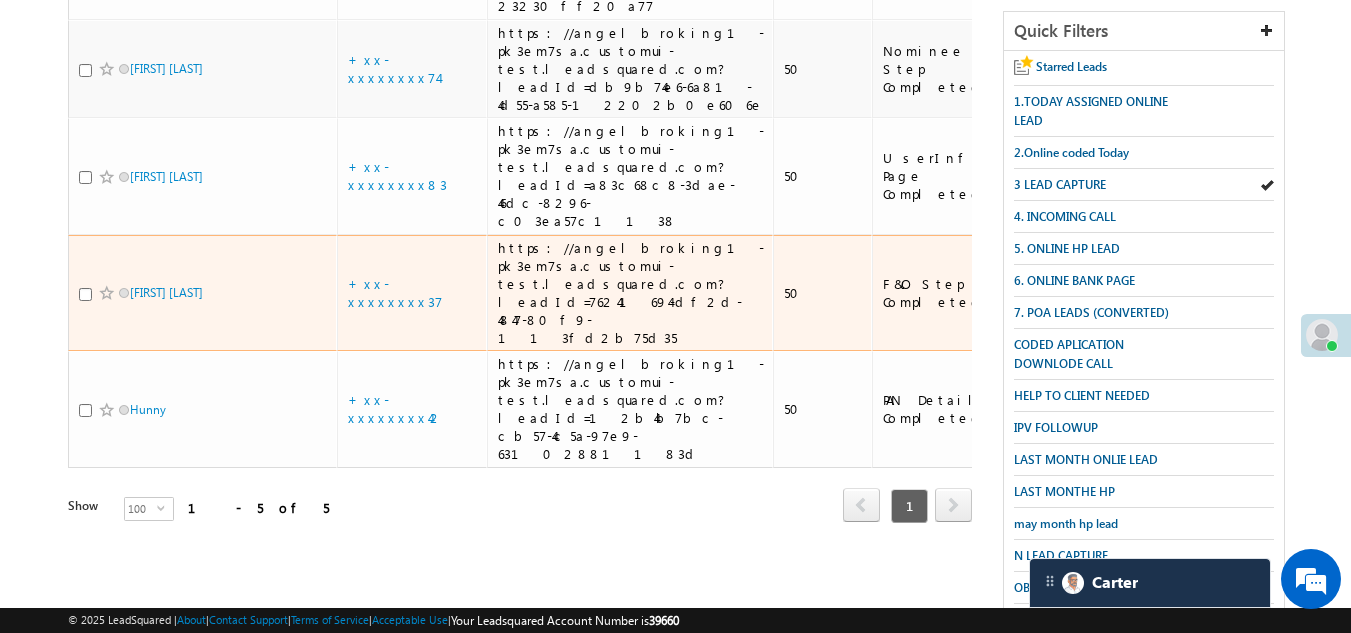 scroll, scrollTop: 400, scrollLeft: 0, axis: vertical 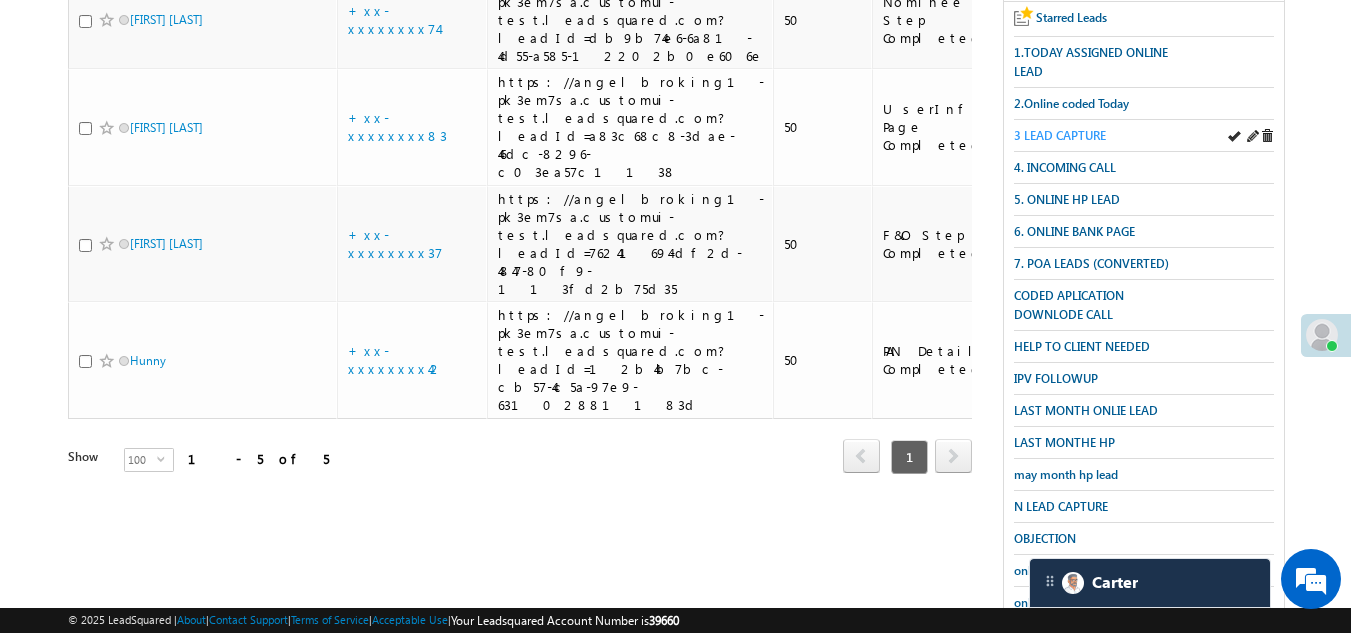 click on "3 LEAD CAPTURE" at bounding box center (1060, 135) 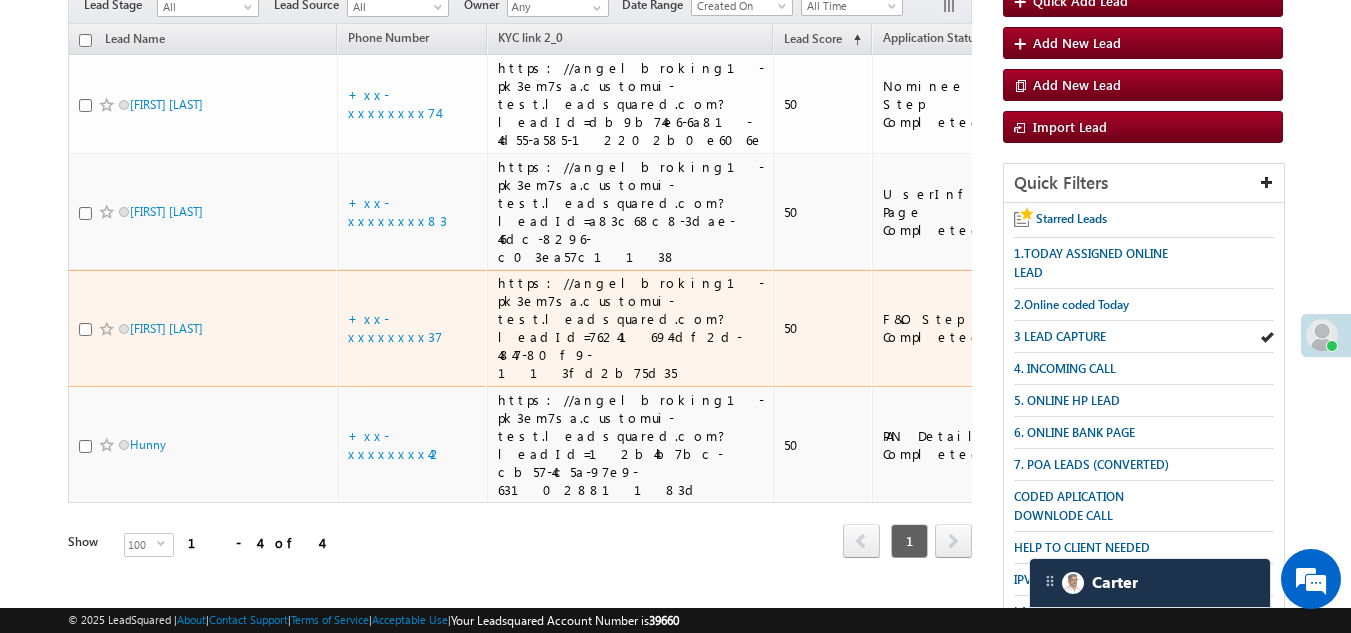 scroll, scrollTop: 200, scrollLeft: 0, axis: vertical 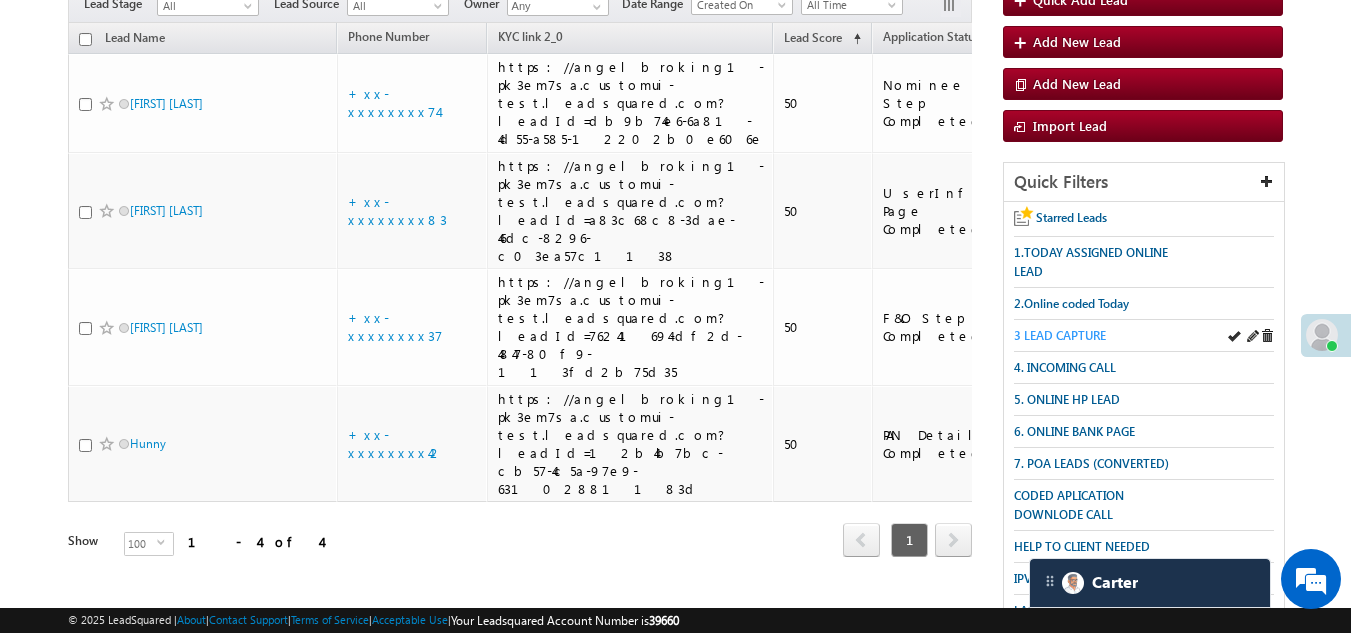 click on "3 LEAD CAPTURE" at bounding box center (1060, 335) 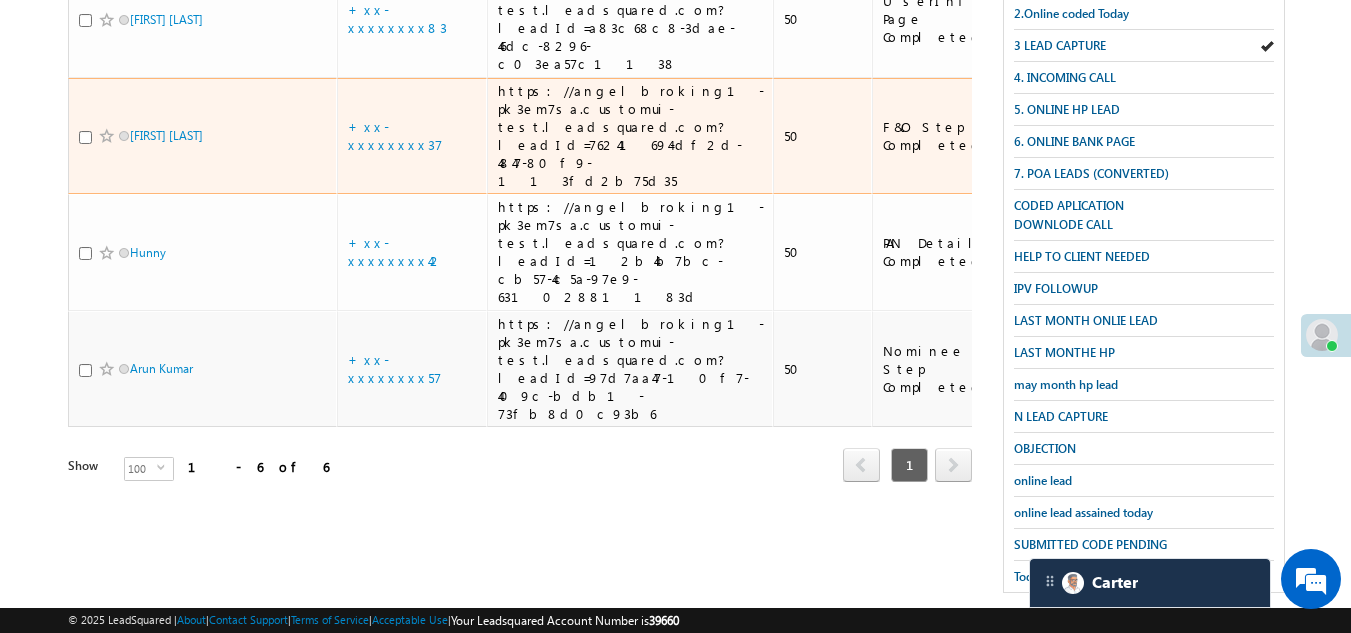 scroll, scrollTop: 499, scrollLeft: 0, axis: vertical 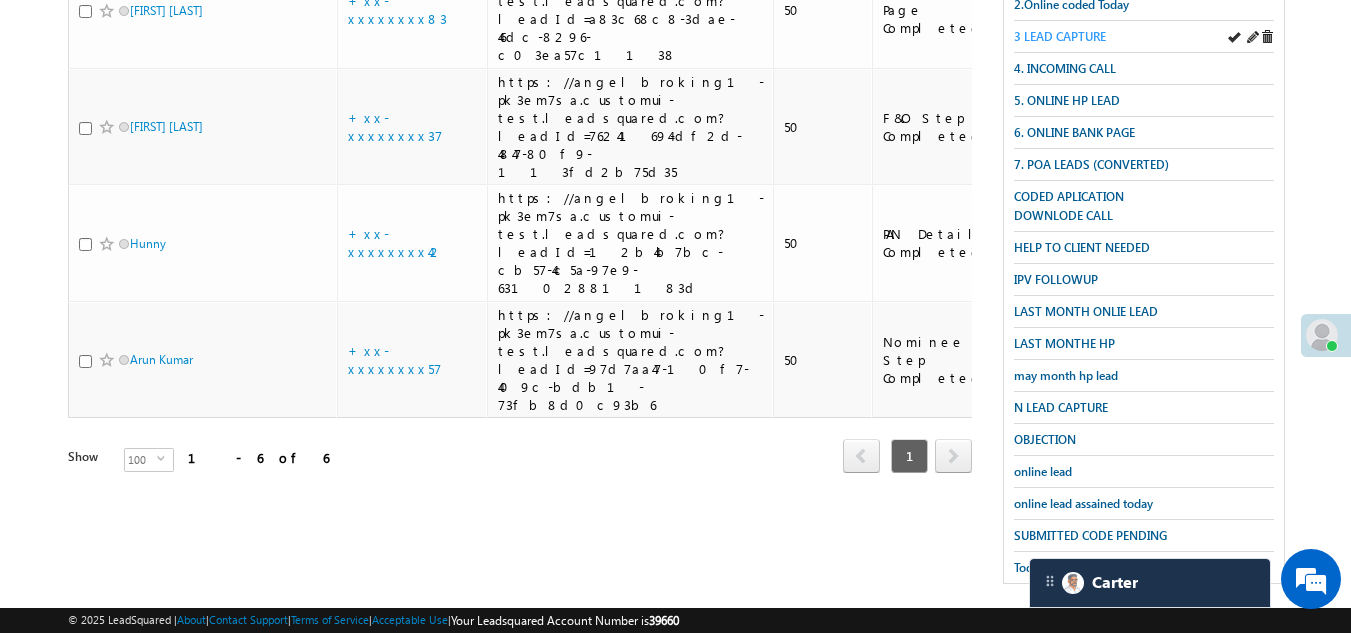 click on "3 LEAD CAPTURE" at bounding box center [1060, 36] 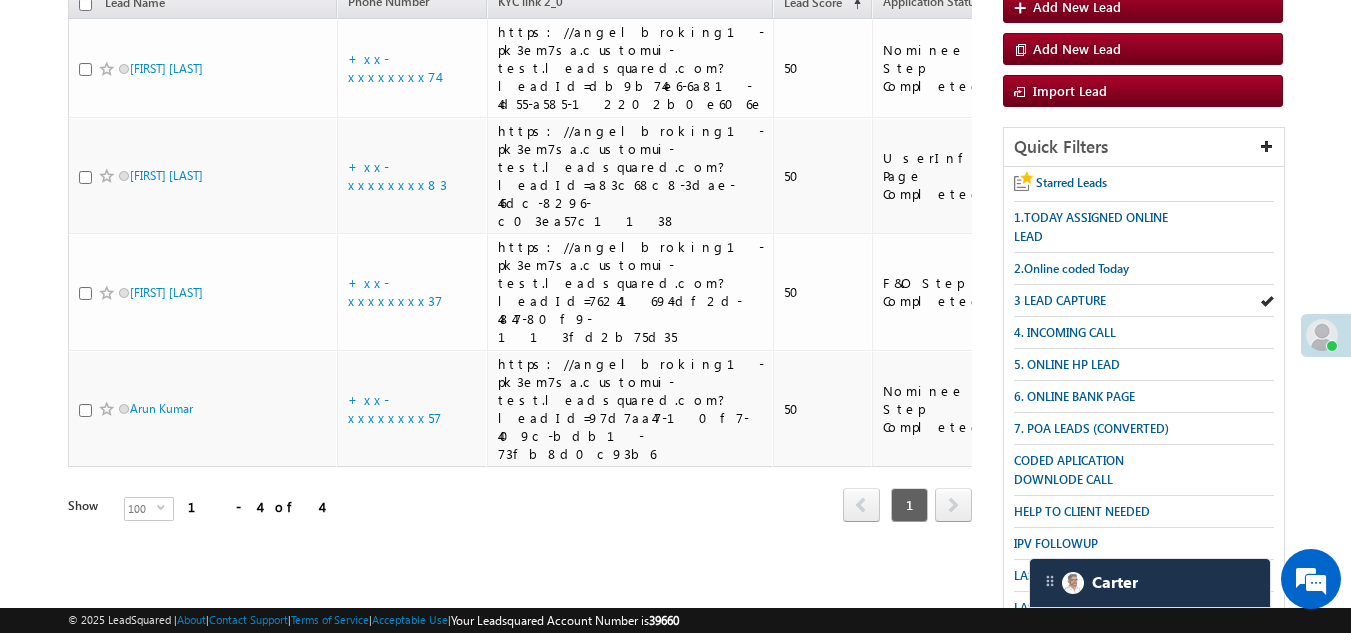 scroll, scrollTop: 99, scrollLeft: 0, axis: vertical 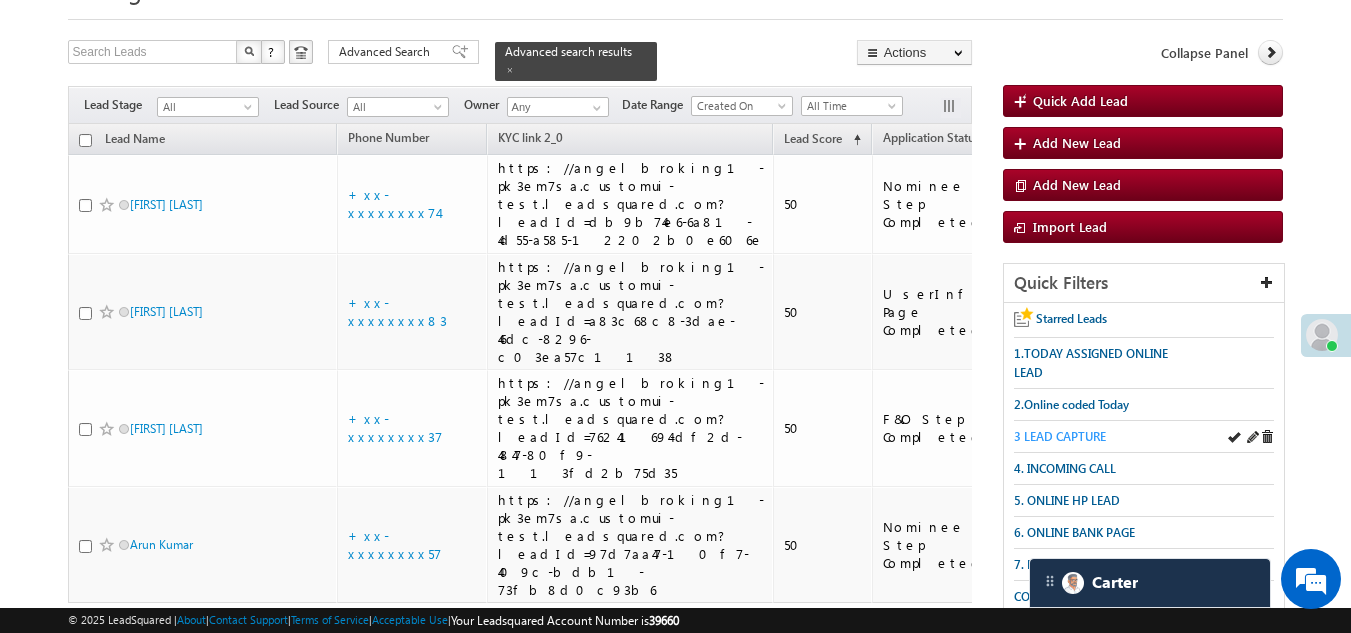 click on "3 LEAD CAPTURE" at bounding box center [1060, 436] 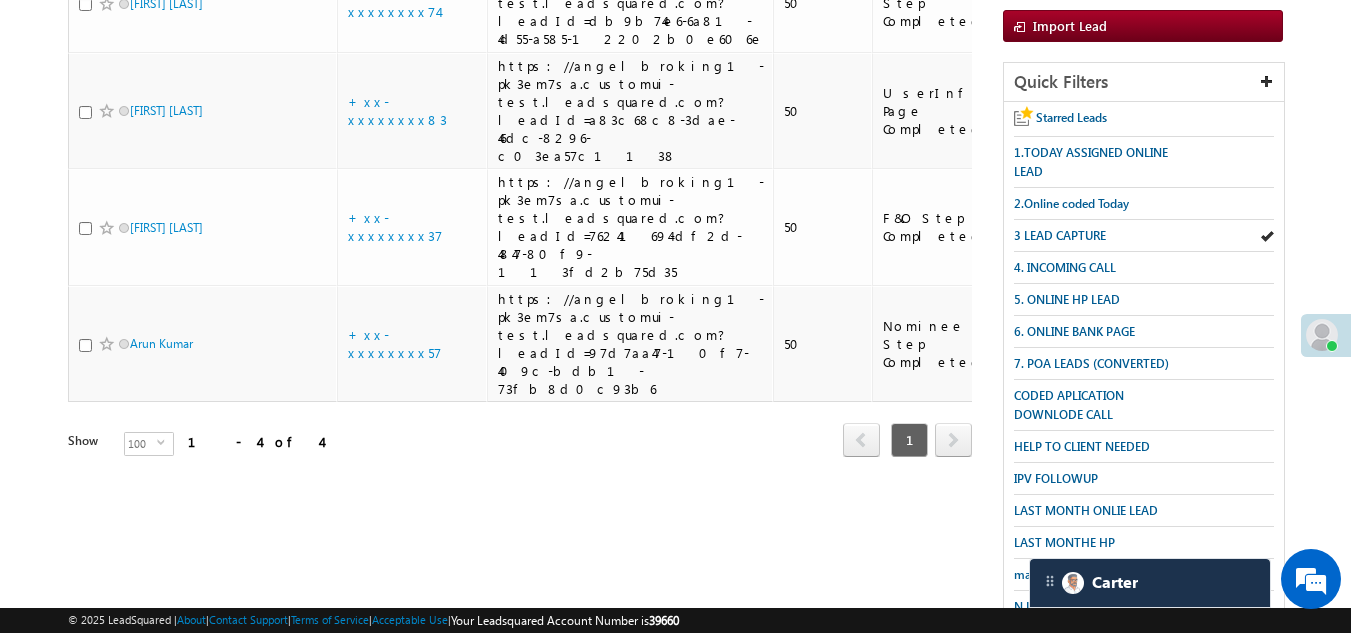 scroll, scrollTop: 299, scrollLeft: 0, axis: vertical 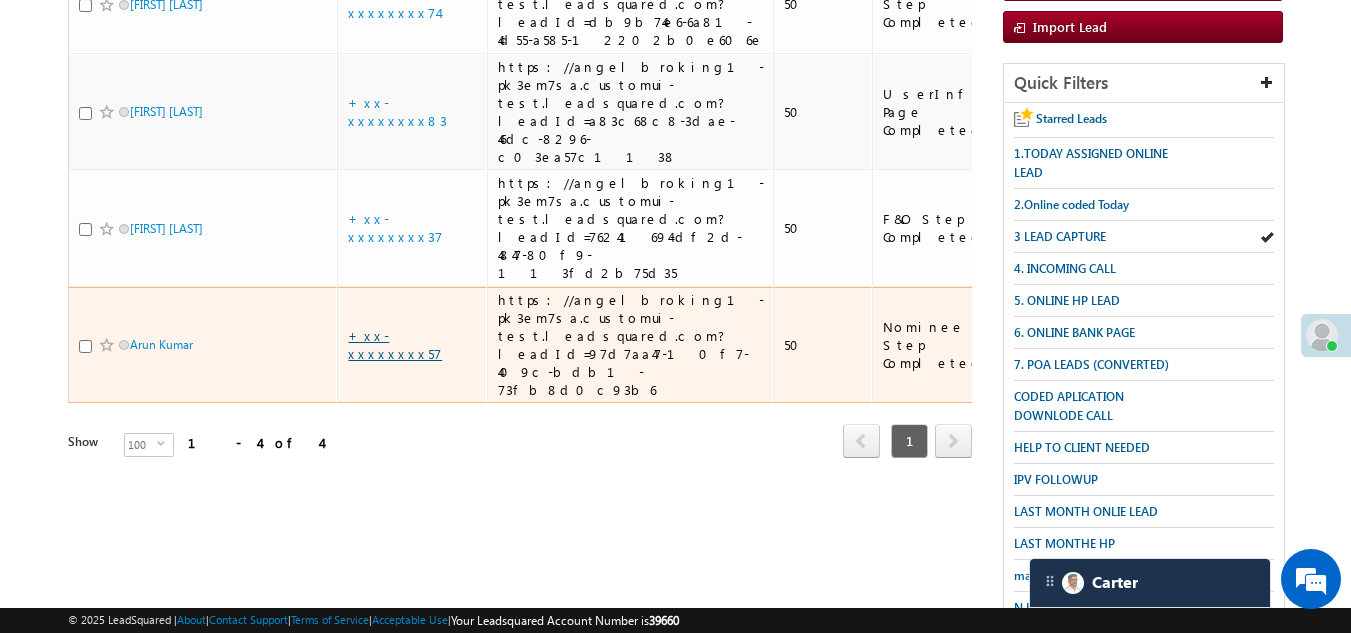 click on "+xx-xxxxxxxx57" at bounding box center (395, 344) 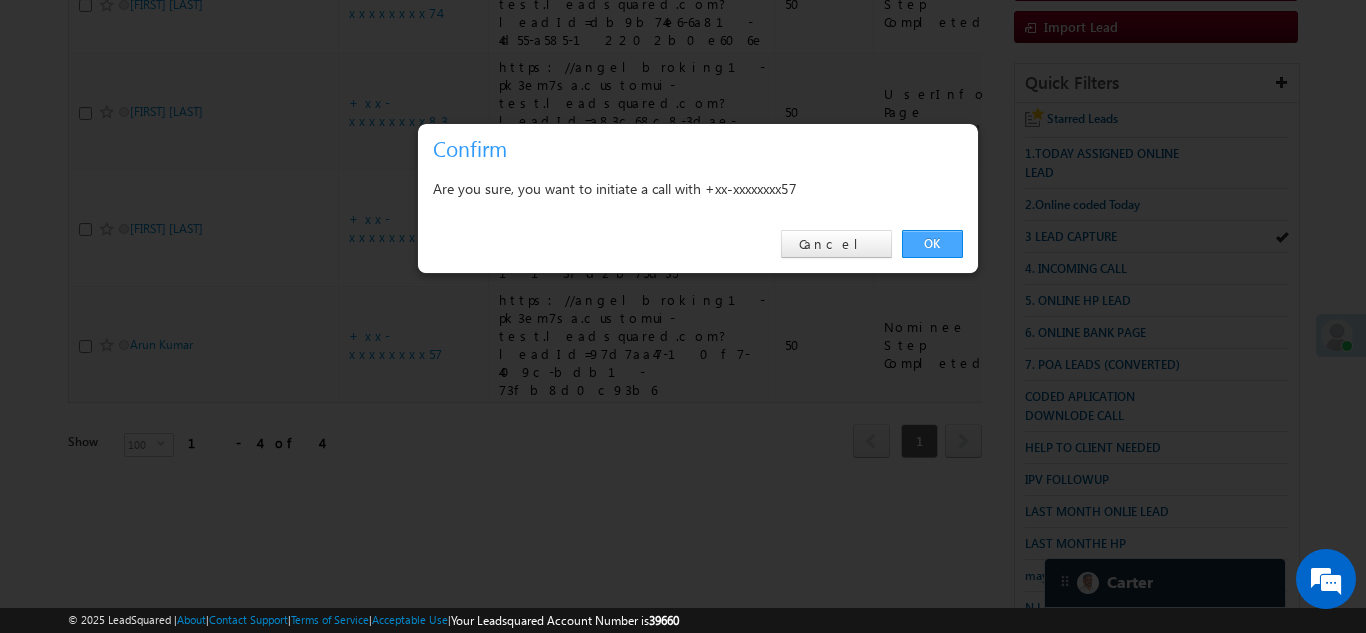 click on "OK" at bounding box center [932, 244] 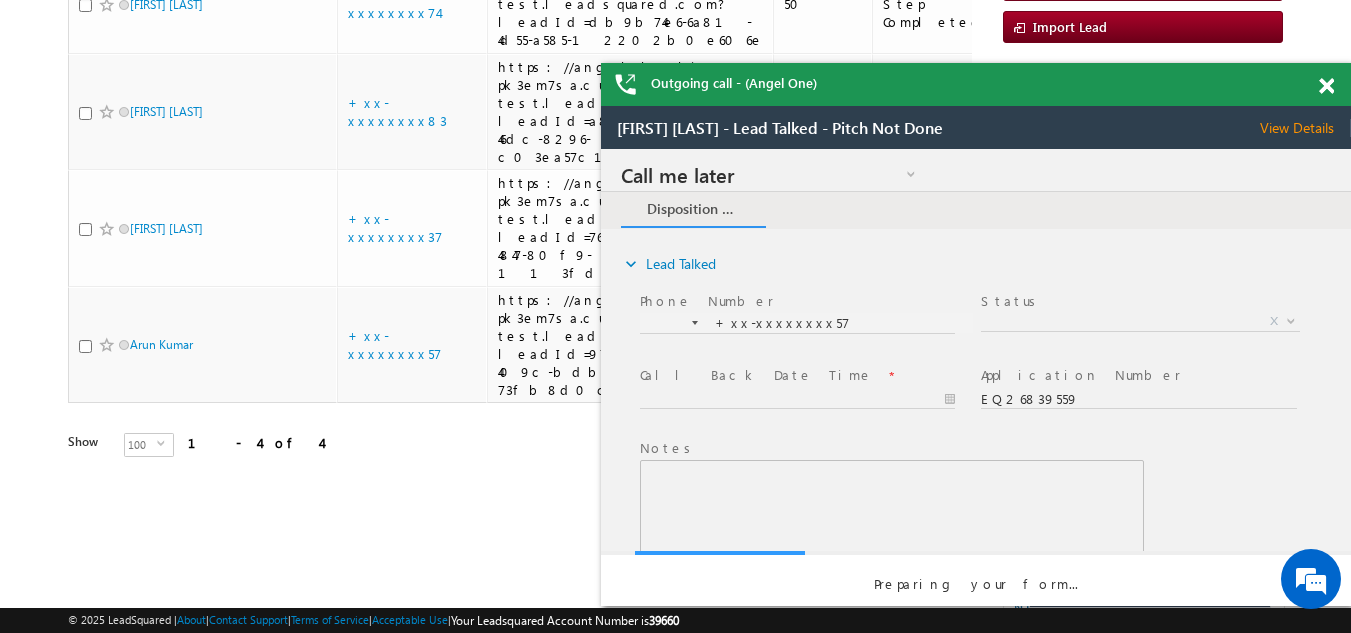 scroll, scrollTop: 0, scrollLeft: 0, axis: both 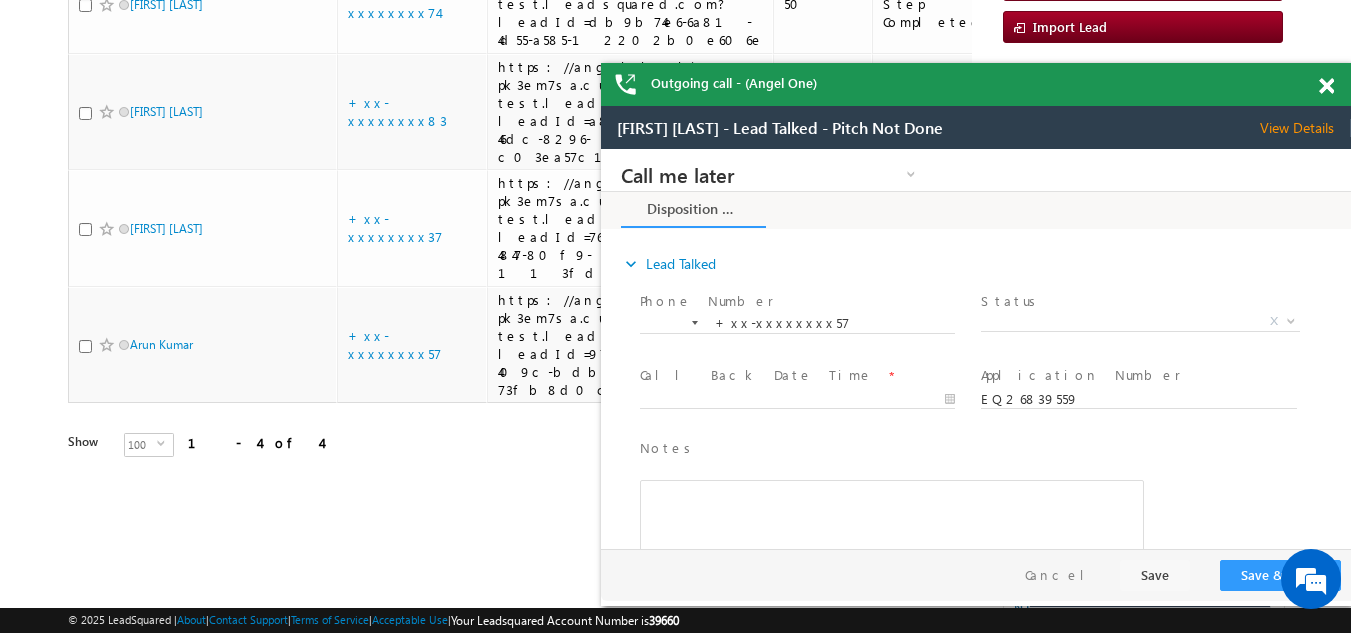 click at bounding box center (1326, 86) 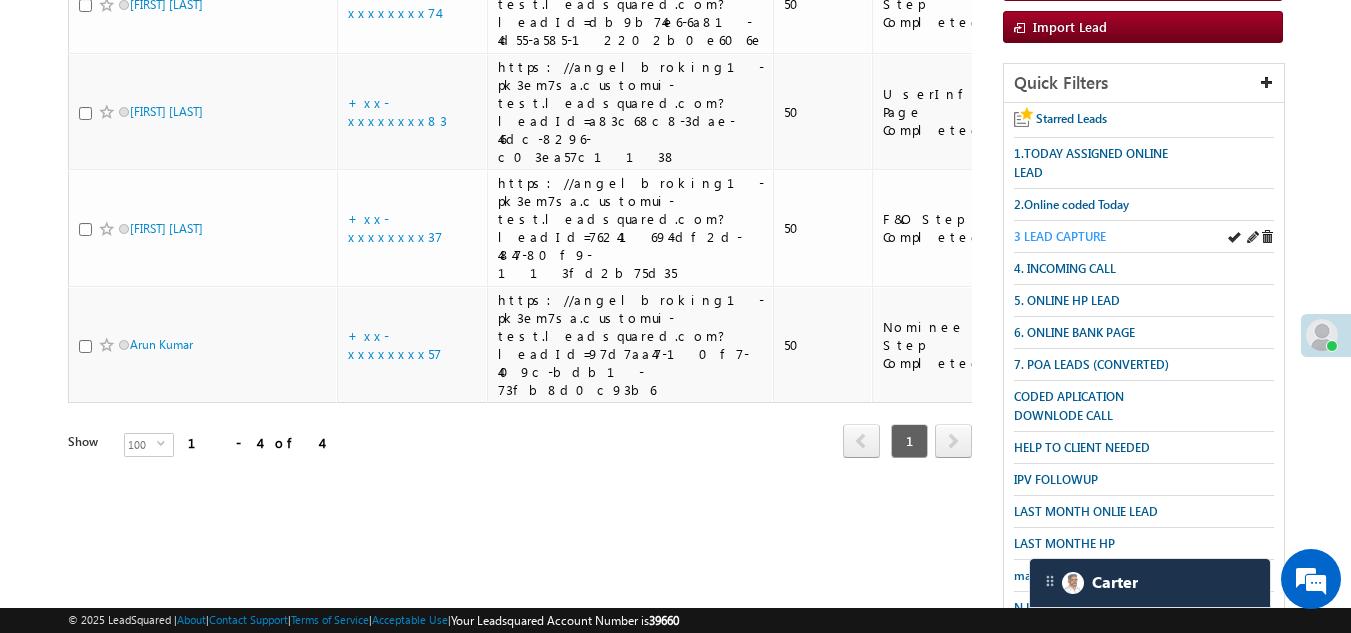 click on "3 LEAD CAPTURE" at bounding box center [1060, 236] 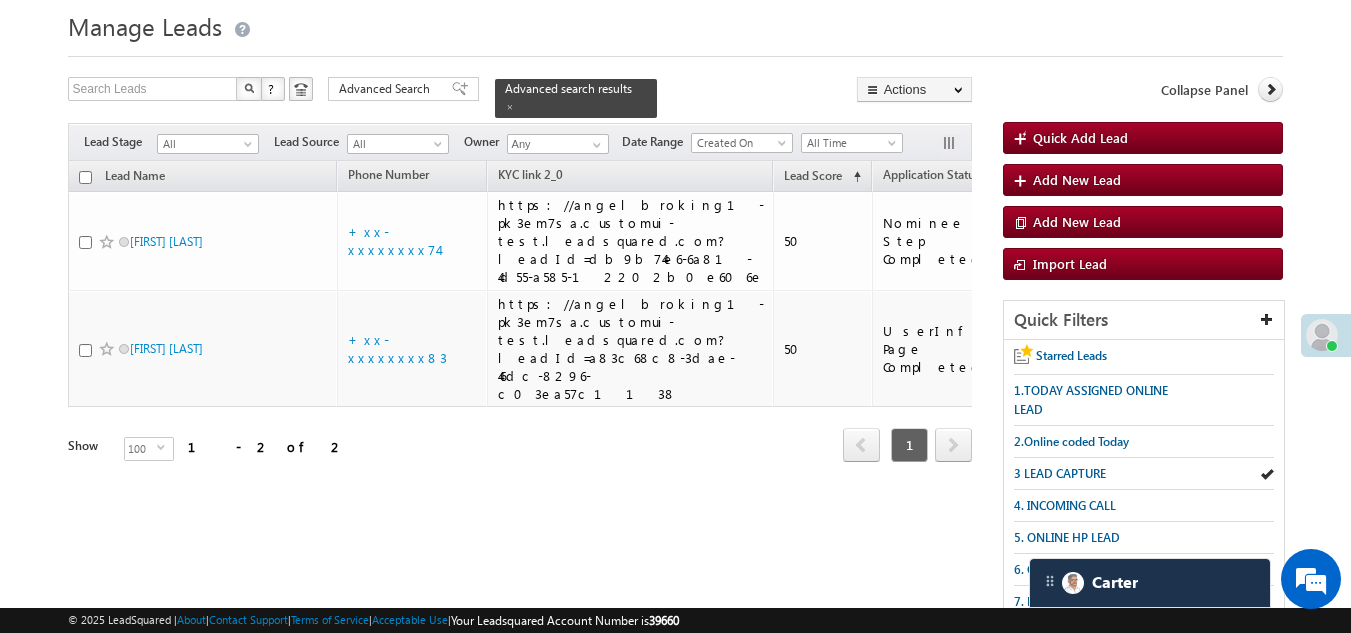 scroll, scrollTop: 53, scrollLeft: 0, axis: vertical 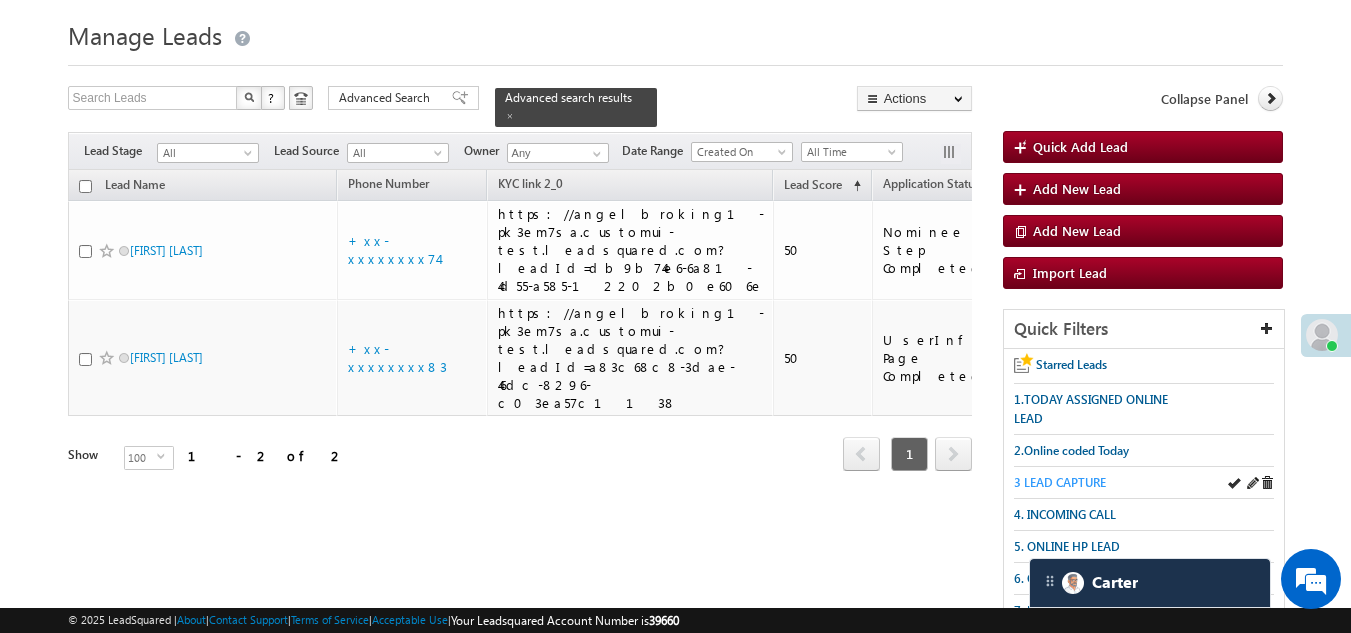 click on "3 LEAD CAPTURE" at bounding box center [1060, 482] 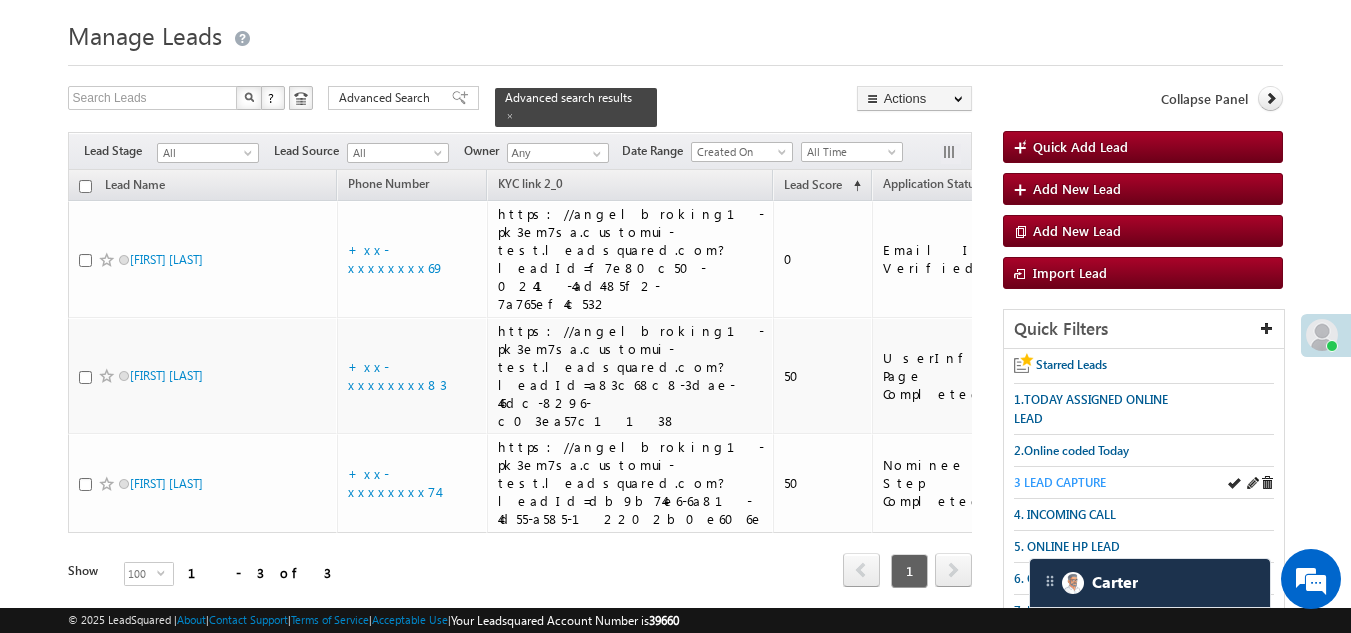 click on "3 LEAD CAPTURE" at bounding box center (1060, 482) 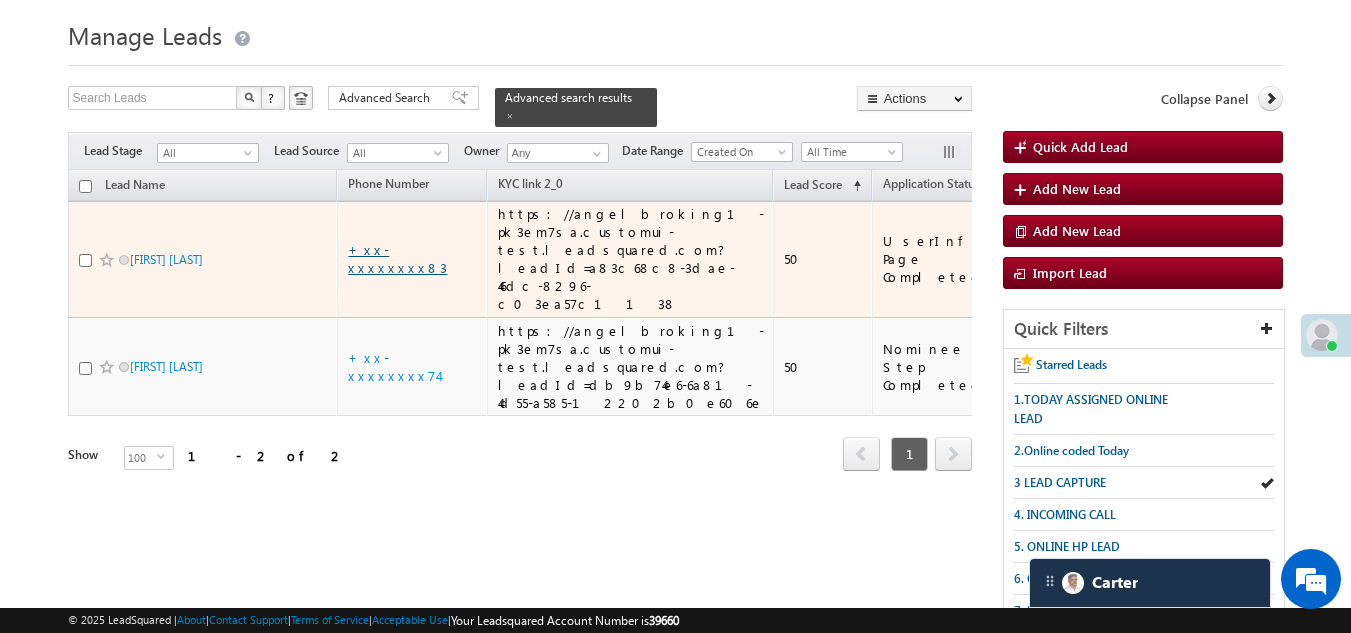 click on "+xx-xxxxxxxx83" at bounding box center (397, 258) 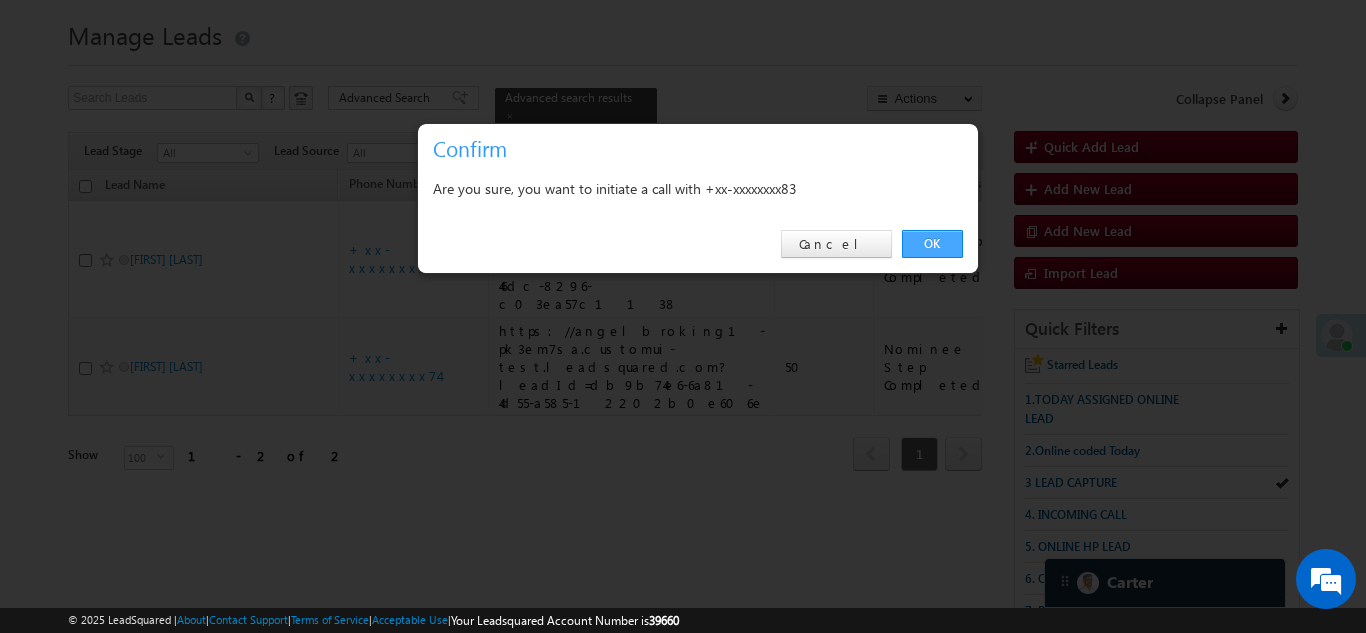 click on "OK" at bounding box center [932, 244] 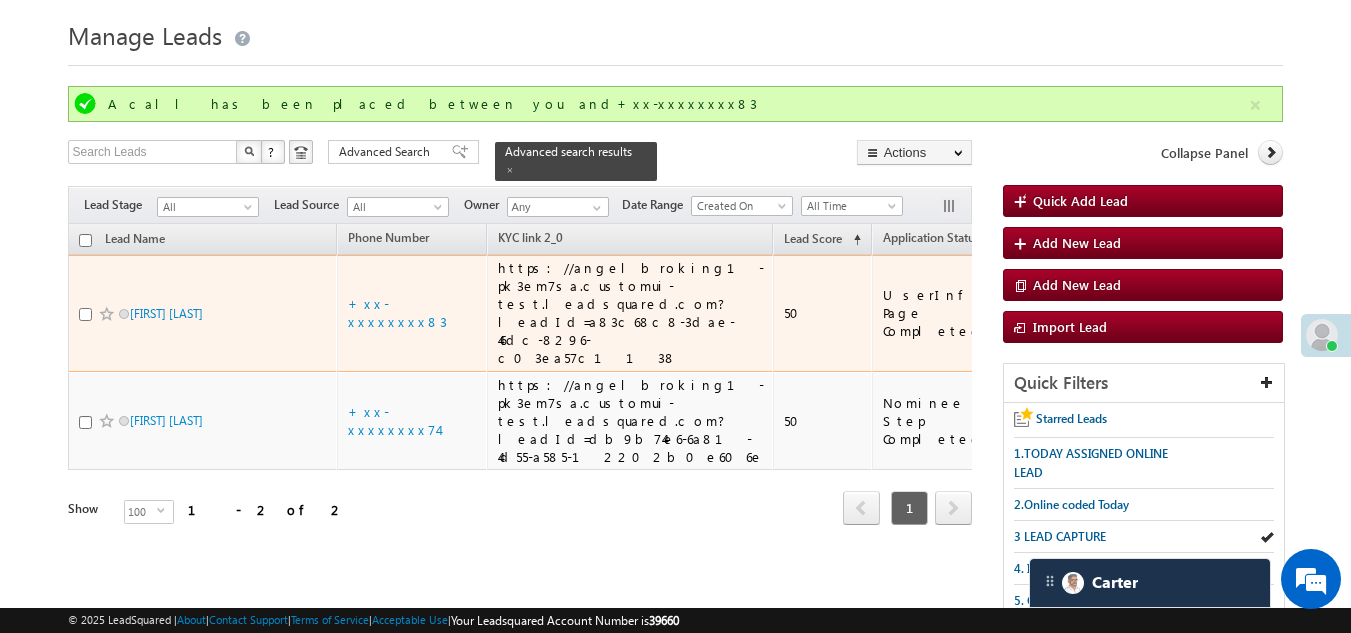 click on "Sunita barod" at bounding box center [203, 313] 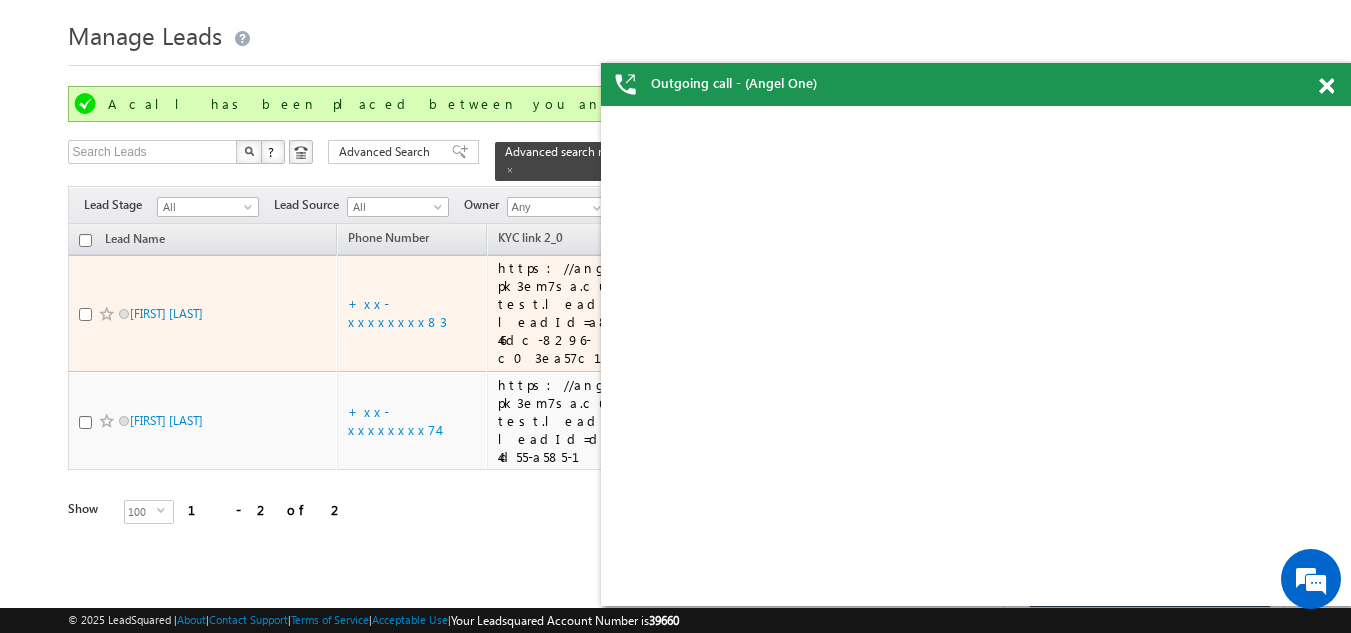 scroll, scrollTop: 0, scrollLeft: 0, axis: both 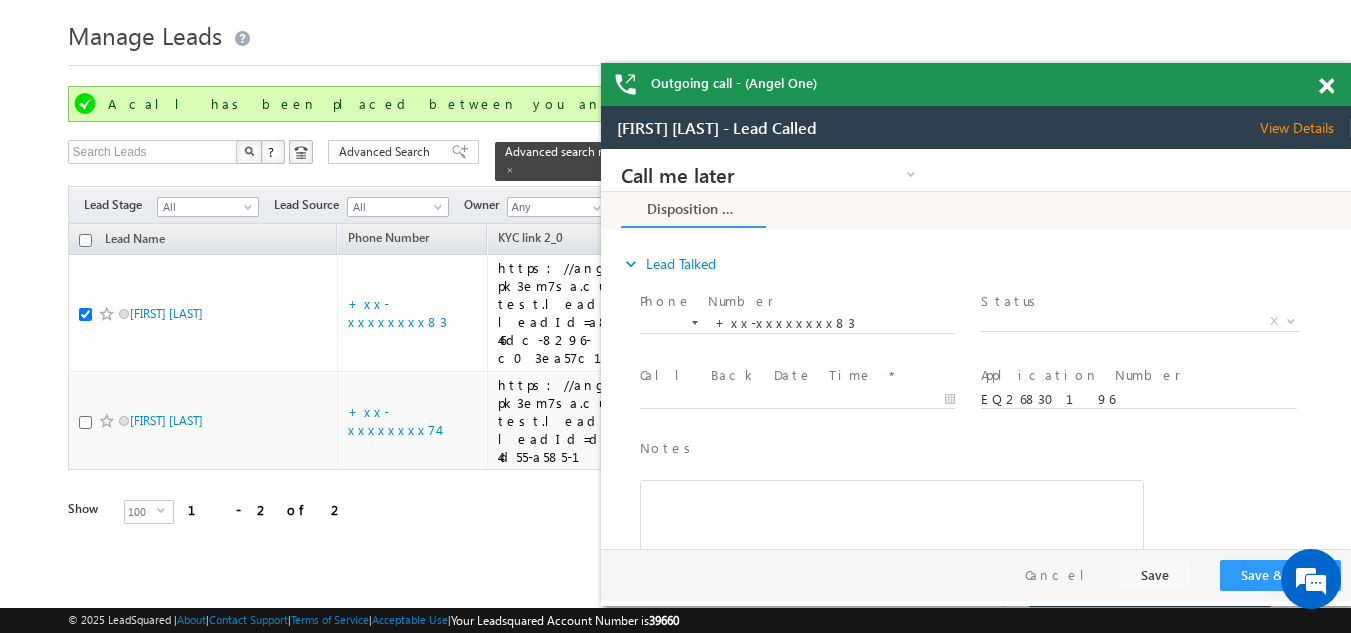 click at bounding box center (1326, 86) 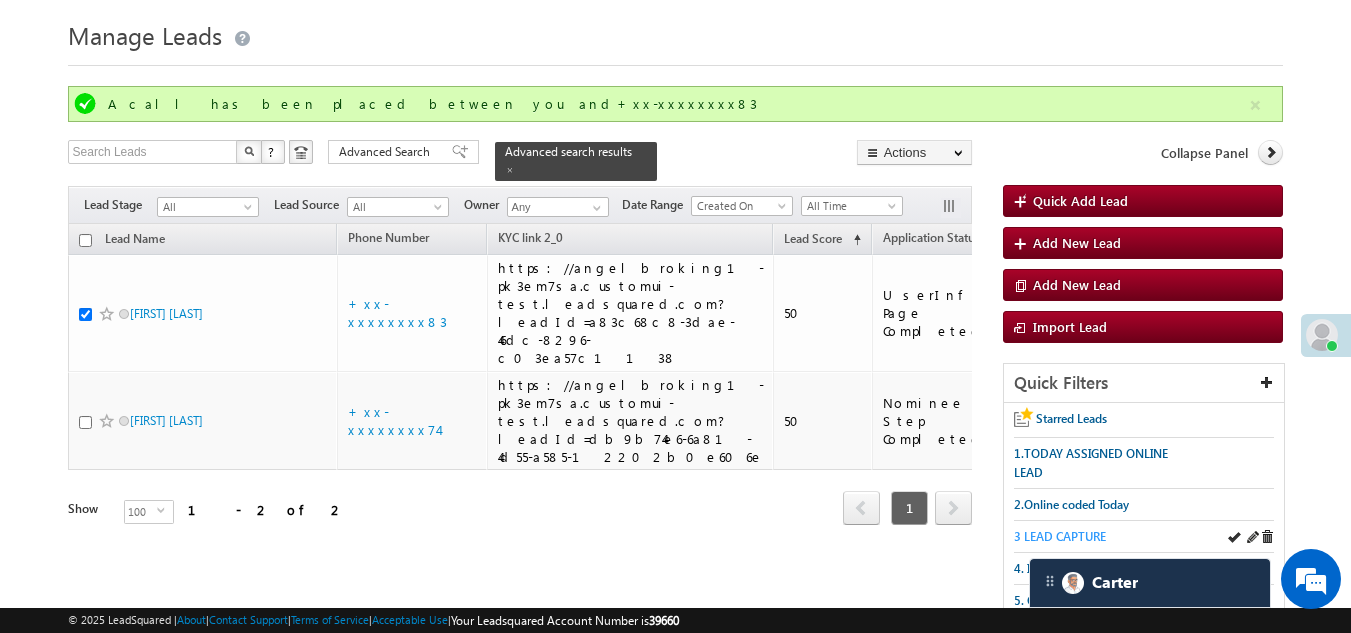 click on "3 LEAD CAPTURE" at bounding box center [1060, 536] 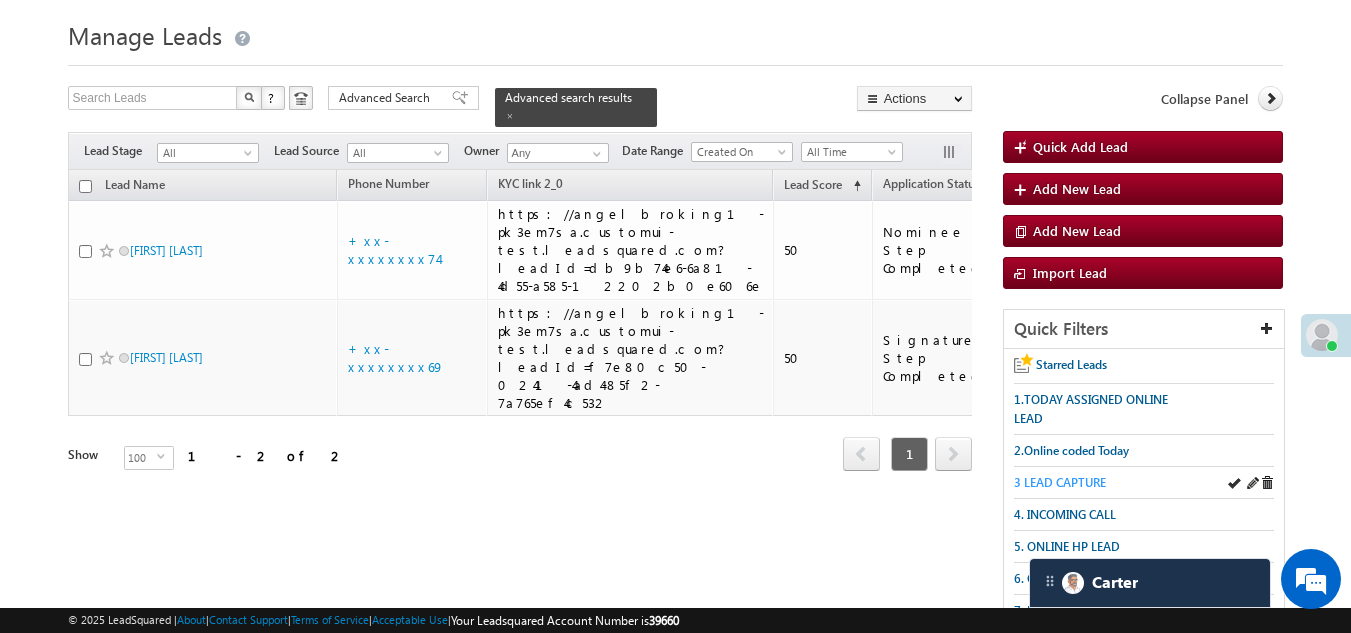 click on "3 LEAD CAPTURE" at bounding box center (1060, 482) 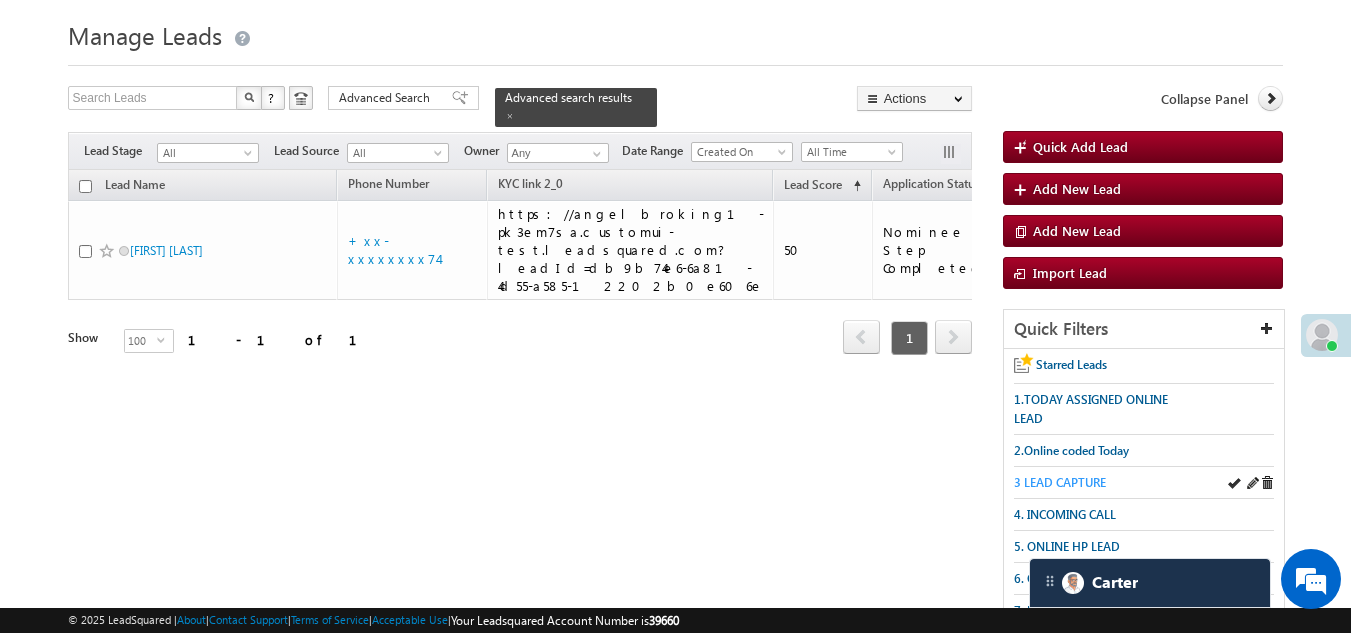 click on "3 LEAD CAPTURE" at bounding box center (1060, 482) 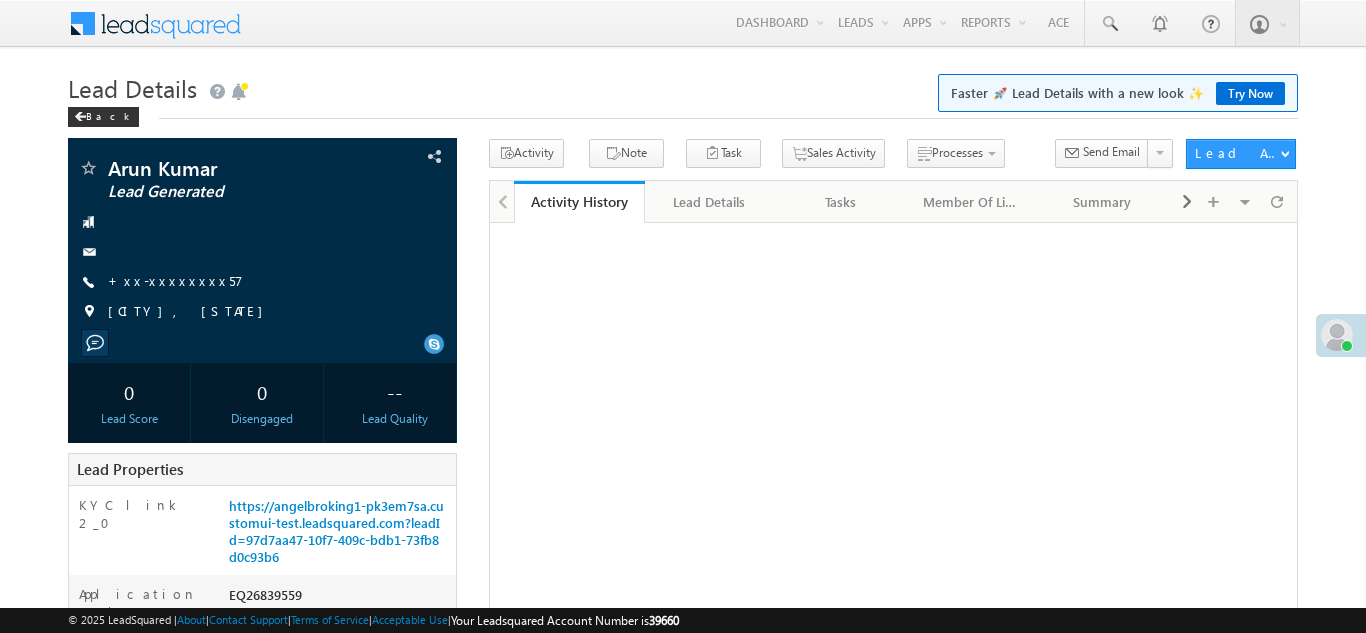 scroll, scrollTop: 0, scrollLeft: 0, axis: both 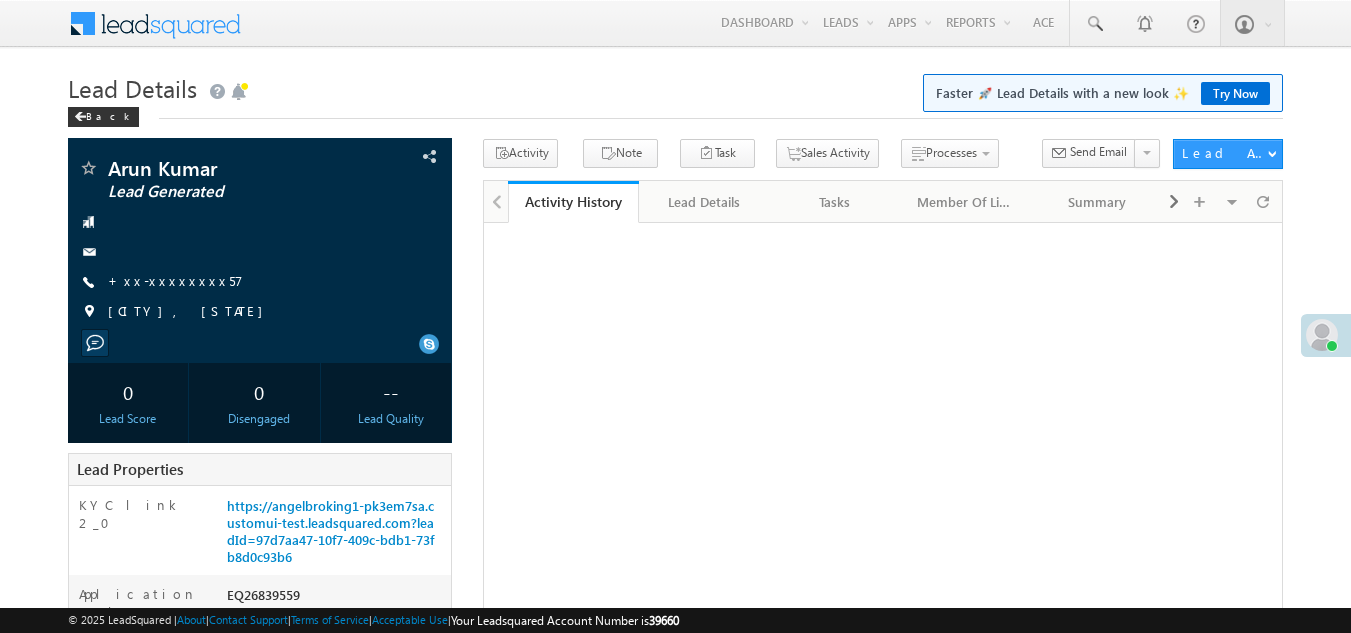 click on "+xx-xxxxxxxx57" at bounding box center (175, 280) 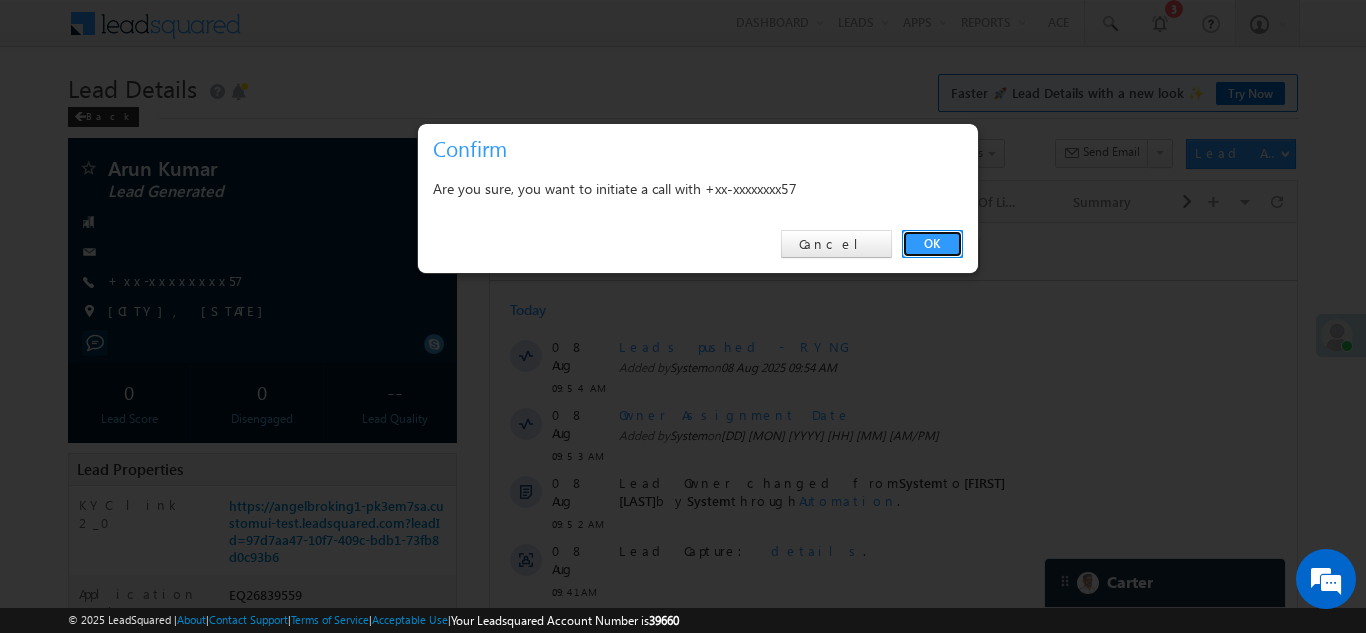 scroll, scrollTop: 0, scrollLeft: 0, axis: both 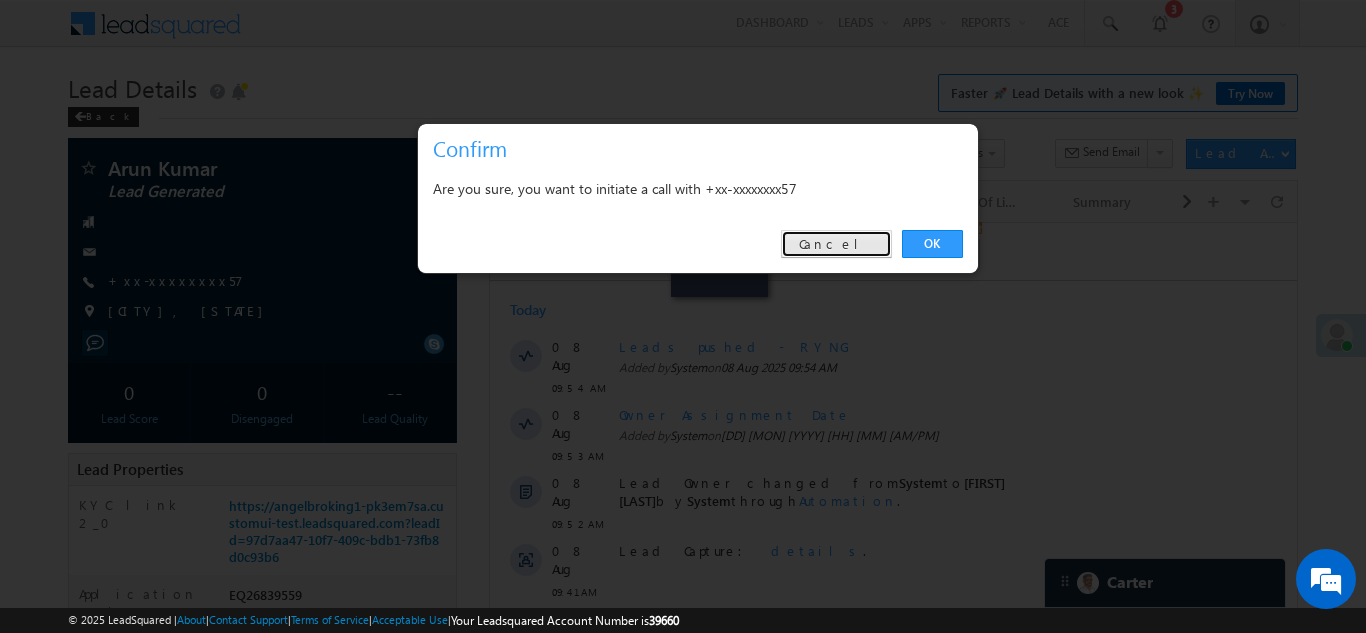 click on "Cancel" at bounding box center (836, 244) 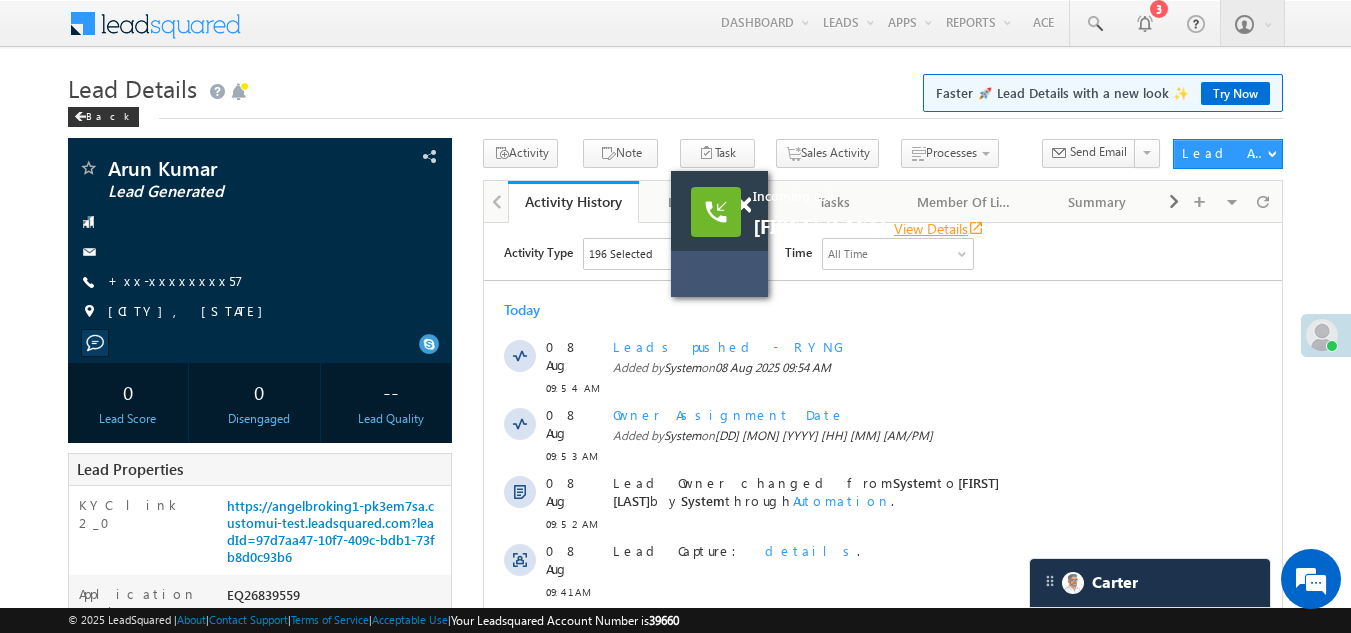 click on "View Details  open_in_new" at bounding box center (939, 228) 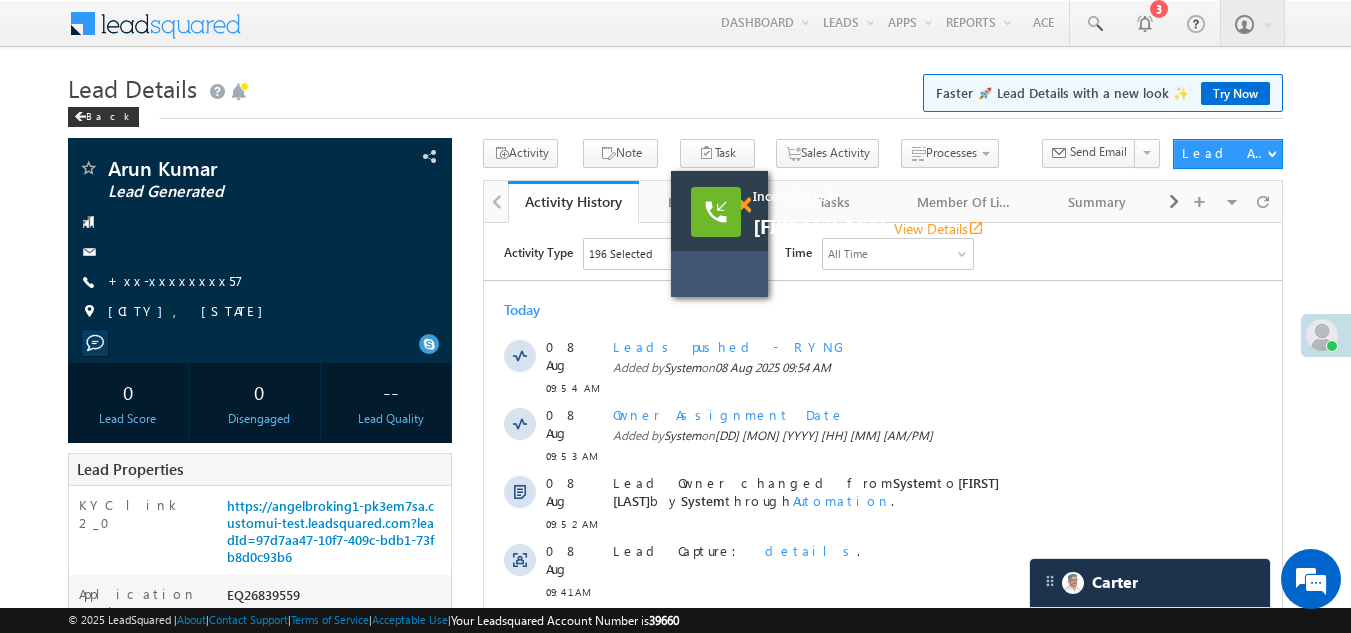 click at bounding box center (743, 205) 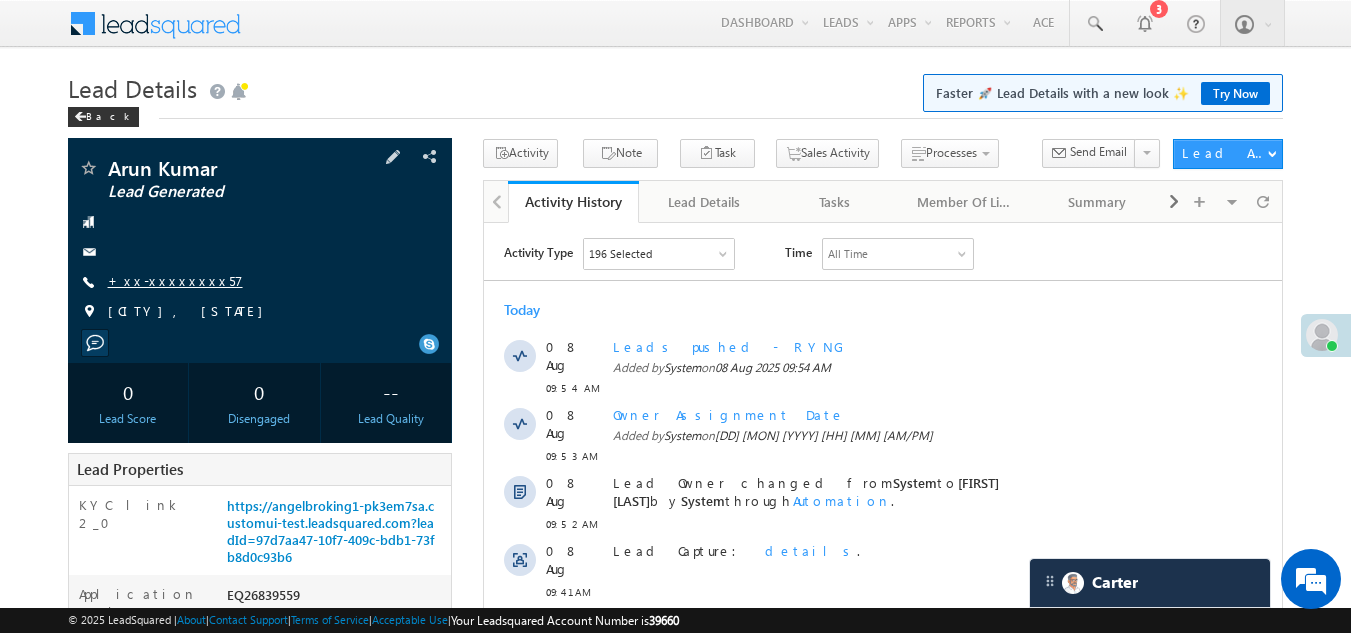 click on "+xx-xxxxxxxx57" at bounding box center (175, 280) 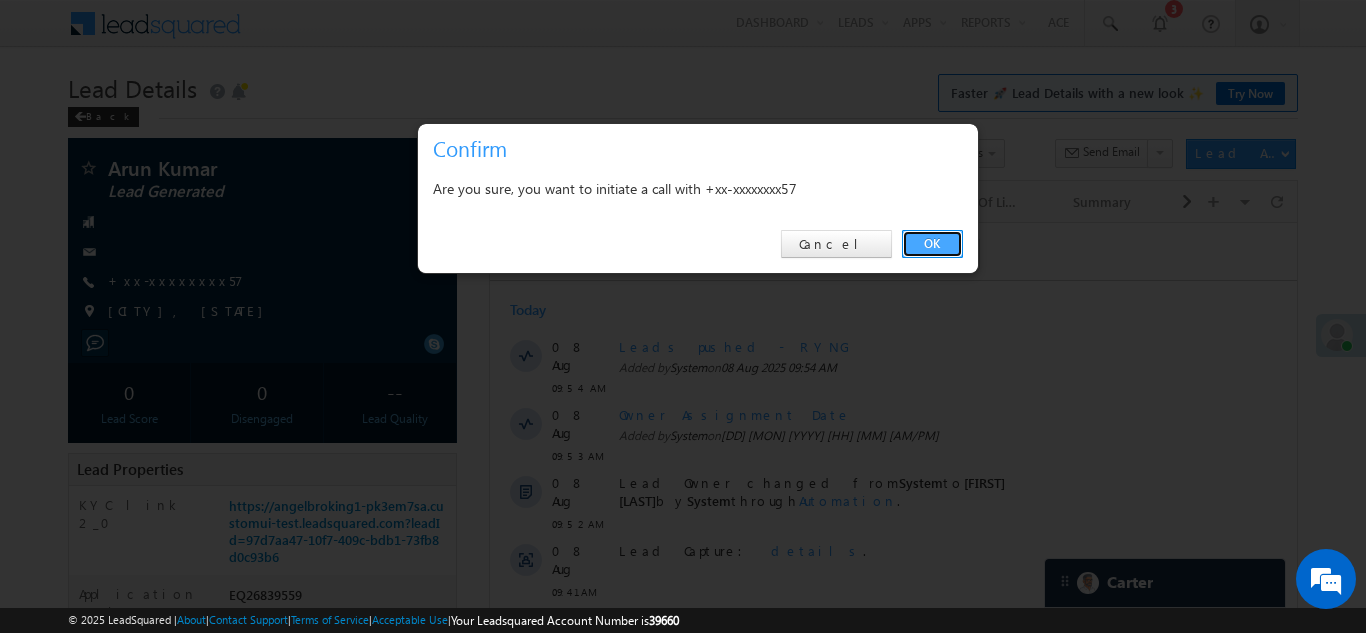 click on "OK" at bounding box center [932, 244] 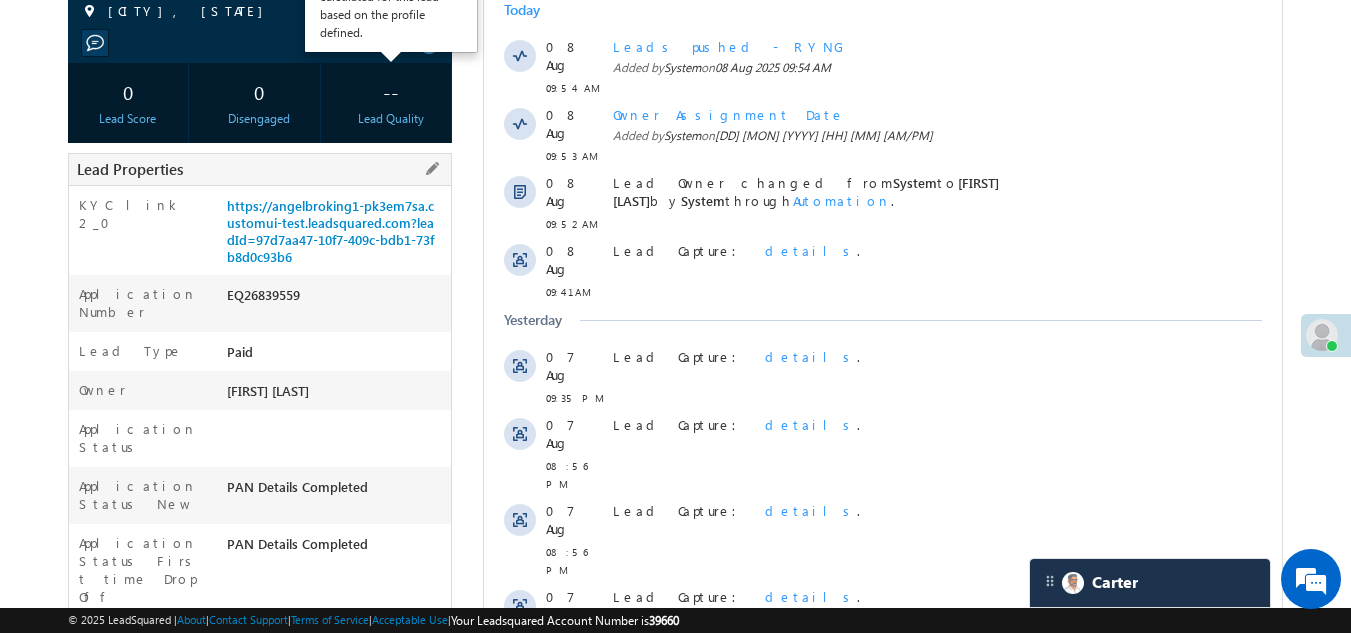 scroll, scrollTop: 354, scrollLeft: 0, axis: vertical 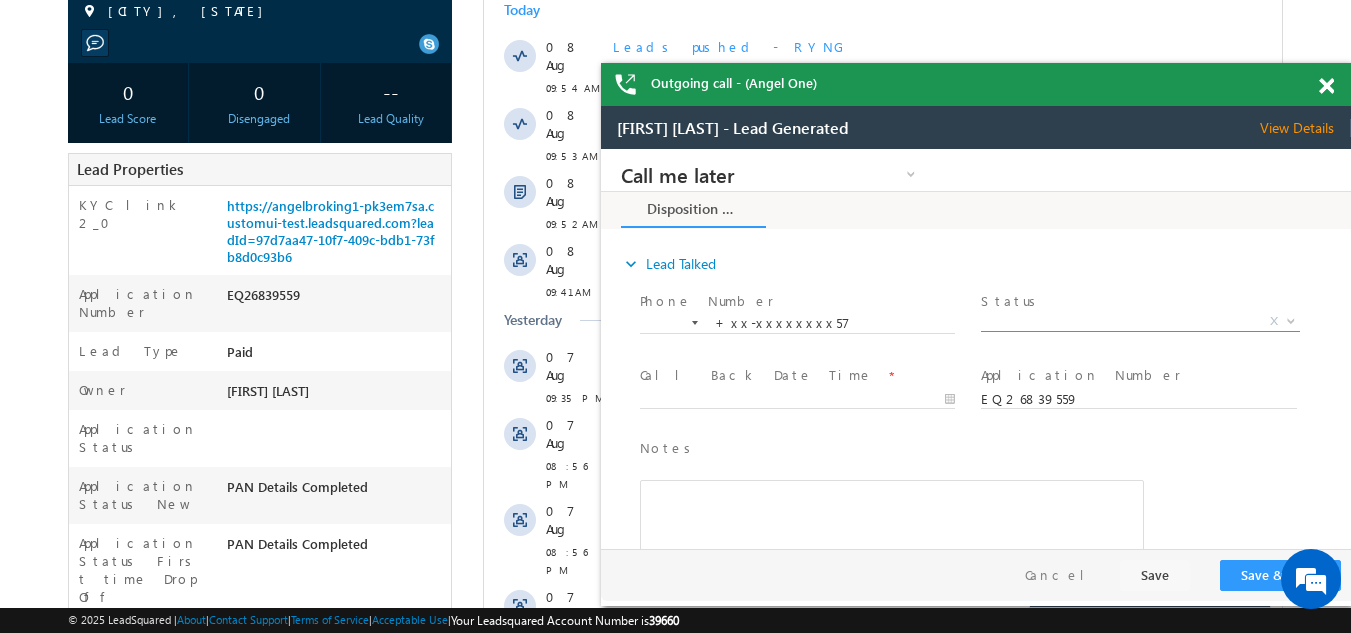 click on "X" at bounding box center (1140, 322) 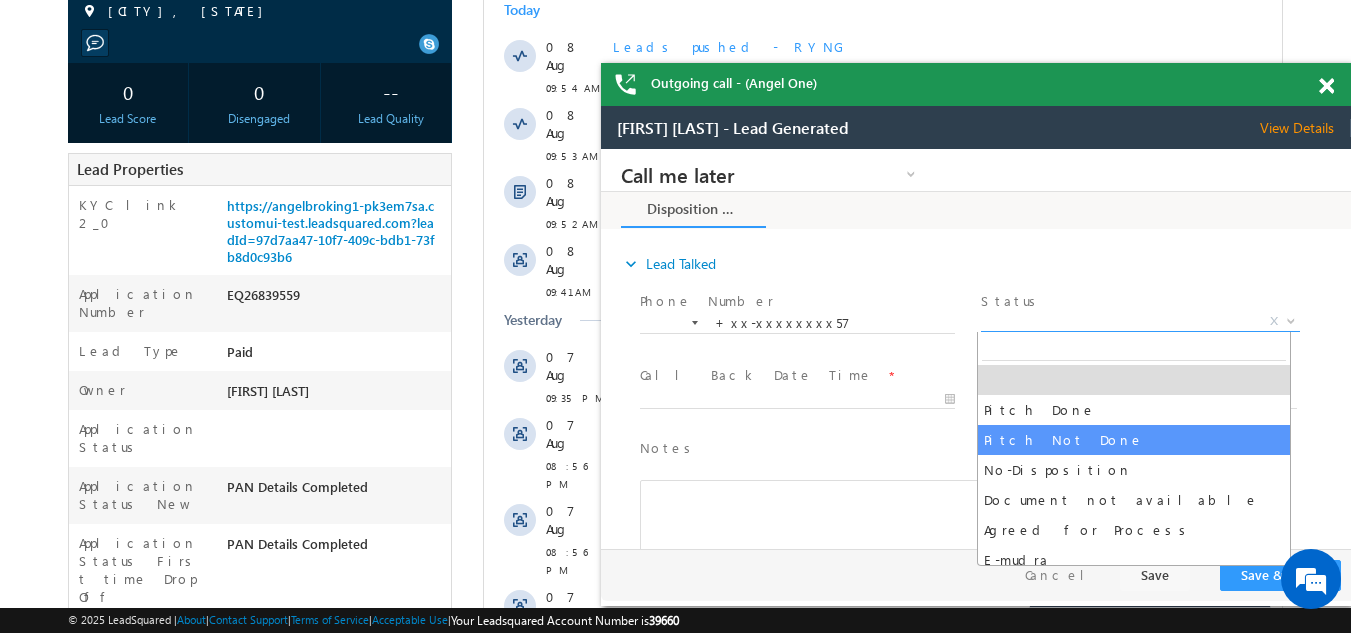 select on "Pitch Not Done" 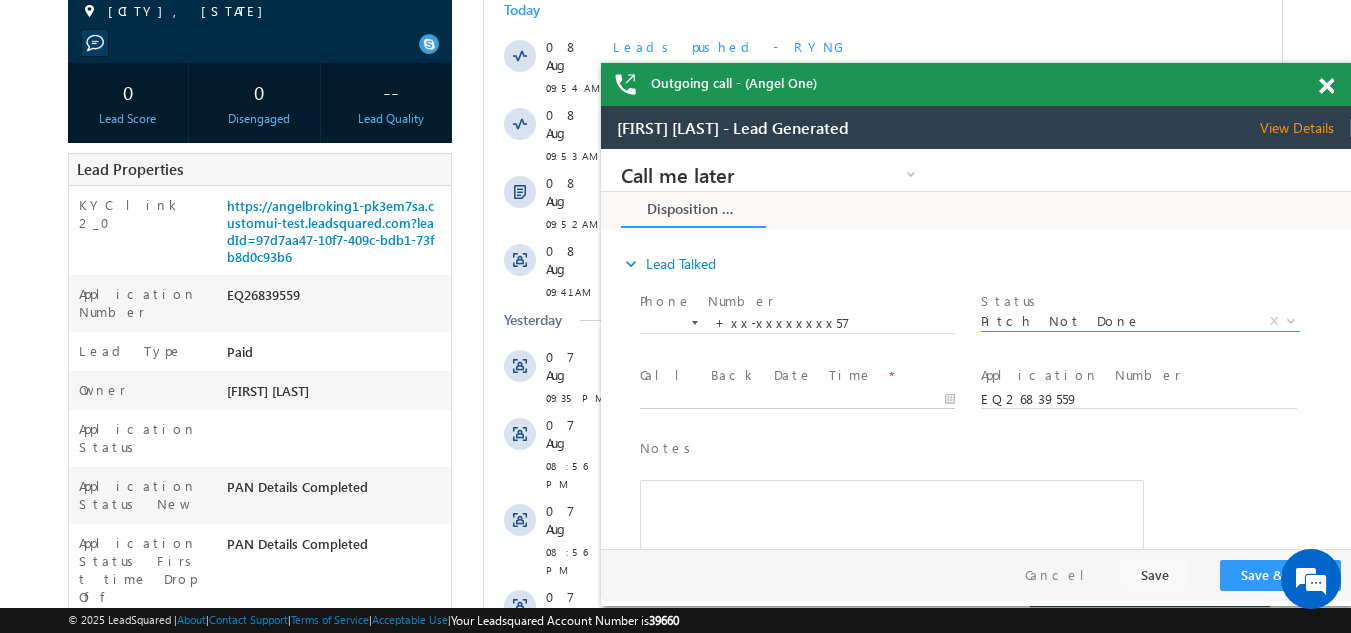 type on "[MM]/[DD]/[YY] [HH]:[MM] [AM/PM]" 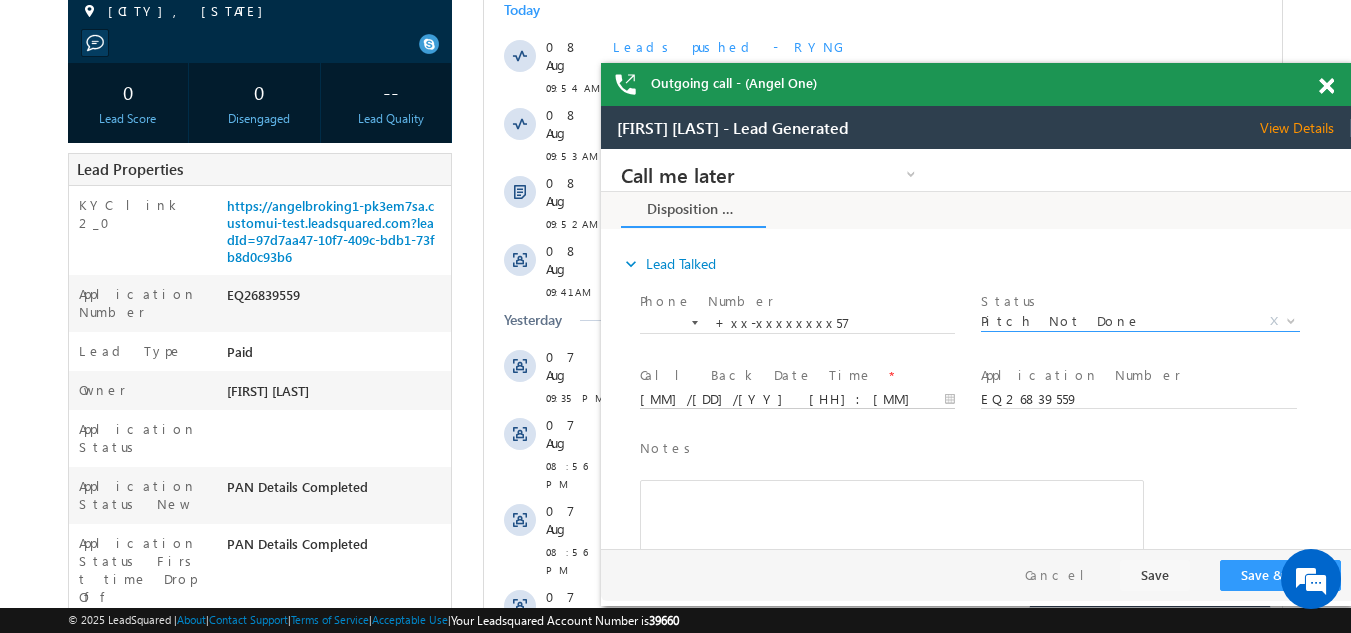 click on "[MM]/[DD]/[YY] [HH]:[MM] [AM/PM]" at bounding box center [797, 400] 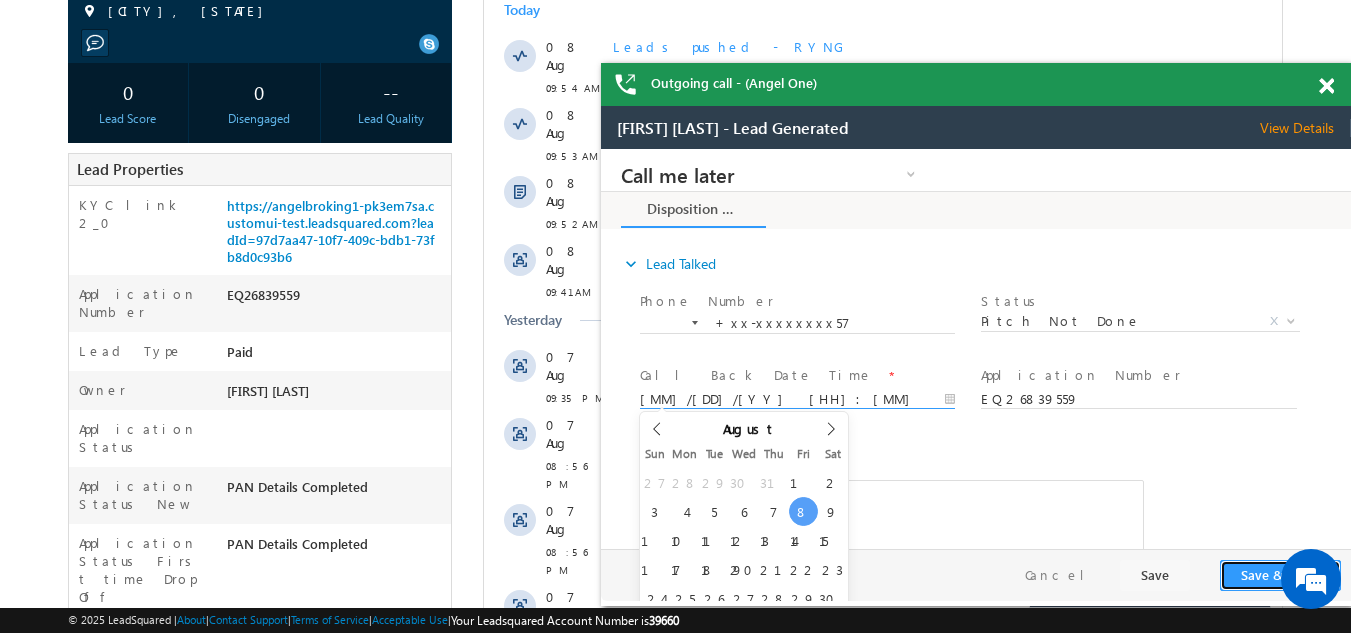click on "Save & Close" at bounding box center (1280, 575) 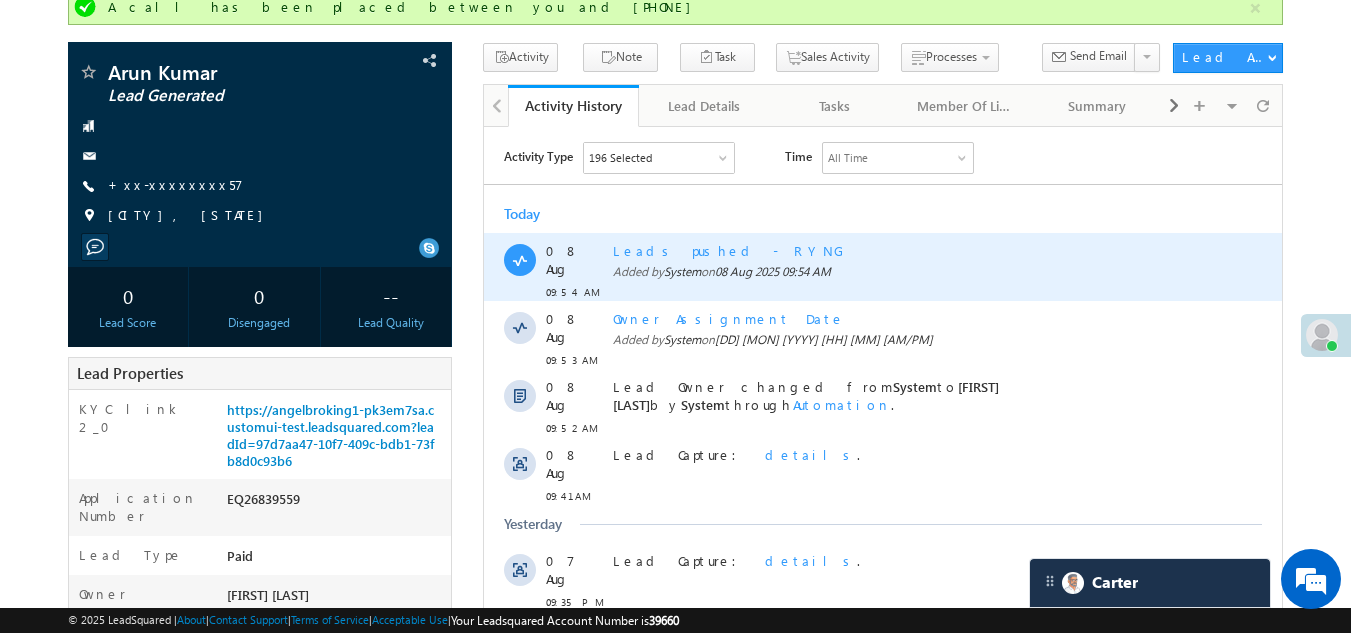 scroll, scrollTop: 0, scrollLeft: 0, axis: both 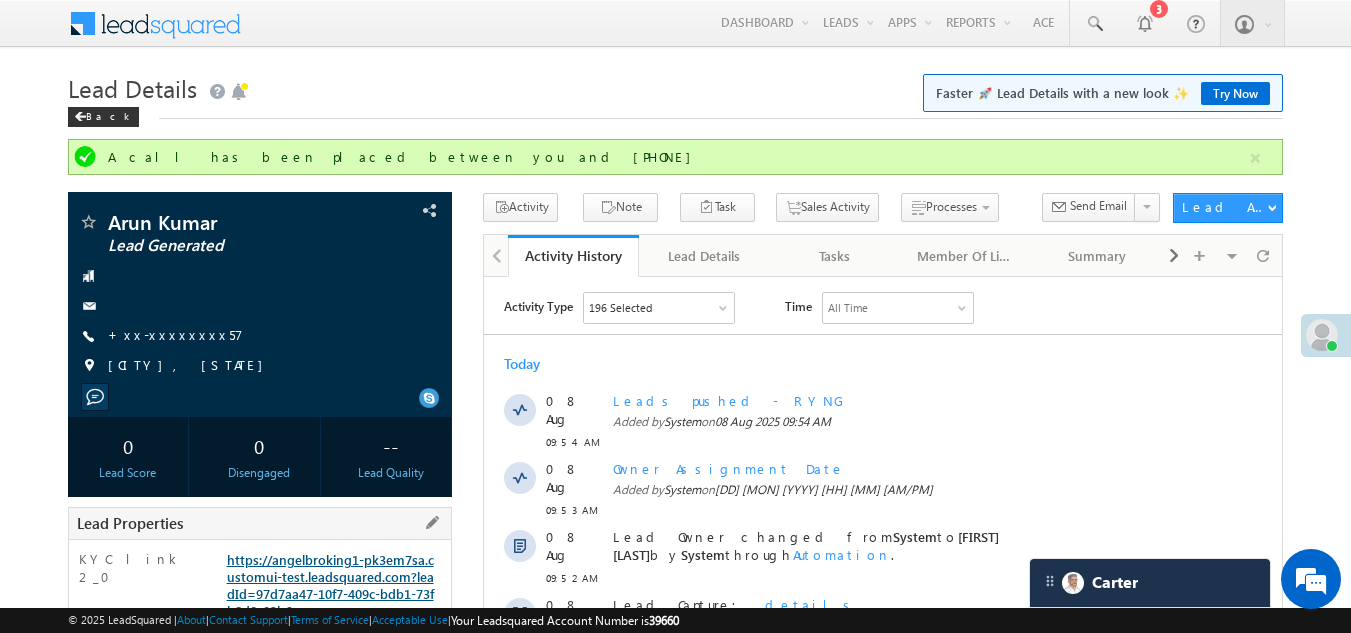 click on "https://angelbroking1-pk3em7sa.customui-test.leadsquared.com?leadId=97d7aa47-10f7-409c-bdb1-73fb8d0c93b6" at bounding box center (330, 585) 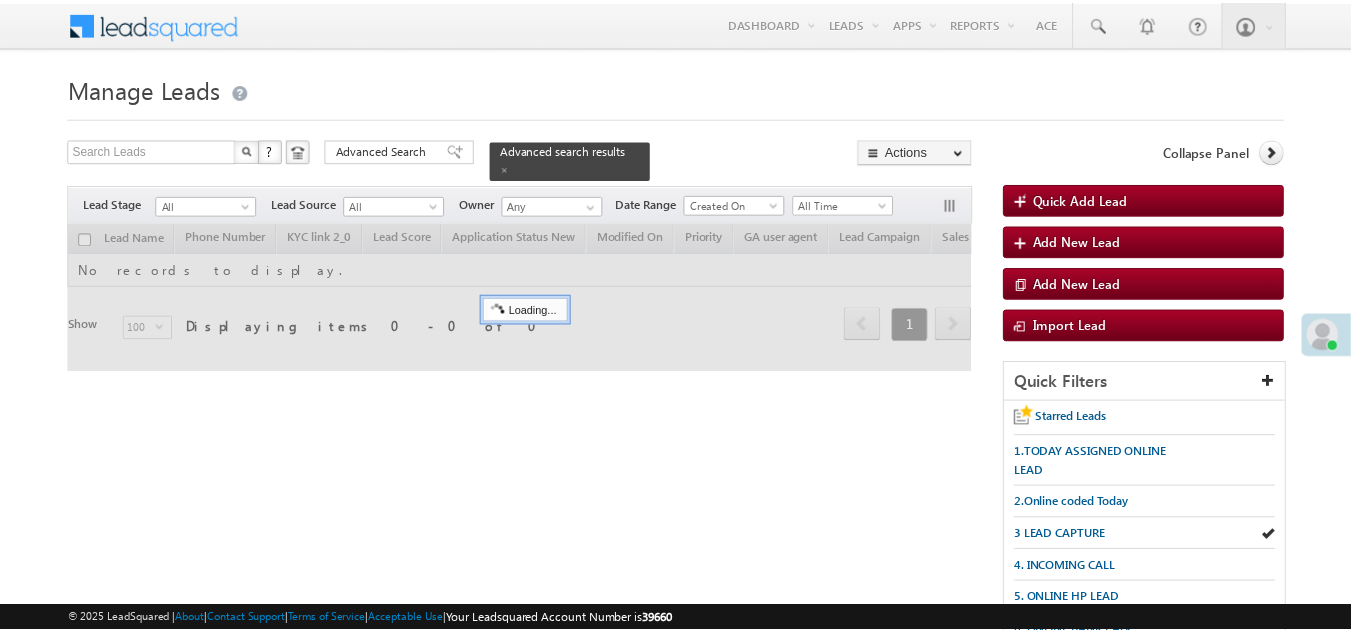 scroll, scrollTop: 0, scrollLeft: 0, axis: both 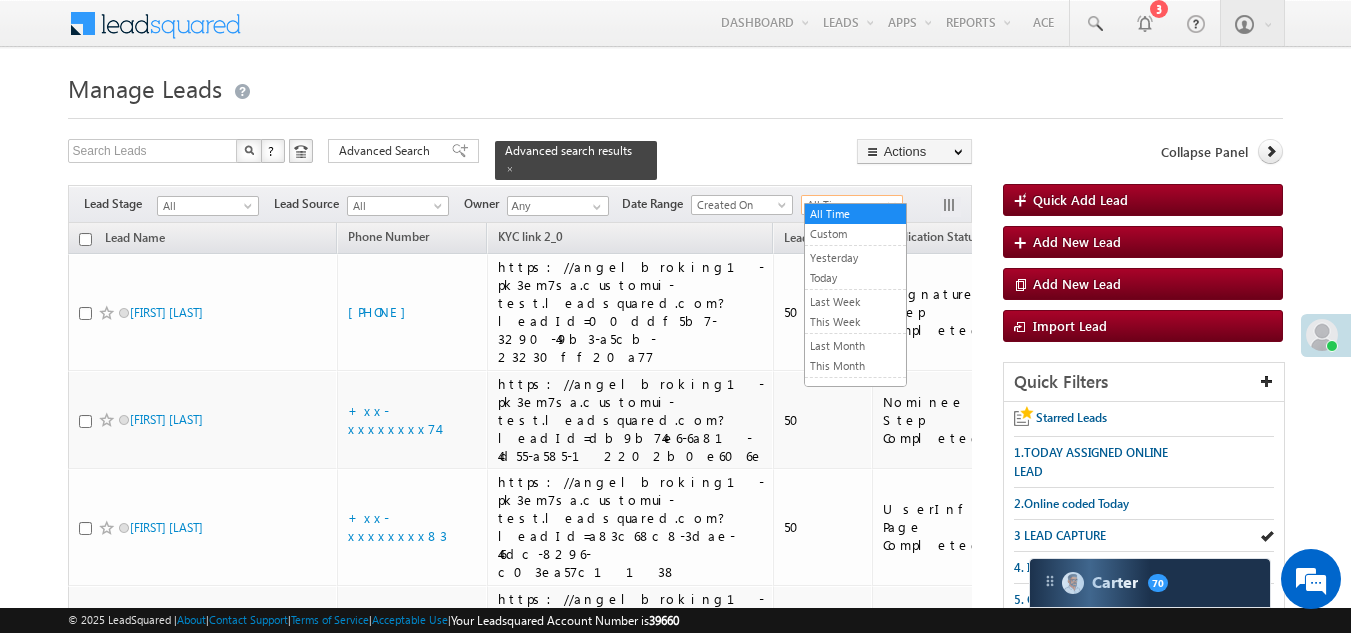click on "All Time" at bounding box center [849, 205] 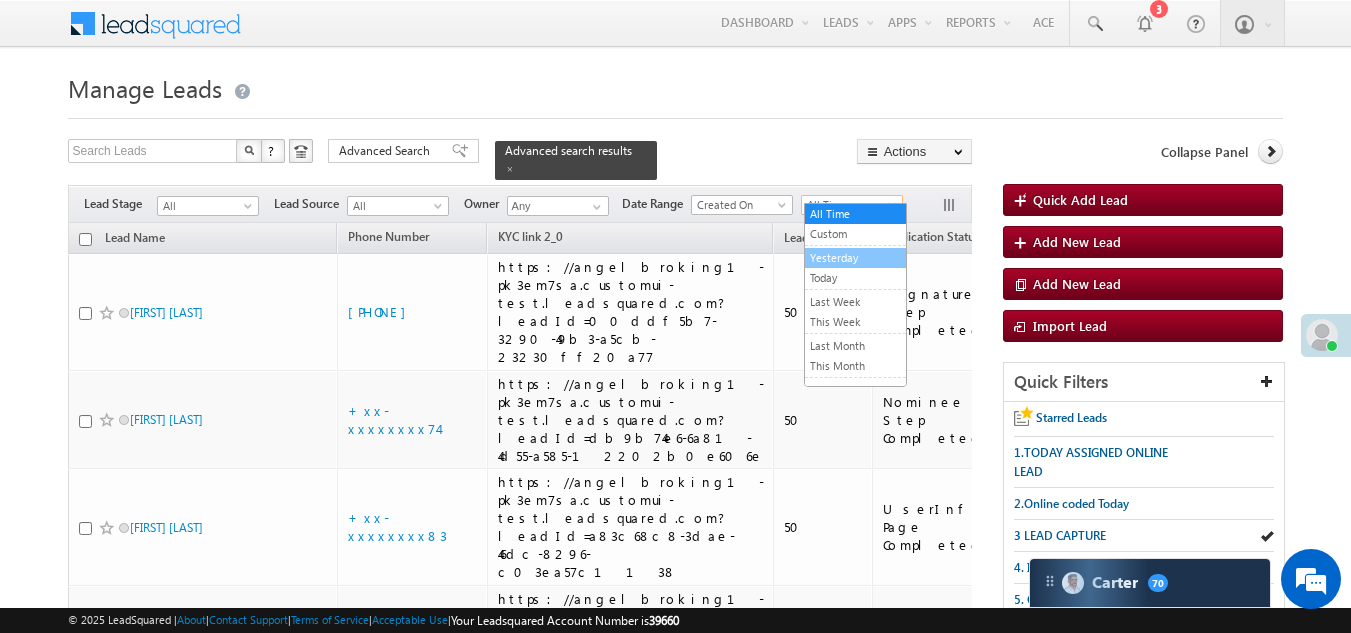 click on "Yesterday" at bounding box center [855, 258] 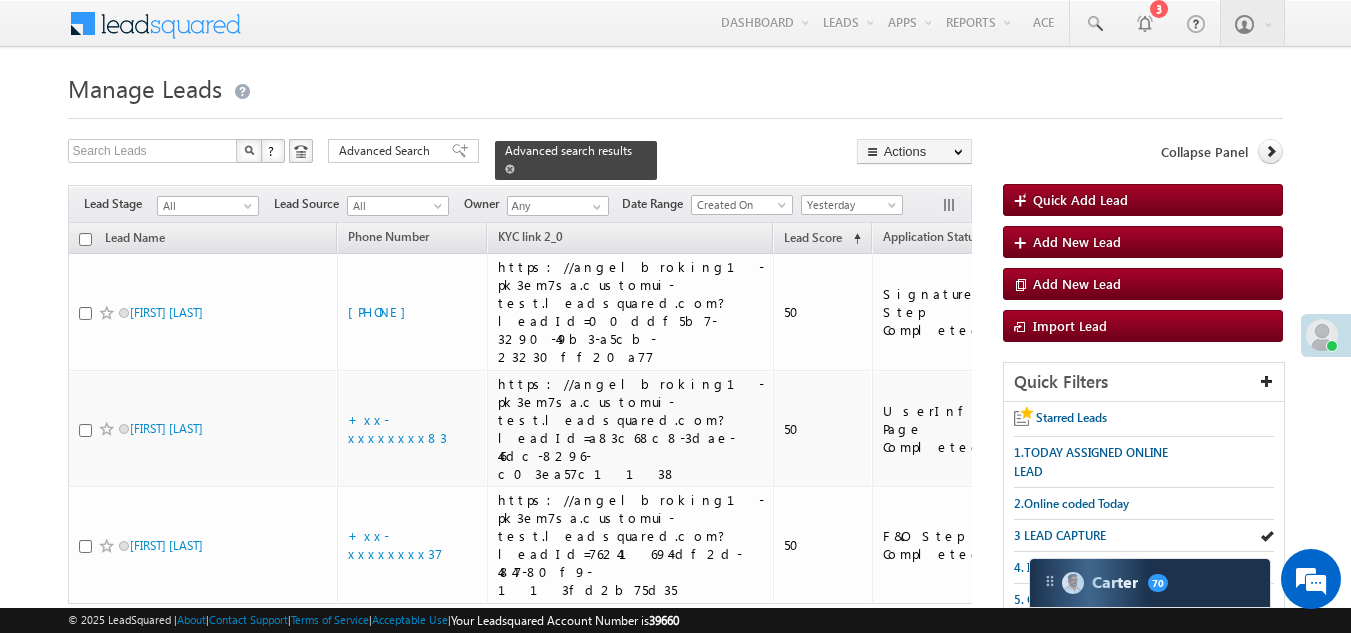 click at bounding box center (510, 168) 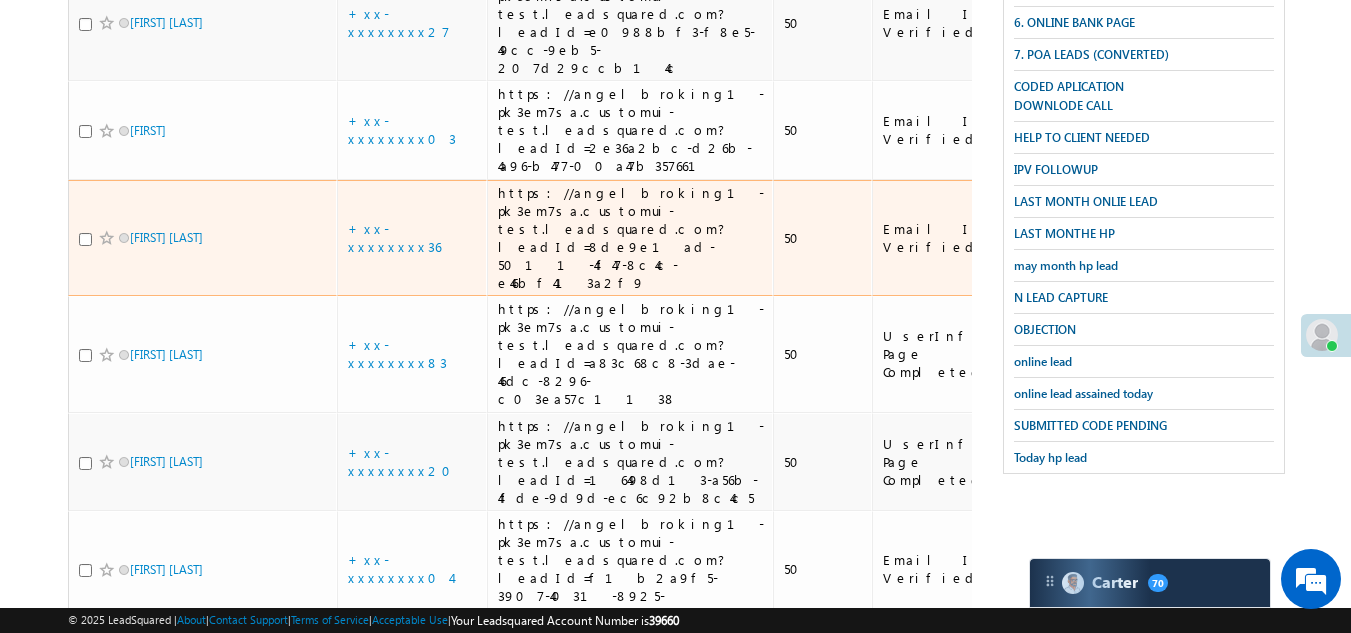 scroll, scrollTop: 800, scrollLeft: 0, axis: vertical 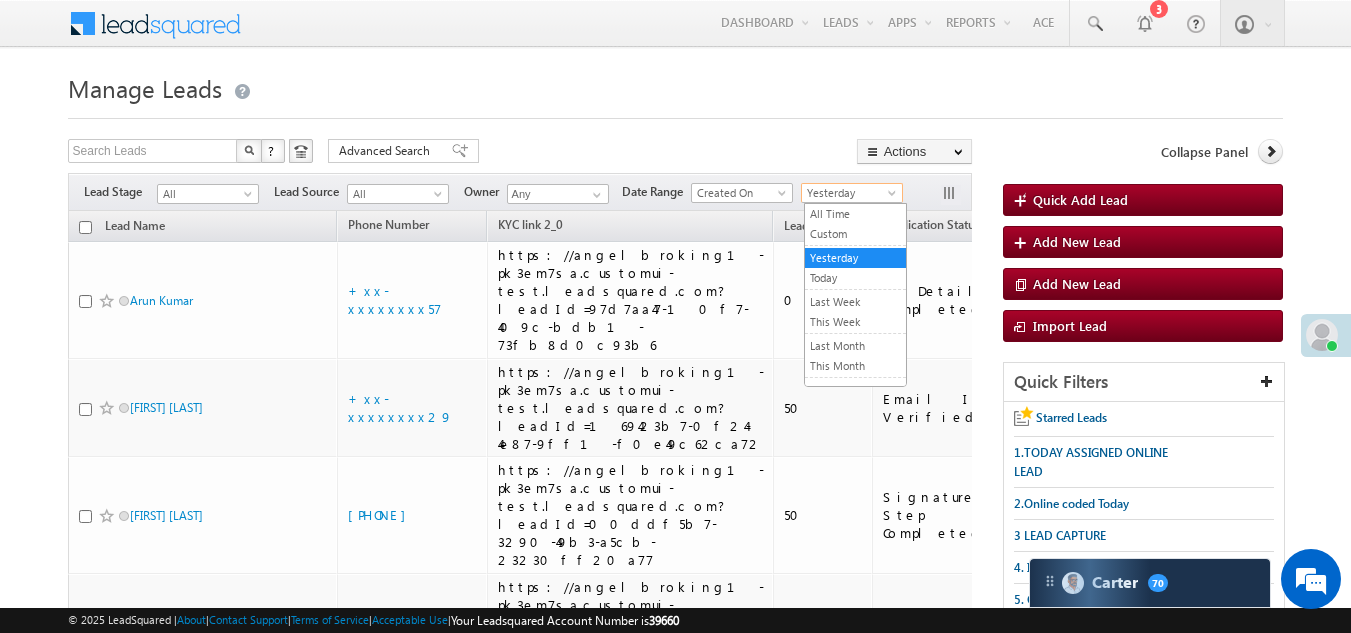 click on "Yesterday" at bounding box center (849, 193) 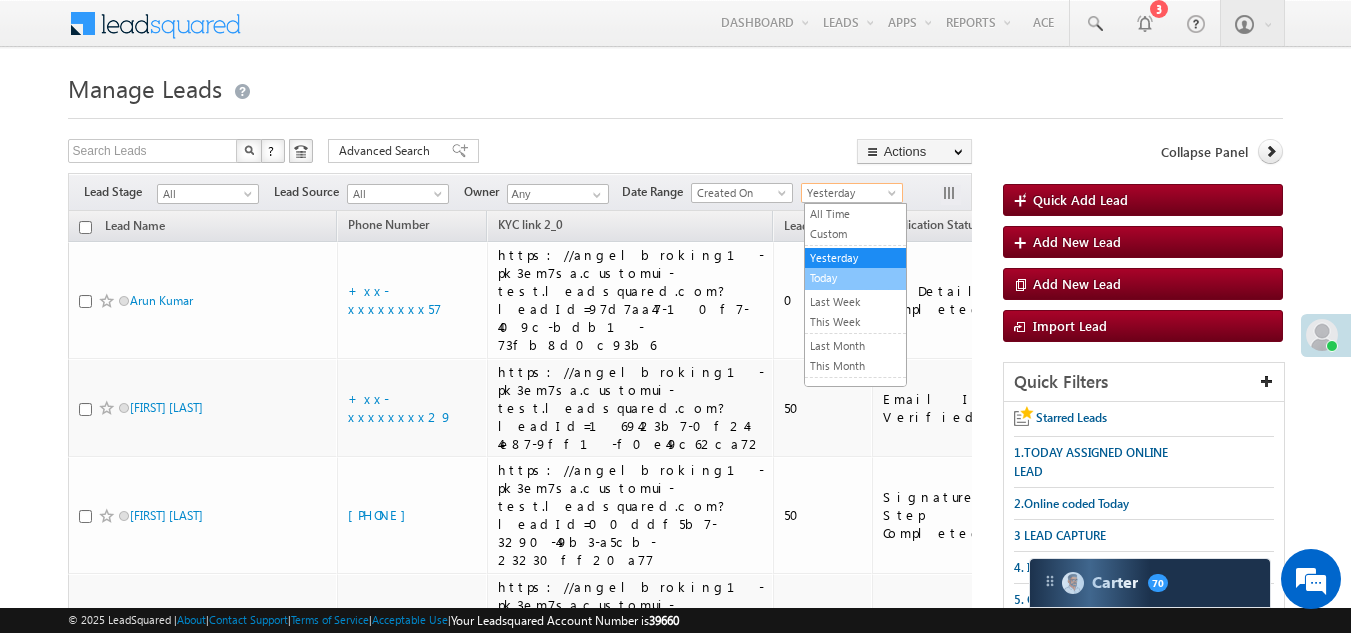 click on "Today" at bounding box center (855, 278) 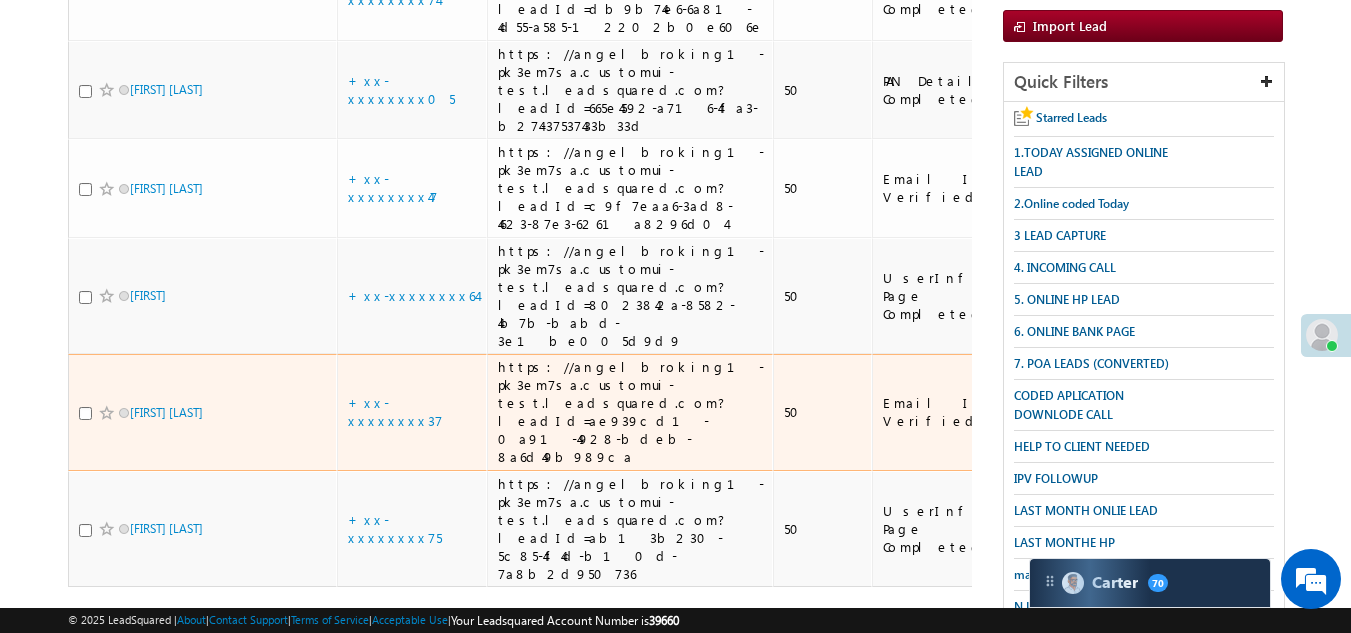 scroll, scrollTop: 499, scrollLeft: 0, axis: vertical 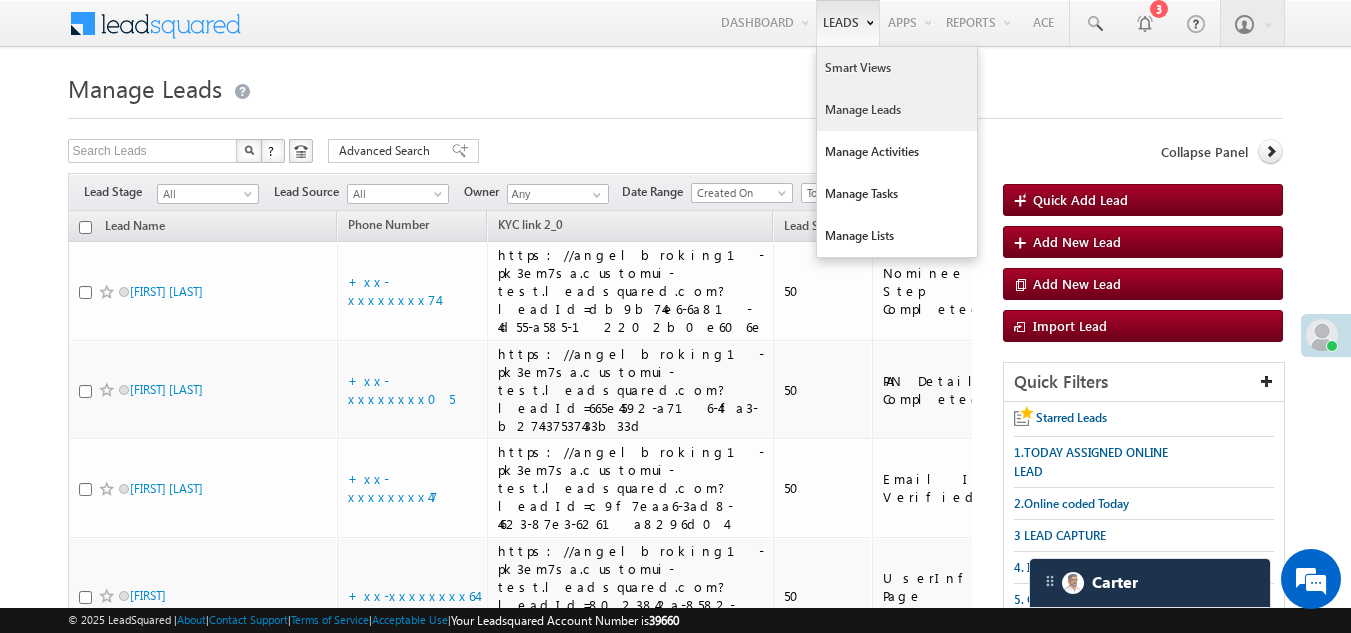 click on "Smart Views" at bounding box center (897, 68) 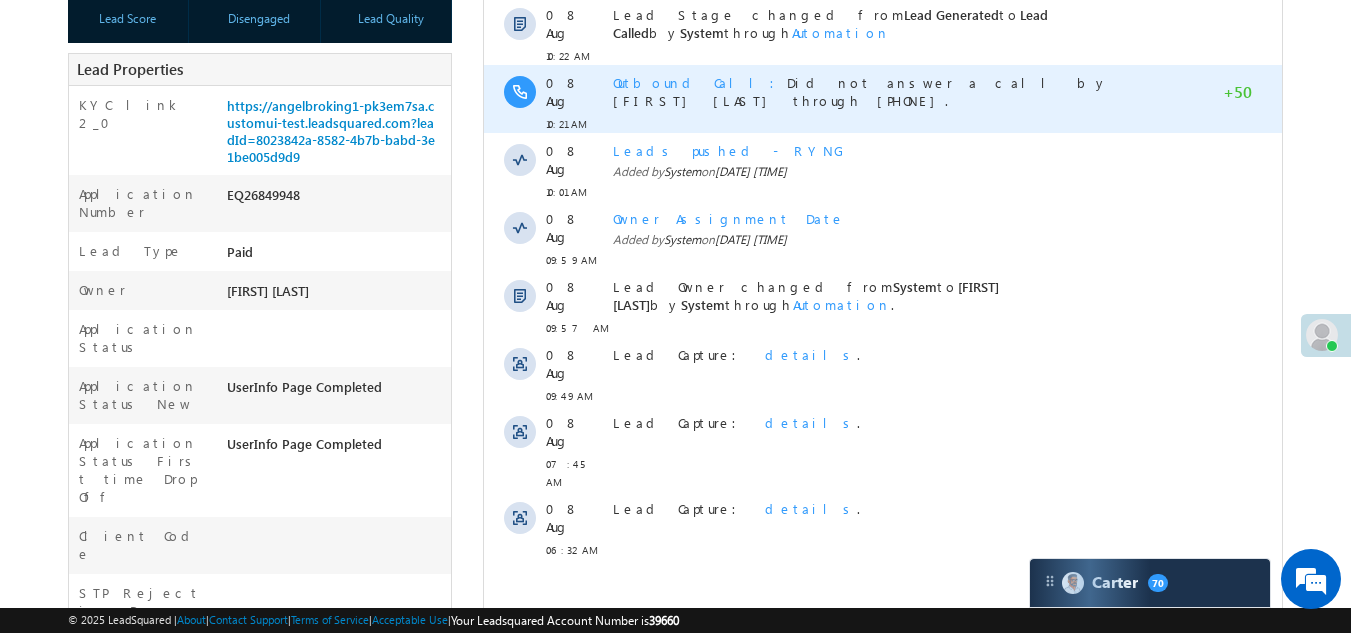 scroll, scrollTop: 0, scrollLeft: 0, axis: both 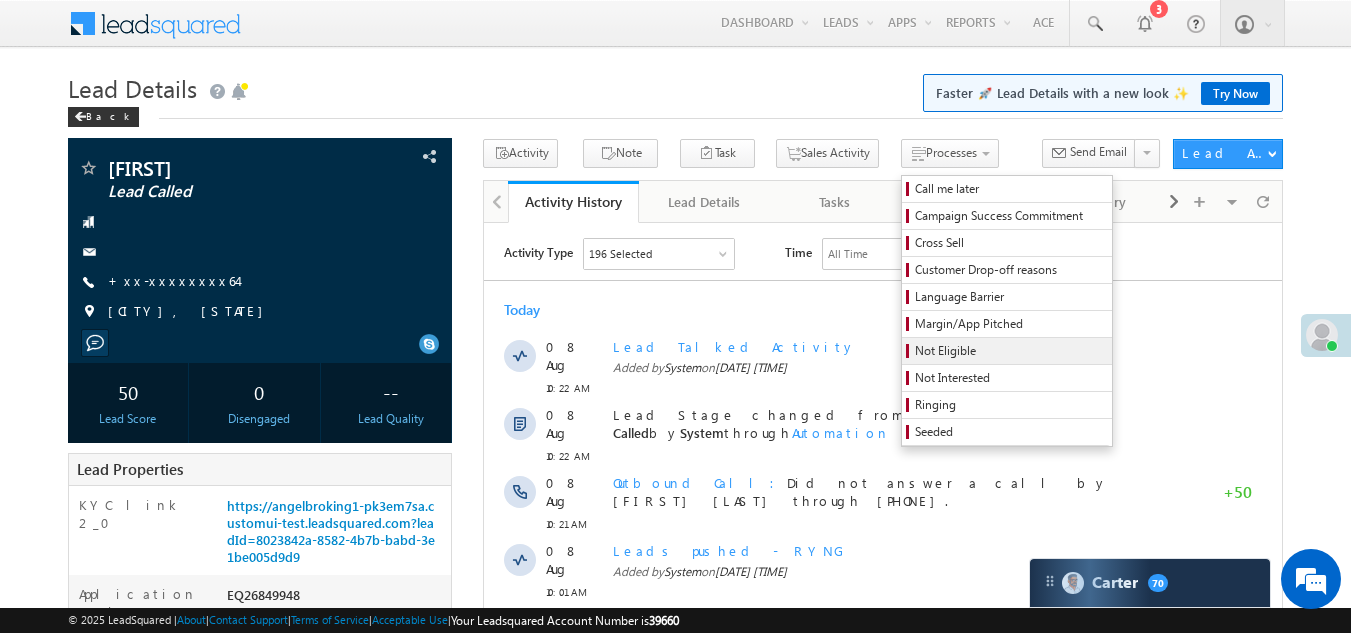click on "Not Eligible" at bounding box center [1010, 351] 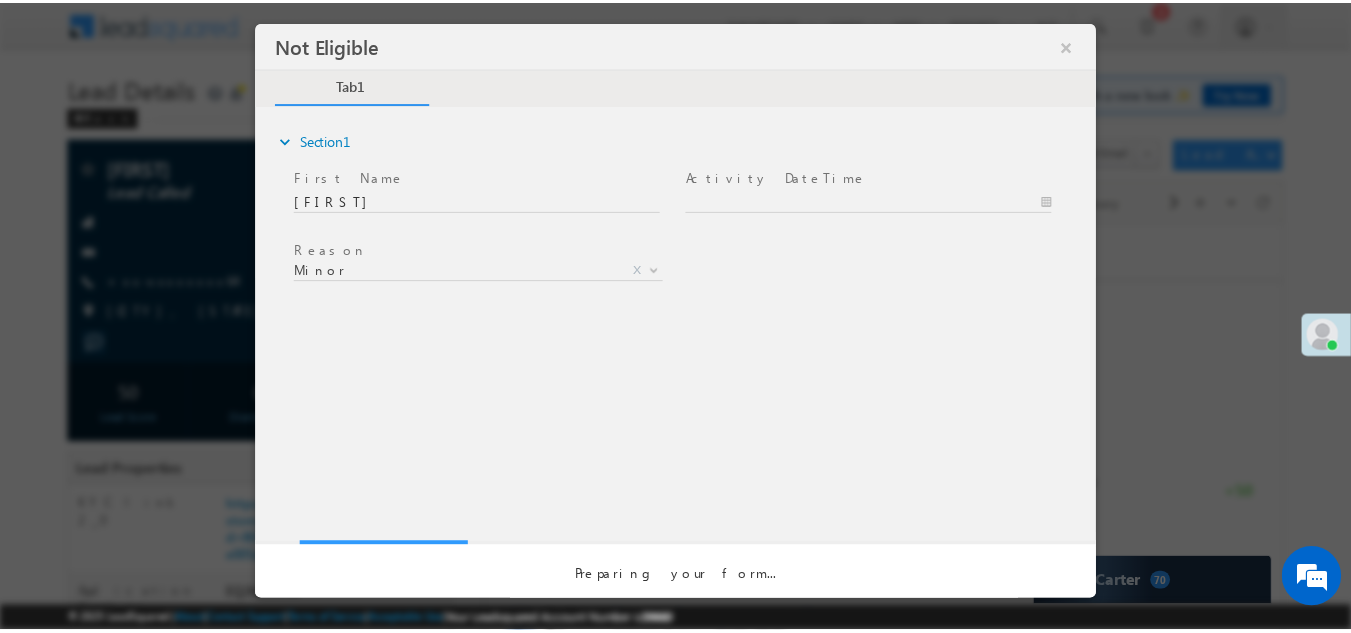 scroll, scrollTop: 0, scrollLeft: 0, axis: both 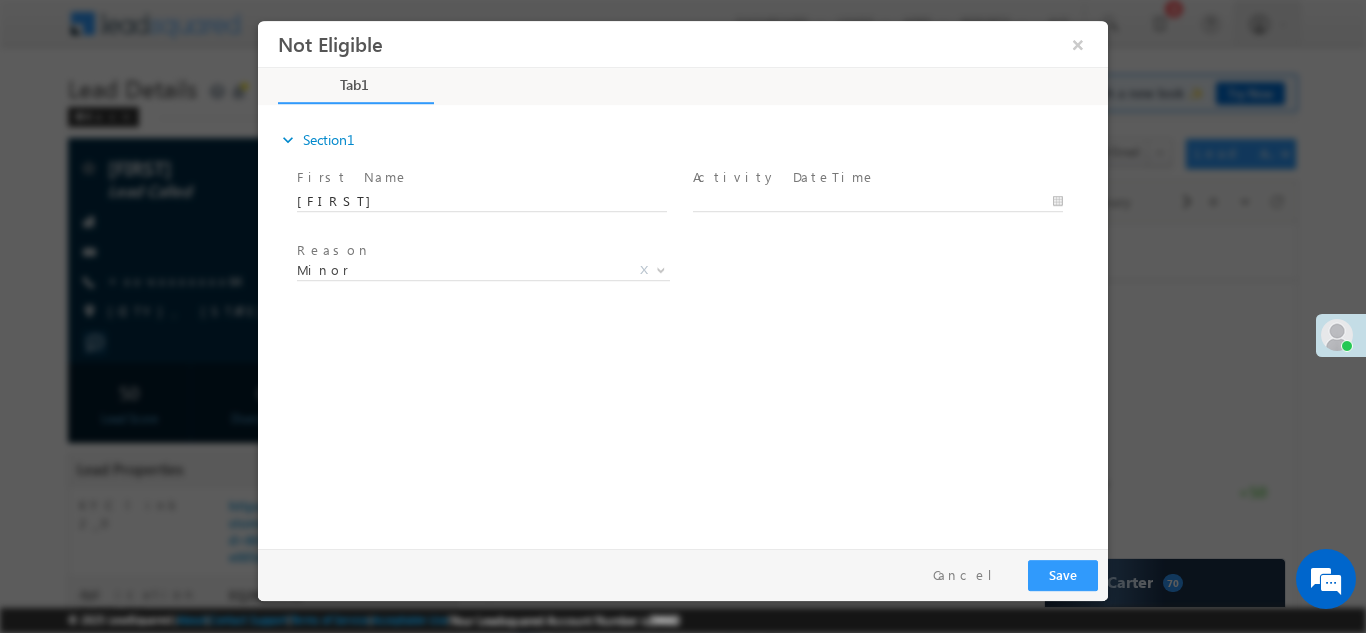 click at bounding box center (887, 201) 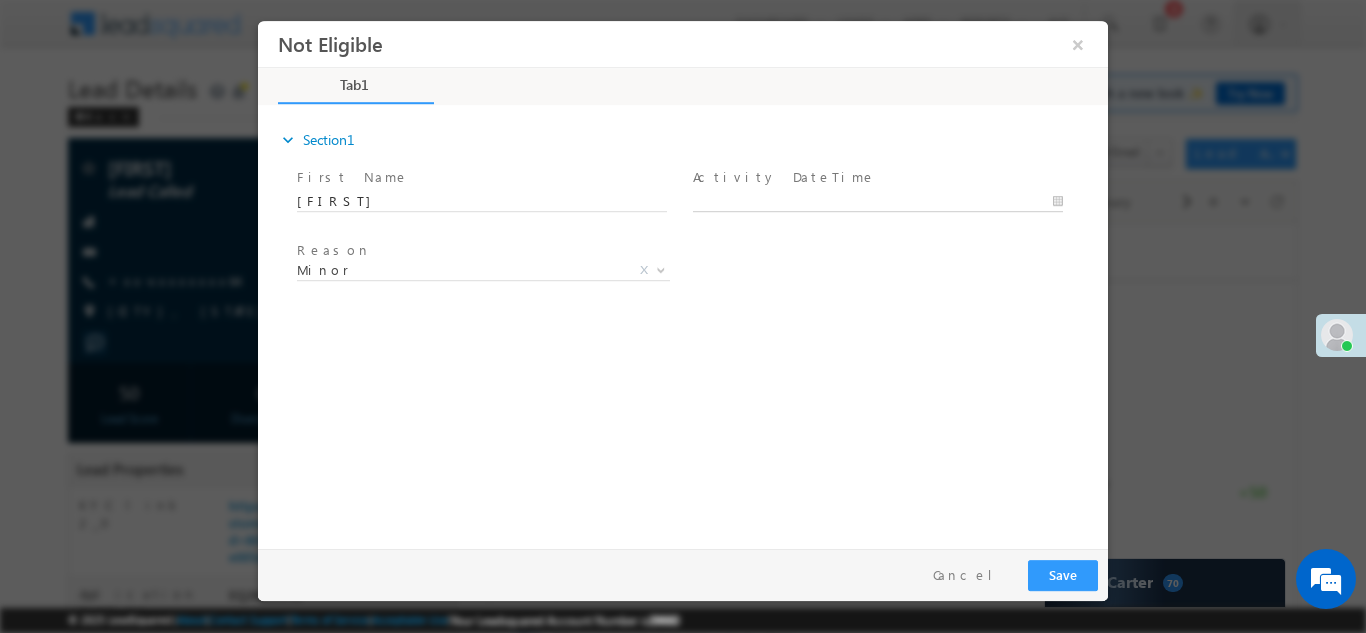 type on "08/08/25 10:39 AM" 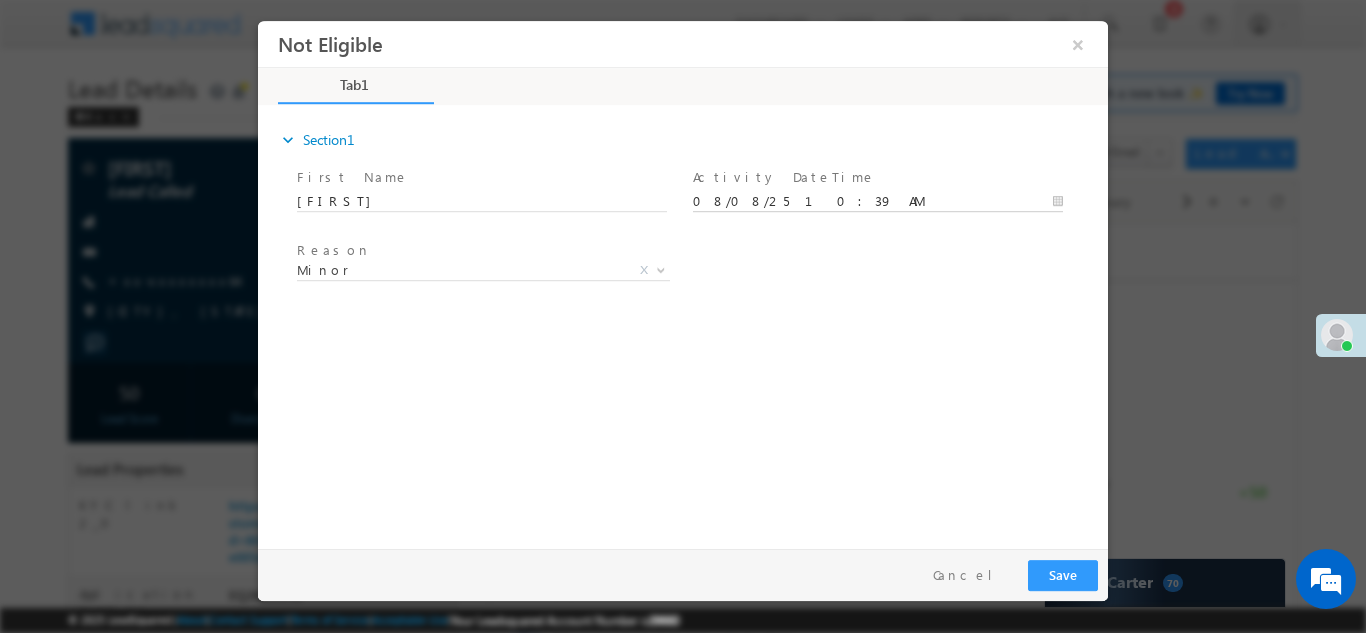 click on "Not Eligible
×" at bounding box center [683, 279] 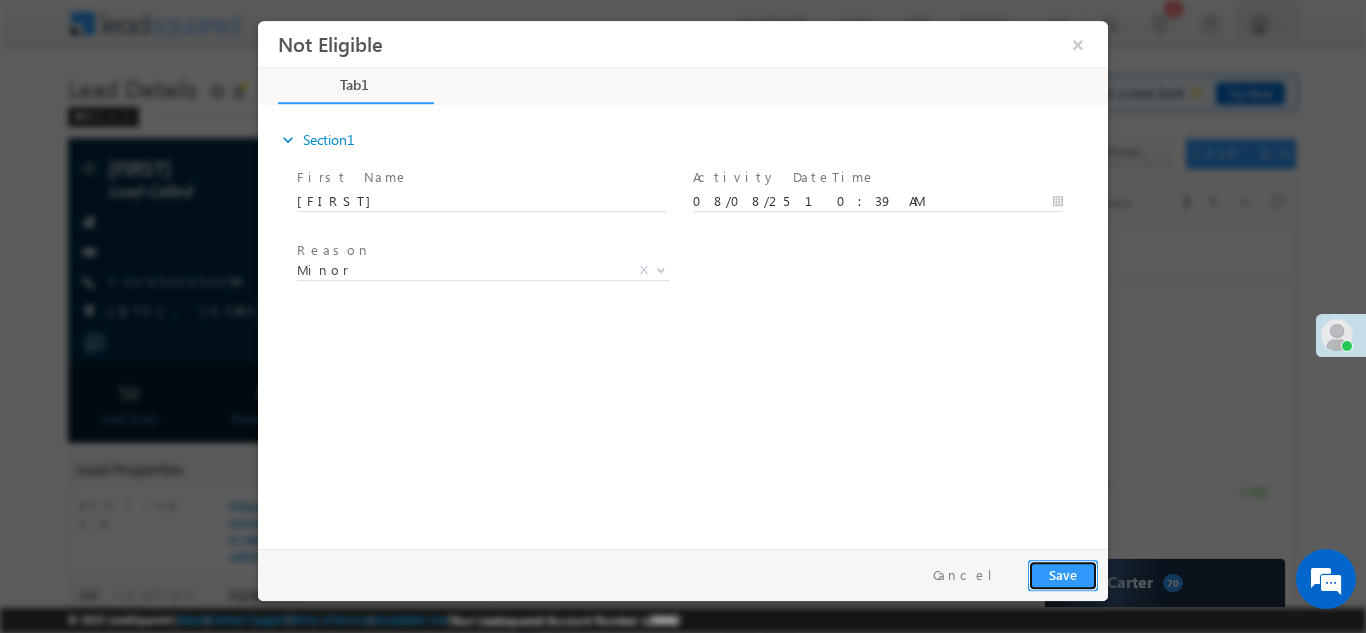 click on "Save" at bounding box center (1063, 574) 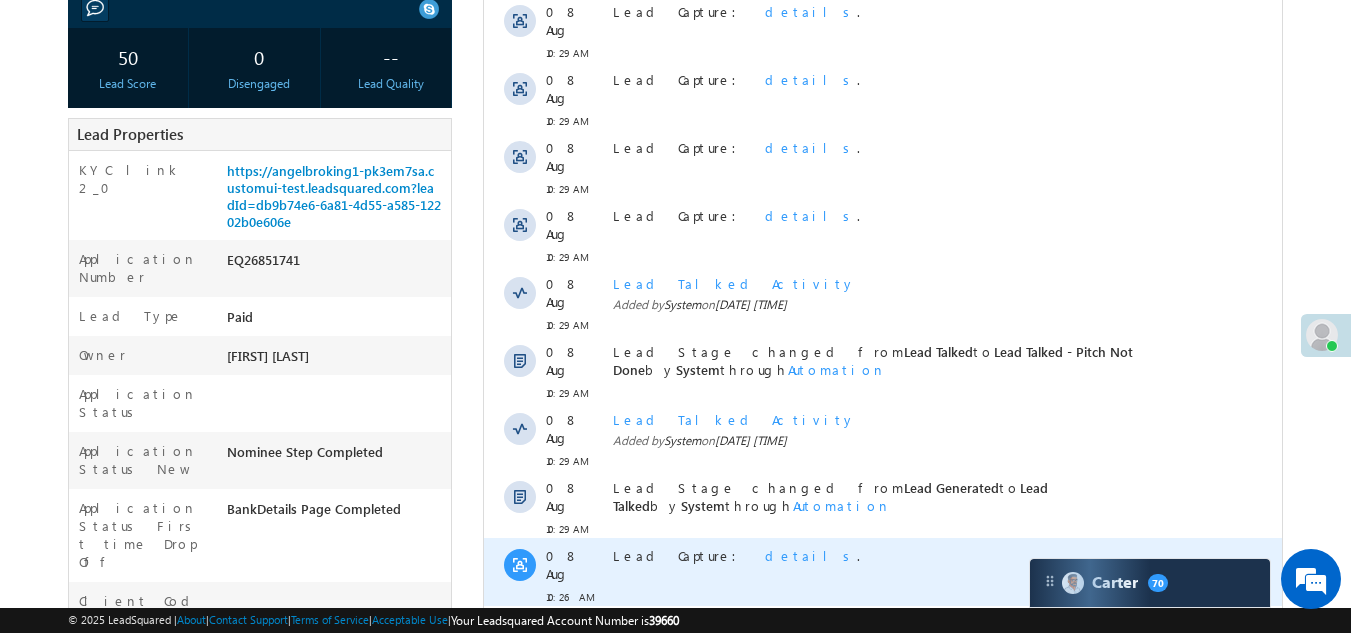 scroll, scrollTop: 300, scrollLeft: 0, axis: vertical 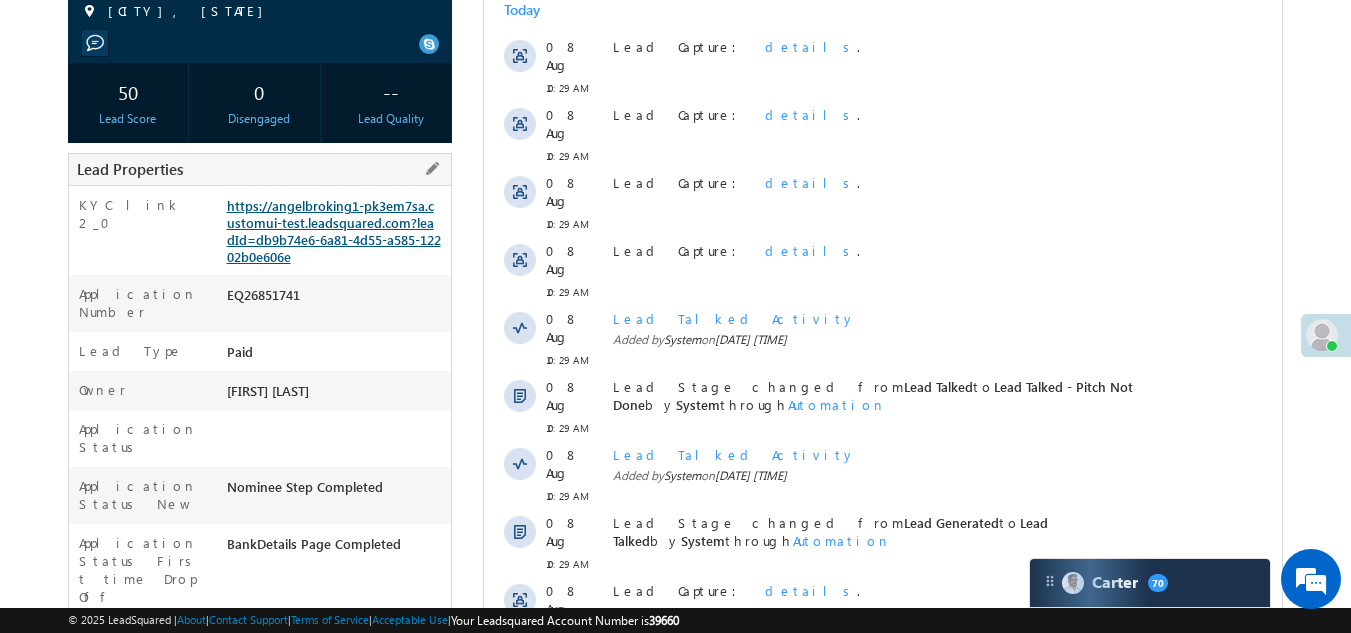 click on "https://angelbroking1-pk3em7sa.customui-test.leadsquared.com?leadId=db9b74e6-6a81-4d55-a585-12202b0e606e" at bounding box center (334, 231) 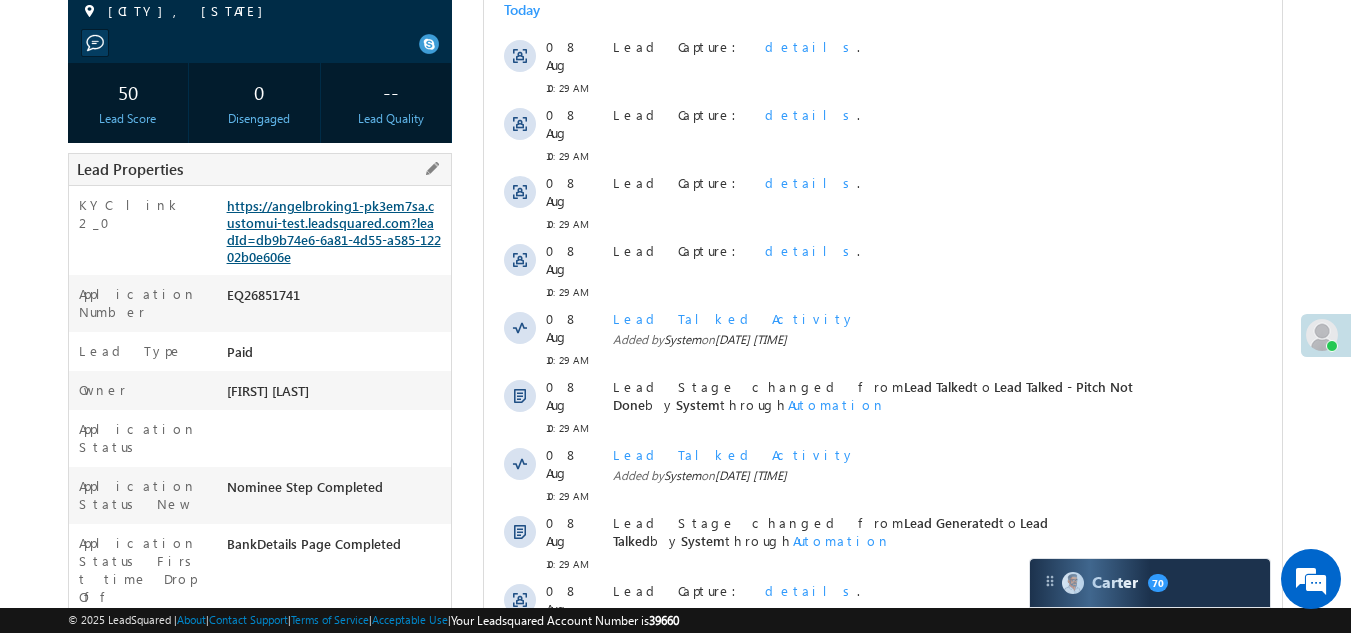 scroll, scrollTop: 0, scrollLeft: 0, axis: both 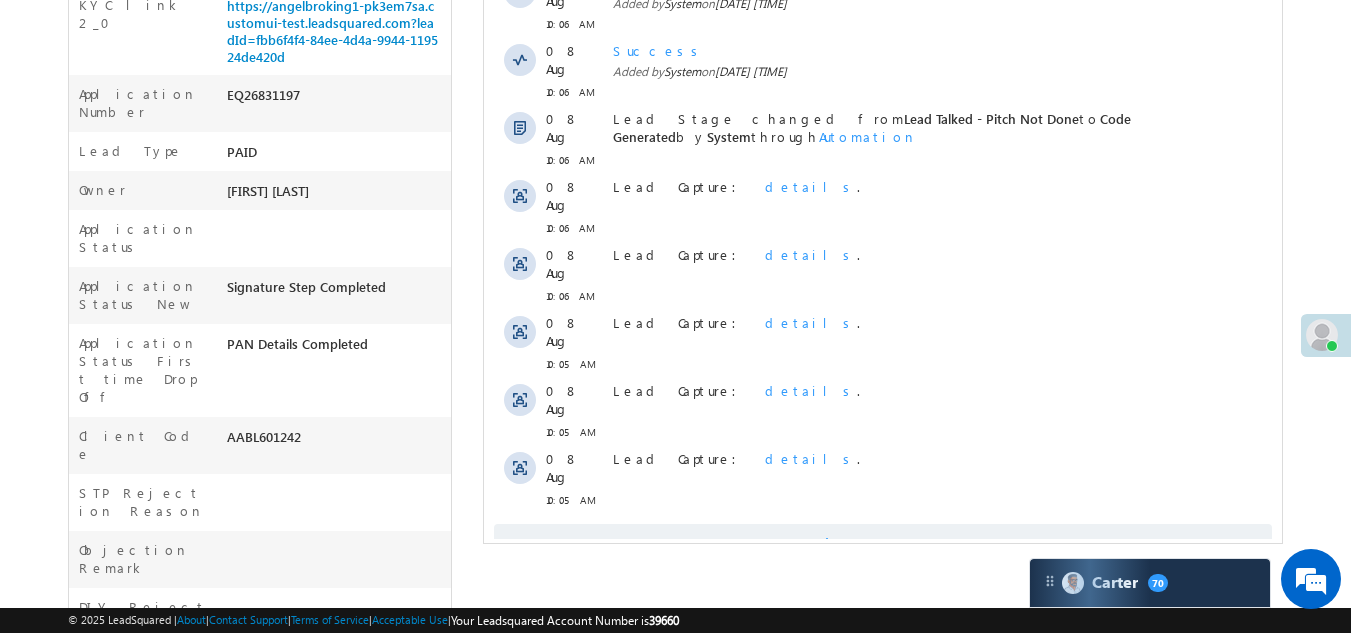 click on "Show More" at bounding box center [883, 544] 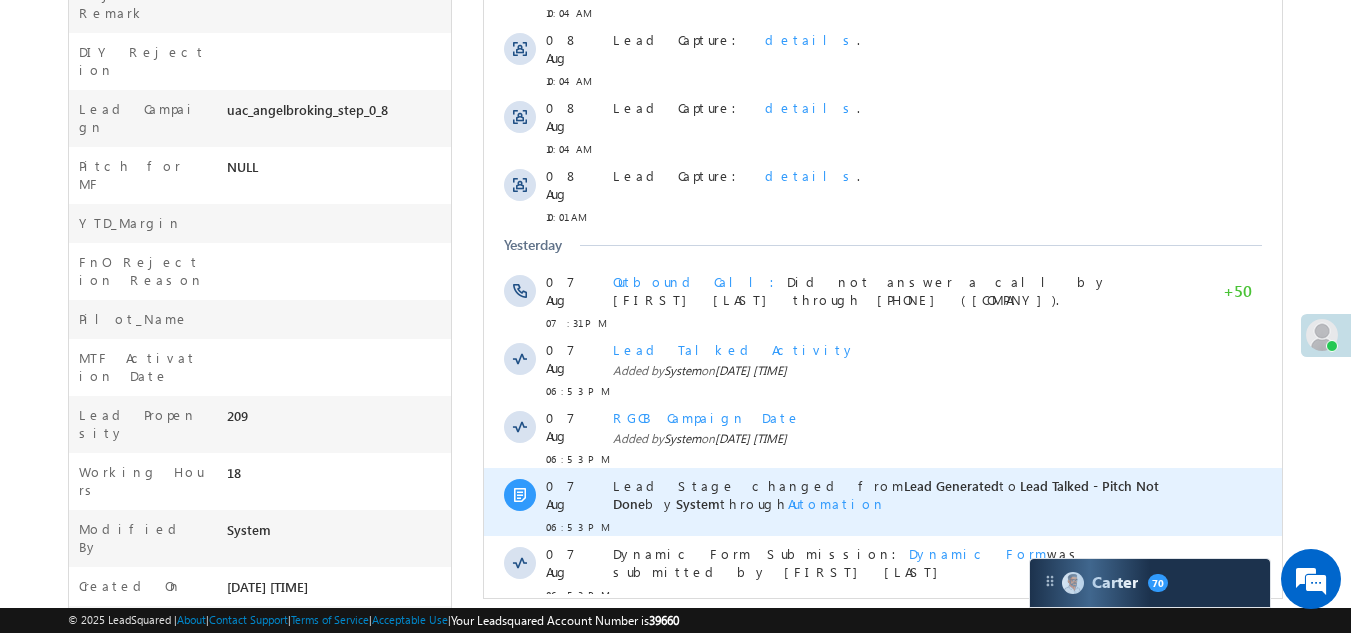 scroll, scrollTop: 1072, scrollLeft: 0, axis: vertical 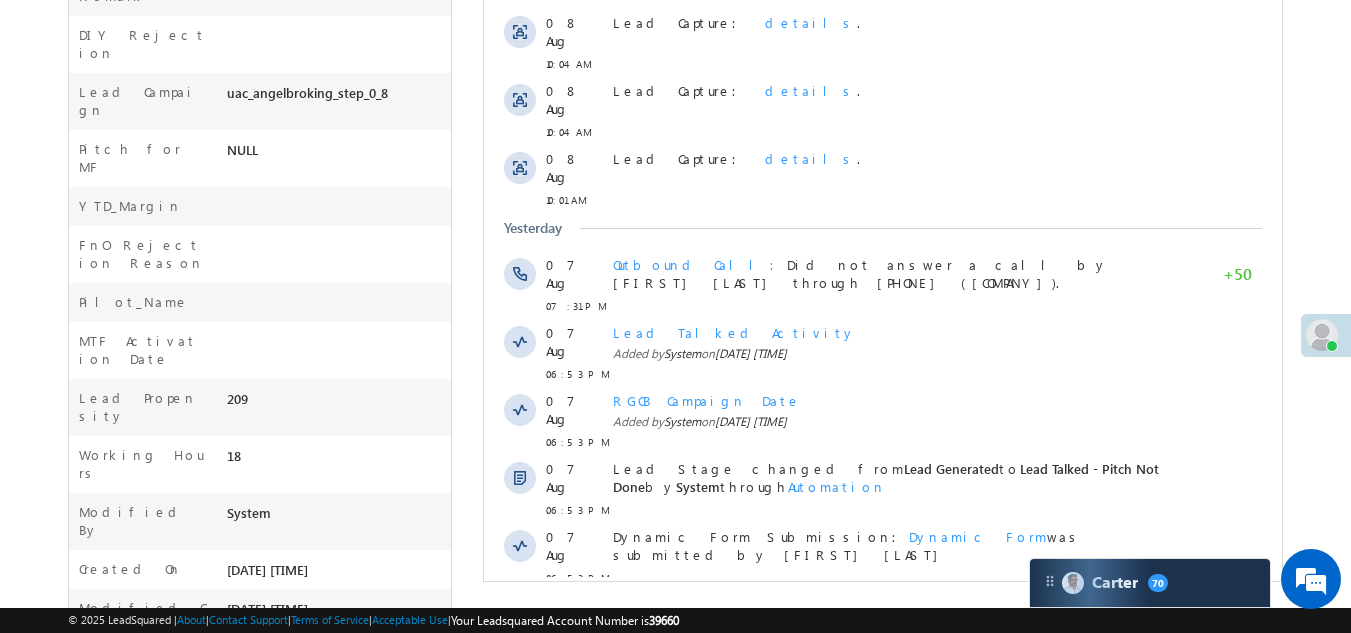 click on "Show More" at bounding box center [883, 690] 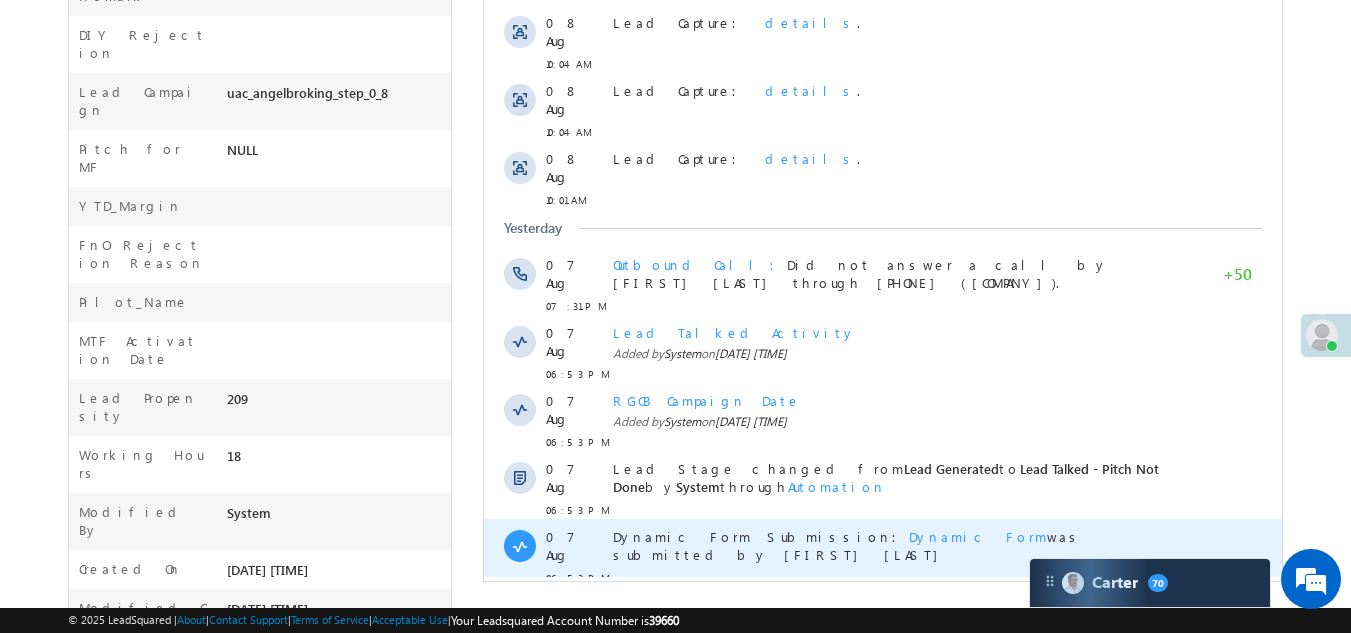 scroll, scrollTop: 0, scrollLeft: 0, axis: both 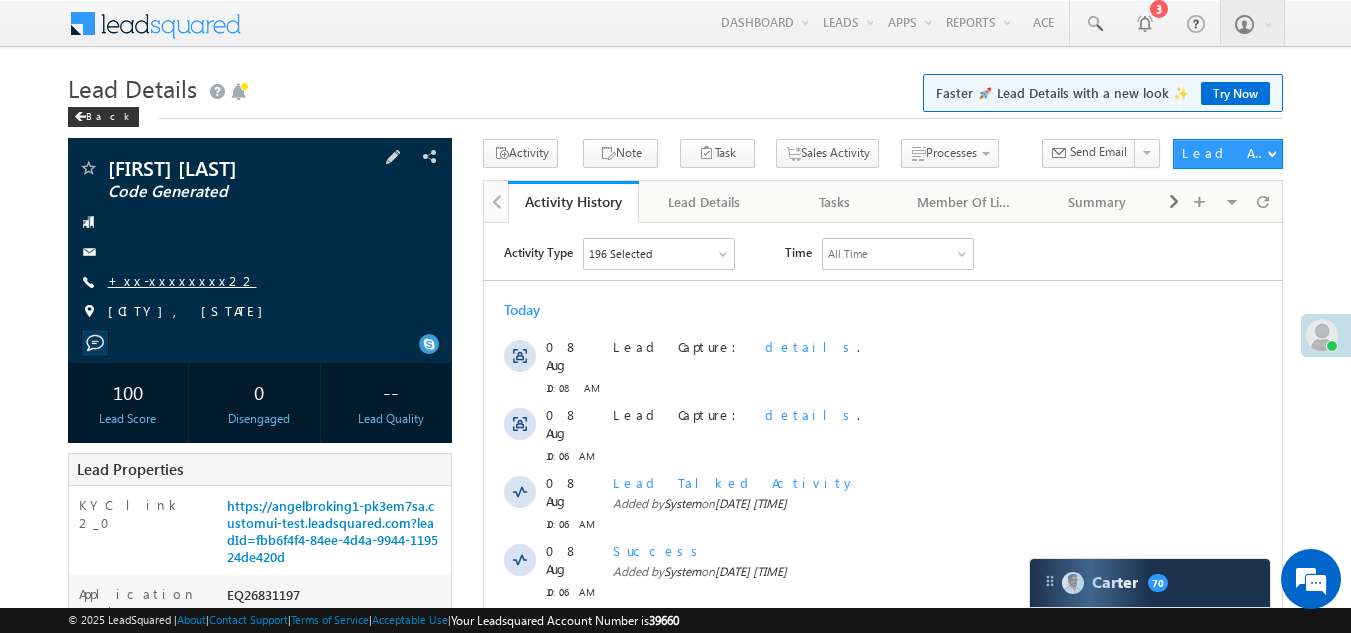 click on "+xx-xxxxxxxx22" at bounding box center (182, 280) 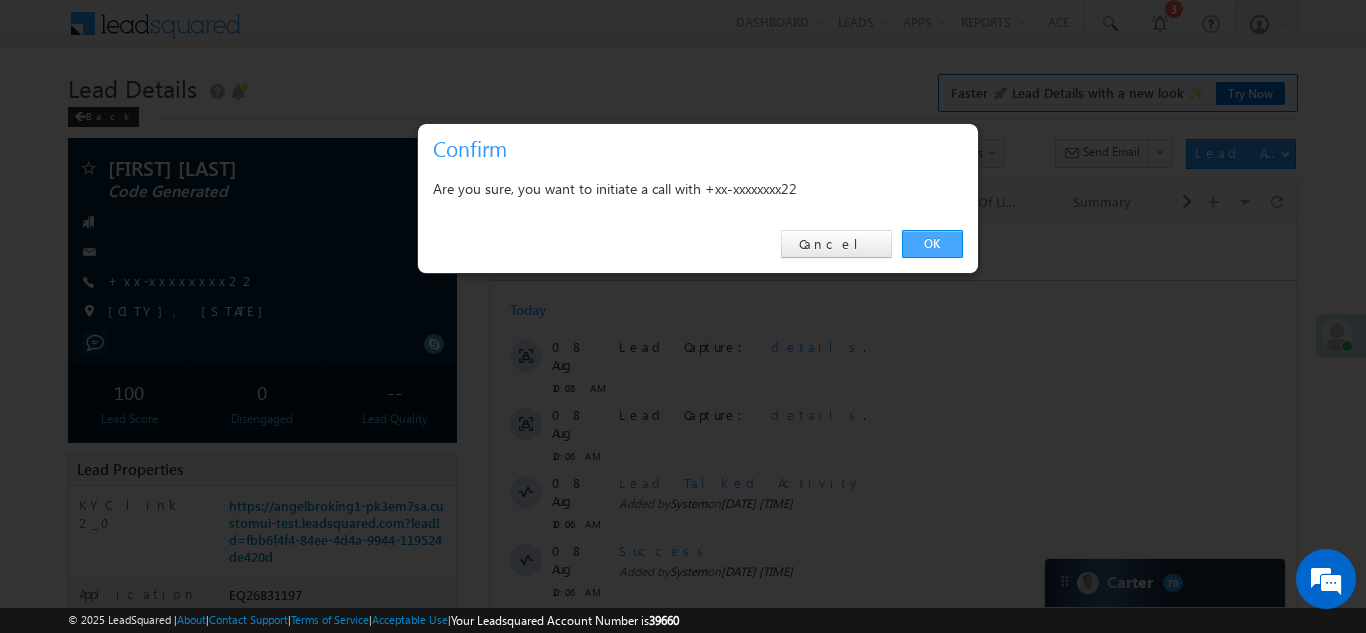 click on "OK" at bounding box center [932, 244] 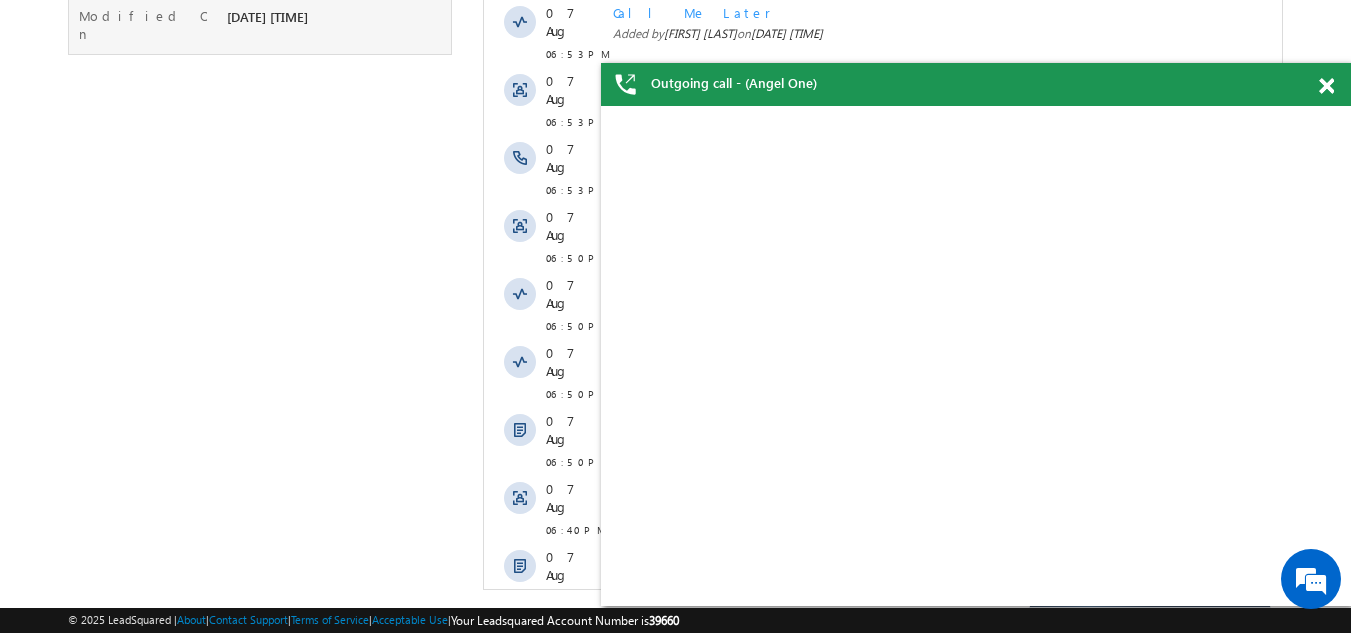 scroll, scrollTop: 0, scrollLeft: 0, axis: both 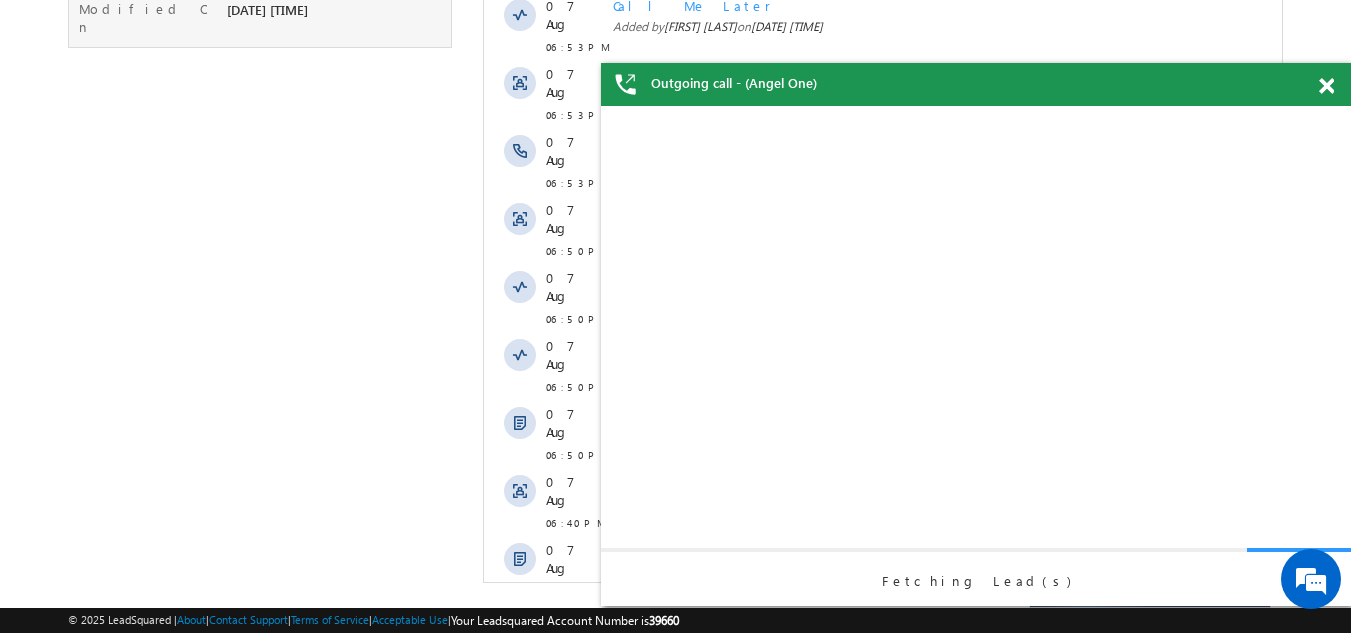click on "Show More" at bounding box center (883, 771) 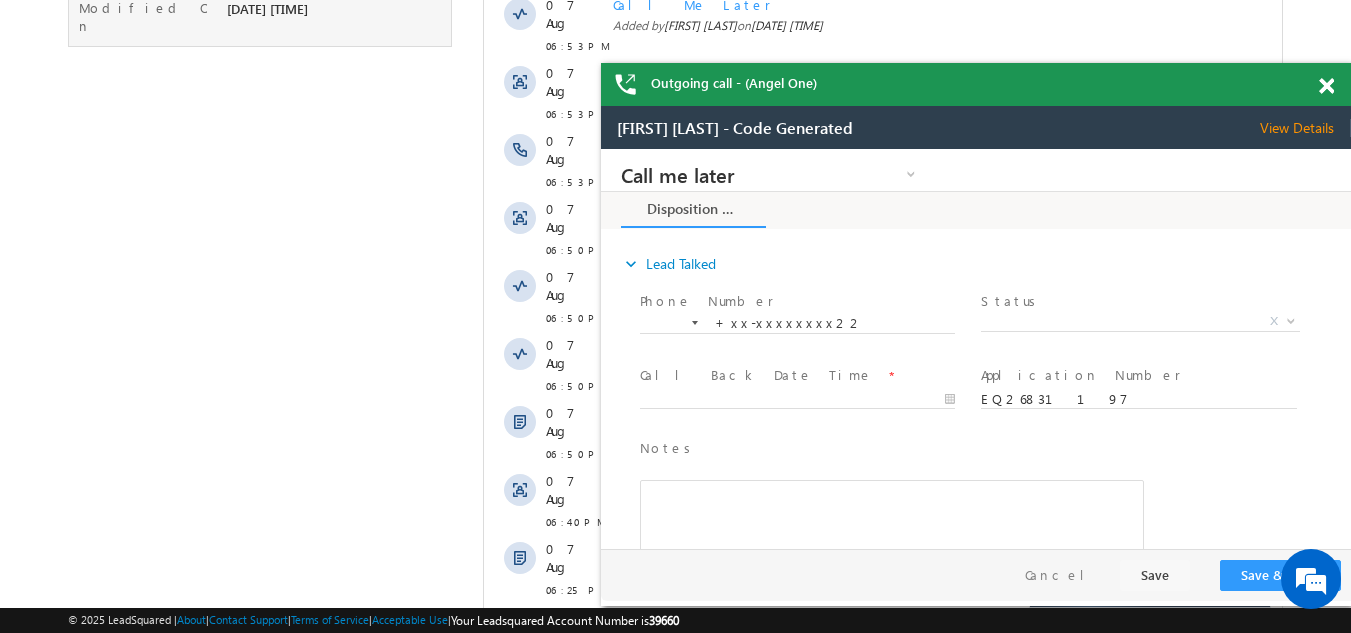 scroll, scrollTop: 0, scrollLeft: 0, axis: both 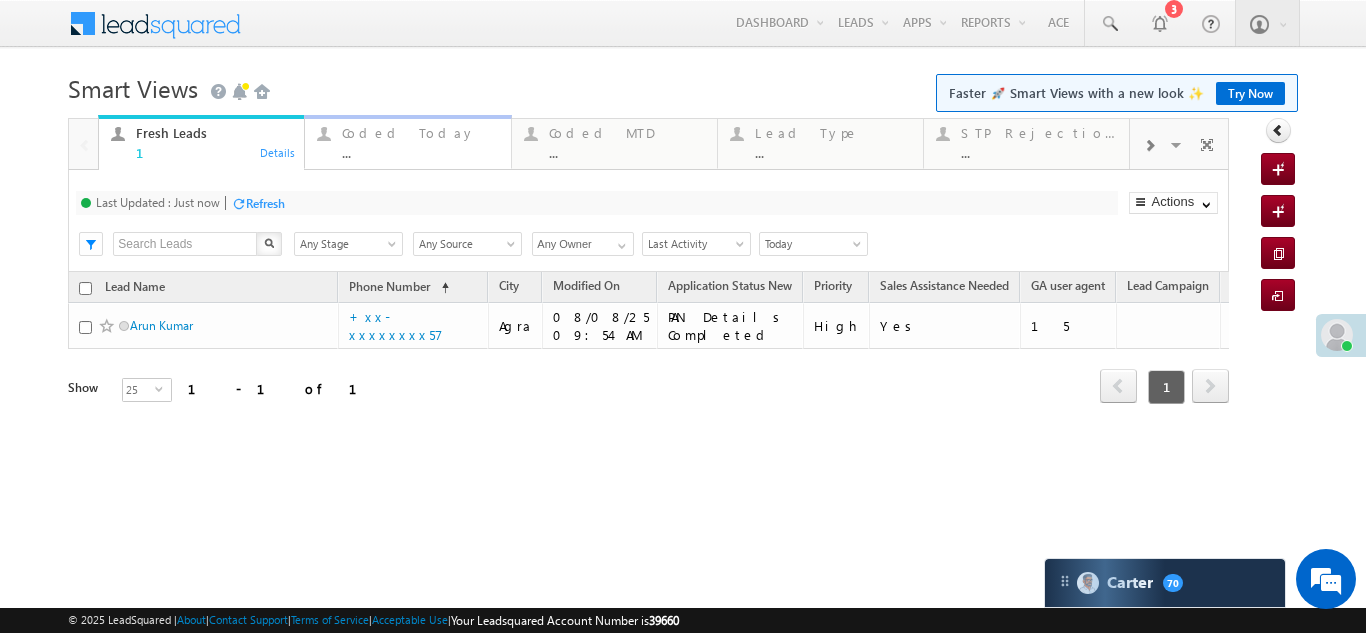 click on "Coded Today" at bounding box center (420, 133) 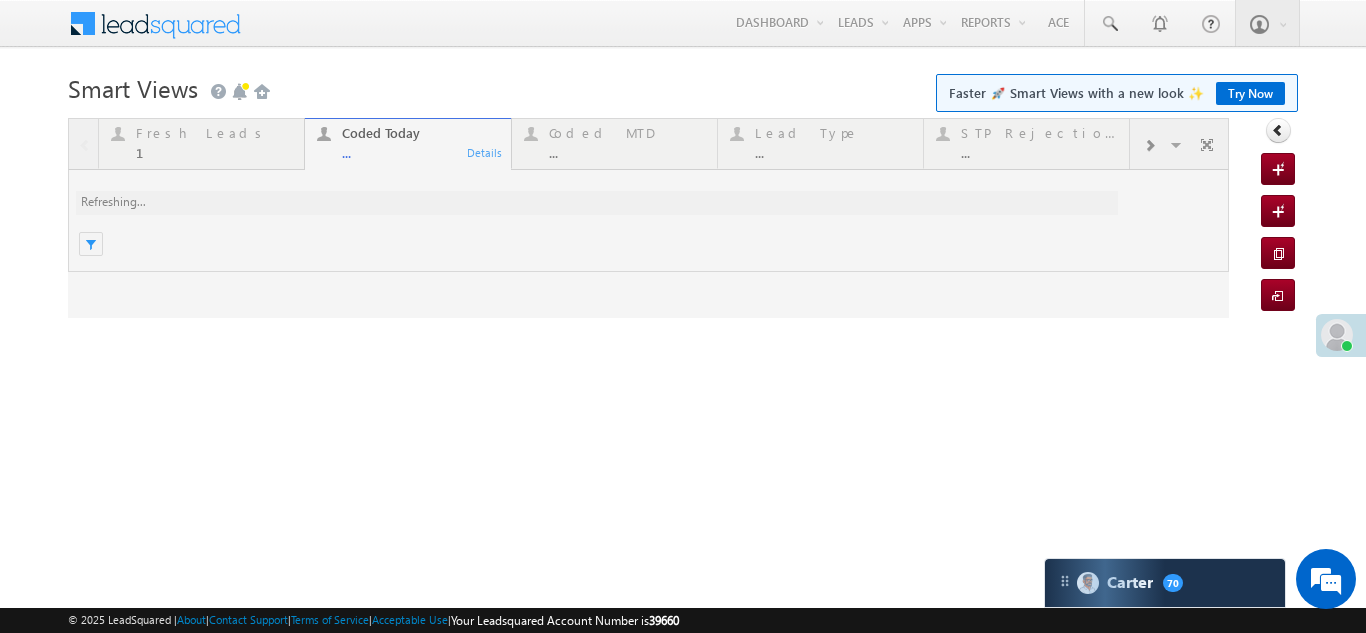 scroll, scrollTop: 0, scrollLeft: 0, axis: both 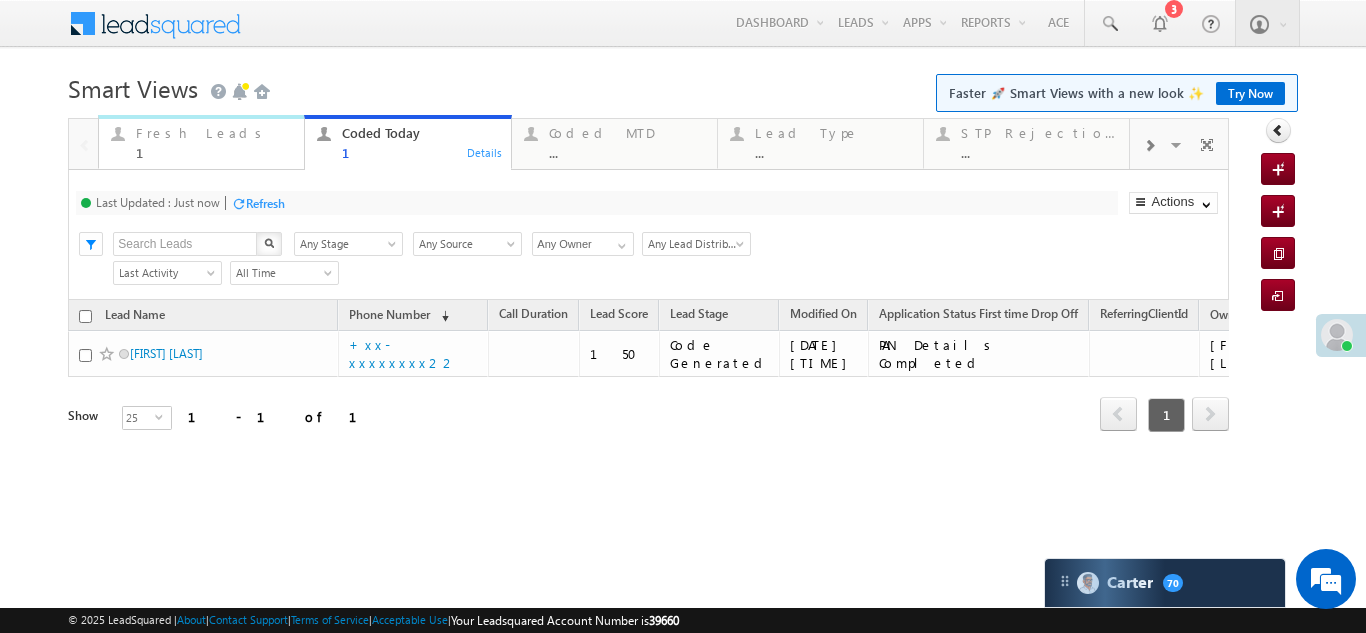 click on "Fresh Leads" at bounding box center [214, 133] 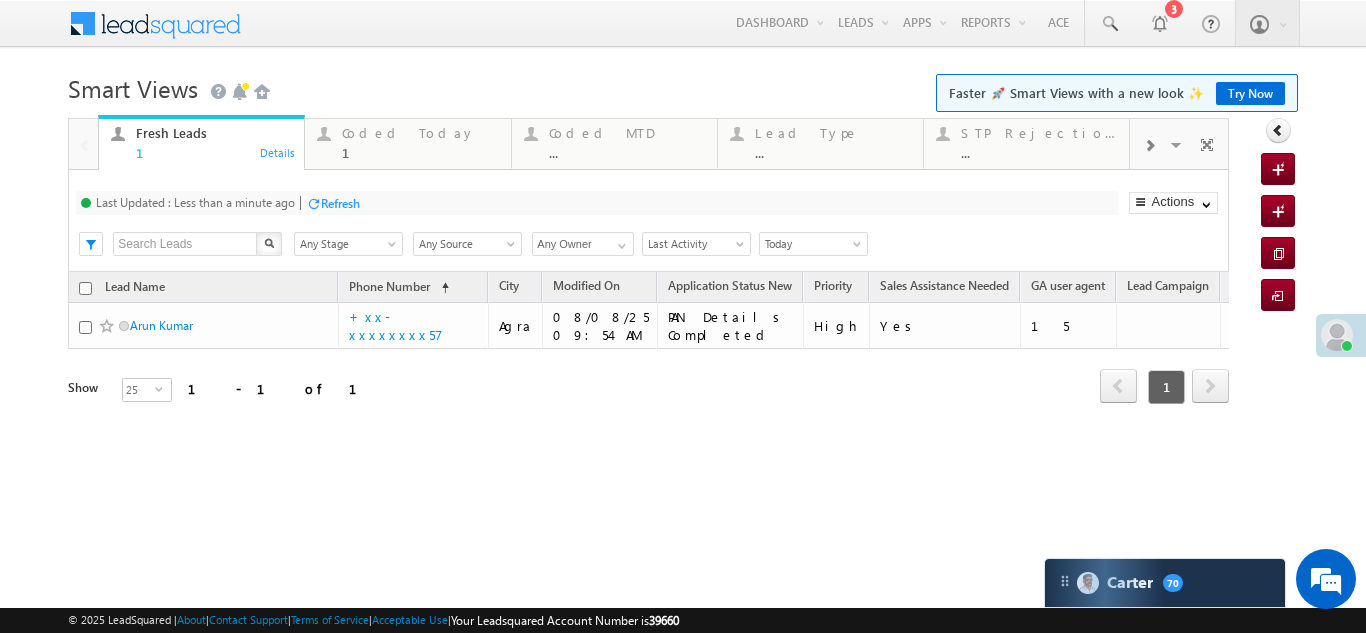 click on "Refresh" at bounding box center [340, 203] 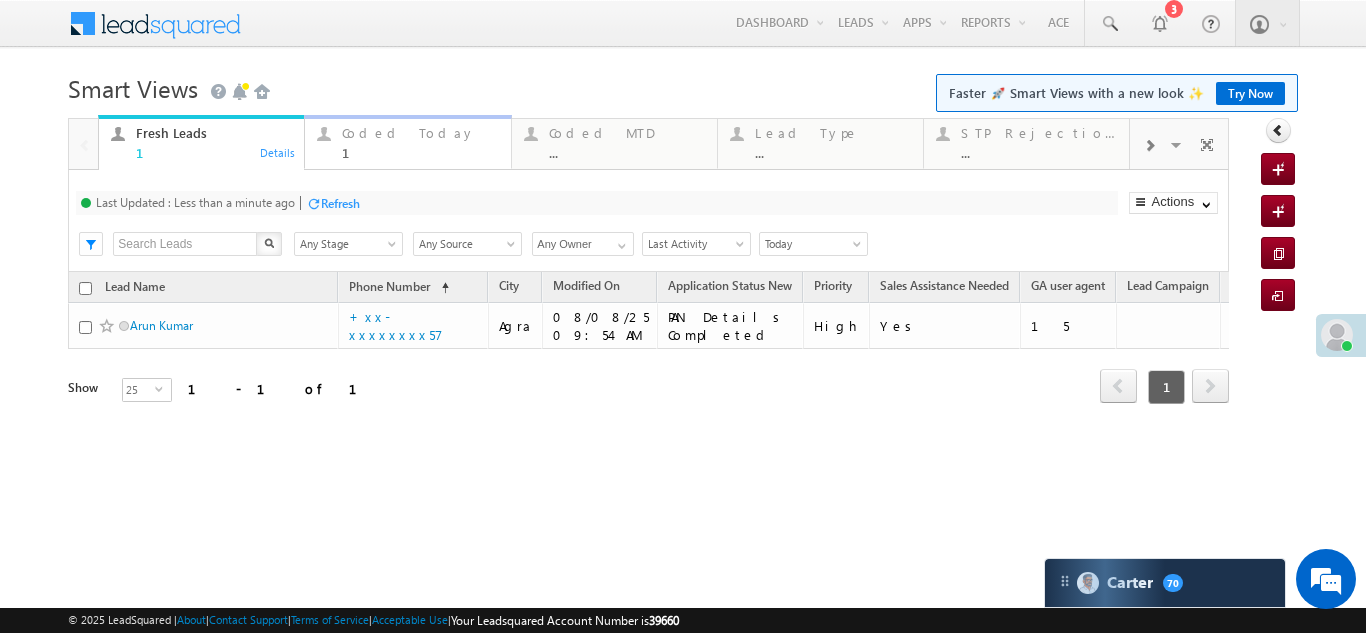 click on "Coded Today" at bounding box center (420, 133) 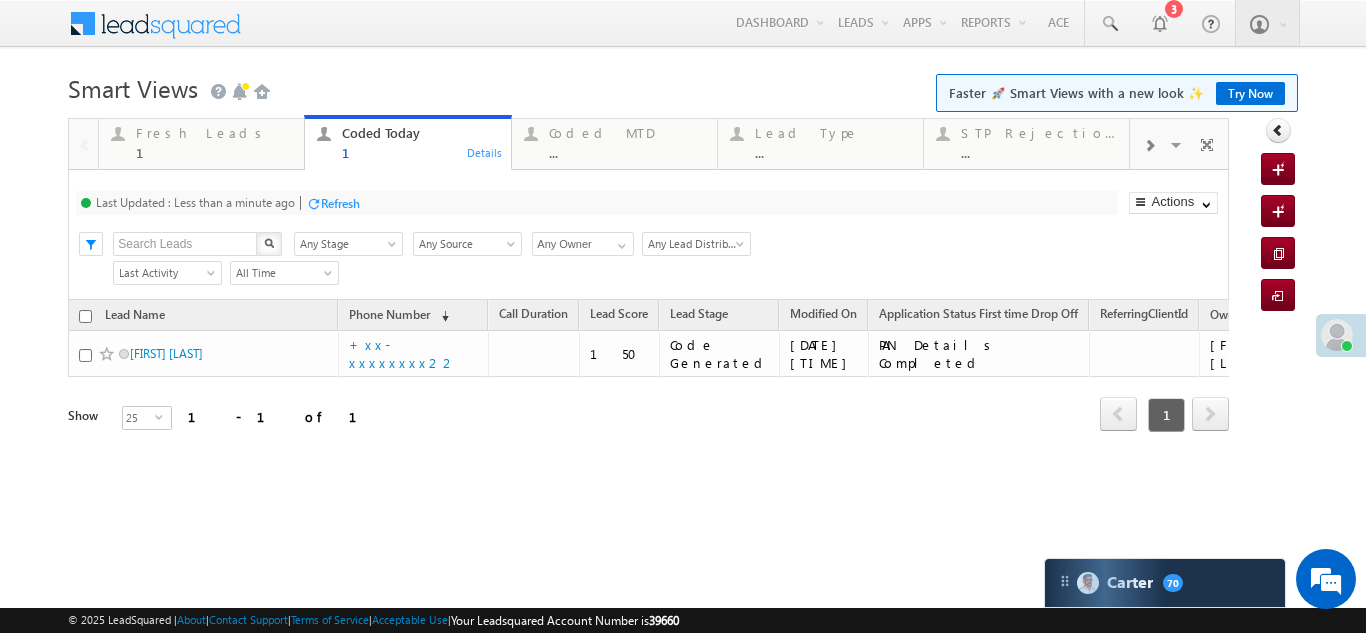 click on "Refresh" at bounding box center [340, 203] 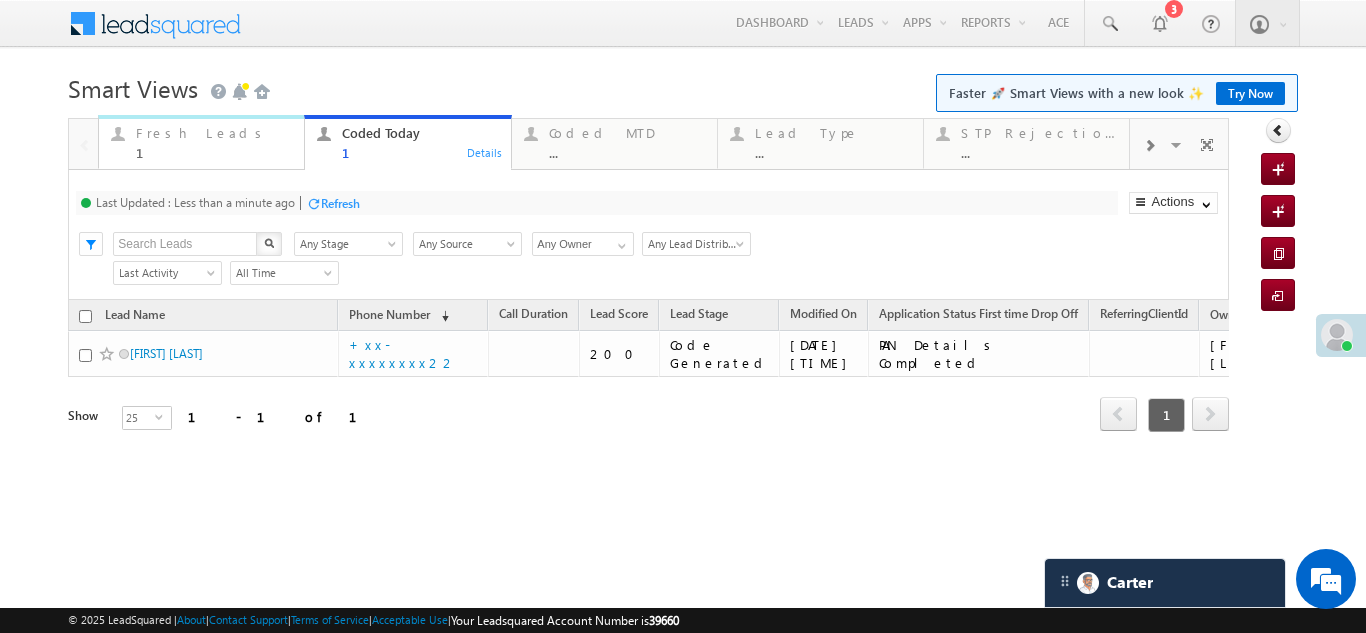 click on "Fresh Leads" at bounding box center (214, 133) 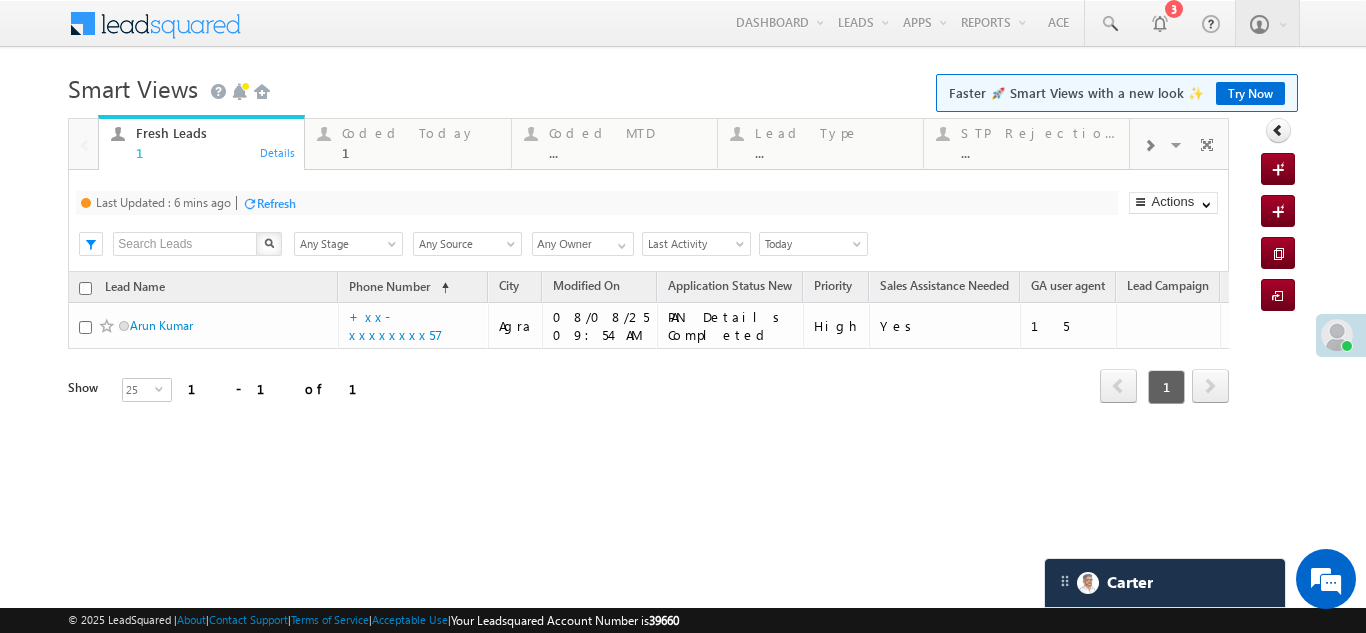 click on "Refresh" at bounding box center (276, 203) 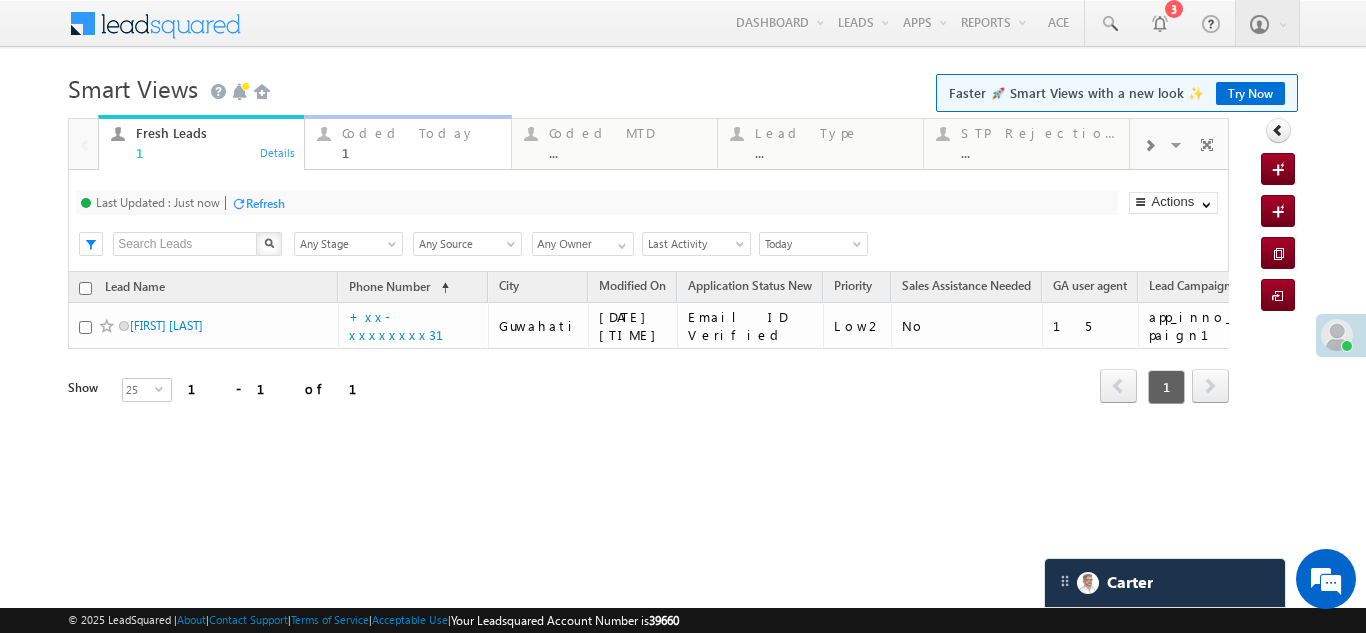click on "Coded Today 1" at bounding box center [420, 140] 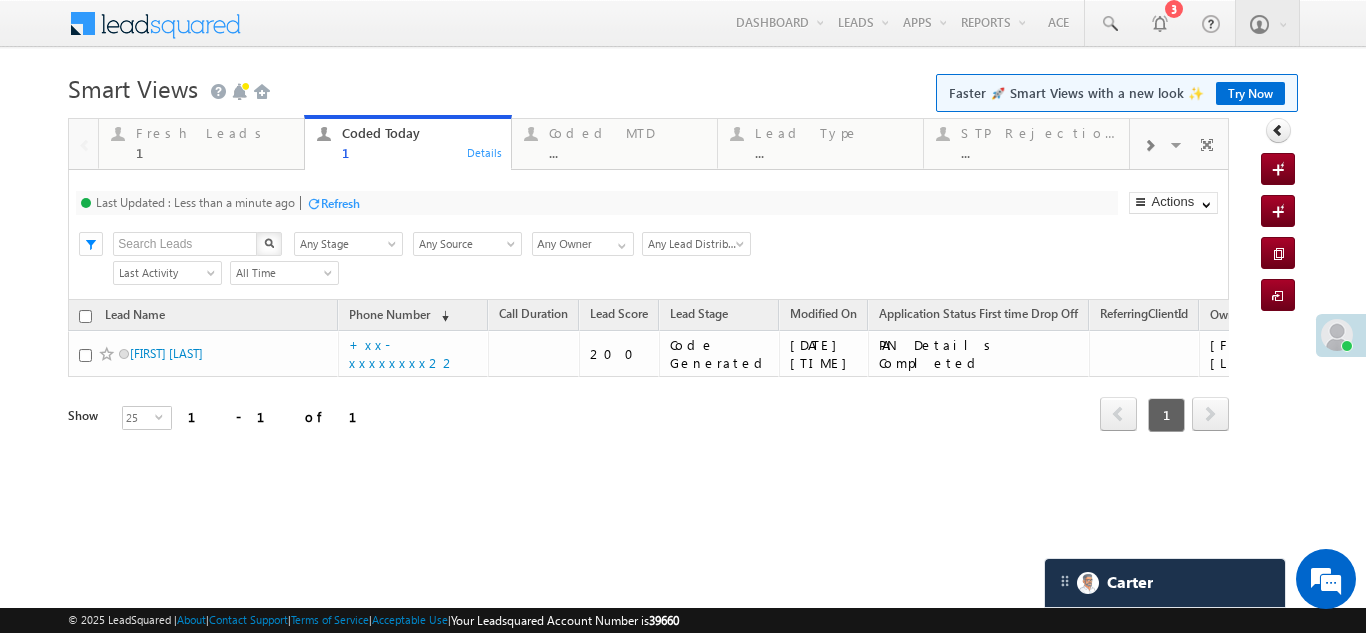 click on "Refresh" at bounding box center [340, 203] 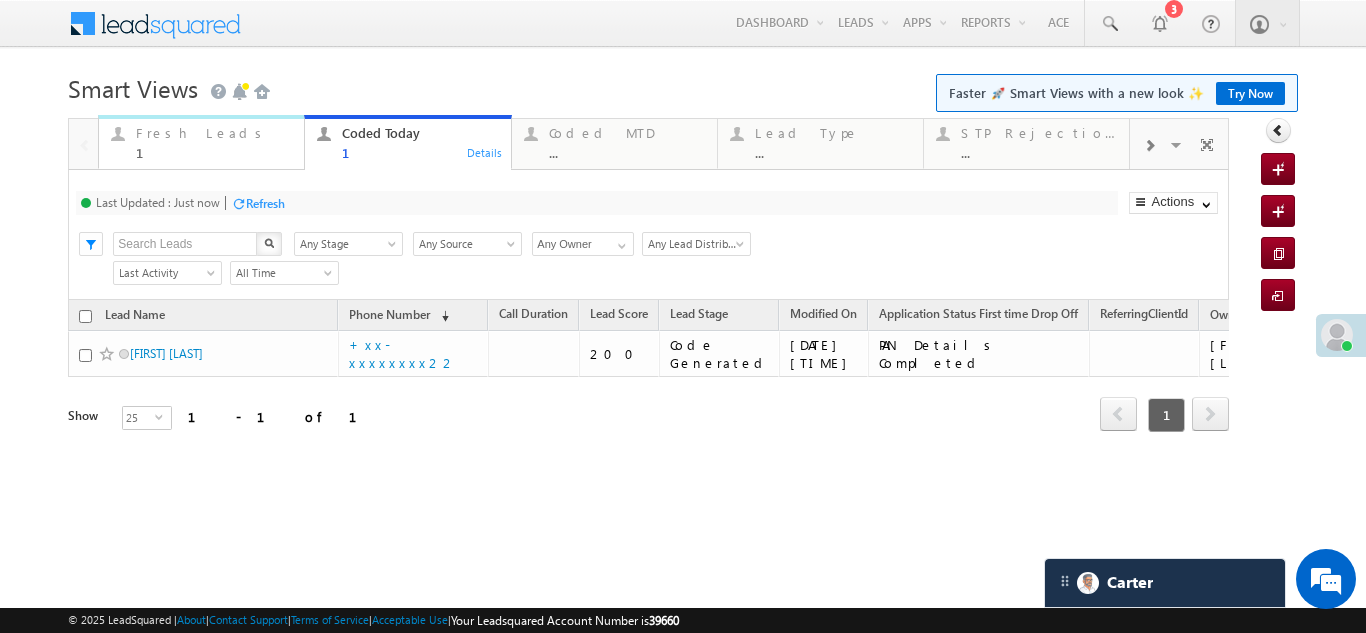 click on "Fresh Leads" at bounding box center (214, 133) 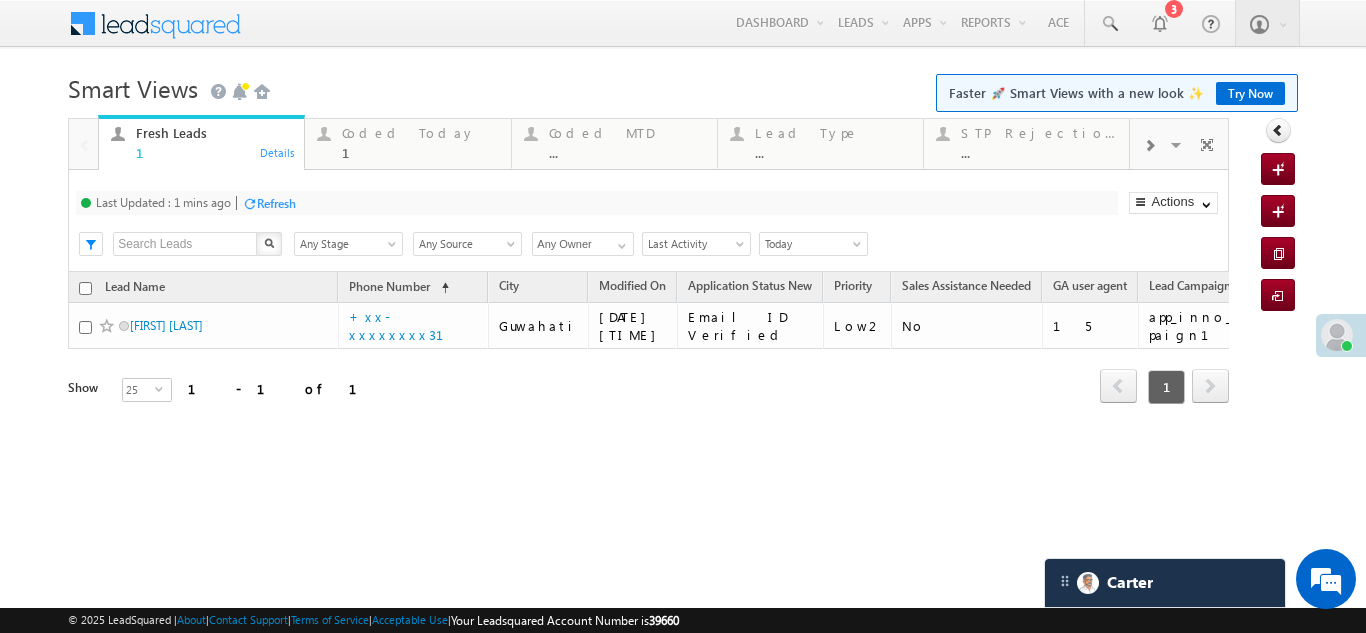 click on "Refresh" at bounding box center (276, 203) 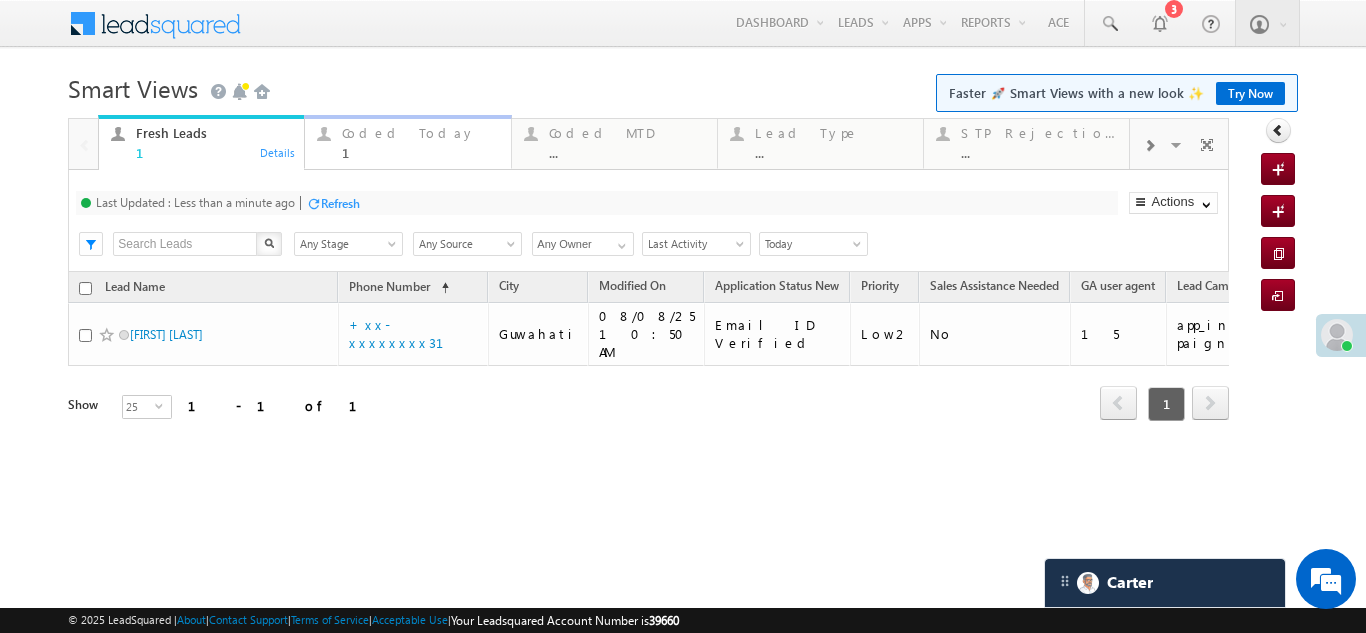 click on "Coded Today" at bounding box center (420, 133) 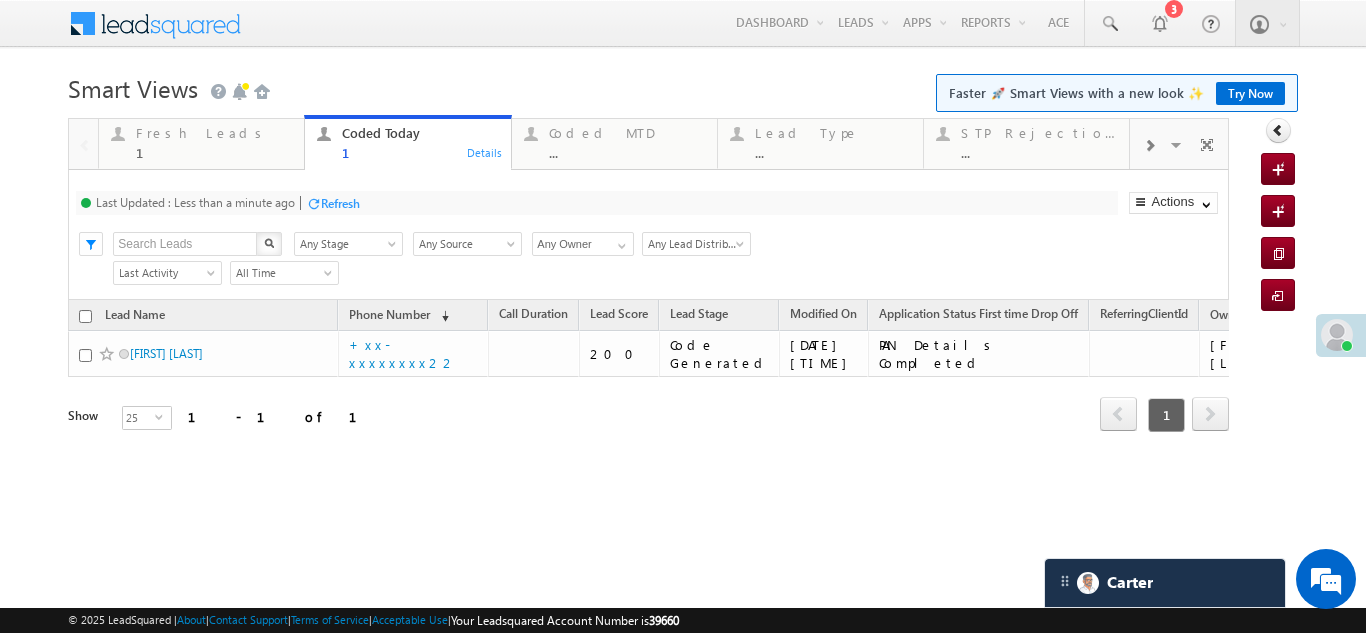 click on "Refresh" at bounding box center [340, 203] 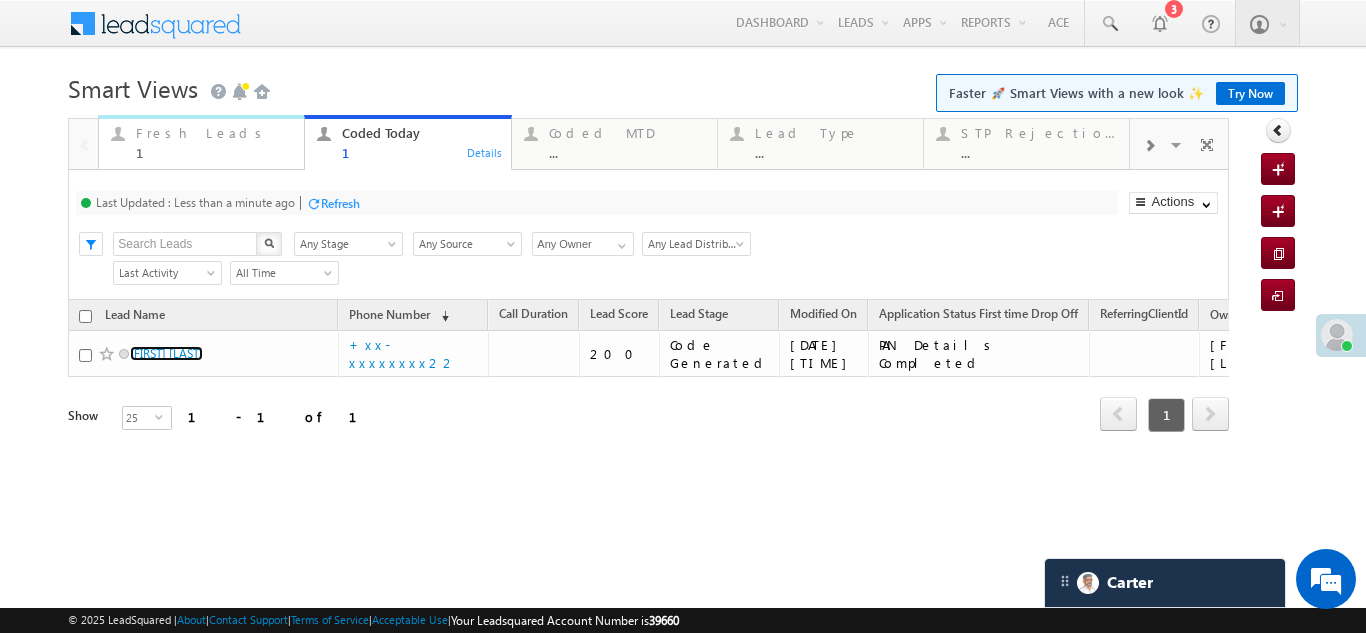 drag, startPoint x: 162, startPoint y: 350, endPoint x: 150, endPoint y: 147, distance: 203.35437 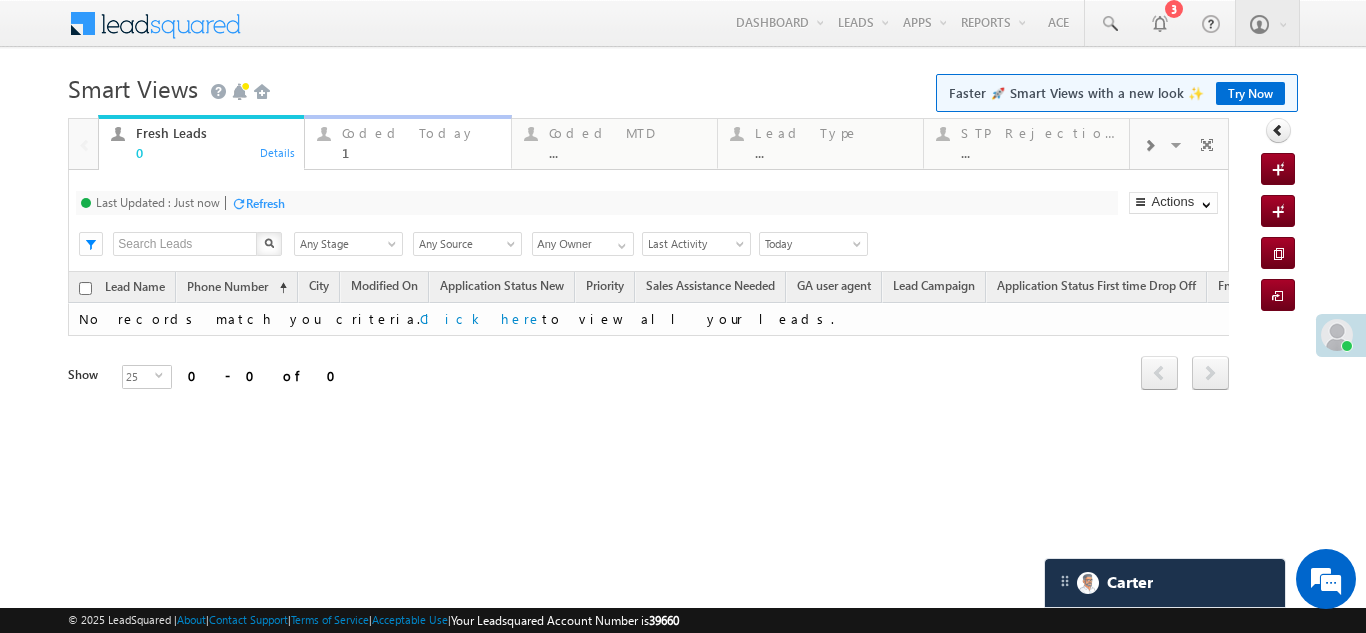 click on "Coded Today" at bounding box center (420, 133) 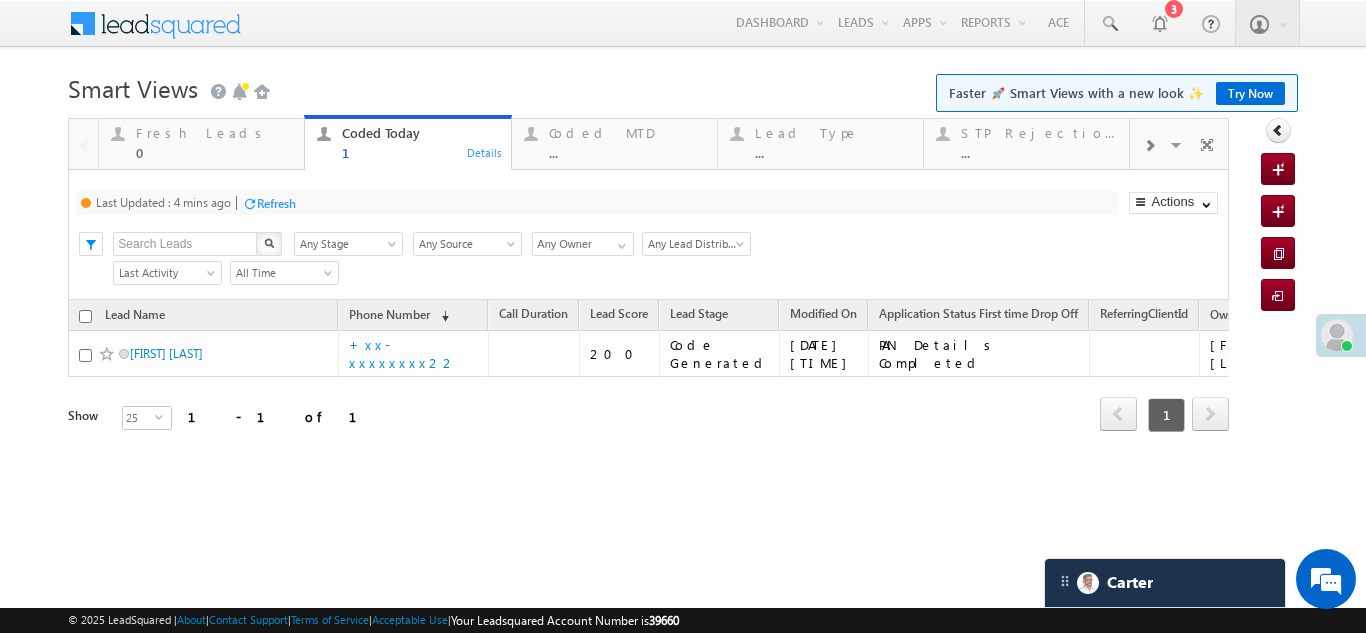 click on "Refresh" at bounding box center (276, 203) 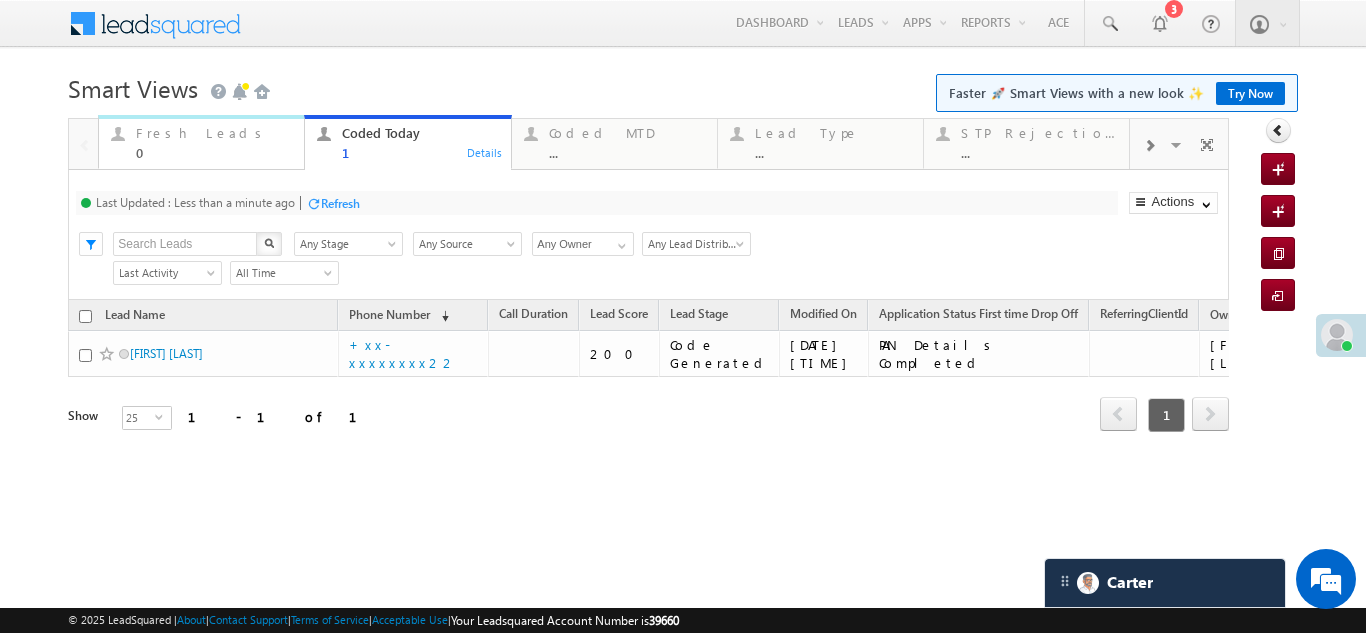 click on "Fresh Leads" at bounding box center [214, 133] 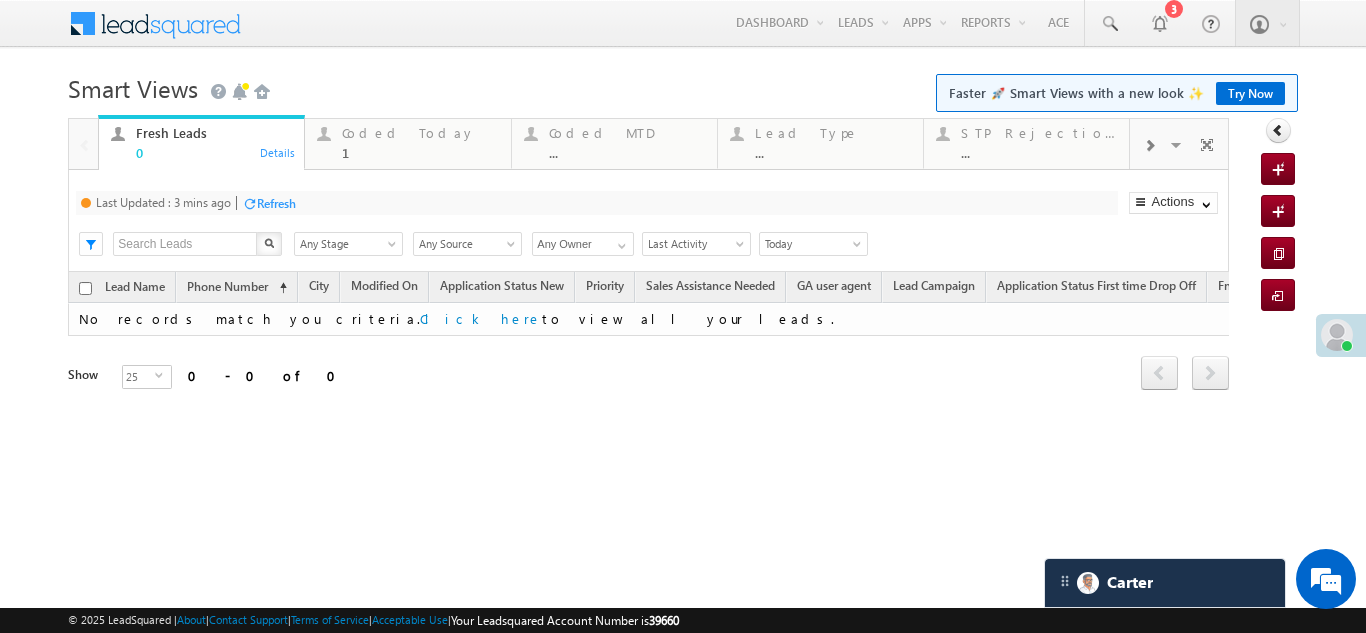 click on "Refresh" at bounding box center (276, 203) 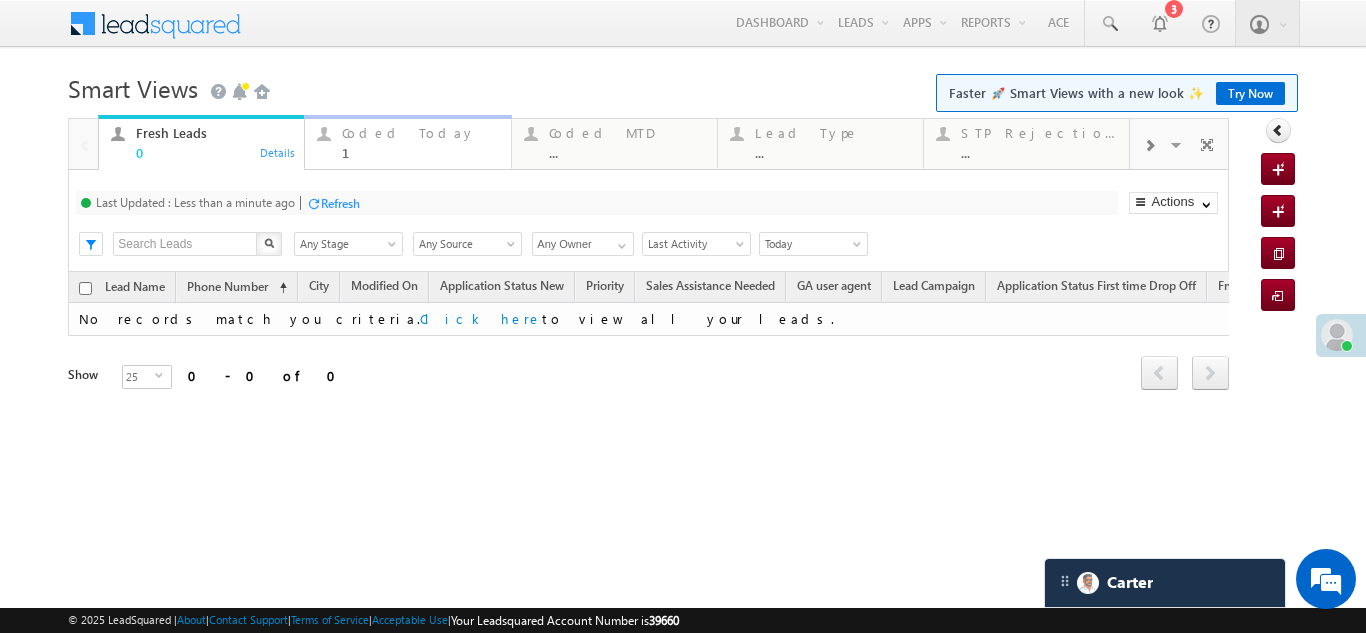 click on "Coded Today" at bounding box center [420, 133] 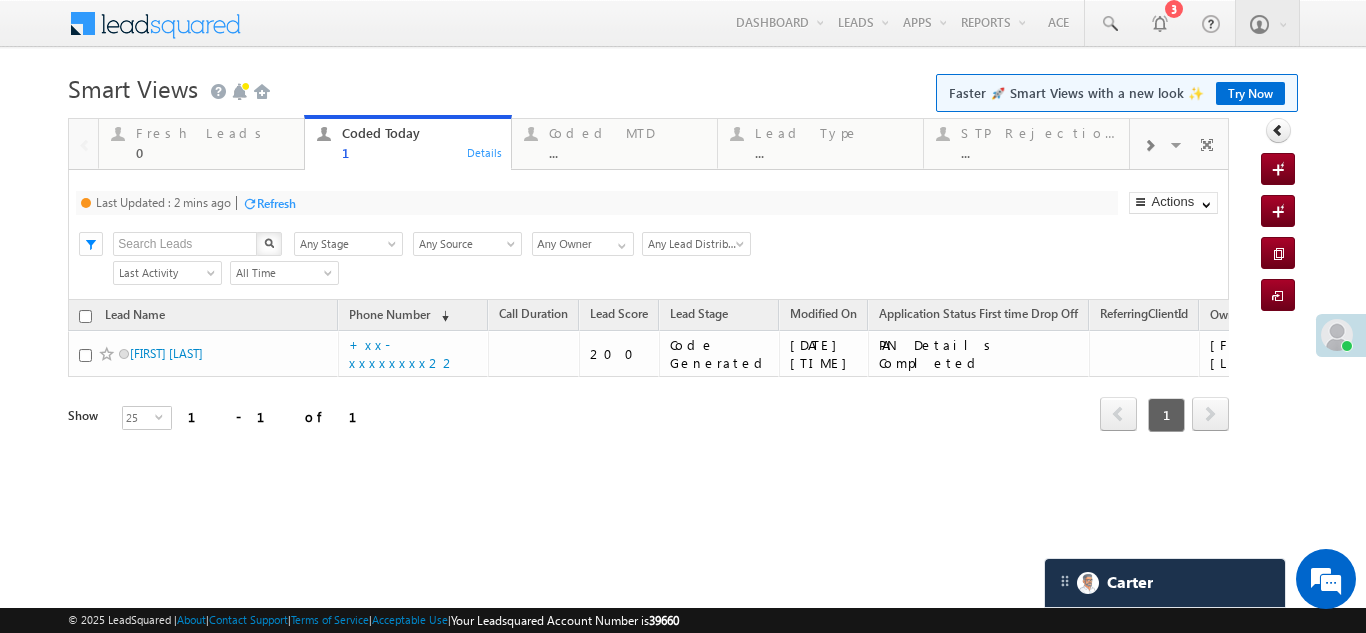 click on "Refresh" at bounding box center [276, 203] 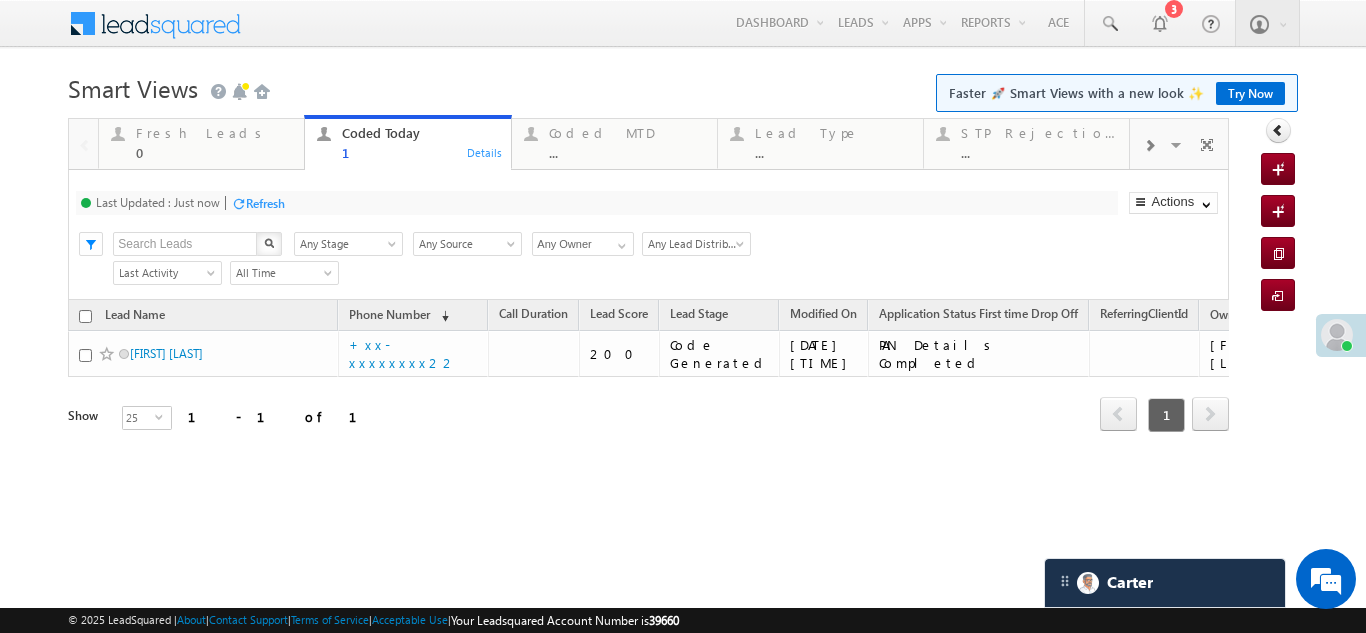 click on "Refresh" at bounding box center [265, 203] 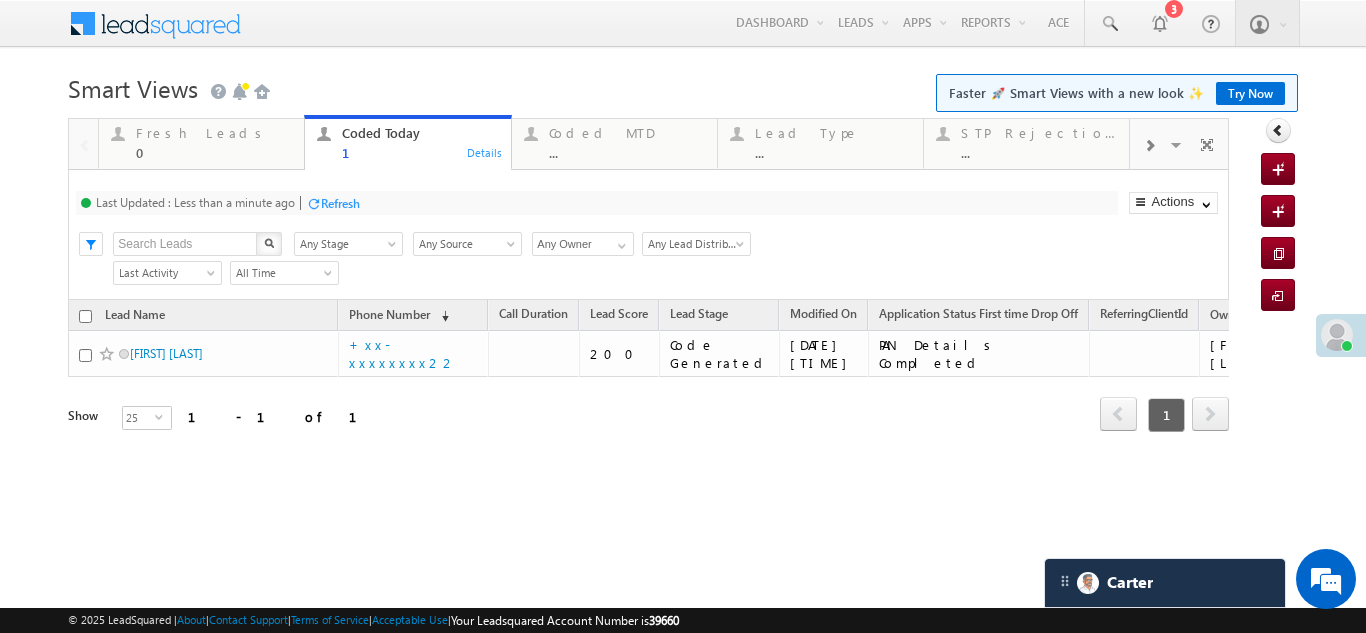 click on "Refresh" at bounding box center [340, 203] 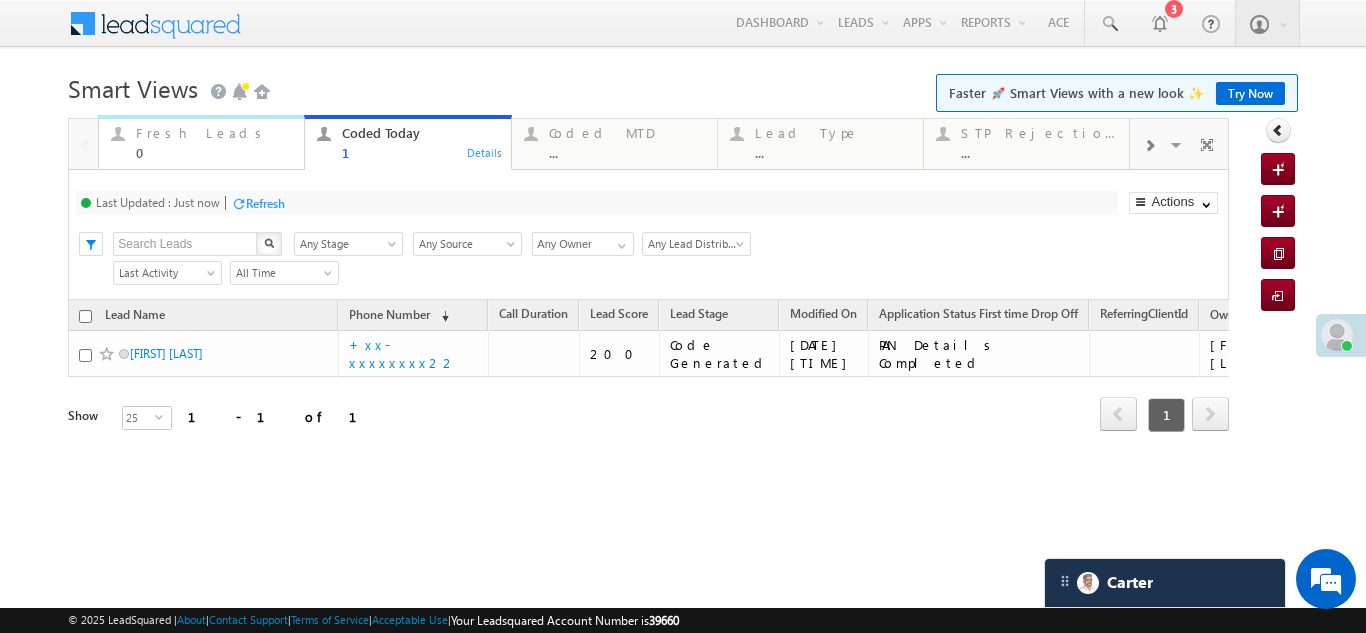 click on "Fresh Leads" at bounding box center [214, 133] 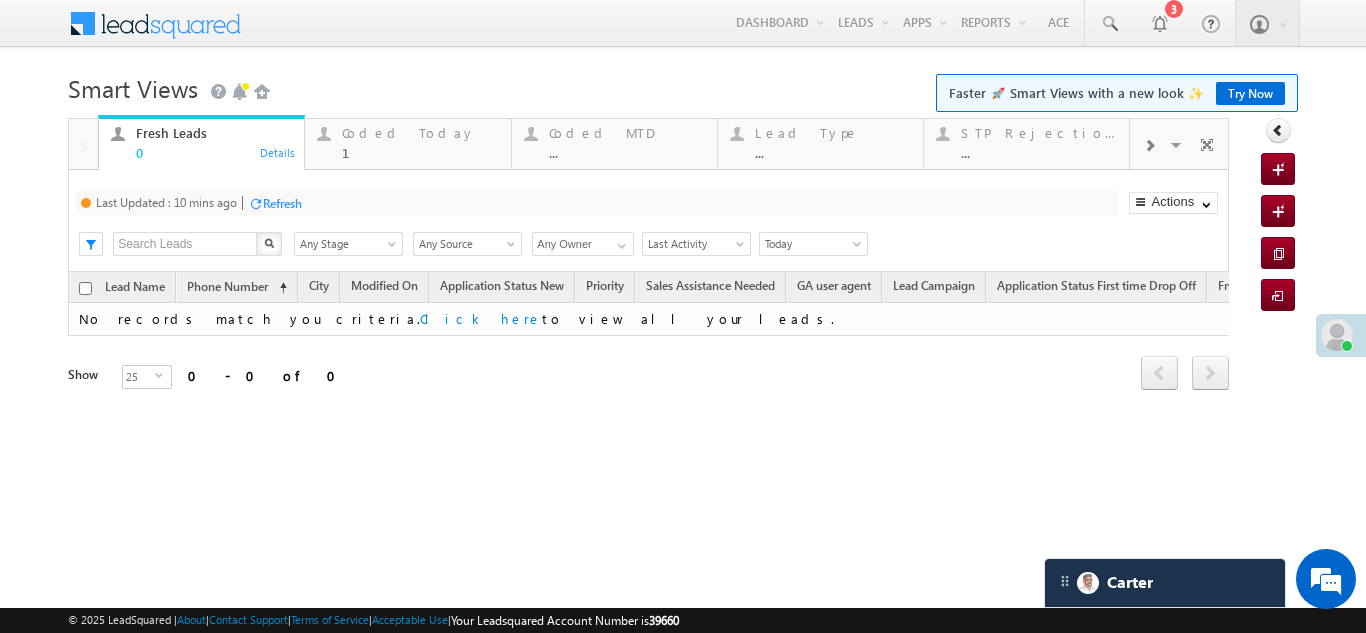 click on "Refresh" at bounding box center (282, 203) 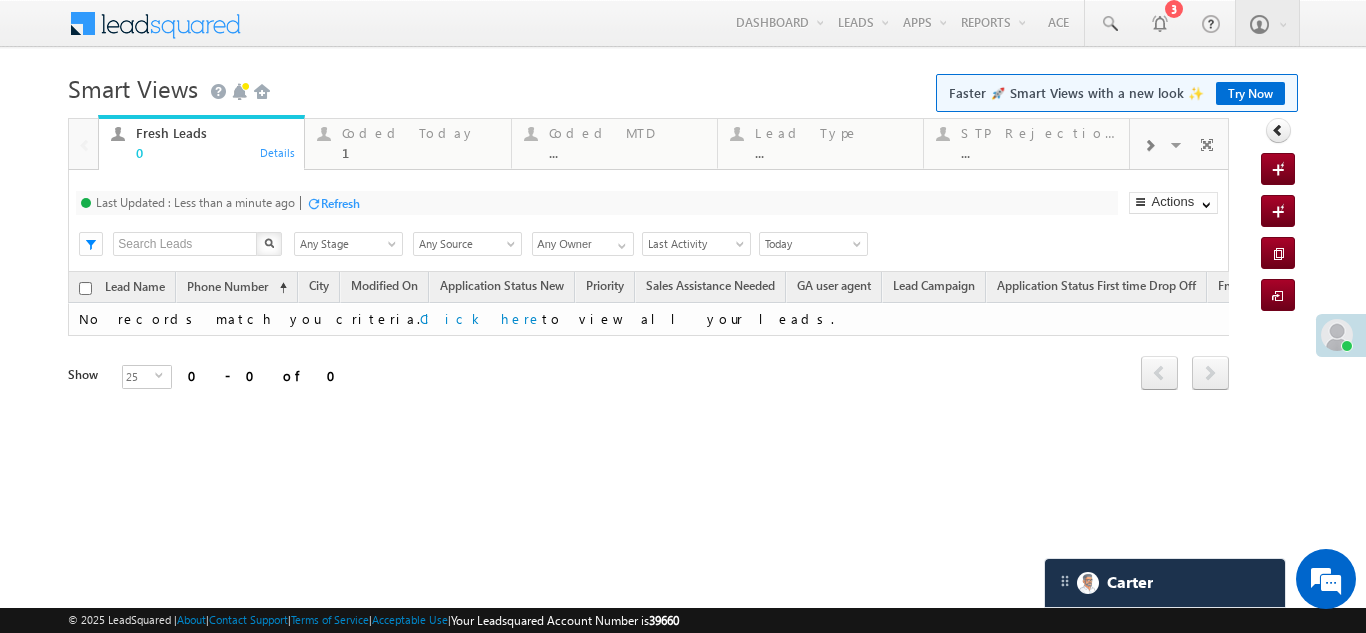 click on "Refresh" at bounding box center [340, 203] 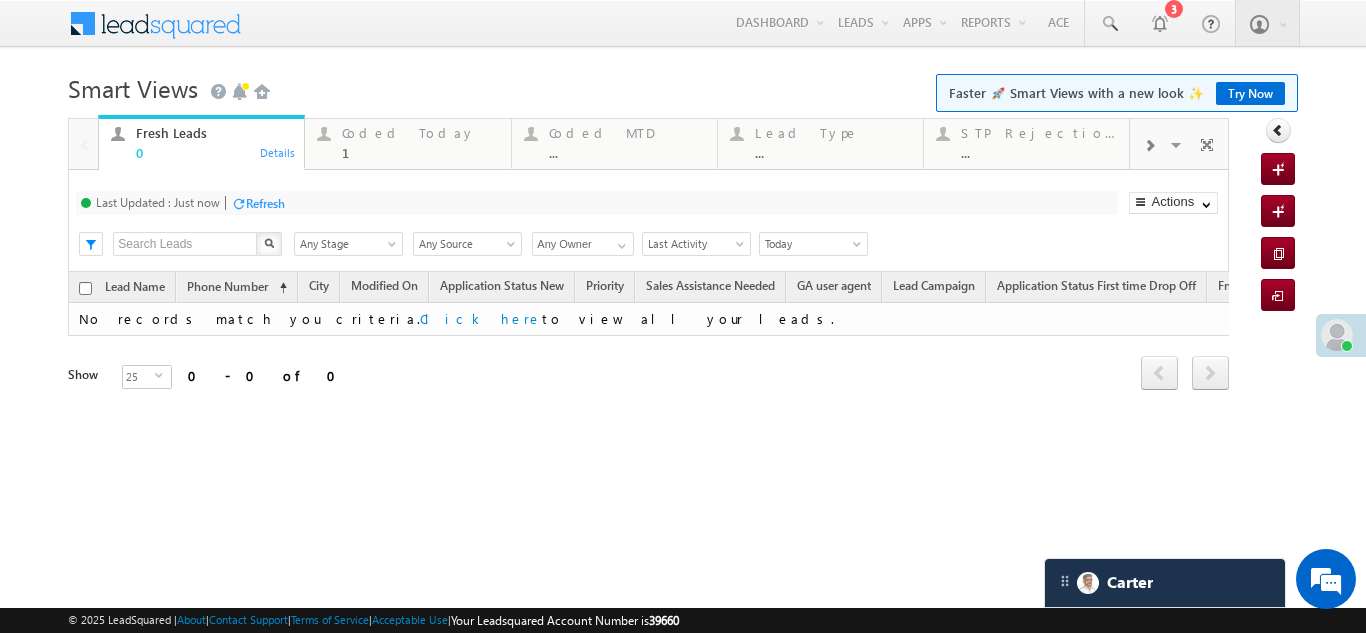 click on "Refresh" at bounding box center (265, 203) 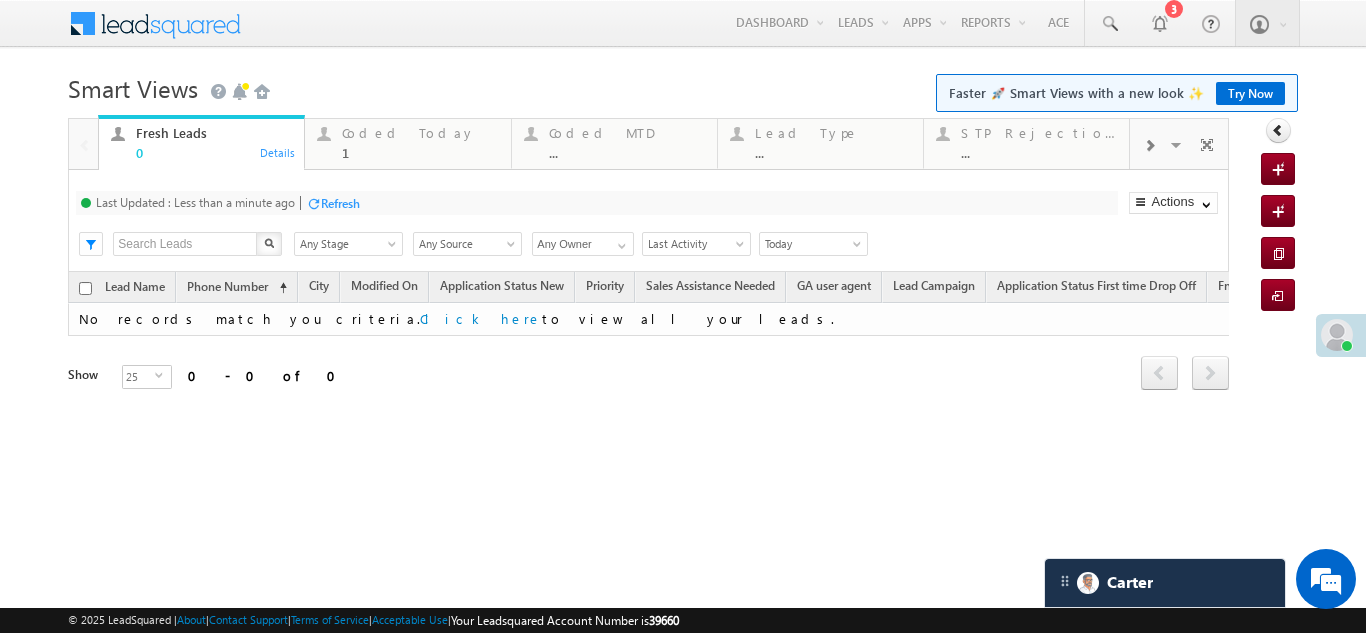 click on "Refresh" at bounding box center [340, 203] 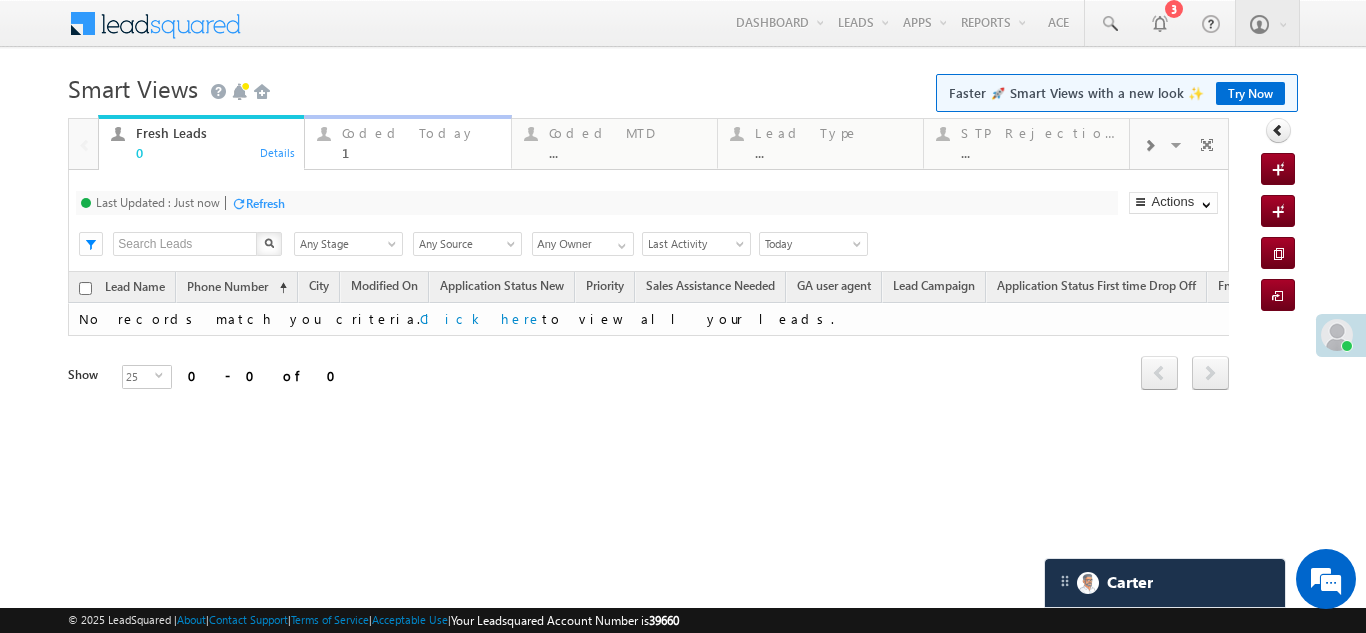 click on "Coded Today" at bounding box center (420, 133) 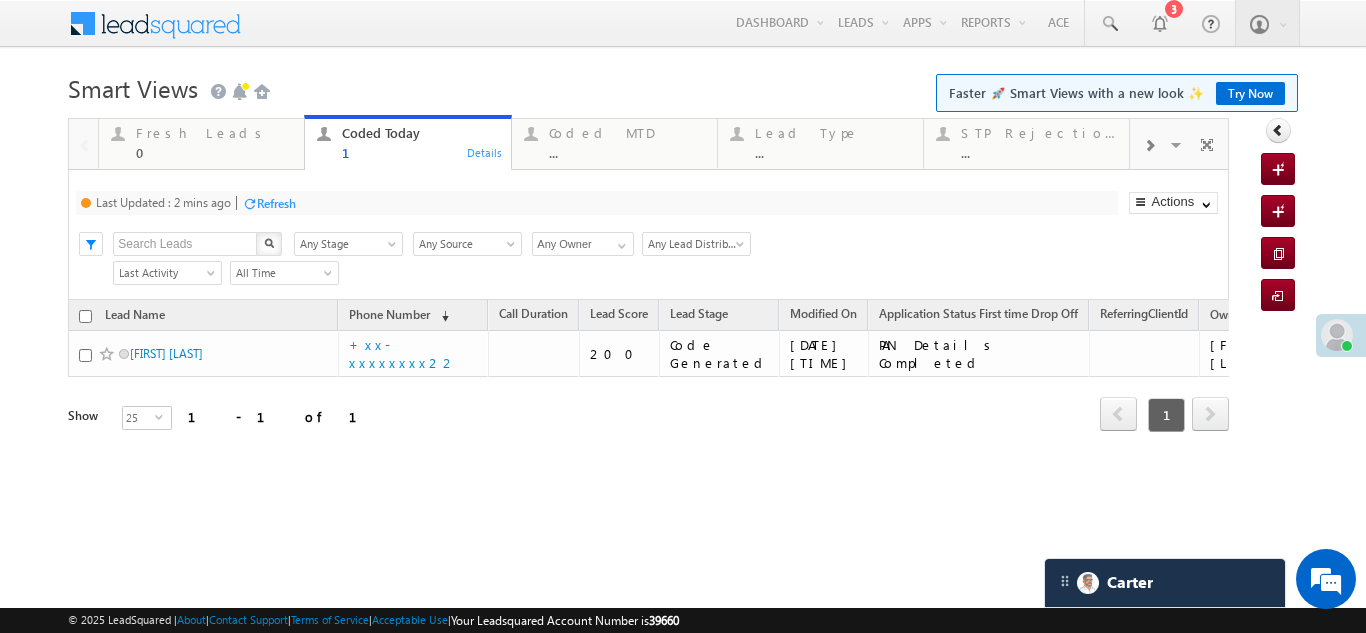 click on "Refresh" at bounding box center (276, 203) 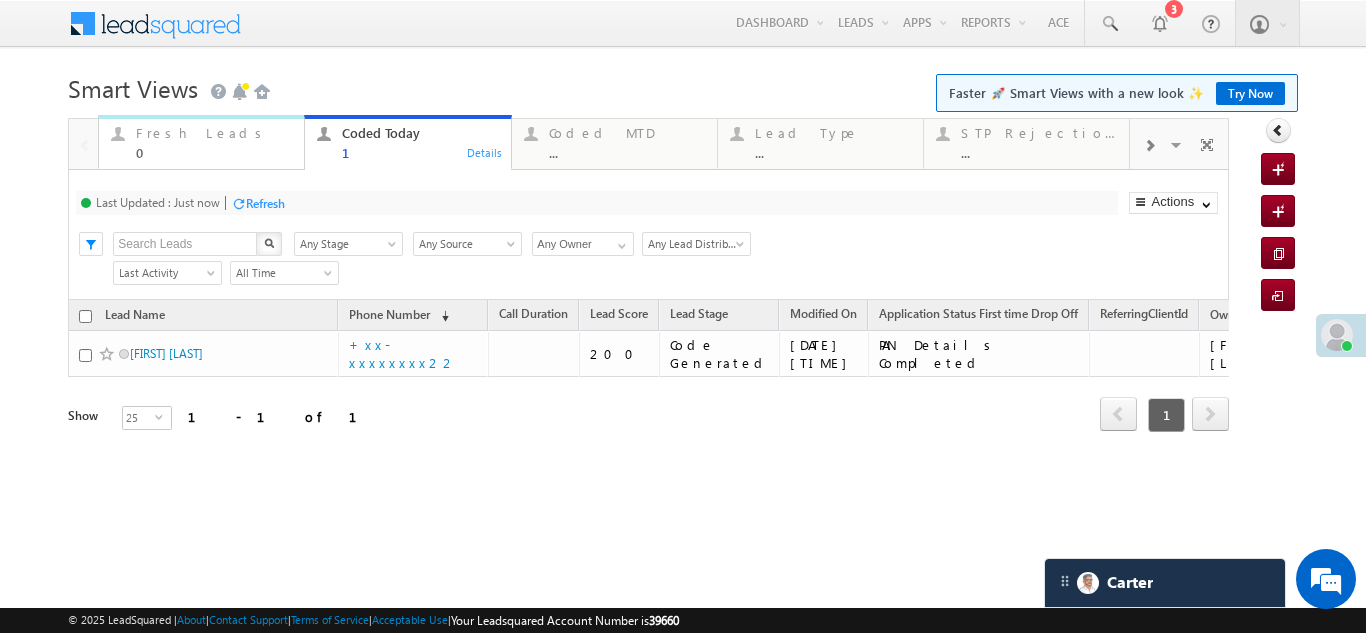 click on "Fresh Leads" at bounding box center [214, 133] 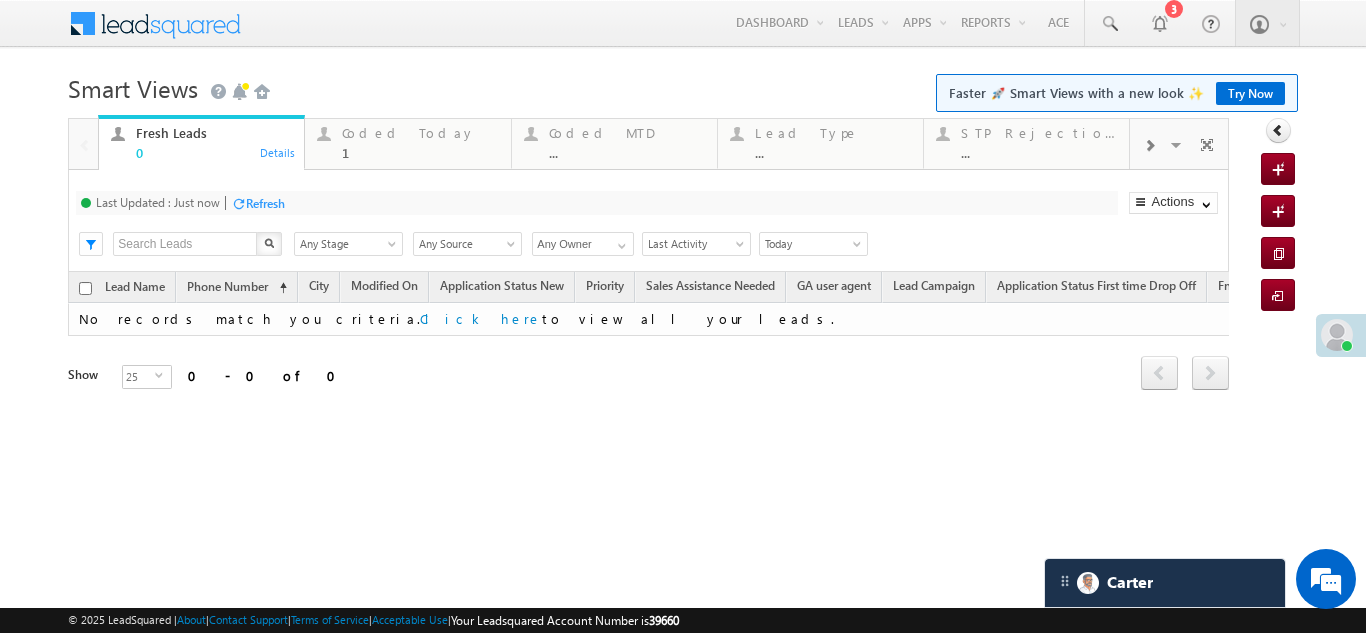 click on "Refresh" at bounding box center (265, 203) 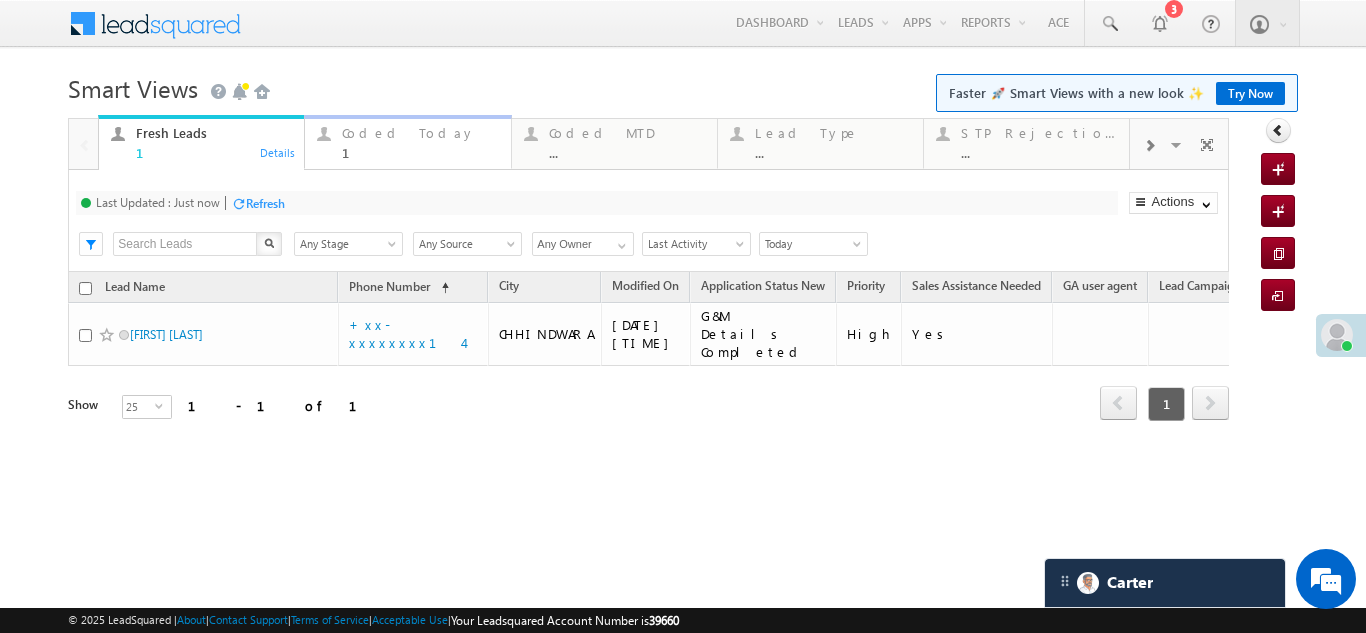 click on "Coded Today" at bounding box center (420, 133) 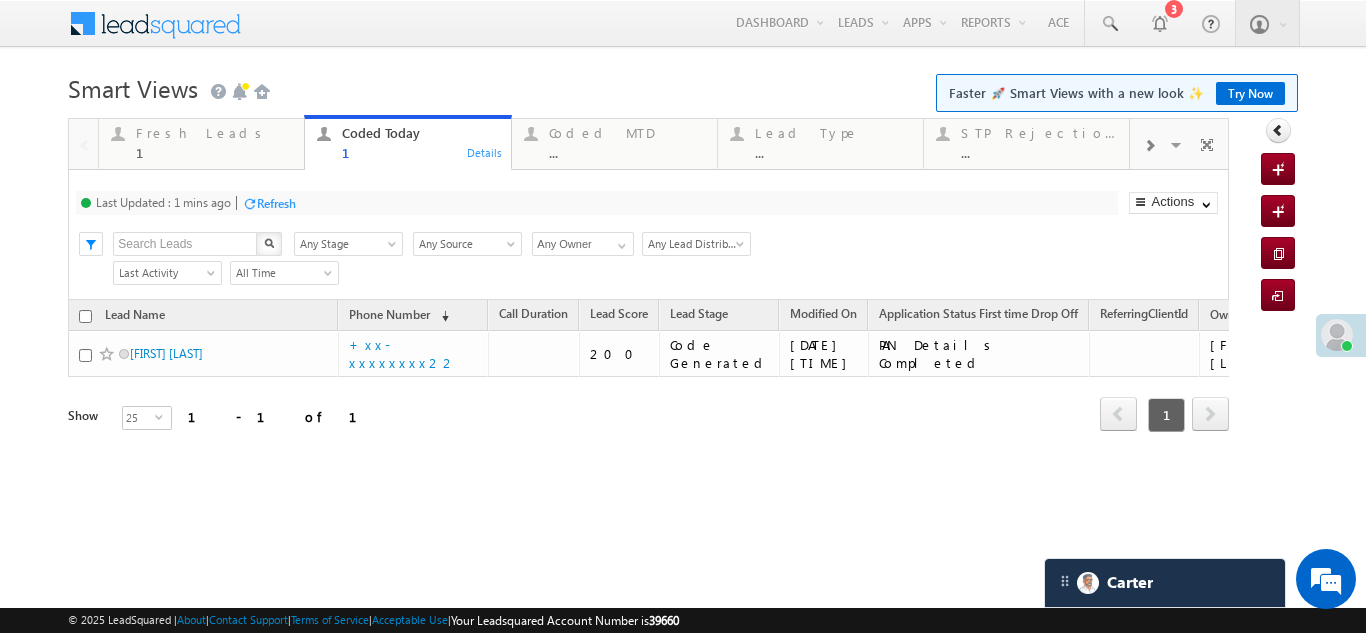 click on "Refresh" at bounding box center [276, 203] 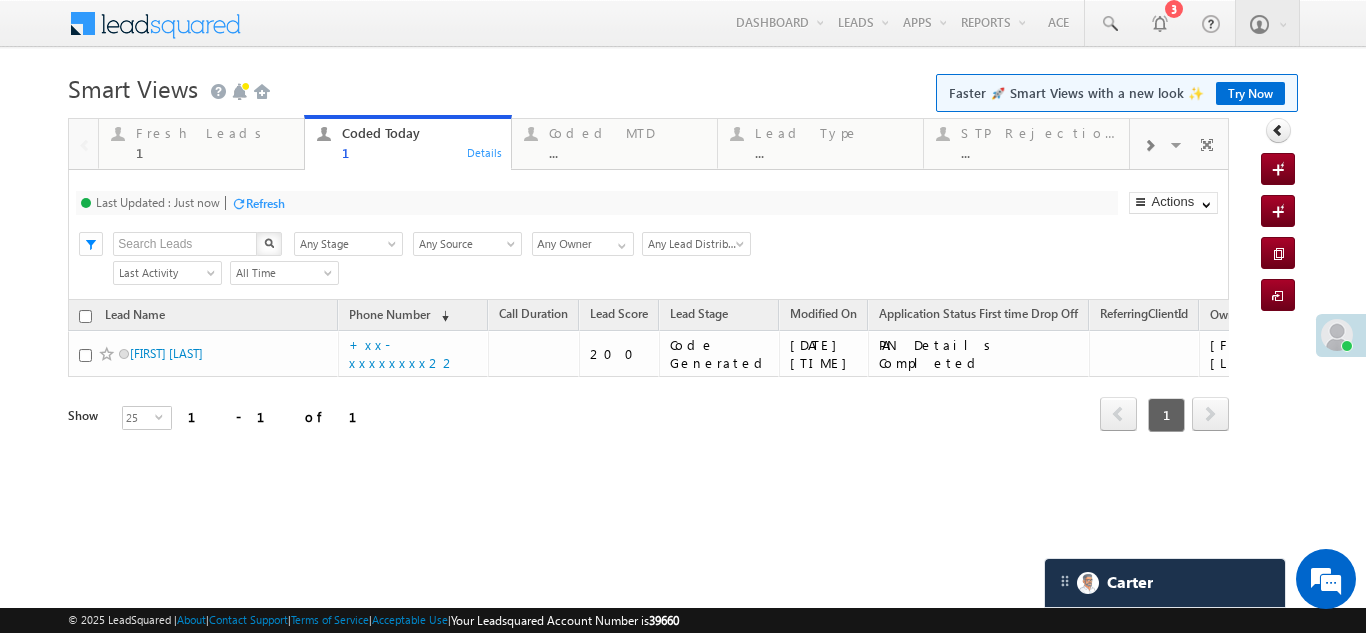 click on "Refresh" at bounding box center [265, 203] 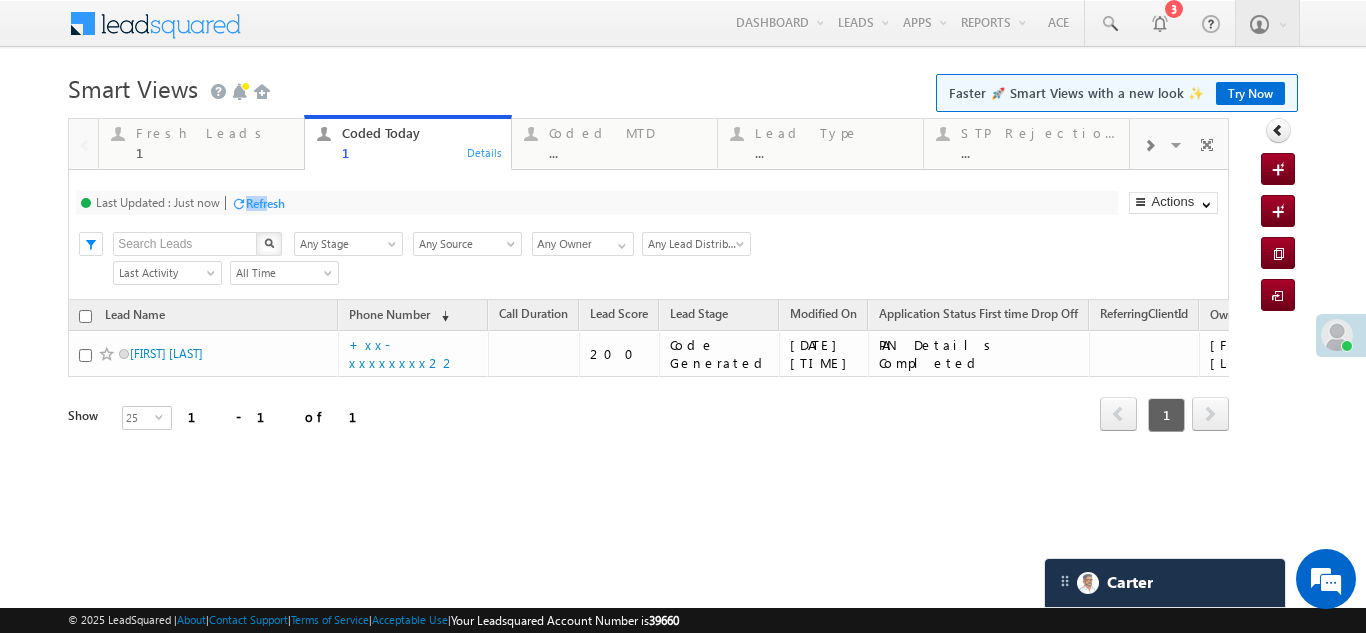 click on "Last Updated : Just now Refresh Refreshing..." at bounding box center [596, 203] 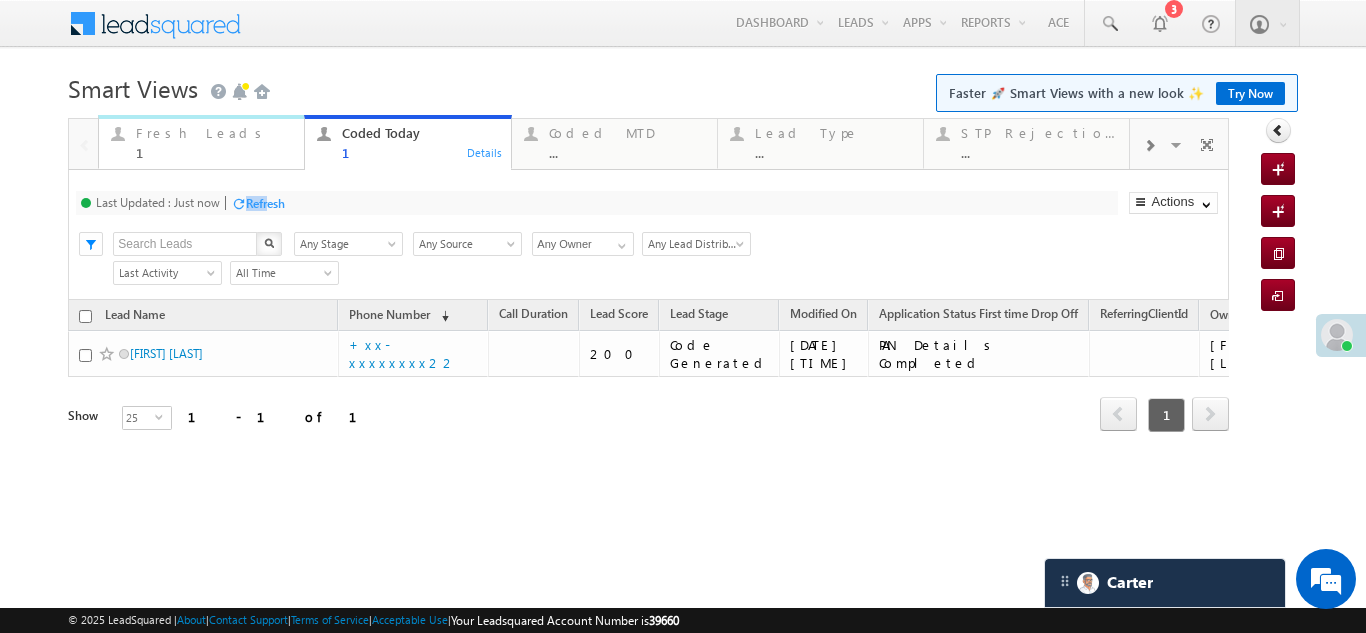 click on "Fresh Leads" at bounding box center [214, 133] 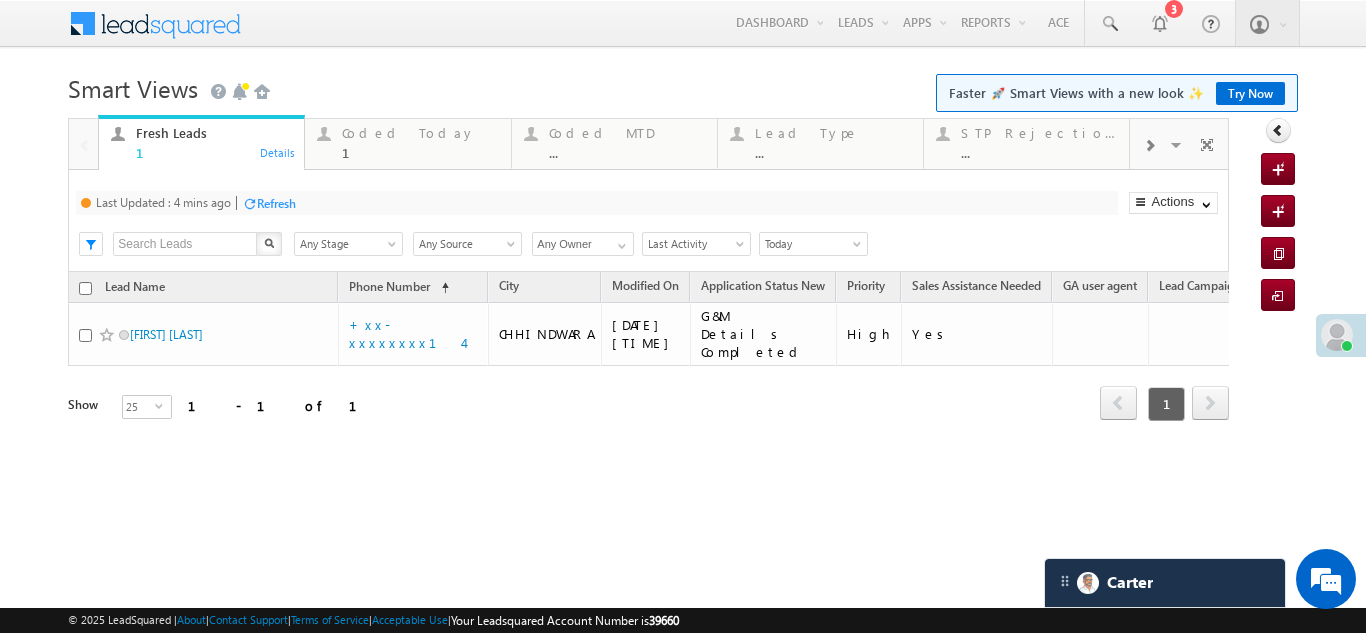 click on "Refresh" at bounding box center (276, 203) 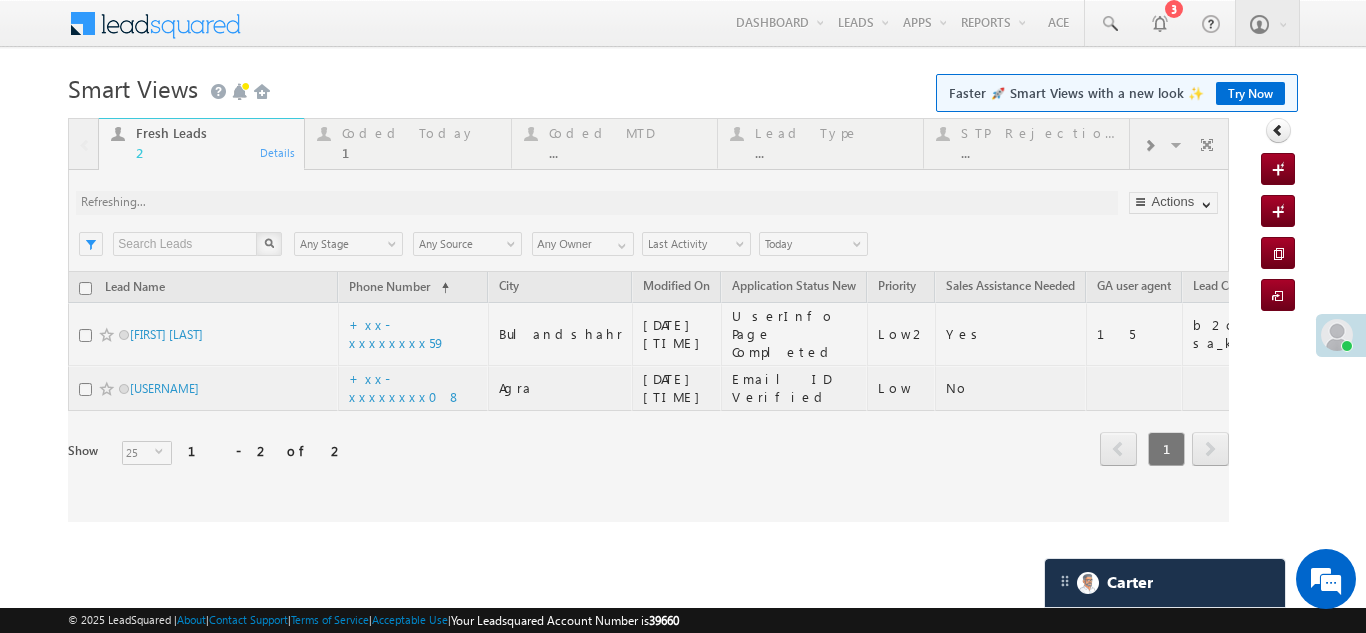 click on "Coded Today" at bounding box center [420, 133] 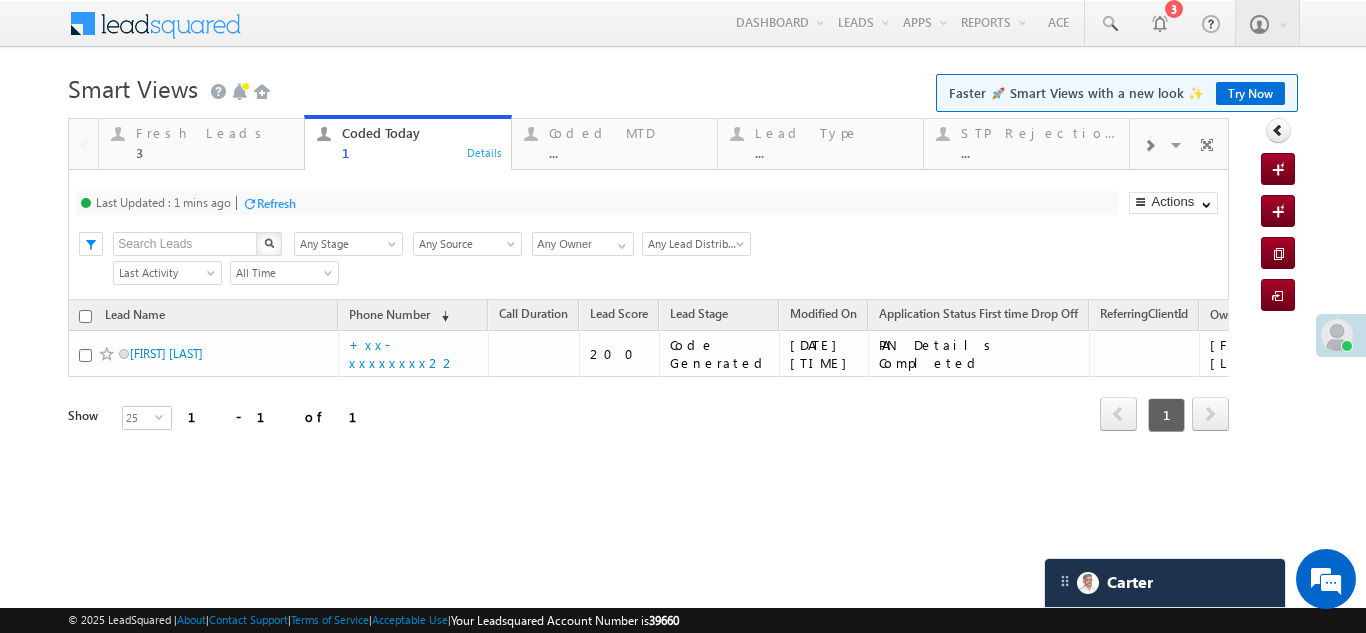 click on "Last Updated : 1 mins ago Refresh Refreshing..." at bounding box center (596, 203) 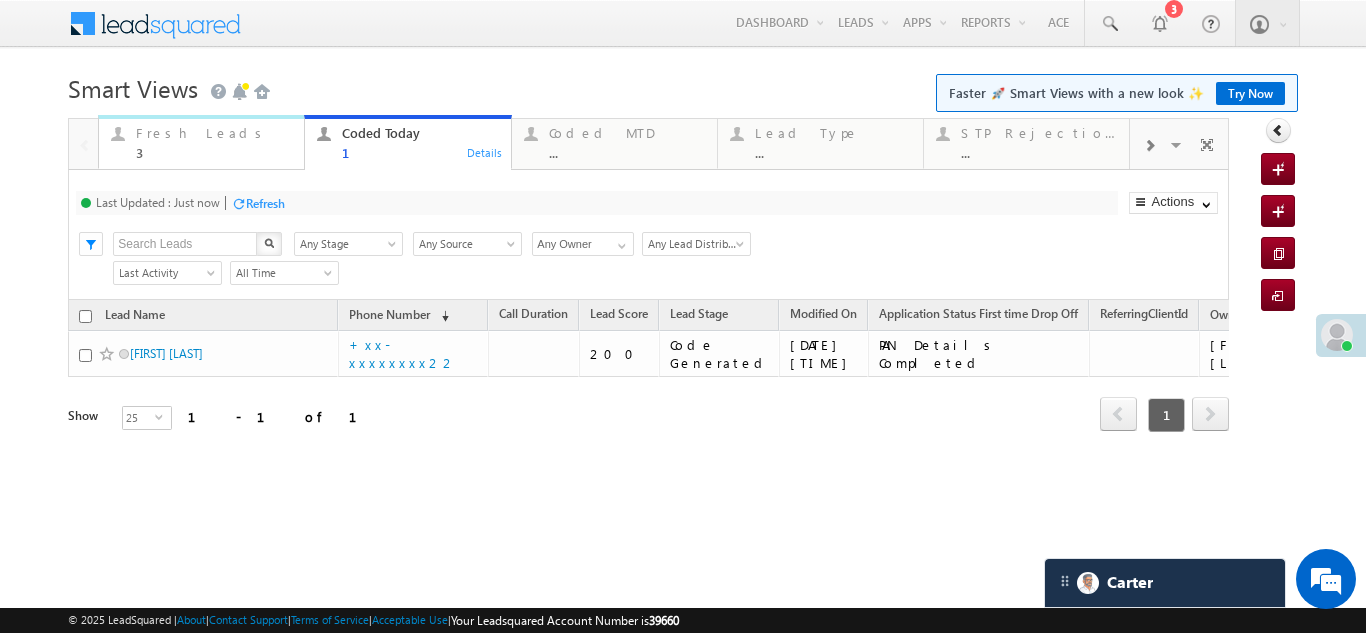 click on "Fresh Leads" at bounding box center (214, 133) 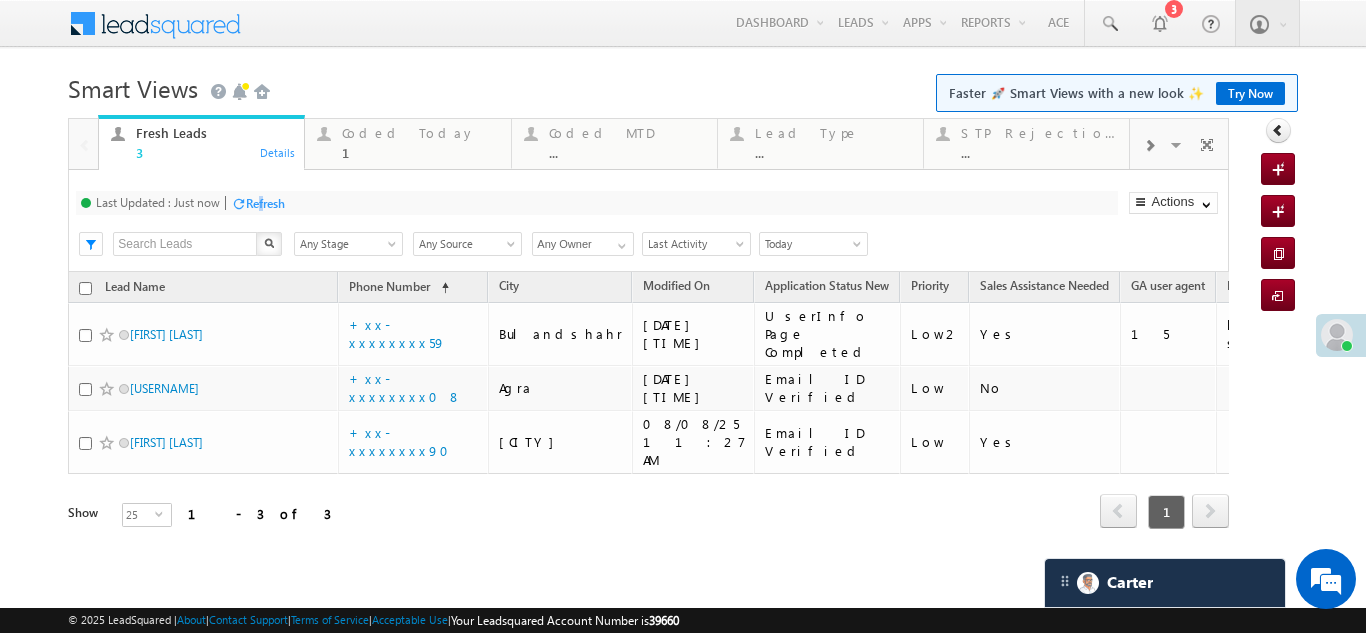 click on "Refresh" at bounding box center [265, 203] 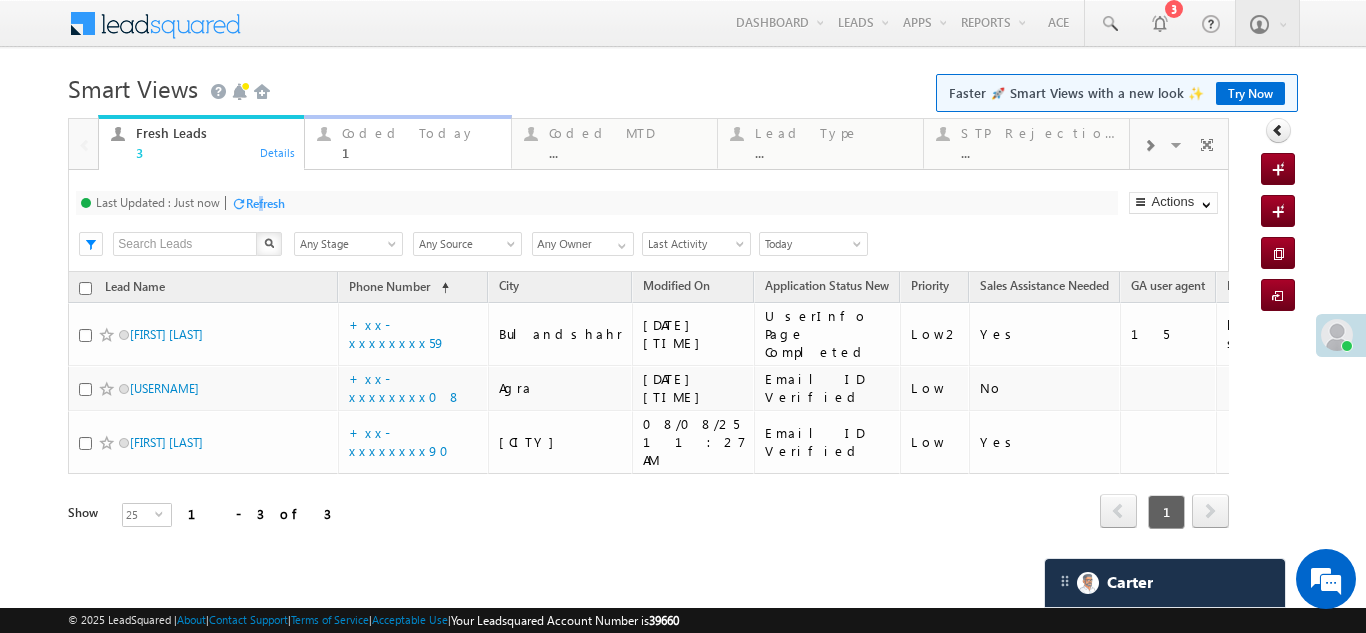 click on "Coded Today" at bounding box center [420, 133] 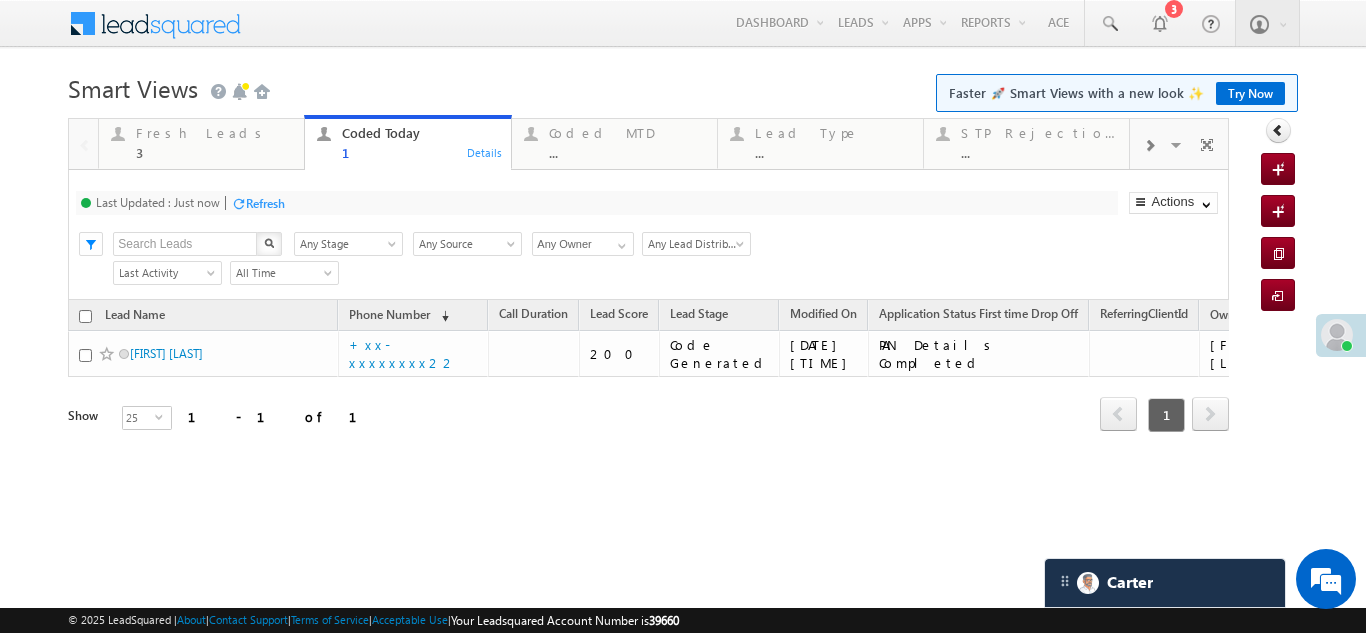 click on "Refresh" at bounding box center (265, 203) 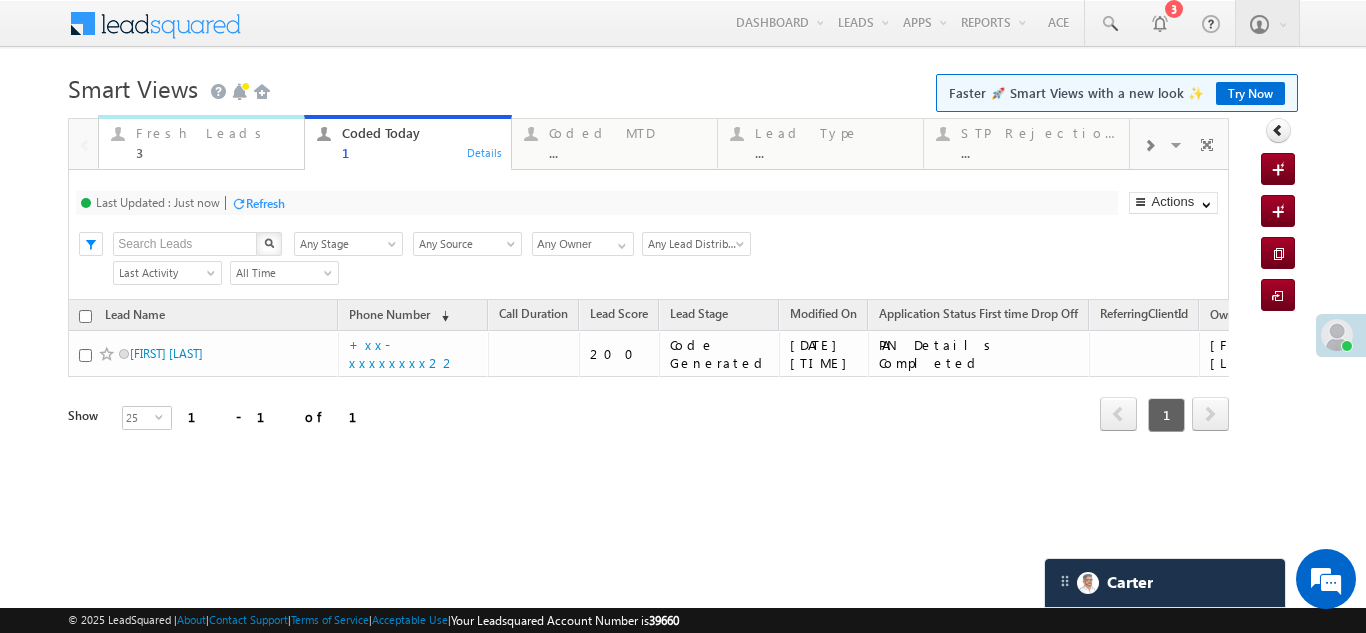 click on "Fresh Leads" at bounding box center (214, 133) 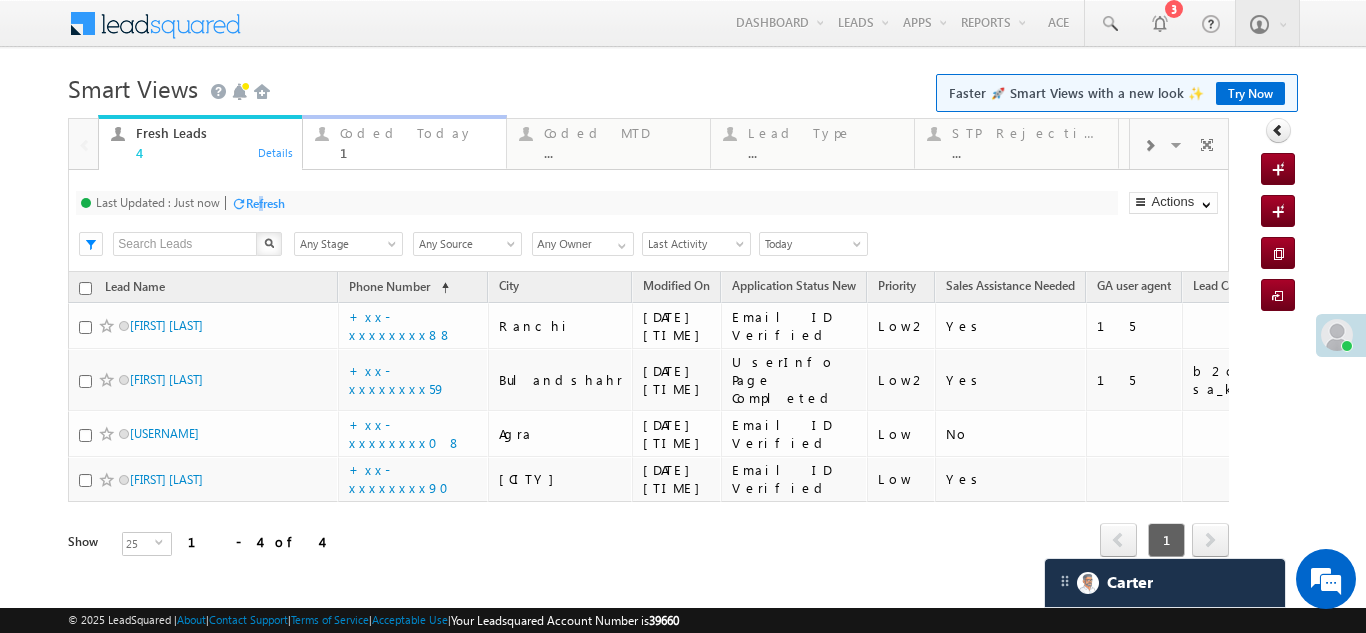 click on "Coded Today" at bounding box center (417, 133) 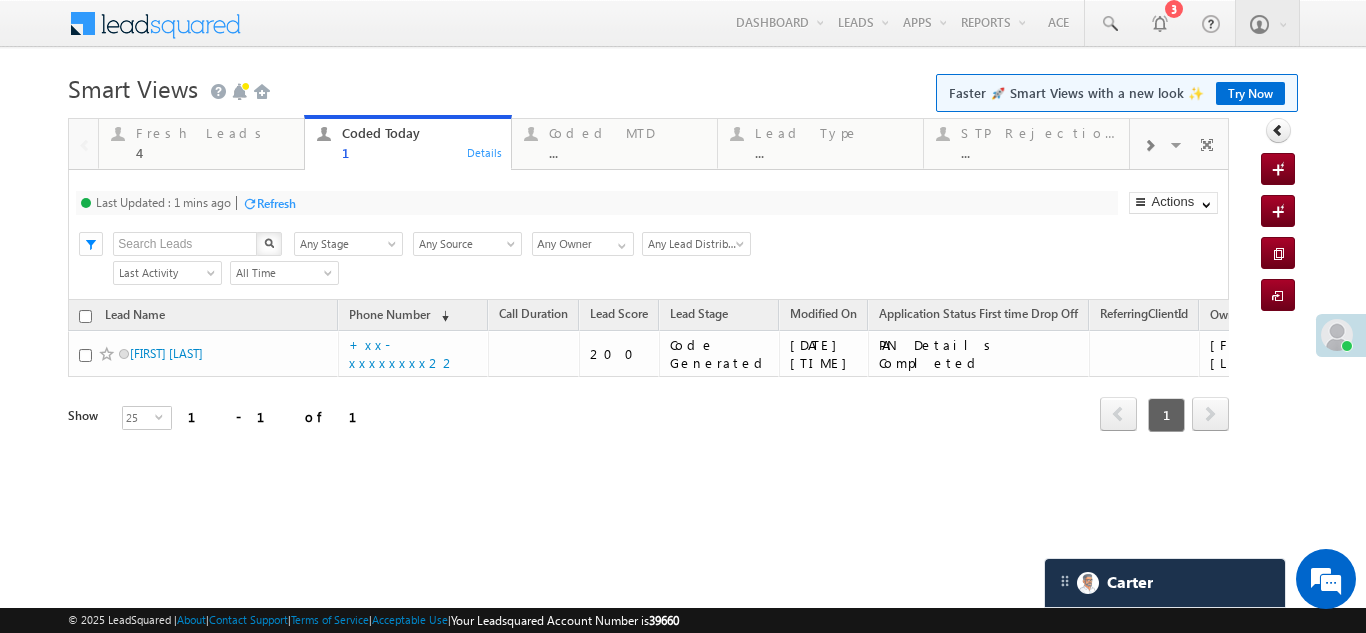 click on "Refresh" at bounding box center [276, 203] 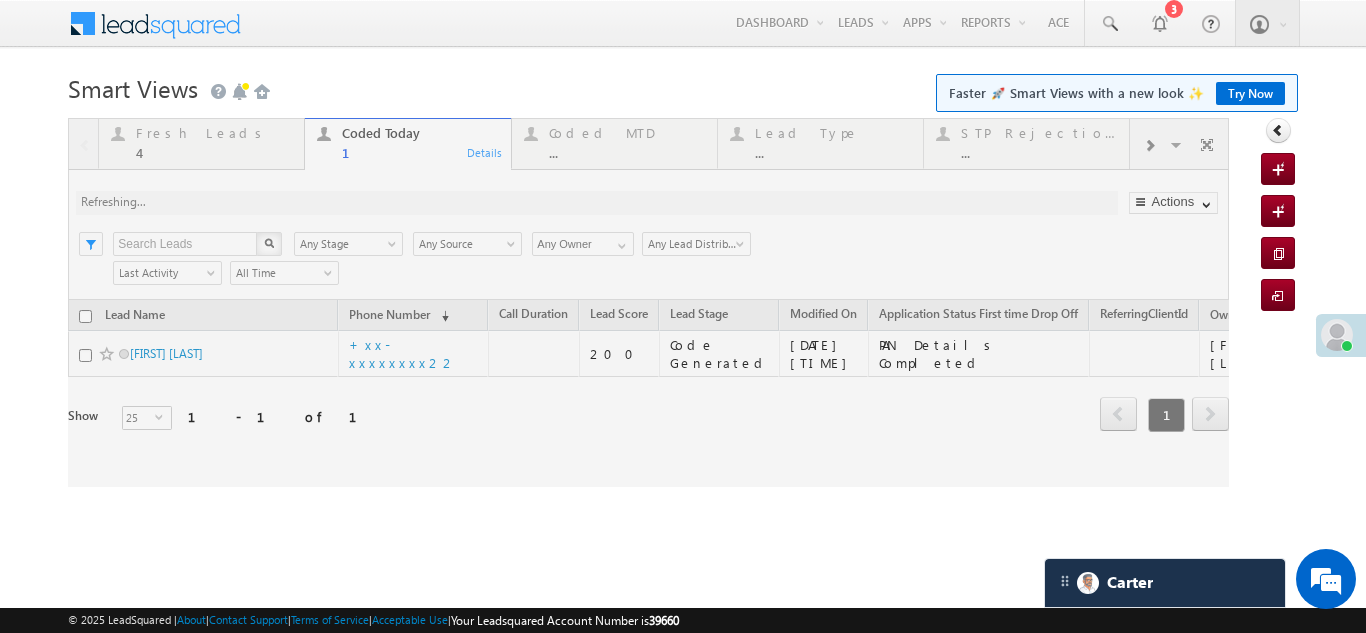 click at bounding box center [648, 302] 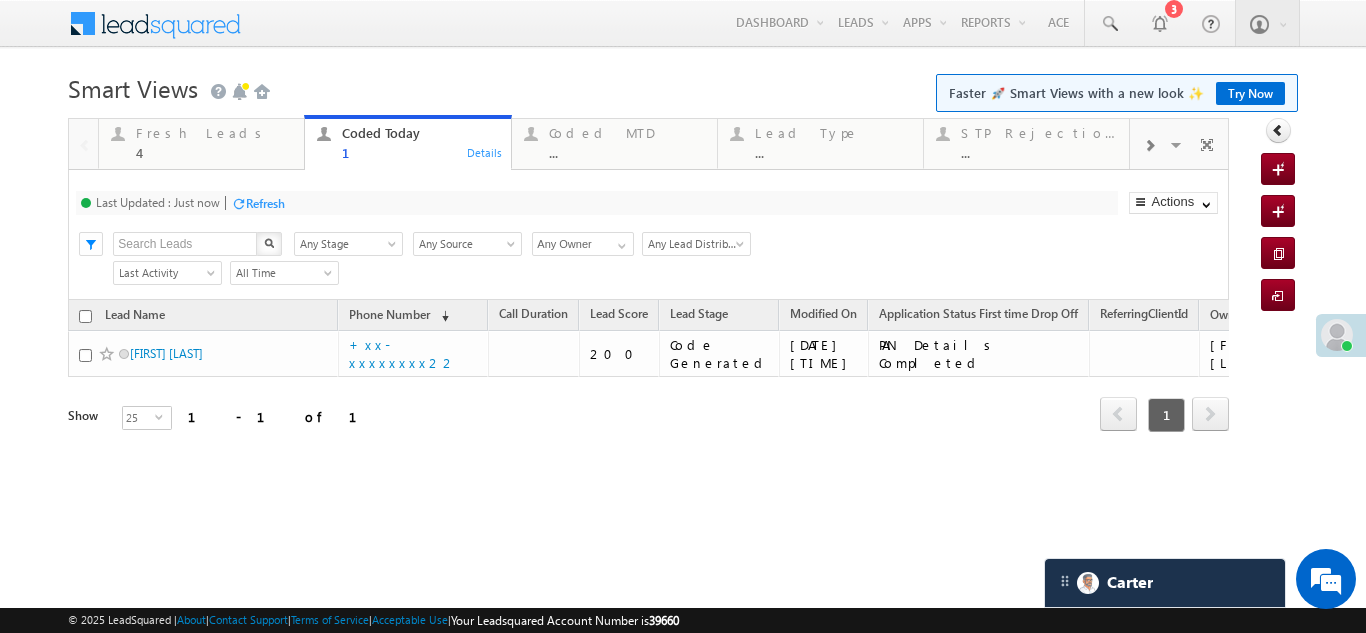 click on "Refresh" at bounding box center (265, 203) 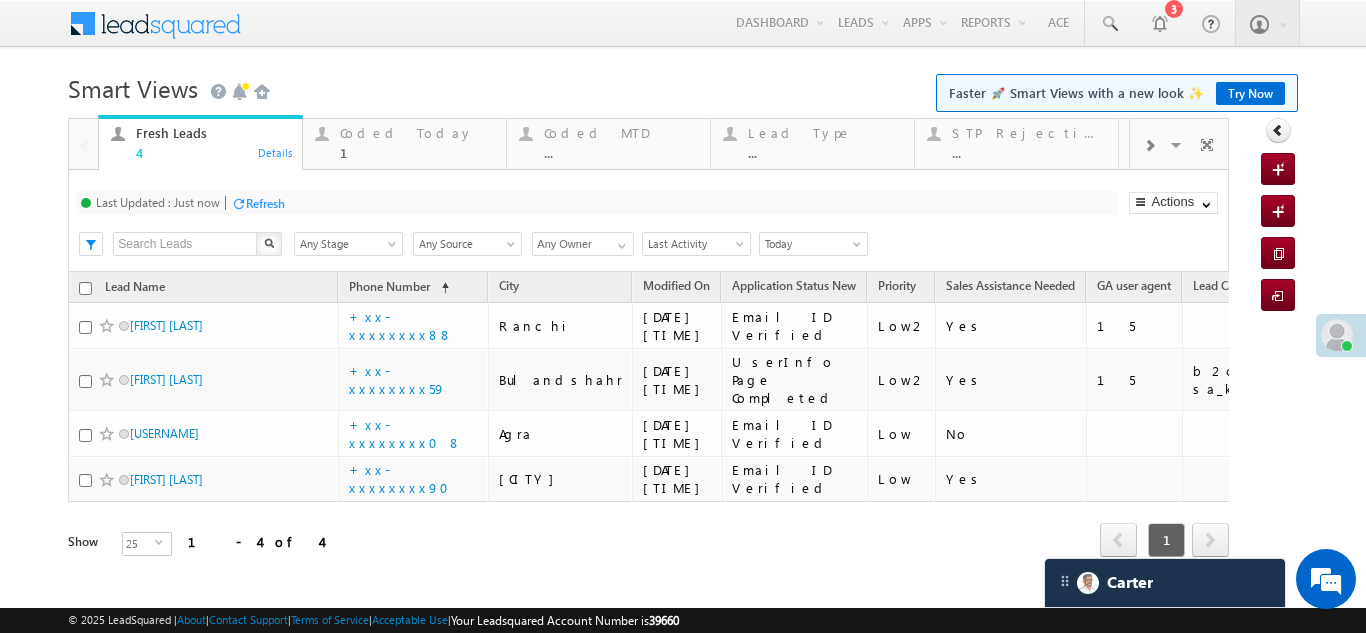 click on "Refresh" at bounding box center (265, 203) 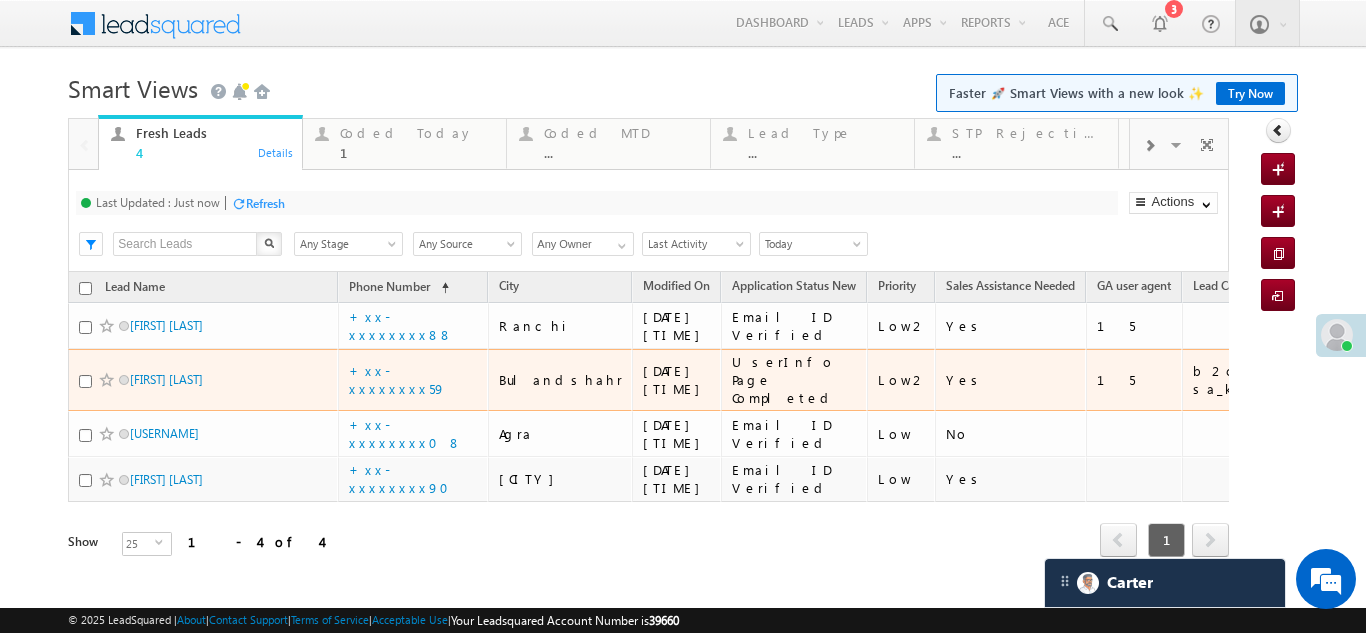 drag, startPoint x: 367, startPoint y: 354, endPoint x: 313, endPoint y: 204, distance: 159.42397 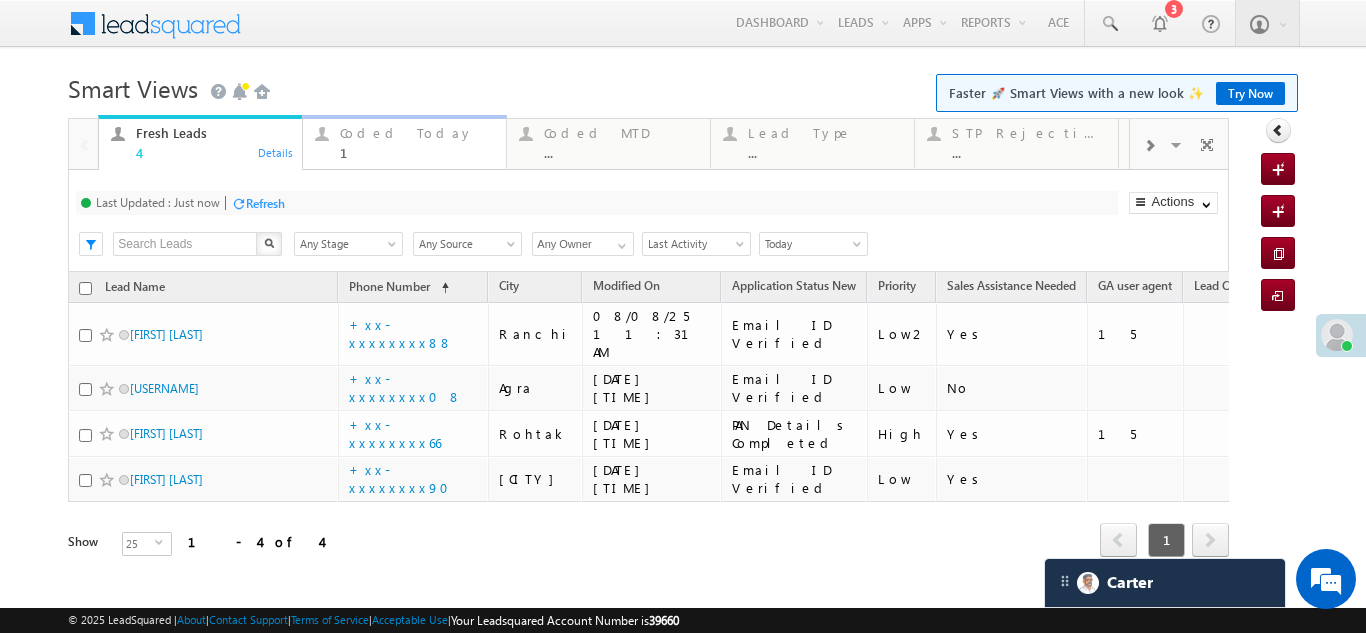 click on "Coded Today" at bounding box center [417, 133] 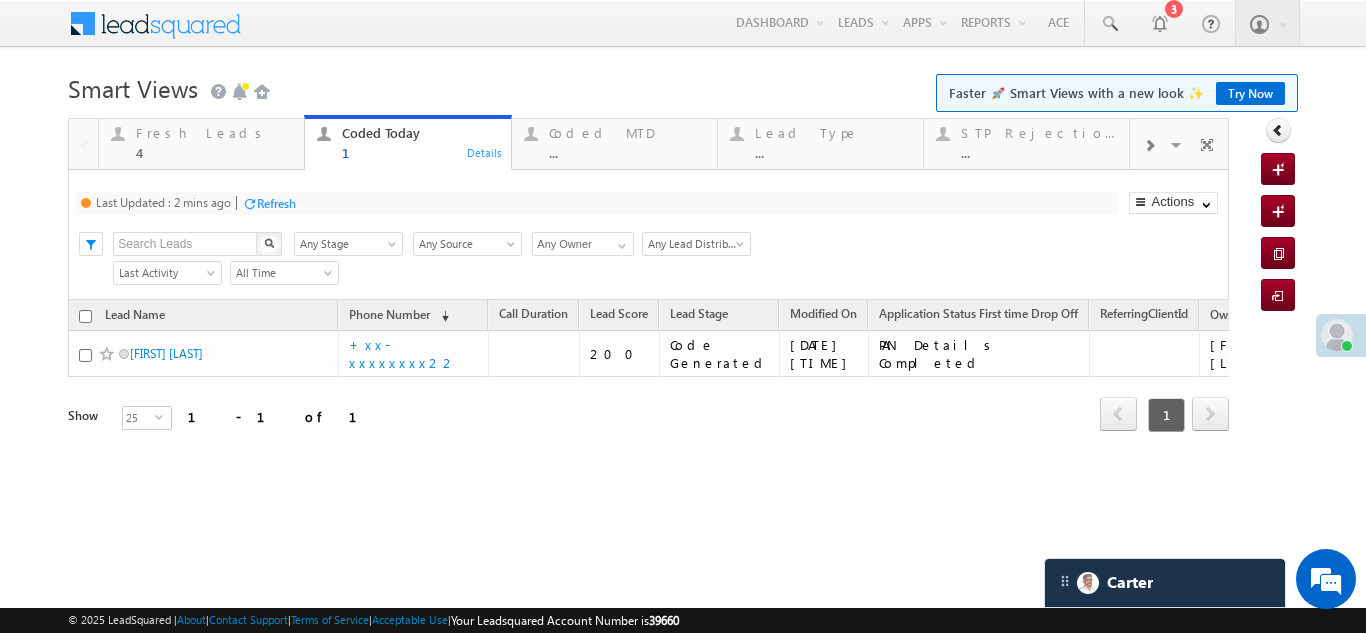 click on "Refresh" at bounding box center [276, 203] 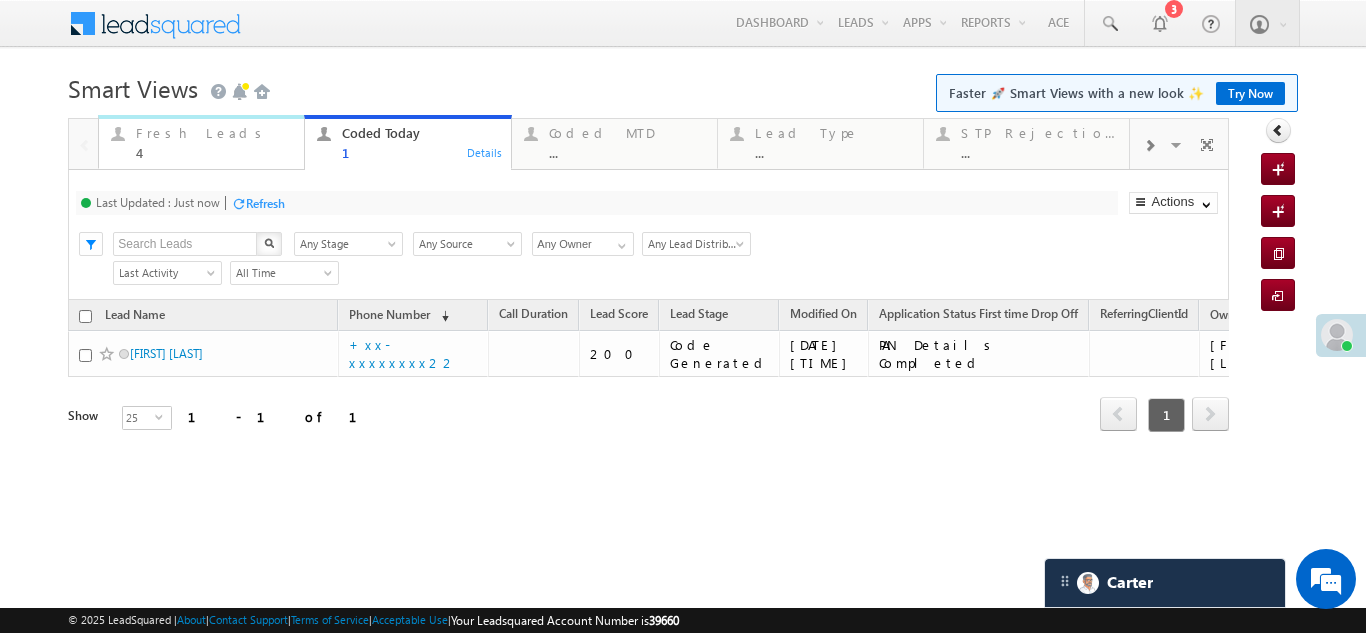 click on "Fresh Leads" at bounding box center (214, 133) 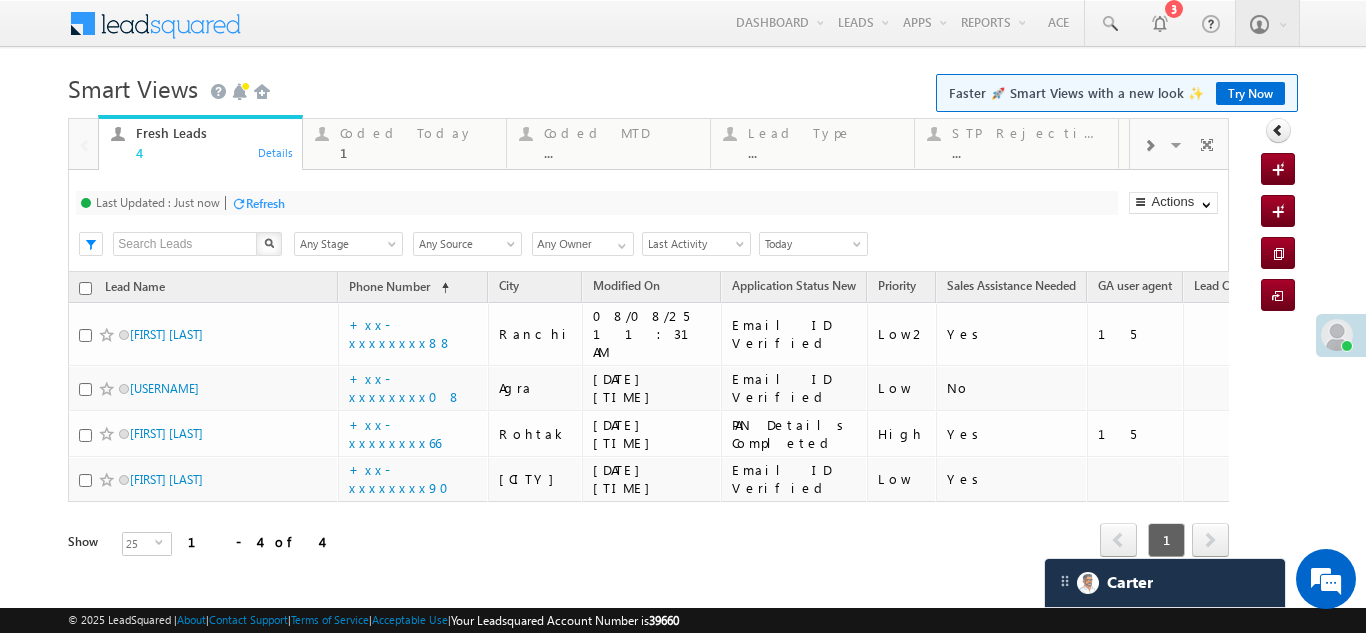 click on "Fresh Leads" at bounding box center [213, 133] 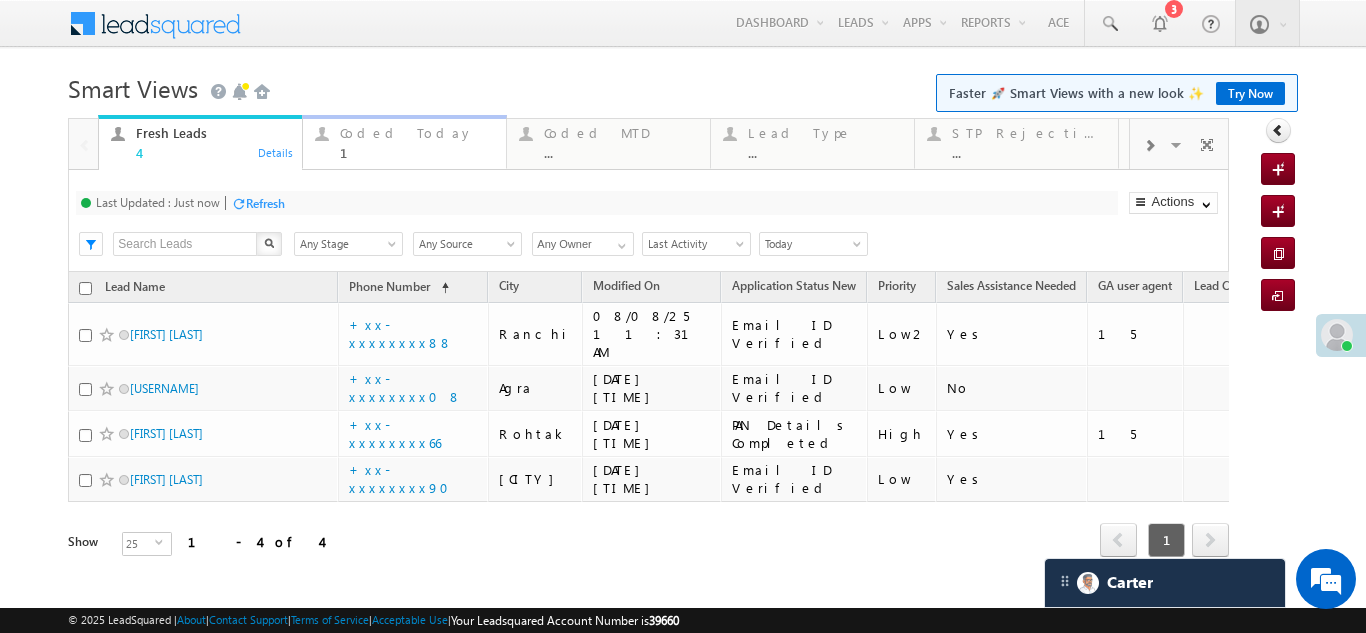 click on "Coded Today" at bounding box center [417, 133] 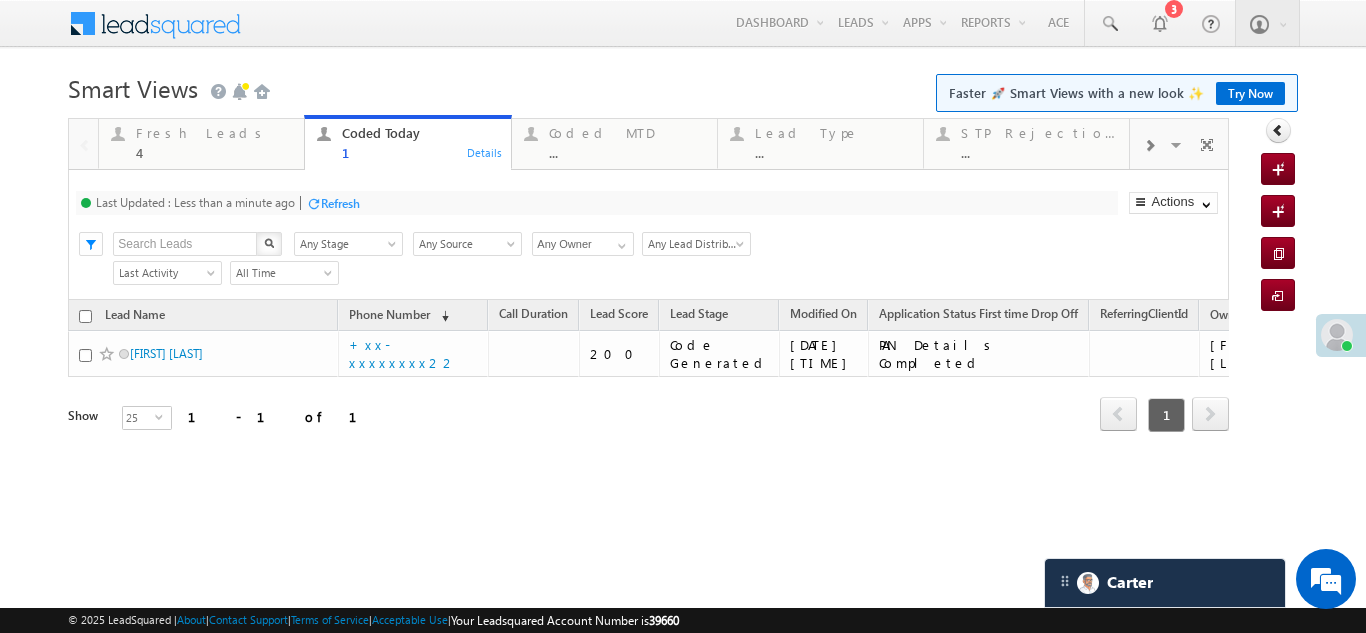 click on "Refresh" at bounding box center [340, 203] 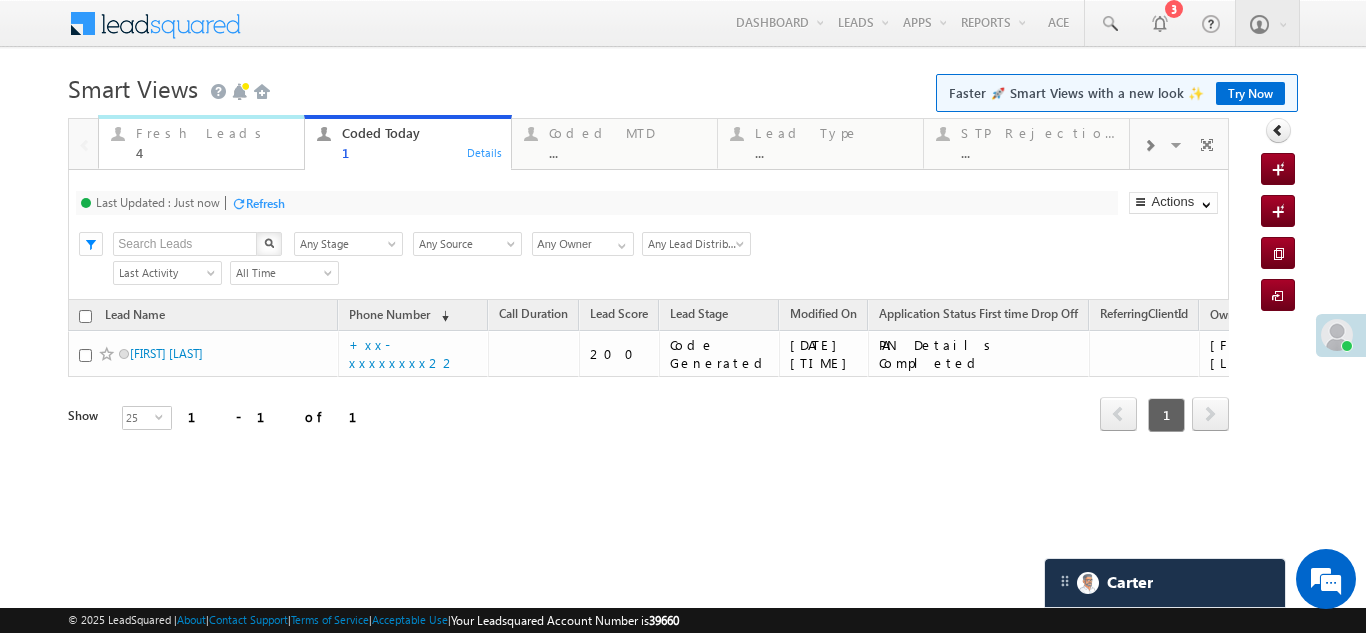 click on "Fresh Leads" at bounding box center (214, 133) 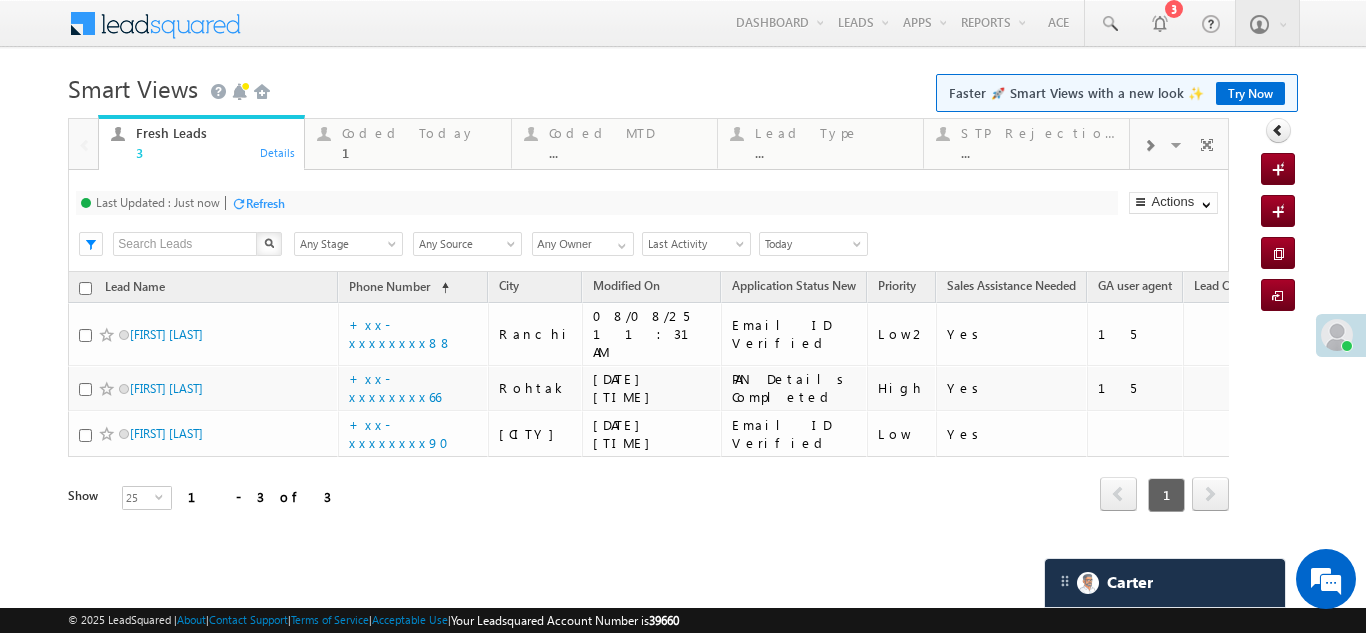 click on "Refresh" at bounding box center [265, 203] 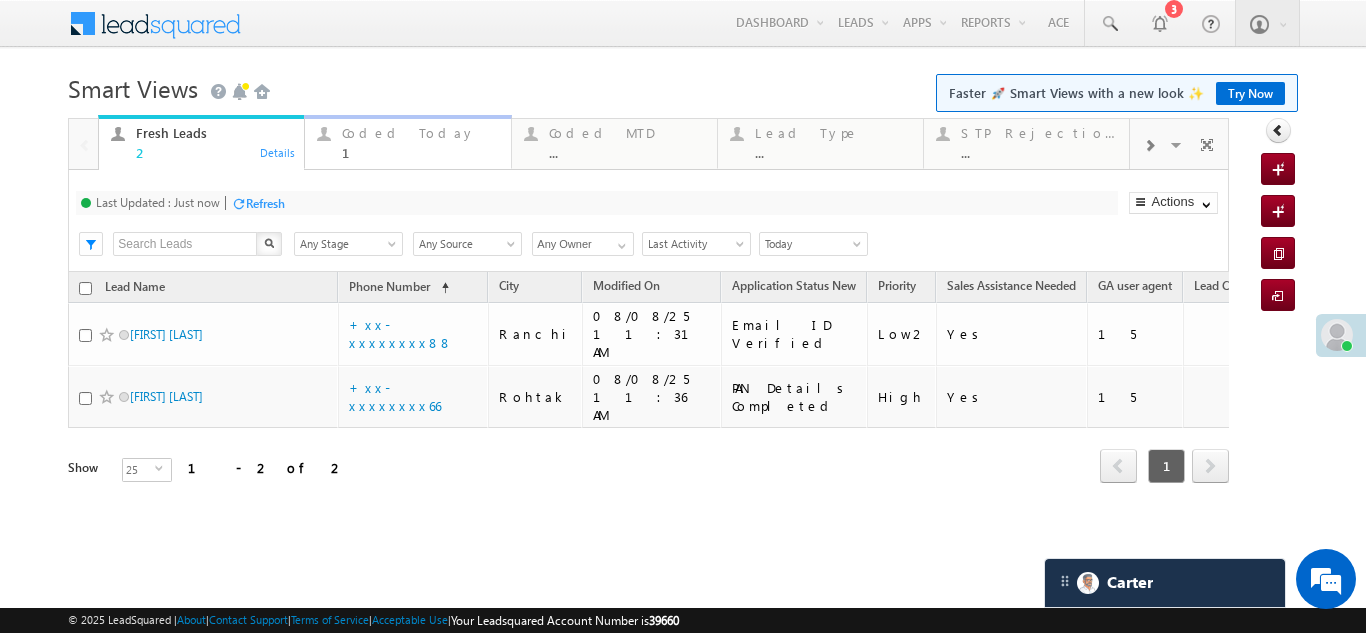 click on "Coded Today" at bounding box center [420, 133] 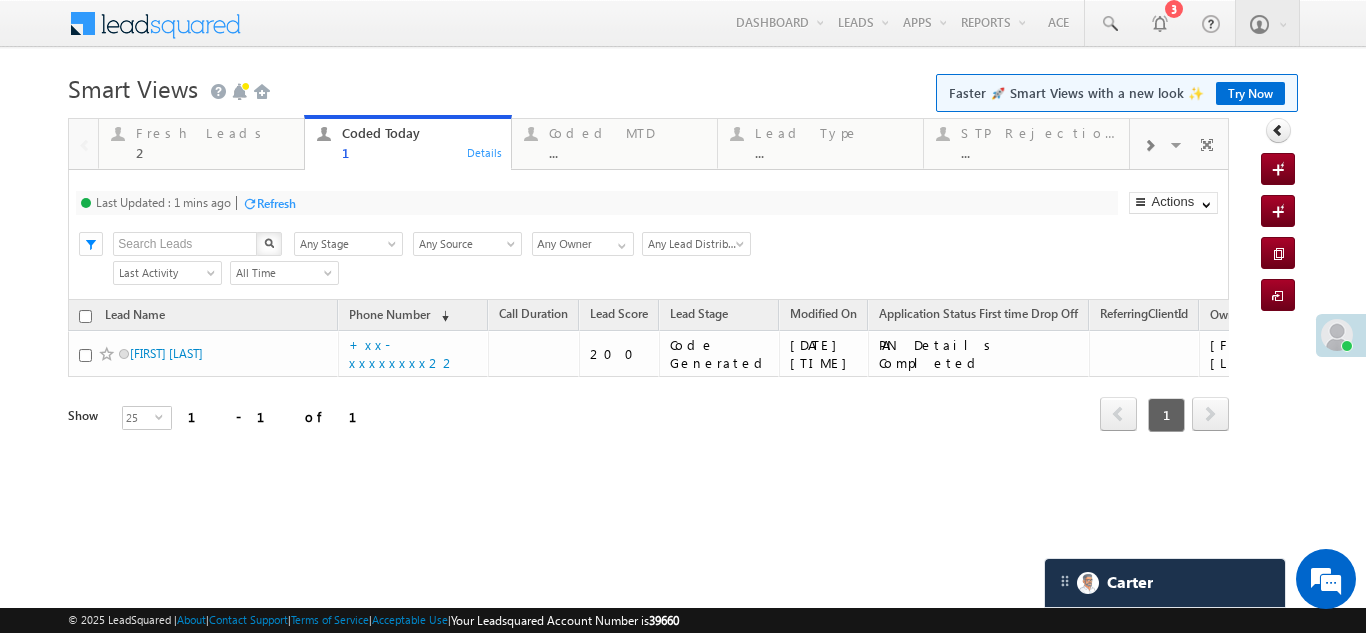 click on "Refresh" at bounding box center [276, 203] 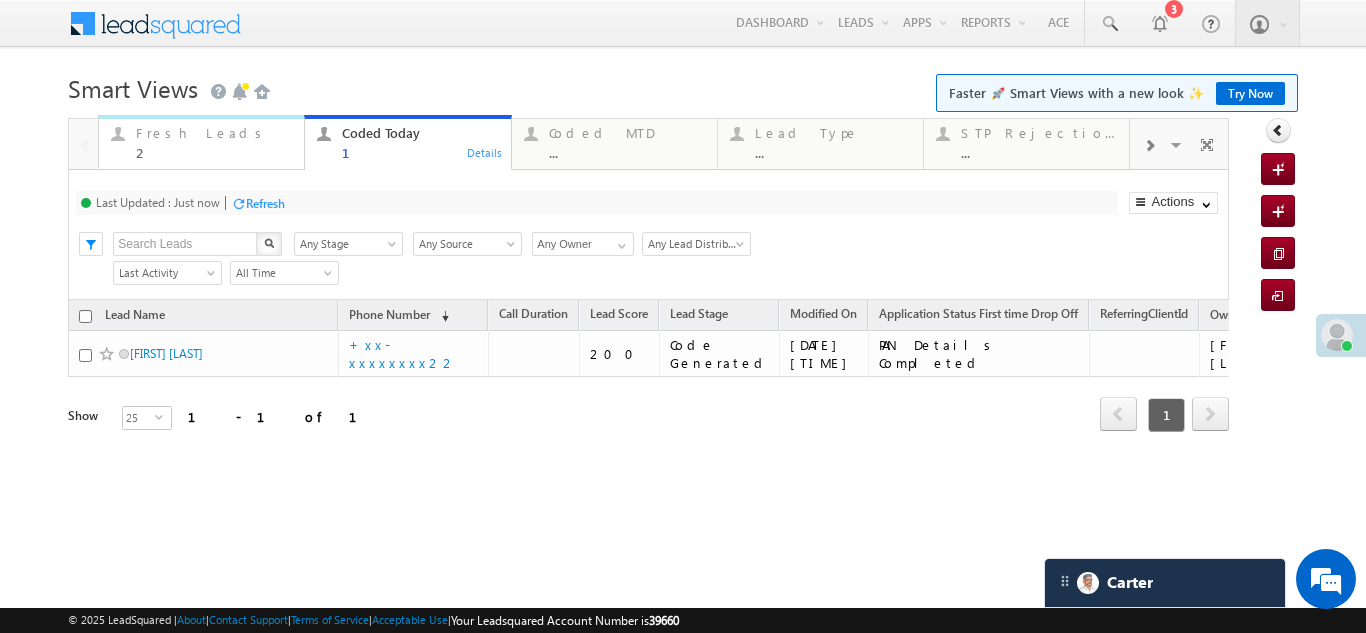click on "Fresh Leads" at bounding box center [214, 133] 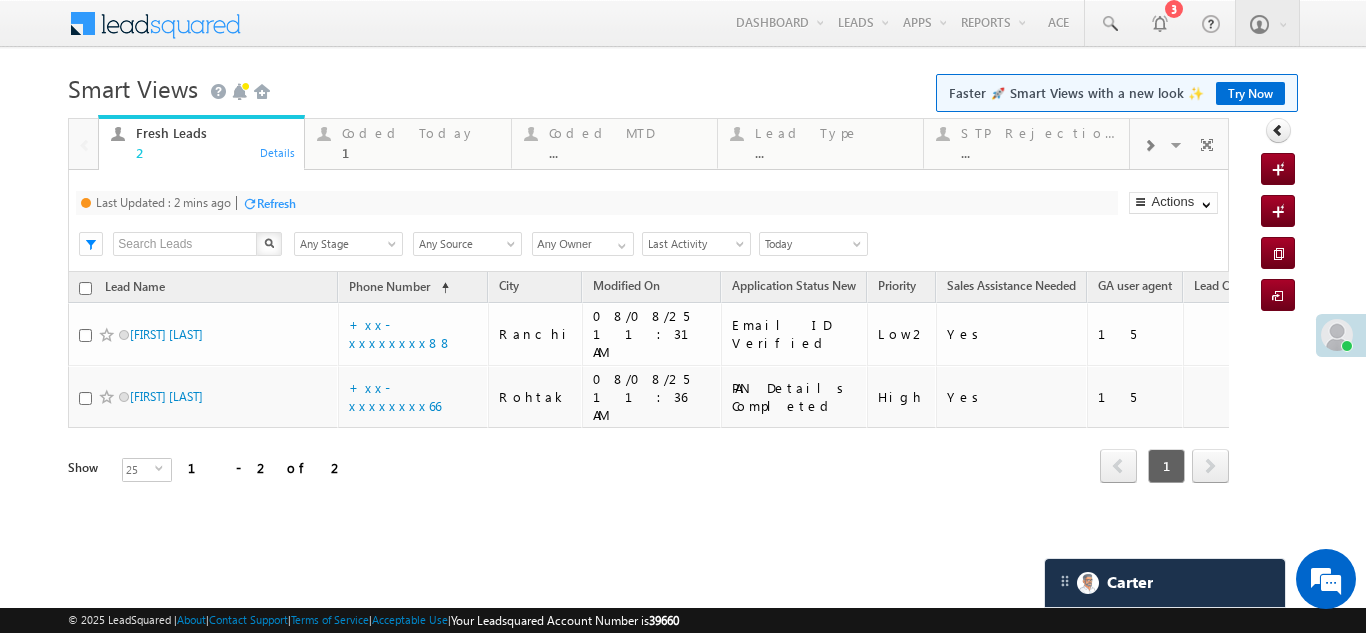 click on "Refresh" at bounding box center [276, 203] 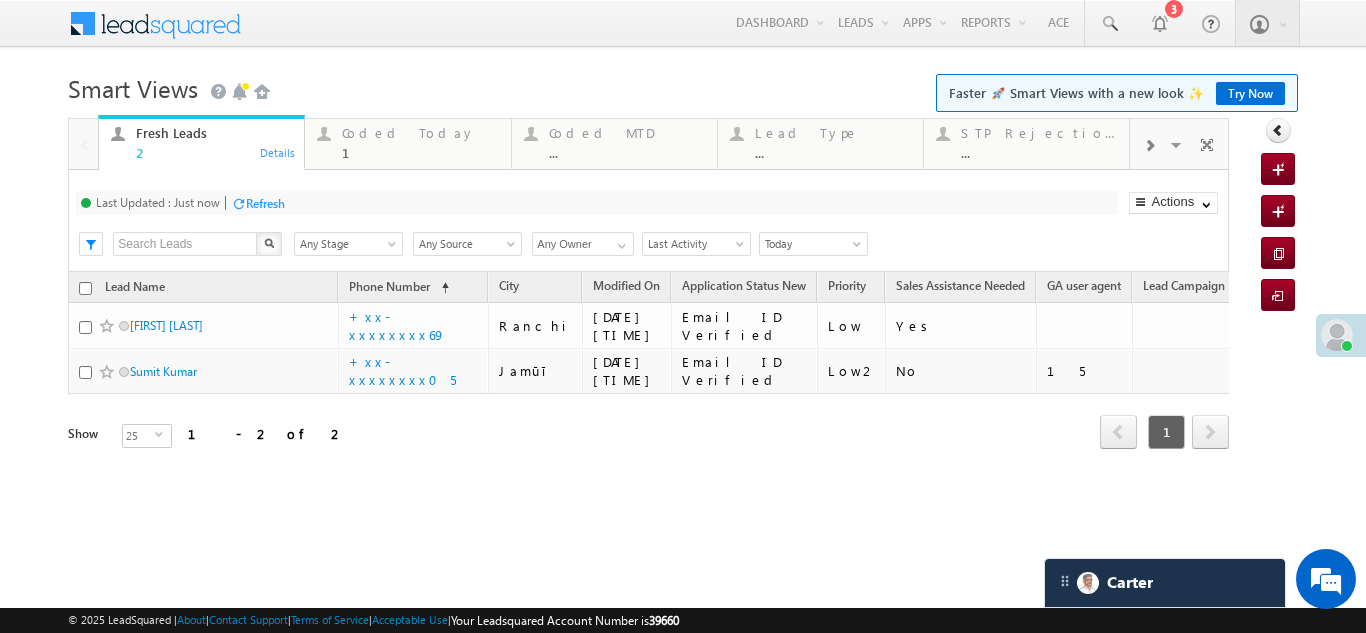click on "Refresh" at bounding box center [265, 203] 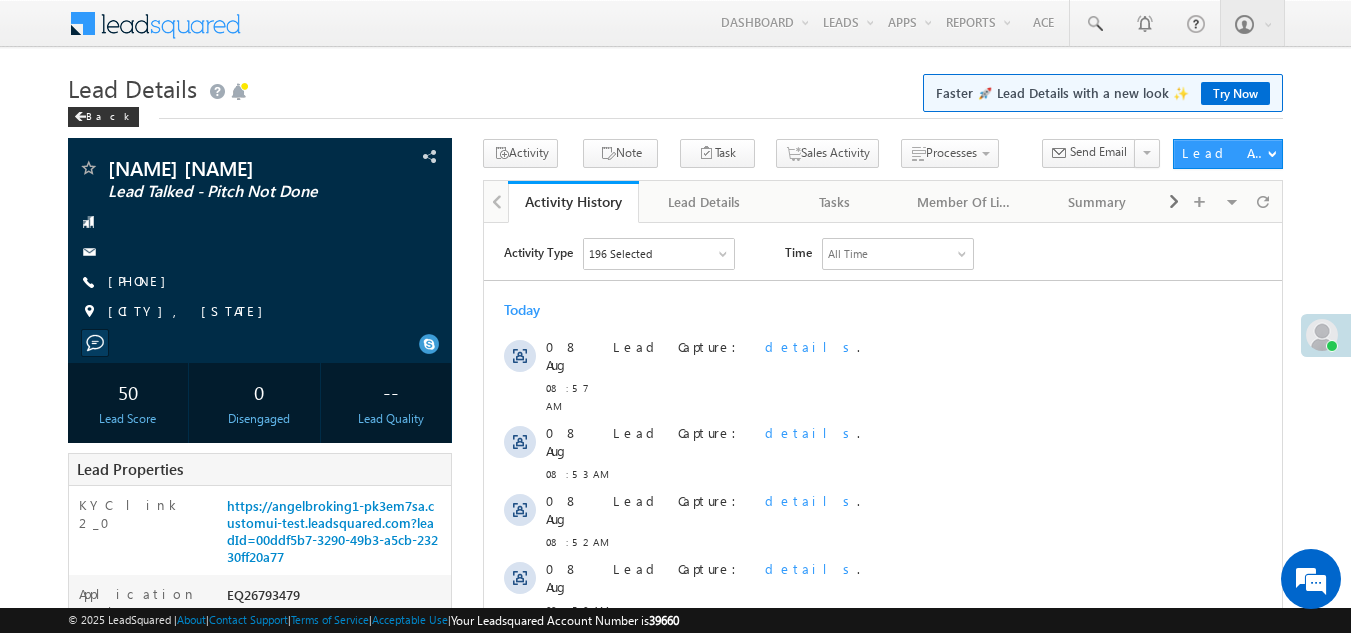 scroll, scrollTop: 500, scrollLeft: 0, axis: vertical 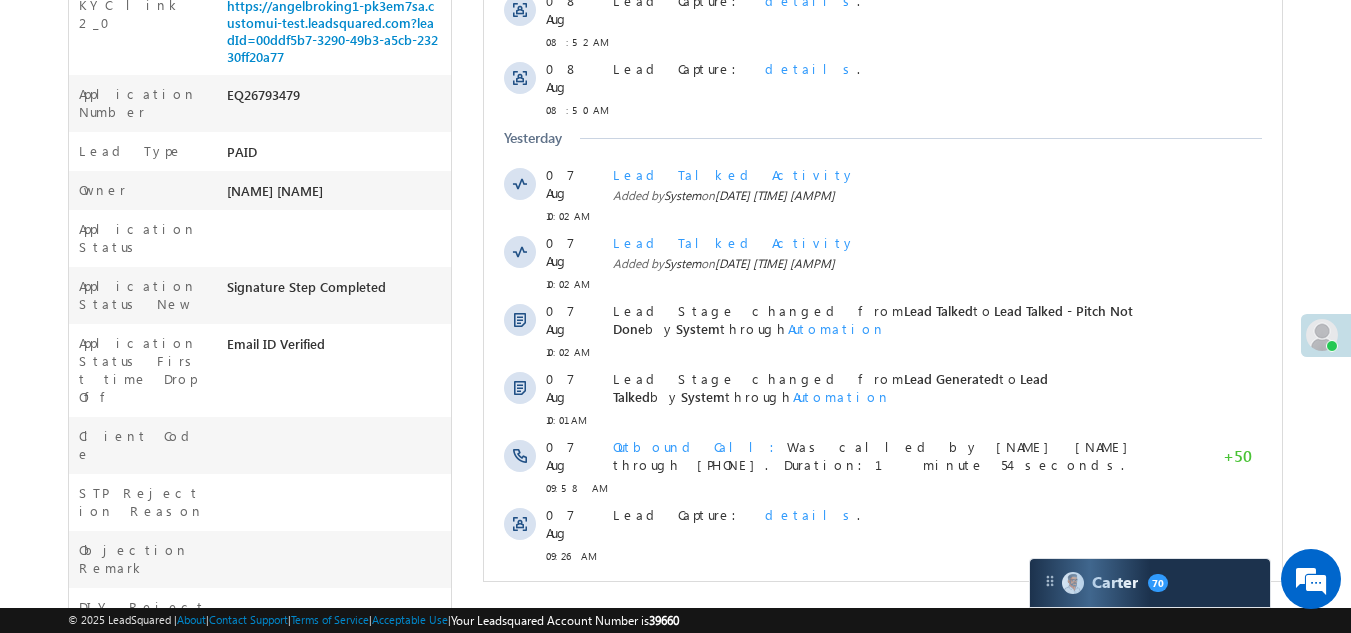 click on "Show More" at bounding box center [883, 600] 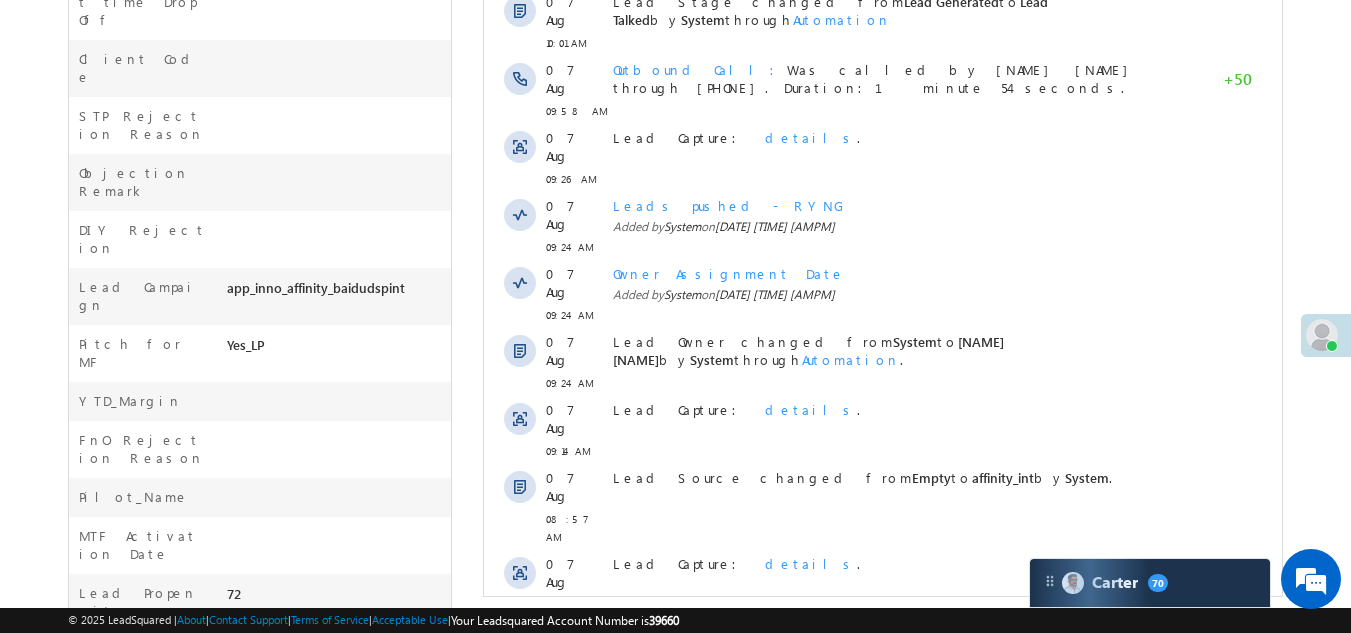 scroll, scrollTop: 892, scrollLeft: 0, axis: vertical 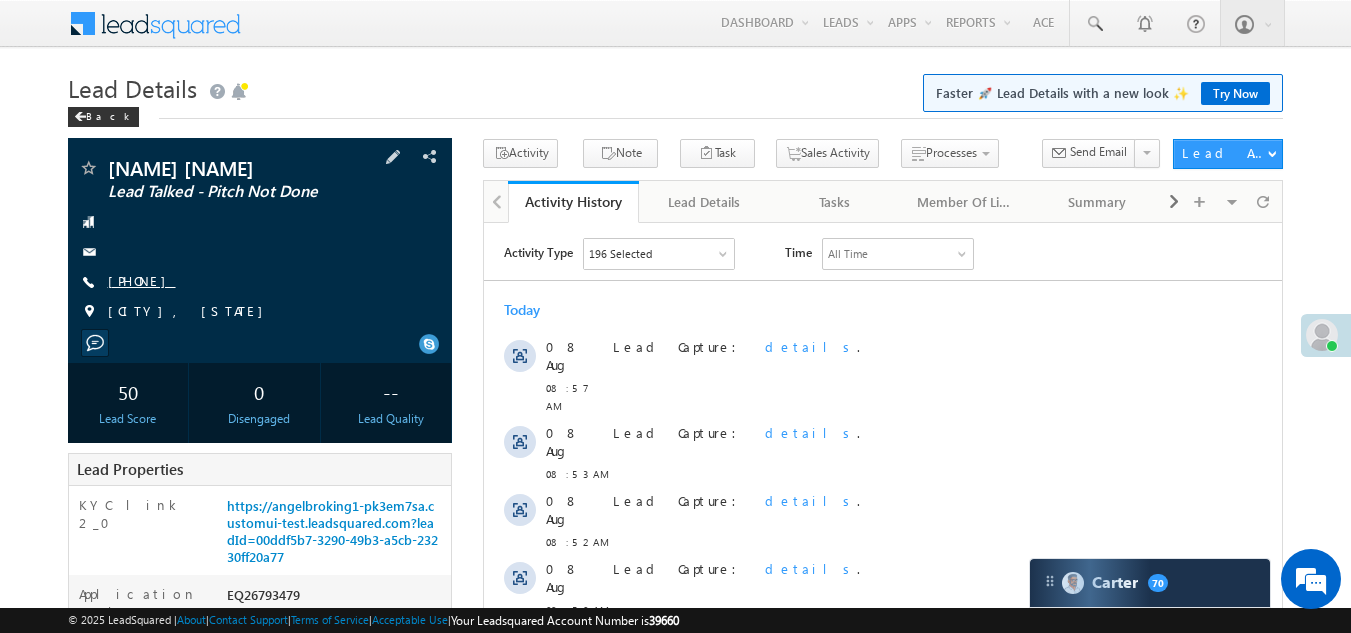 click on "+xx-xxxxxxxx32" at bounding box center (142, 280) 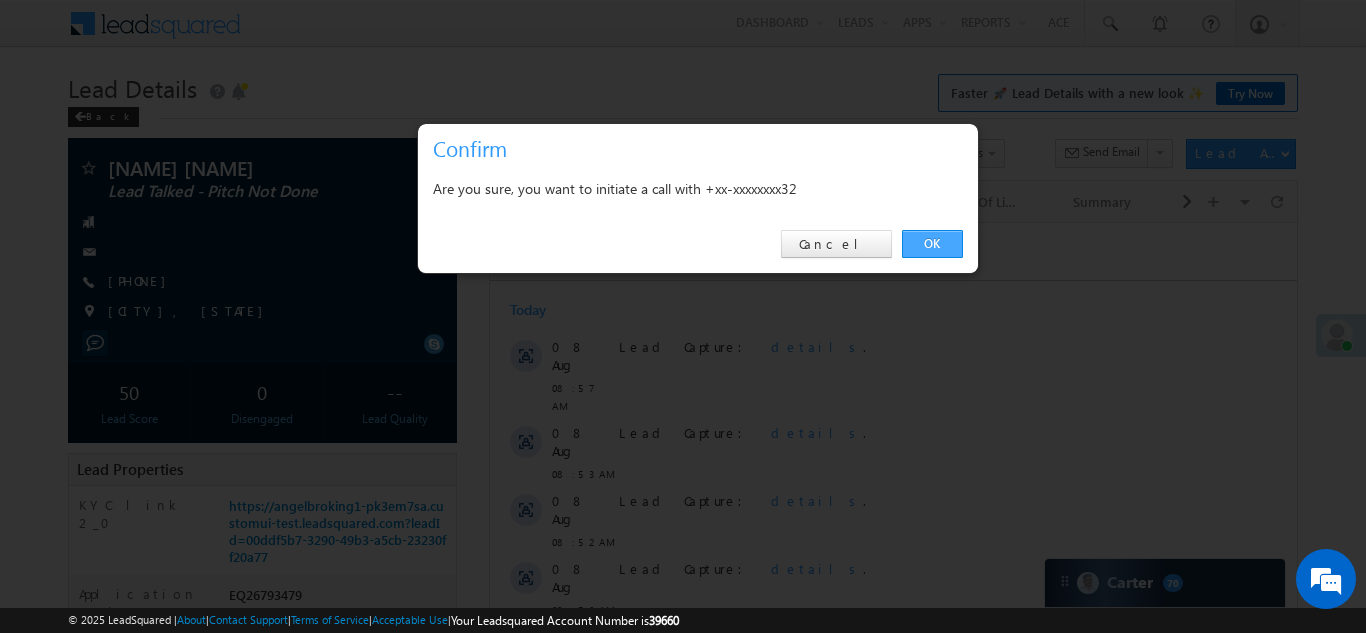click on "OK" at bounding box center [932, 244] 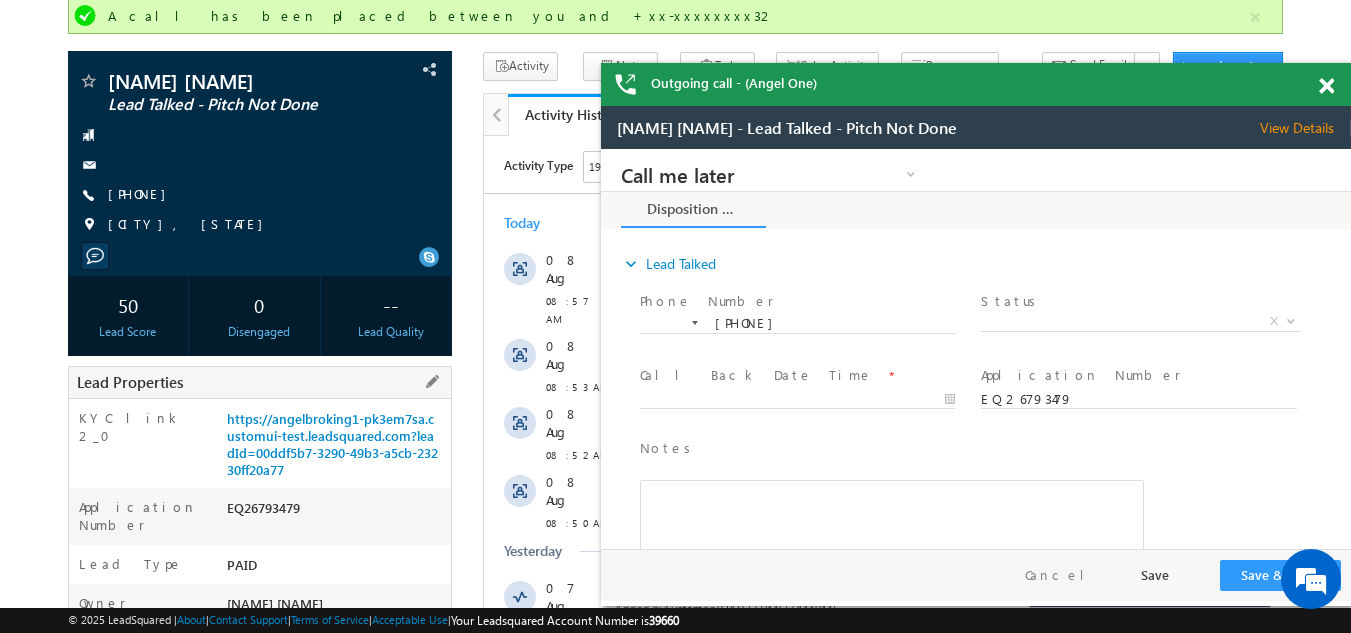 scroll, scrollTop: 0, scrollLeft: 0, axis: both 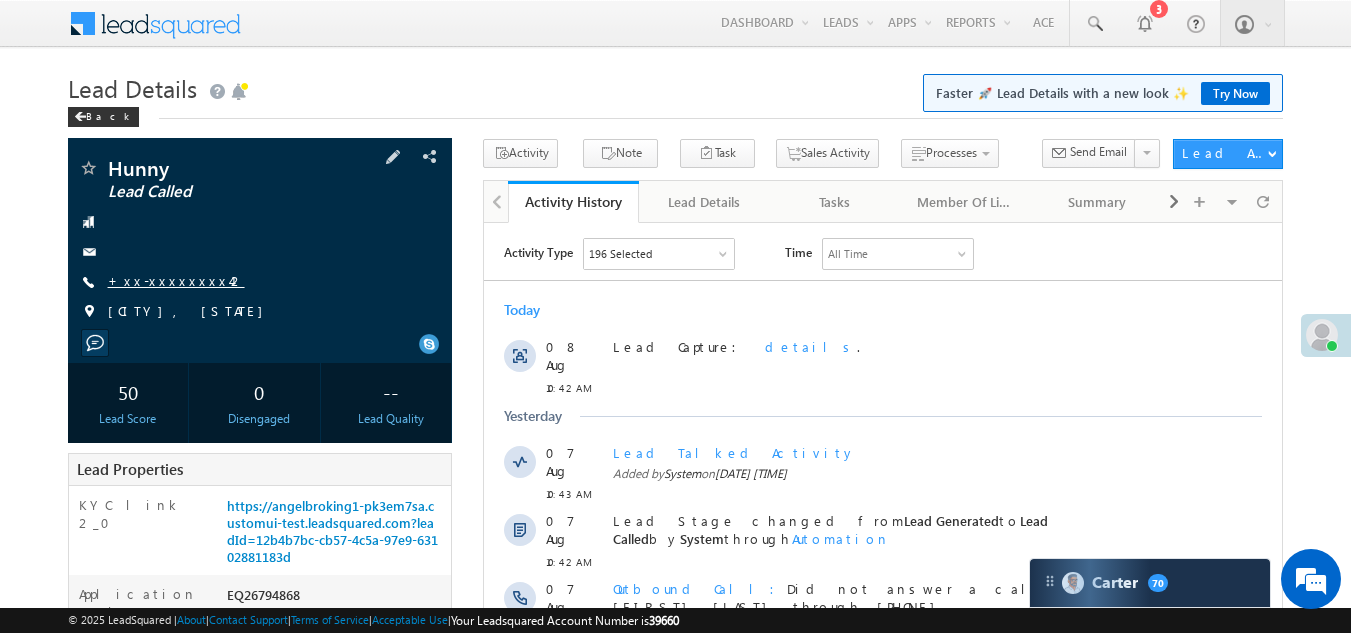 click on "+xx-xxxxxxxx42" at bounding box center (176, 280) 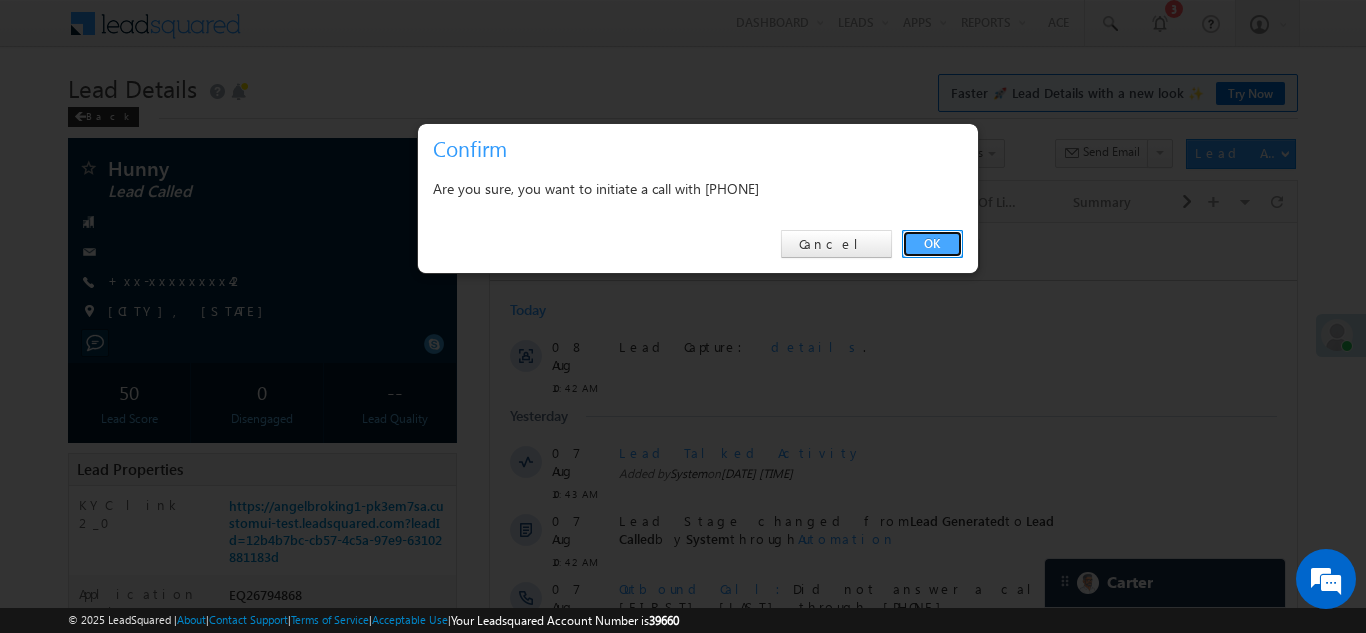 click on "OK" at bounding box center [932, 244] 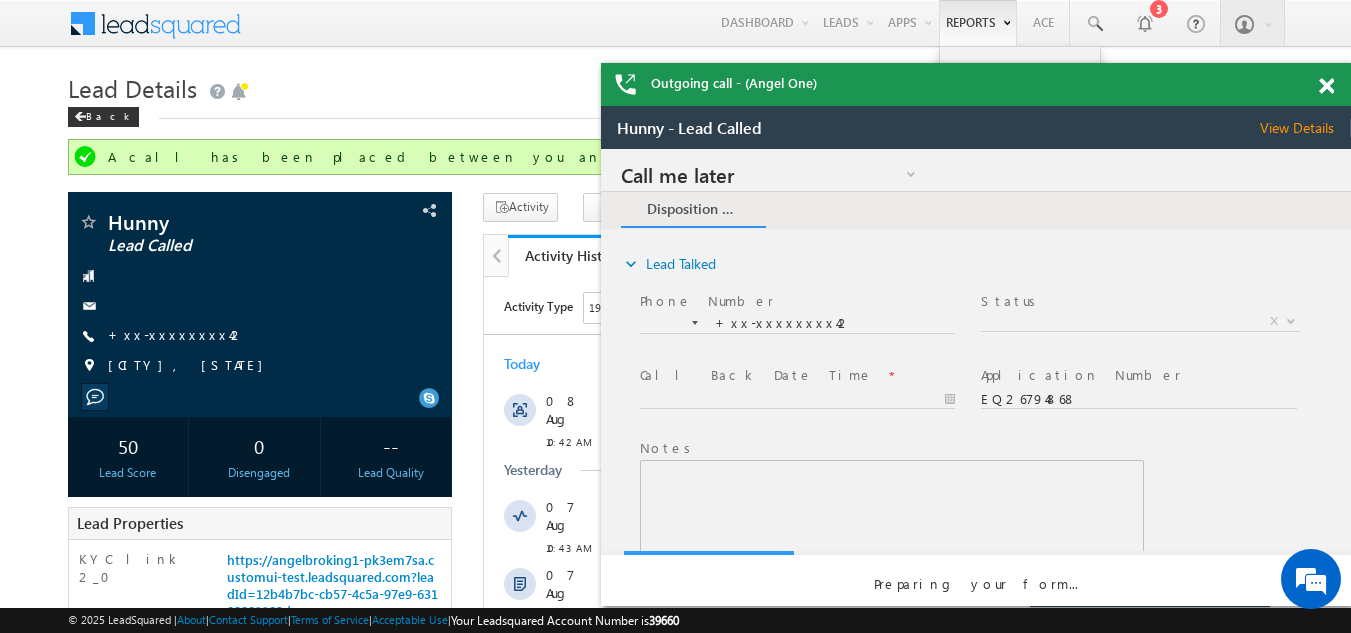 scroll, scrollTop: 0, scrollLeft: 0, axis: both 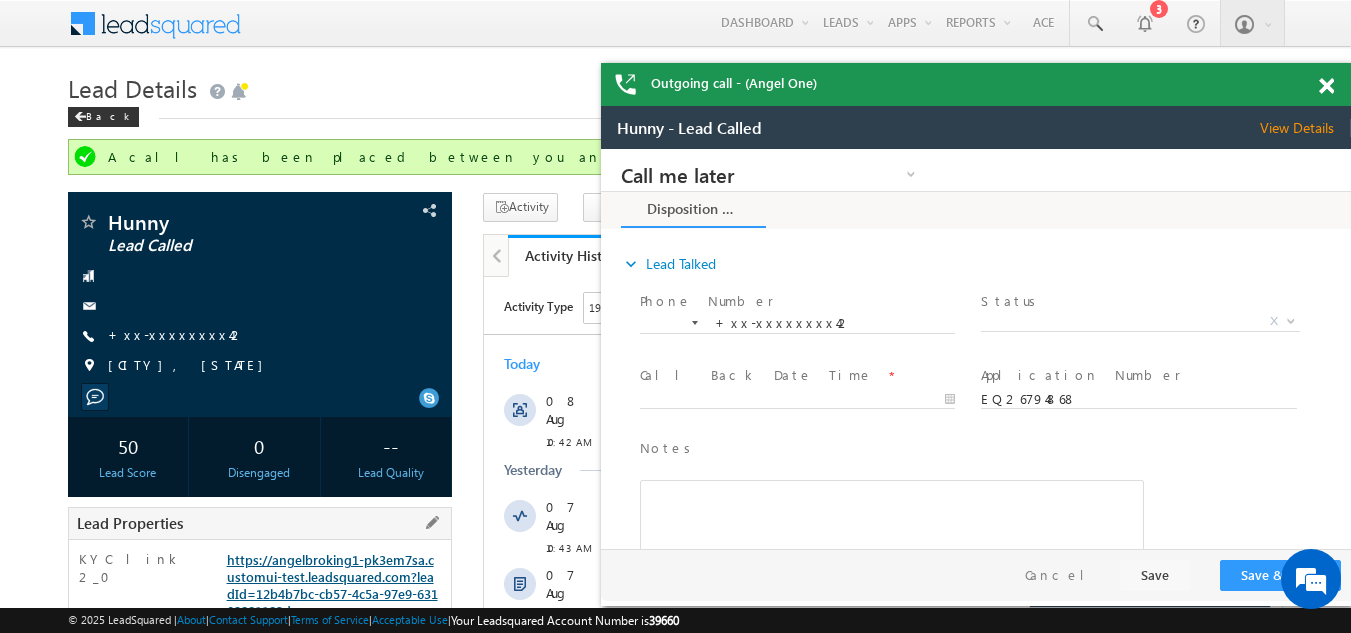 click on "https://angelbroking1-pk3em7sa.customui-test.leadsquared.com?leadId=12b4b7bc-cb57-4c5a-97e9-63102881183d" at bounding box center (332, 585) 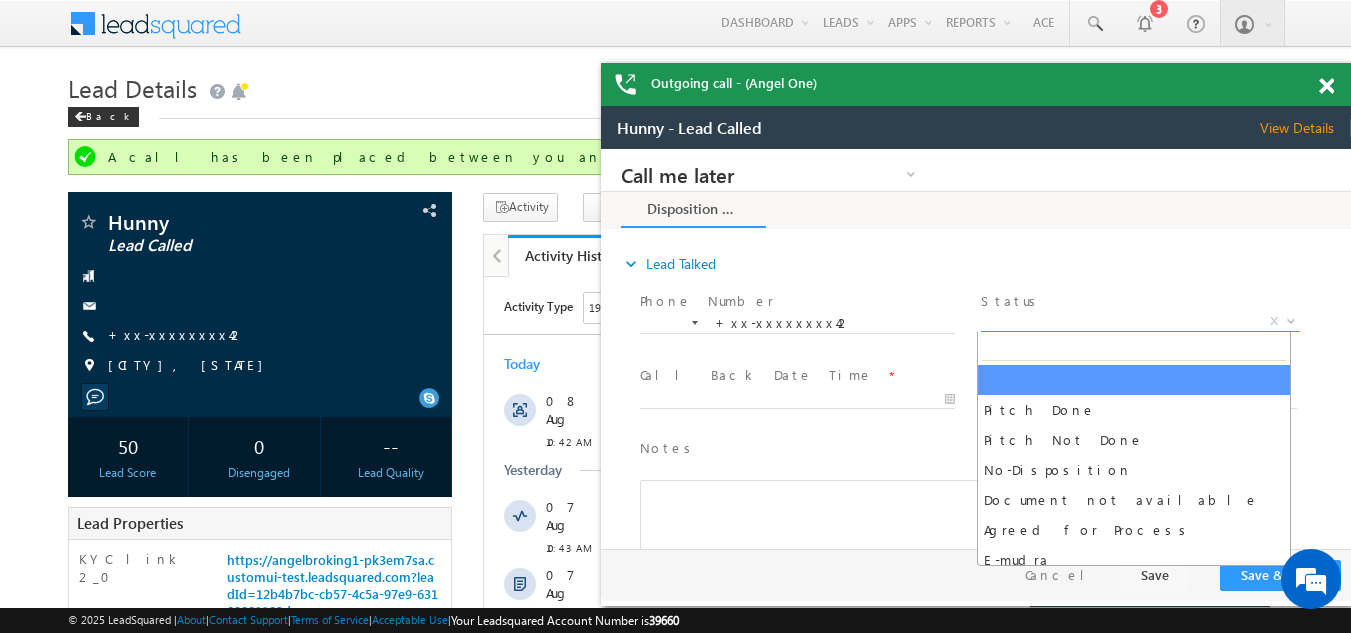 click on "X" at bounding box center (1140, 322) 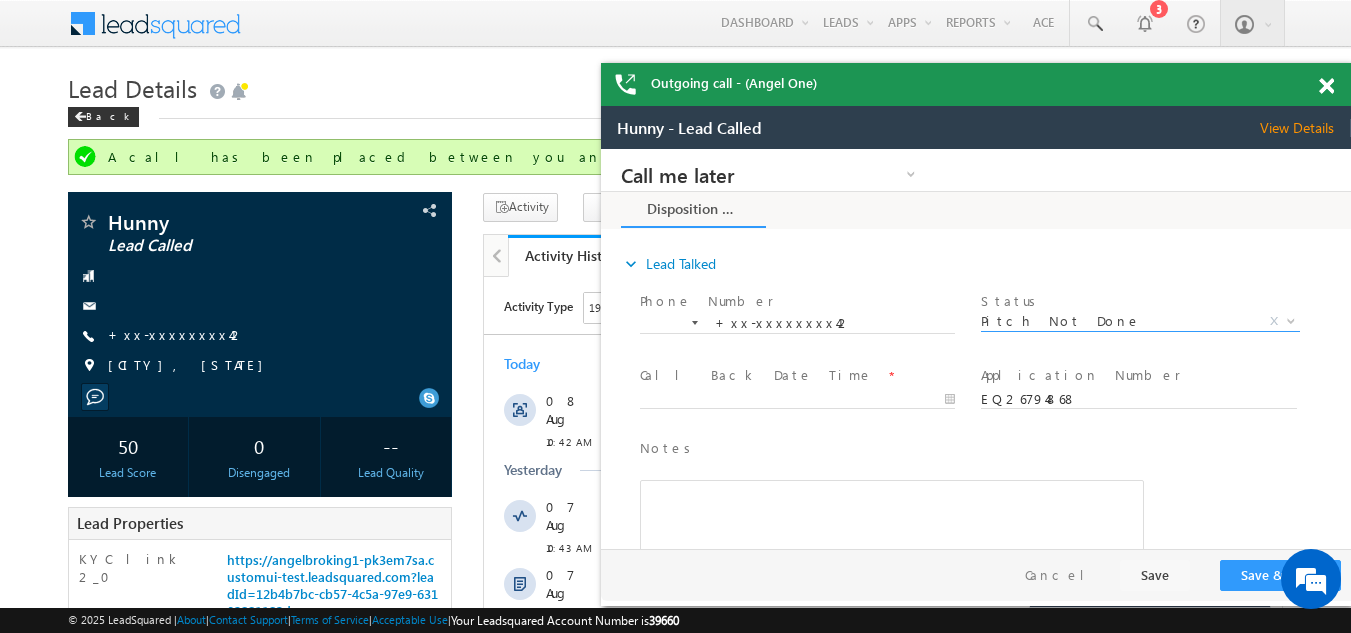 select on "Pitch Not Done" 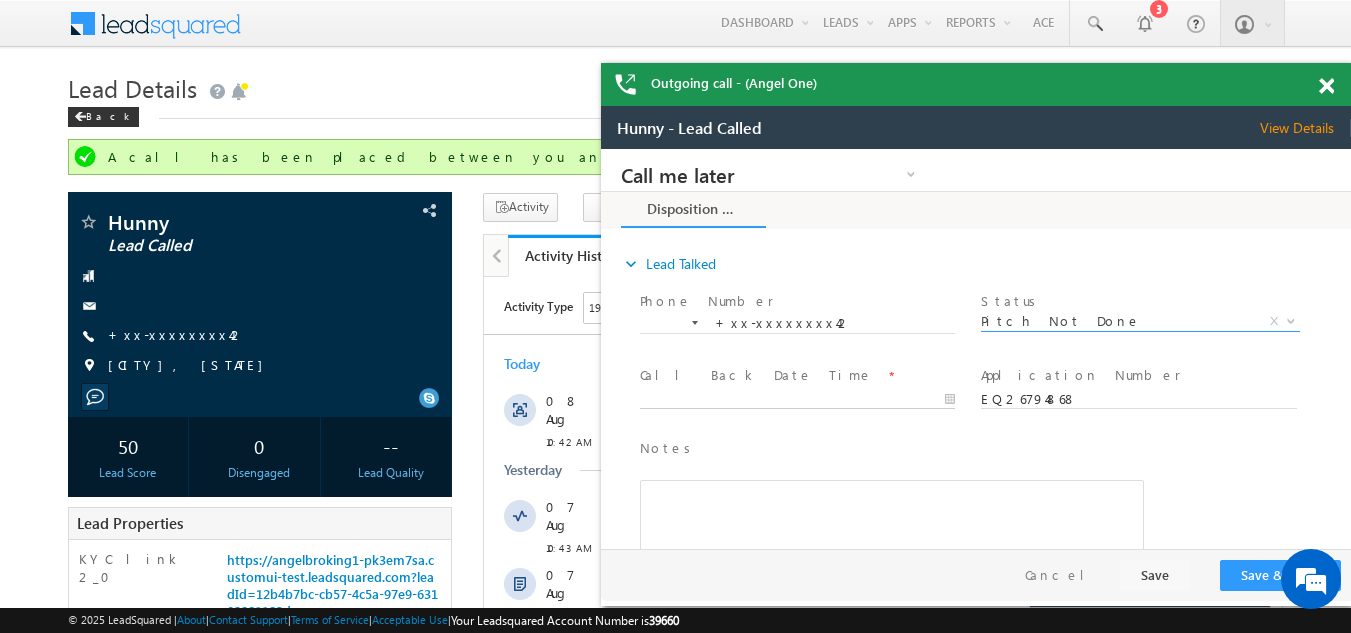 type on "08/08/25 10:55 AM" 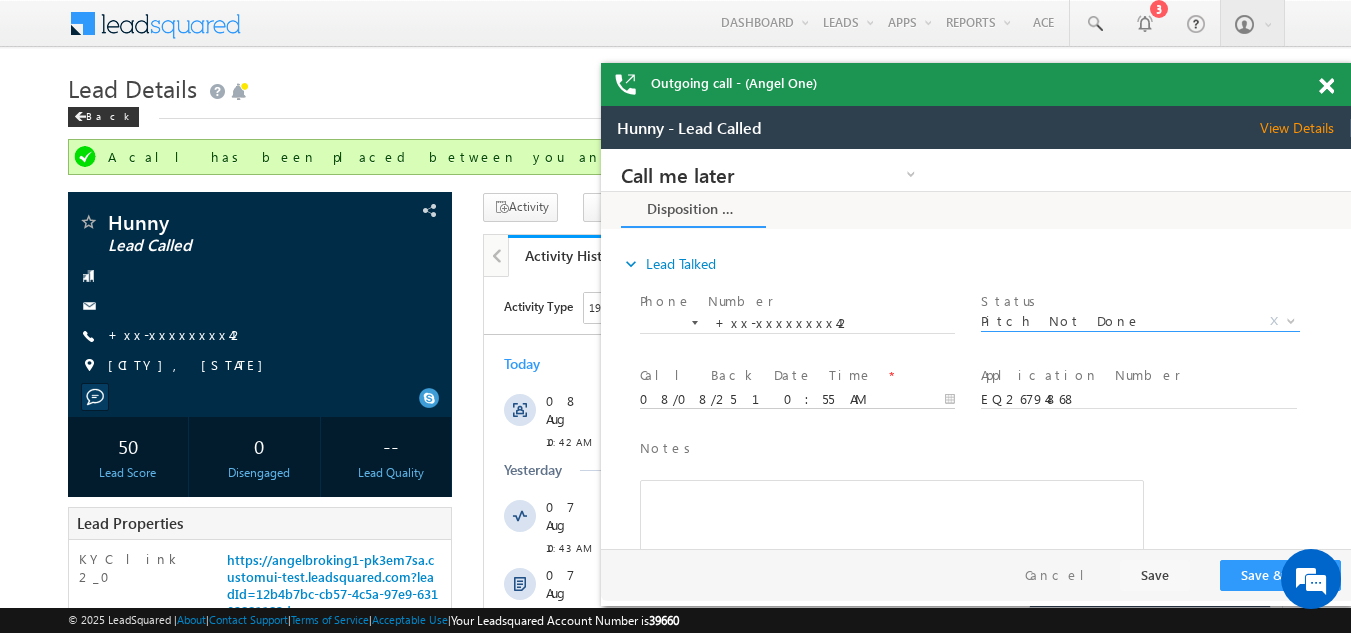 click on "Call me later Campaign Success Commitment Cross Sell Customer Drop-off reasons Language Barrier Not Interested Ringing Call me later
Call me later
× Disposition Form *" at bounding box center (976, 349) 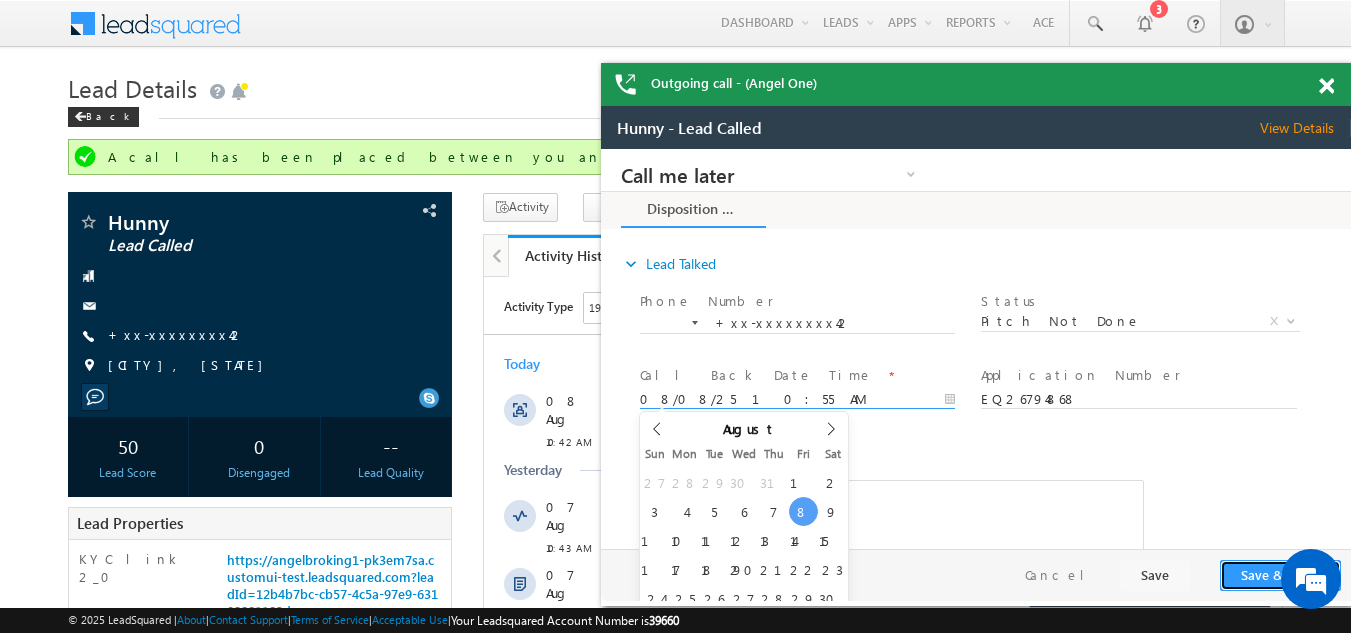 click on "Save & Close" at bounding box center (1280, 575) 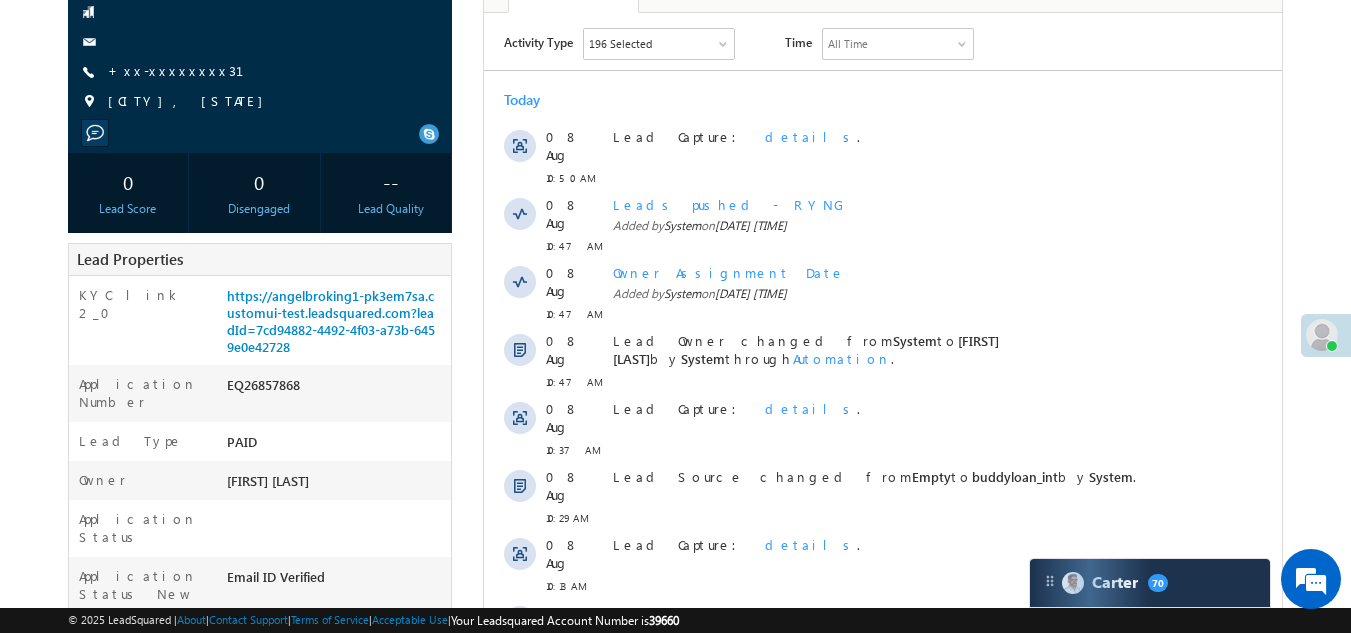 scroll, scrollTop: 200, scrollLeft: 0, axis: vertical 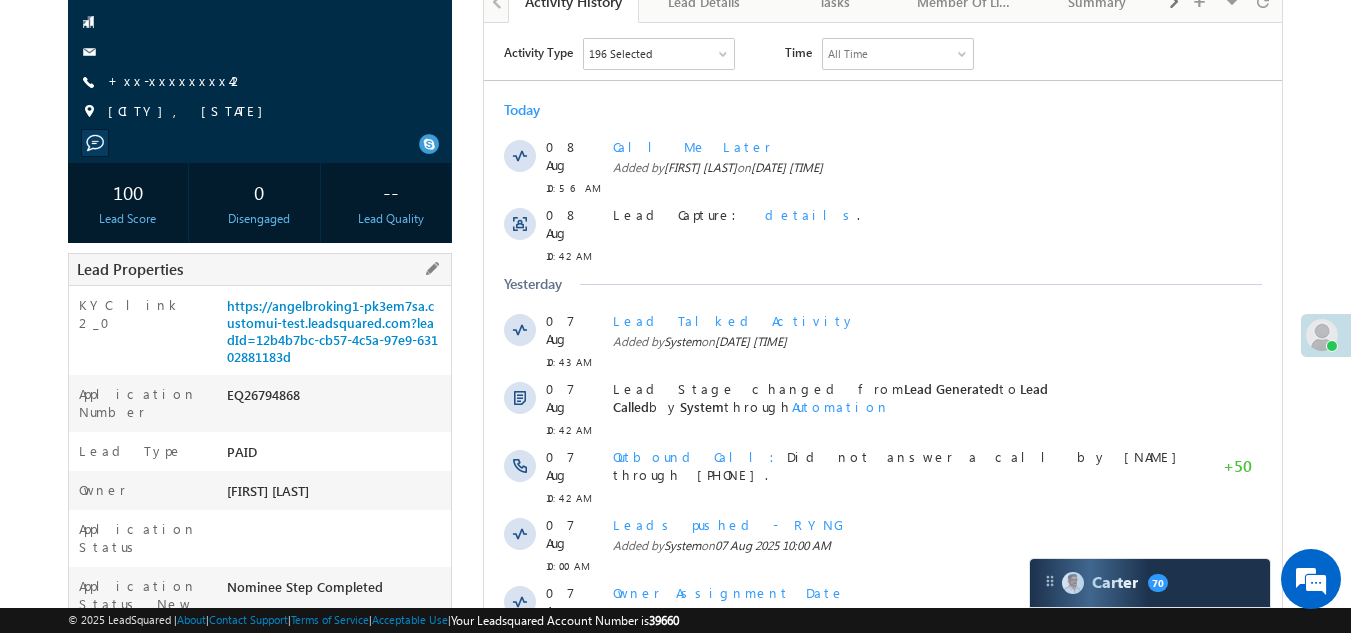 drag, startPoint x: 229, startPoint y: 393, endPoint x: 320, endPoint y: 397, distance: 91.08787 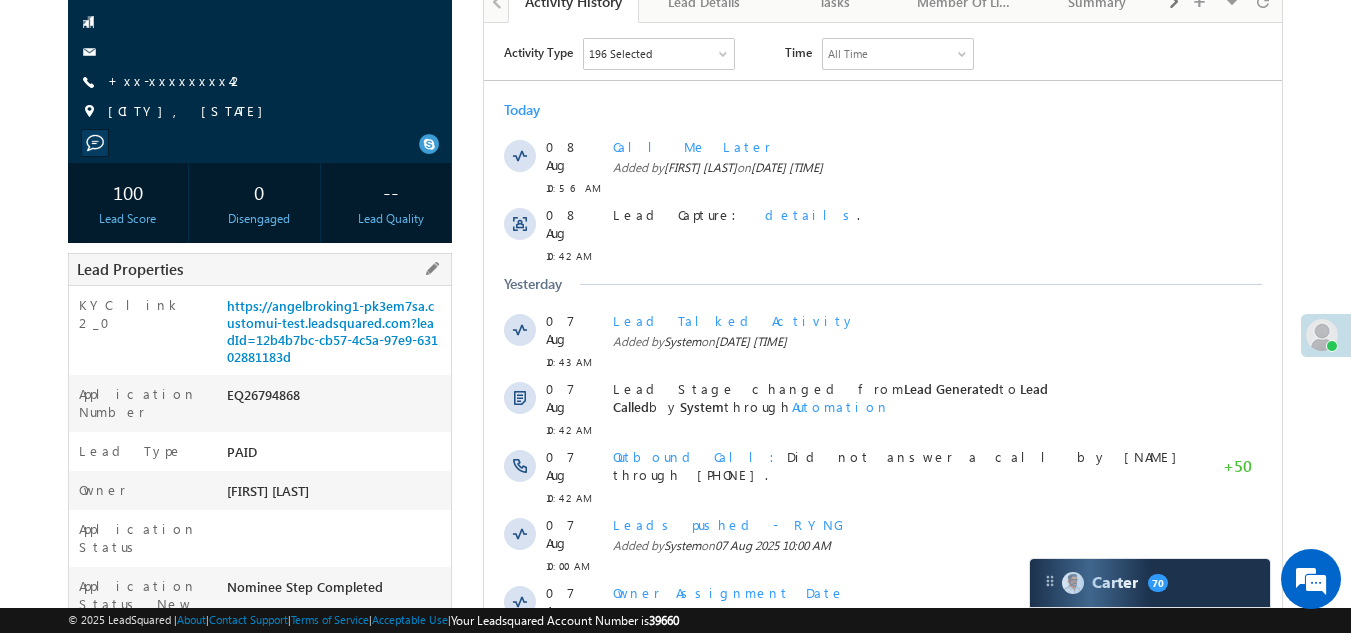 click on "EQ26794868" at bounding box center [337, 399] 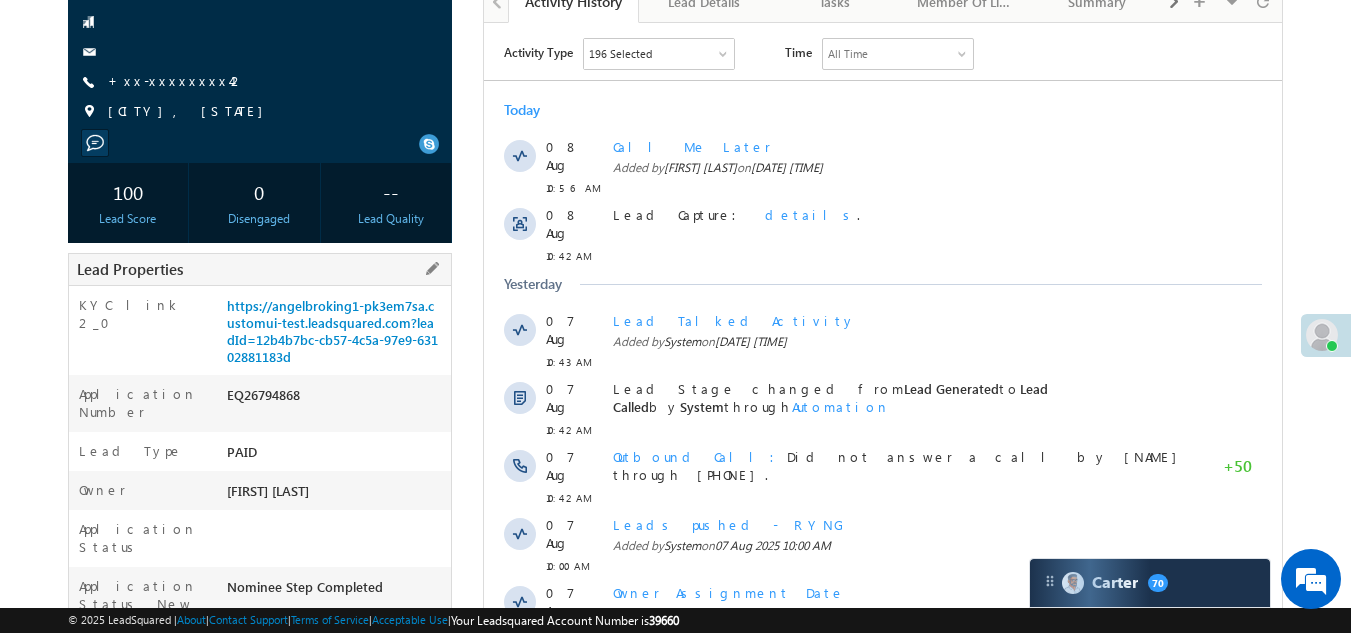 copy on "EQ26794868" 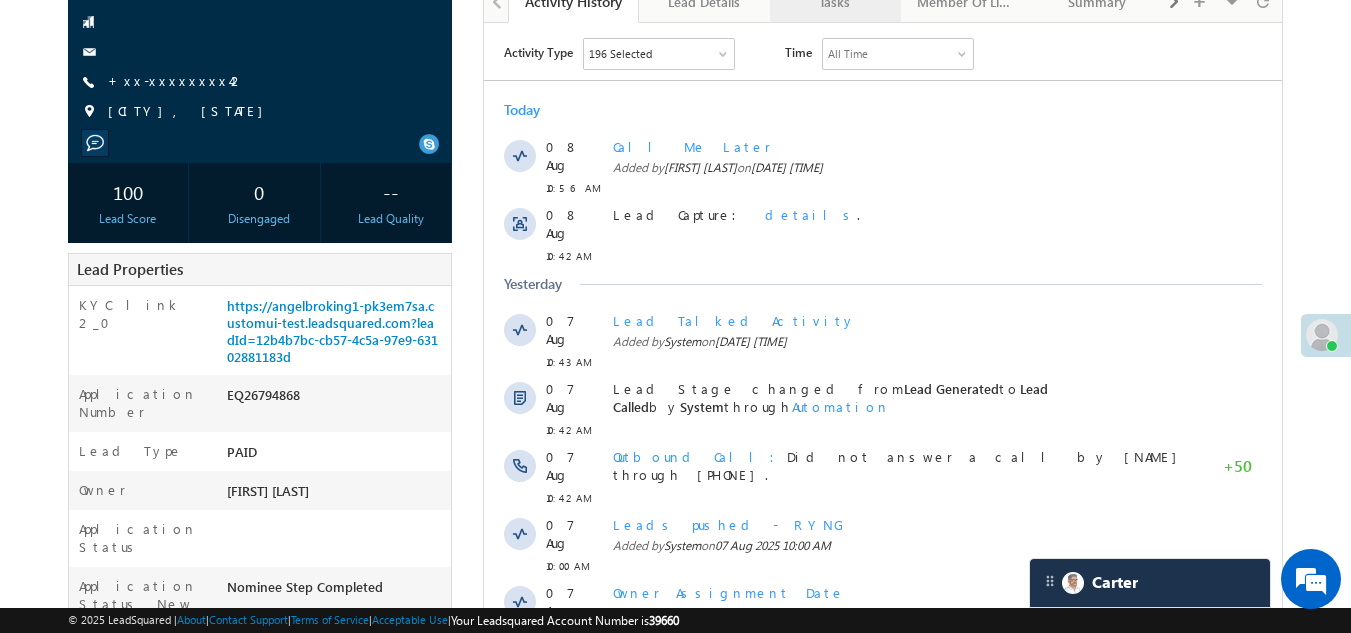 scroll, scrollTop: 0, scrollLeft: 0, axis: both 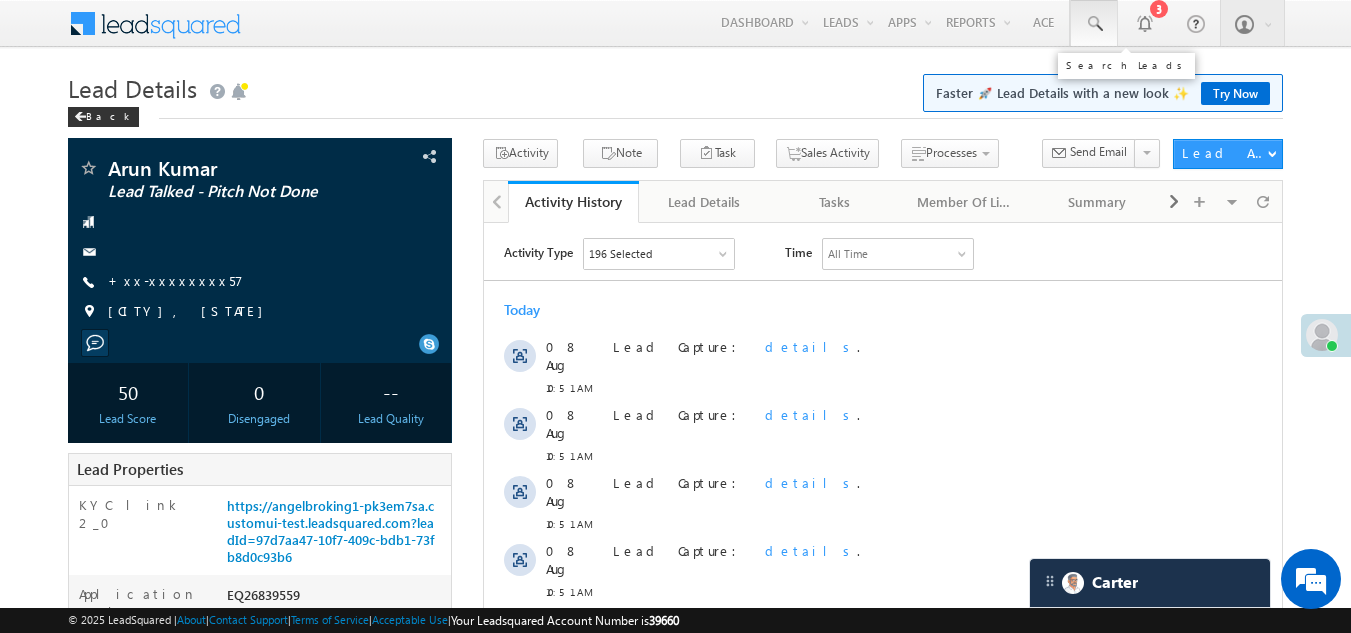 click at bounding box center [1094, 24] 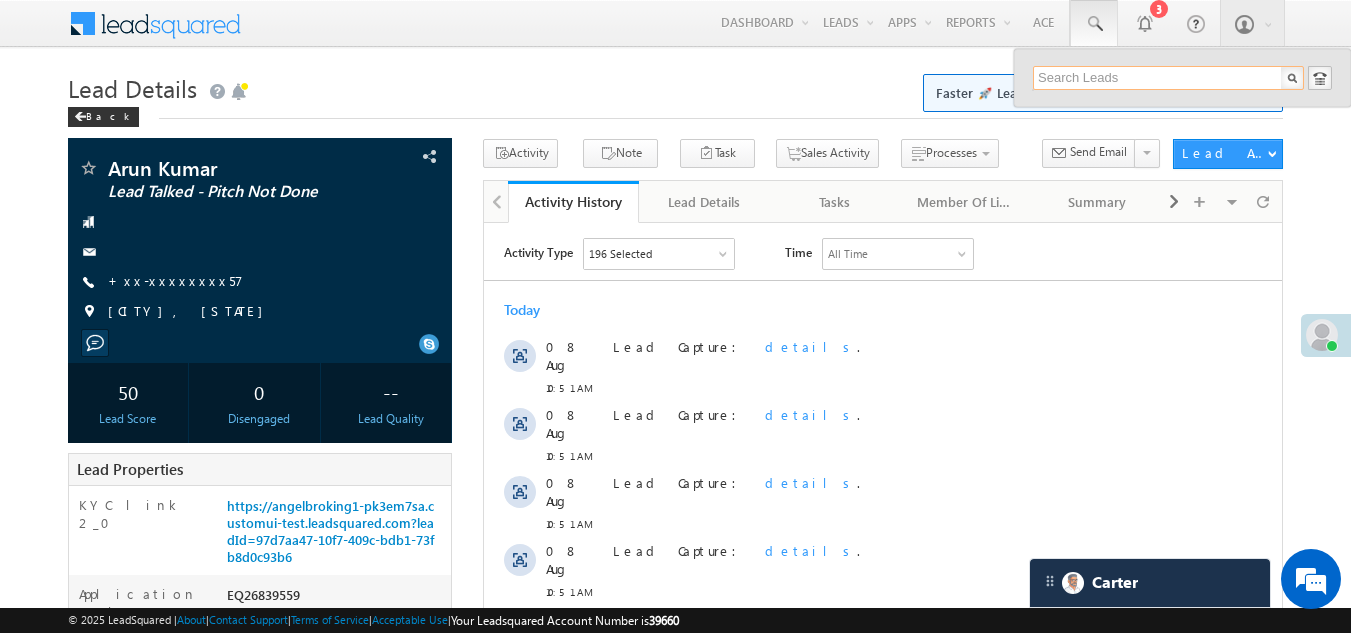 paste on "EQ26817939" 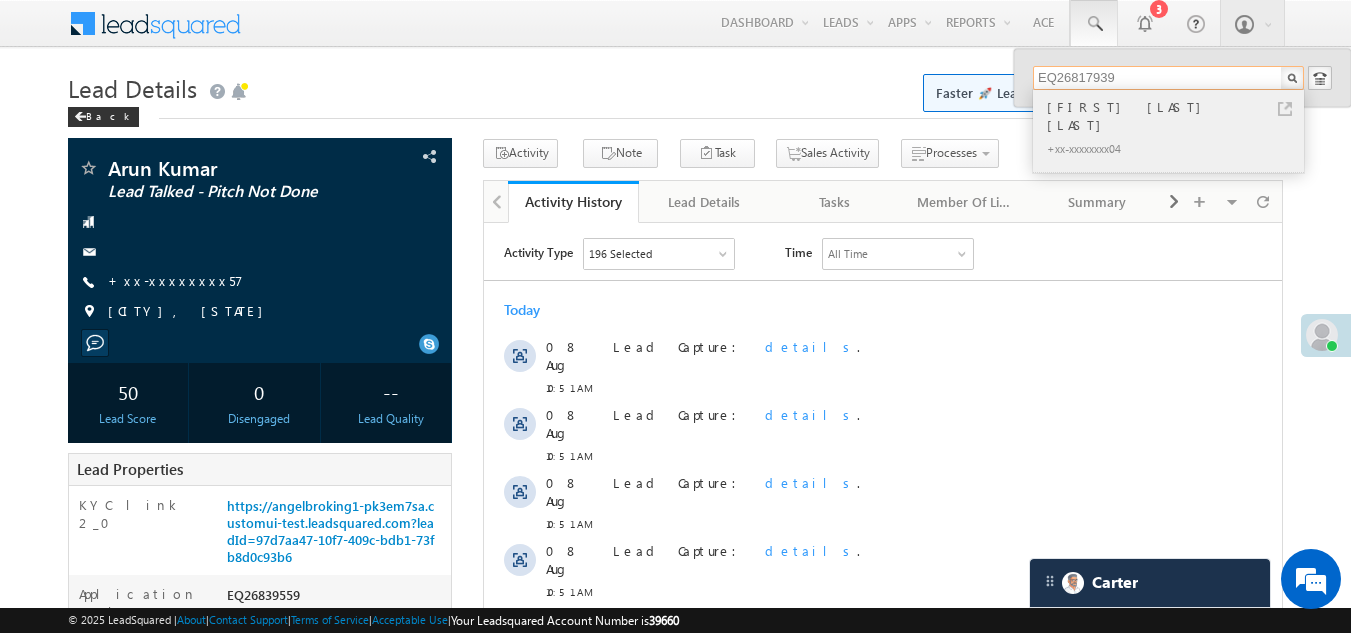 type on "EQ26817939" 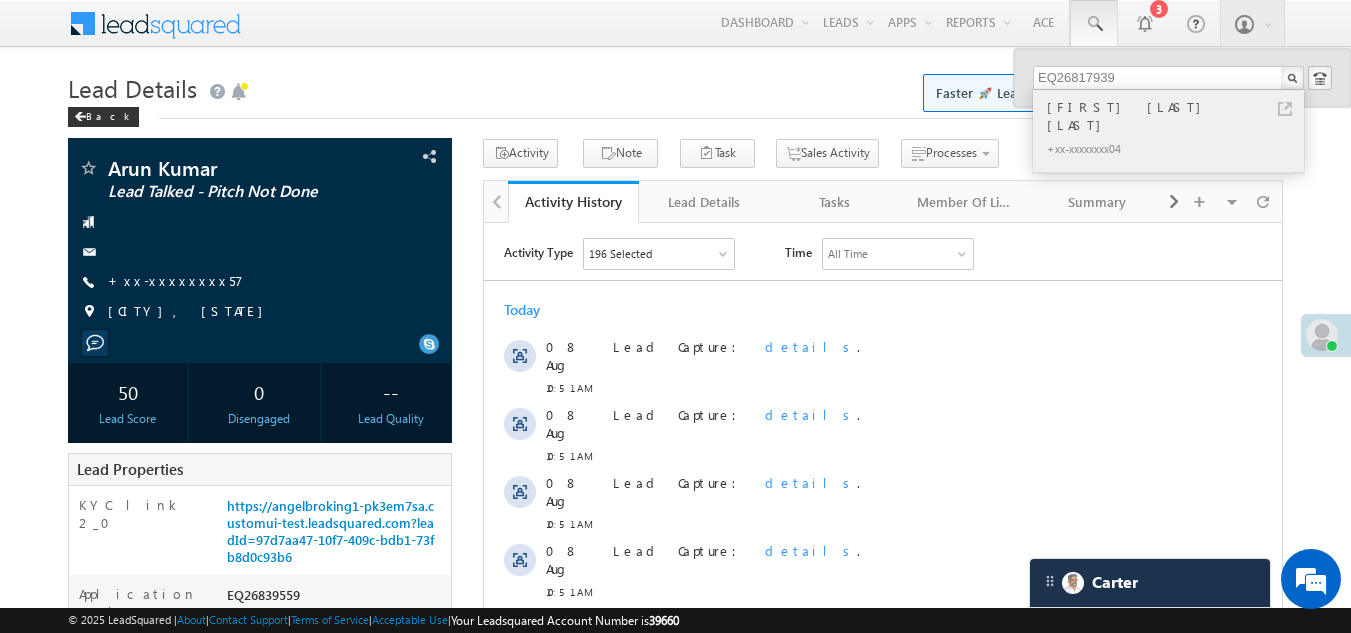 click on "Anjara nikita Anilbhai" at bounding box center [1177, 116] 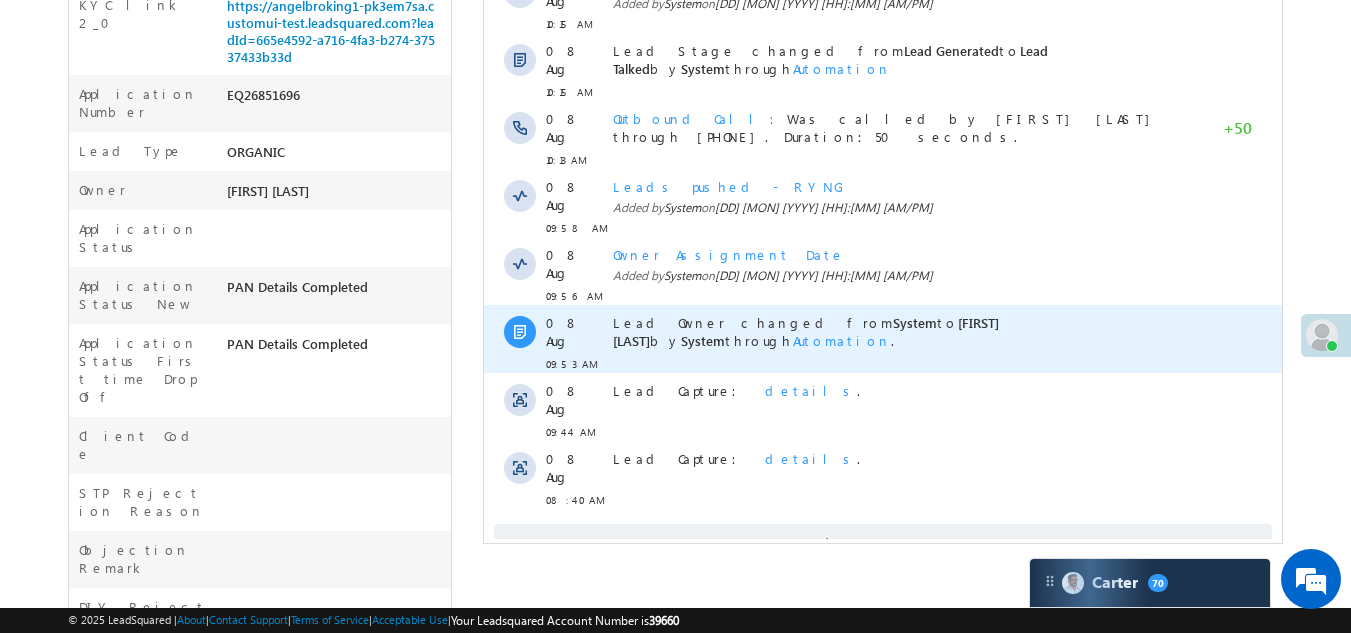 scroll, scrollTop: 0, scrollLeft: 0, axis: both 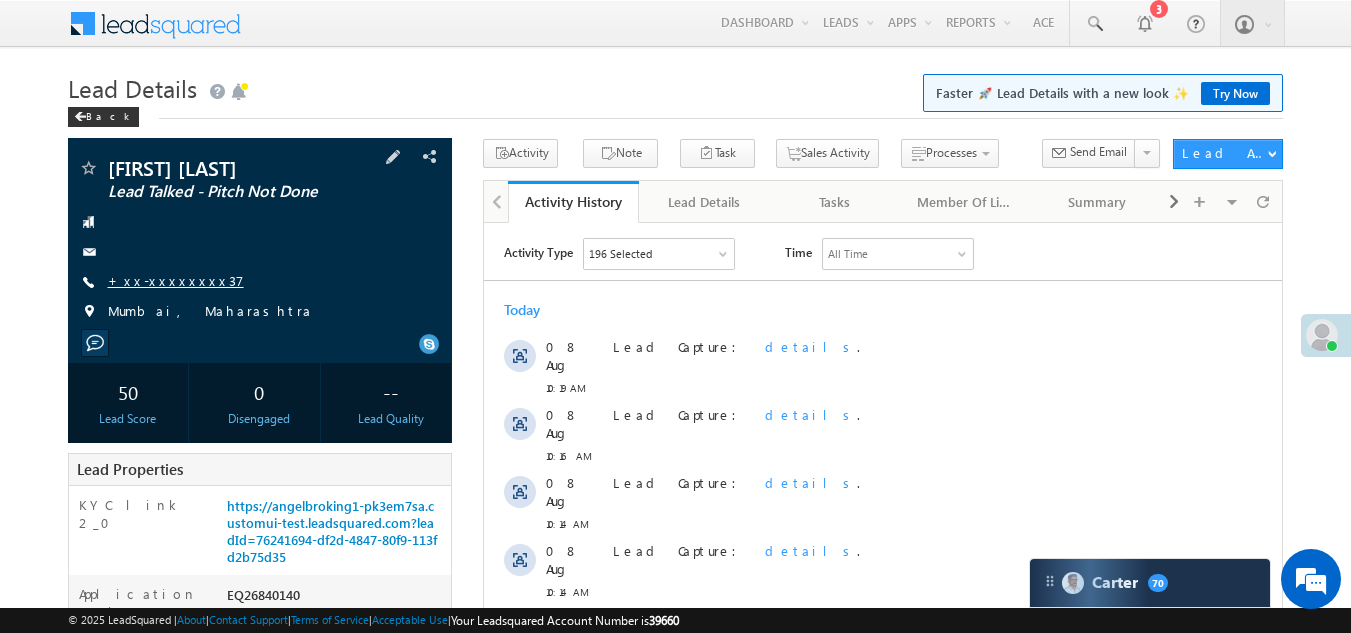 click on "+xx-xxxxxxxx37" at bounding box center (176, 280) 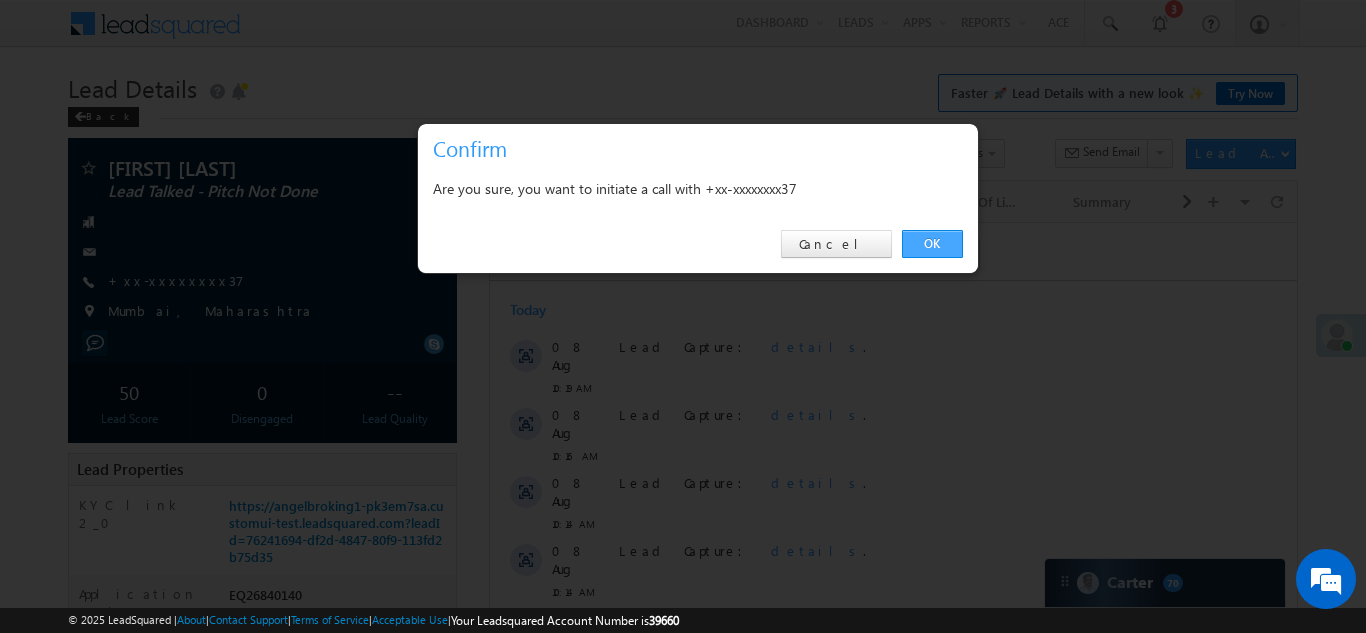 click on "OK" at bounding box center (932, 244) 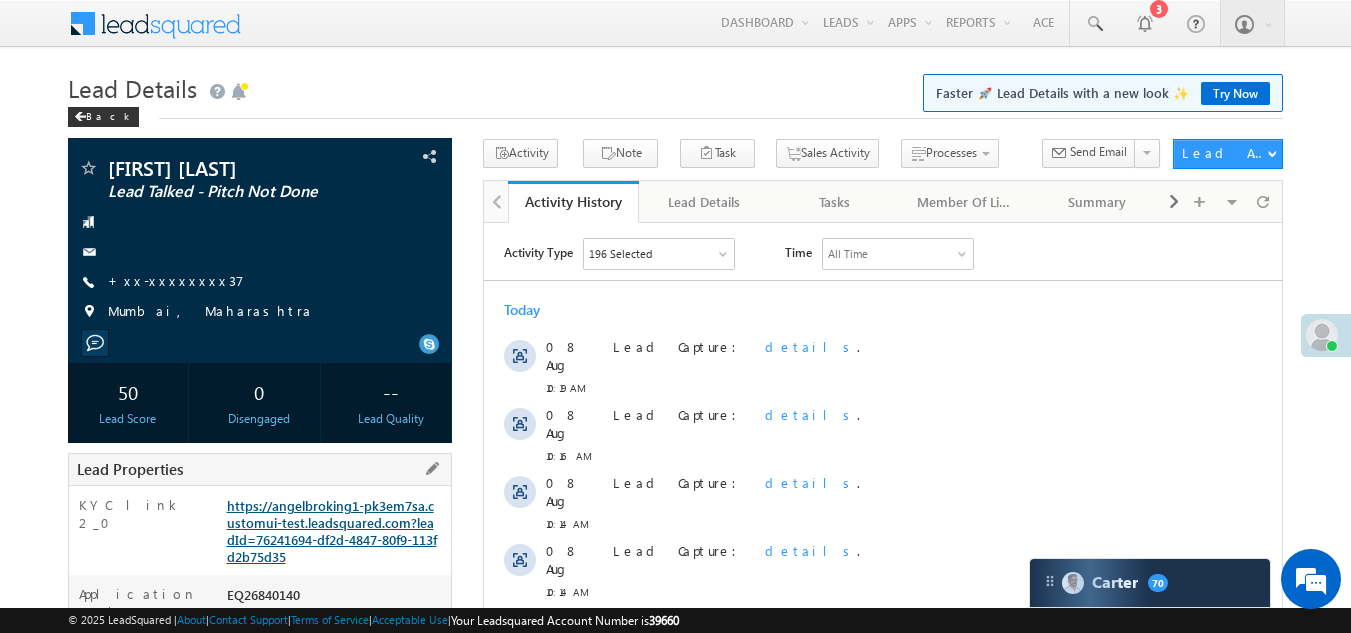 click on "https://angelbroking1-pk3em7sa.customui-test.leadsquared.com?leadId=76241694-df2d-4847-80f9-113fd2b75d35" at bounding box center [332, 531] 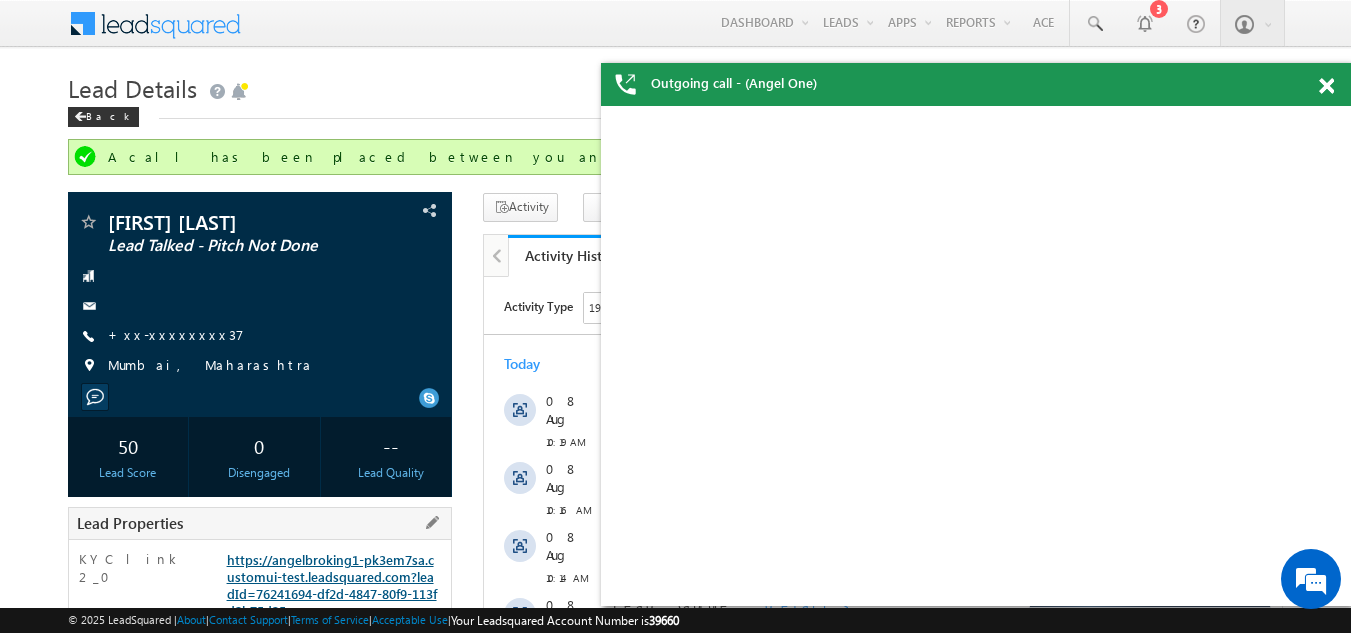 scroll, scrollTop: 0, scrollLeft: 0, axis: both 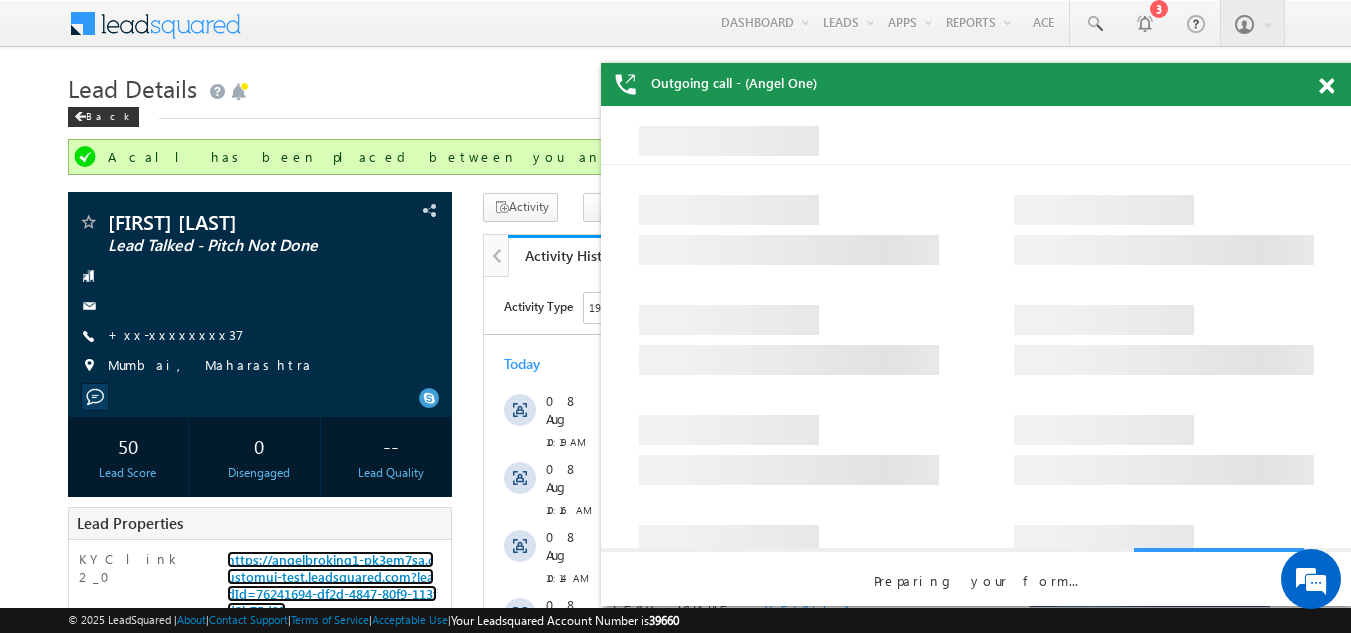 click at bounding box center [1326, 86] 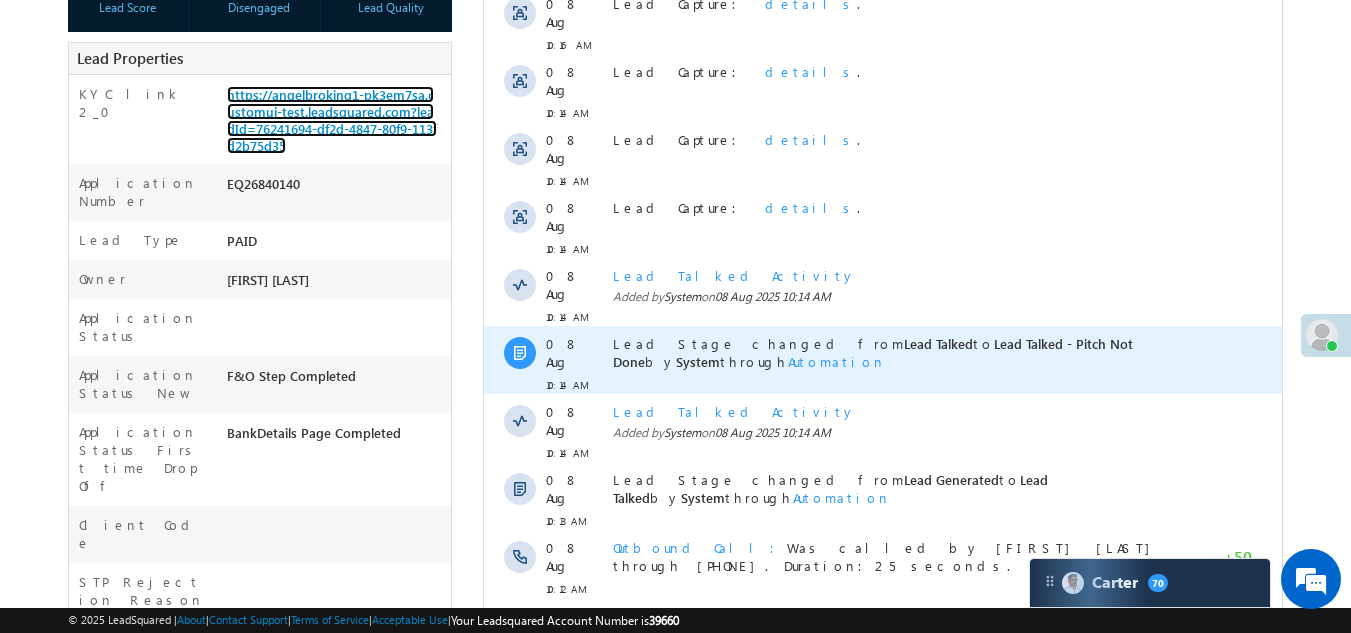 scroll, scrollTop: 500, scrollLeft: 0, axis: vertical 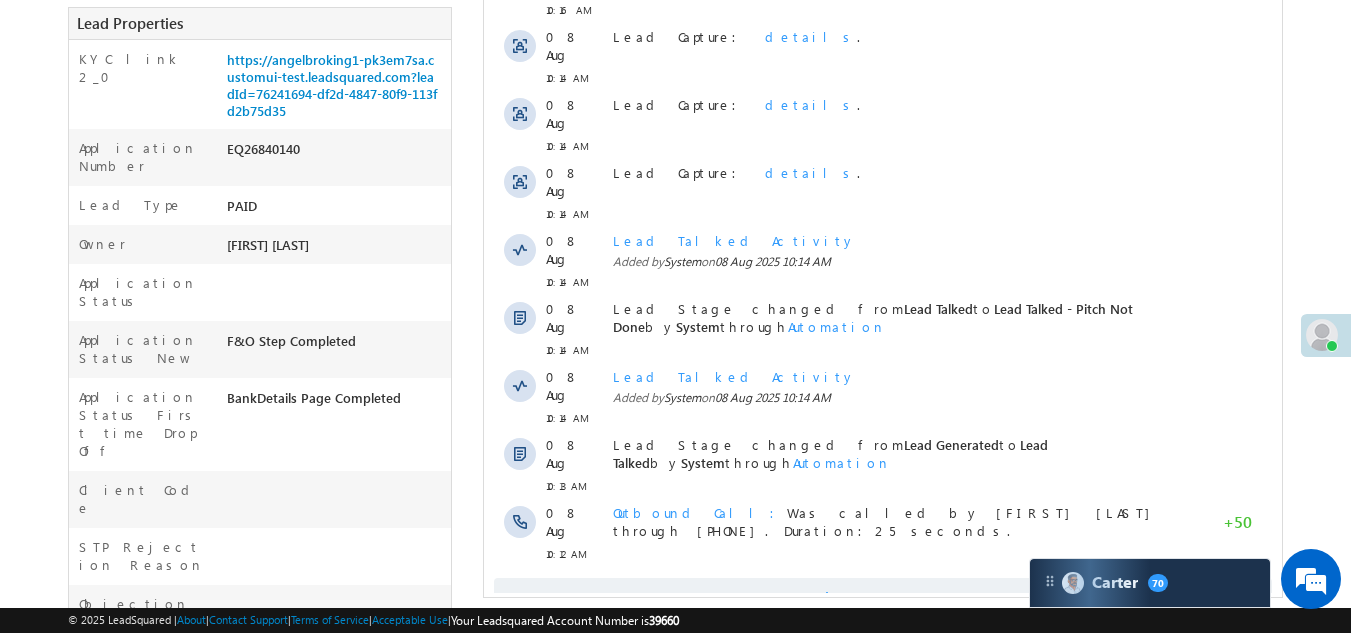 click on "Show More" at bounding box center [883, 598] 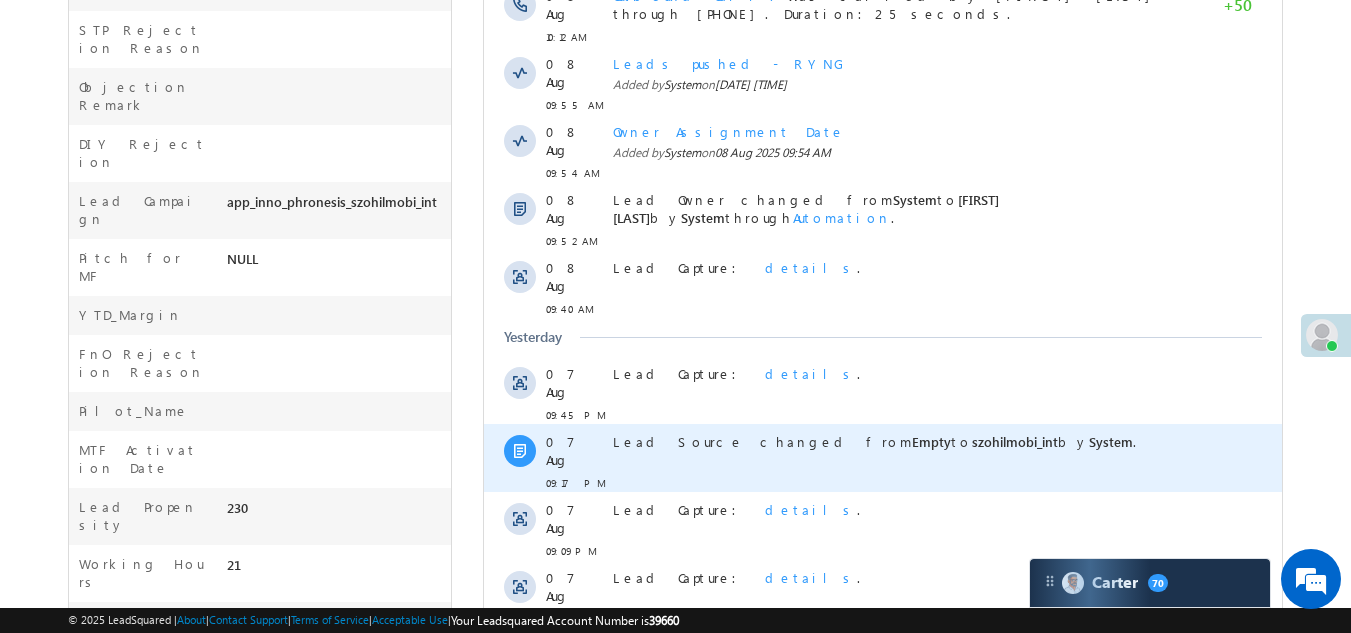 scroll, scrollTop: 1126, scrollLeft: 0, axis: vertical 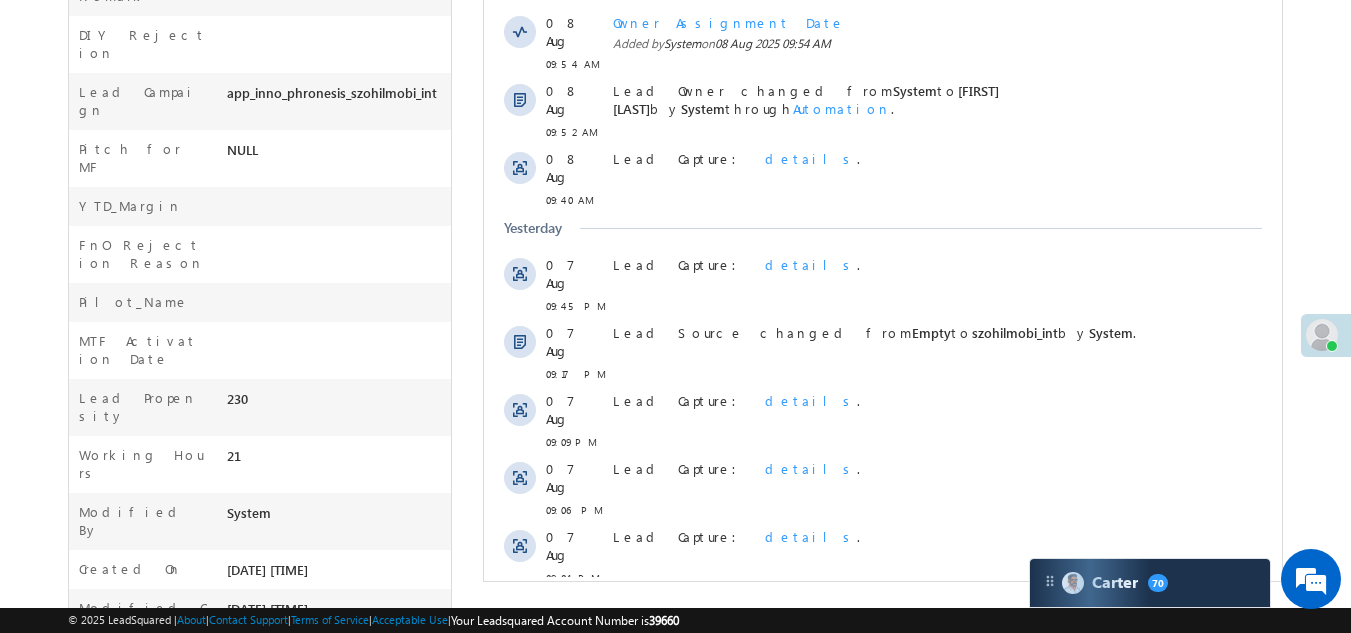 click on "Show More" at bounding box center (883, 690) 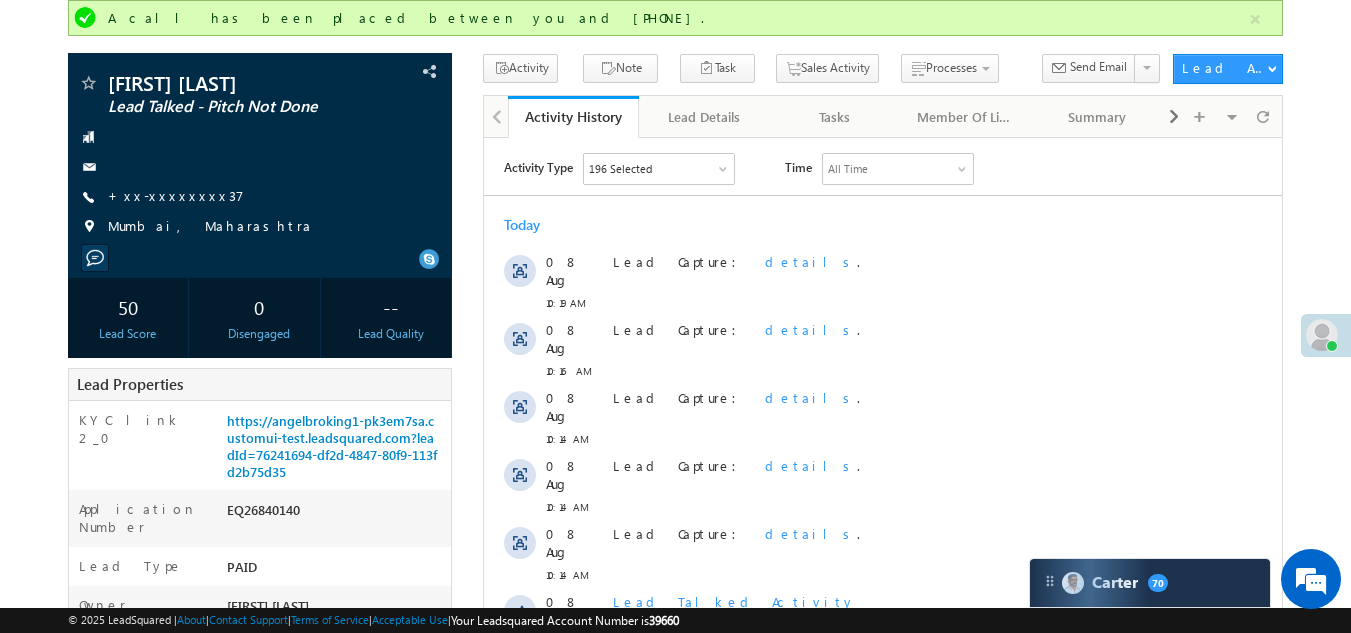 scroll, scrollTop: 0, scrollLeft: 0, axis: both 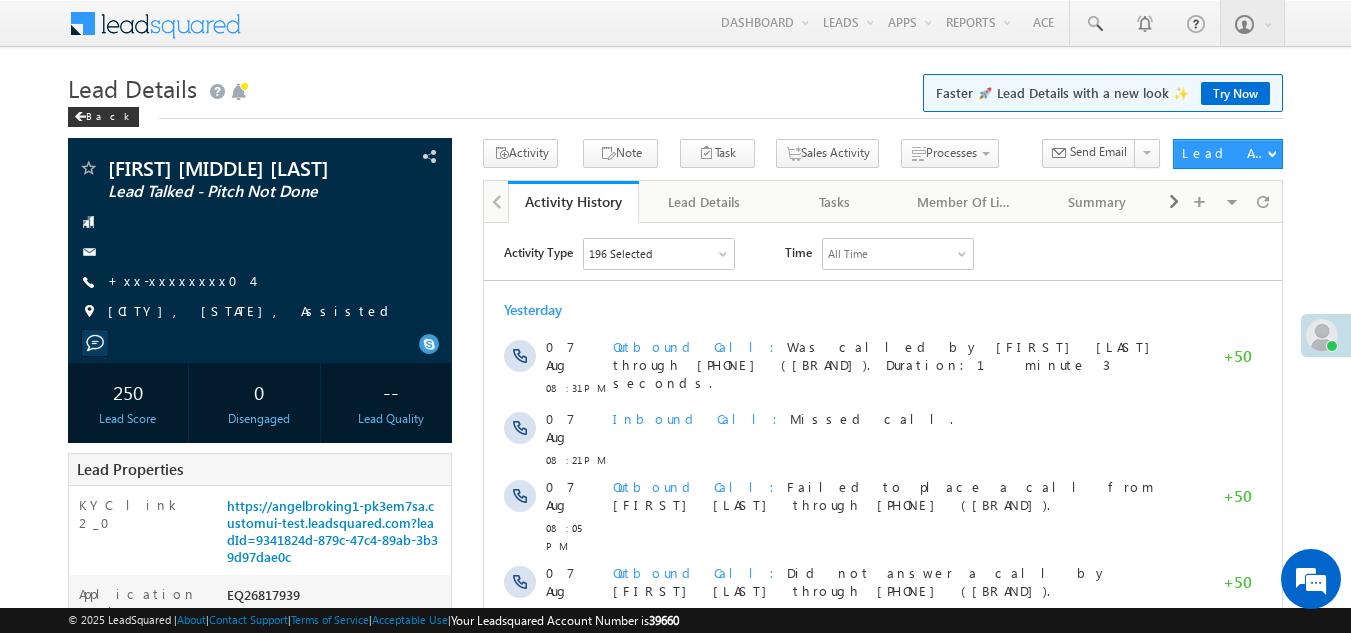 click on "+xx-xxxxxxxx04" at bounding box center (180, 280) 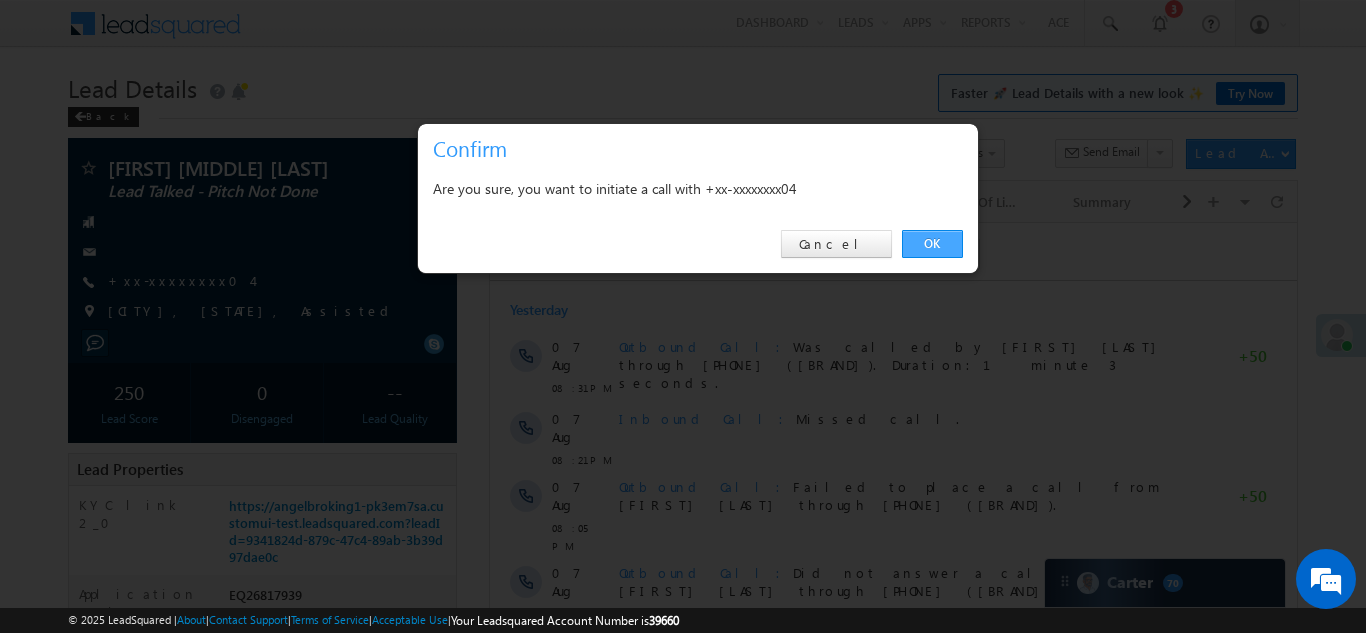 click on "OK" at bounding box center (932, 244) 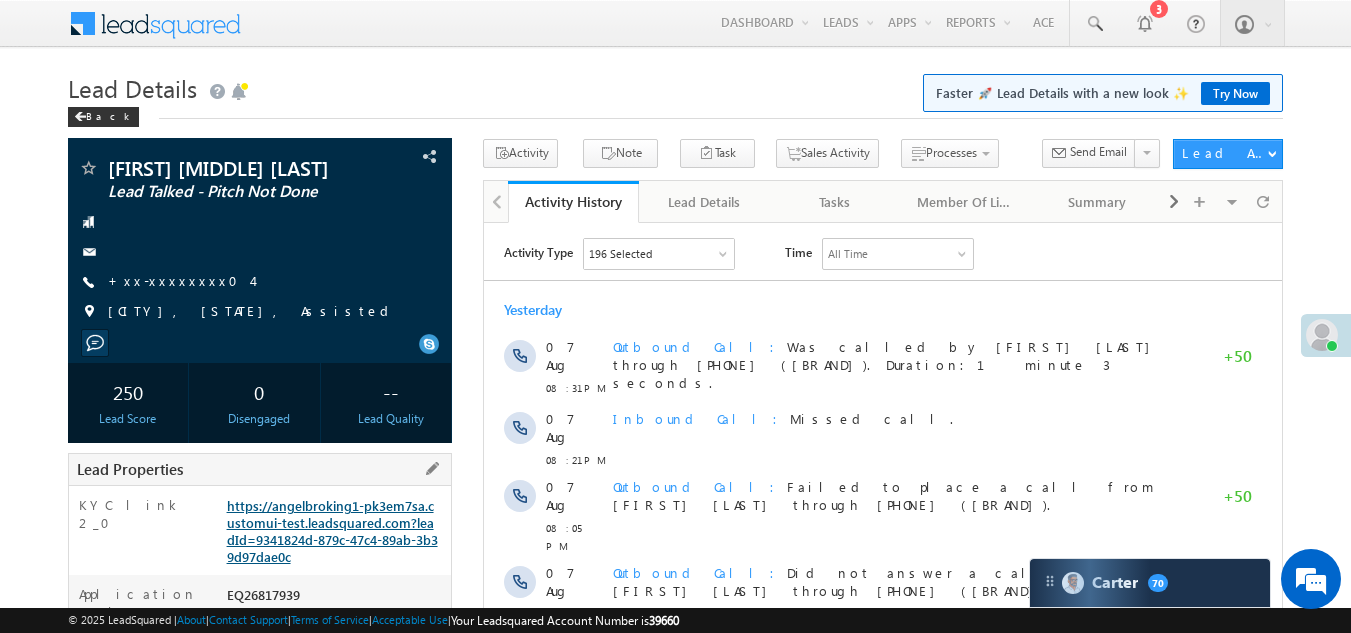 click on "https://angelbroking1-pk3em7sa.customui-test.leadsquared.com?leadId=9341824d-879c-47c4-89ab-3b39d97dae0c" at bounding box center (332, 531) 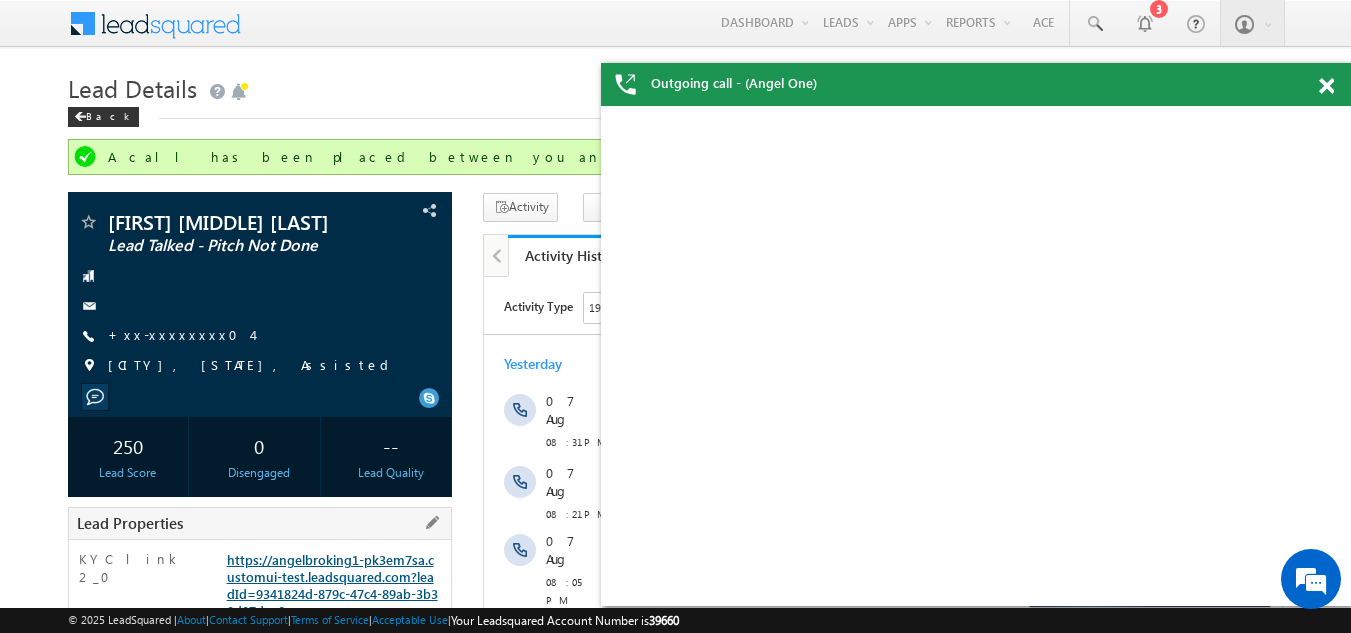 scroll, scrollTop: 0, scrollLeft: 0, axis: both 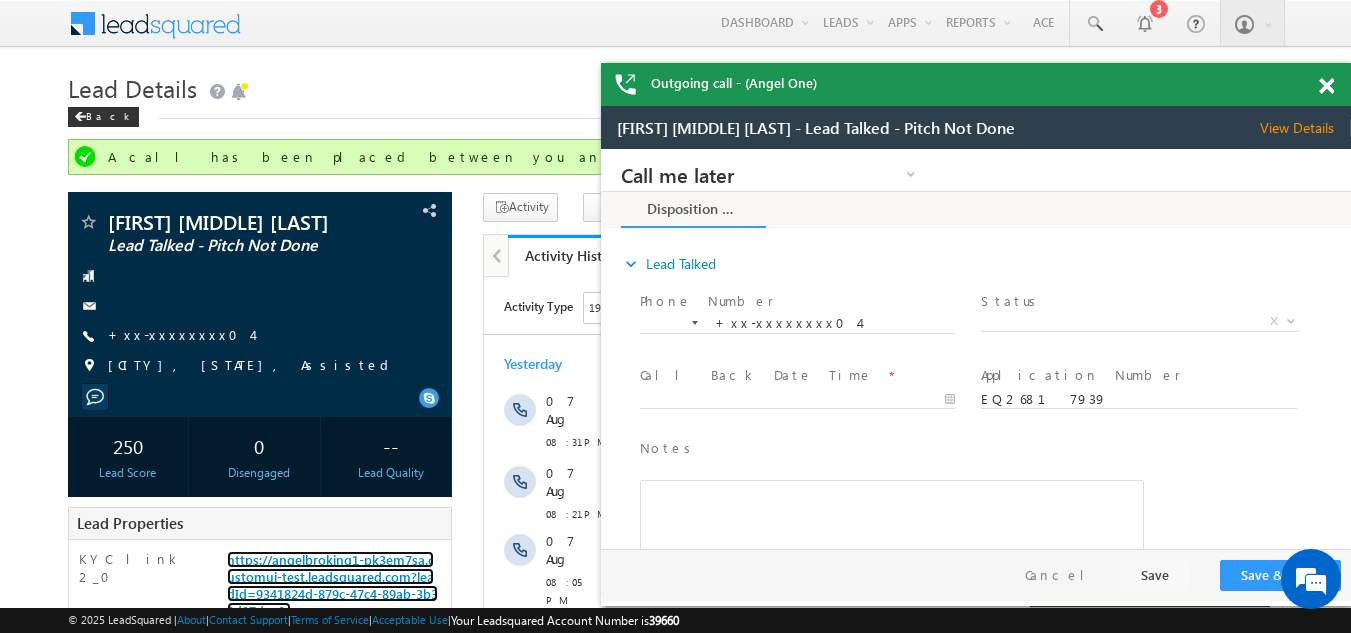 click at bounding box center [1326, 86] 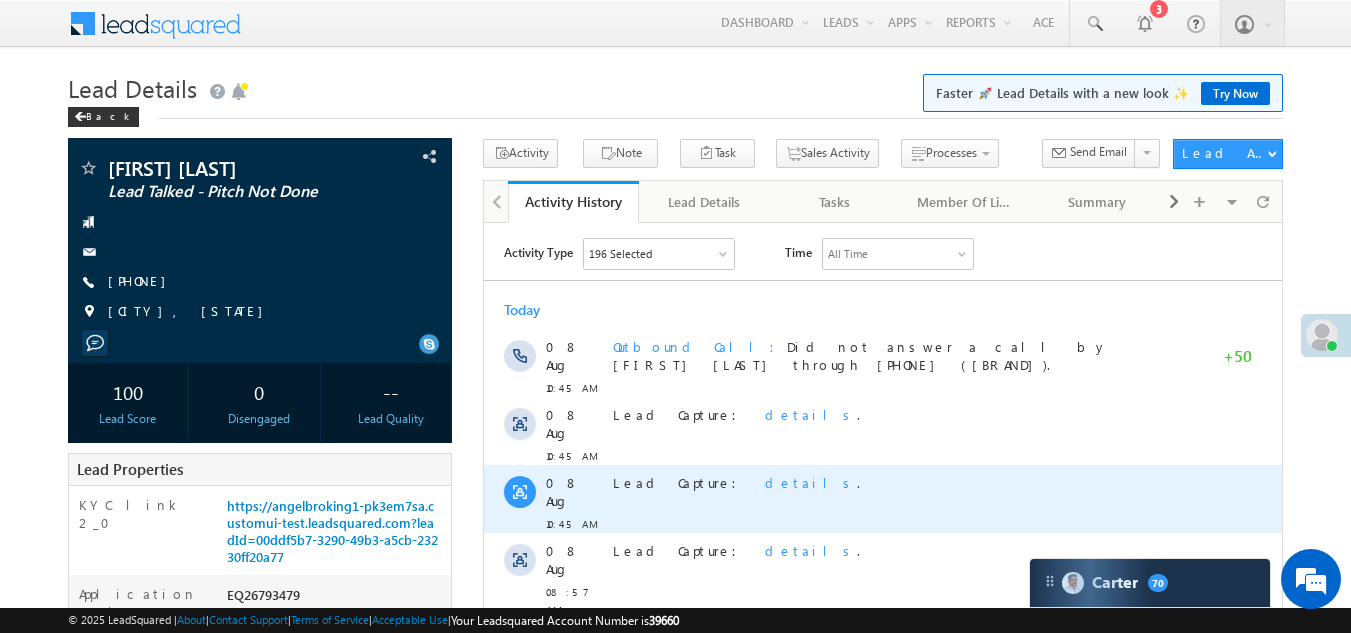 scroll, scrollTop: 500, scrollLeft: 0, axis: vertical 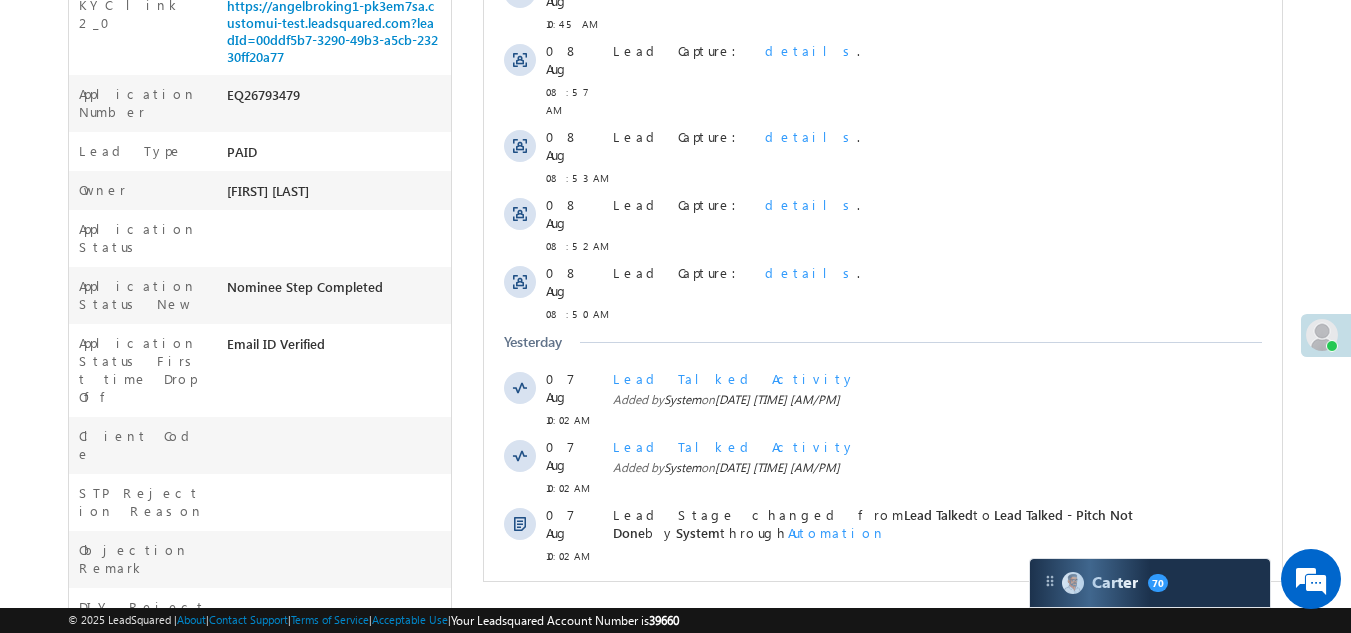click on "Show More" at bounding box center [883, 600] 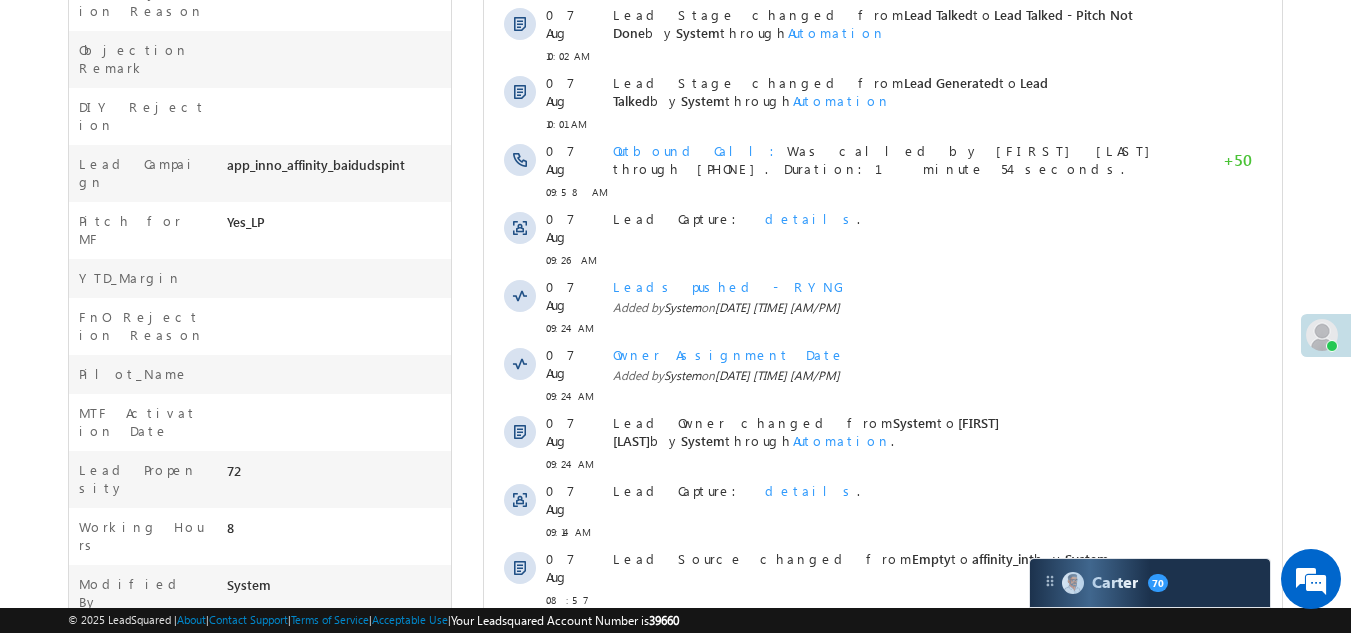 scroll, scrollTop: 1072, scrollLeft: 0, axis: vertical 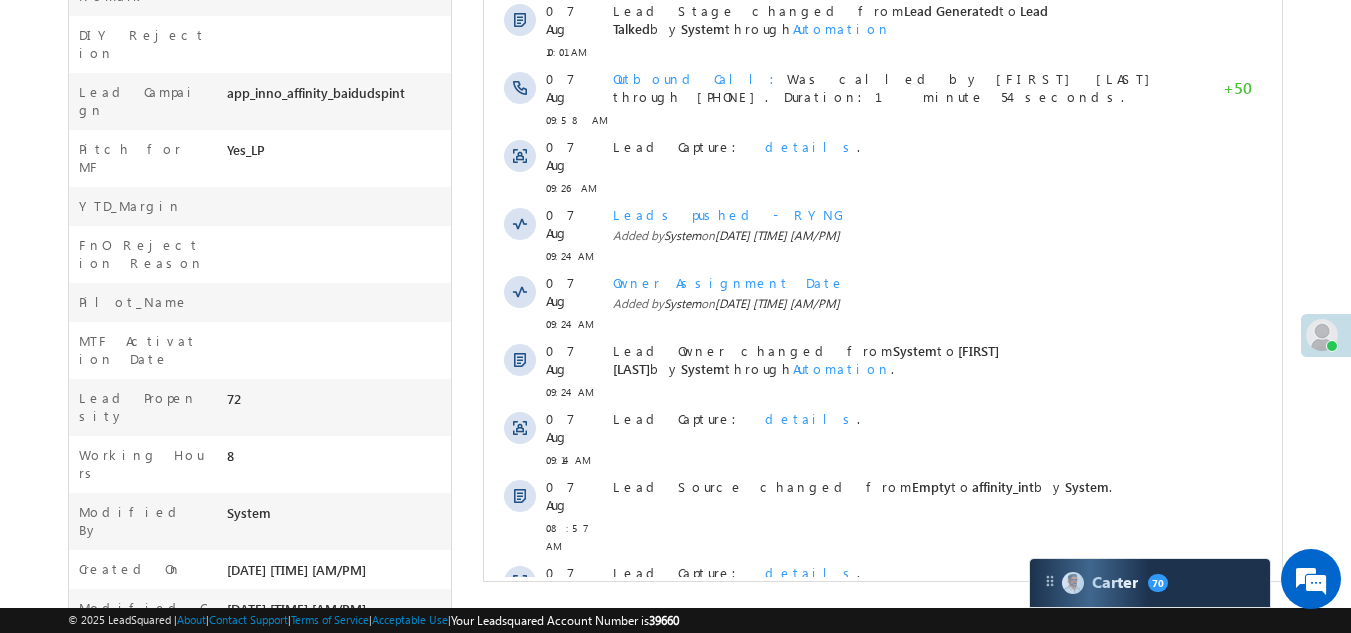click on "Show More" at bounding box center [883, 726] 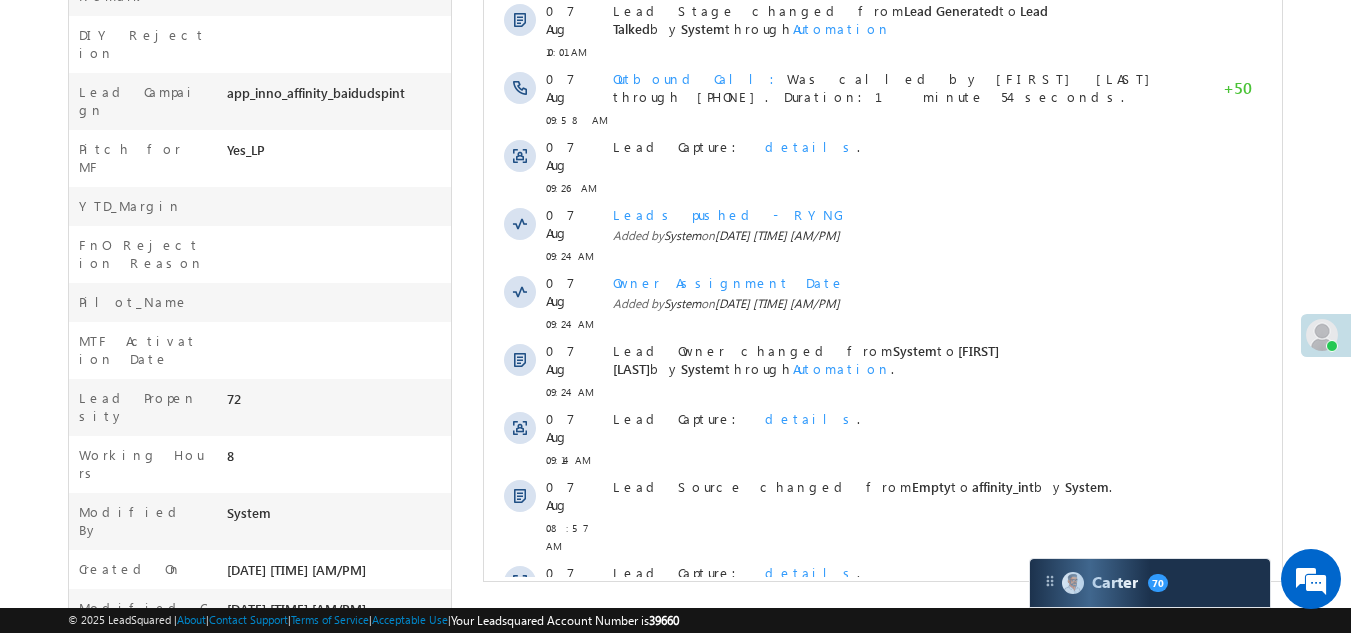 scroll, scrollTop: 0, scrollLeft: 0, axis: both 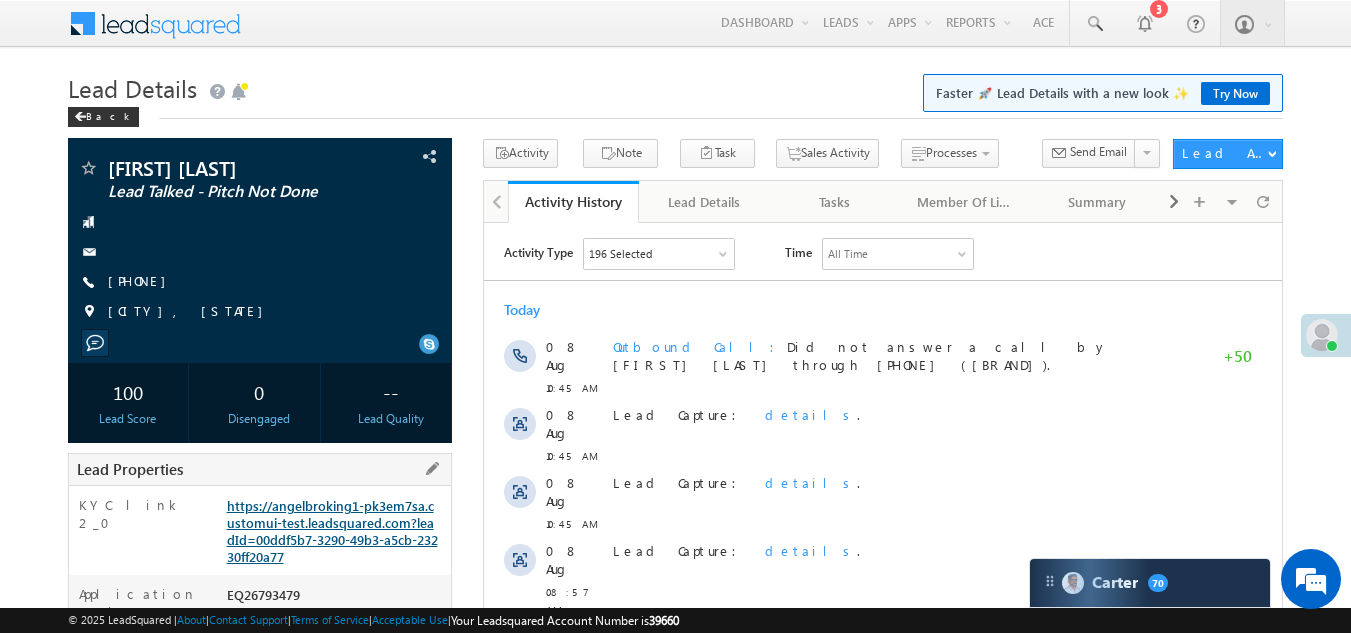 click on "https://angelbroking1-pk3em7sa.customui-test.leadsquared.com?leadId=00ddf5b7-3290-49b3-a5cb-23230ff20a77" at bounding box center (332, 531) 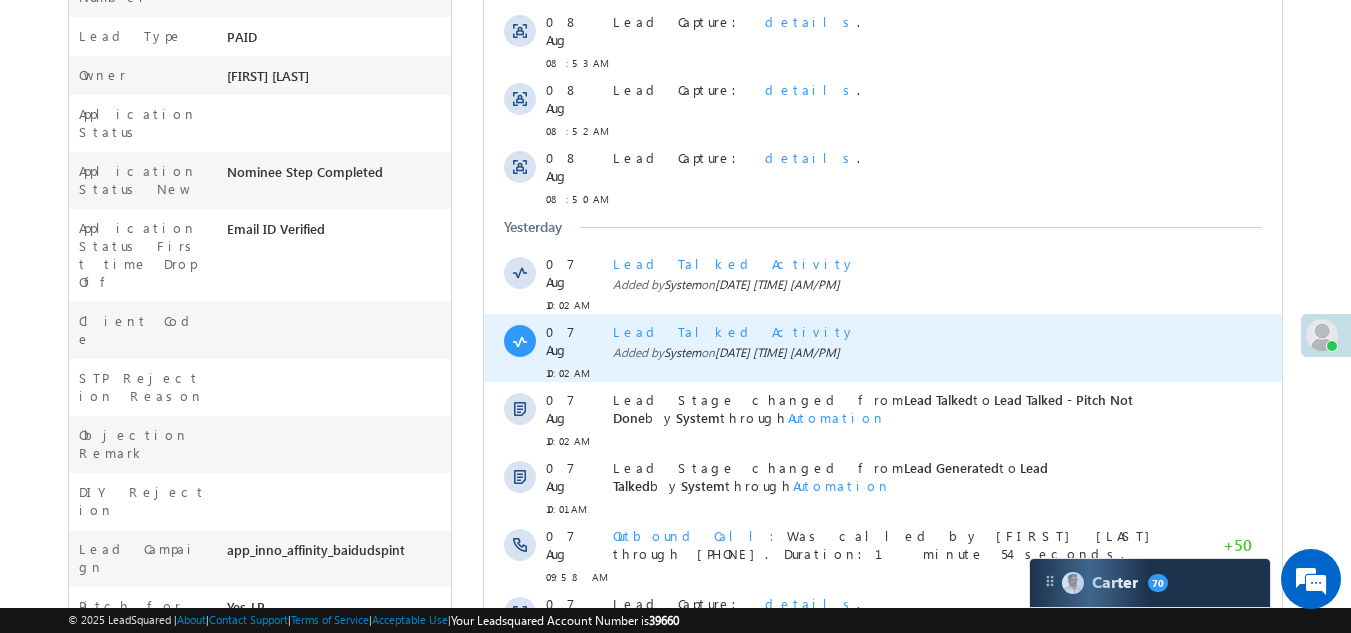 scroll, scrollTop: 600, scrollLeft: 0, axis: vertical 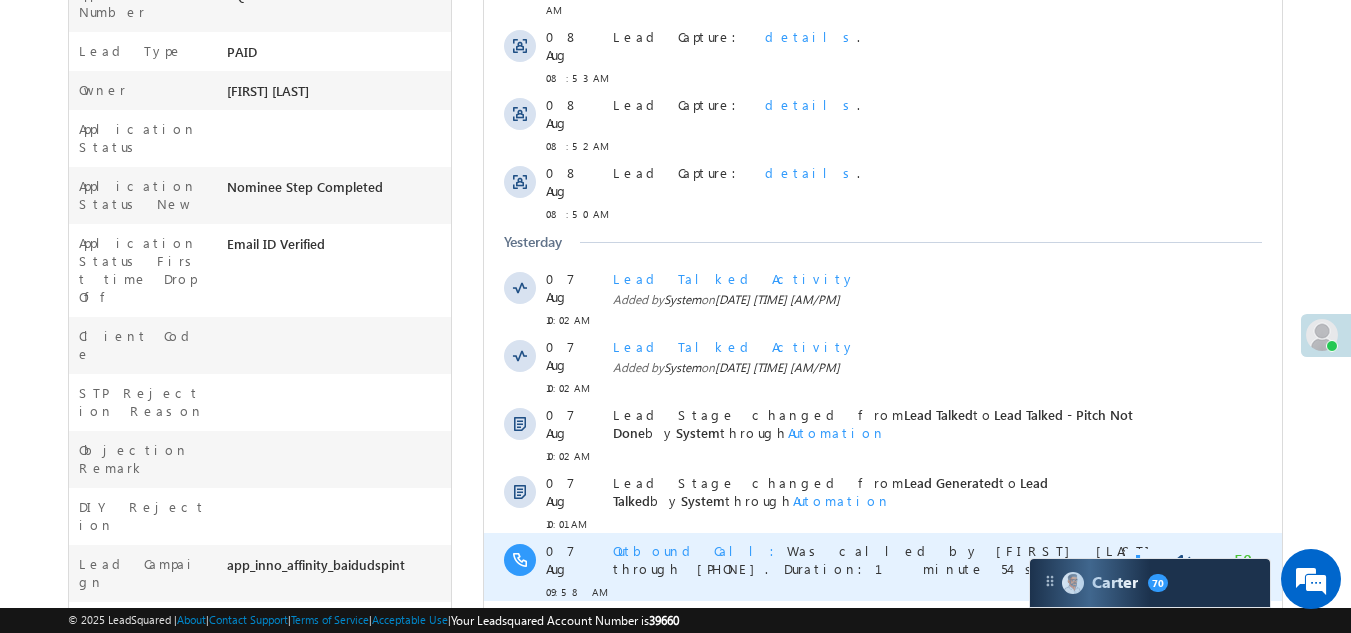 click at bounding box center (1142, 563) 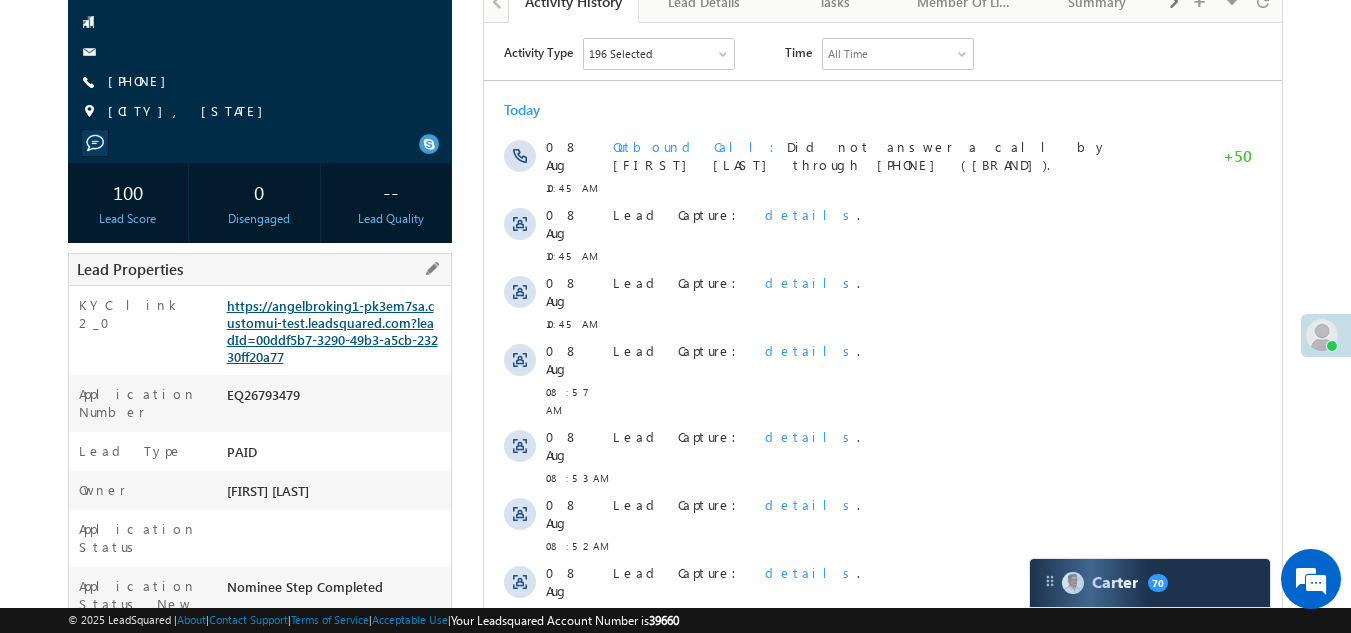 scroll, scrollTop: 0, scrollLeft: 0, axis: both 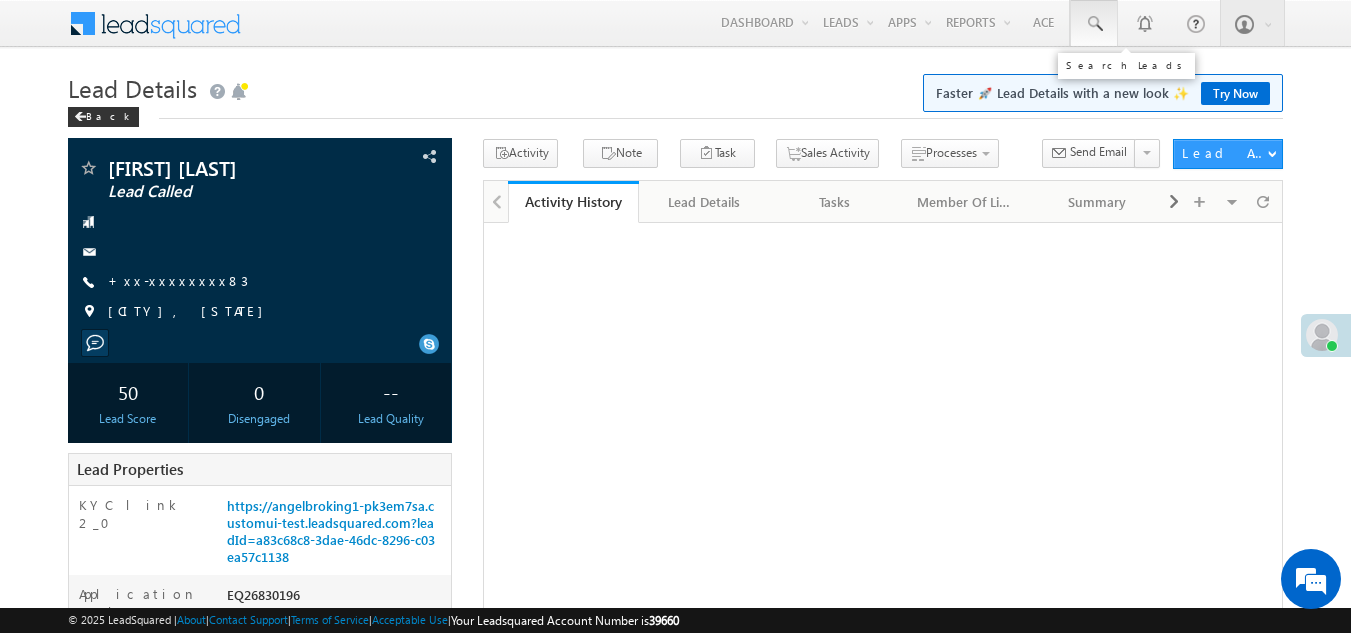 click at bounding box center [1094, 24] 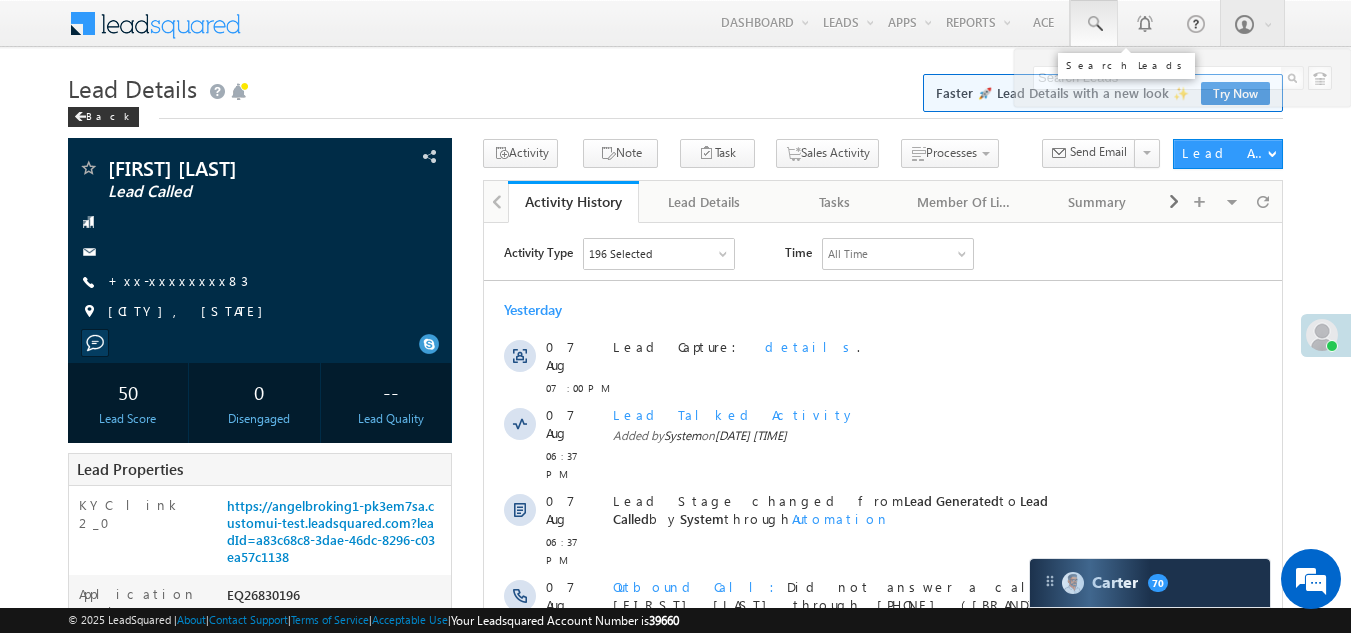 scroll, scrollTop: 0, scrollLeft: 0, axis: both 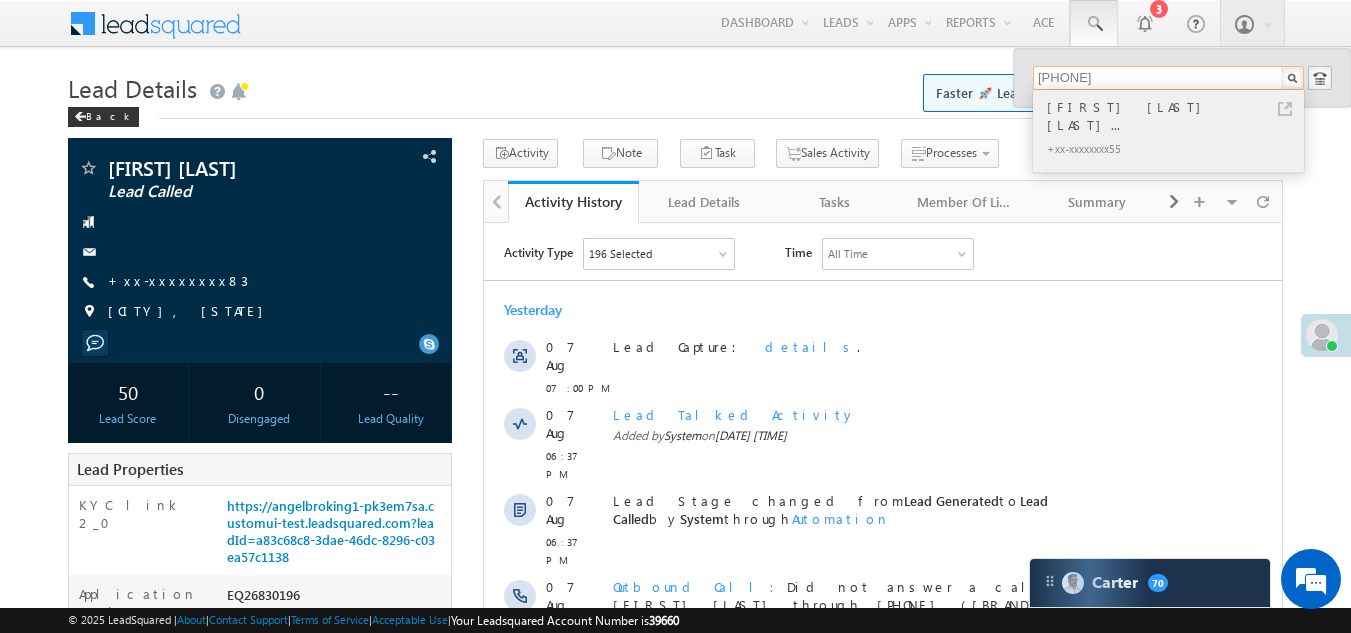 type on "[PHONE]" 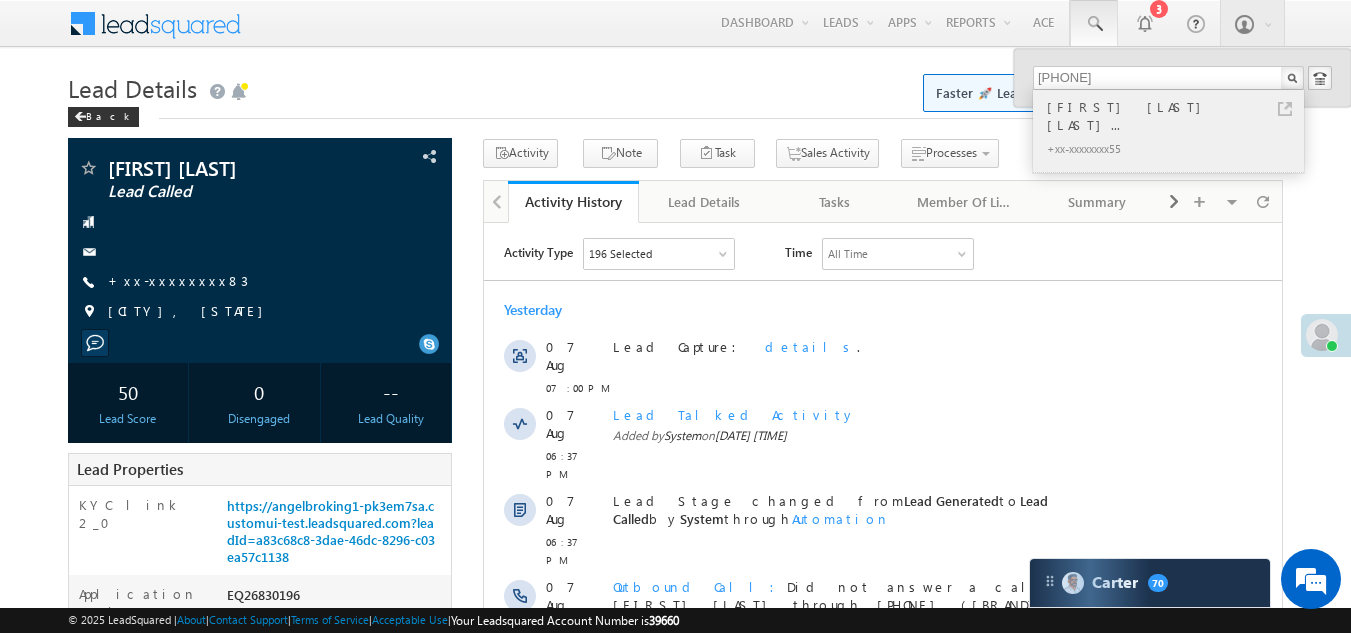 click on "[FIRST] [LAST] [LAST]..." at bounding box center [1177, 116] 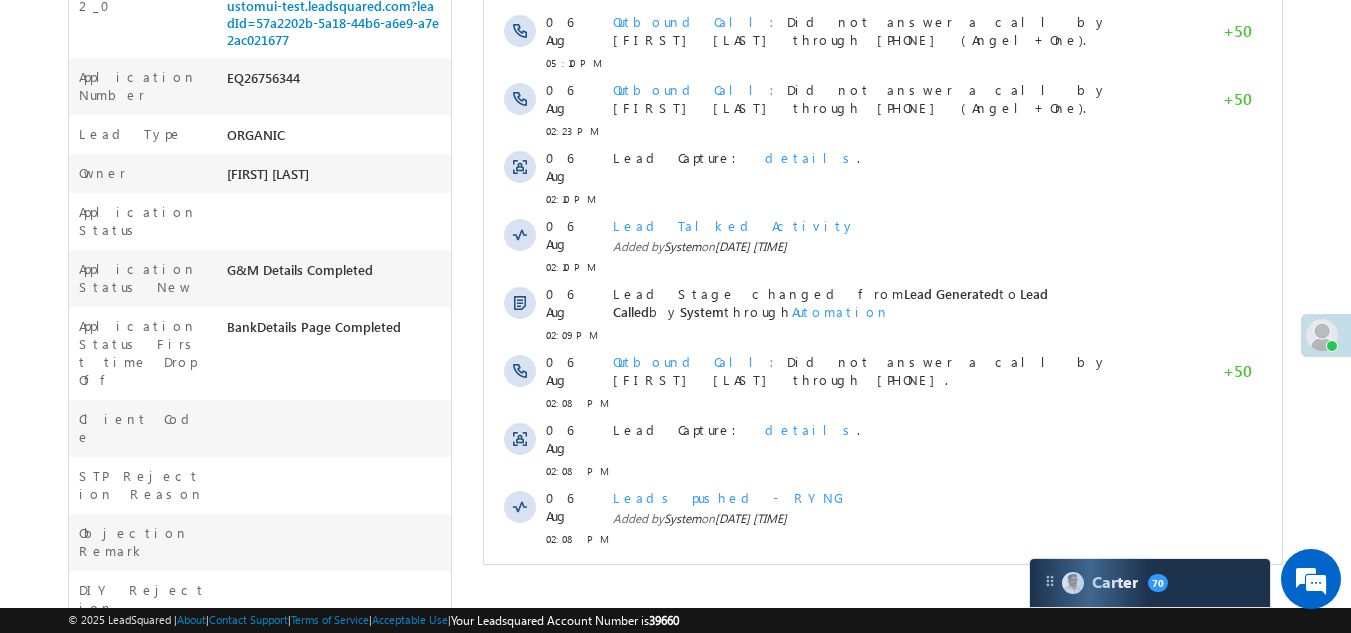 scroll, scrollTop: 700, scrollLeft: 0, axis: vertical 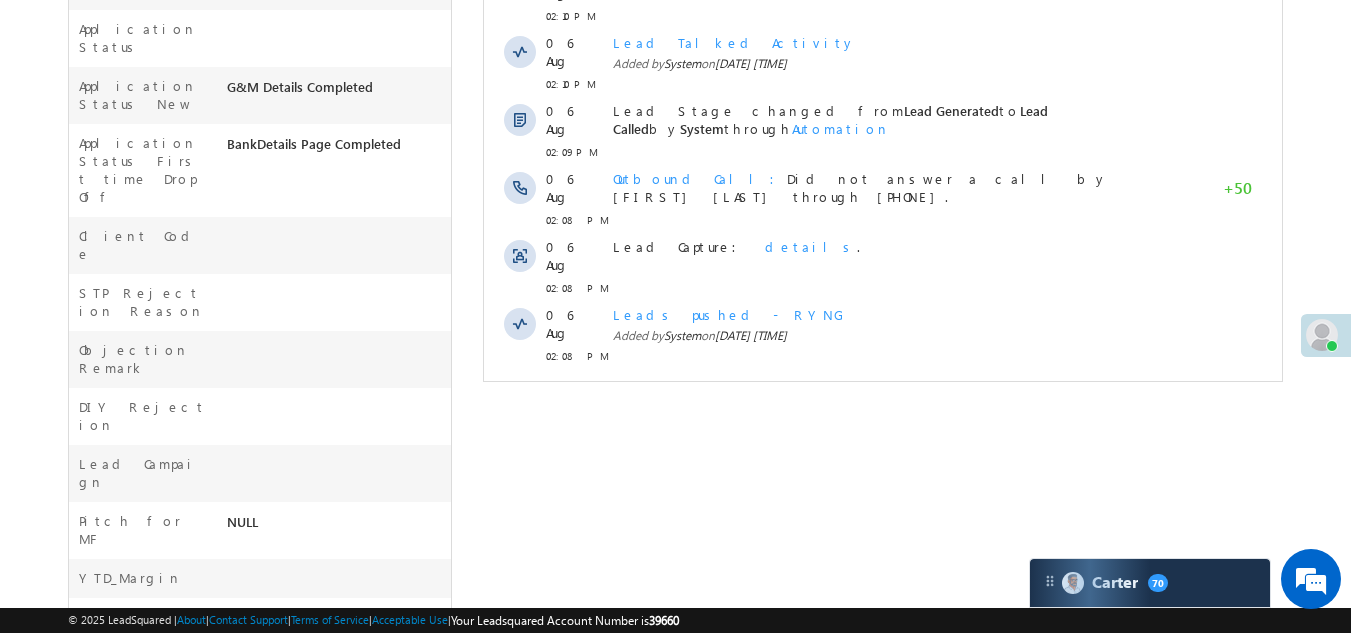 click on "Show More" at bounding box center [883, 400] 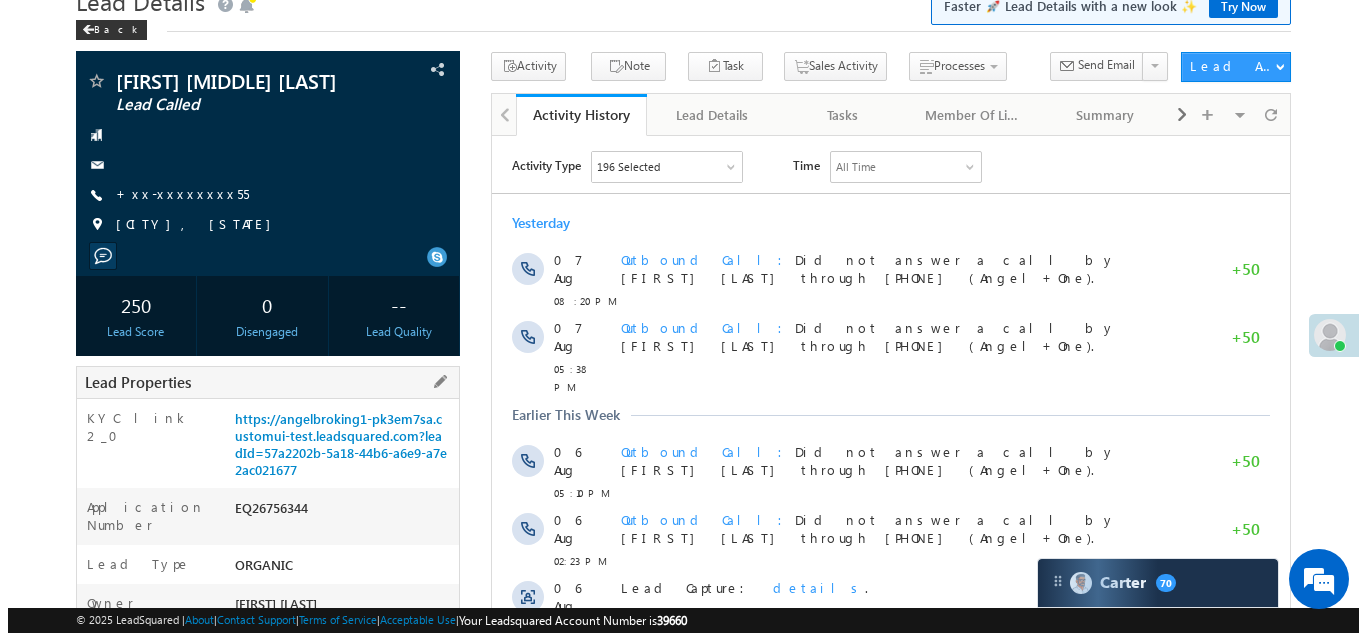 scroll, scrollTop: 0, scrollLeft: 0, axis: both 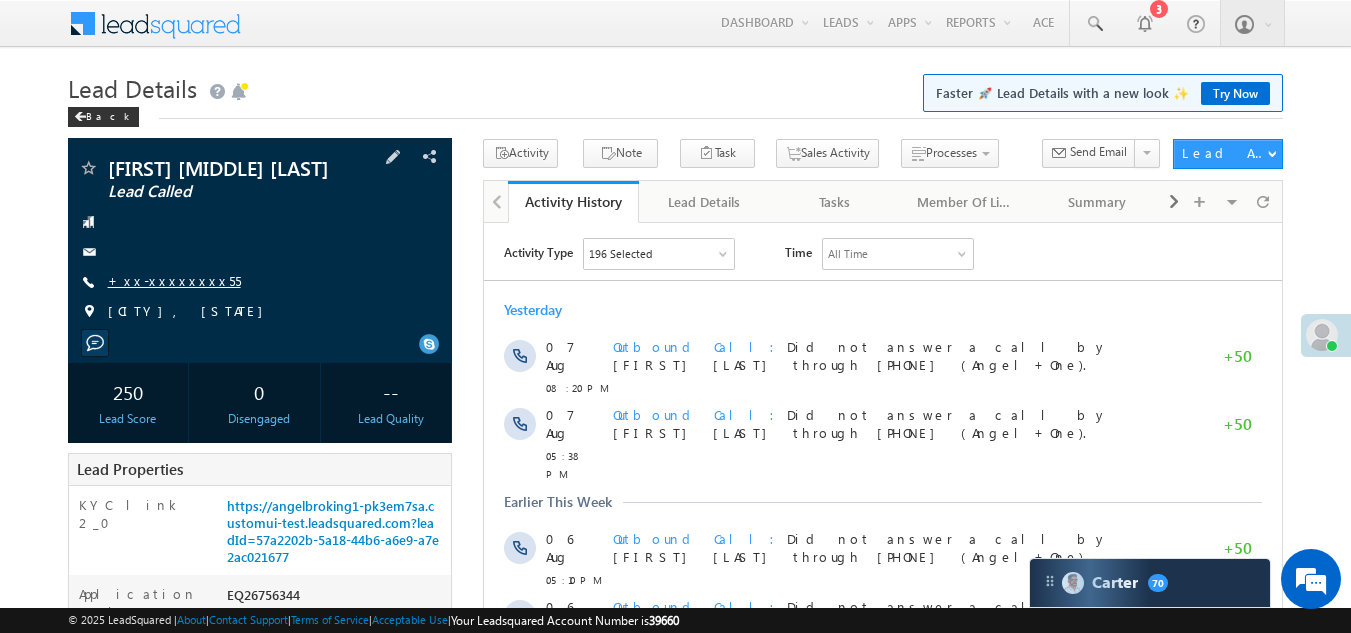 click on "+xx-xxxxxxxx55" at bounding box center [174, 280] 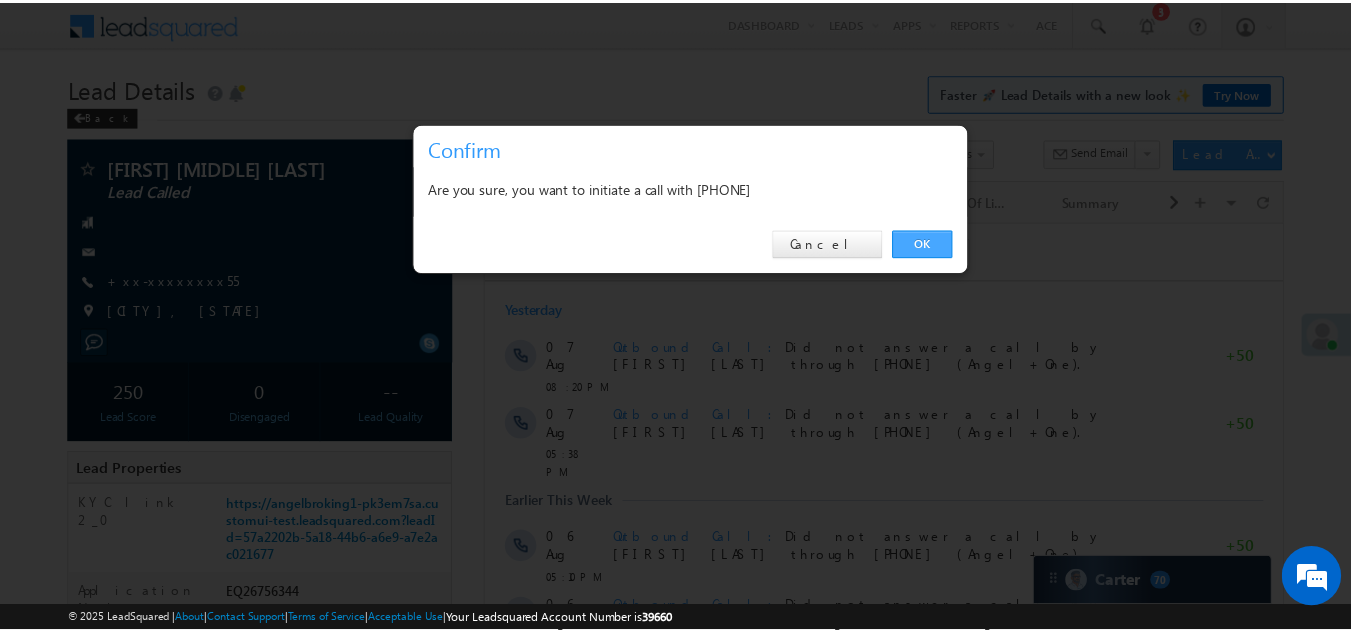 scroll, scrollTop: 0, scrollLeft: 0, axis: both 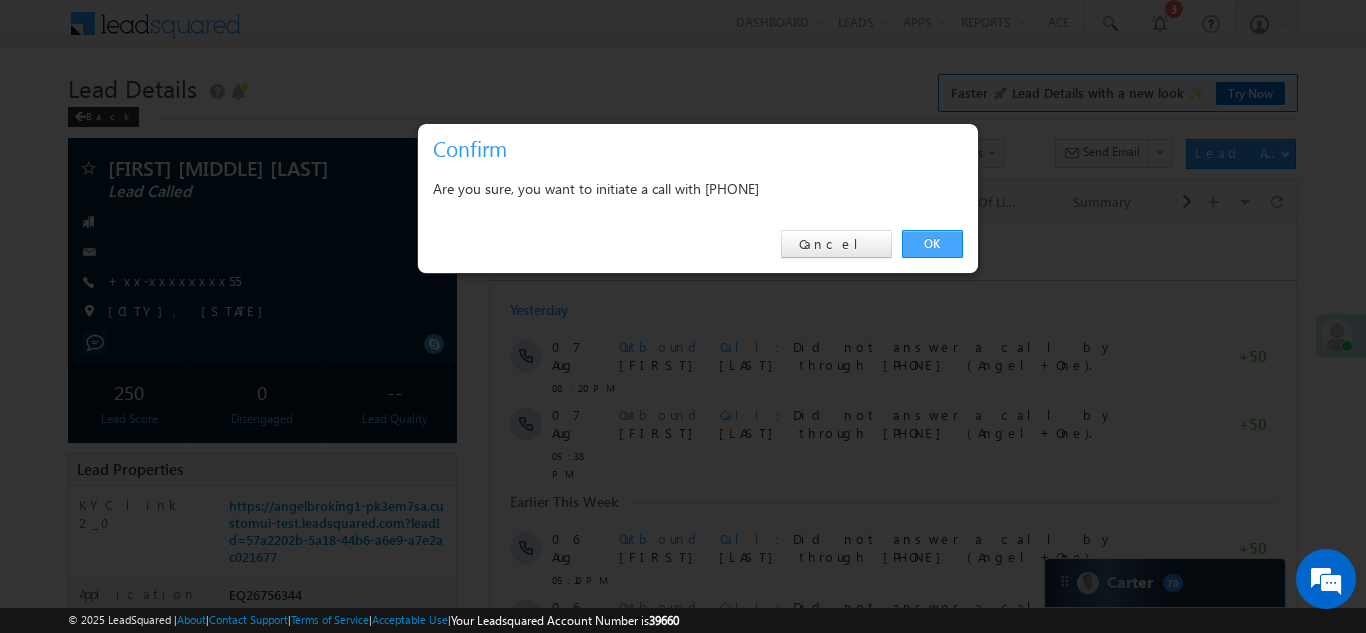 click on "OK" at bounding box center (932, 244) 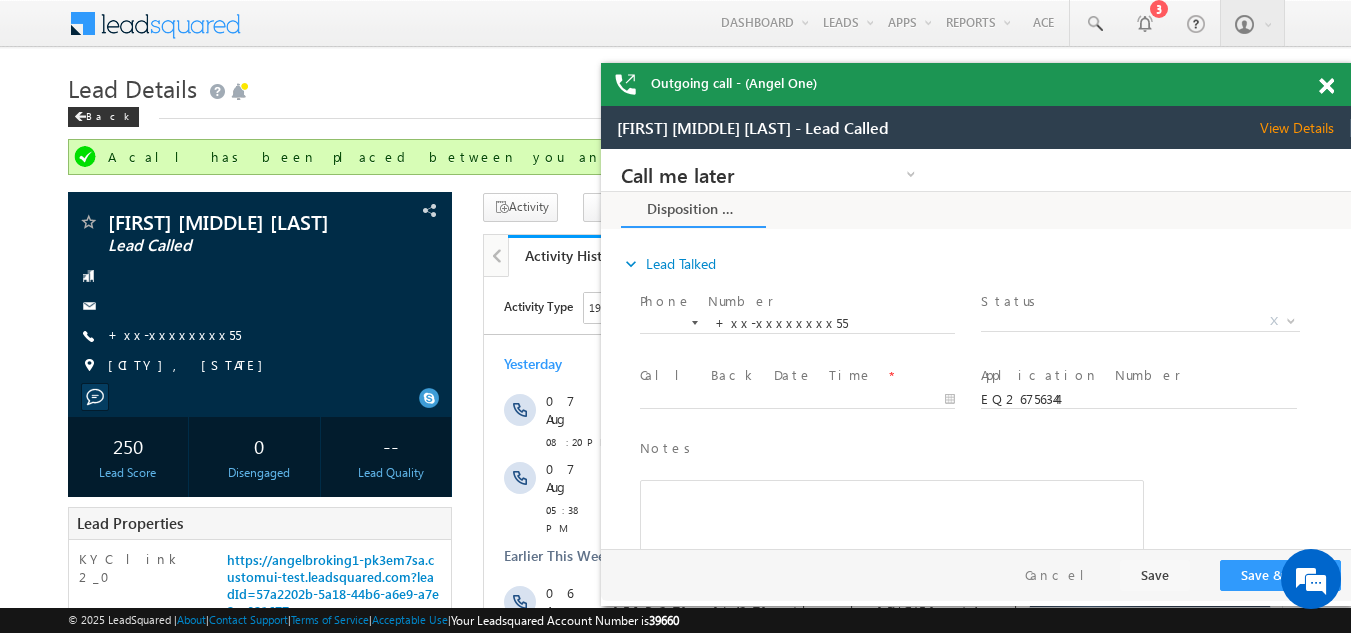 scroll, scrollTop: 0, scrollLeft: 0, axis: both 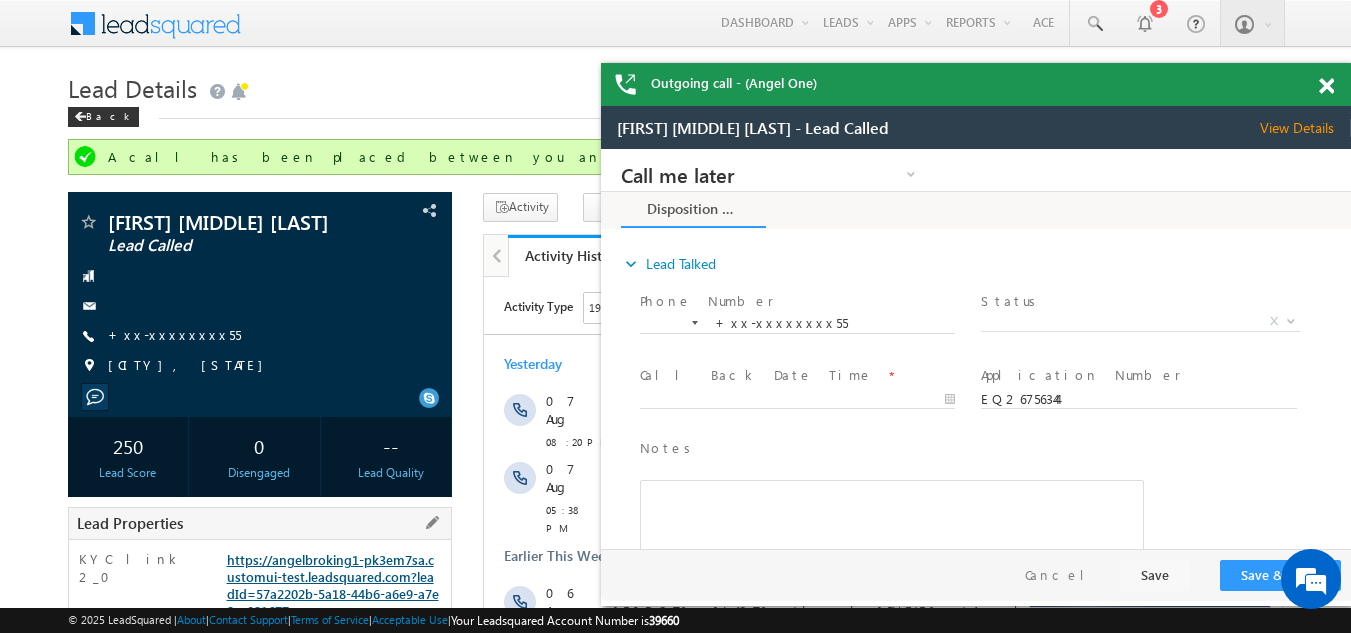 click on "https://angelbroking1-pk3em7sa.customui-test.leadsquared.com?leadId=57a2202b-5a18-44b6-a6e9-a7e2ac021677" at bounding box center (333, 585) 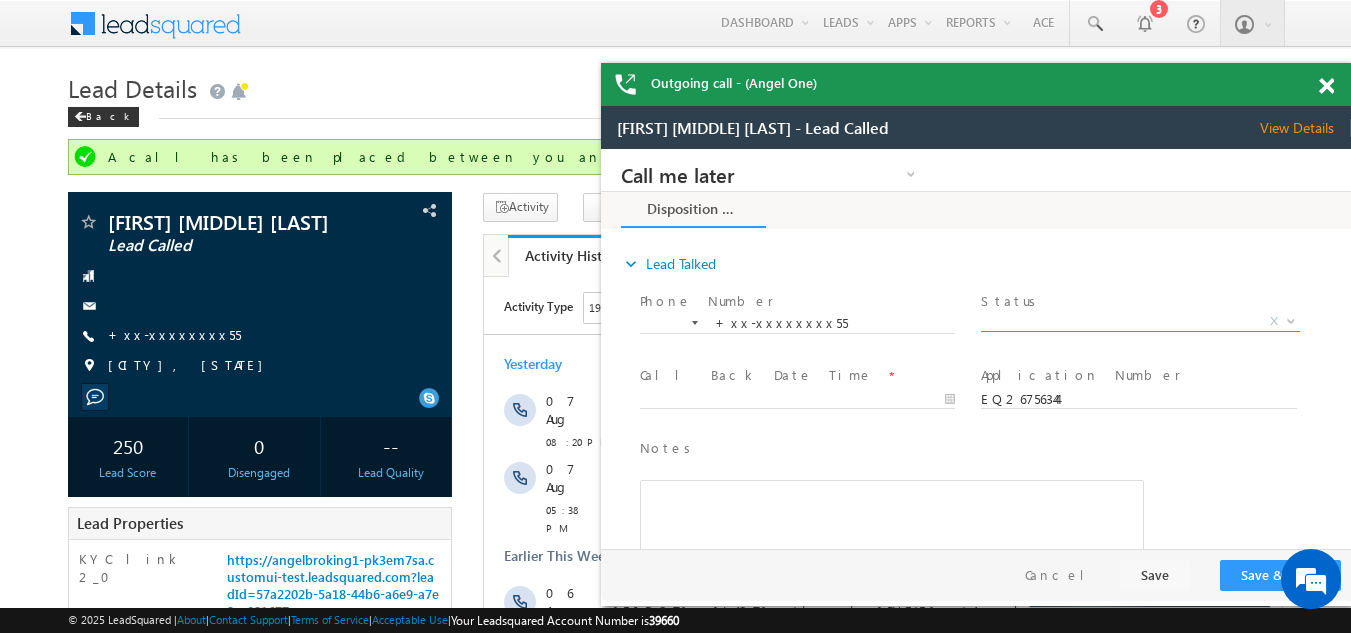 click on "X" at bounding box center (1140, 322) 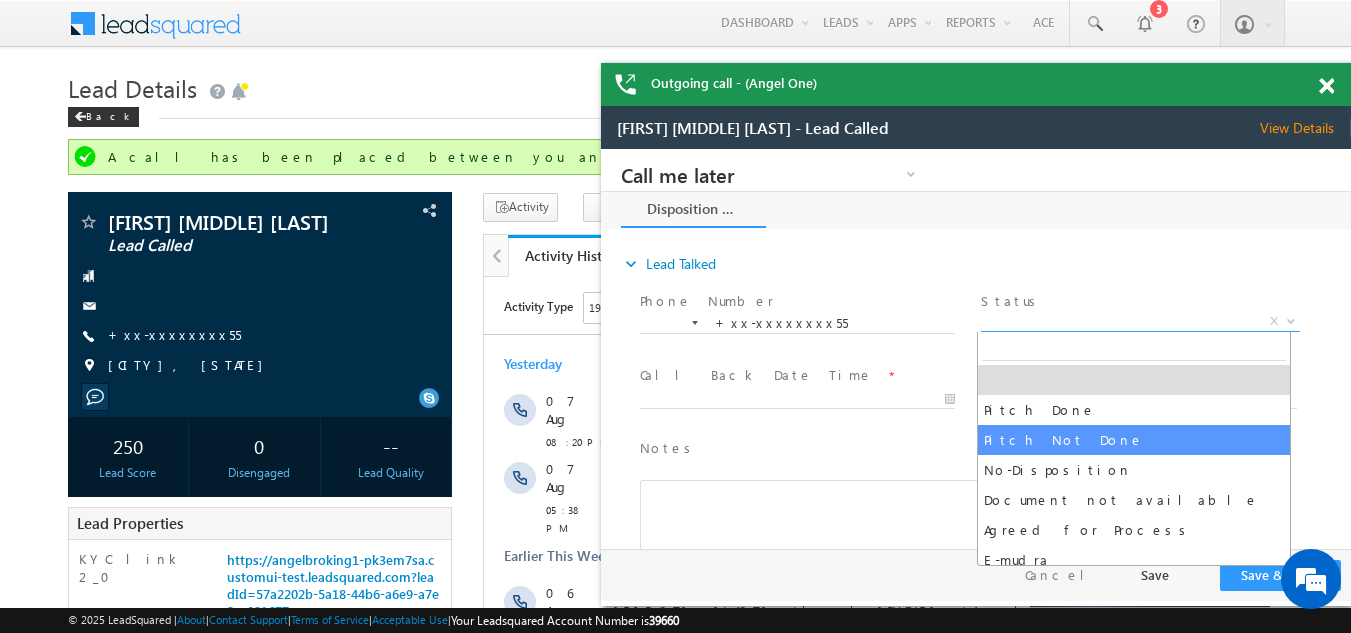 select on "Pitch Not Done" 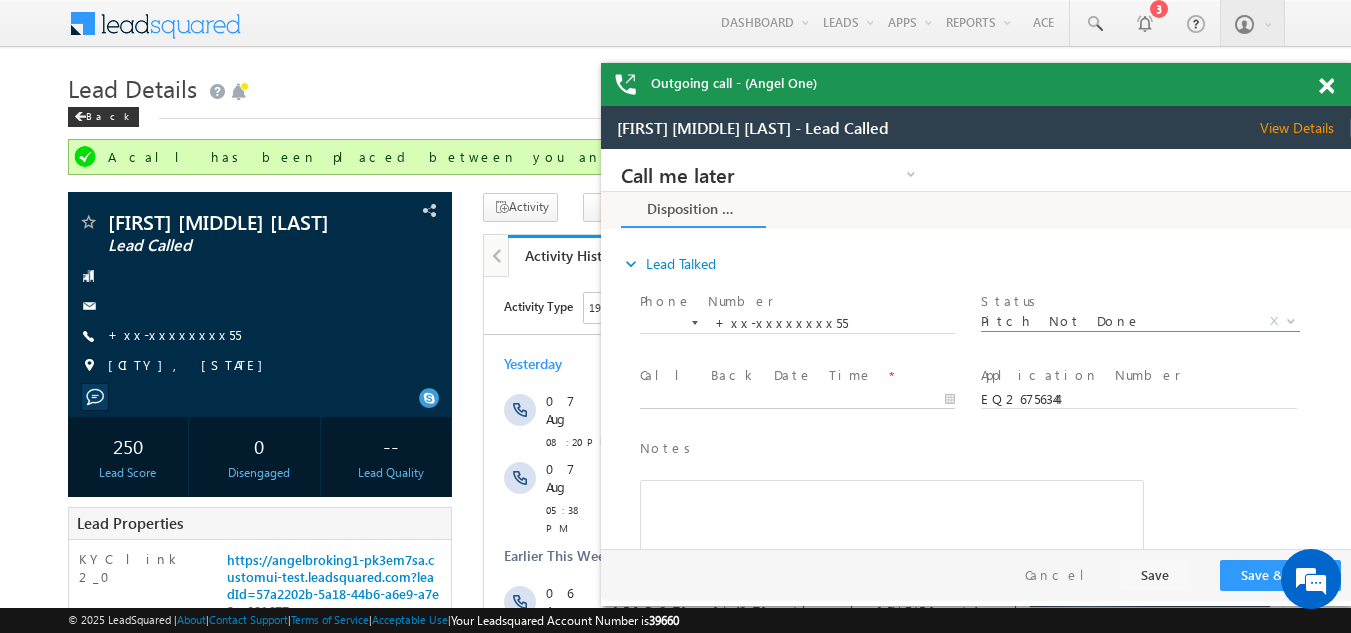 type on "08/08/25 11:08 AM" 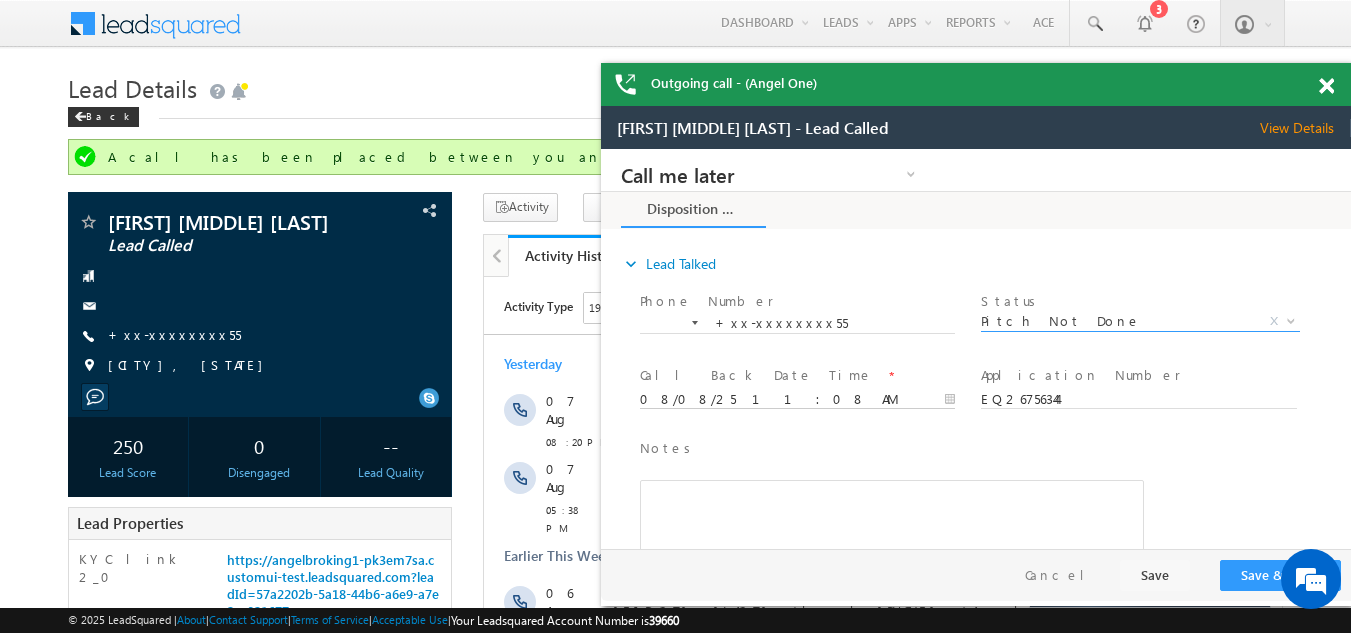 click on "08/08/25 11:08 AM" at bounding box center [797, 400] 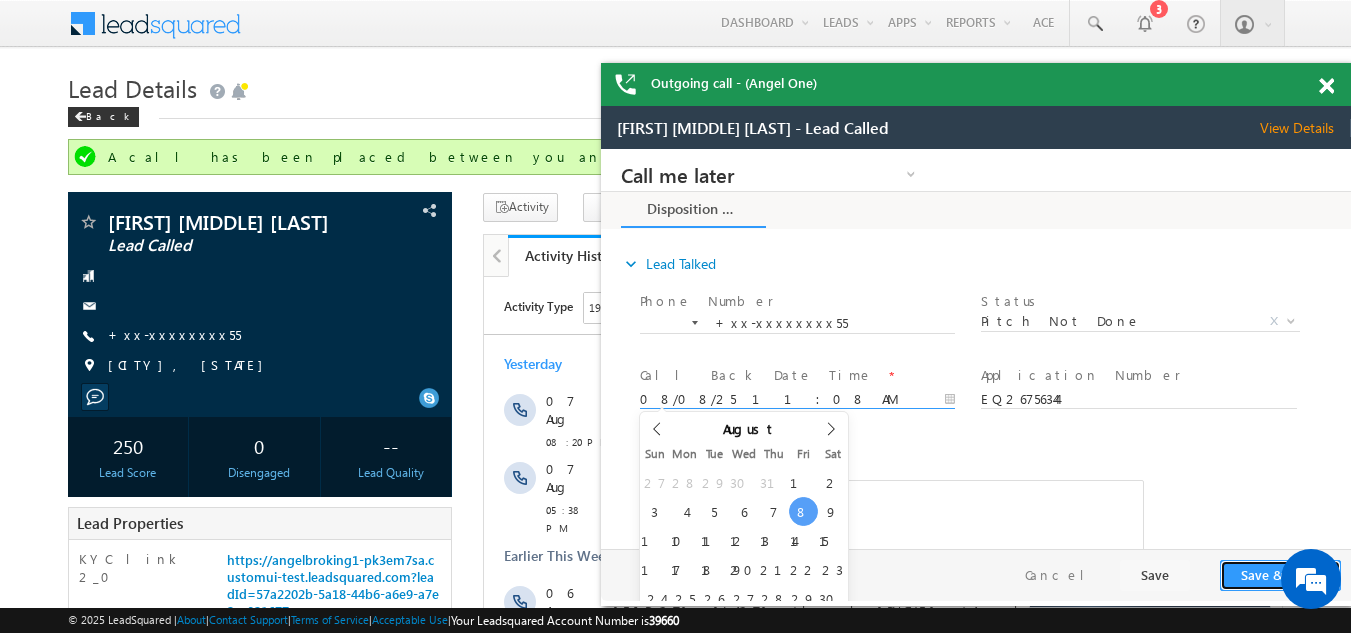 click on "Save & Close" at bounding box center (1280, 575) 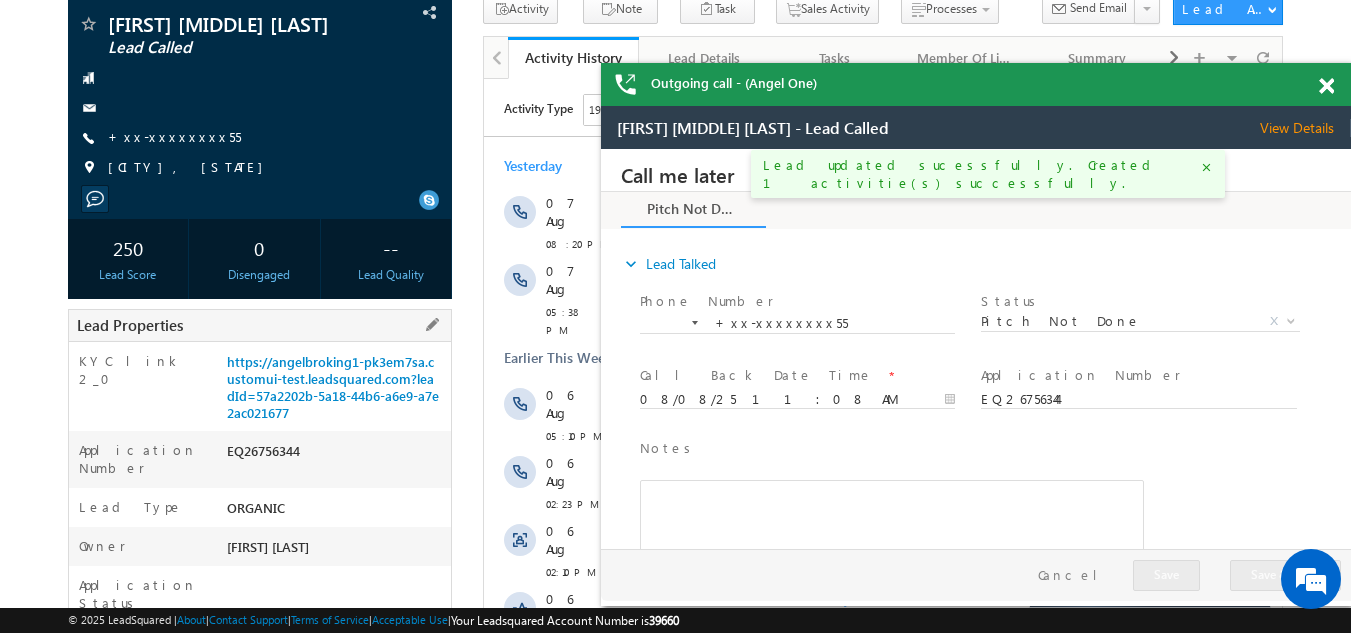 scroll, scrollTop: 200, scrollLeft: 0, axis: vertical 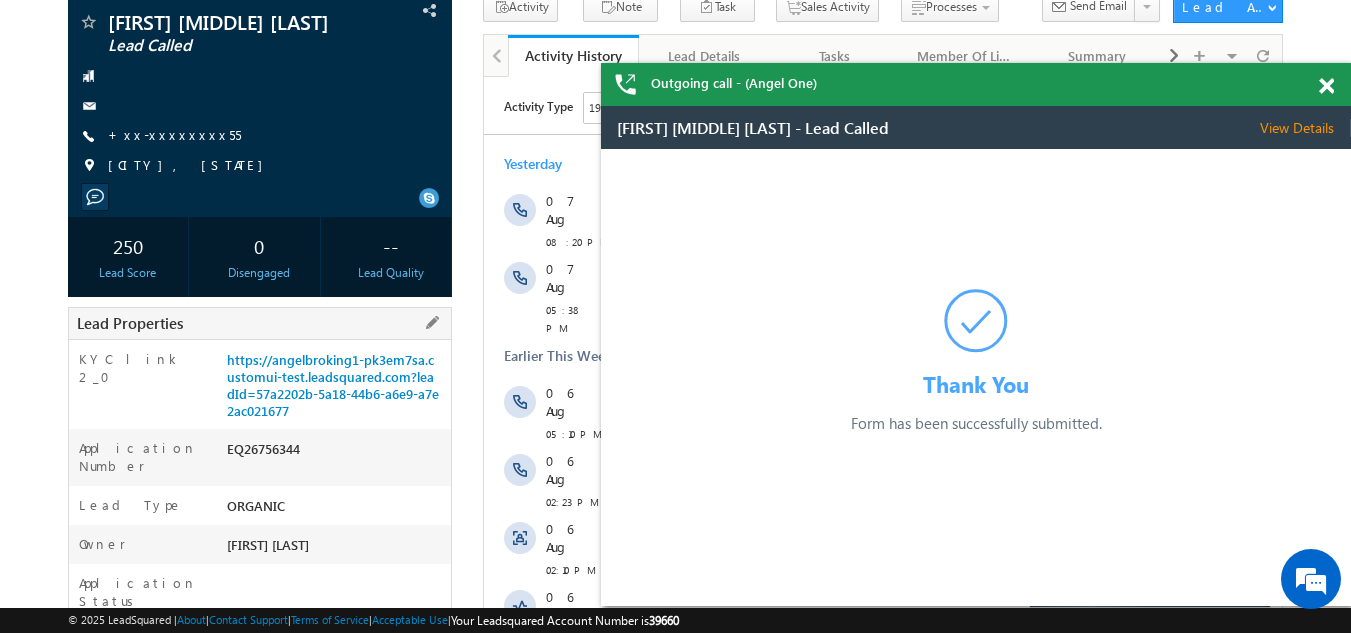 drag, startPoint x: 226, startPoint y: 457, endPoint x: 323, endPoint y: 457, distance: 97 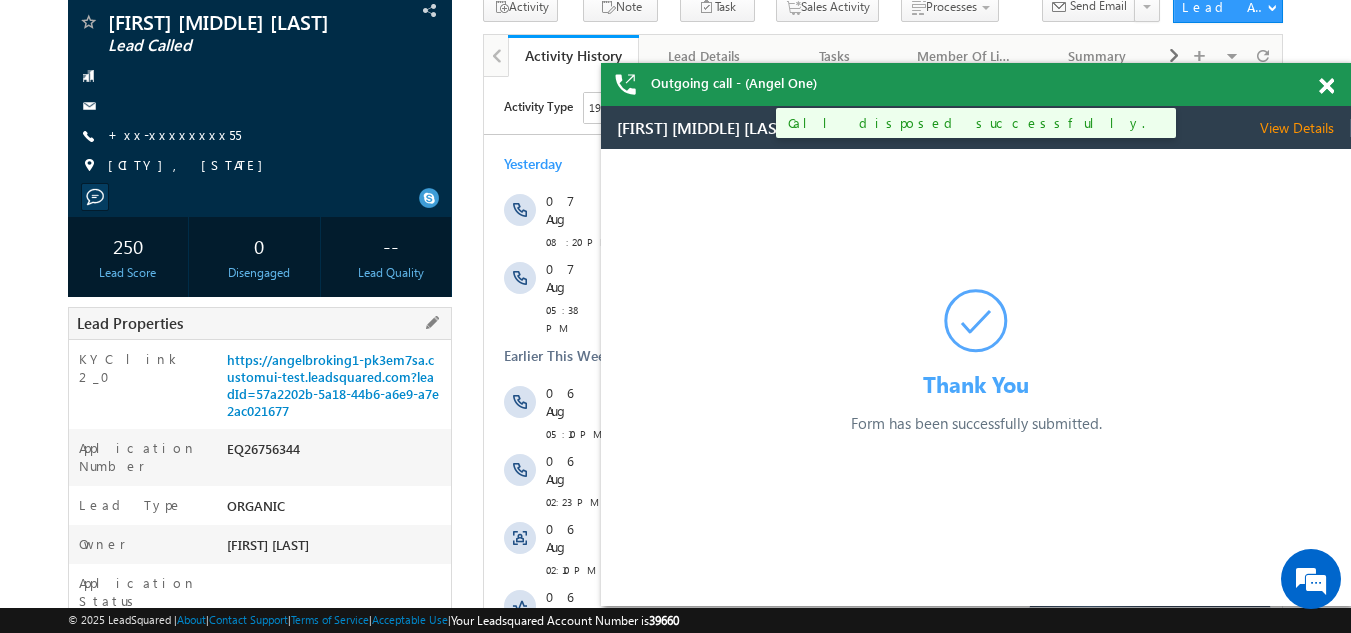 copy on "EQ26756344" 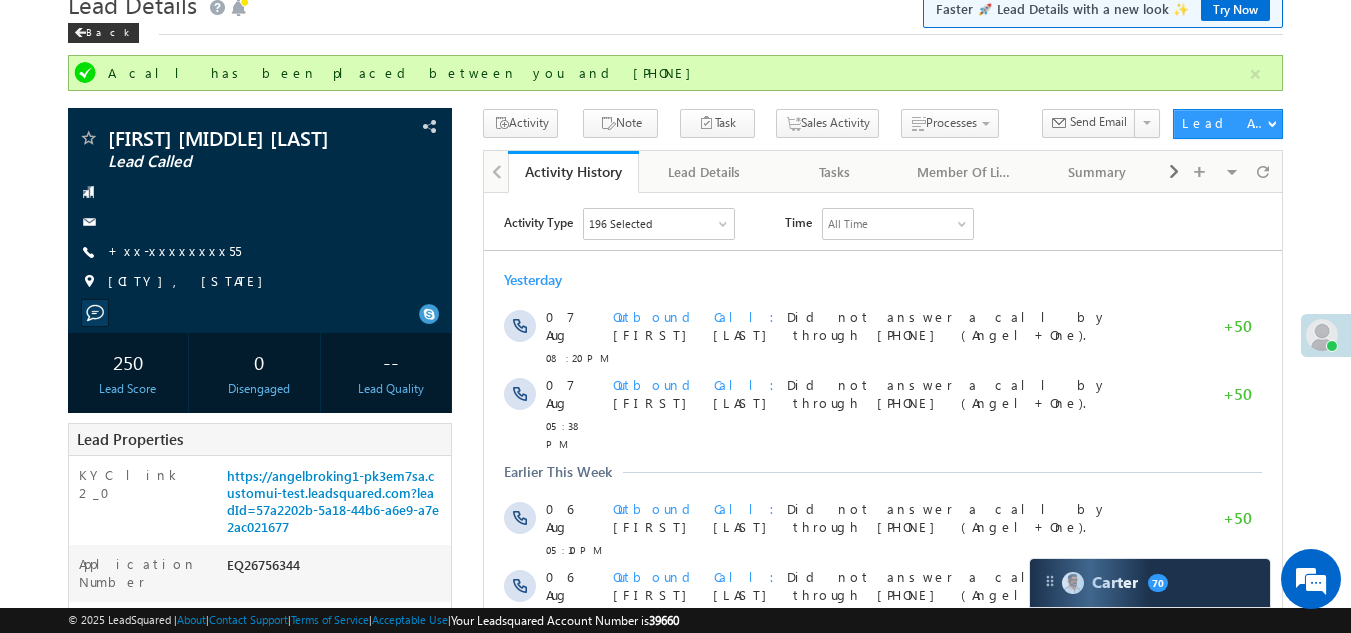 scroll, scrollTop: 0, scrollLeft: 0, axis: both 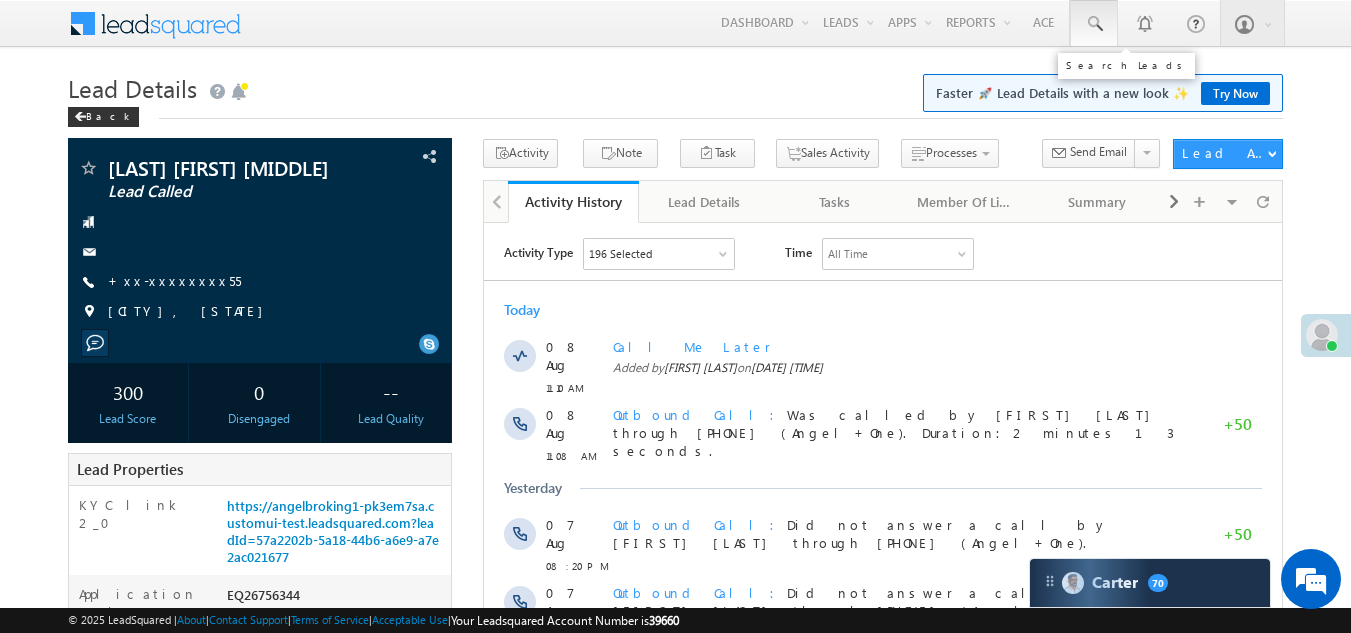 click at bounding box center [1094, 24] 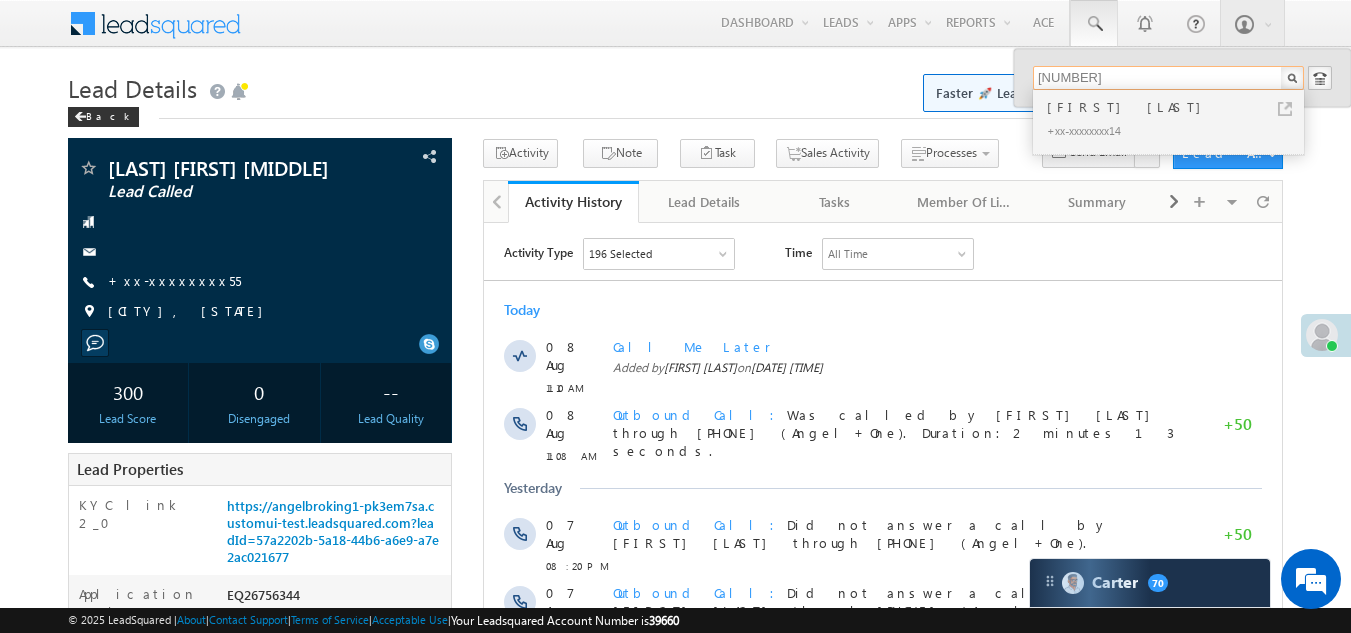 type on "[NUMBER]" 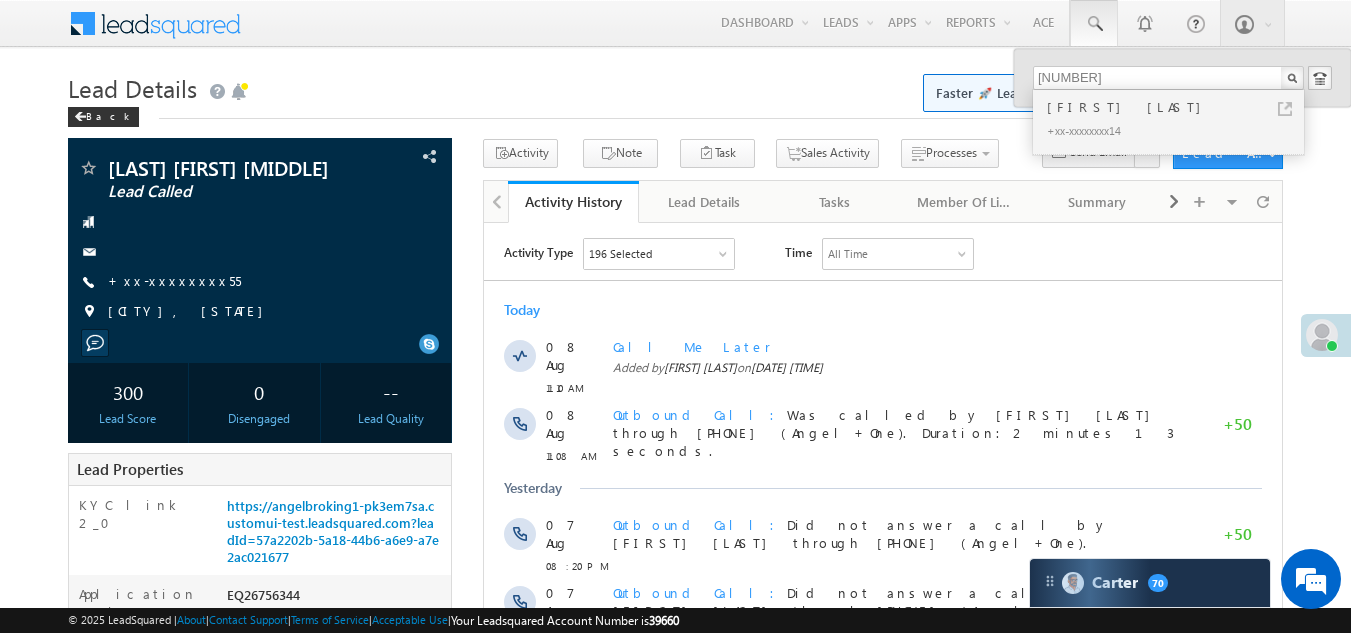 click on "[FIRST] [LAST]" at bounding box center (1177, 107) 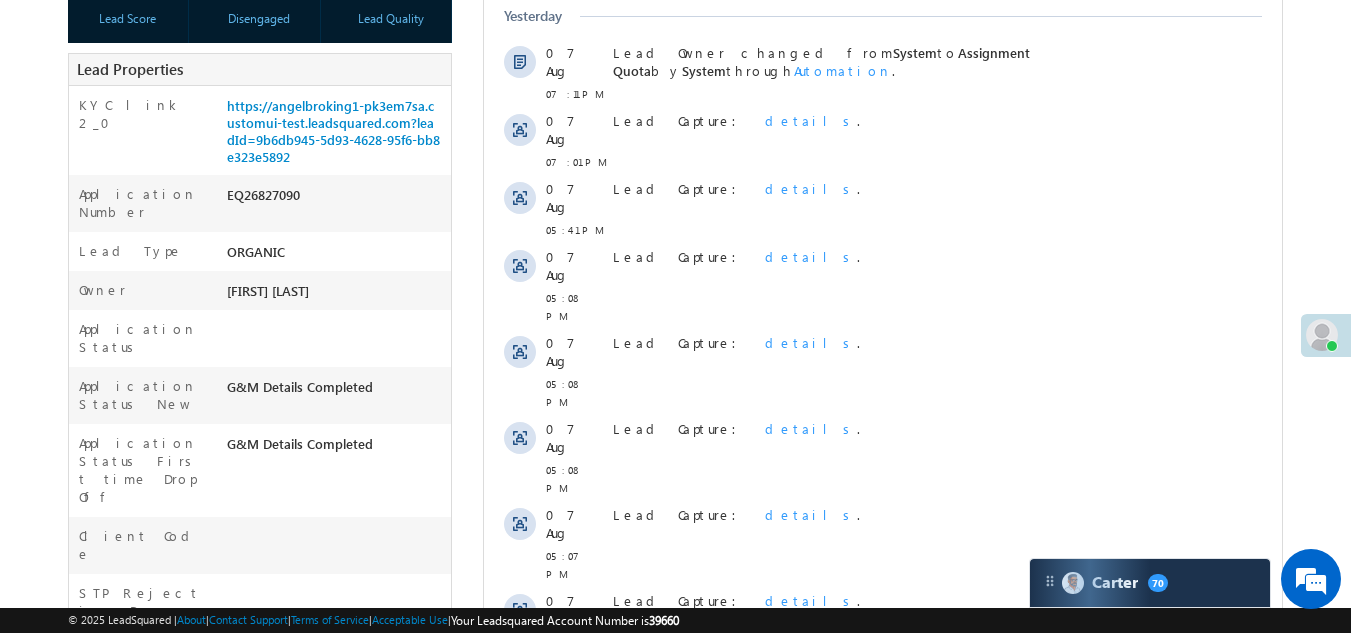 scroll, scrollTop: 0, scrollLeft: 0, axis: both 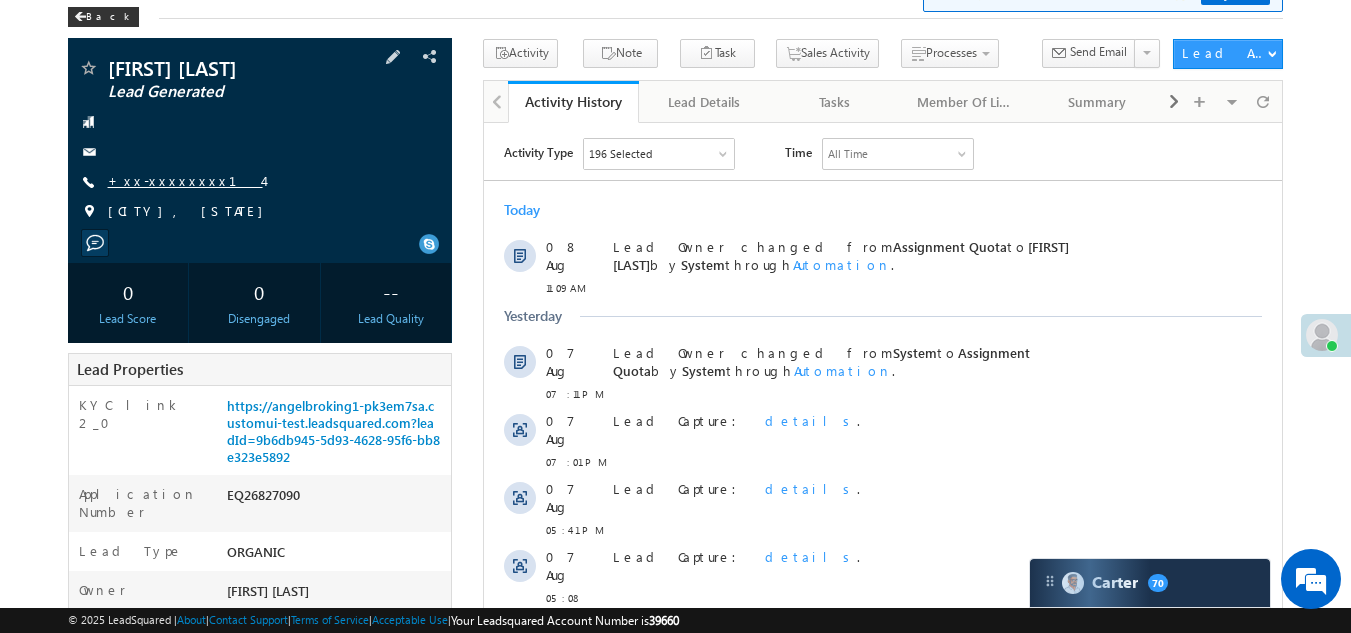 click on "+xx-xxxxxxxx14" at bounding box center [185, 180] 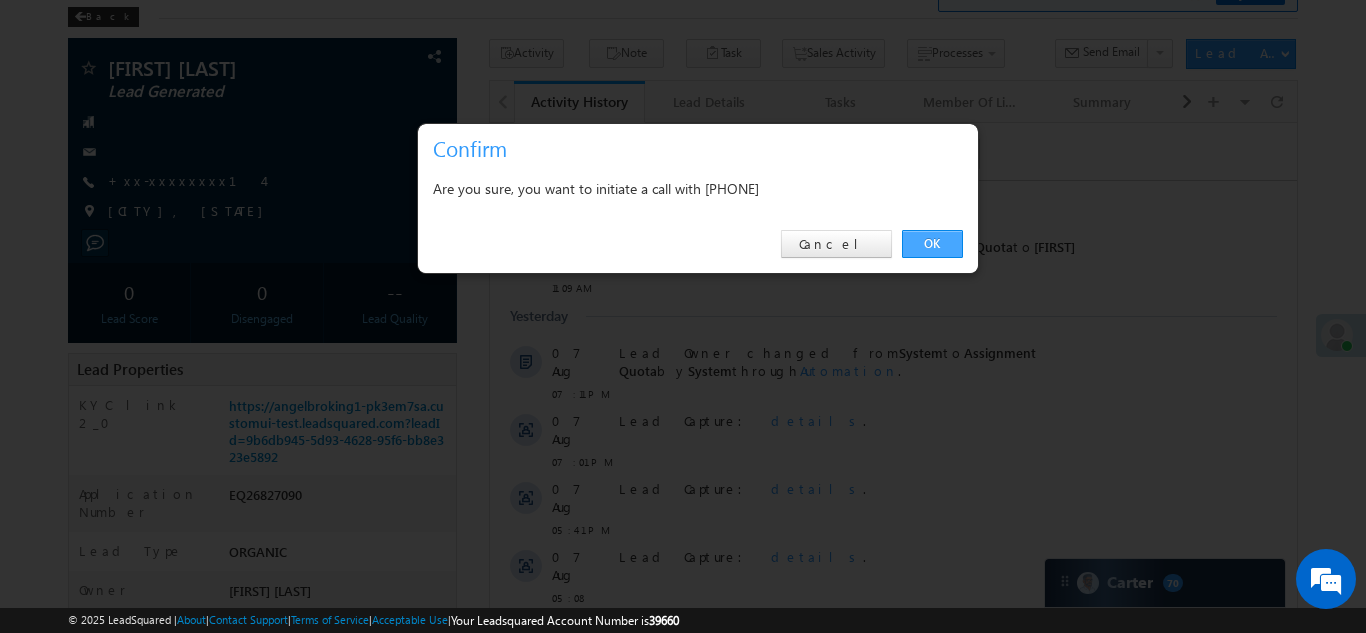 click on "OK" at bounding box center (932, 244) 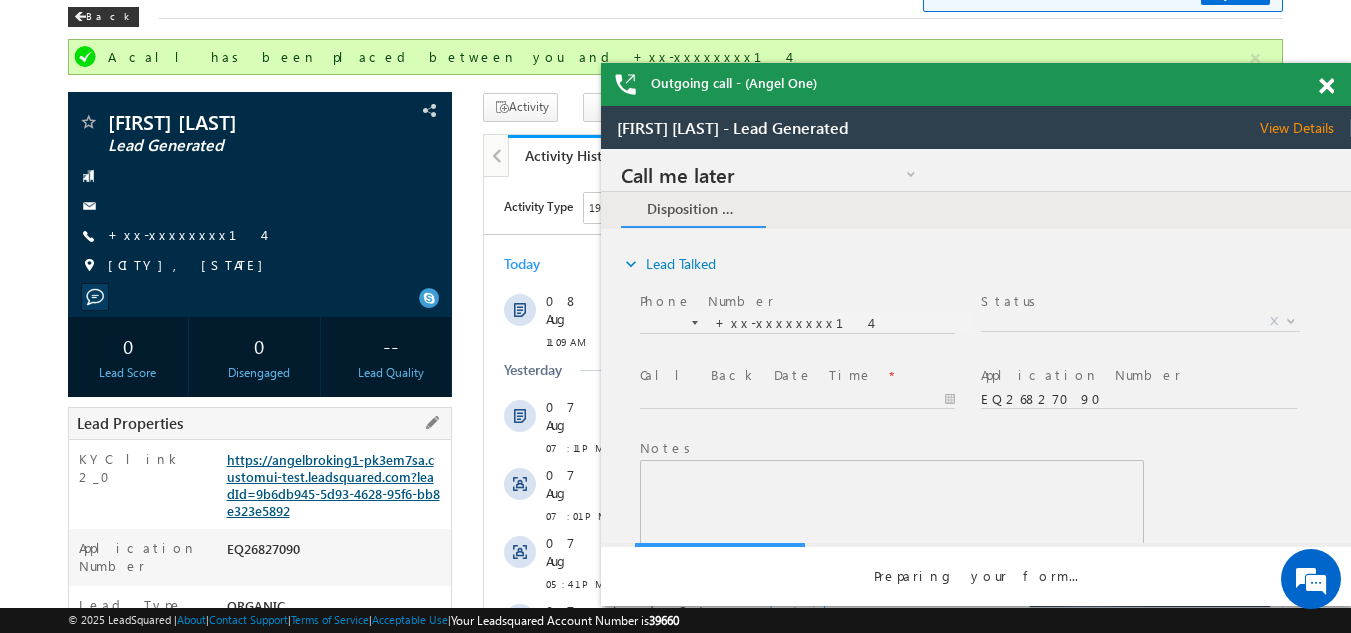 scroll, scrollTop: 0, scrollLeft: 0, axis: both 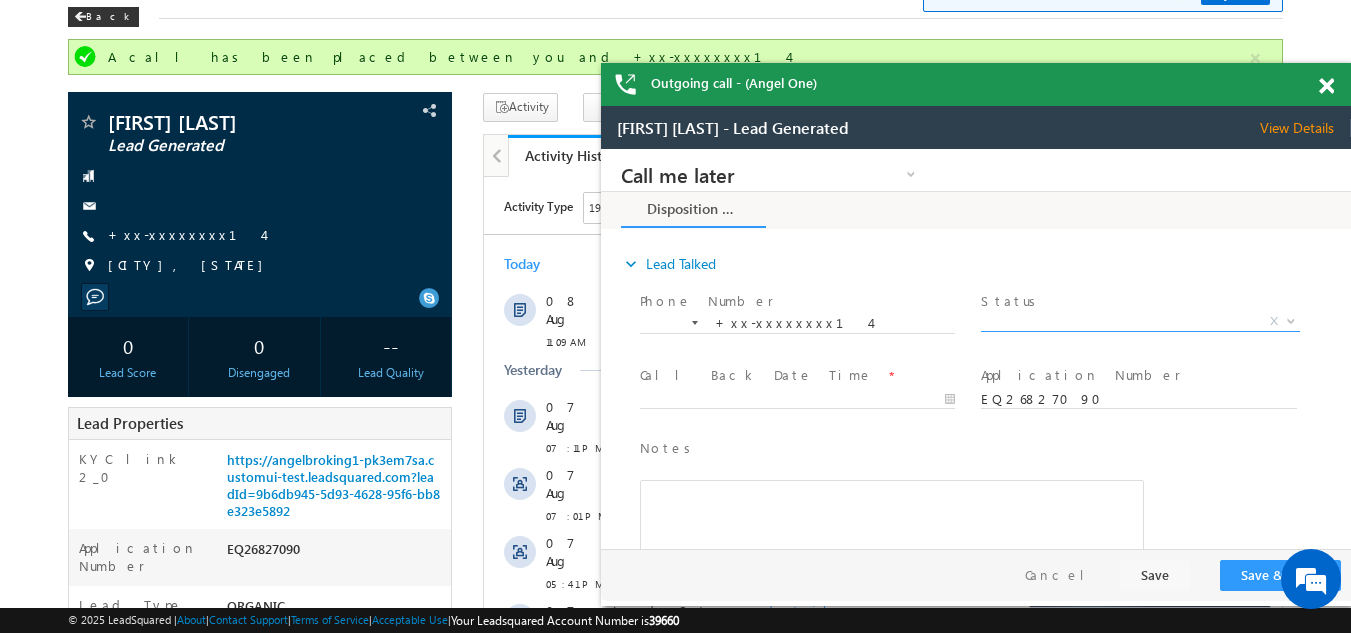 click on "X" at bounding box center [1140, 322] 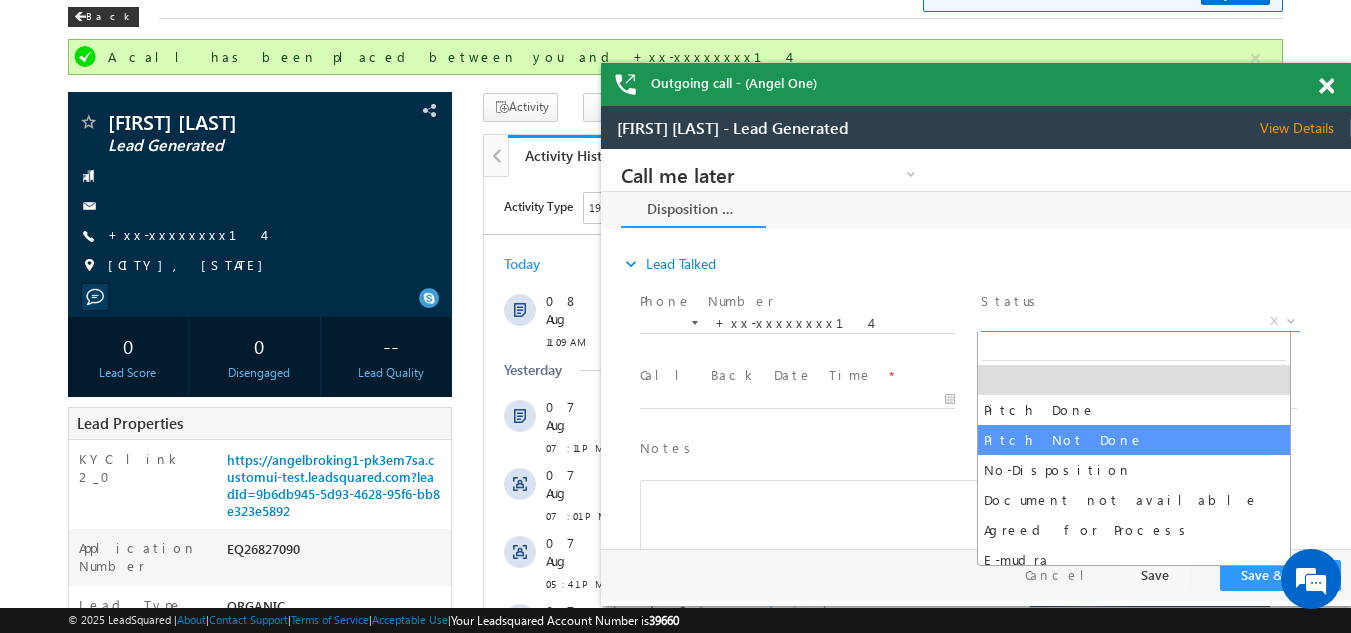 select on "Pitch Not Done" 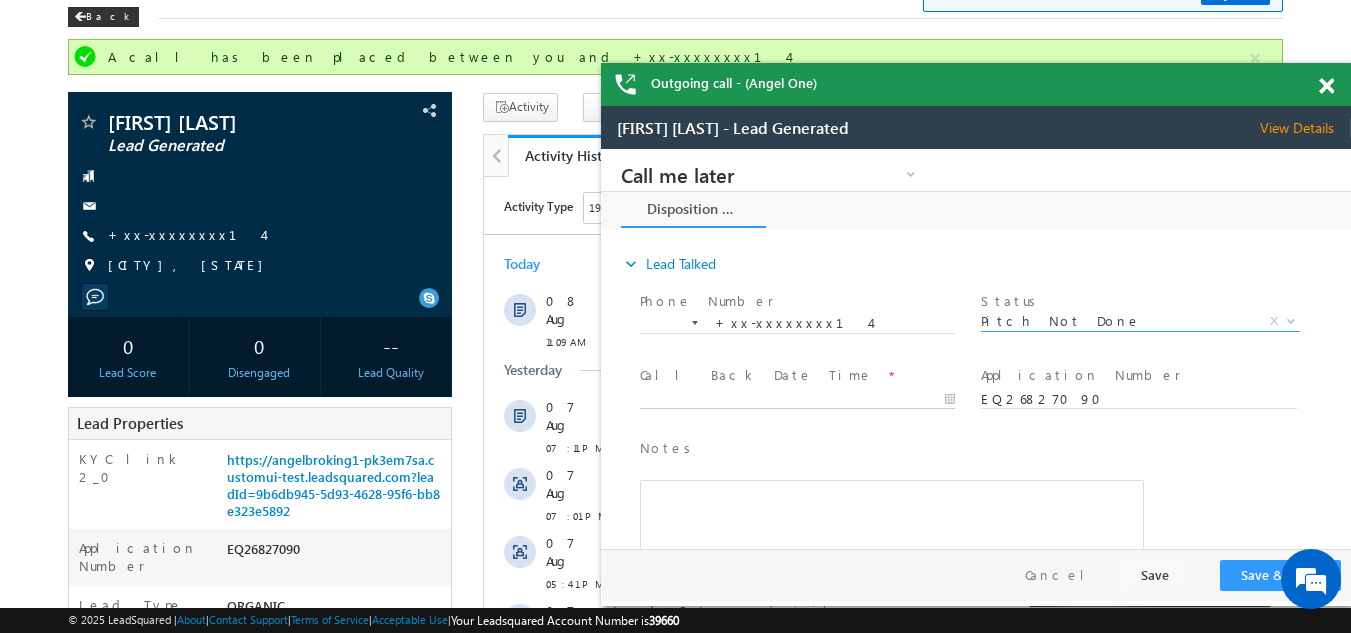 type on "[DATE] [TIME]" 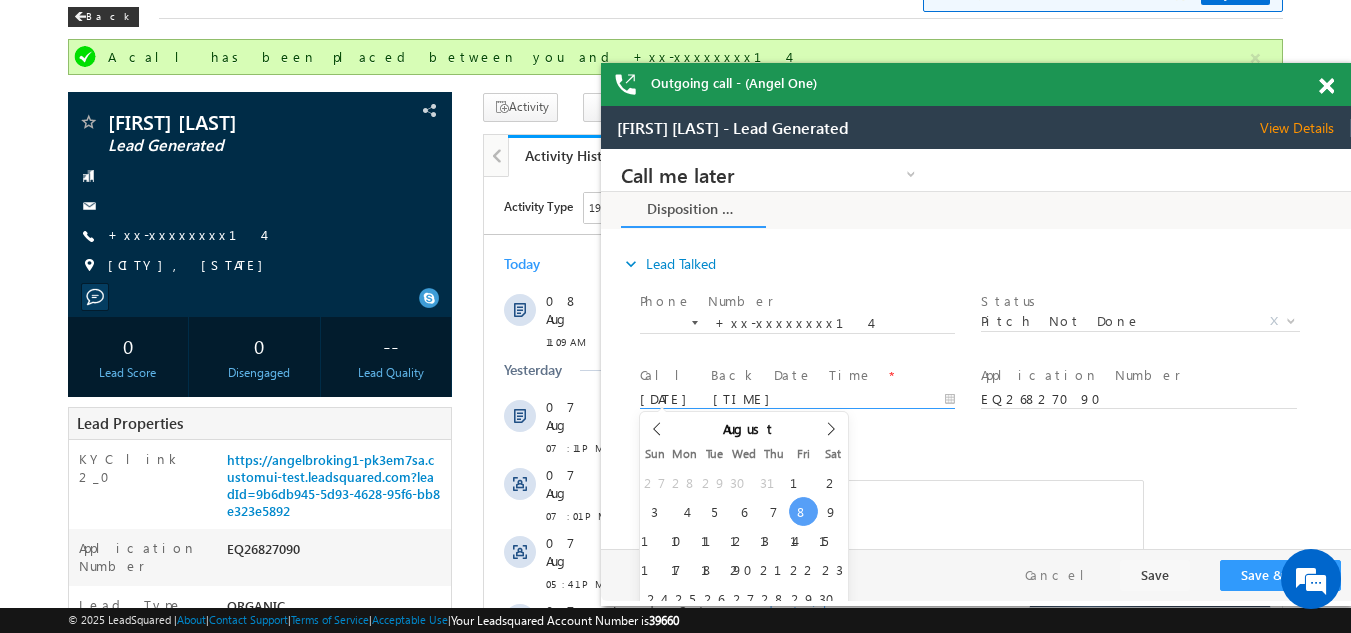 click on "[DATE] [TIME]" at bounding box center (797, 400) 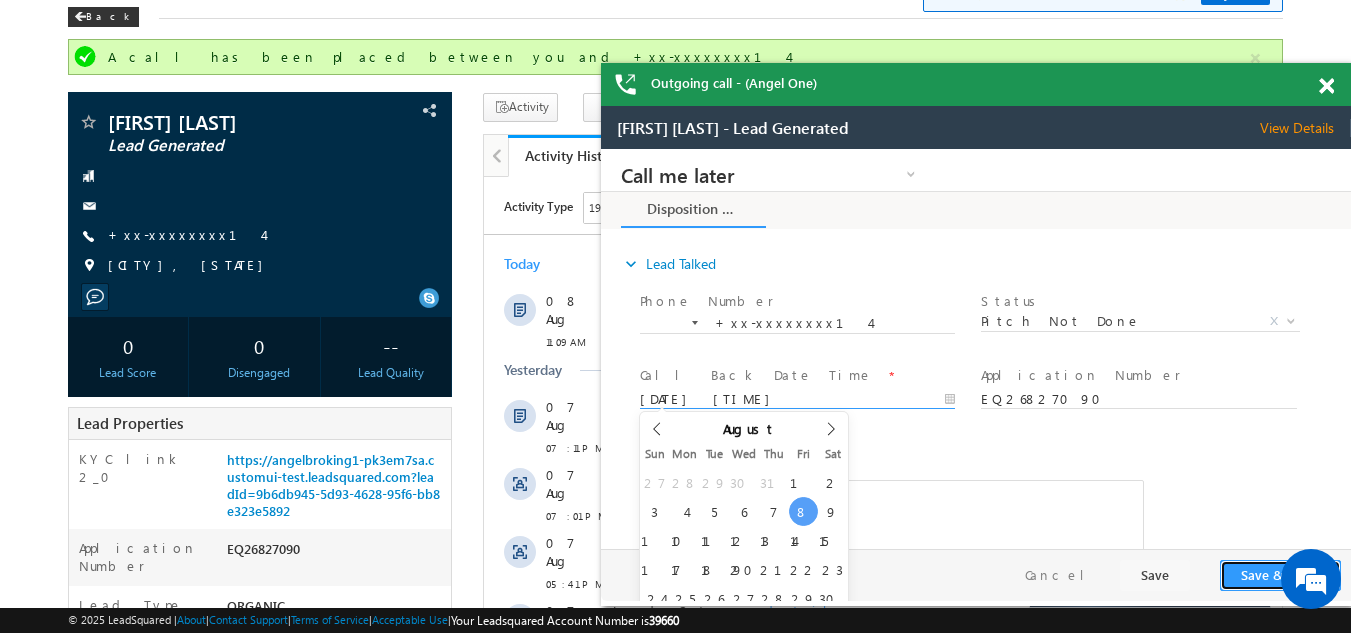 click on "Save & Close" at bounding box center (1280, 575) 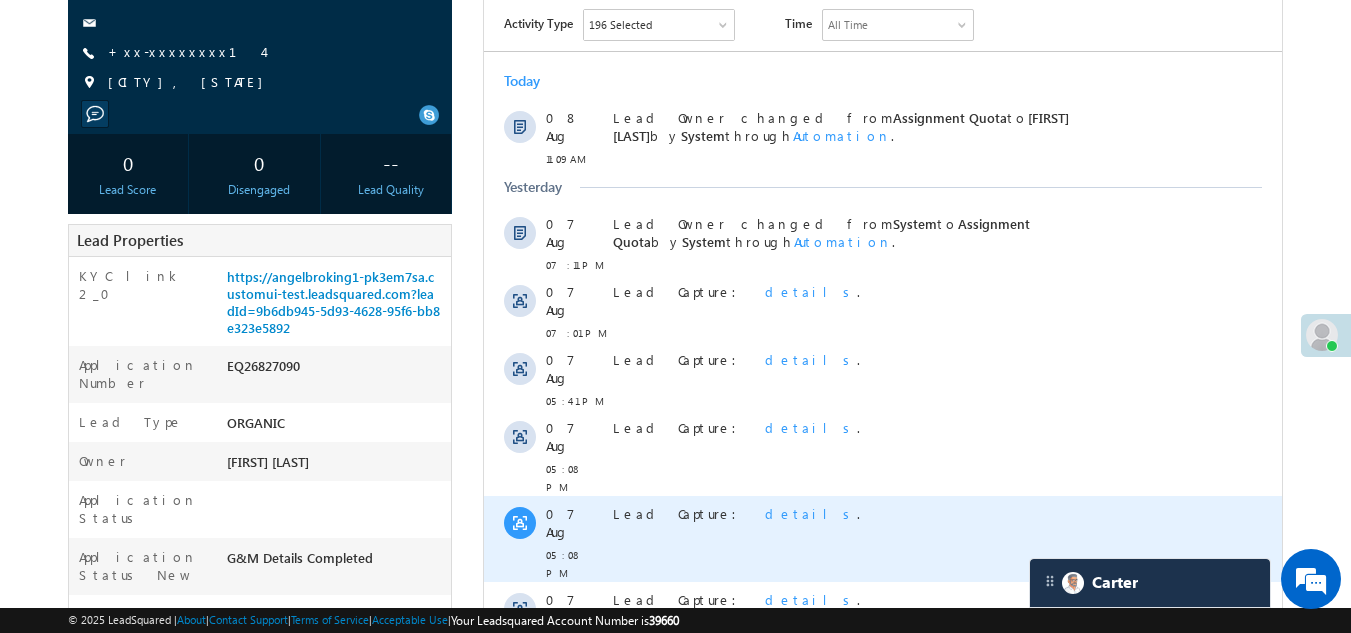scroll, scrollTop: 300, scrollLeft: 0, axis: vertical 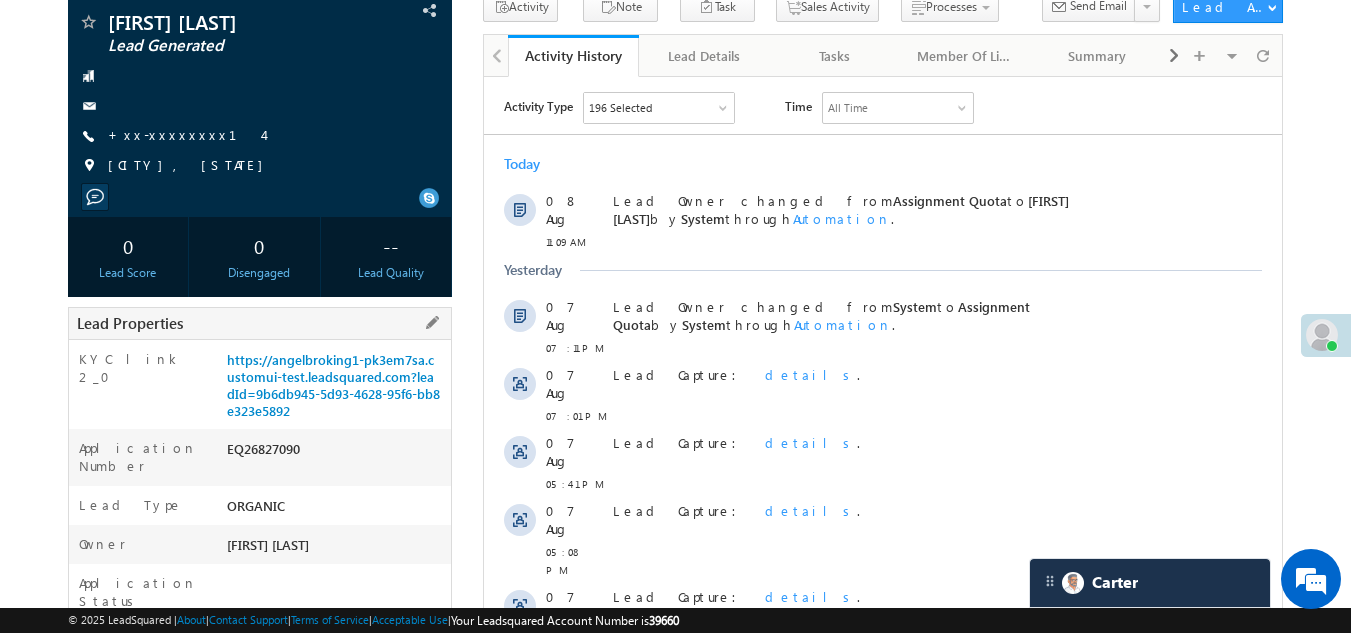 drag, startPoint x: 228, startPoint y: 448, endPoint x: 319, endPoint y: 449, distance: 91.00549 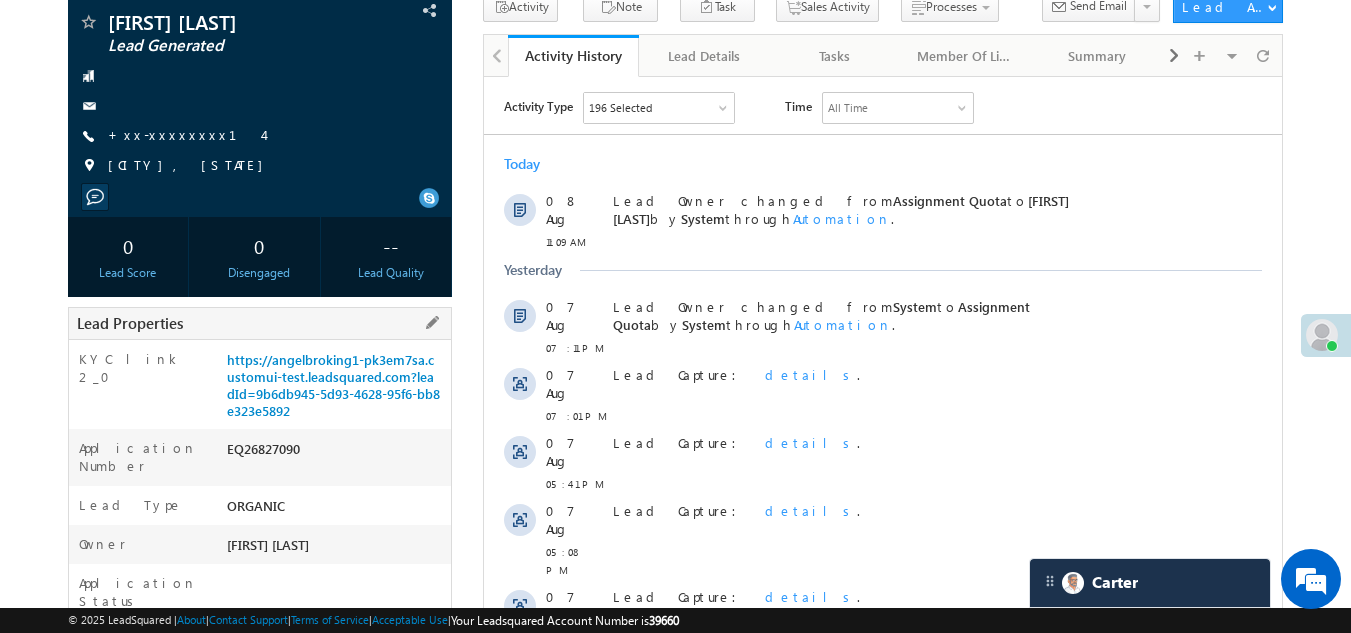 copy on "EQ26827090" 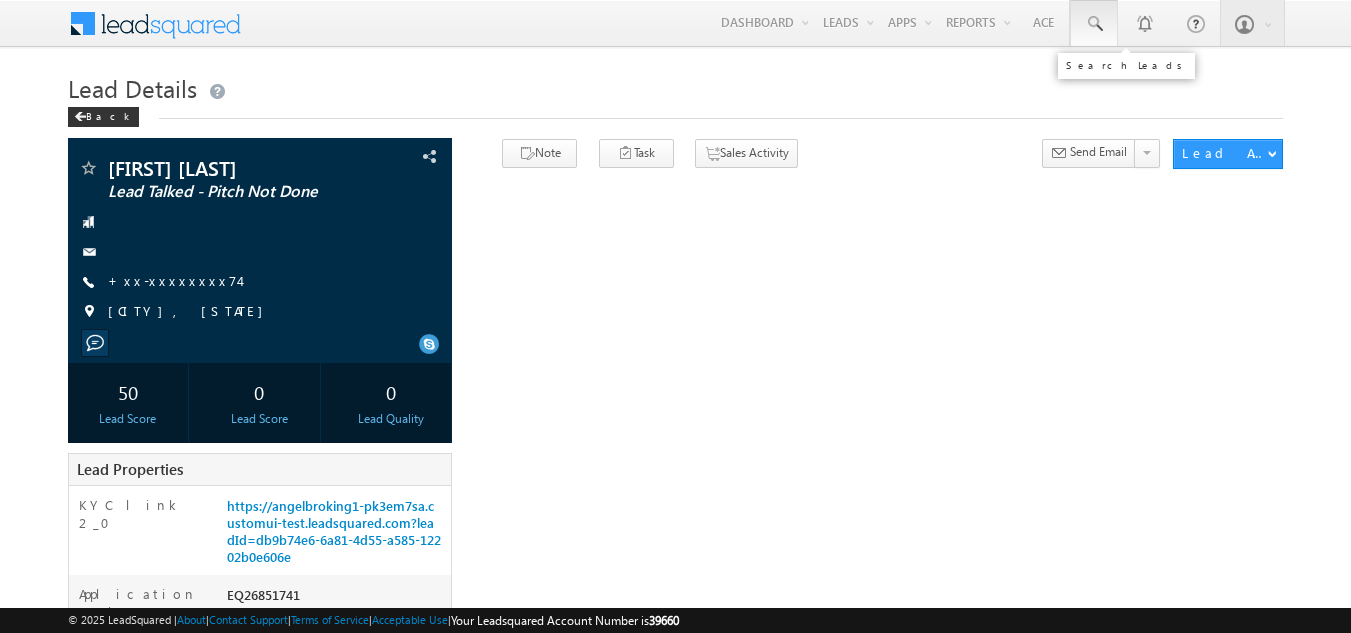 scroll, scrollTop: 0, scrollLeft: 0, axis: both 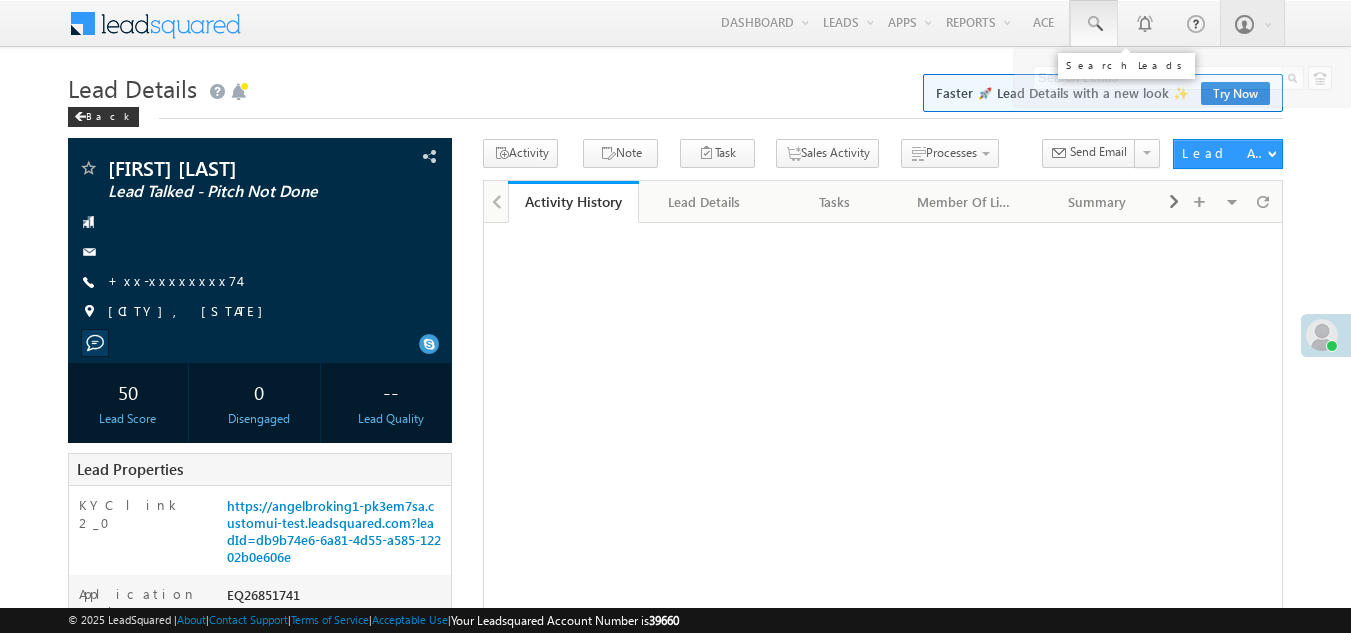 click at bounding box center (1094, 24) 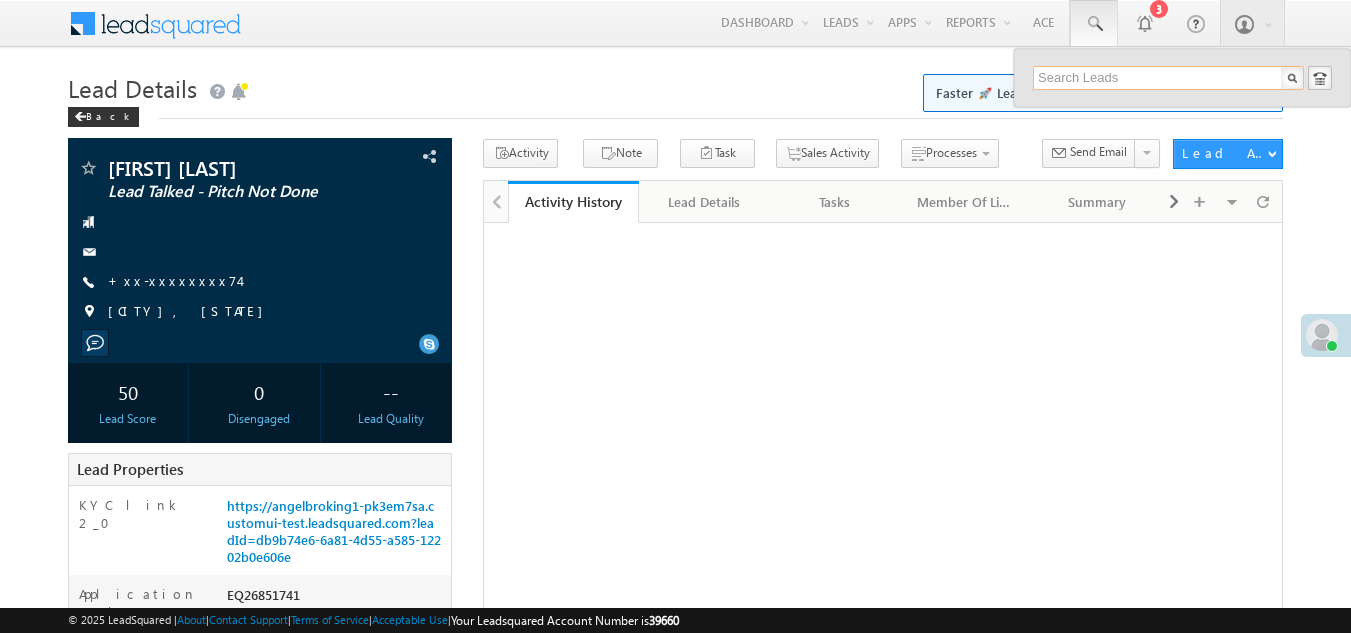 paste on "EQ26738720" 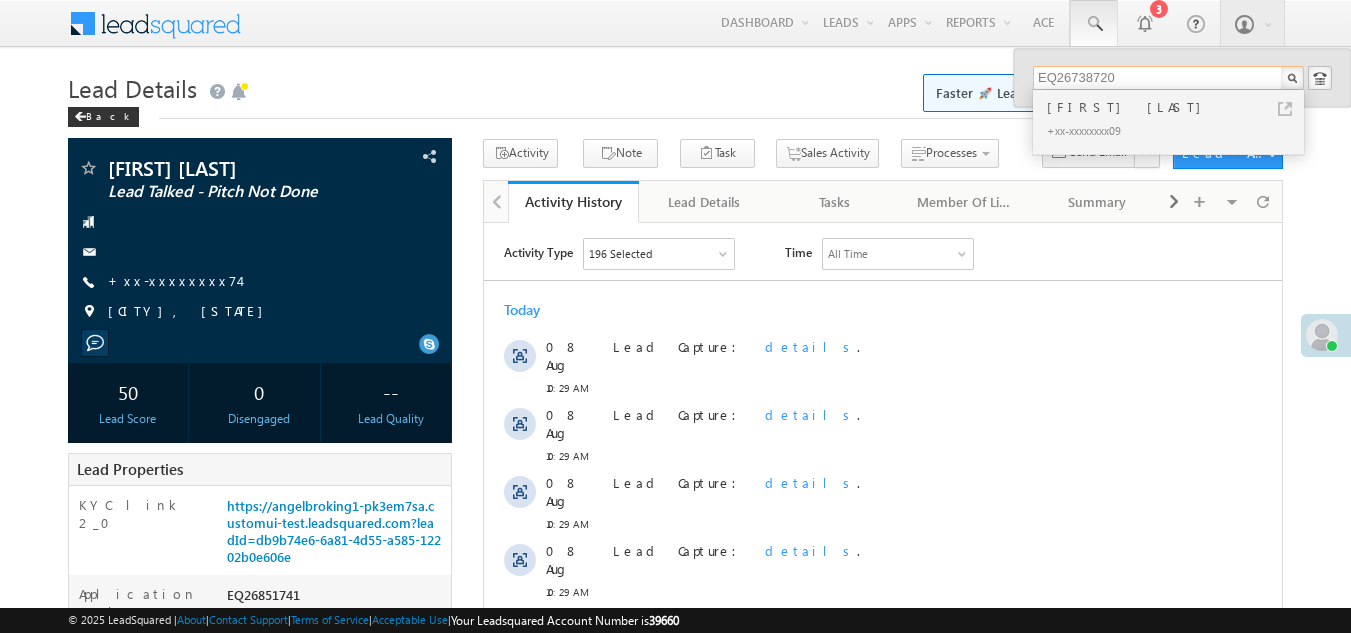 scroll, scrollTop: 0, scrollLeft: 0, axis: both 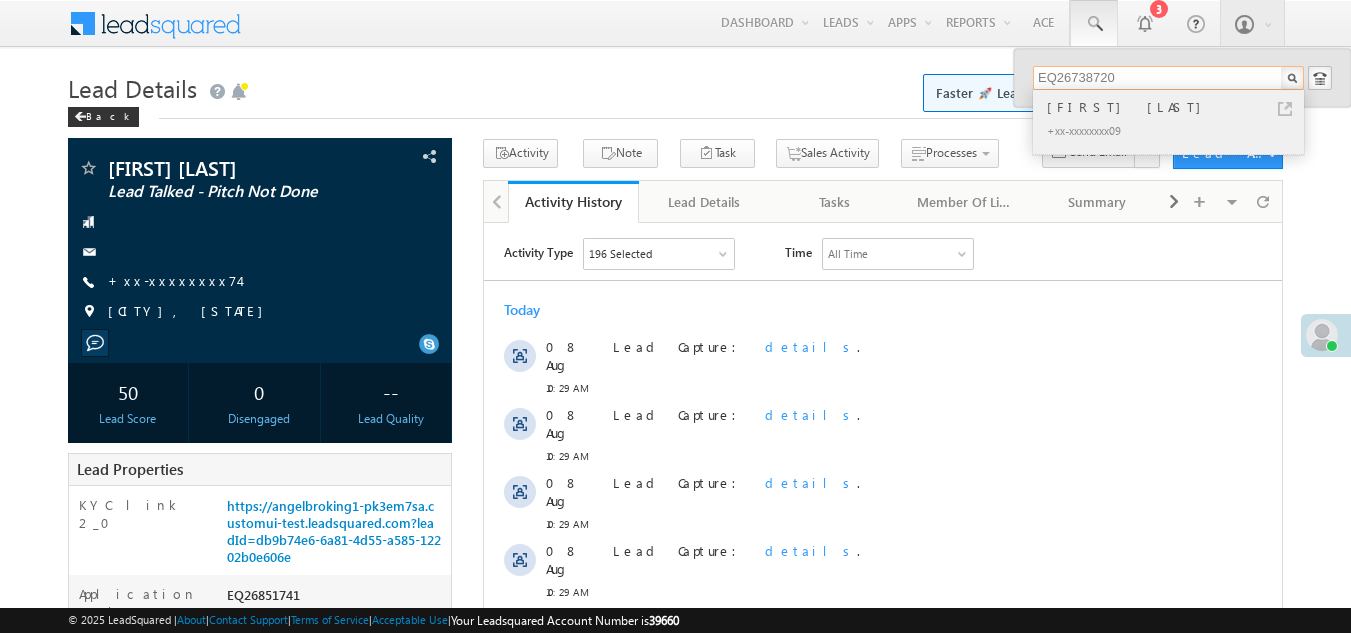 type on "EQ26738720" 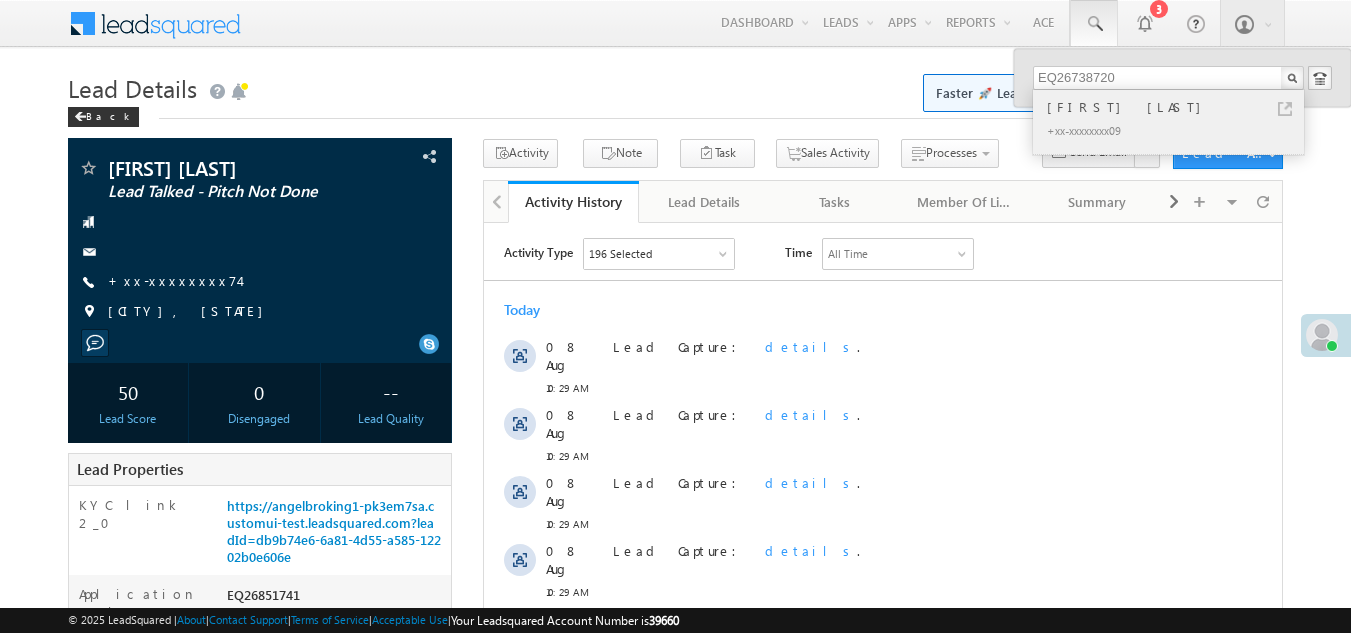 click on "[FIRST] [LAST]" at bounding box center (1177, 107) 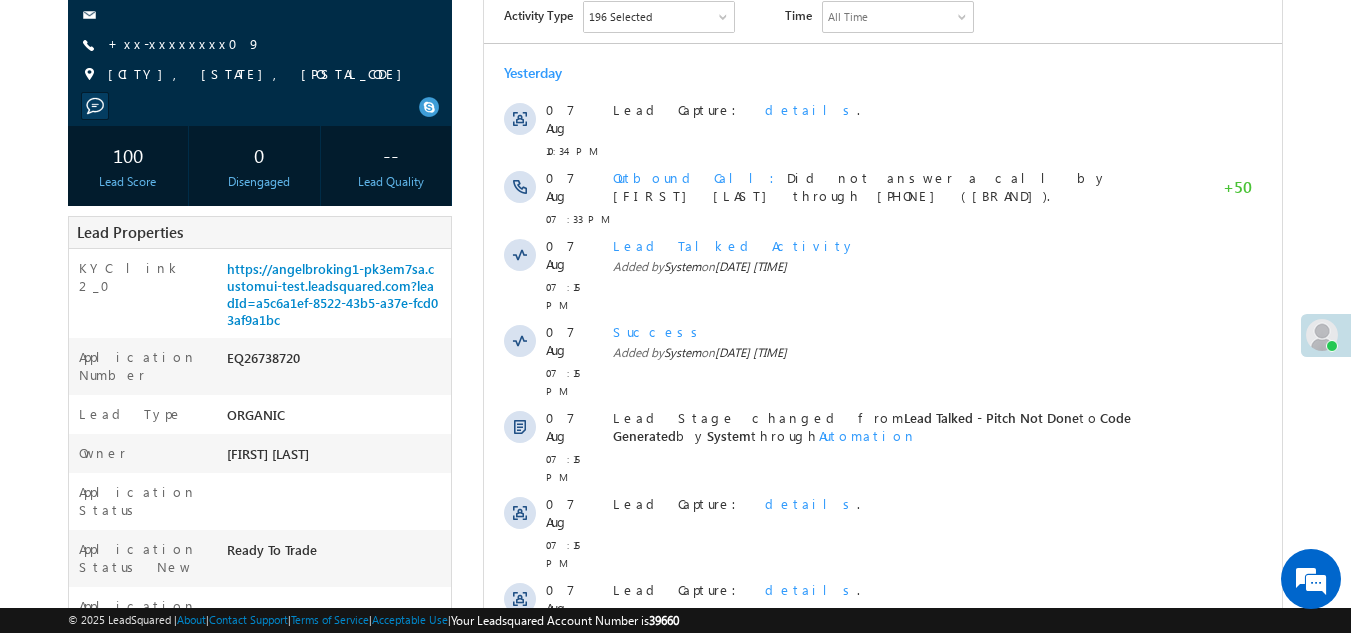 scroll, scrollTop: 500, scrollLeft: 0, axis: vertical 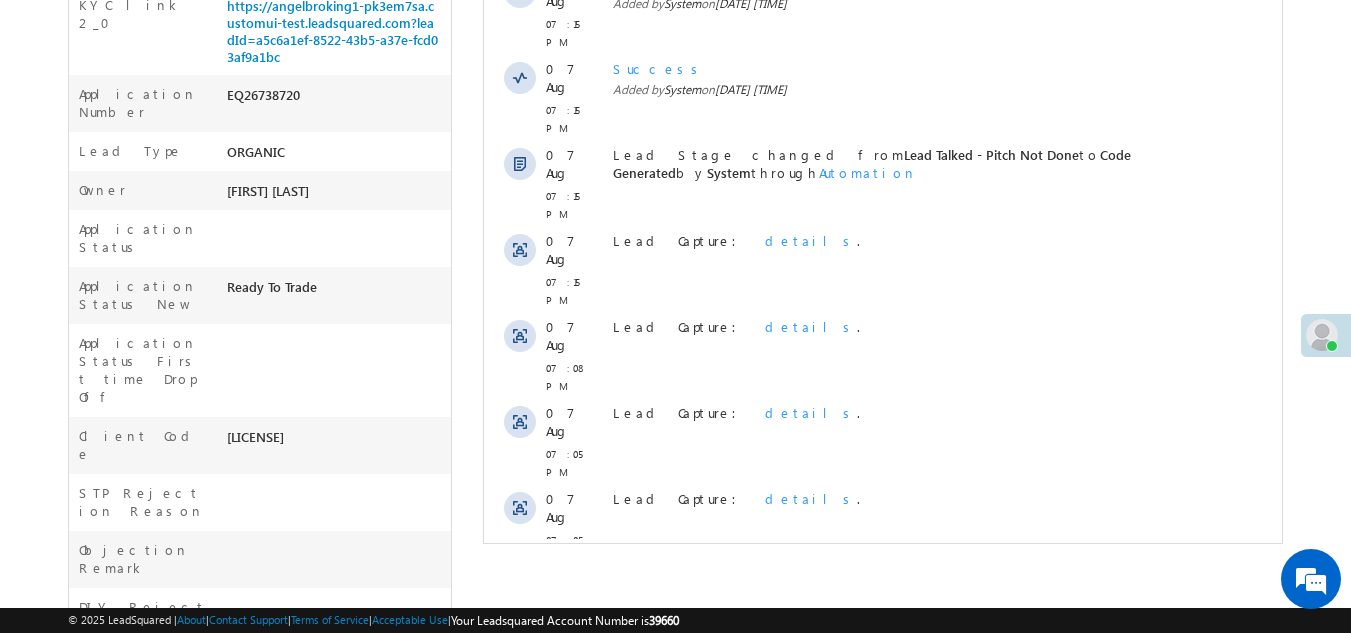 click on "Show More" at bounding box center [883, 688] 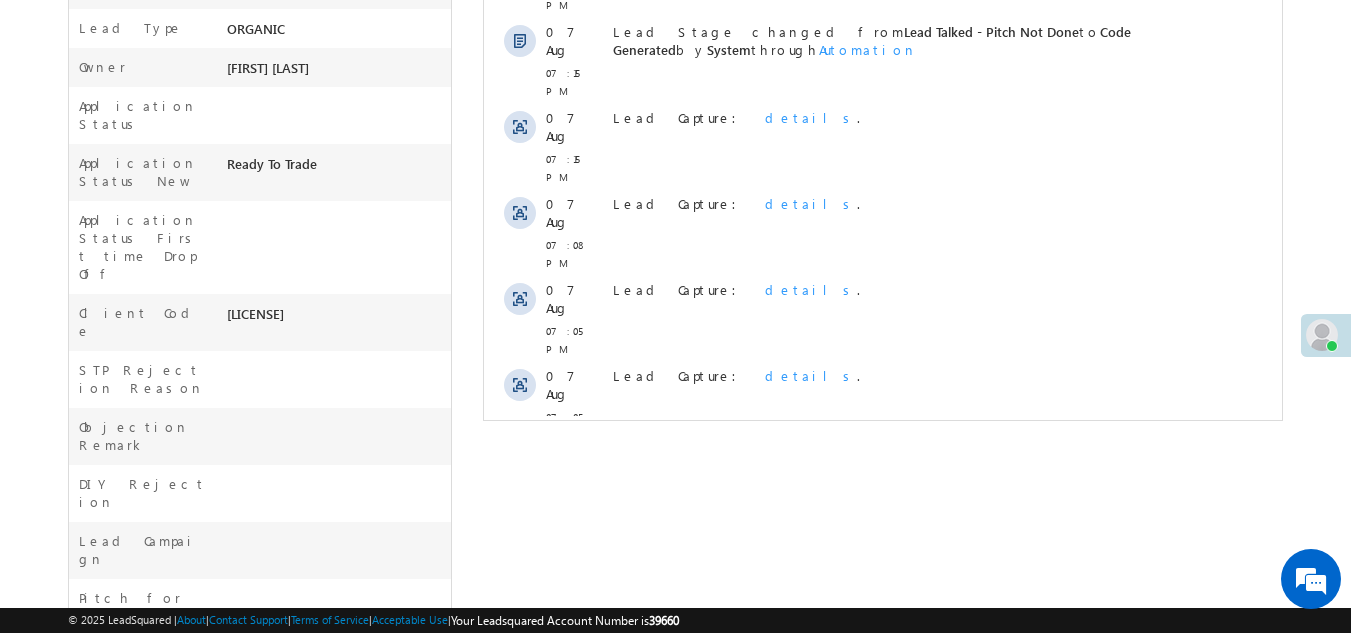 scroll, scrollTop: 858, scrollLeft: 0, axis: vertical 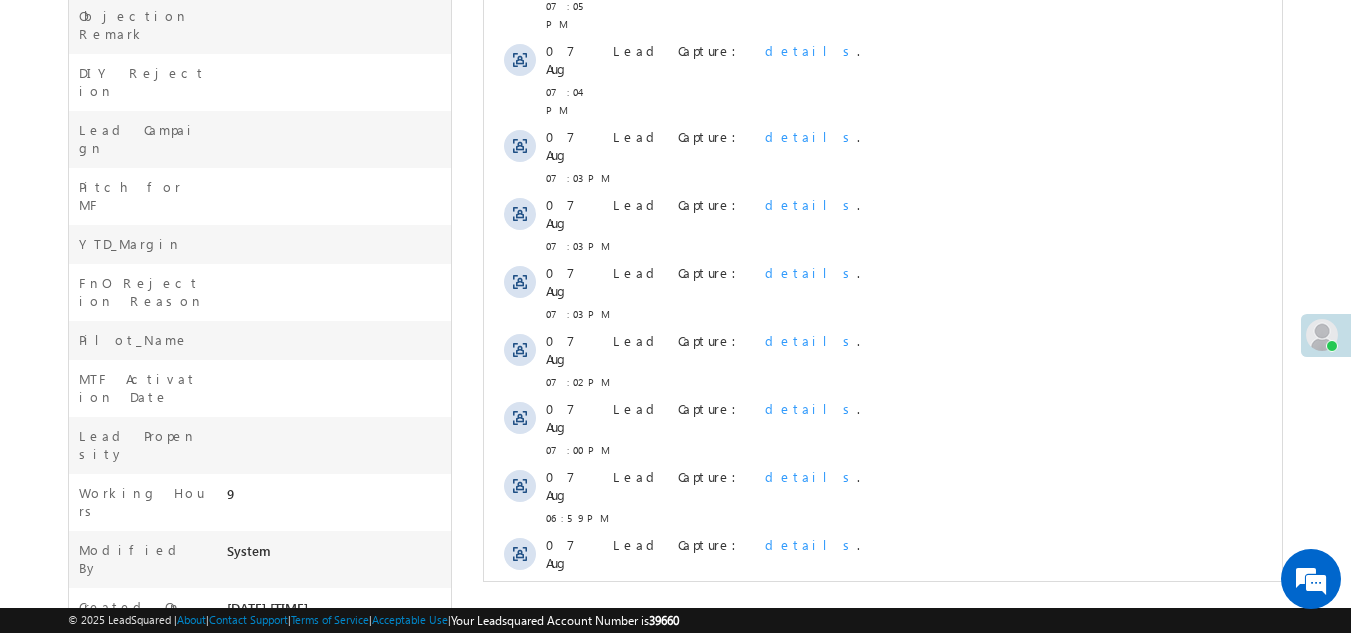 click on "Show More" at bounding box center (883, 852) 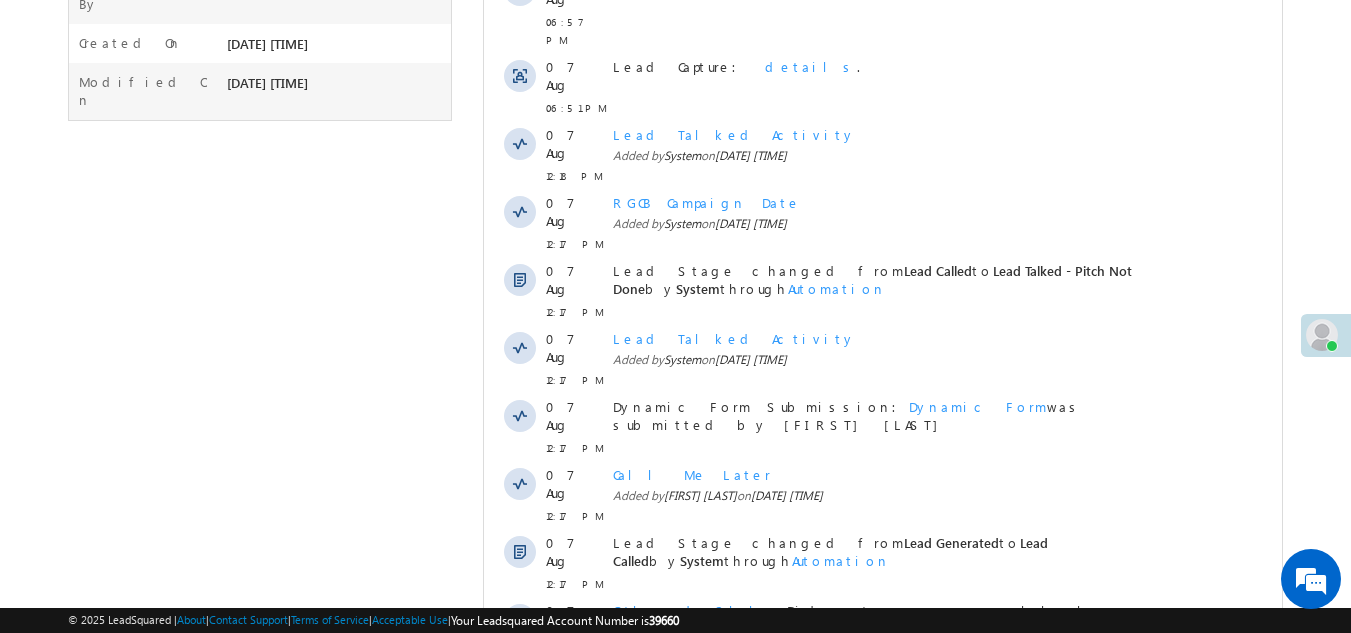 scroll, scrollTop: 1634, scrollLeft: 0, axis: vertical 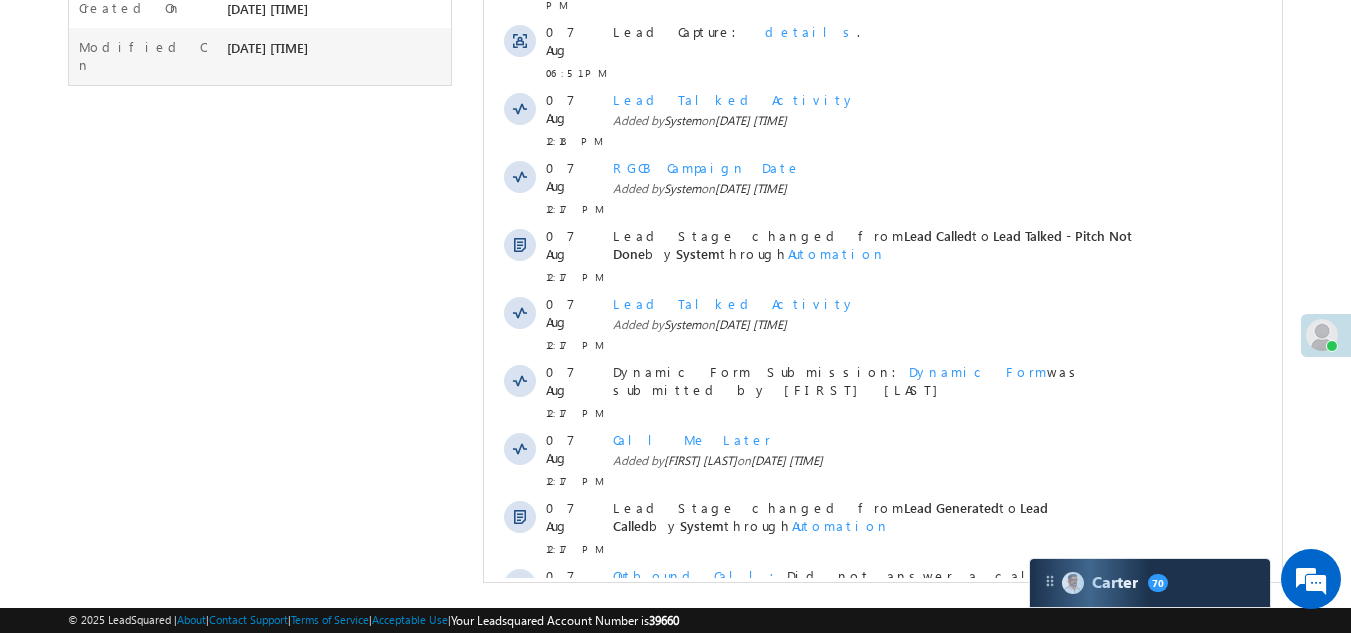 click on "Show More" at bounding box center (883, 933) 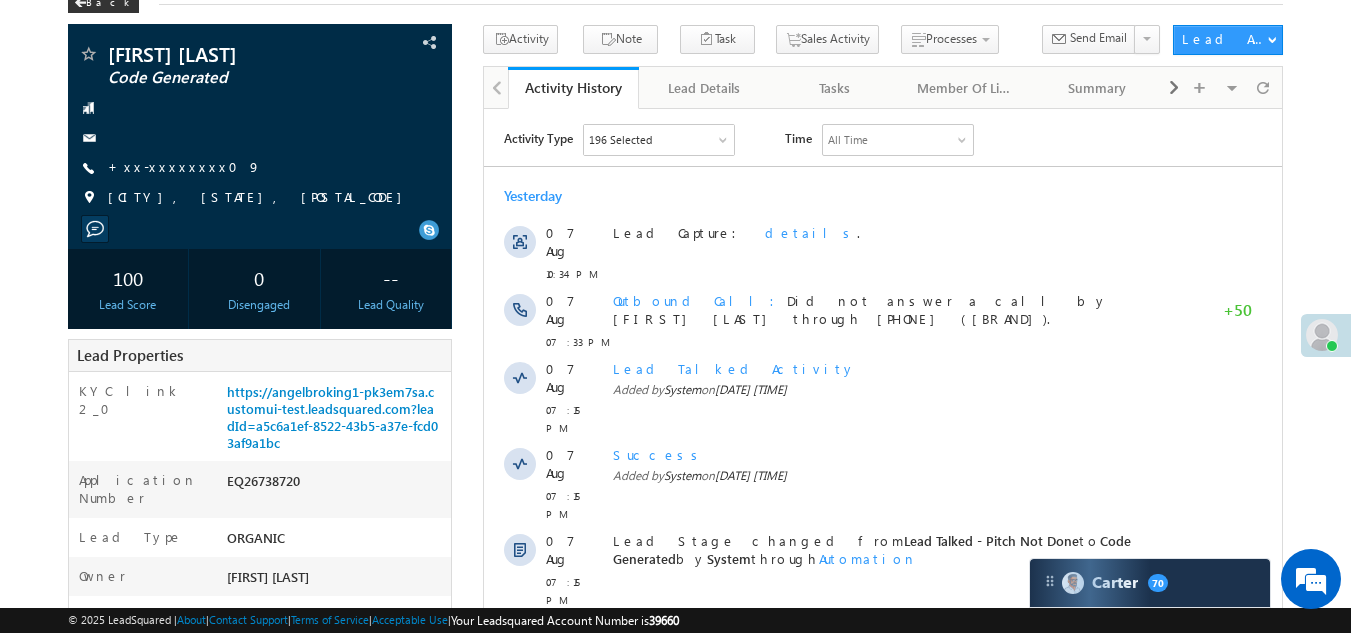 scroll, scrollTop: 0, scrollLeft: 0, axis: both 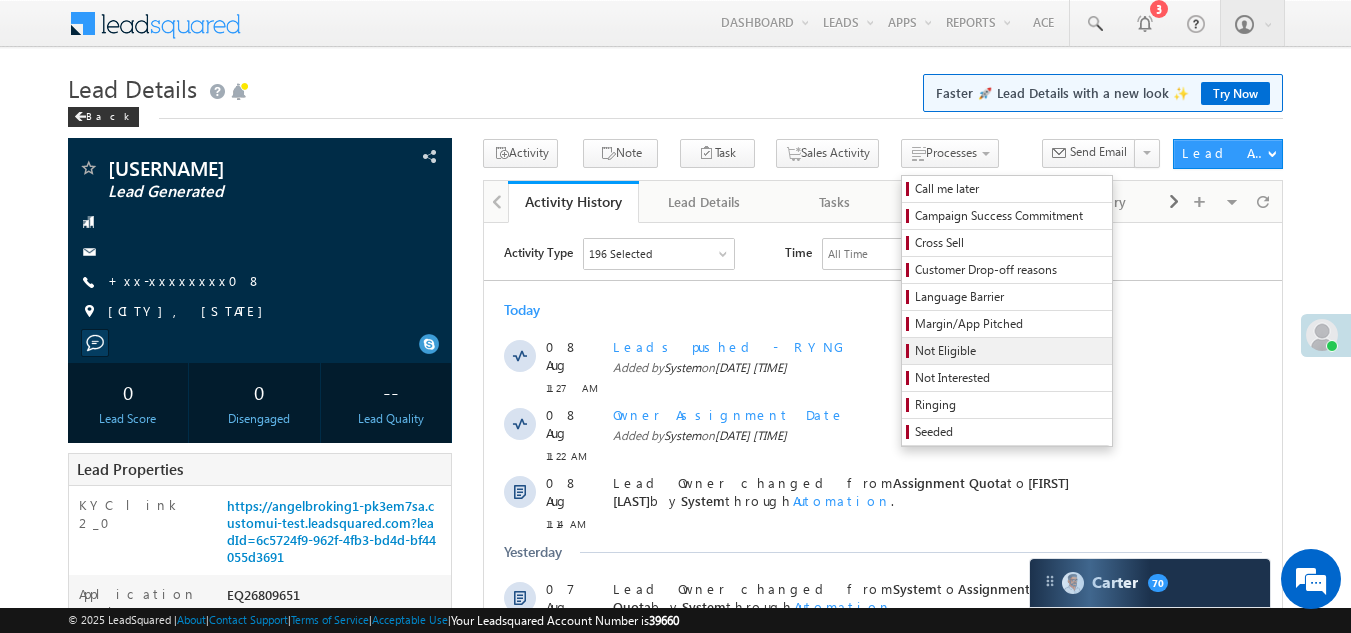 click on "Not Eligible" at bounding box center (1010, 351) 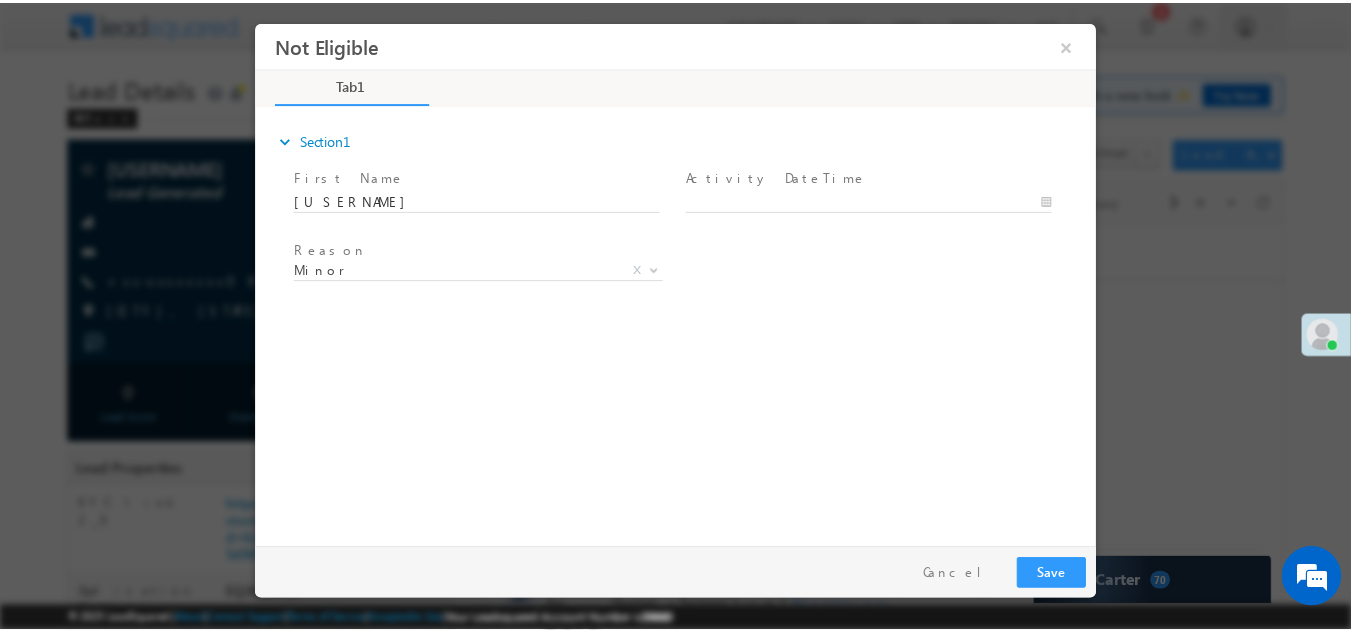 scroll, scrollTop: 0, scrollLeft: 0, axis: both 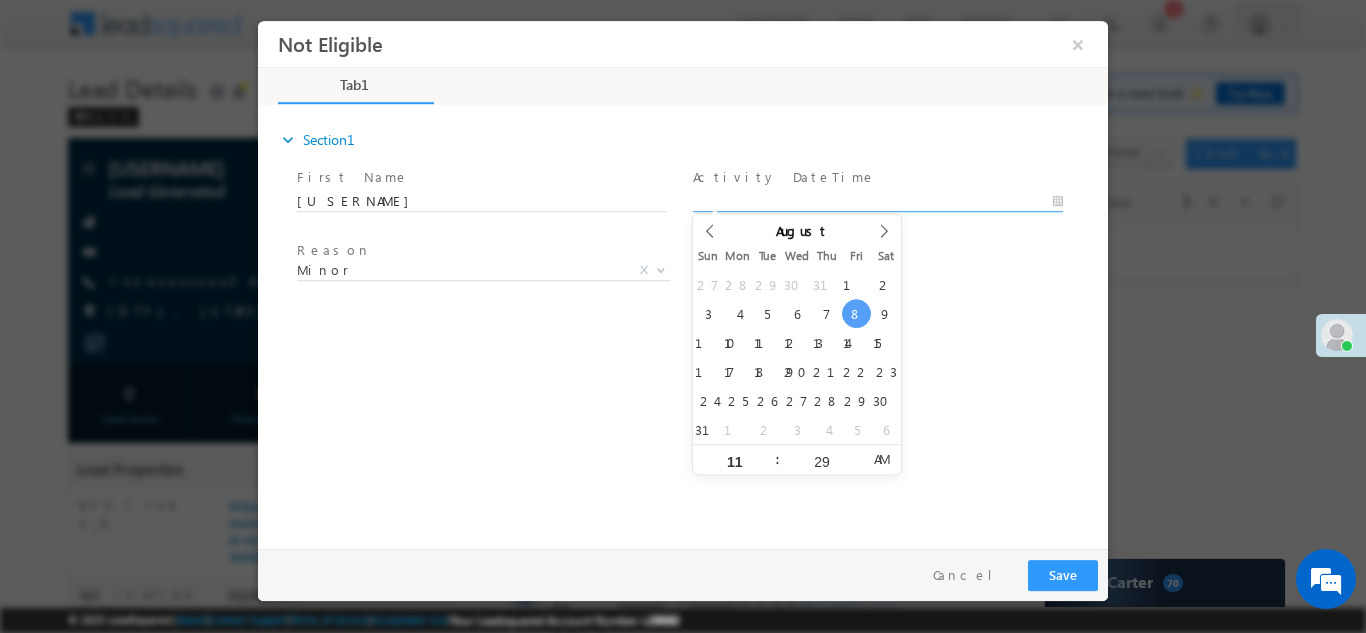 type on "[DATE] [TIME]" 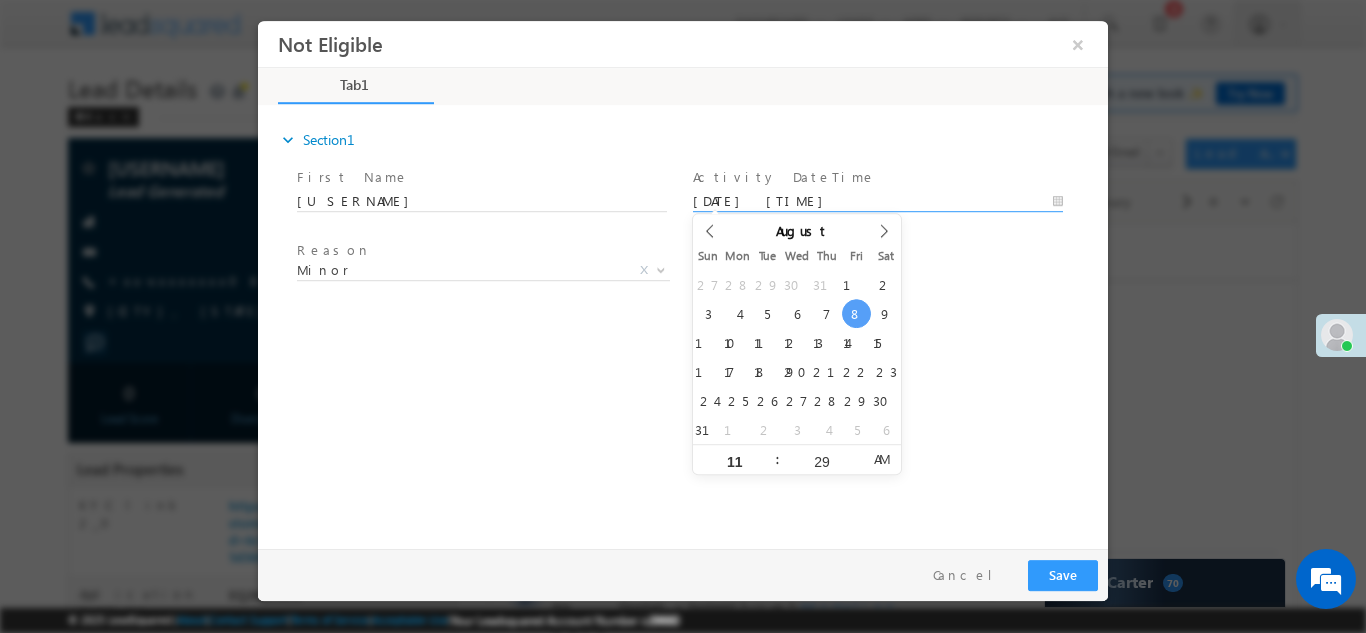 click on "[DATE] [TIME]" at bounding box center [878, 201] 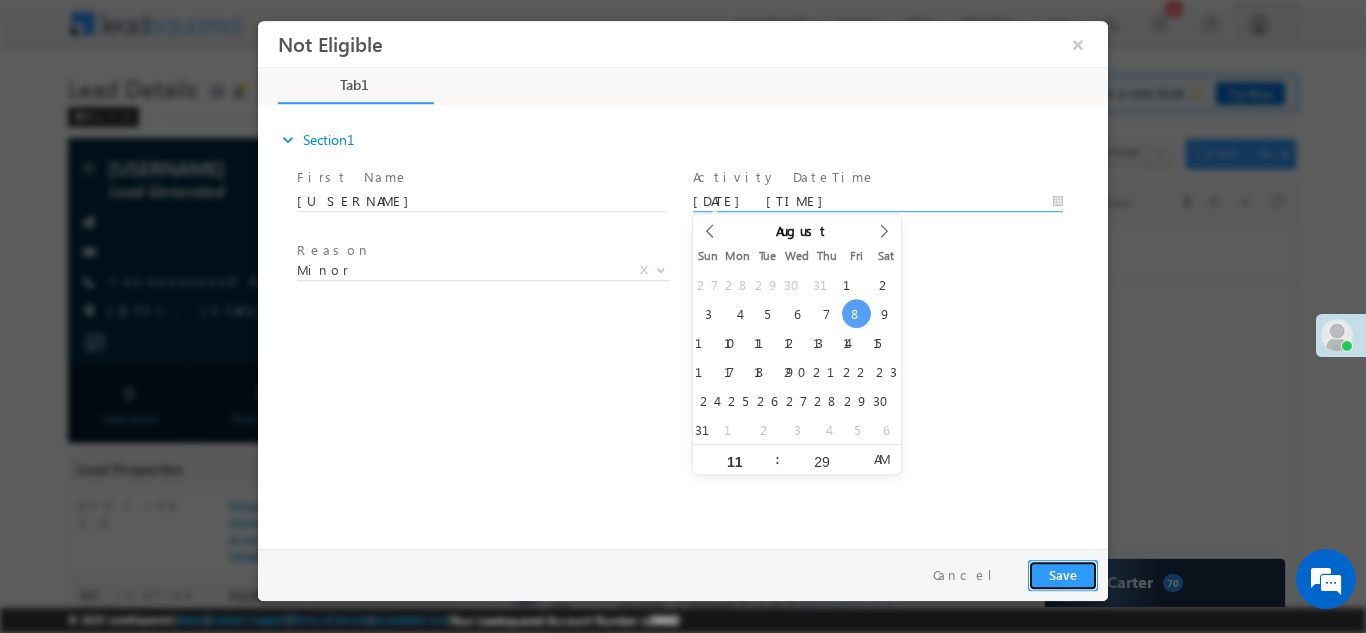 click on "Save" at bounding box center (1063, 574) 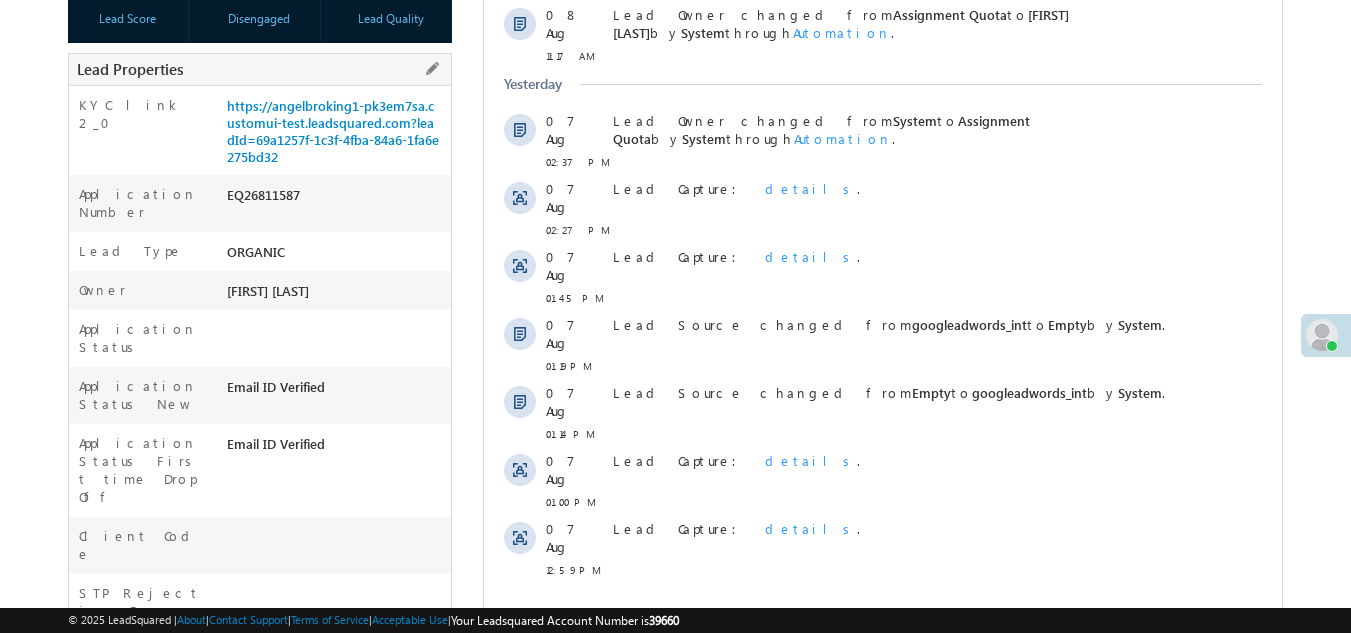 scroll, scrollTop: 0, scrollLeft: 0, axis: both 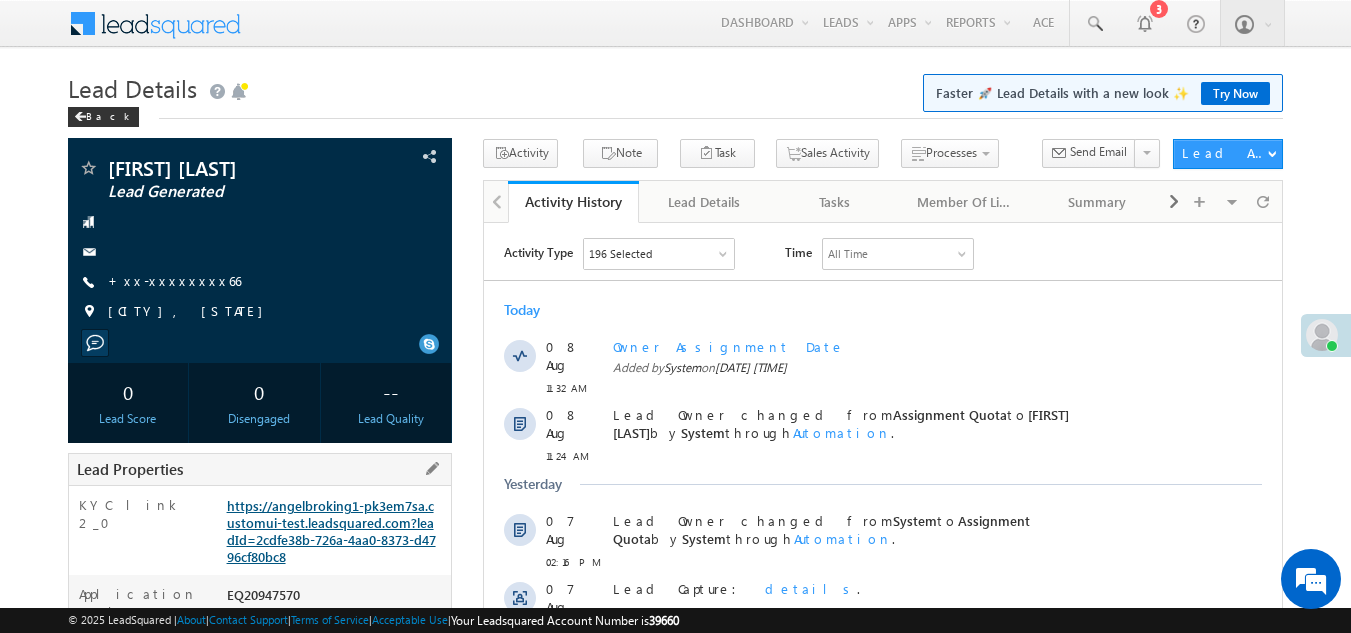 click on "https://angelbroking1-pk3em7sa.customui-test.leadsquared.com?leadId=2cdfe38b-726a-4aa0-8373-d4796cf80bc8" at bounding box center (331, 531) 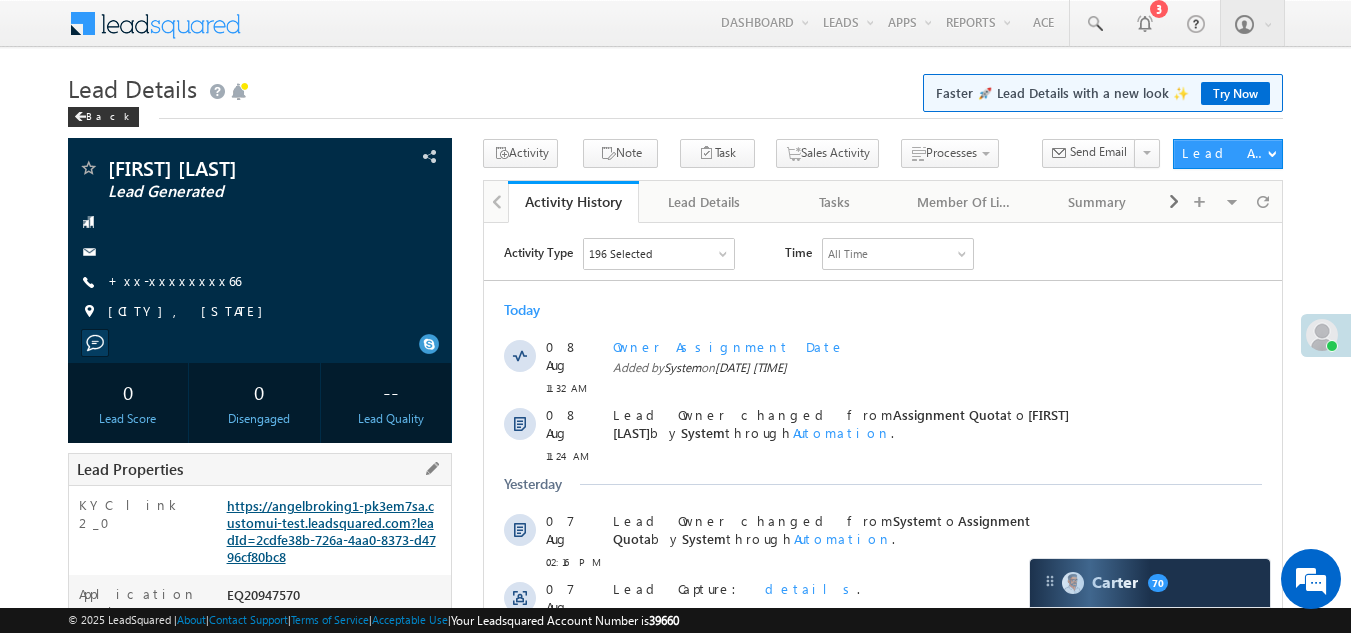 scroll, scrollTop: 0, scrollLeft: 0, axis: both 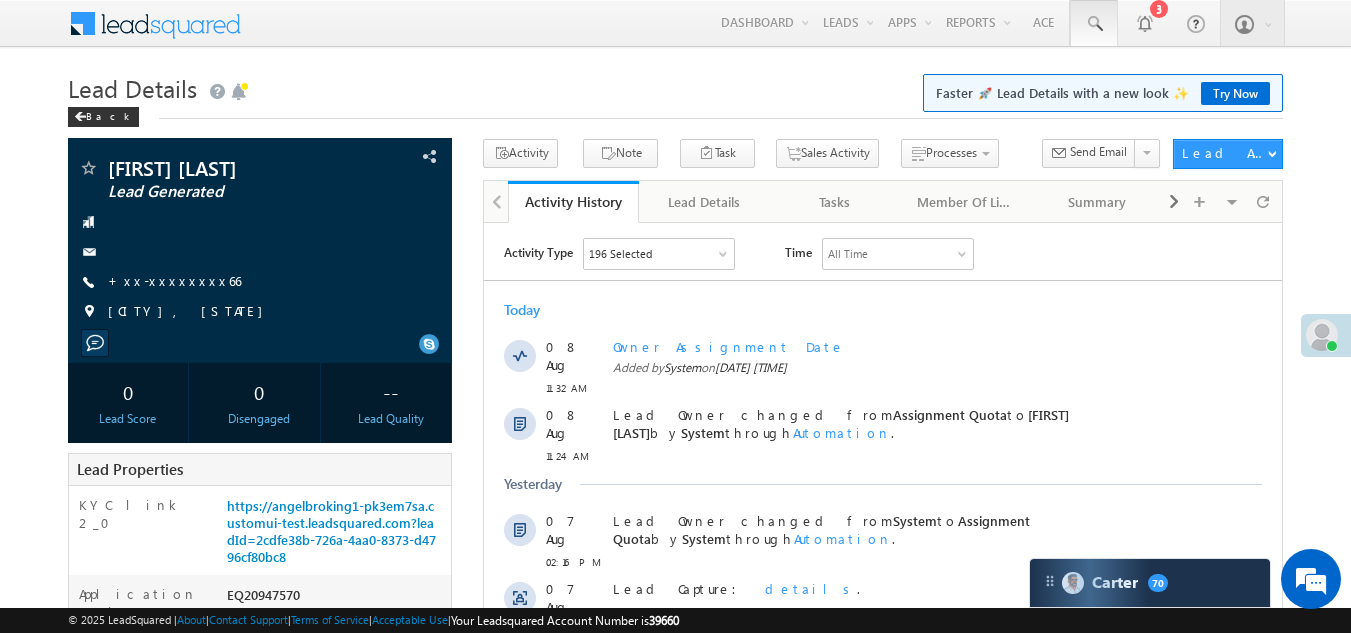 click at bounding box center (1094, 24) 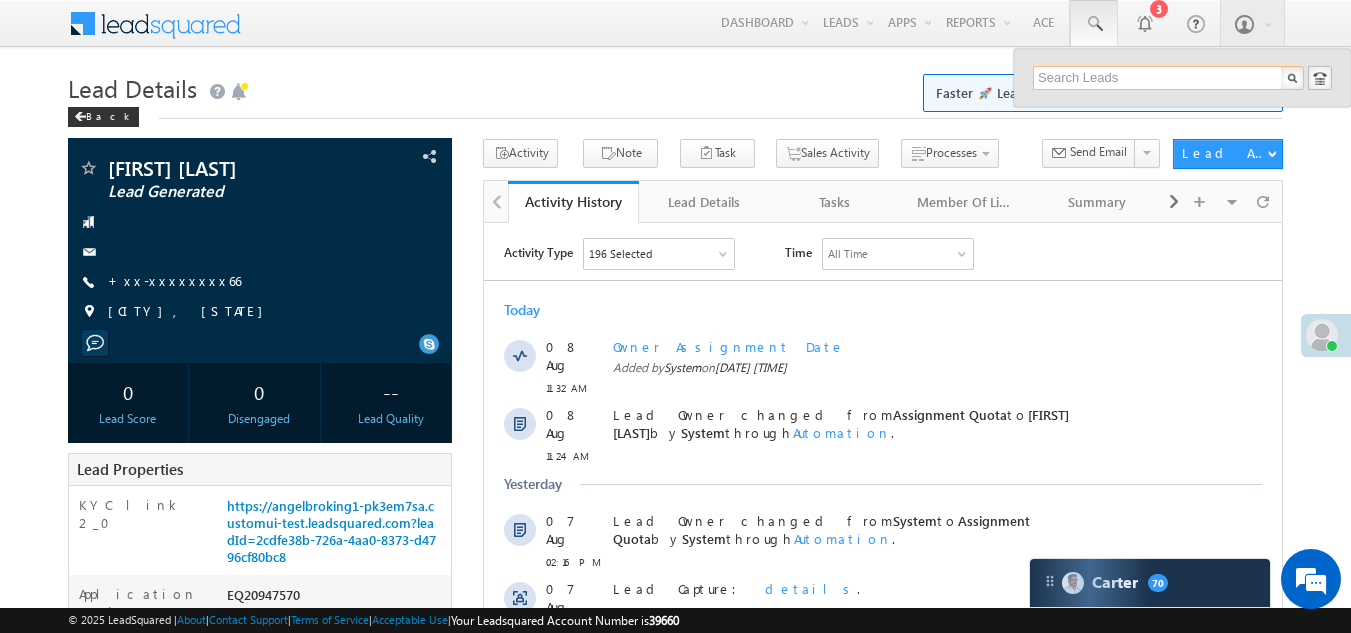 paste on "EQ26717430" 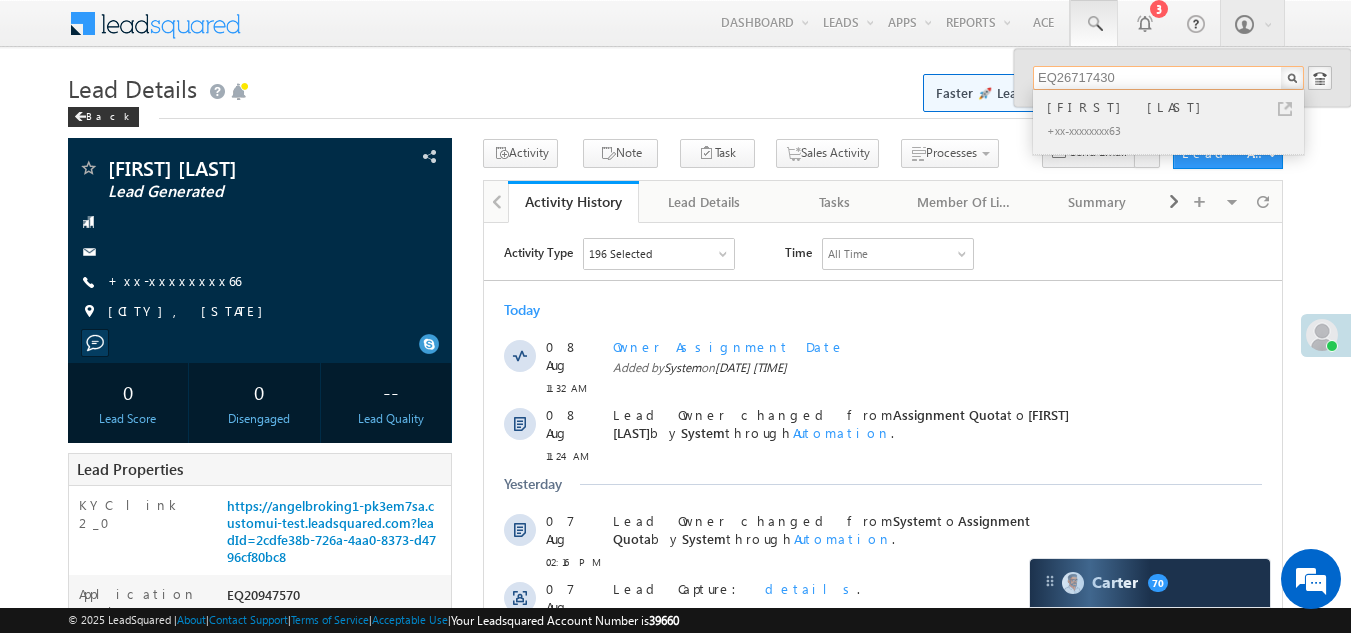 type on "EQ26717430" 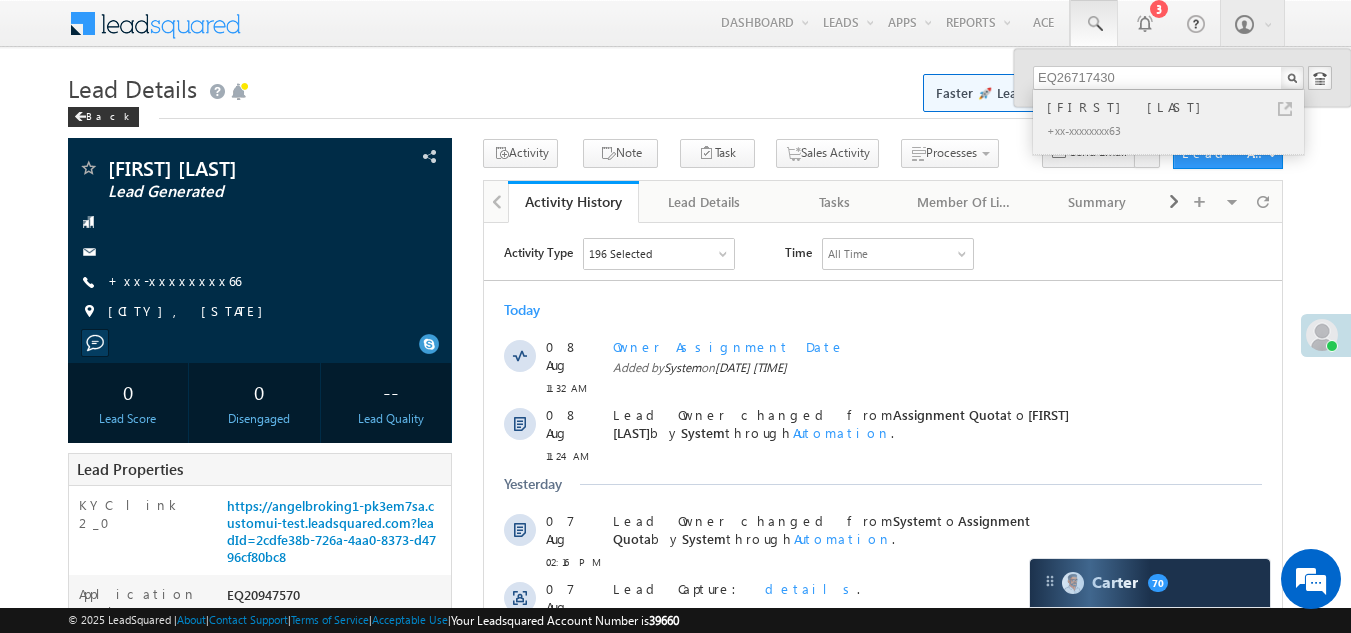 click on "[FIRST] [LAST]" at bounding box center [1177, 107] 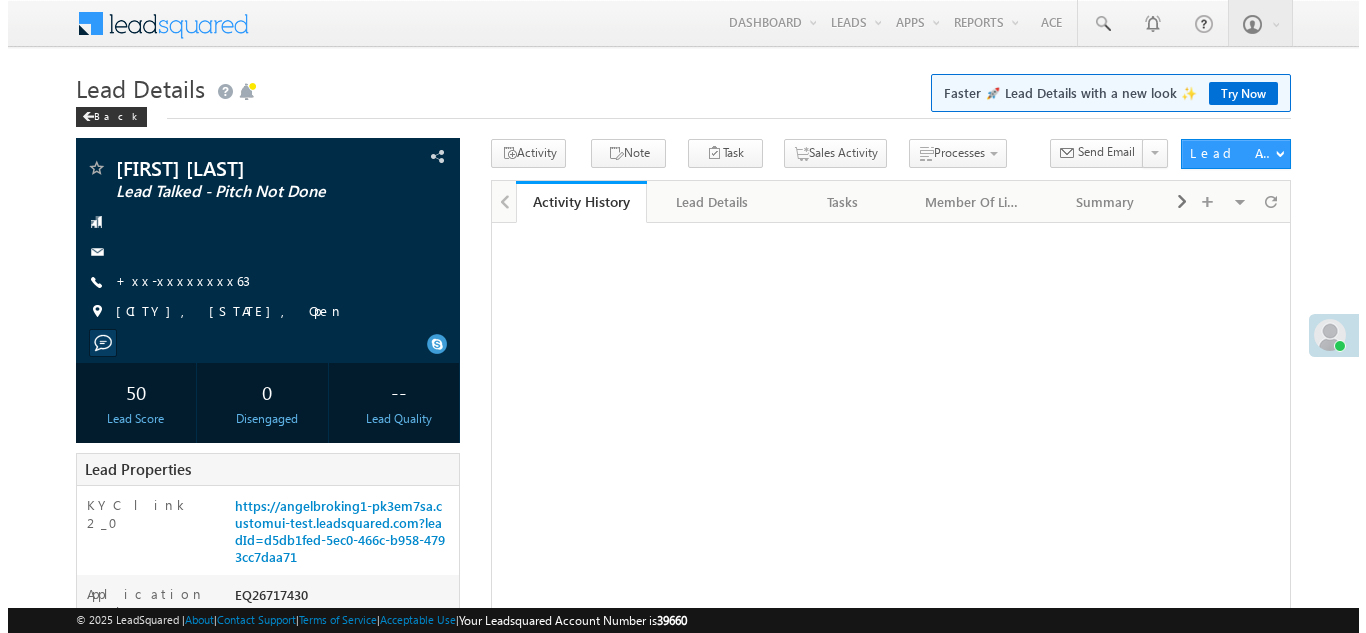 scroll, scrollTop: 0, scrollLeft: 0, axis: both 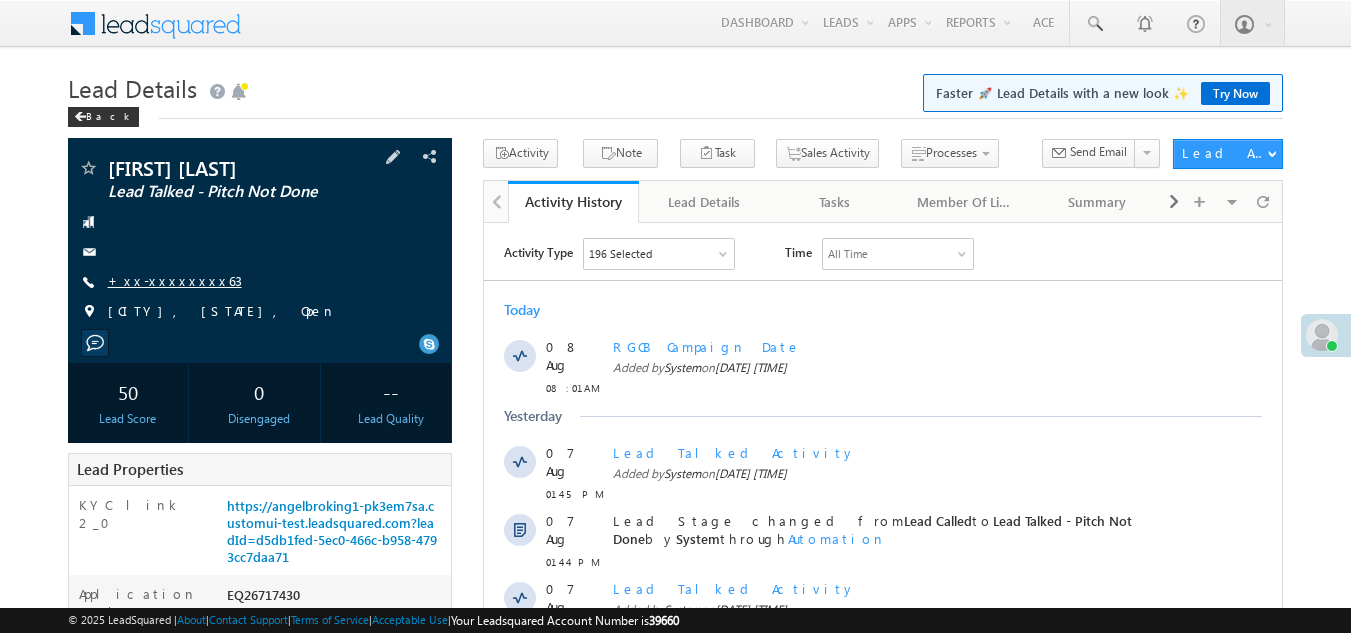 click on "+xx-xxxxxxxx63" at bounding box center [175, 280] 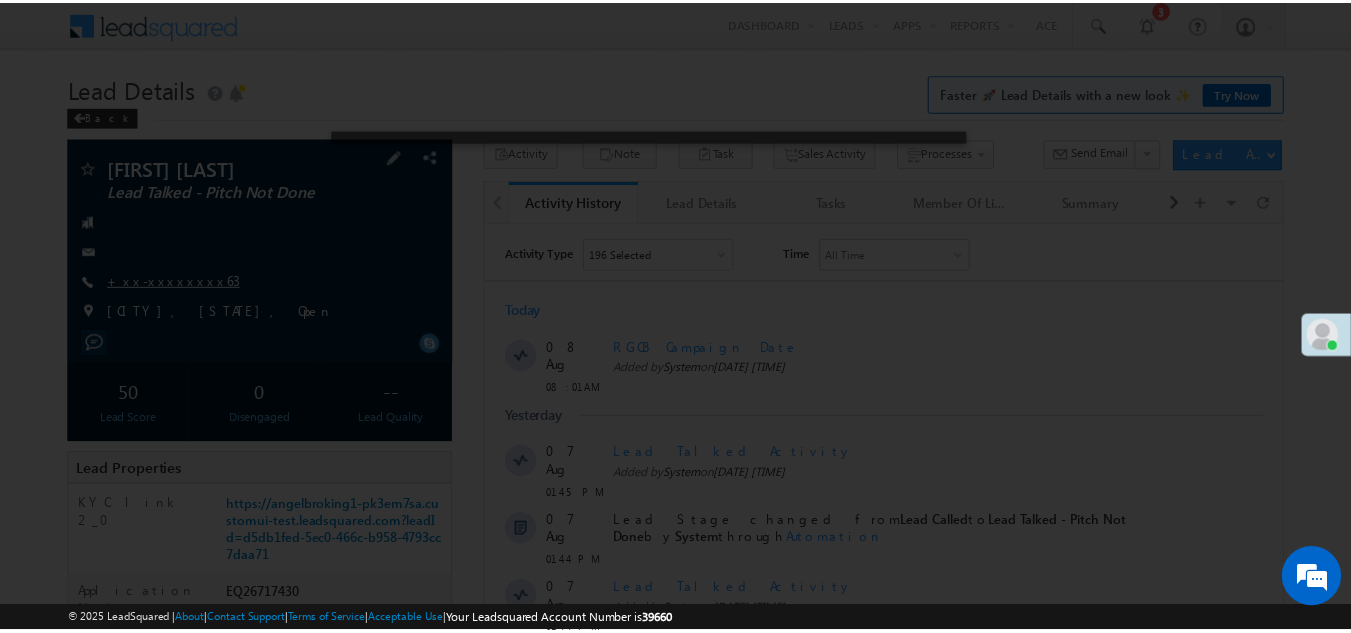 scroll, scrollTop: 0, scrollLeft: 0, axis: both 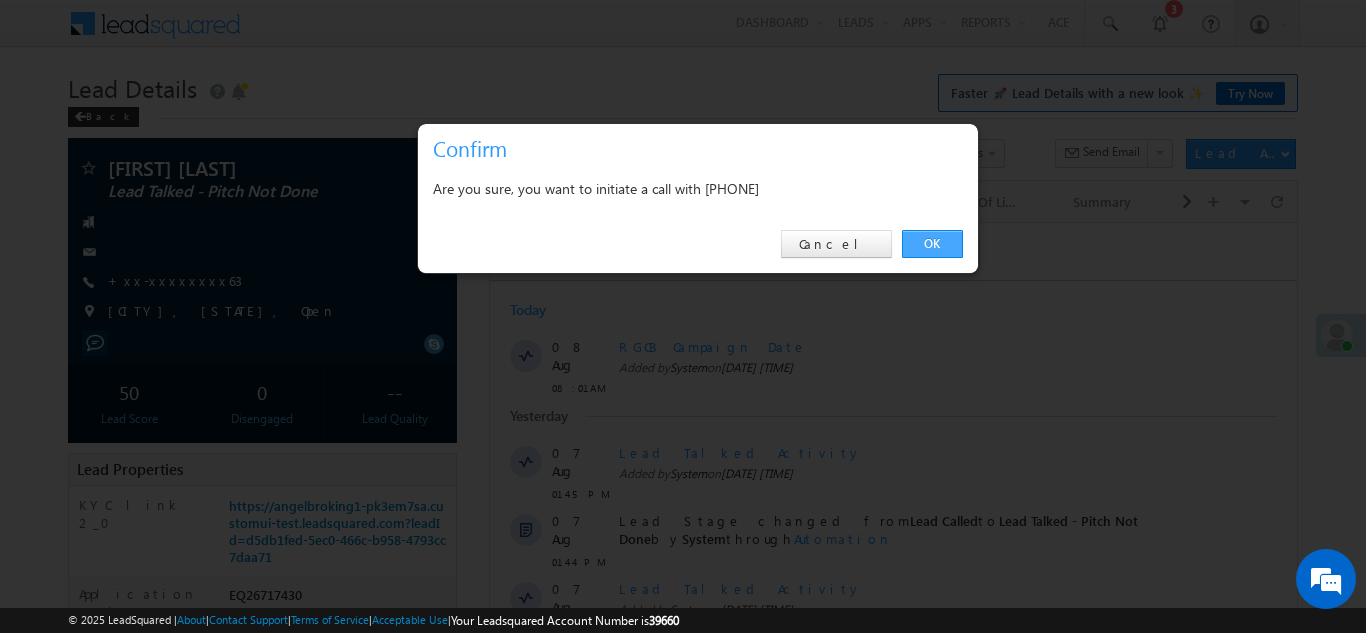 click on "OK" at bounding box center [932, 244] 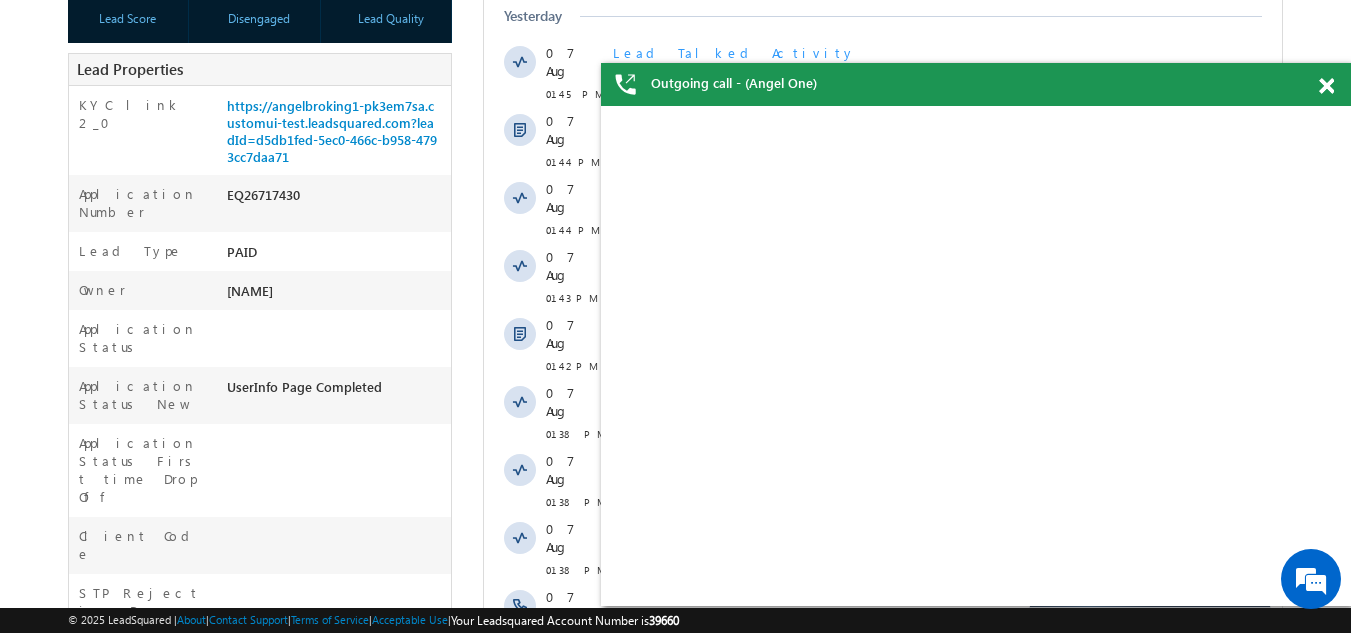 scroll, scrollTop: 0, scrollLeft: 0, axis: both 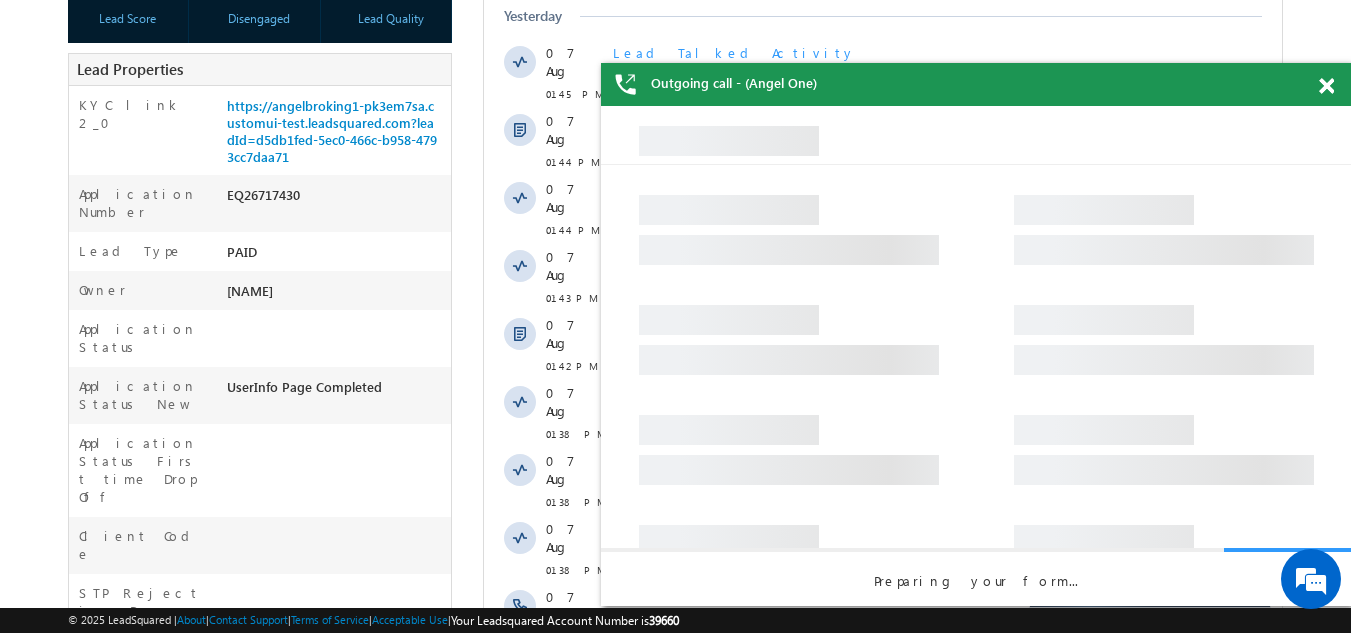 click at bounding box center (1326, 86) 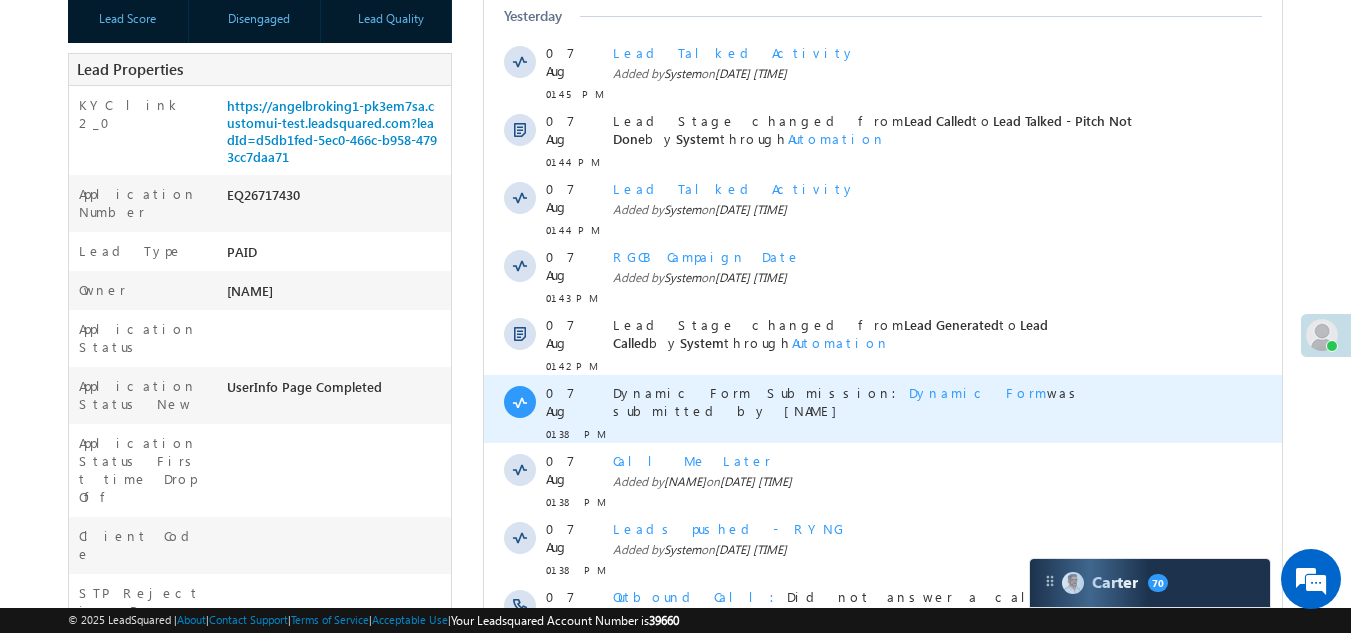 scroll, scrollTop: 0, scrollLeft: 0, axis: both 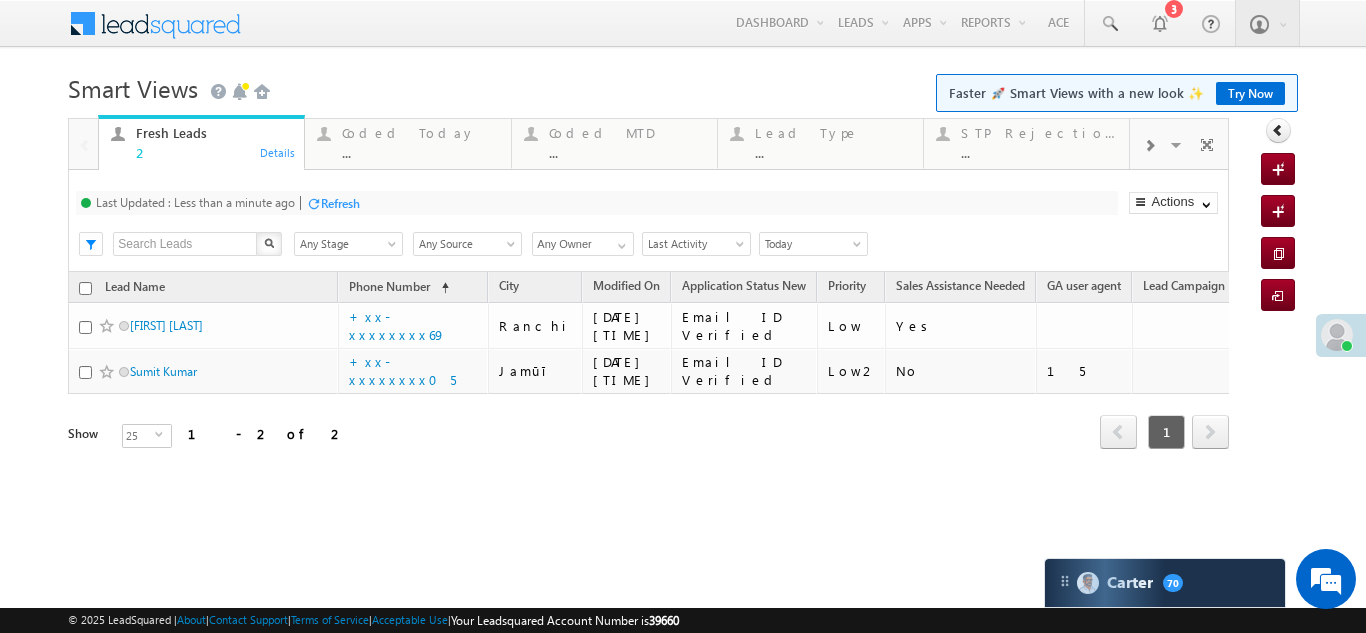 click on "Coded Today ..." at bounding box center (420, 140) 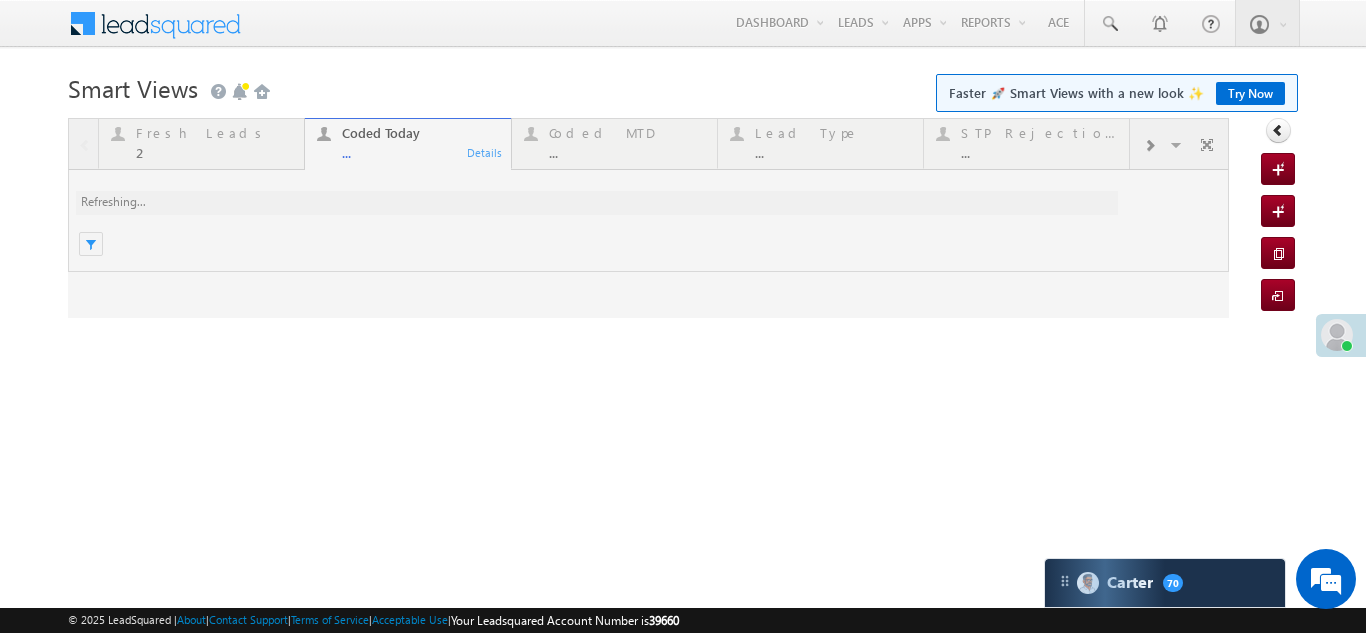 scroll, scrollTop: 0, scrollLeft: 0, axis: both 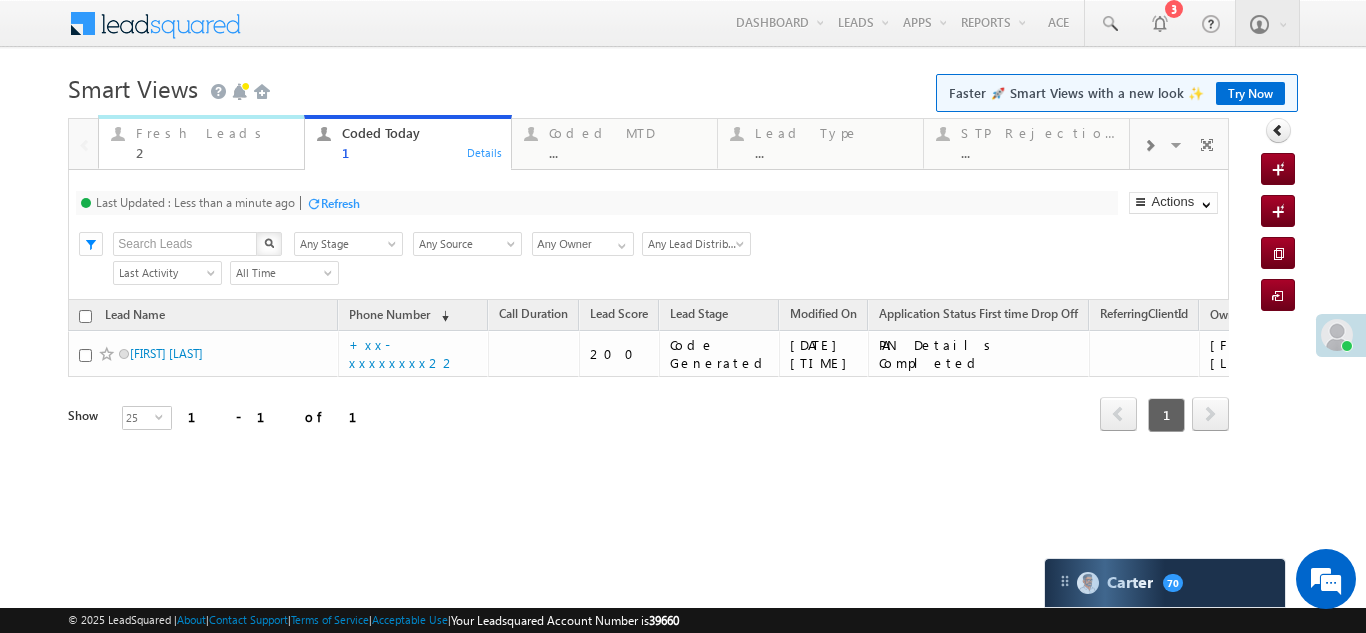 click on "Fresh Leads" at bounding box center (214, 133) 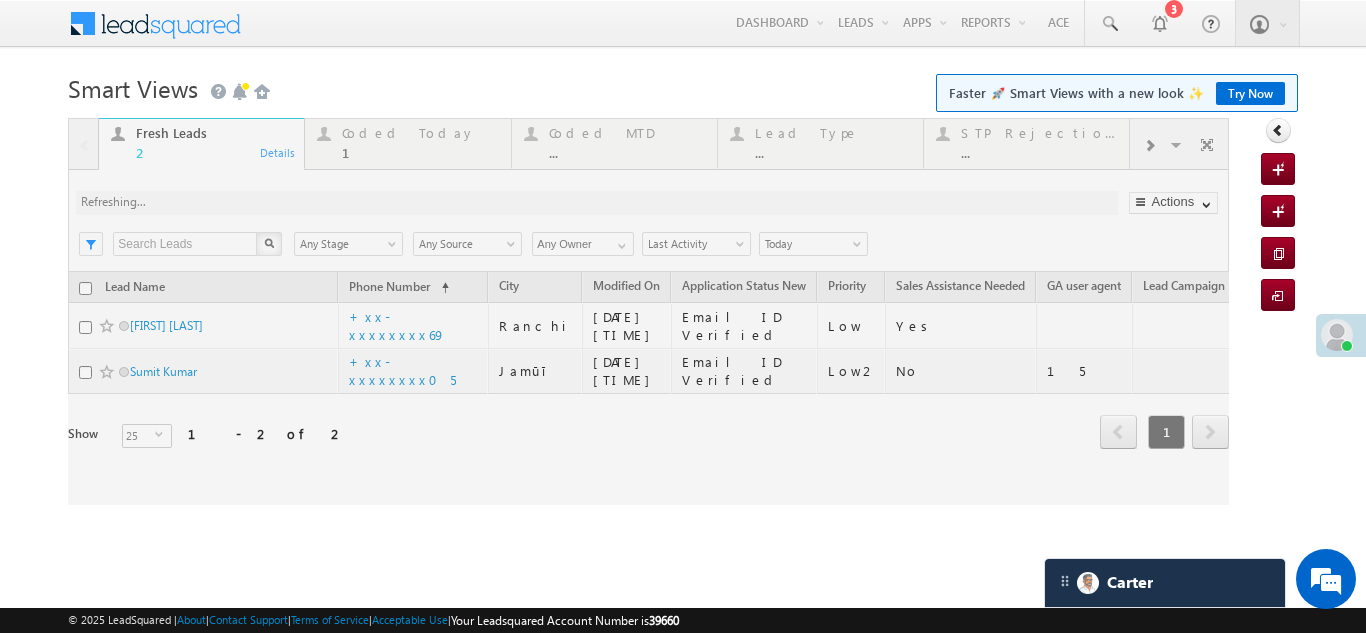 click at bounding box center (648, 311) 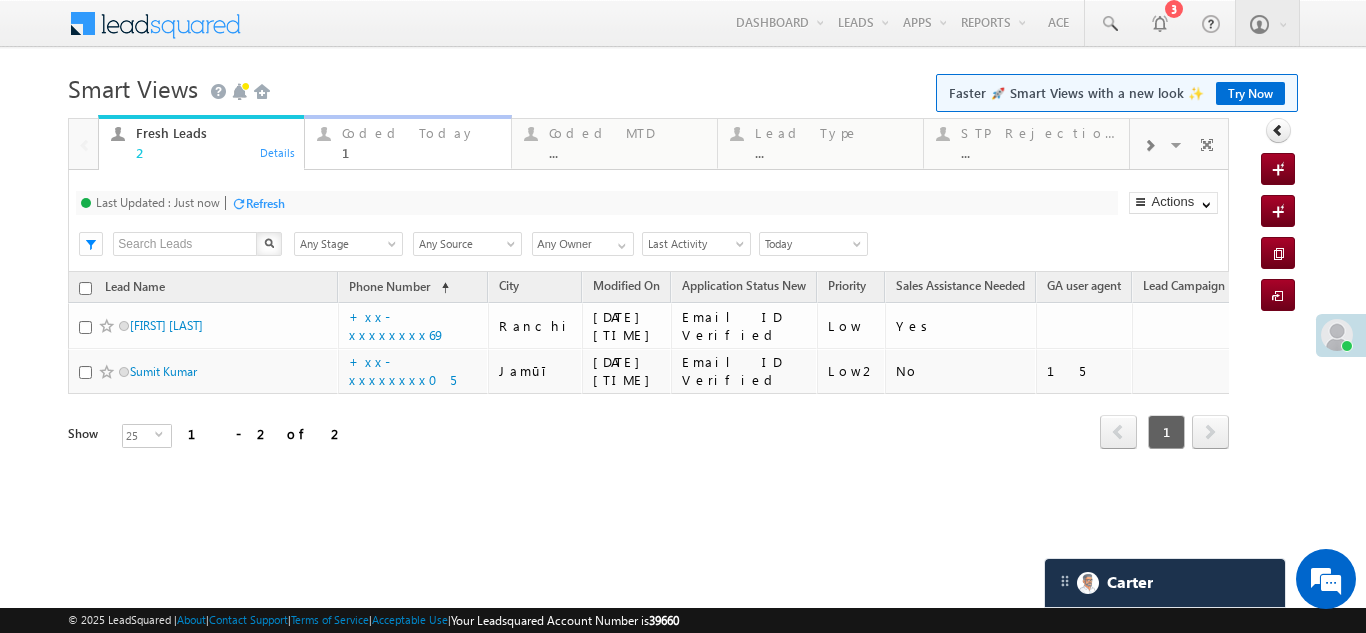 click on "Coded Today" at bounding box center [420, 133] 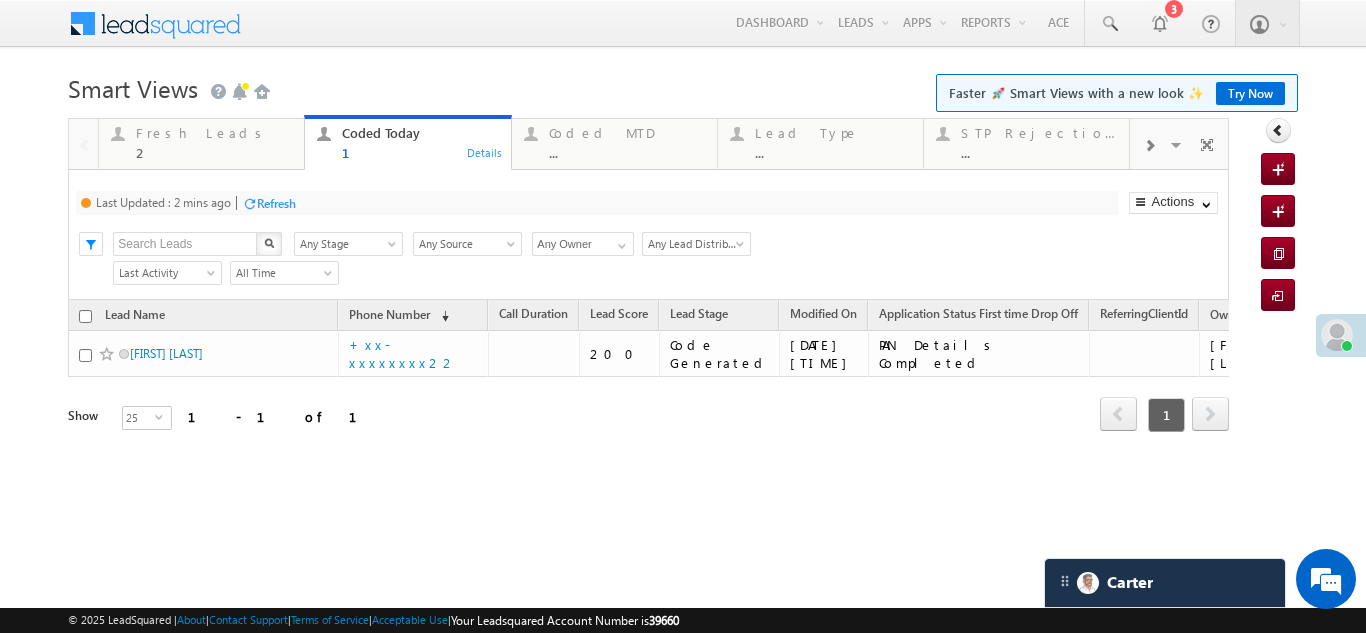 click on "Refresh" at bounding box center [276, 203] 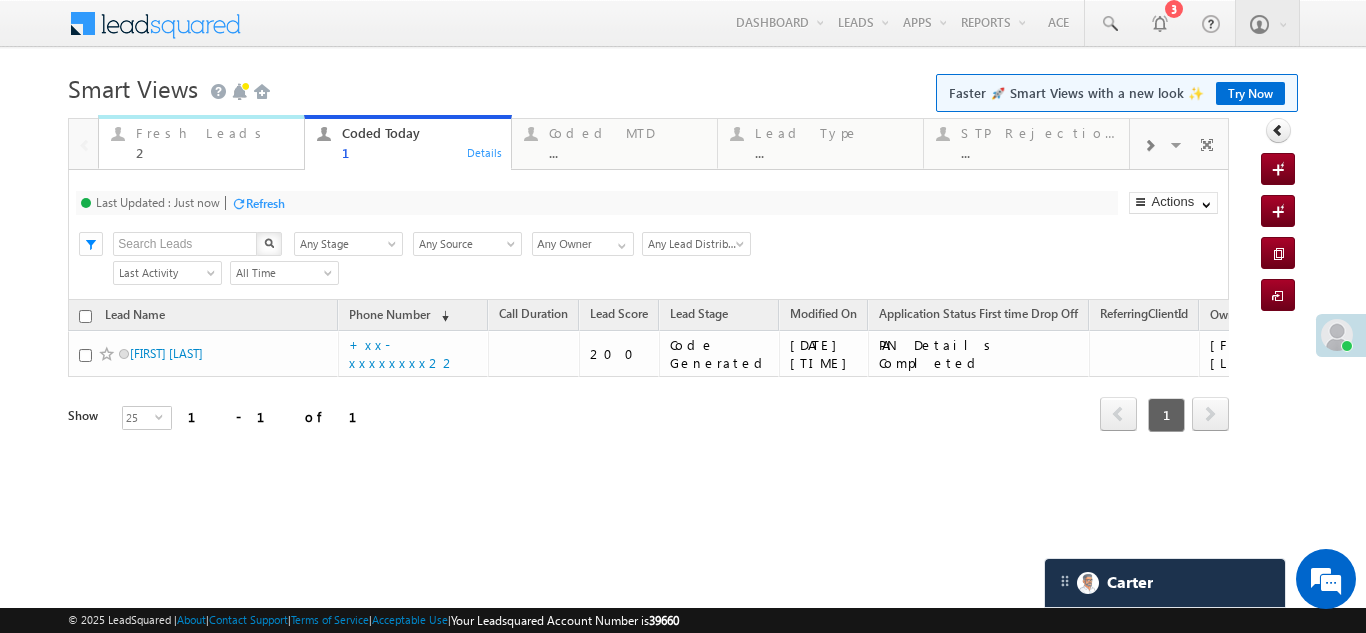 click on "Fresh Leads" at bounding box center [214, 133] 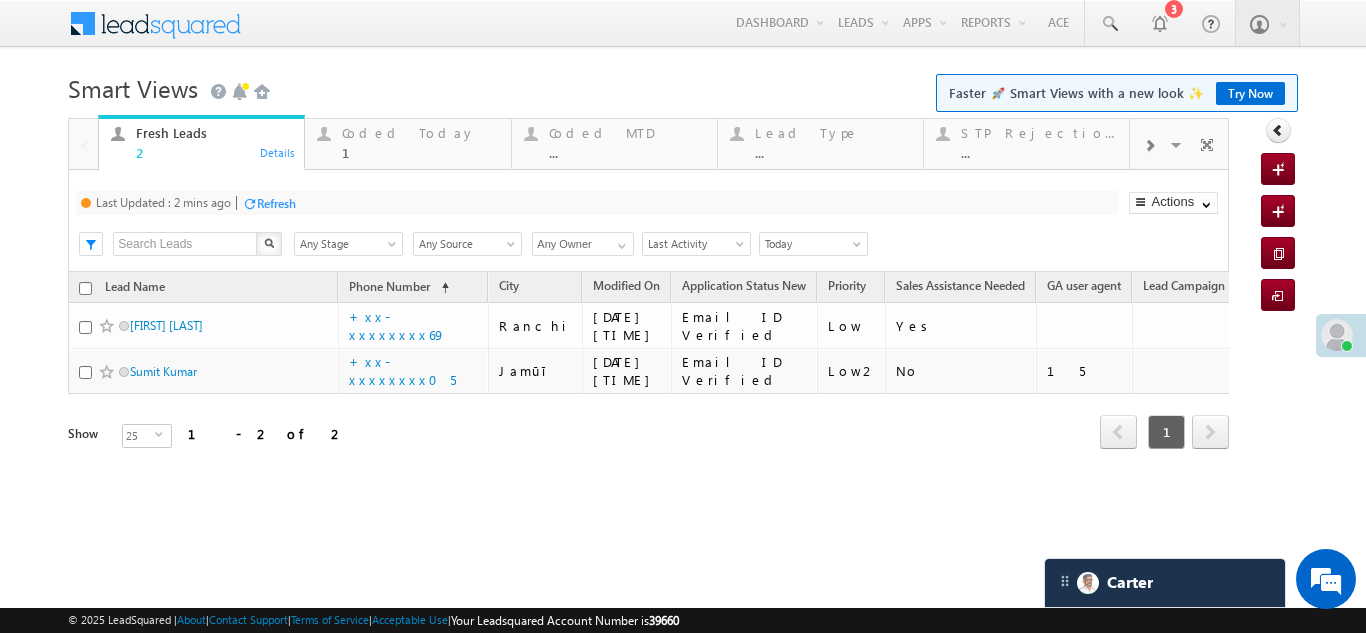 click on "Refresh" at bounding box center [276, 203] 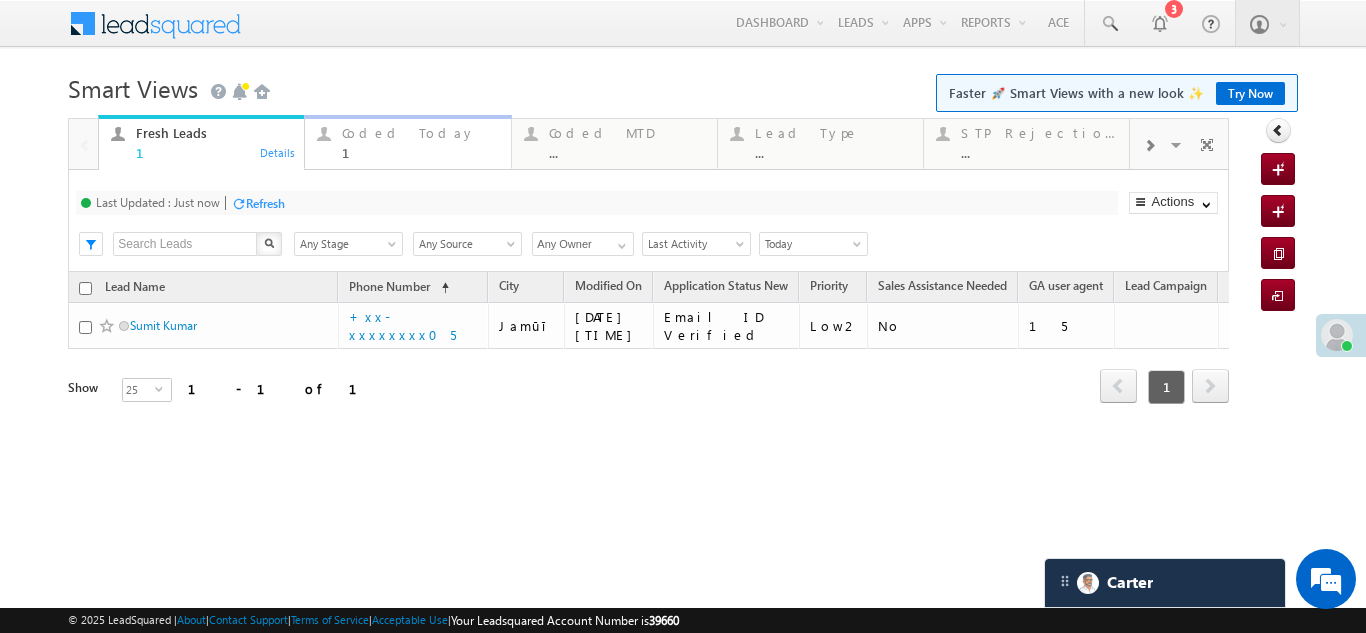 click on "Coded Today 1" at bounding box center (420, 140) 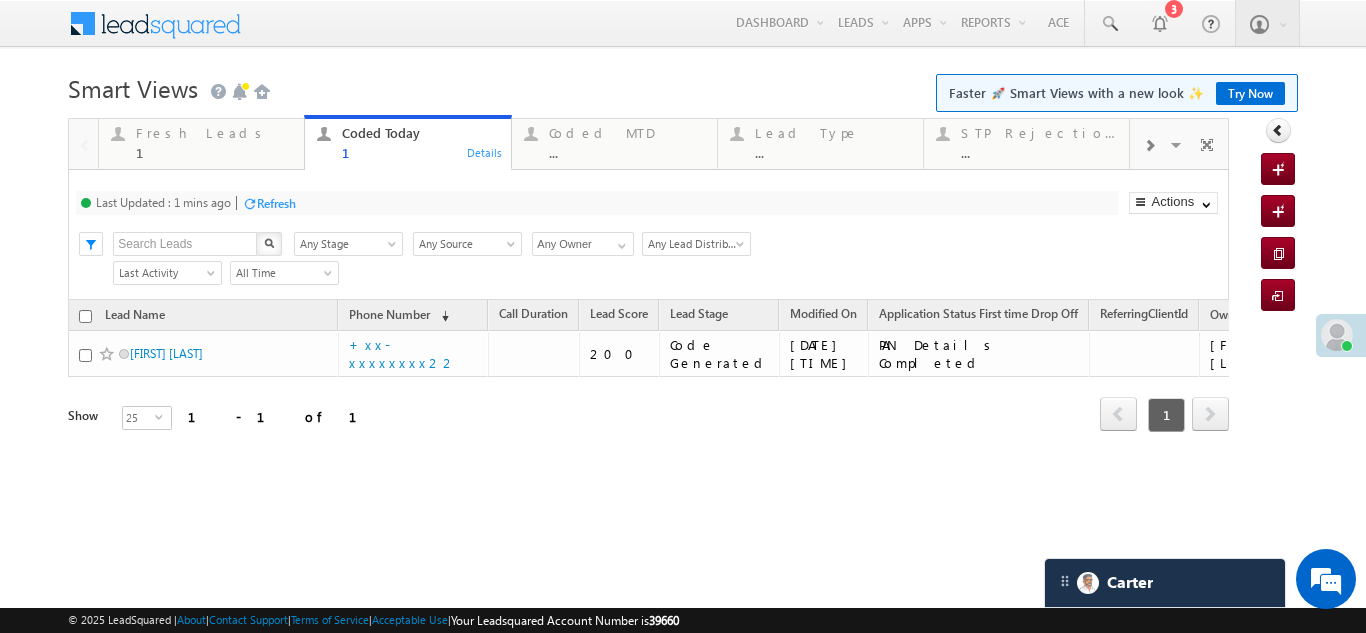 click on "Refresh" at bounding box center (276, 203) 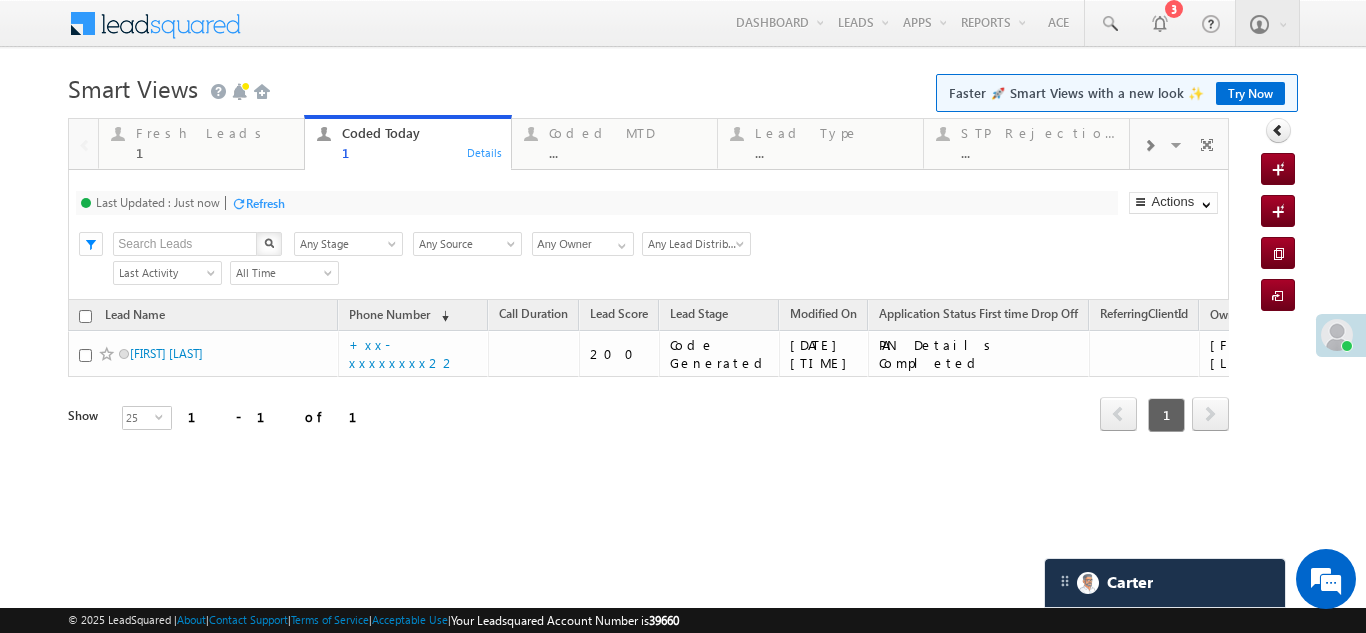 click on "Refresh" at bounding box center [265, 203] 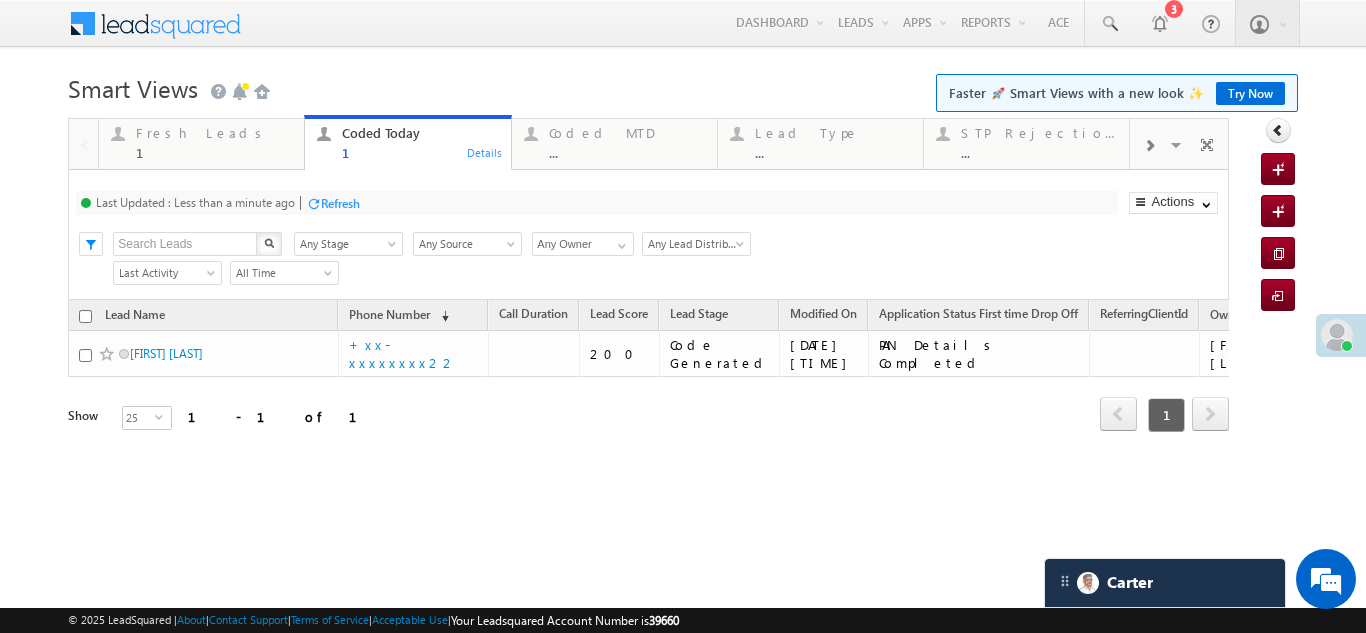 click on "Refresh" at bounding box center (340, 203) 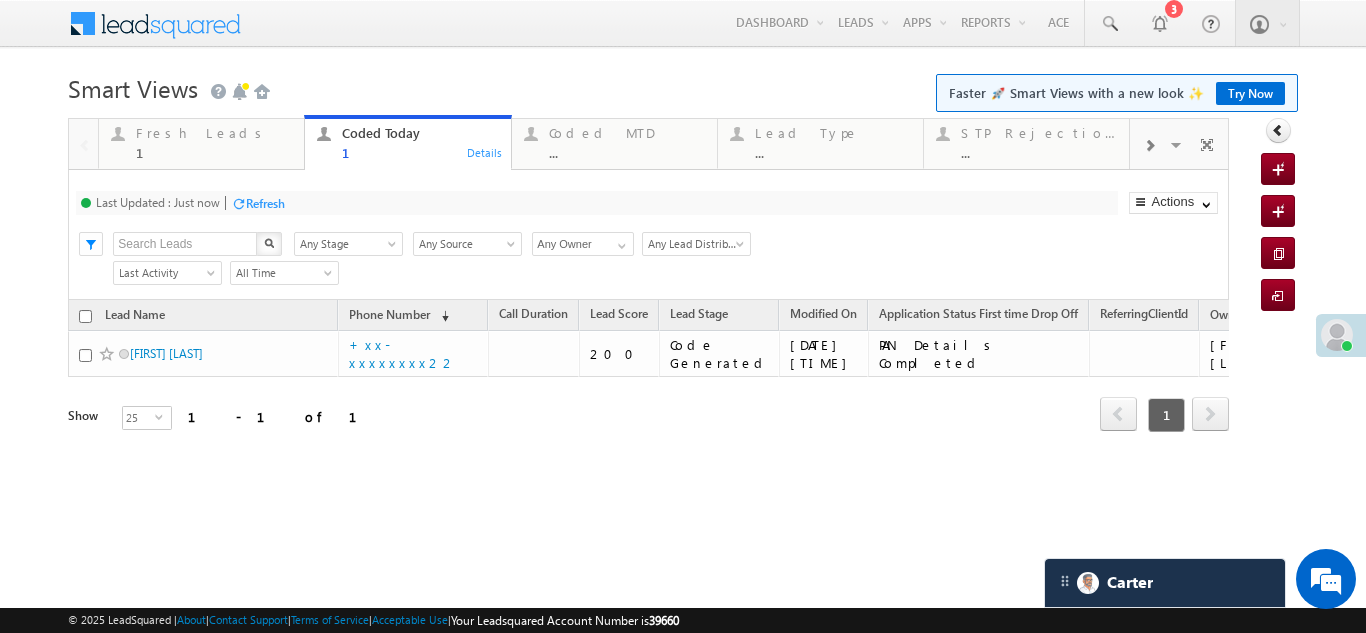 click on "Refresh" at bounding box center [265, 203] 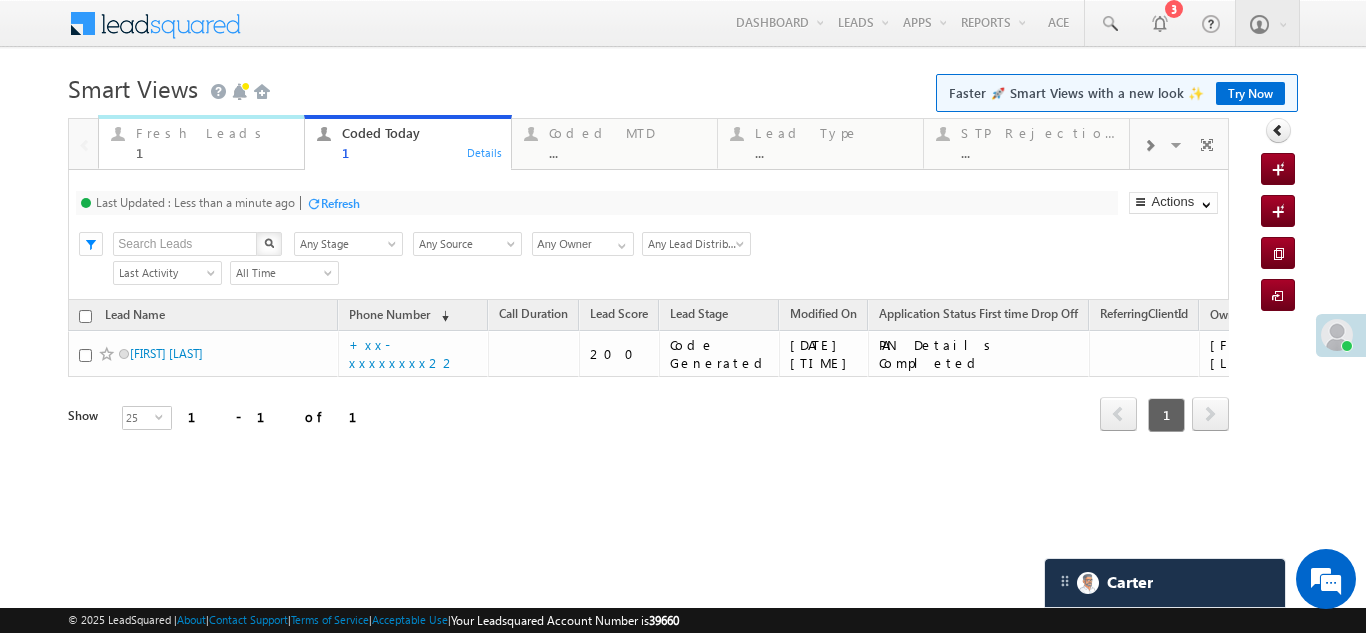click on "Fresh Leads" at bounding box center (214, 133) 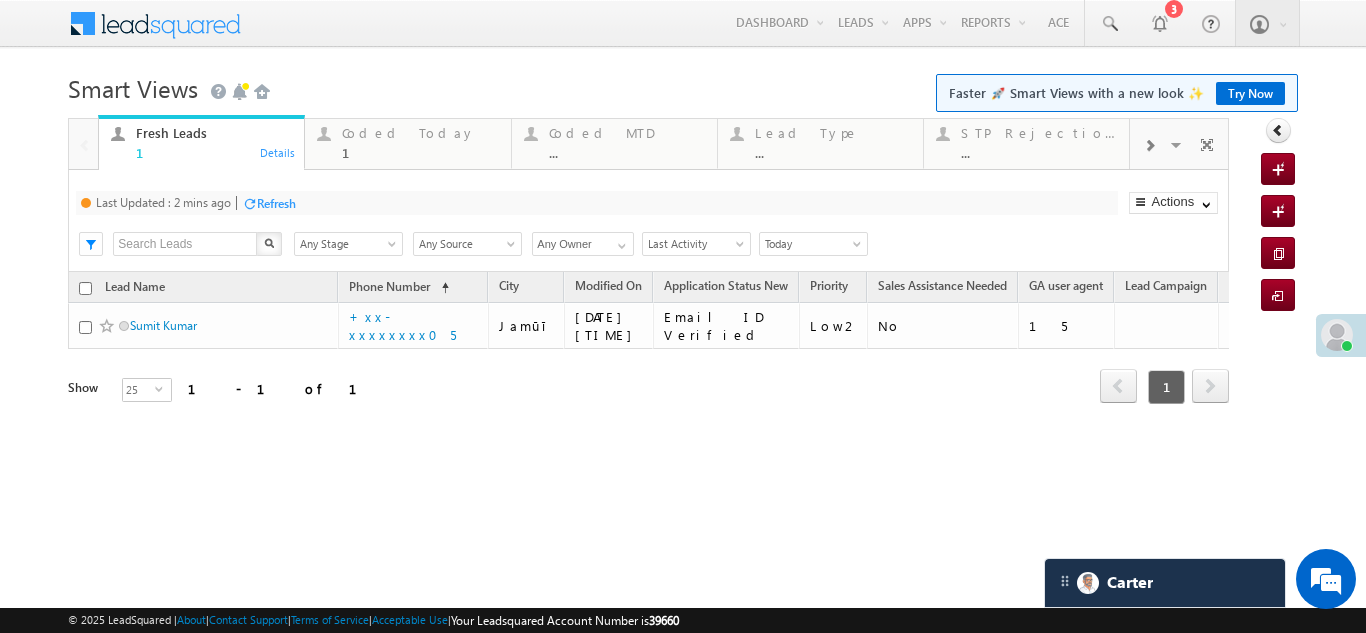 click on "Refresh" at bounding box center (276, 203) 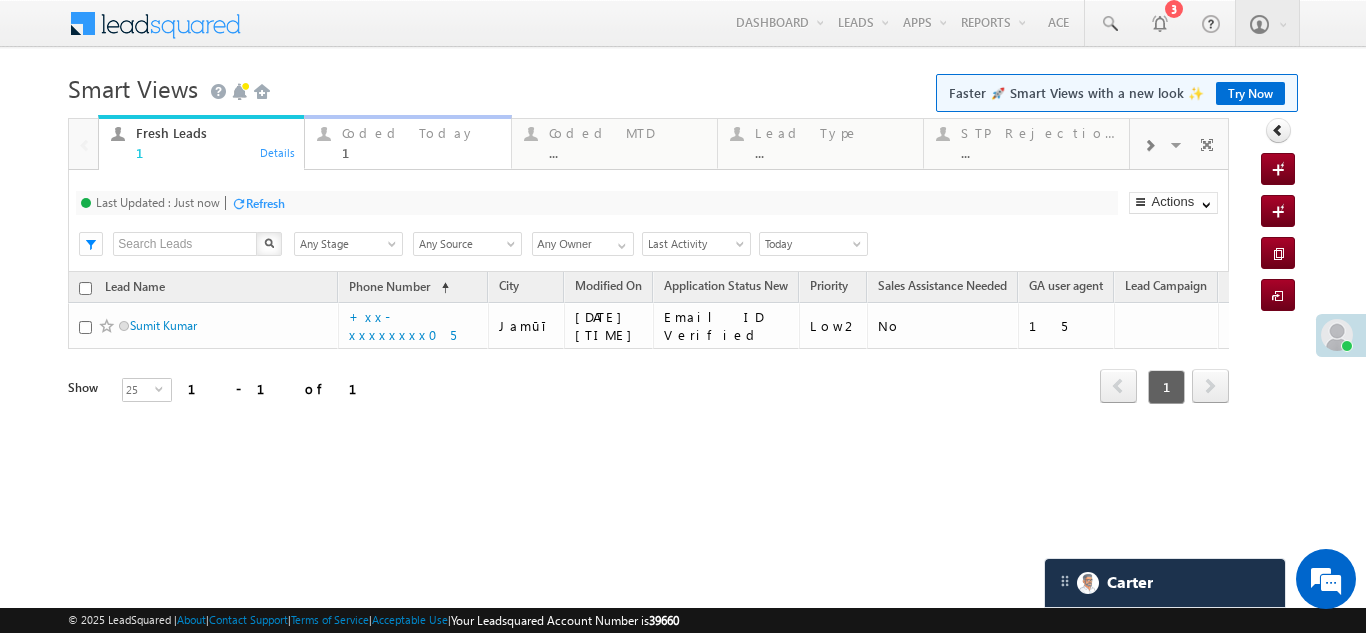 click on "Coded Today" at bounding box center (420, 133) 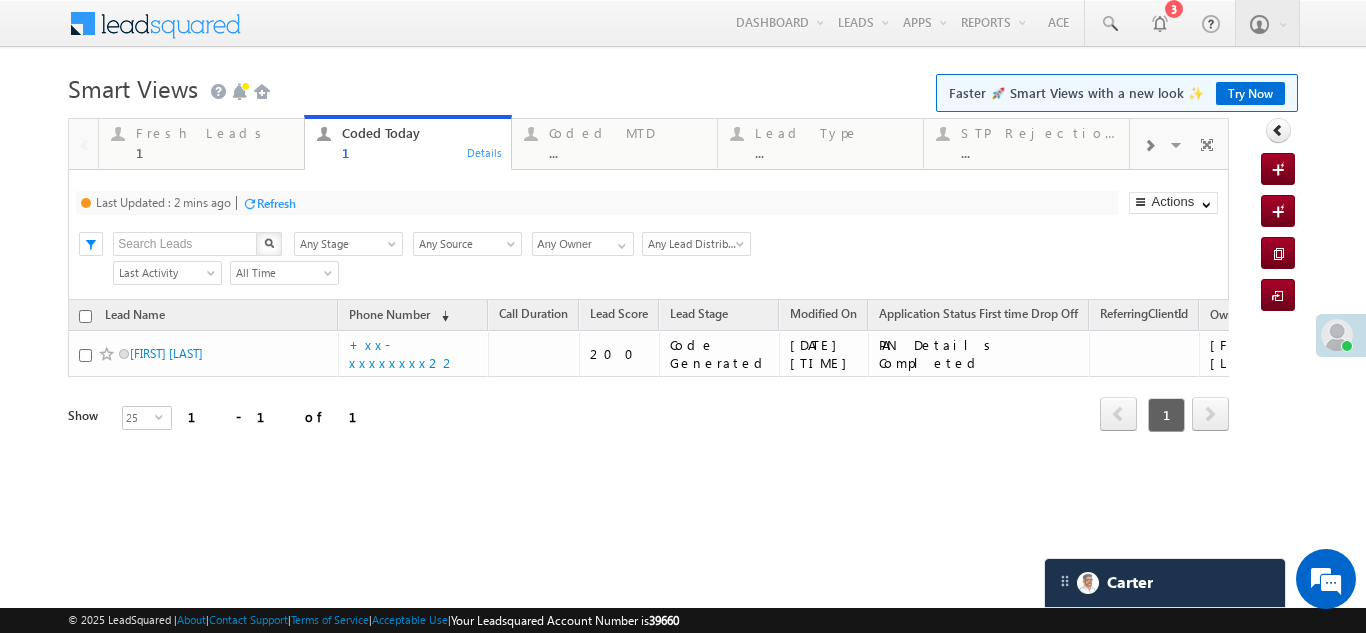 click on "Refresh" at bounding box center [276, 203] 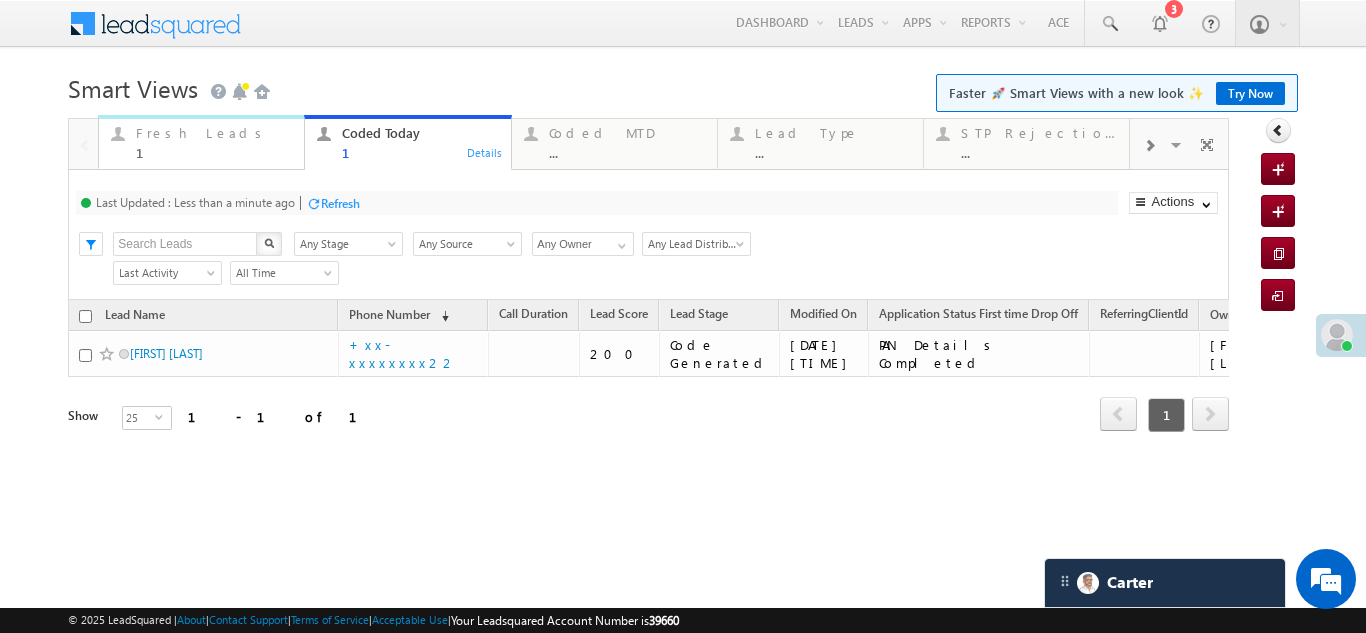 click on "Fresh Leads" at bounding box center [214, 133] 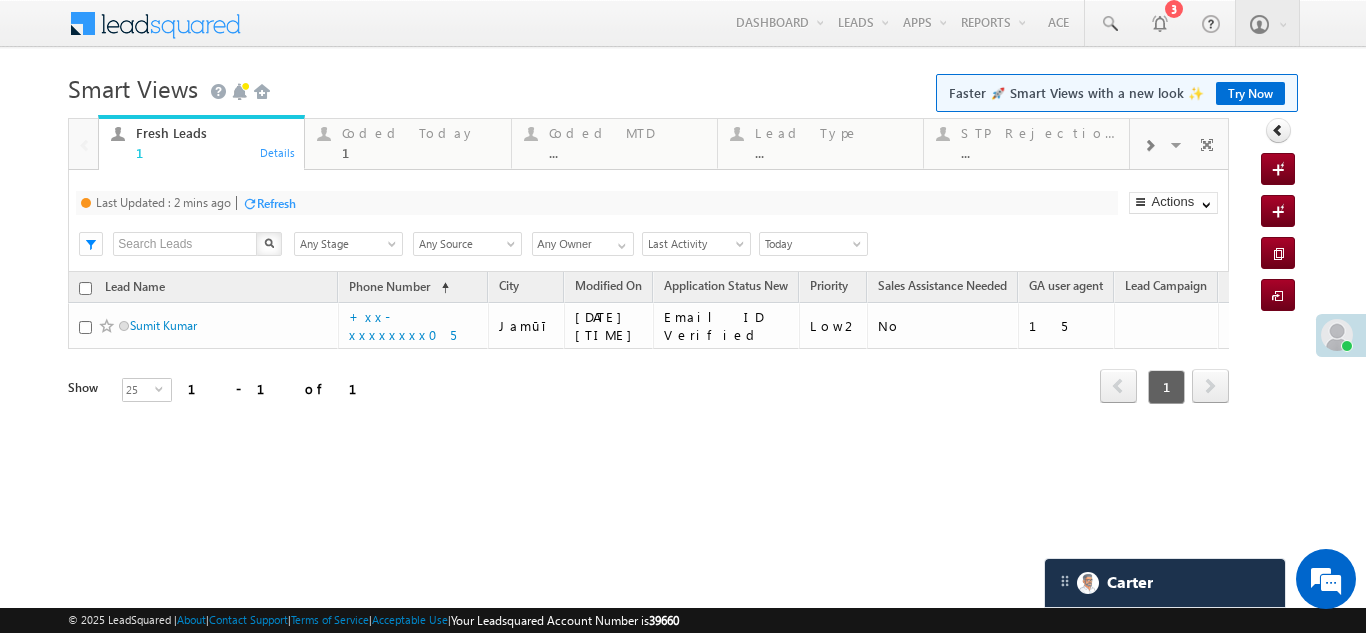 click on "Refresh" at bounding box center (276, 203) 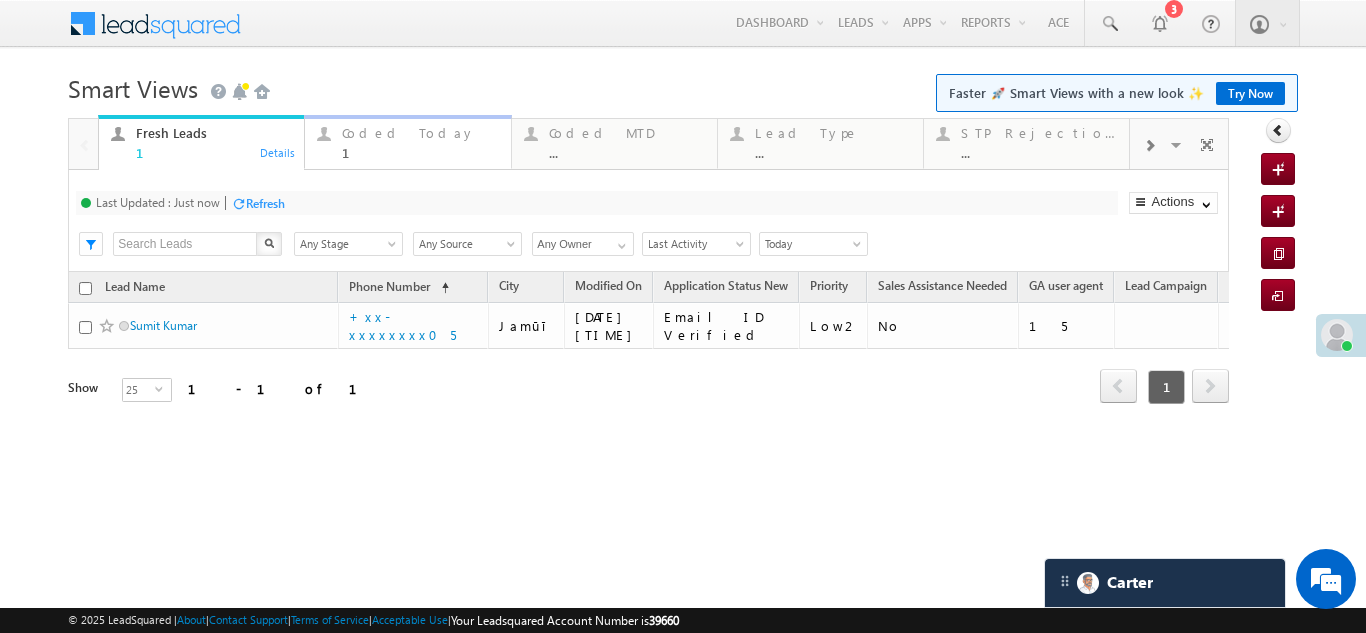 click on "Coded Today" at bounding box center (420, 133) 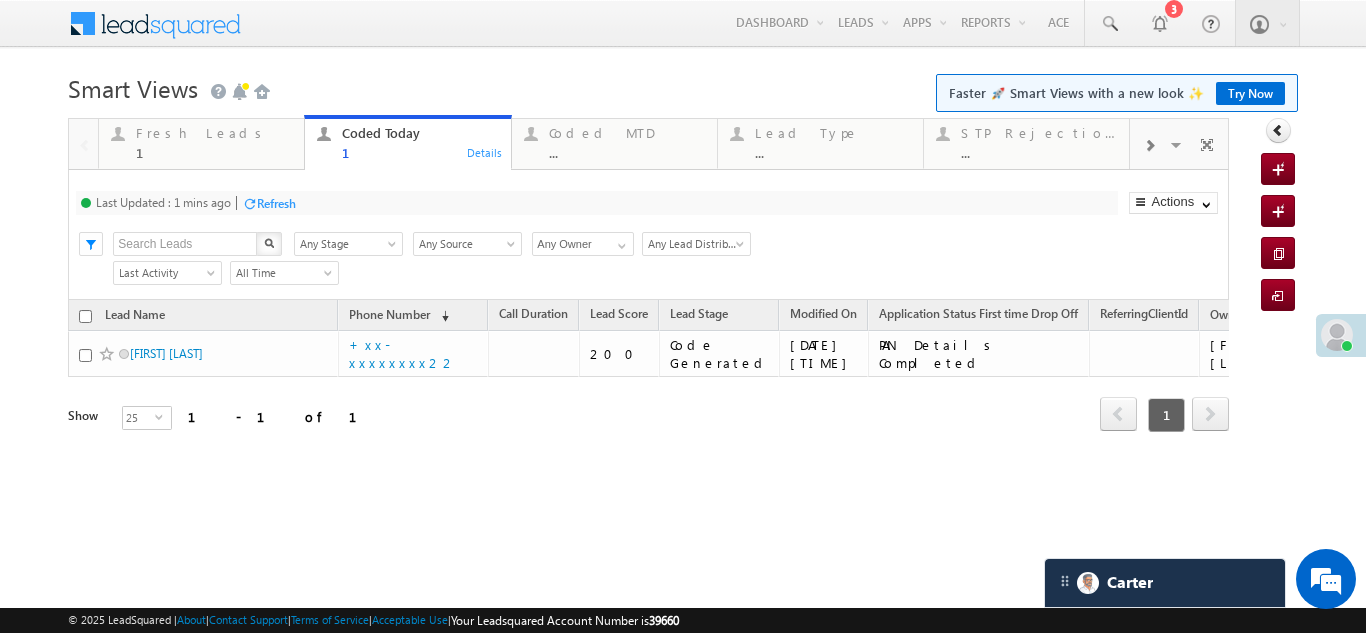 click on "Refresh" at bounding box center (276, 203) 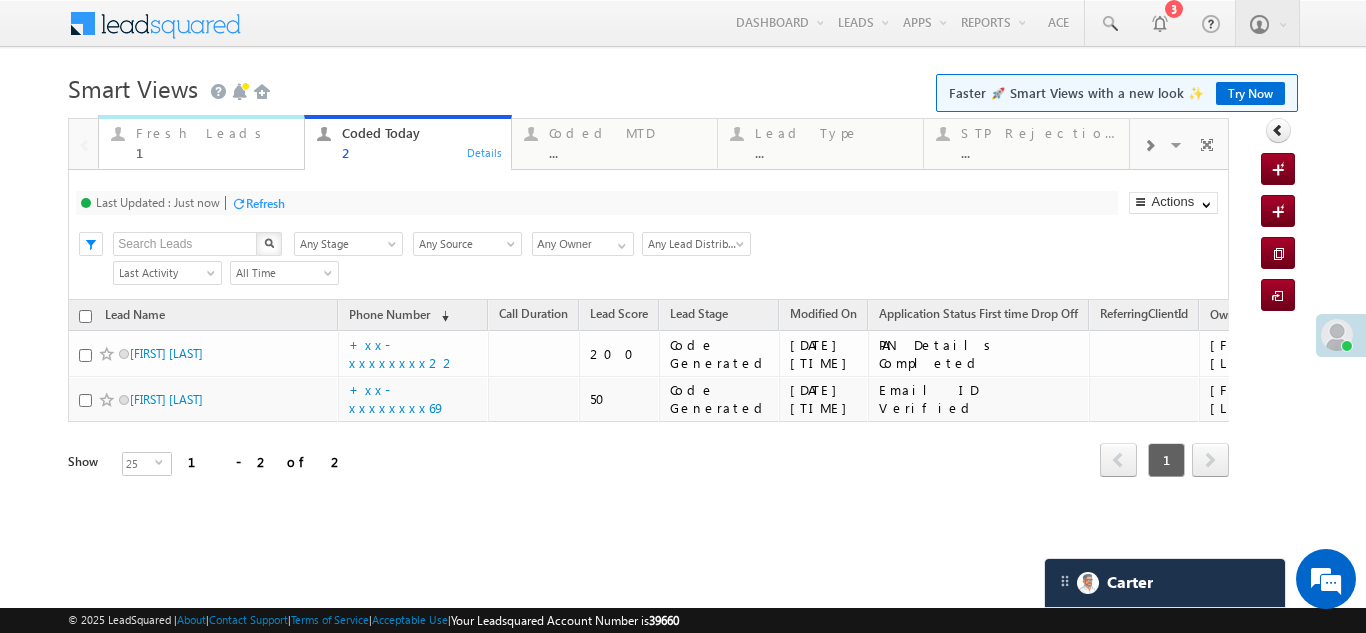 click on "Fresh Leads" at bounding box center [214, 133] 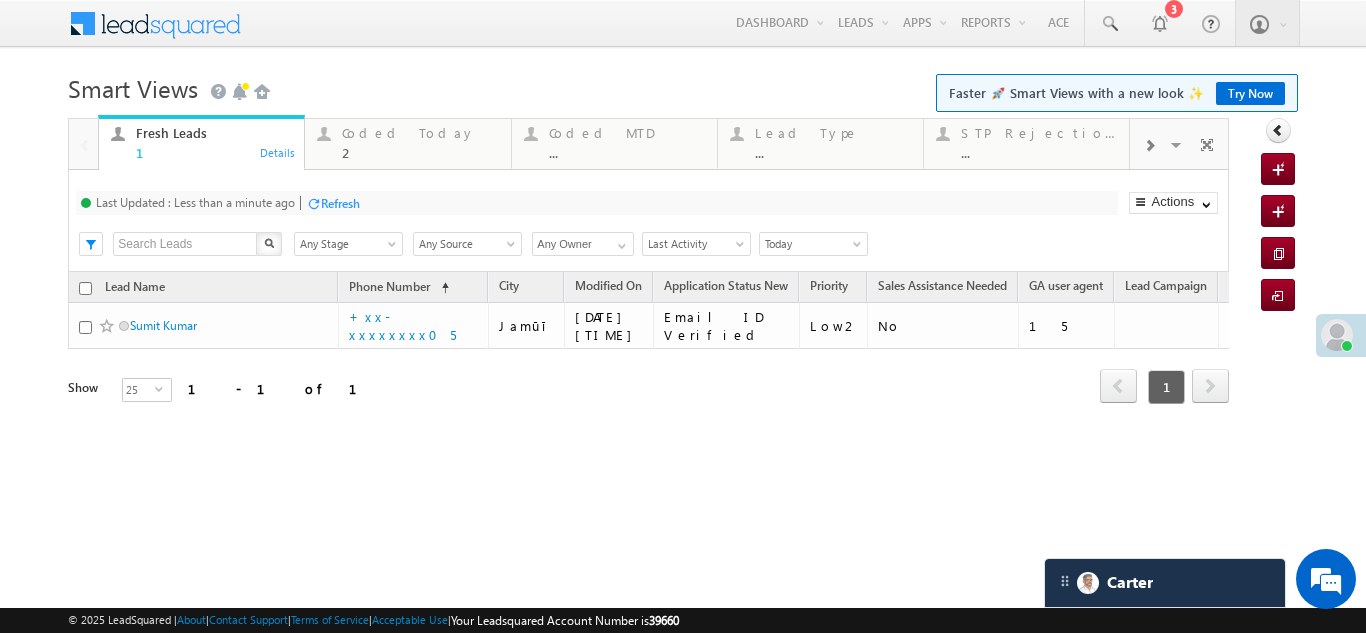 click on "Refresh" at bounding box center (340, 203) 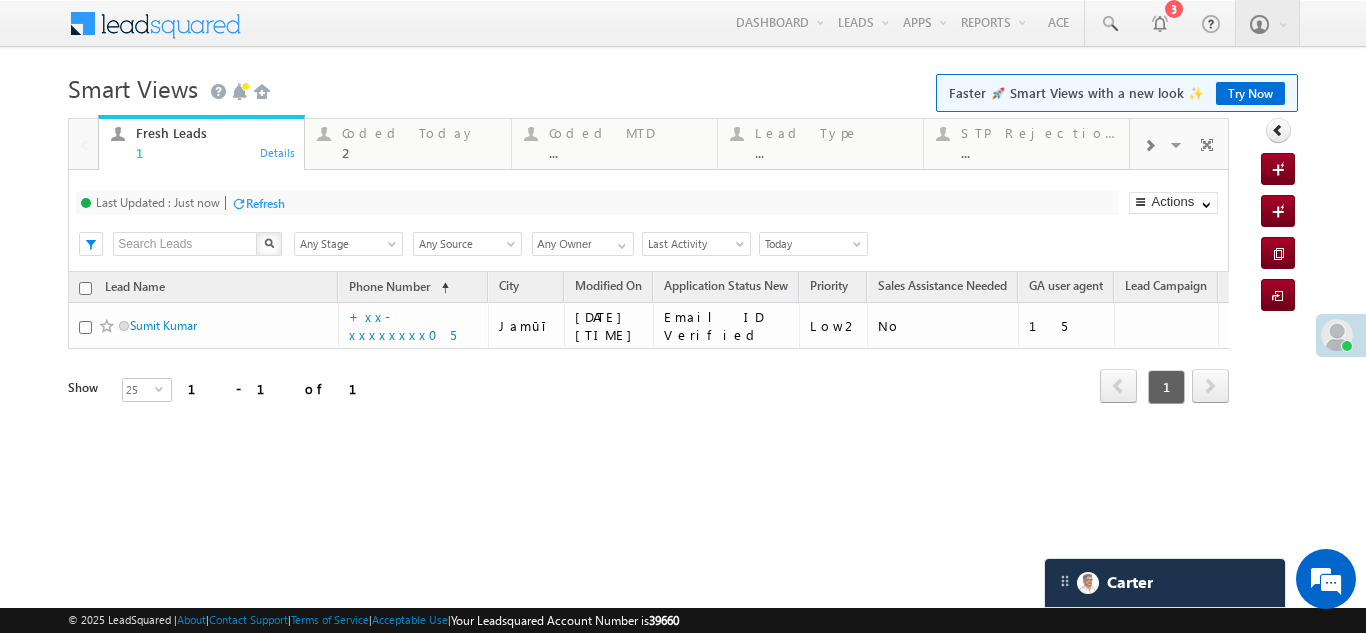 click on "Coded Today" at bounding box center (420, 133) 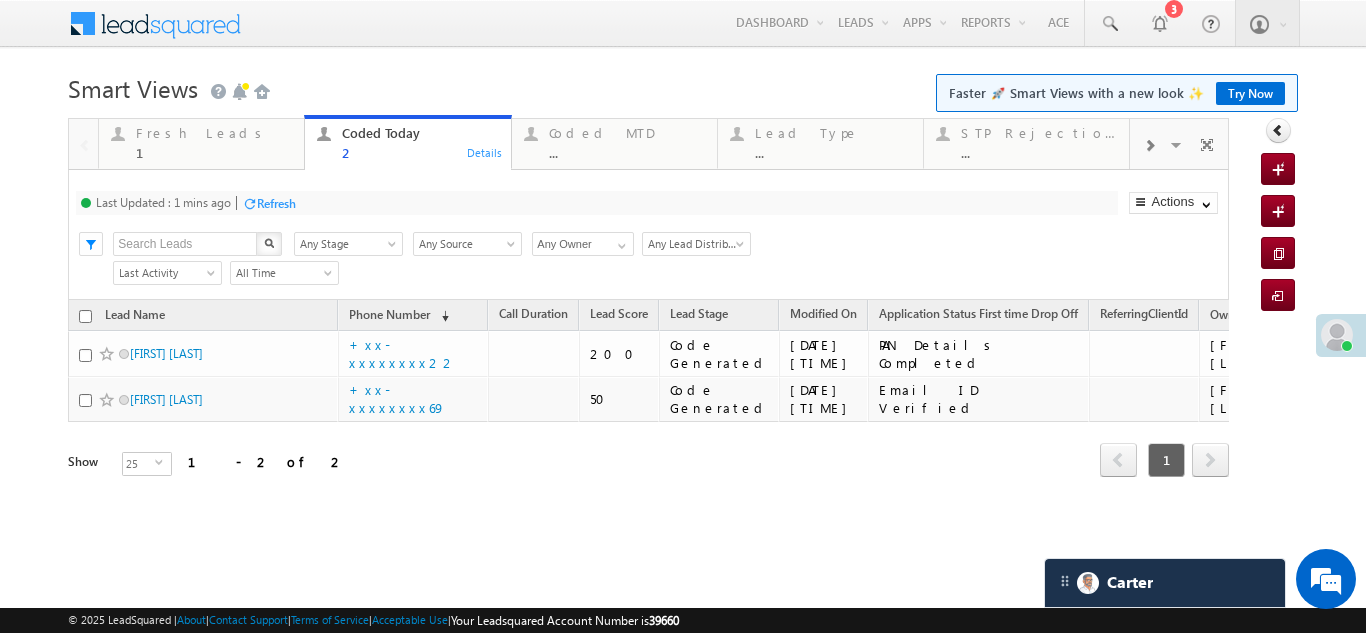 click on "Refresh" at bounding box center [276, 203] 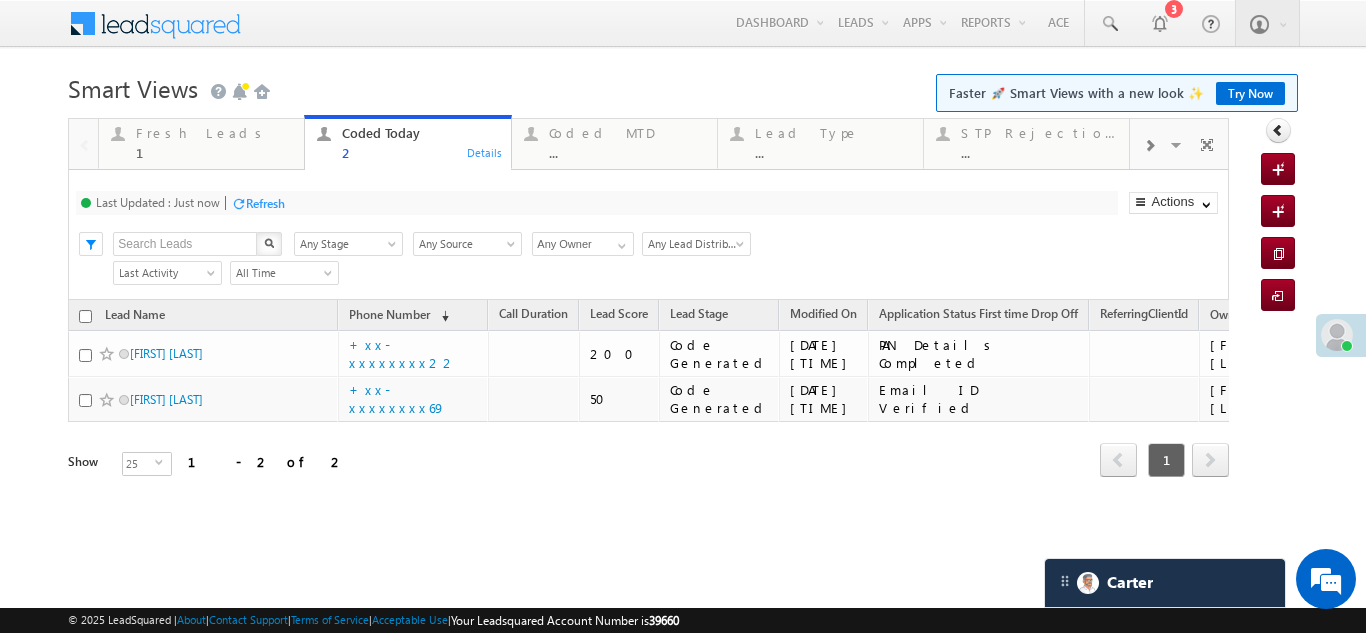 click on "Refresh" at bounding box center (265, 203) 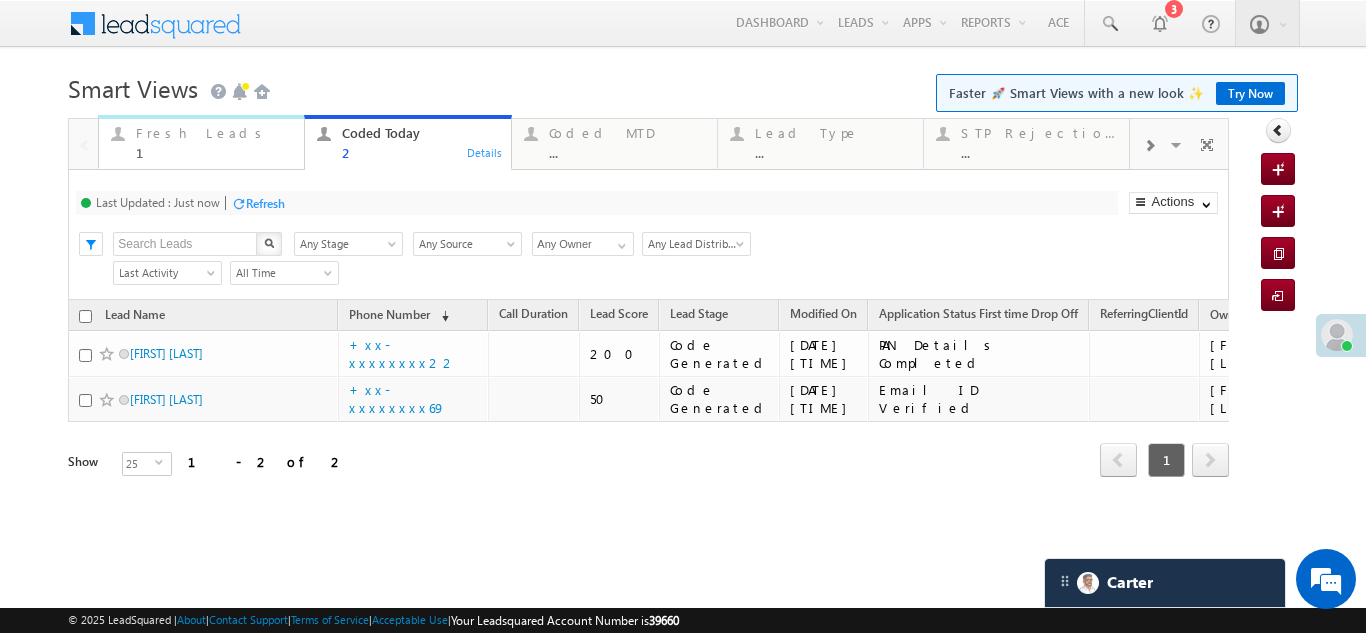 click on "Fresh Leads" at bounding box center (214, 133) 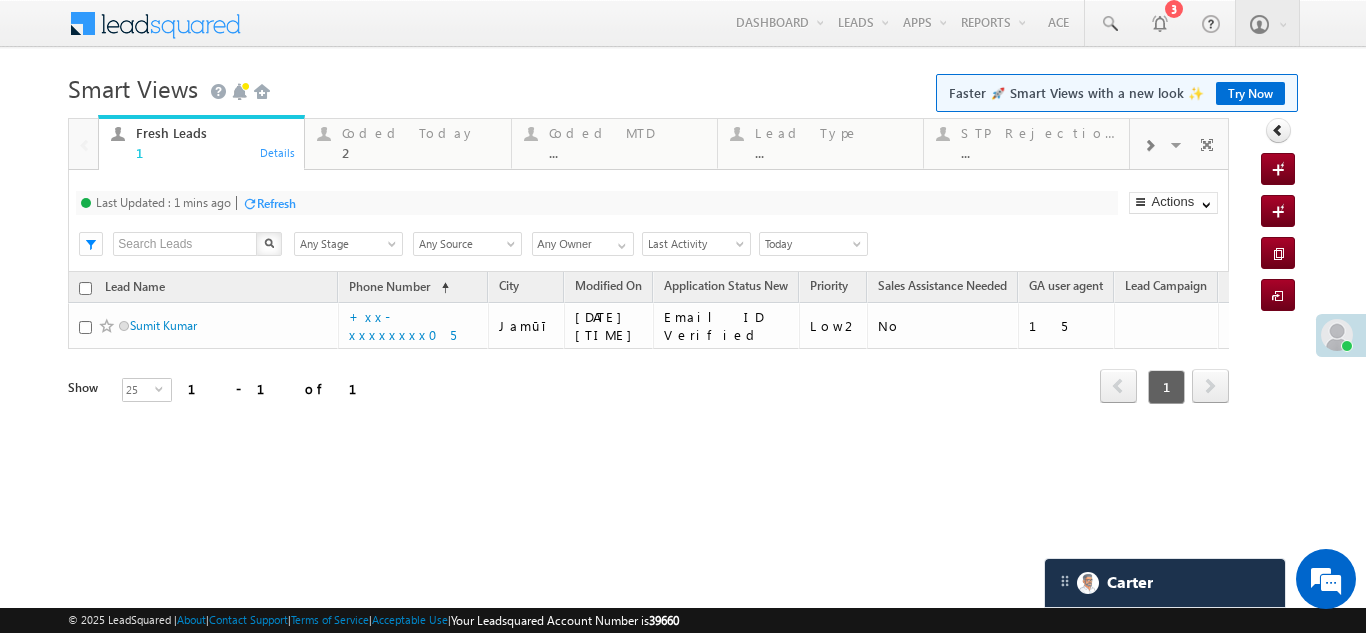 click on "Refresh" at bounding box center [276, 203] 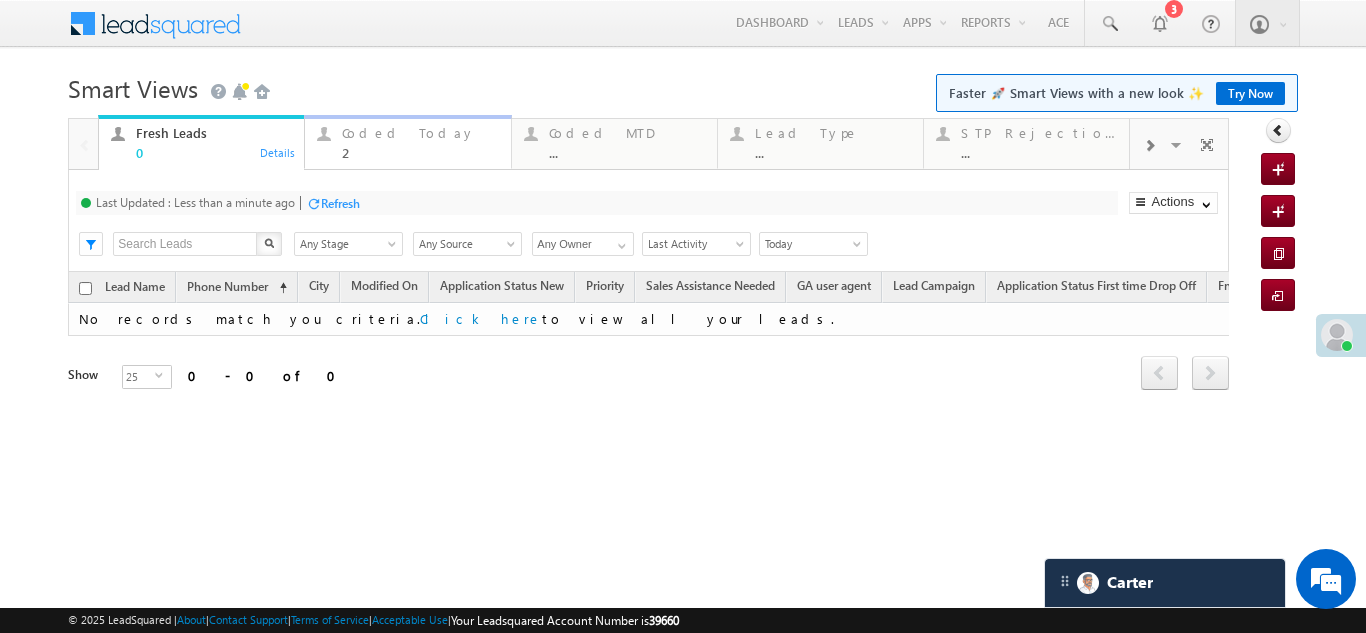 click on "Coded Today" at bounding box center [420, 133] 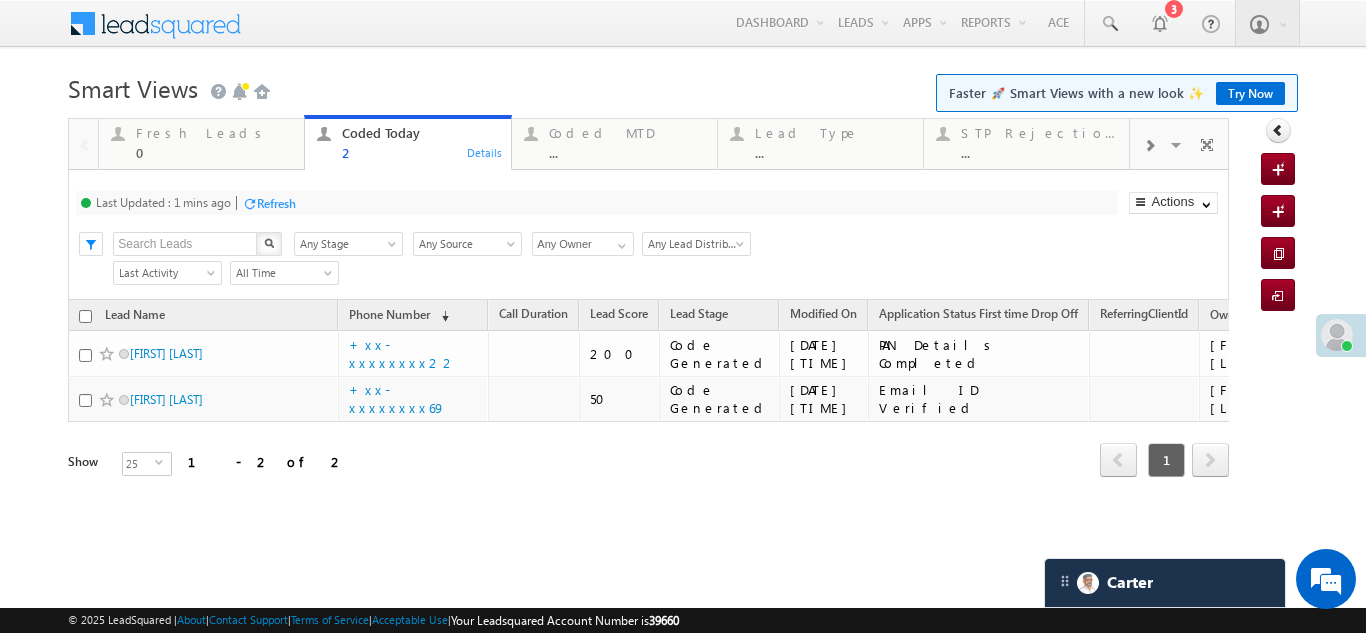 click on "Refresh" at bounding box center (276, 203) 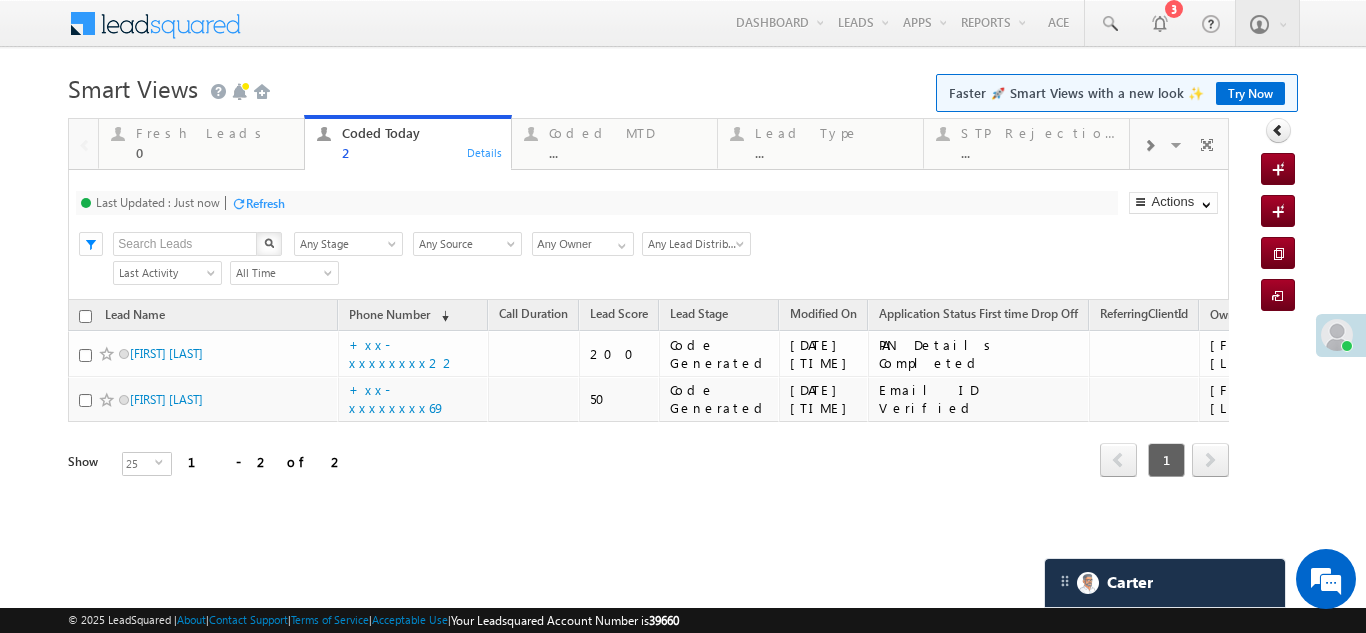 click on "Refresh" at bounding box center [265, 203] 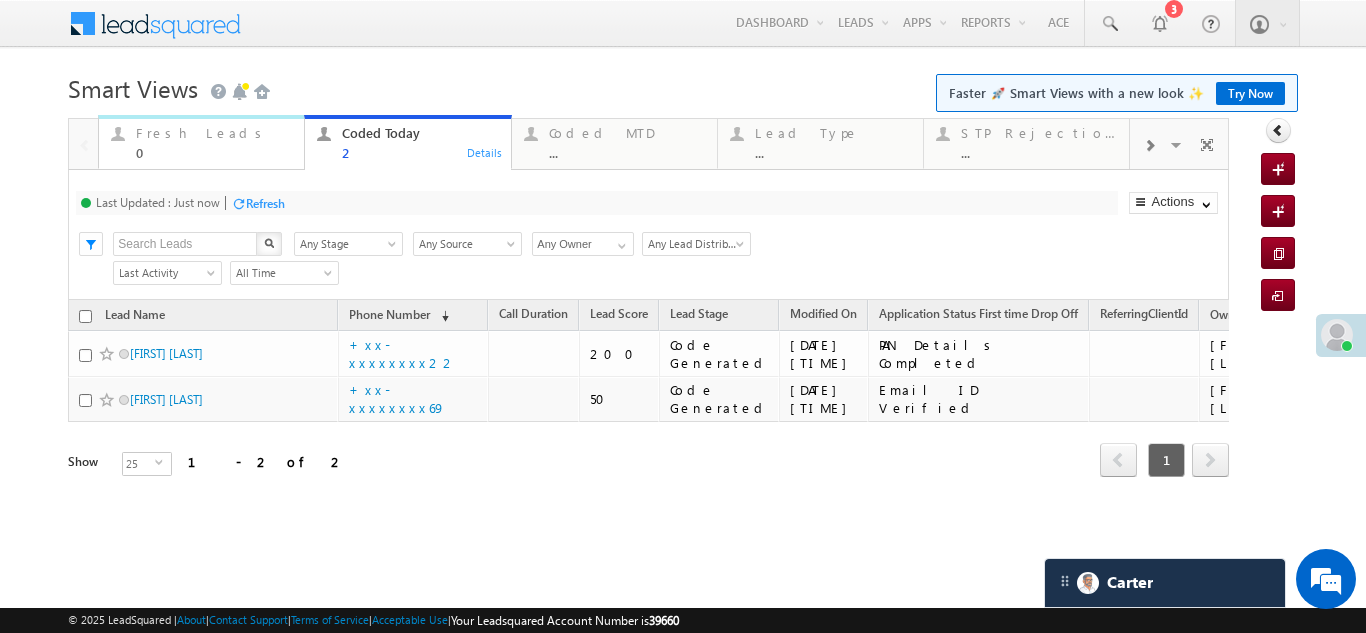 click on "Fresh Leads" at bounding box center (214, 133) 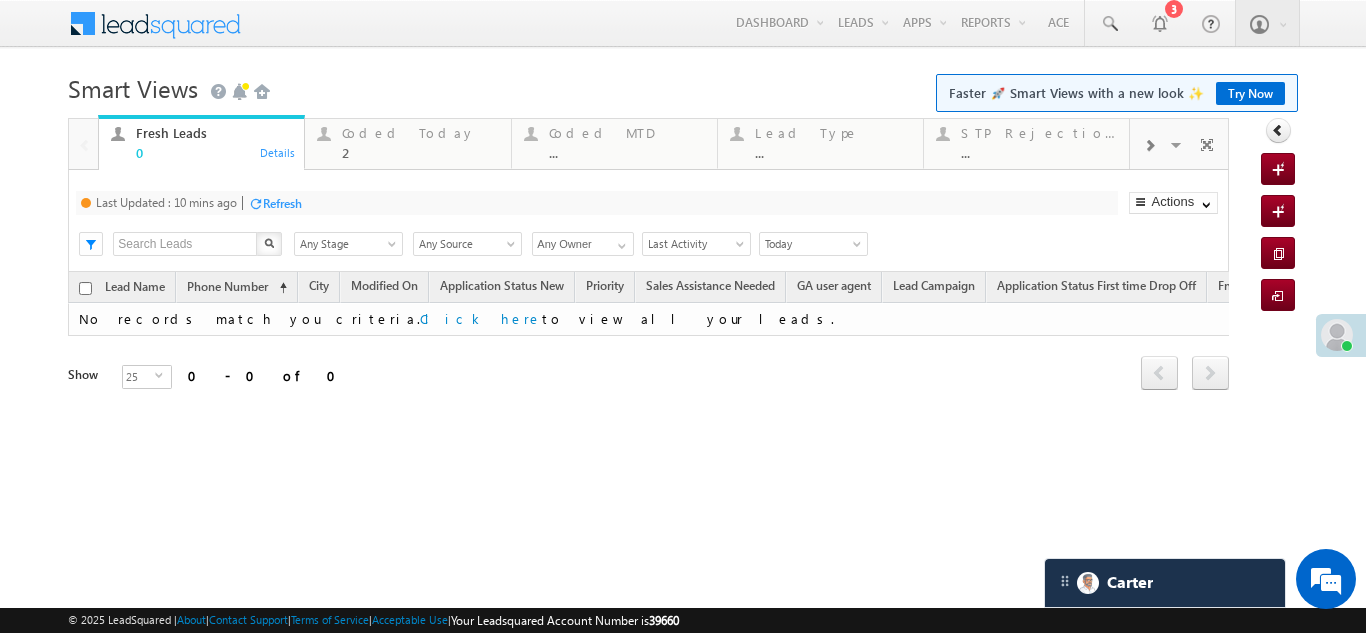 click on "Refresh" at bounding box center (282, 203) 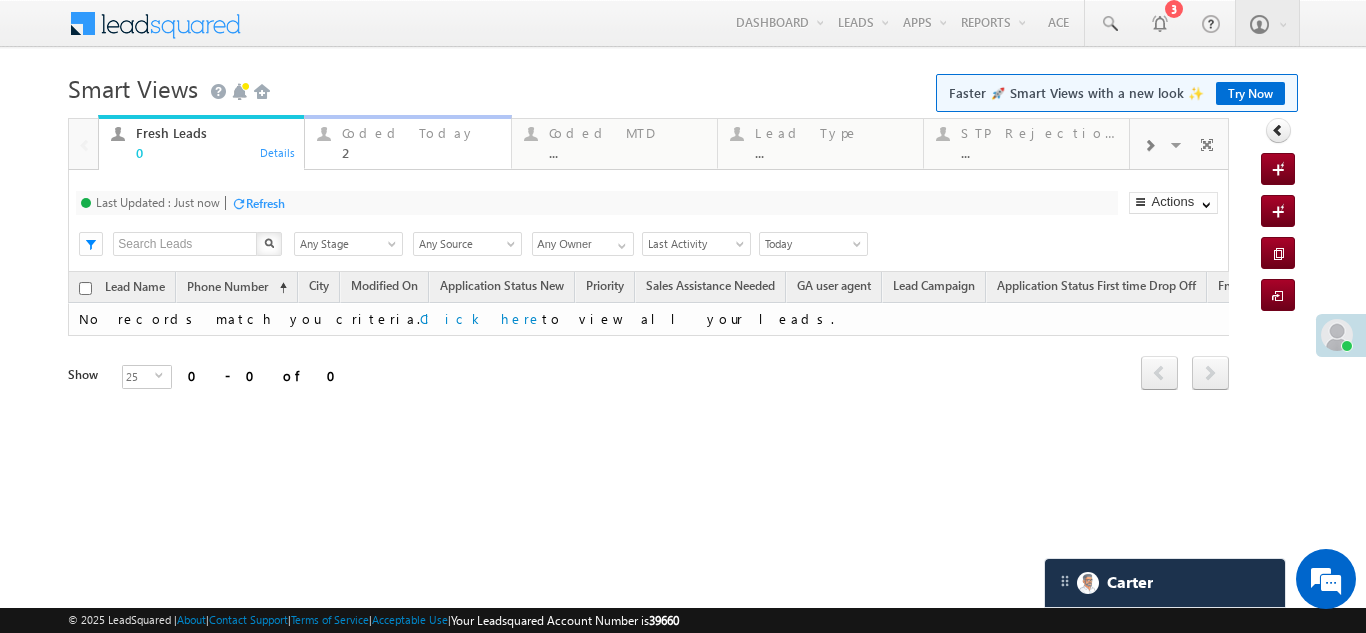 click on "Coded Today" at bounding box center (420, 133) 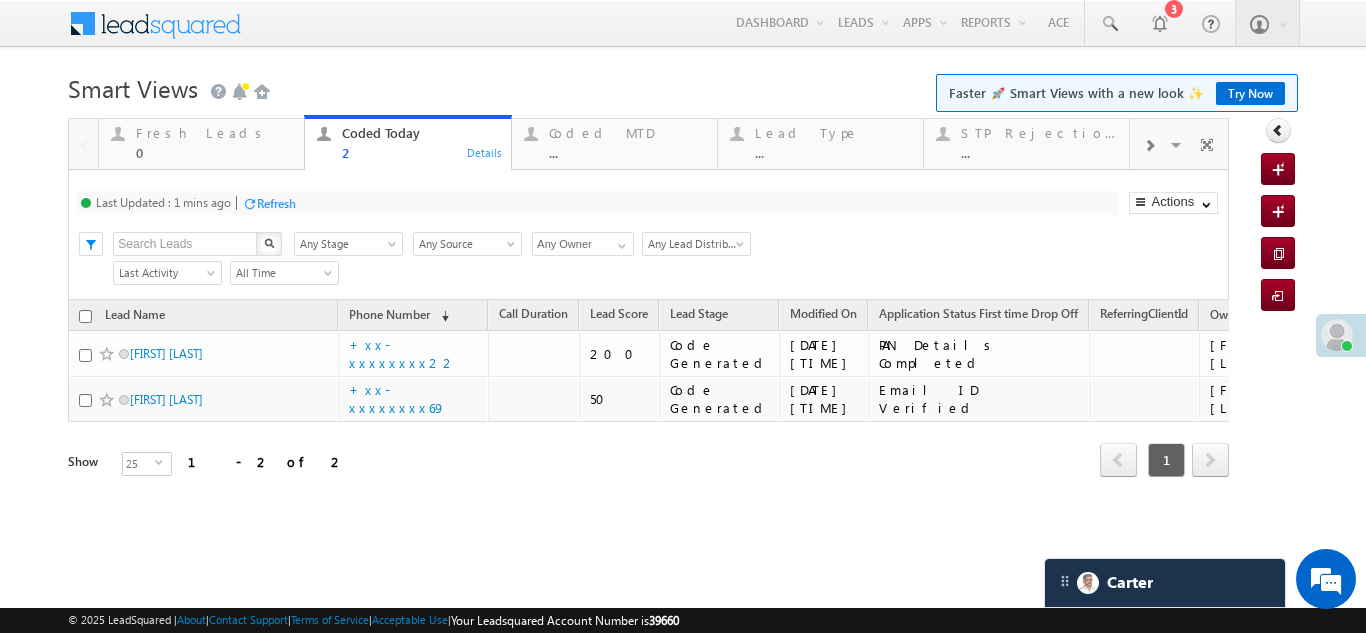 click on "Refresh" at bounding box center [276, 203] 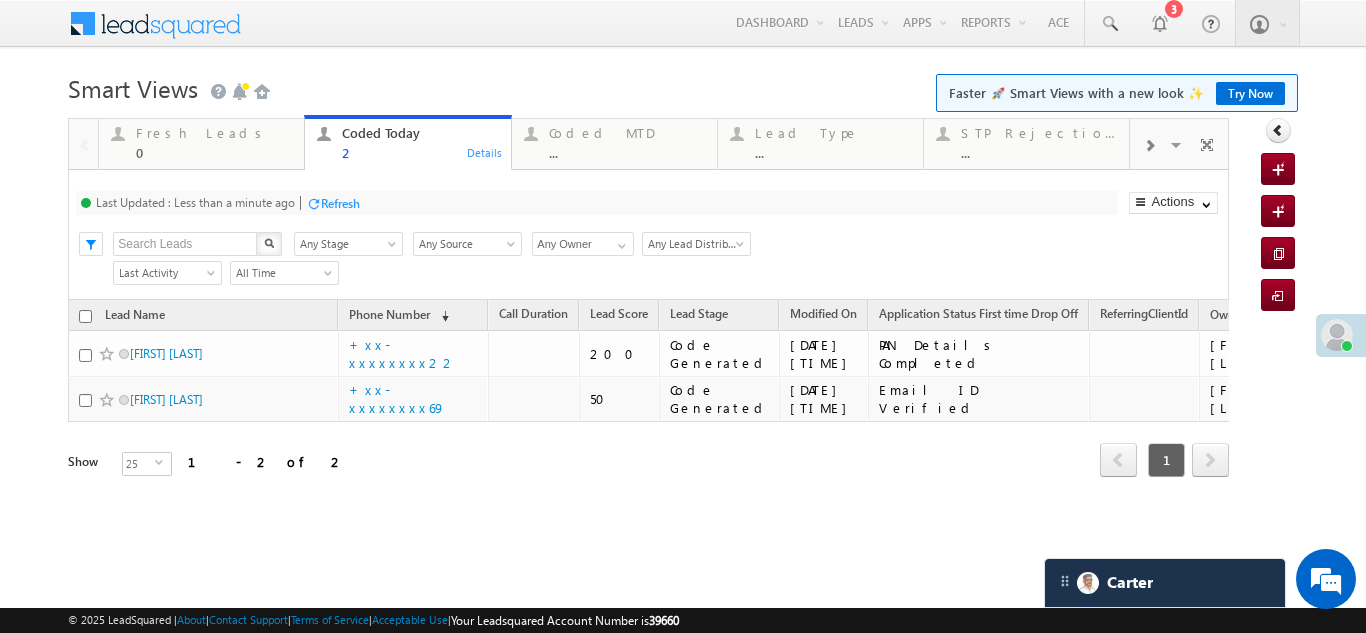 click on "Refresh" at bounding box center [340, 203] 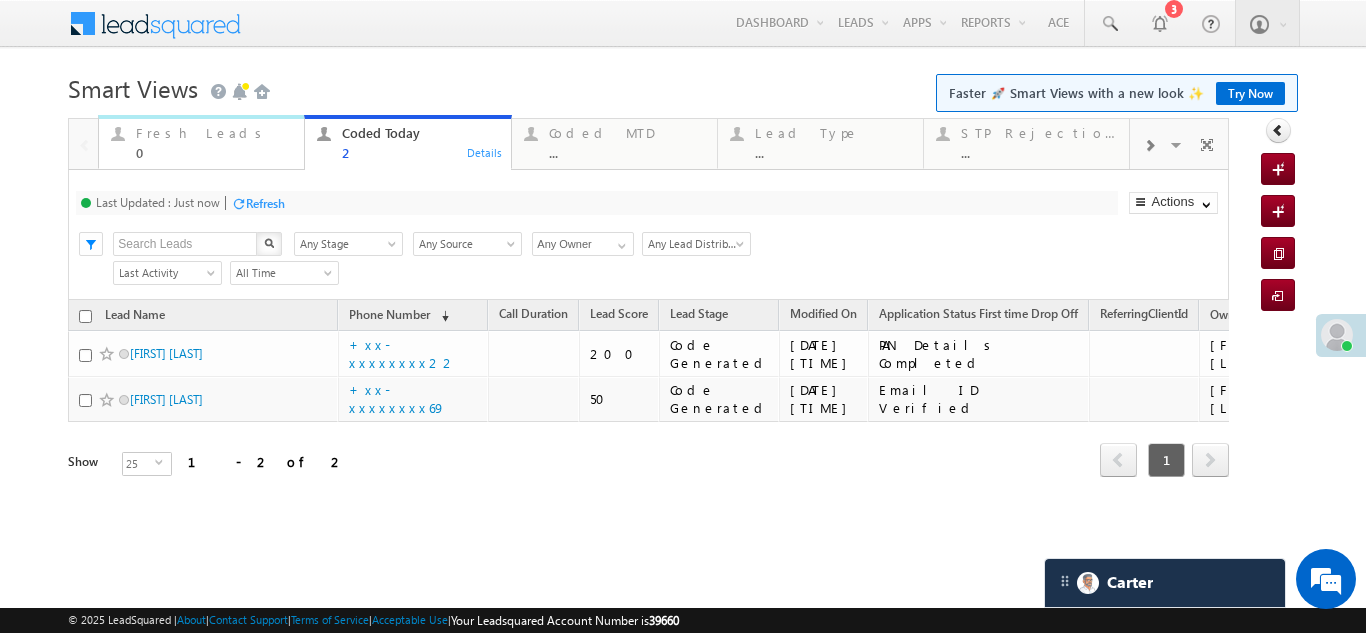 click on "Fresh Leads" at bounding box center [214, 133] 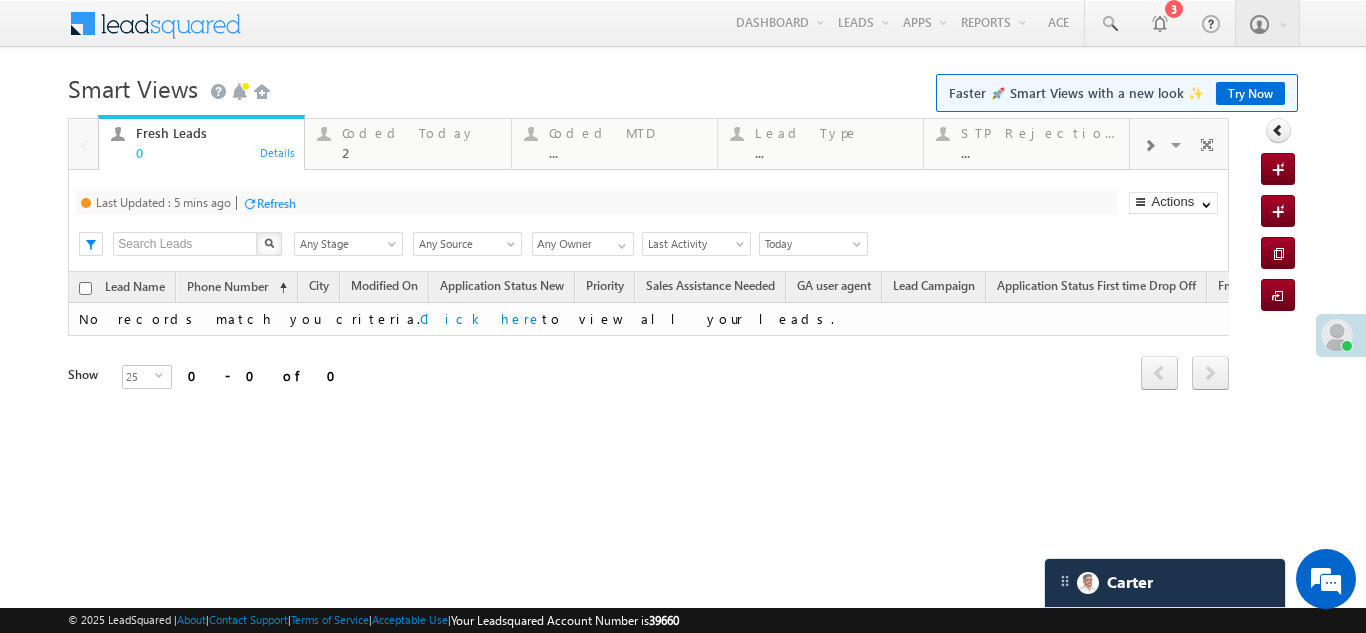 click on "Refresh" at bounding box center [276, 203] 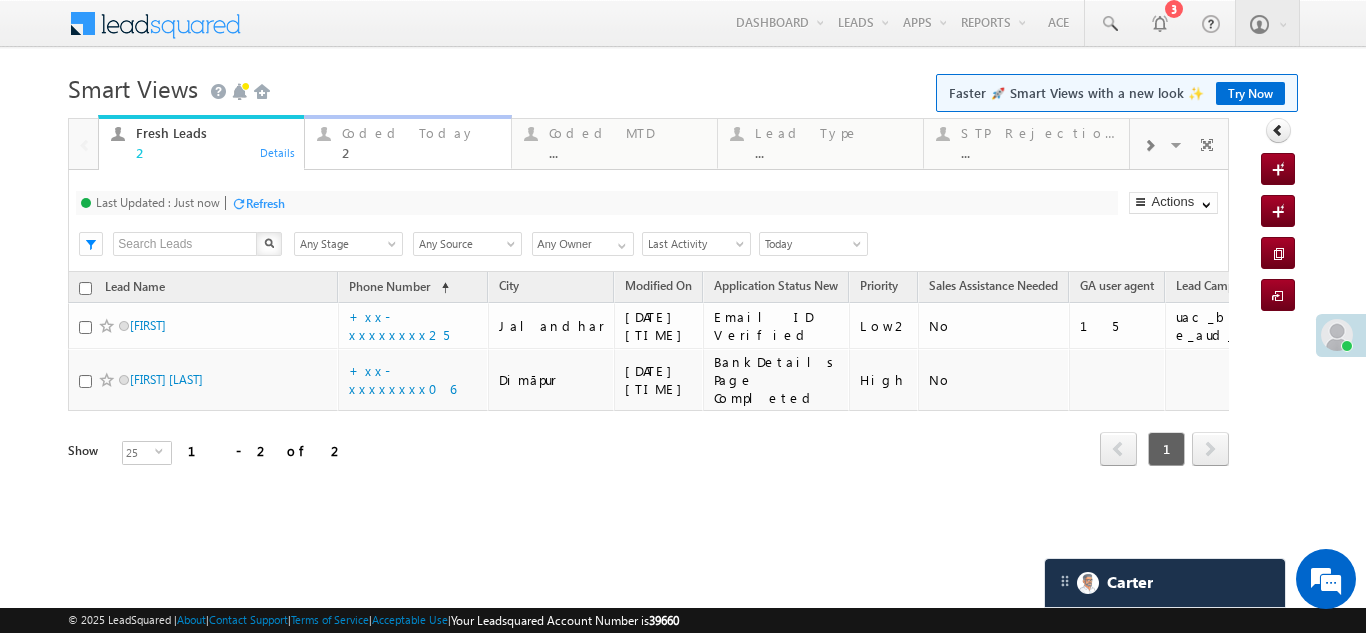 click on "Coded Today" at bounding box center [420, 133] 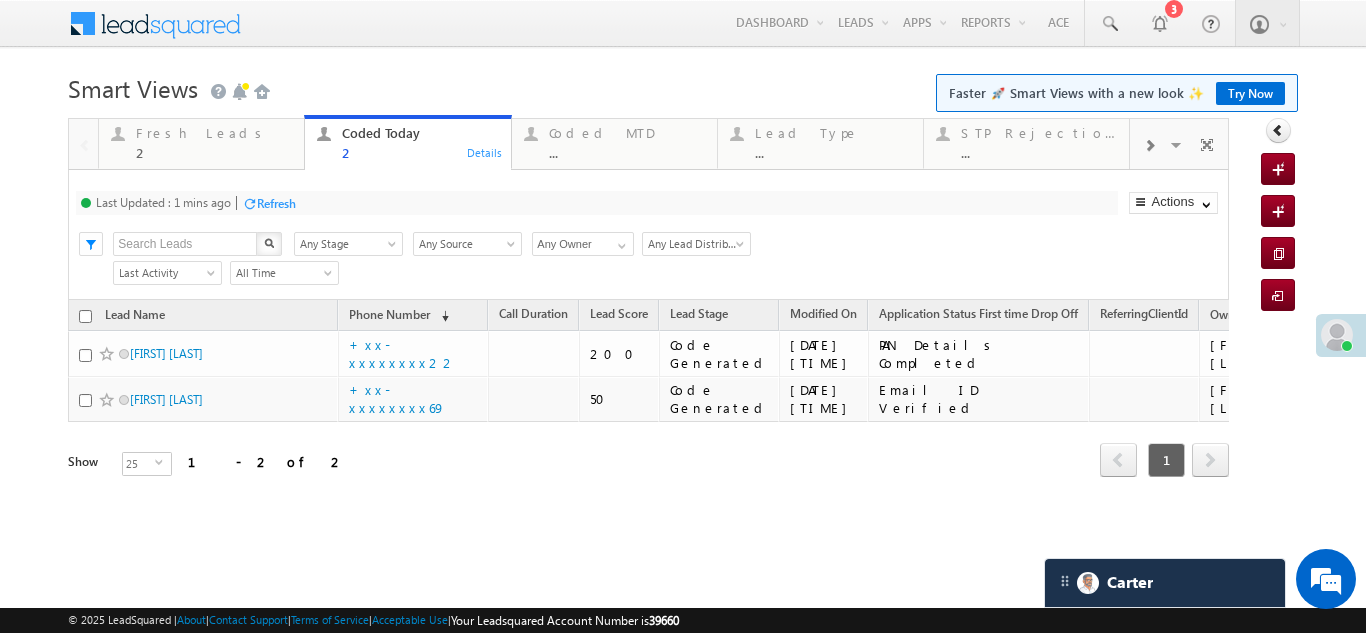 click on "Refresh" at bounding box center (276, 203) 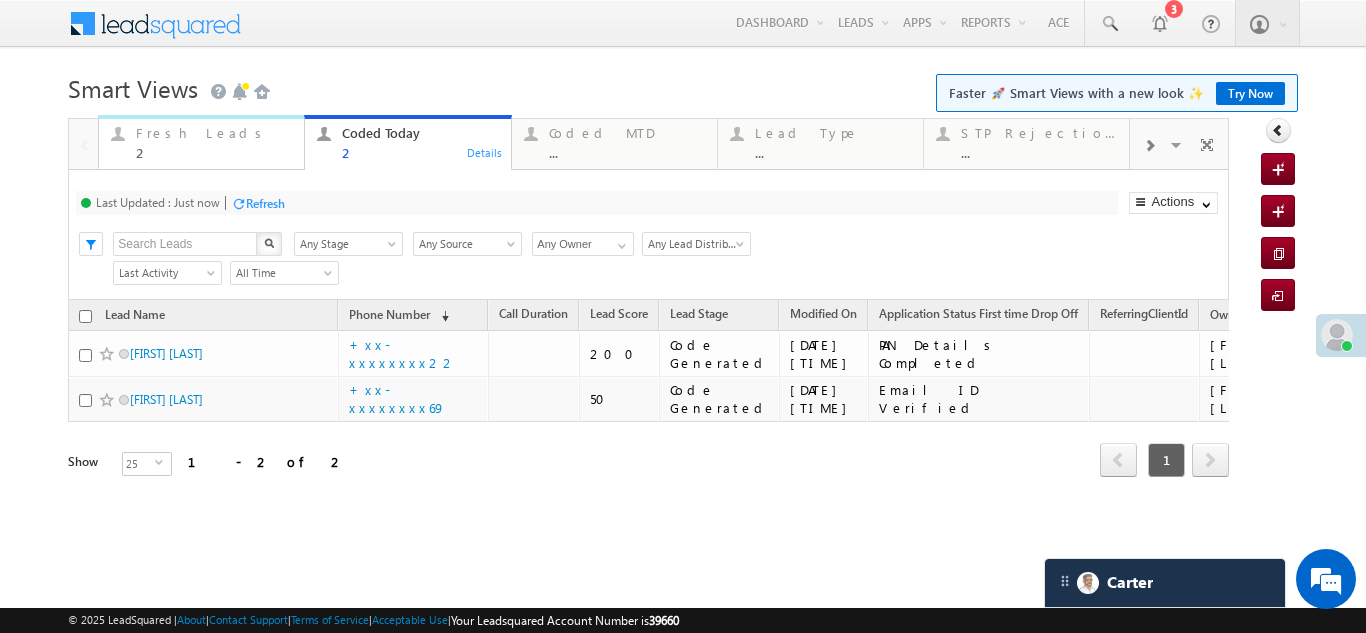 click on "Fresh Leads" at bounding box center [214, 133] 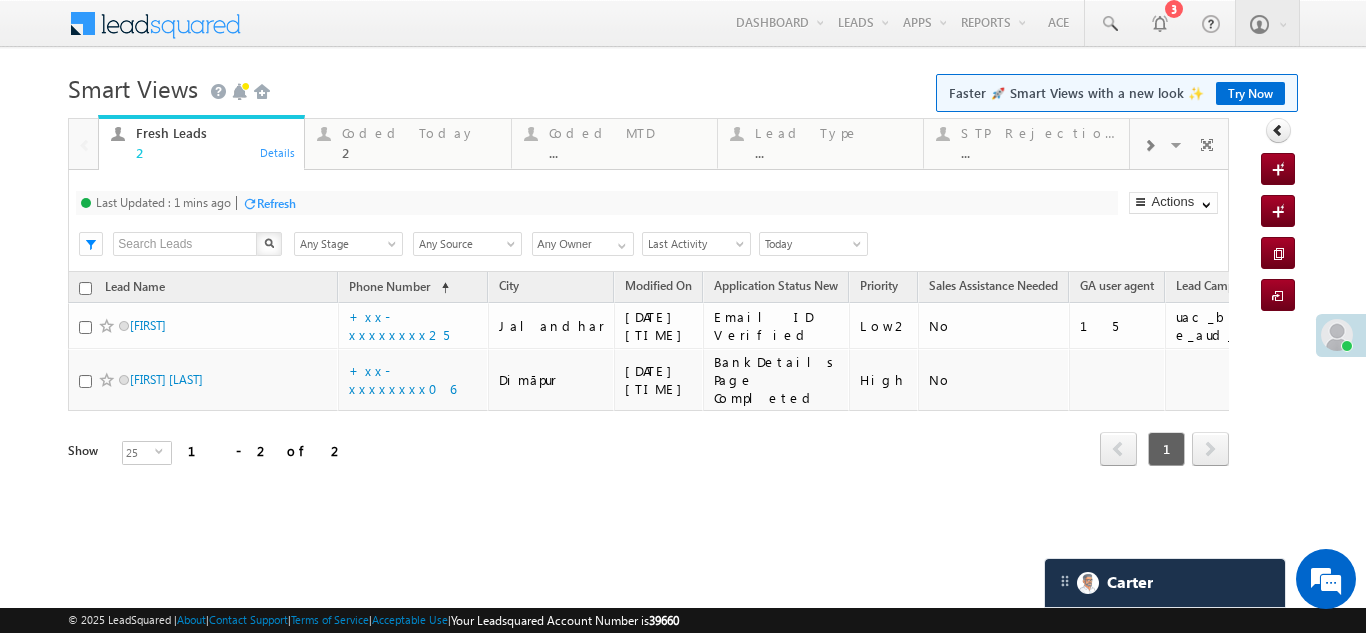 click on "Refresh" at bounding box center [276, 203] 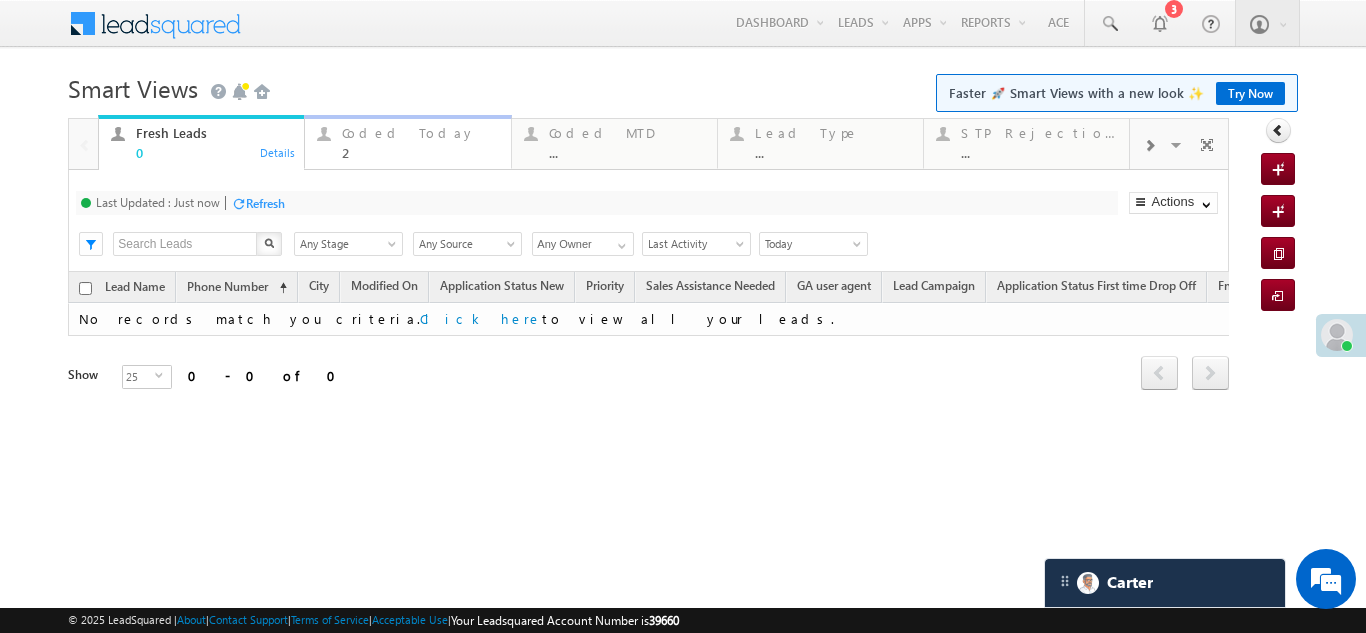 click on "Coded Today" at bounding box center (420, 133) 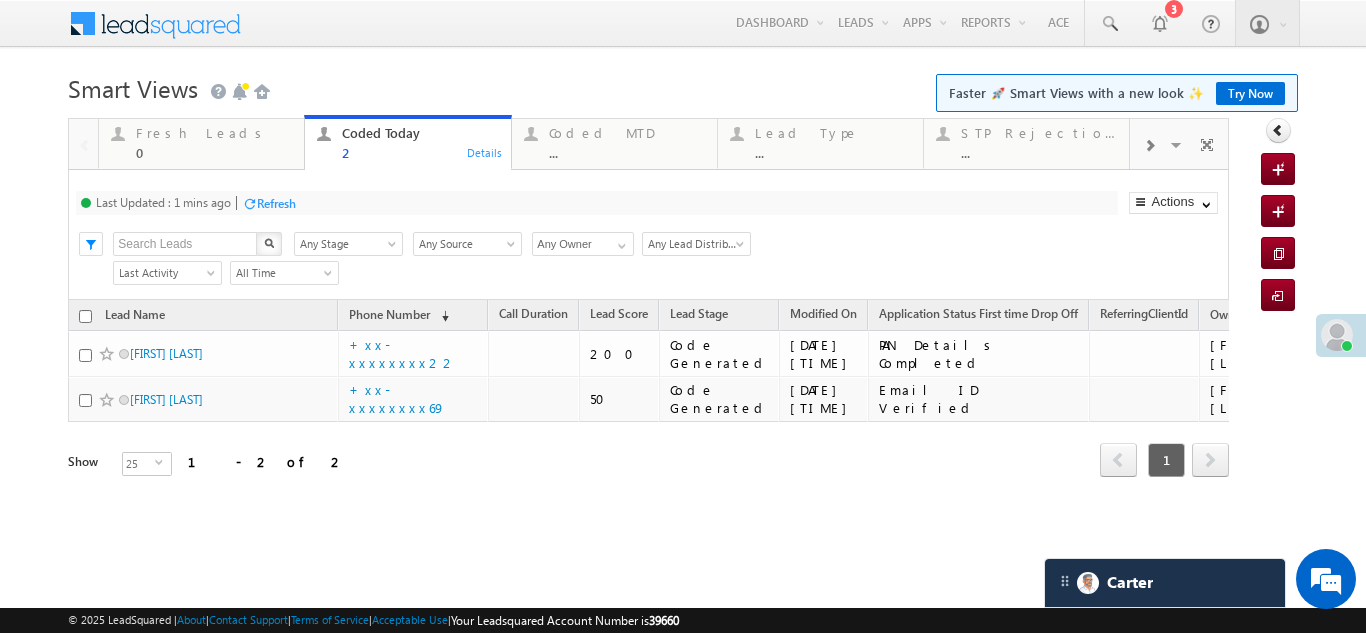 click on "Refresh" at bounding box center (276, 203) 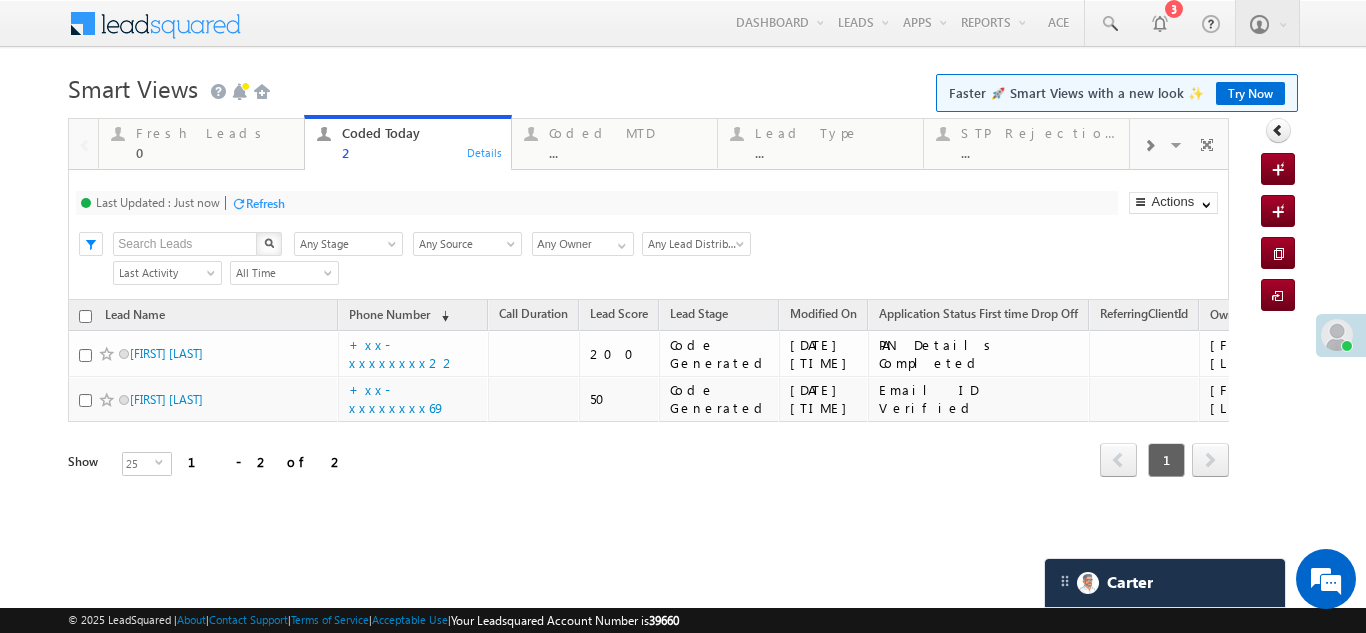 click on "Refresh" at bounding box center (265, 203) 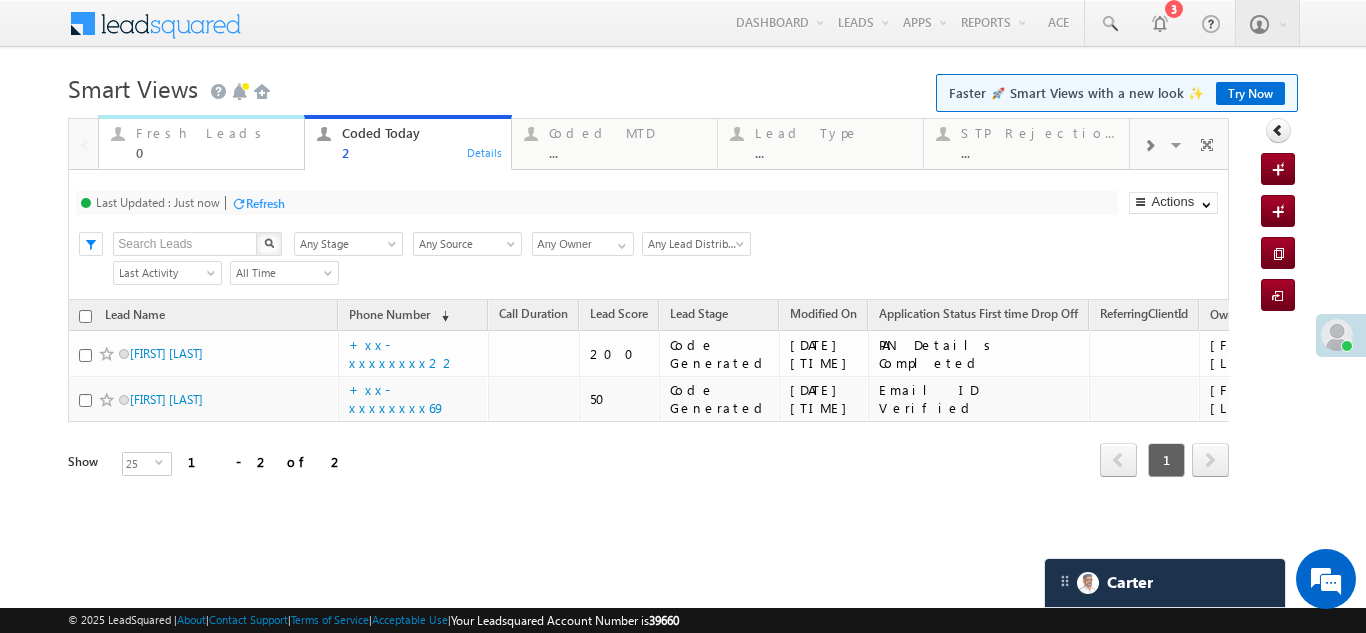 click on "Fresh Leads" at bounding box center [214, 133] 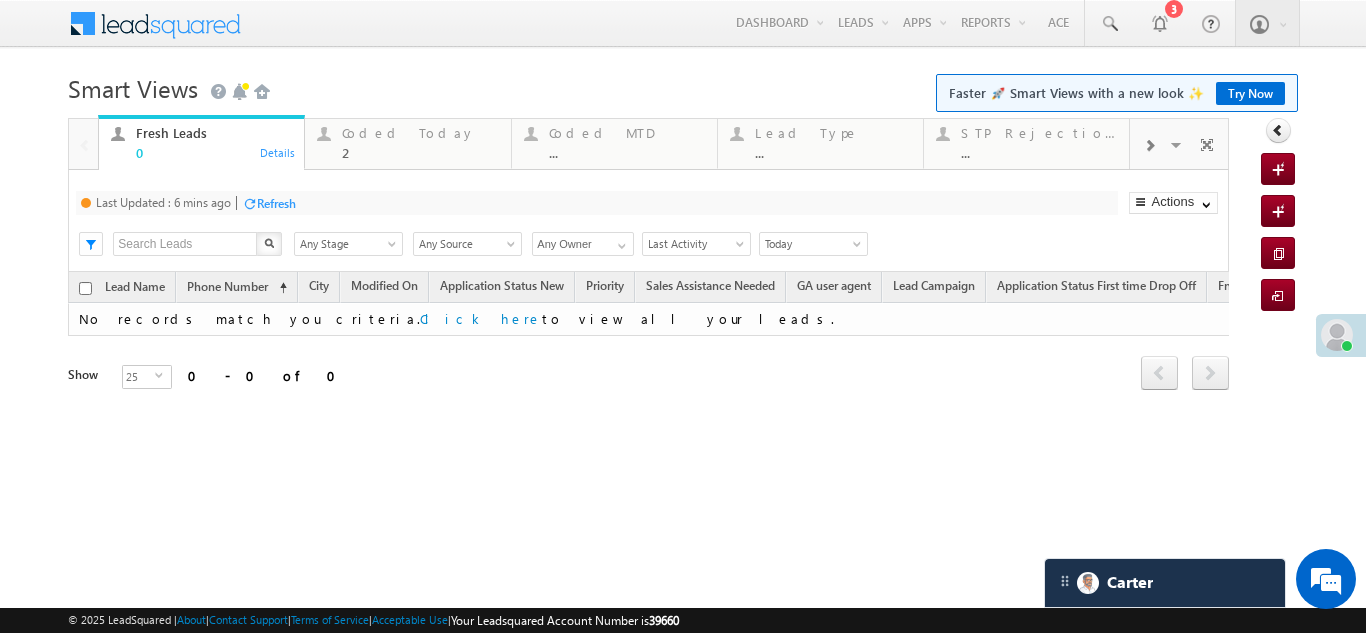 click on "Refresh" at bounding box center [276, 203] 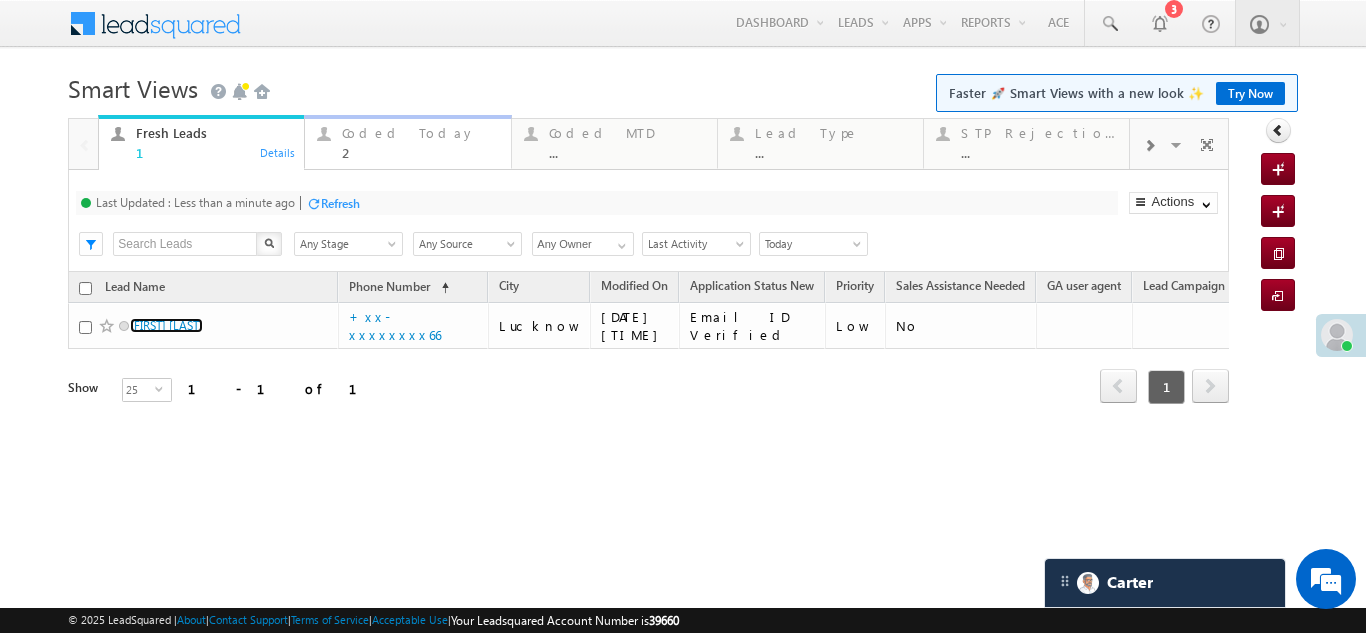 click on "Coded Today" at bounding box center (420, 133) 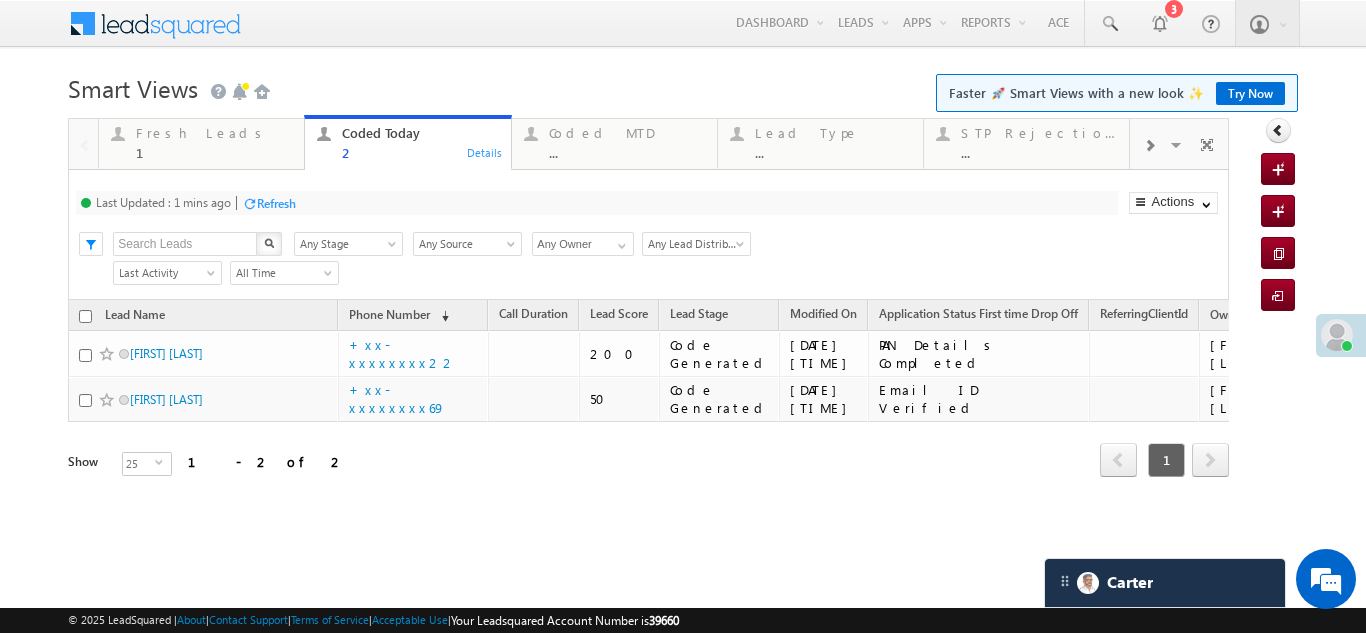 click on "Last Updated : 1 mins ago Refresh Refreshing..." at bounding box center [596, 203] 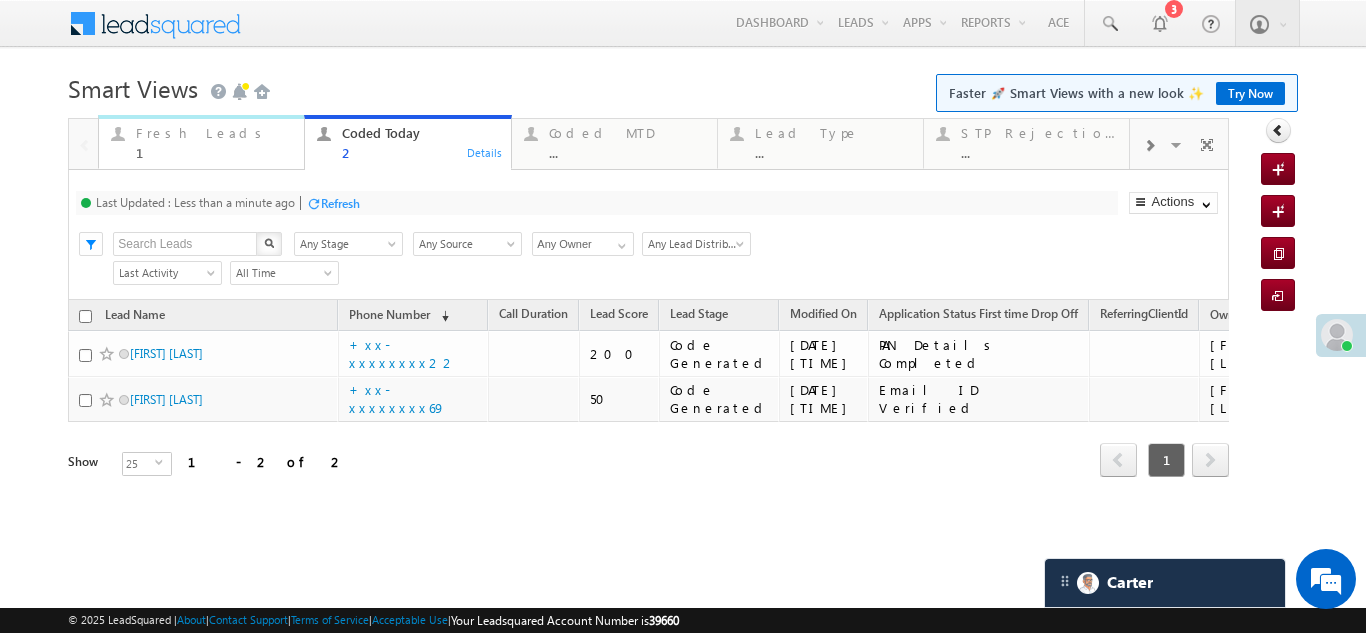 click on "Fresh Leads" at bounding box center (214, 133) 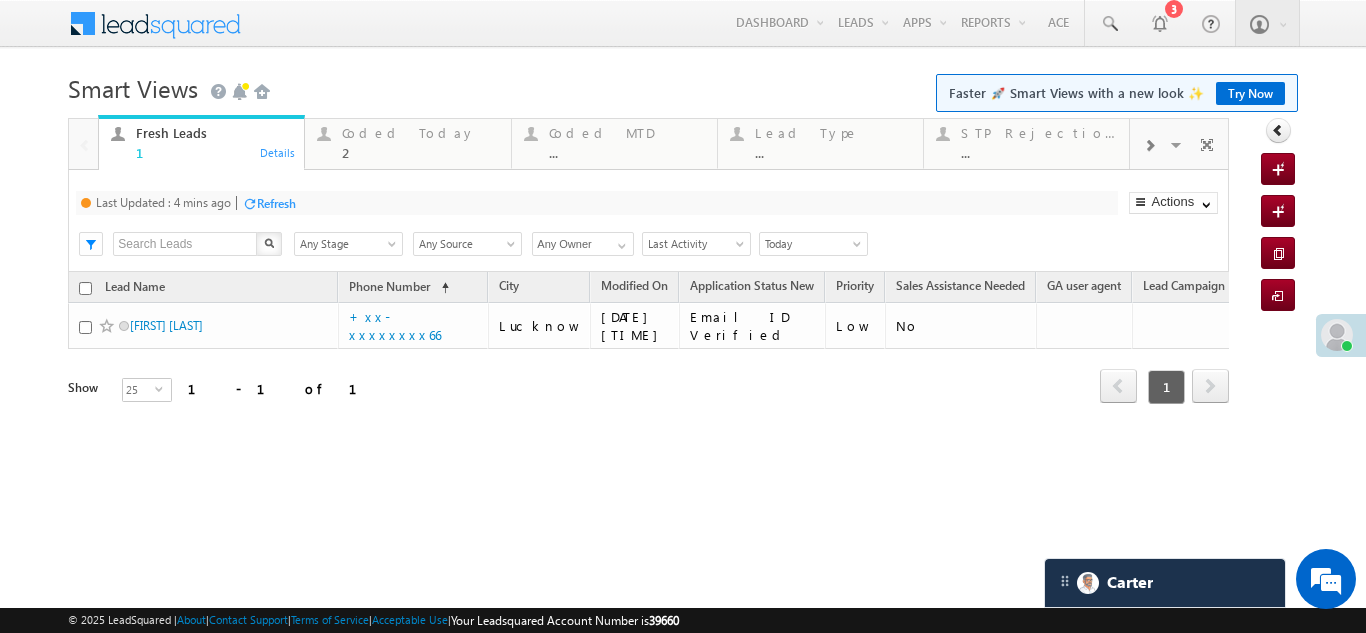 click on "Refresh" at bounding box center (276, 203) 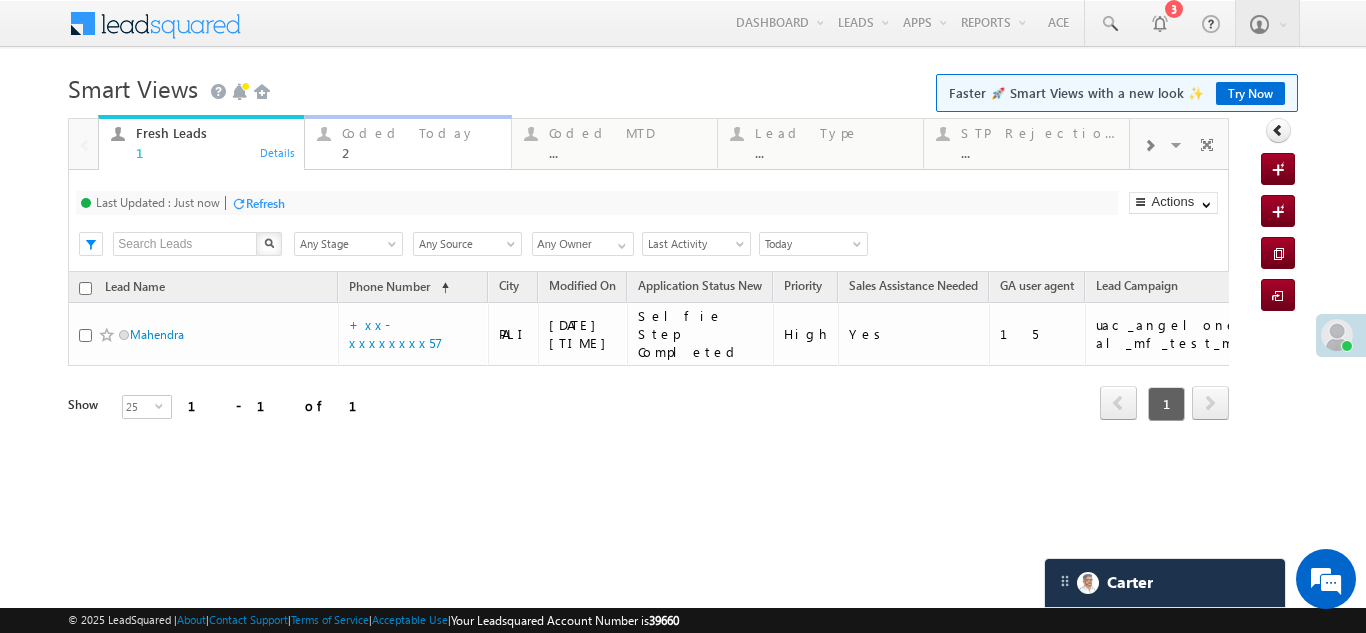 click on "Coded Today" at bounding box center [420, 133] 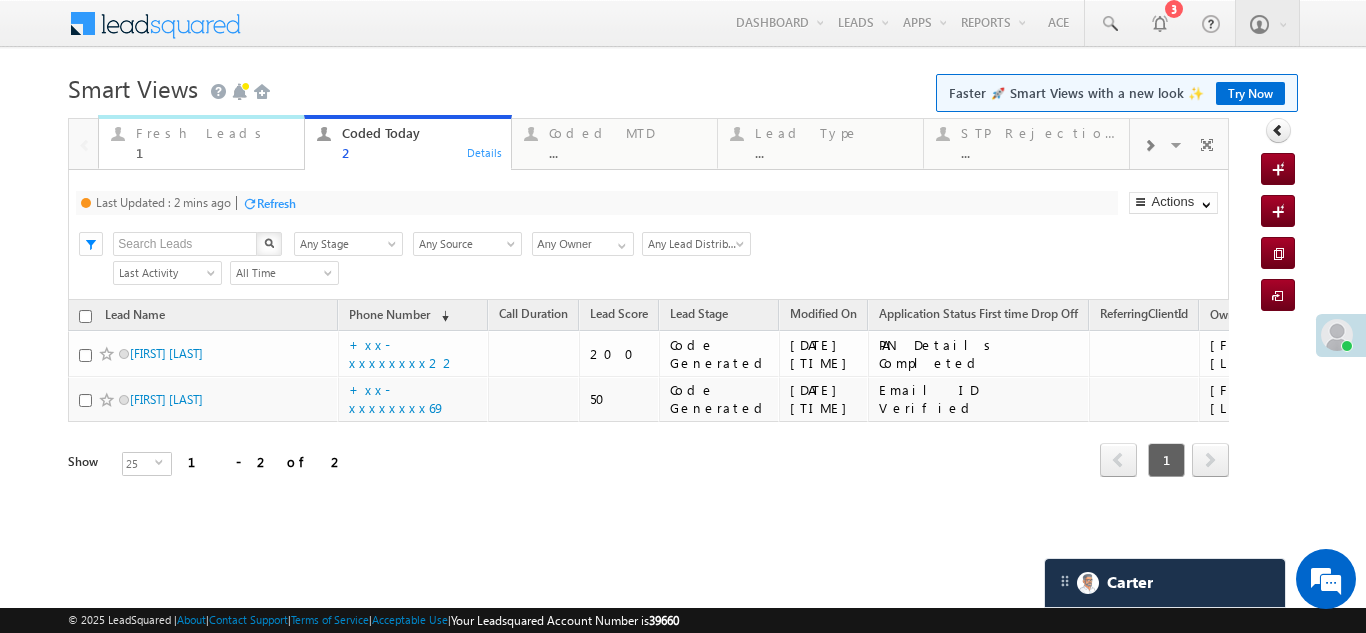 click on "Fresh Leads" at bounding box center (214, 133) 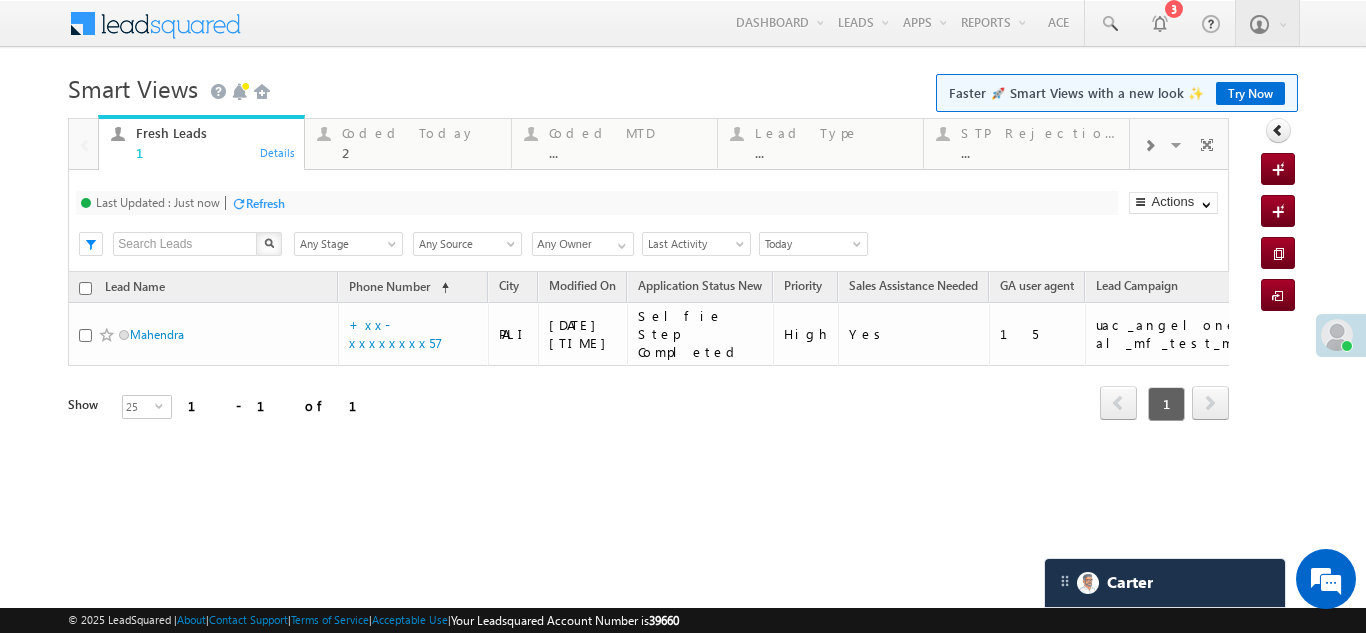 click on "Refresh" at bounding box center [265, 203] 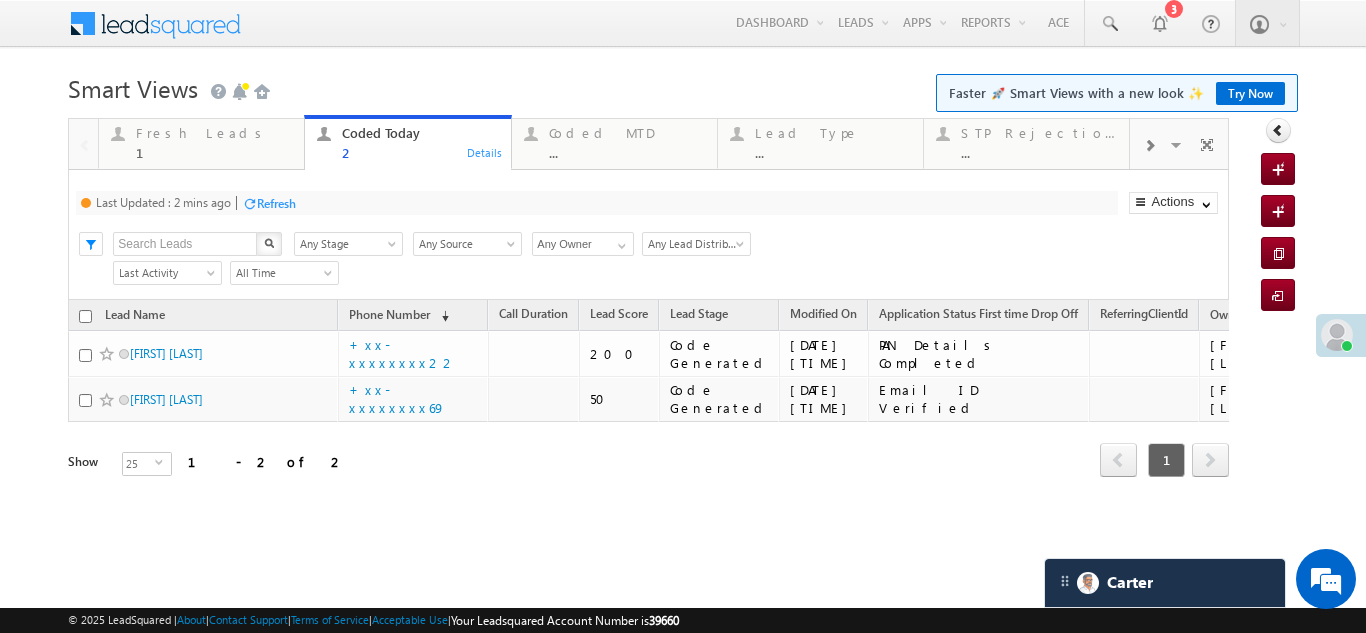 click on "Coded Today" at bounding box center [420, 133] 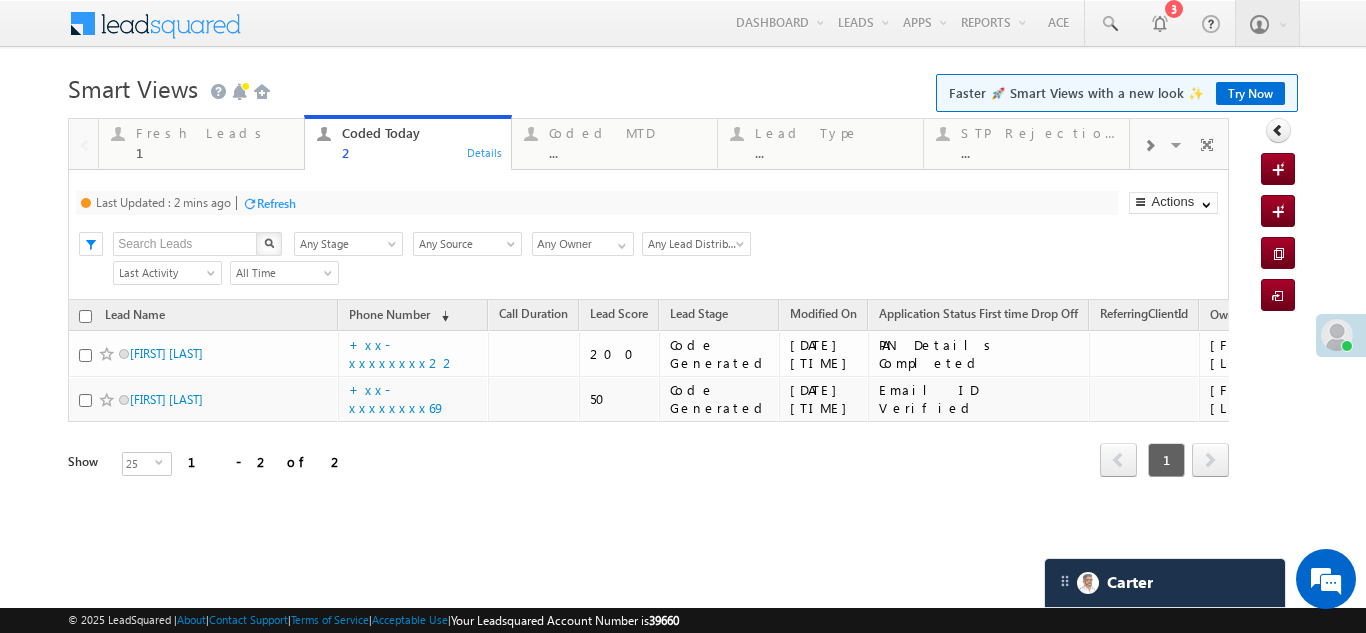 click on "Refresh" at bounding box center (276, 203) 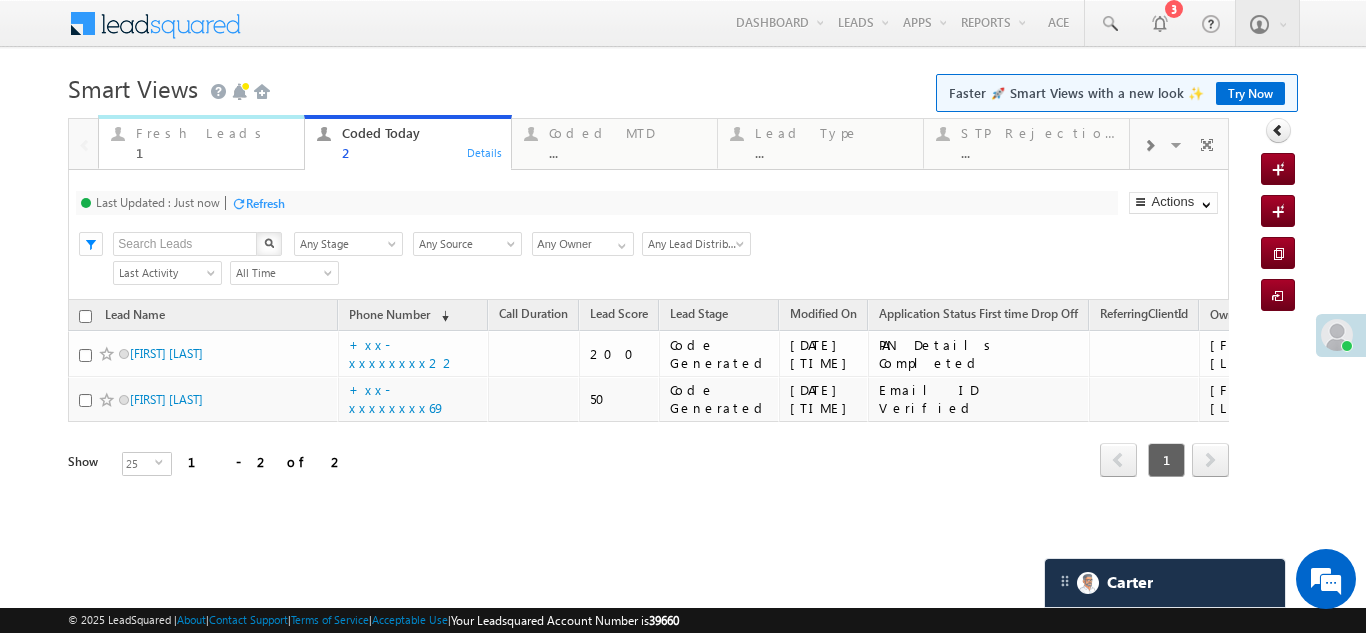 click on "Fresh Leads" at bounding box center [214, 133] 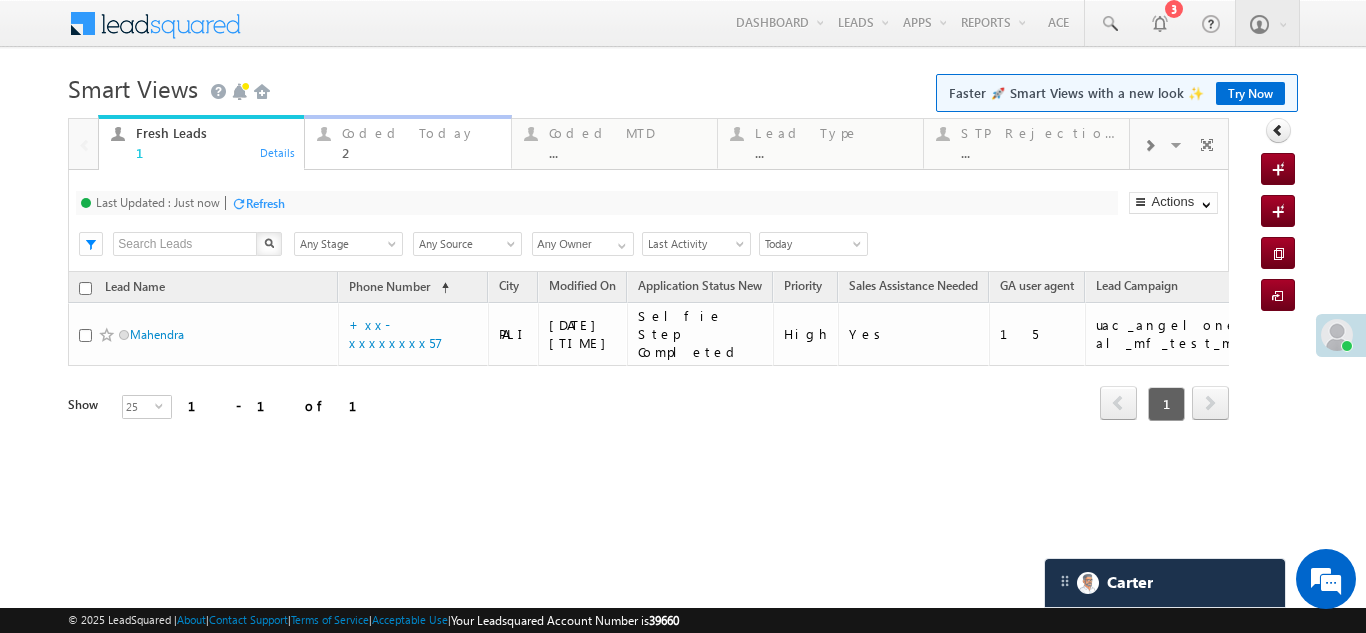 click on "Coded Today" at bounding box center [420, 133] 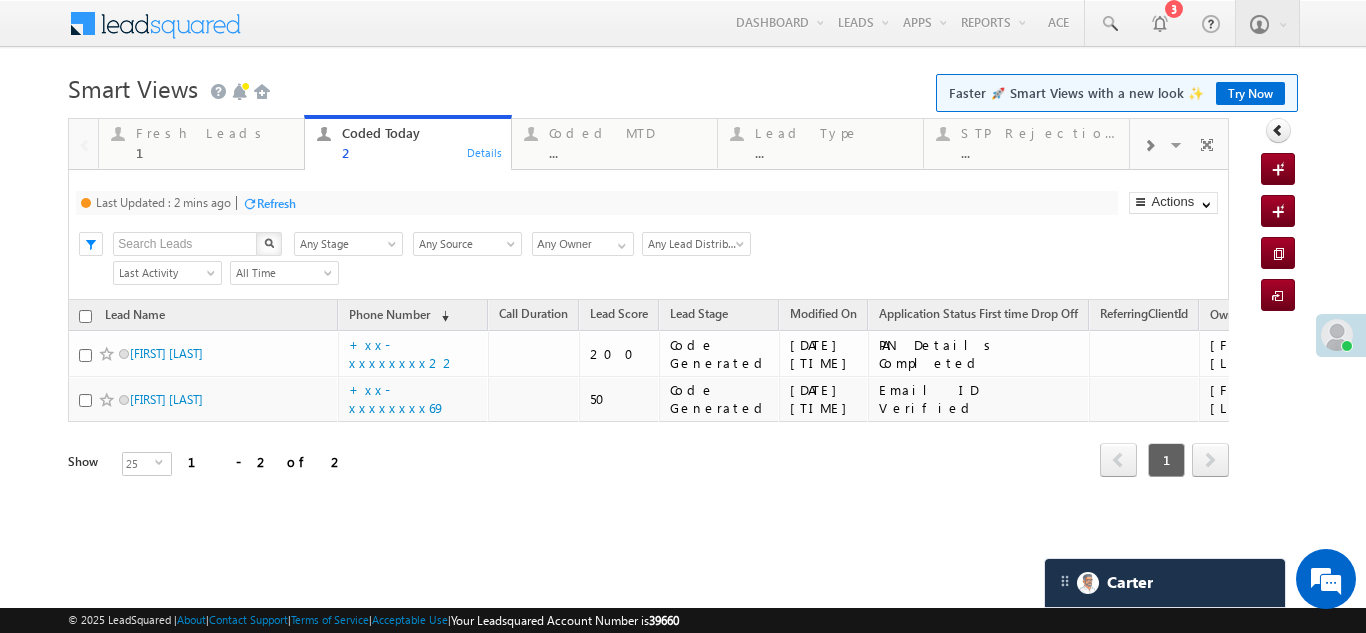 click on "Refresh" at bounding box center (276, 203) 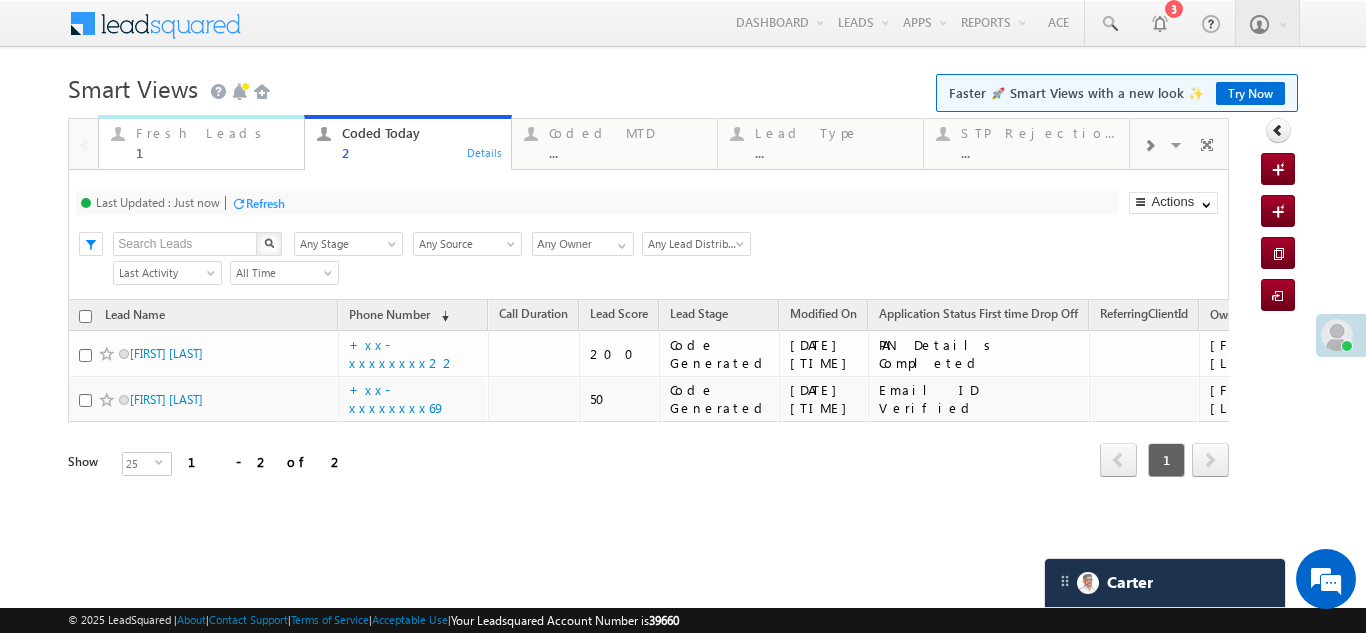 click on "Fresh Leads 1" at bounding box center [214, 140] 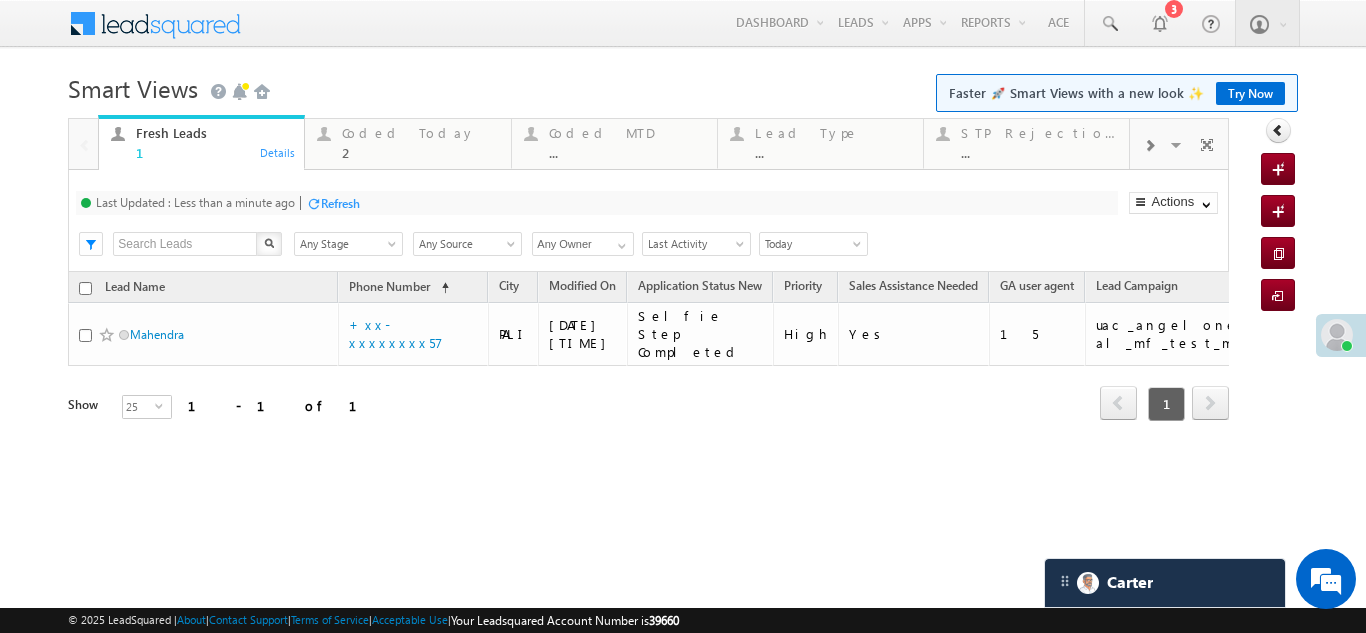 click on "Refresh" at bounding box center [340, 203] 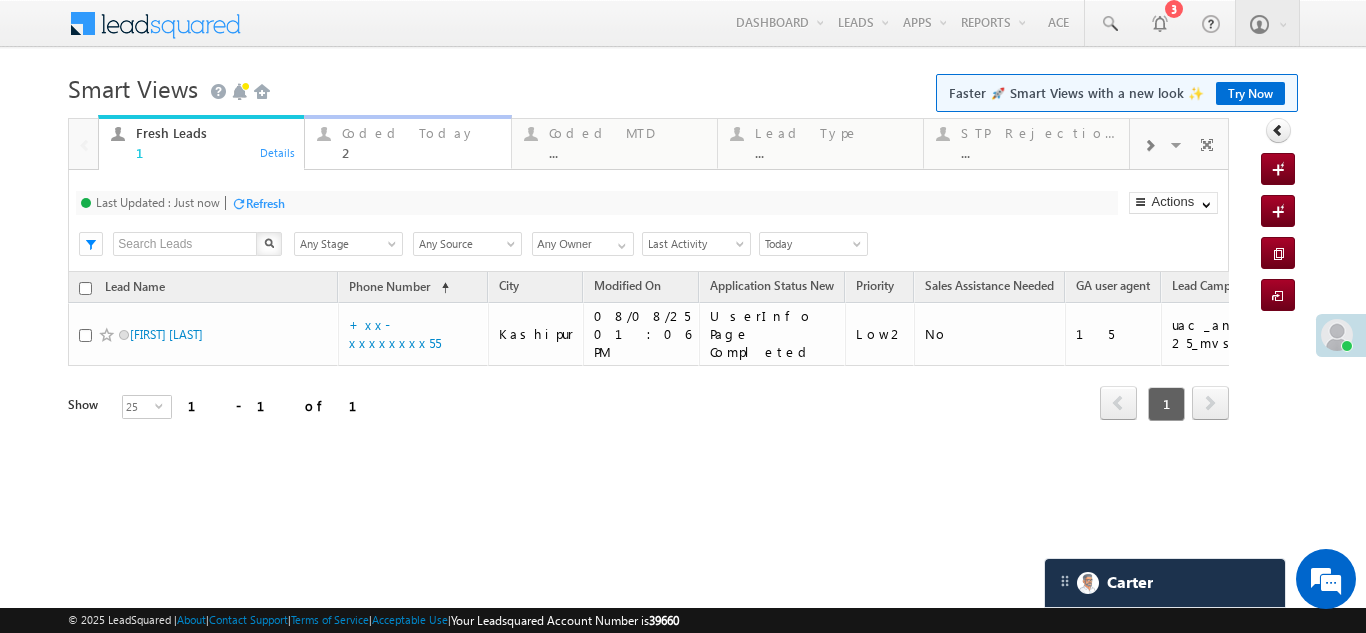 click on "Coded Today" at bounding box center [420, 133] 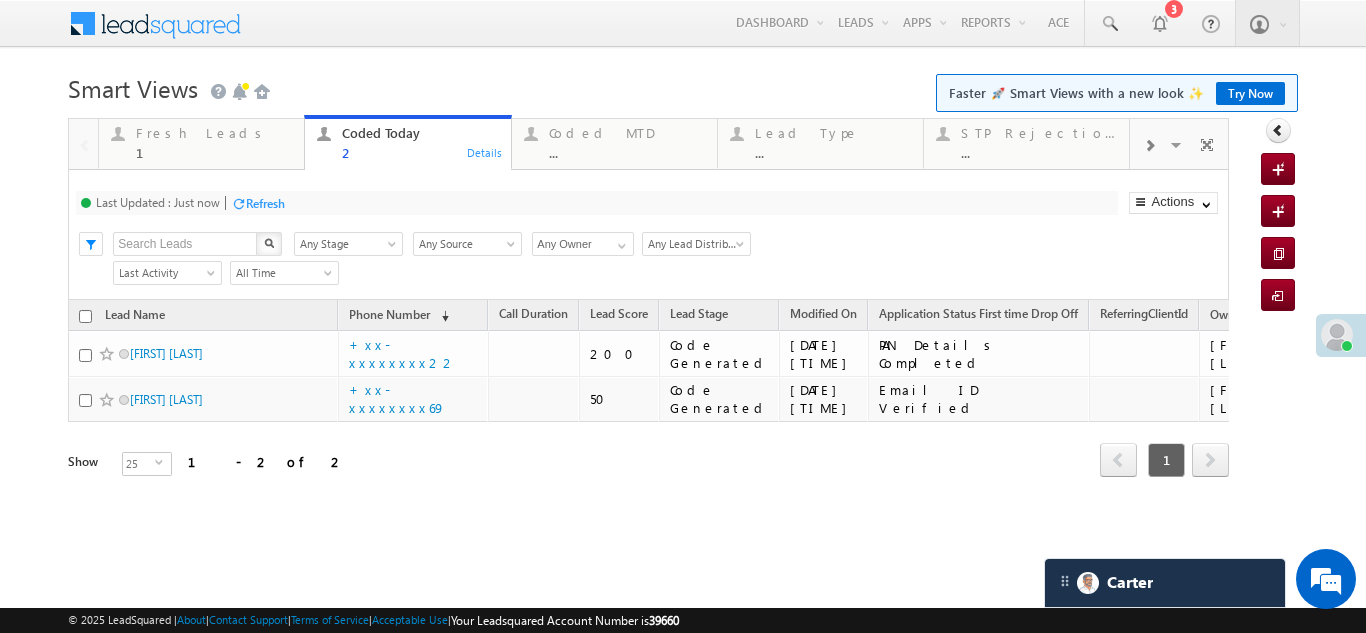 click on "Refresh" at bounding box center [265, 203] 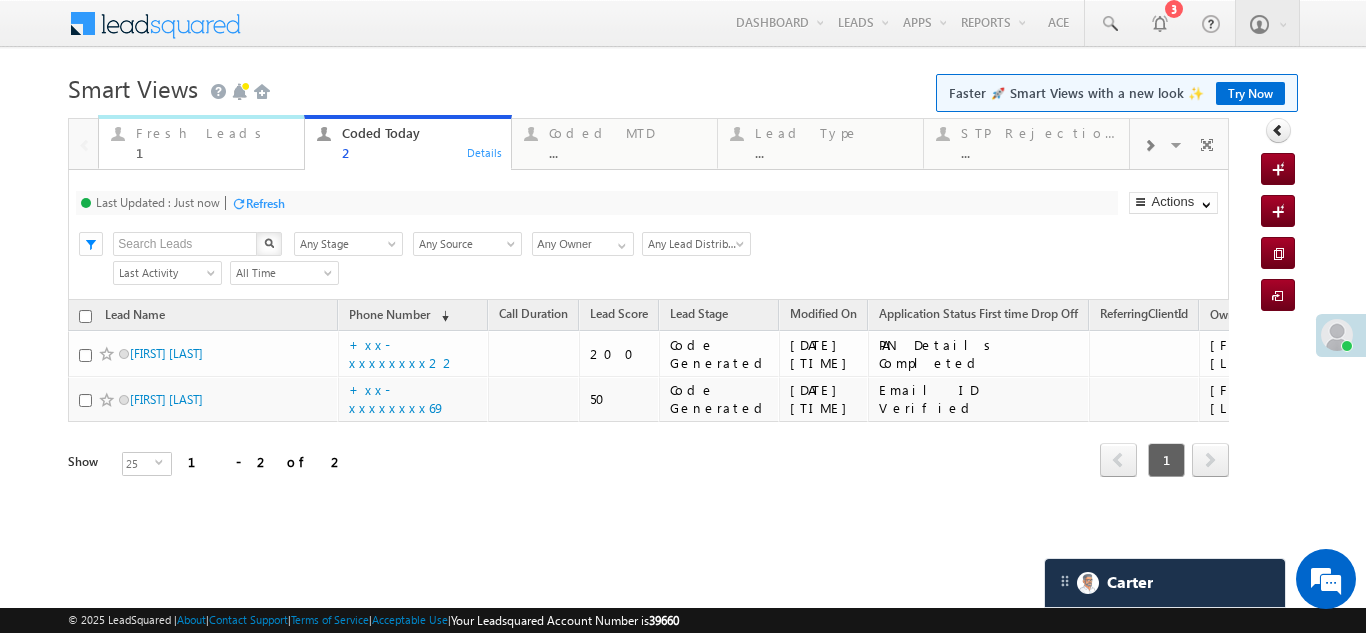 click on "Fresh Leads" at bounding box center [214, 133] 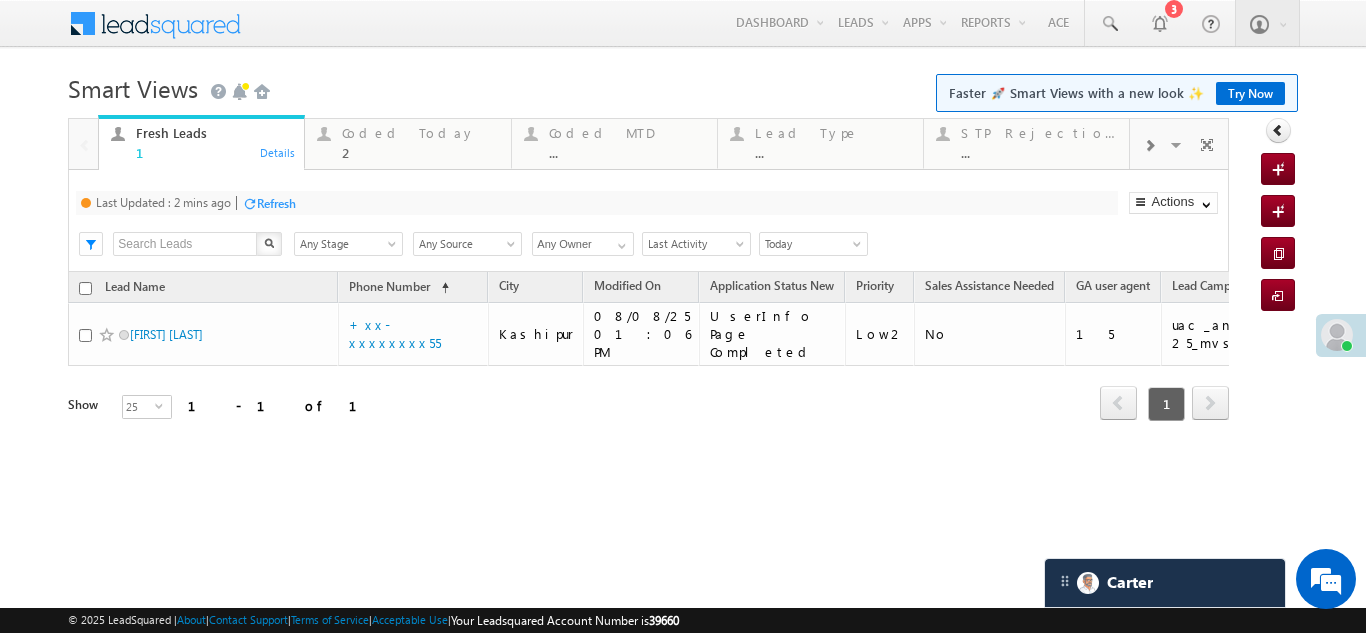 click on "Refresh" at bounding box center [276, 203] 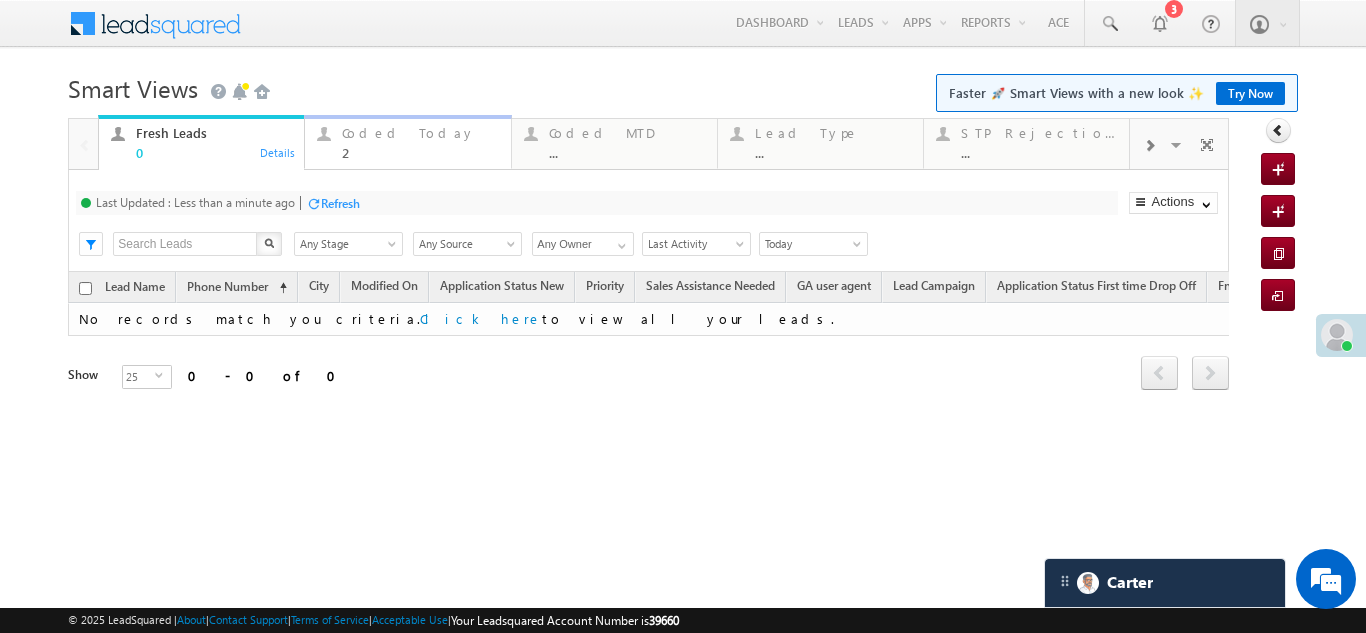 click on "2" at bounding box center [420, 152] 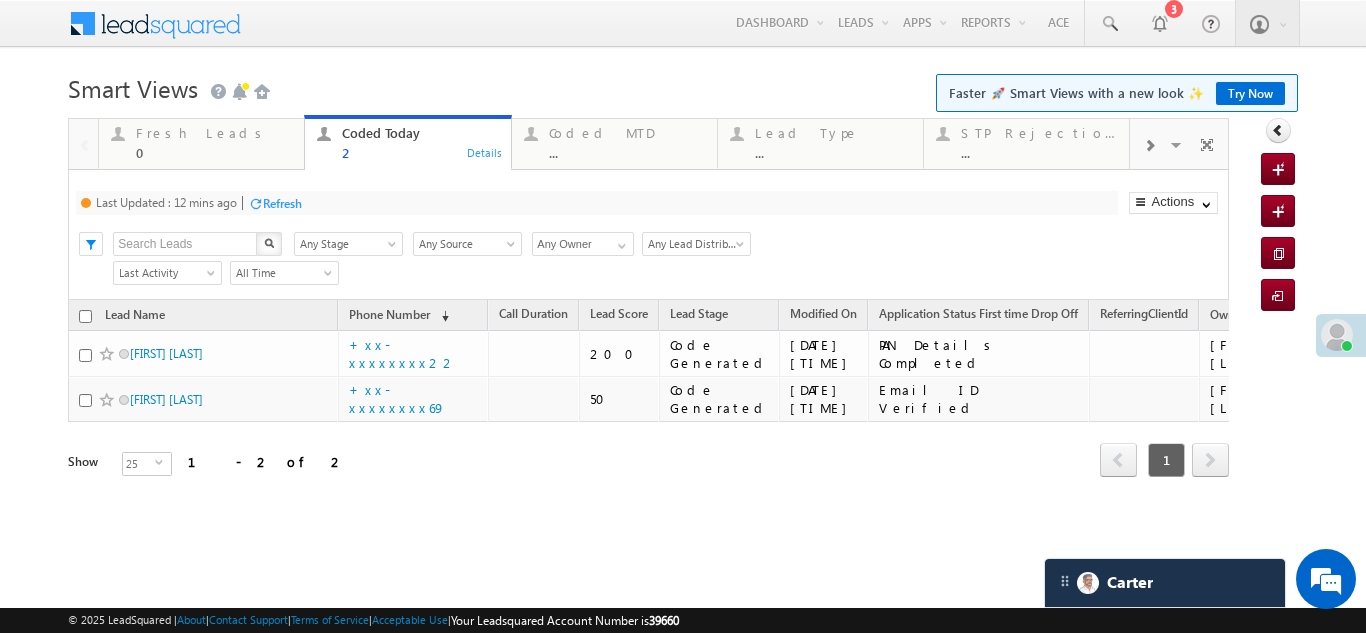 click on "Refresh" at bounding box center (282, 203) 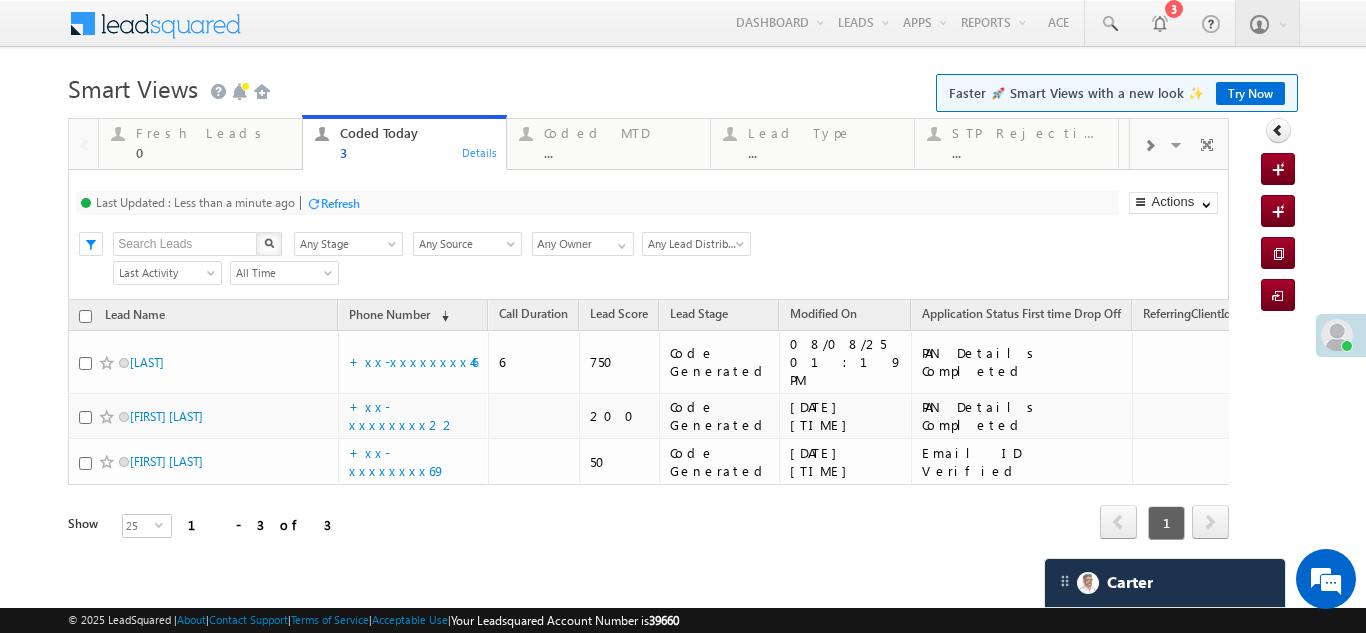 click on "Refresh" at bounding box center (340, 203) 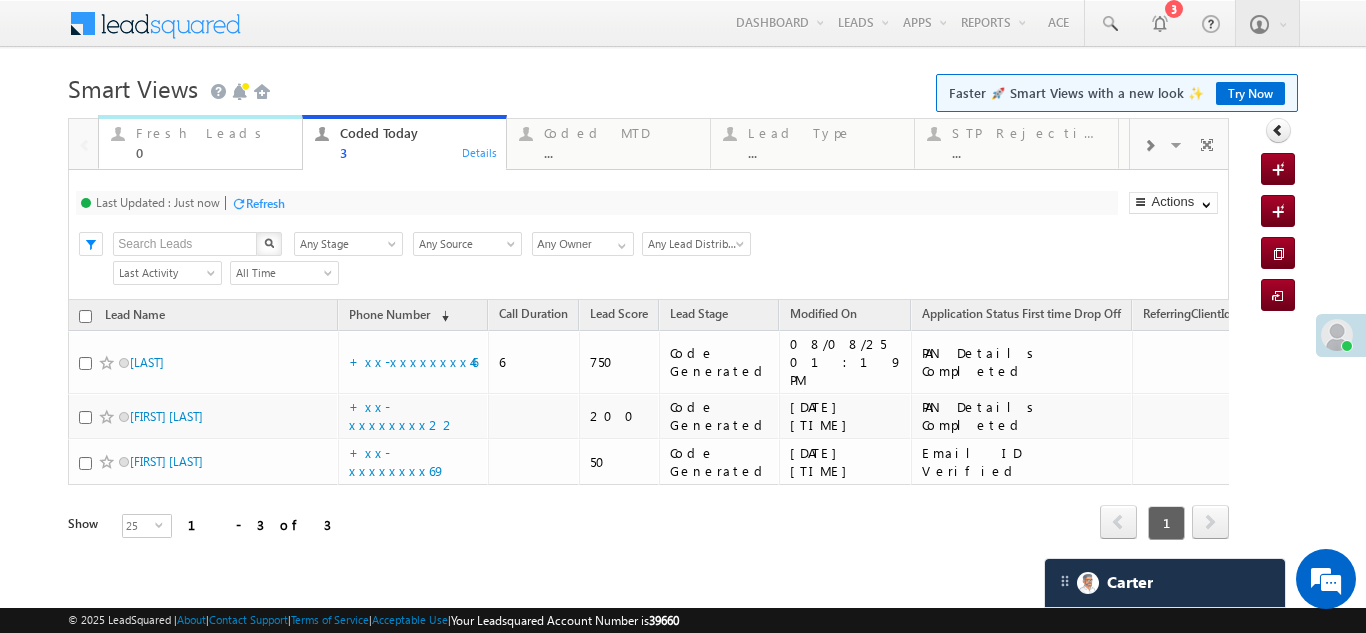 click on "Fresh Leads" at bounding box center (213, 133) 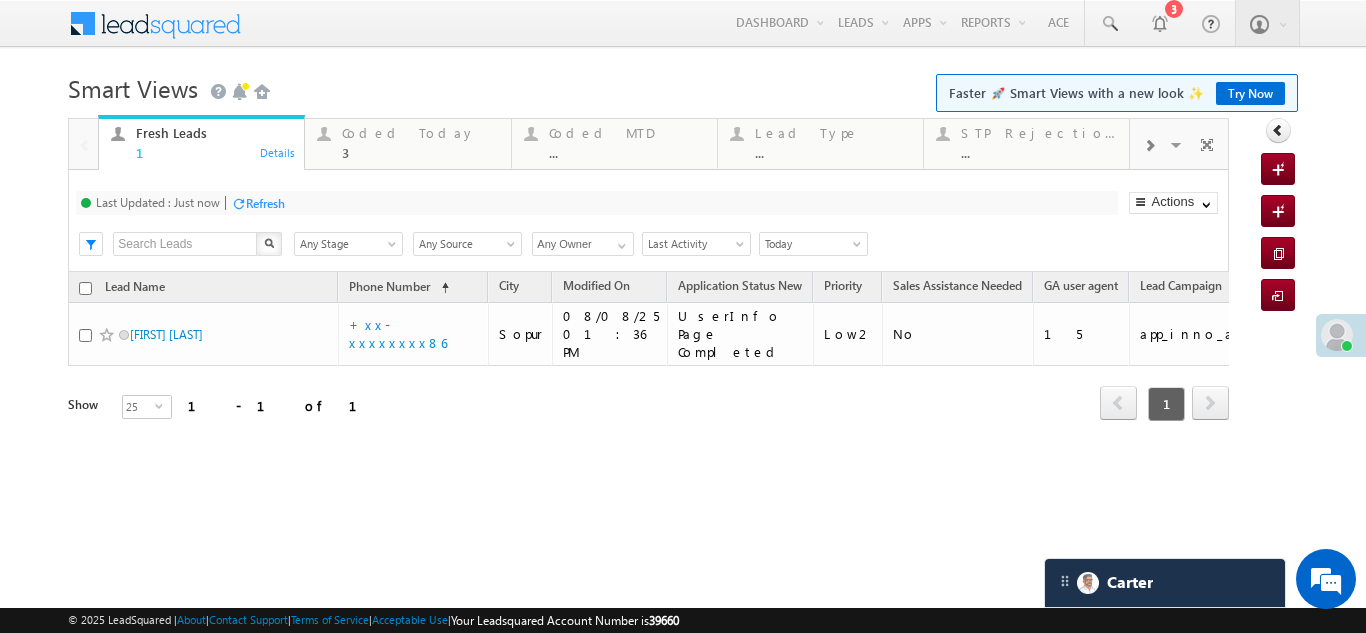 click on "Refresh" at bounding box center (265, 203) 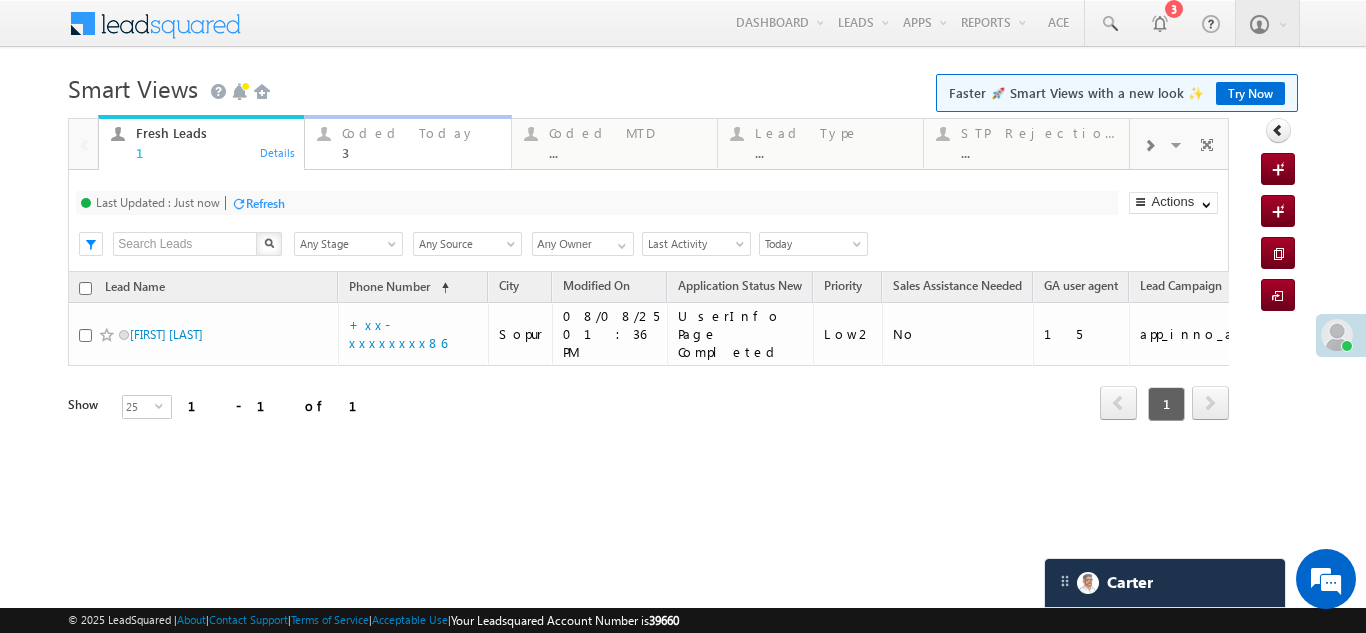 click on "Coded Today" at bounding box center [420, 133] 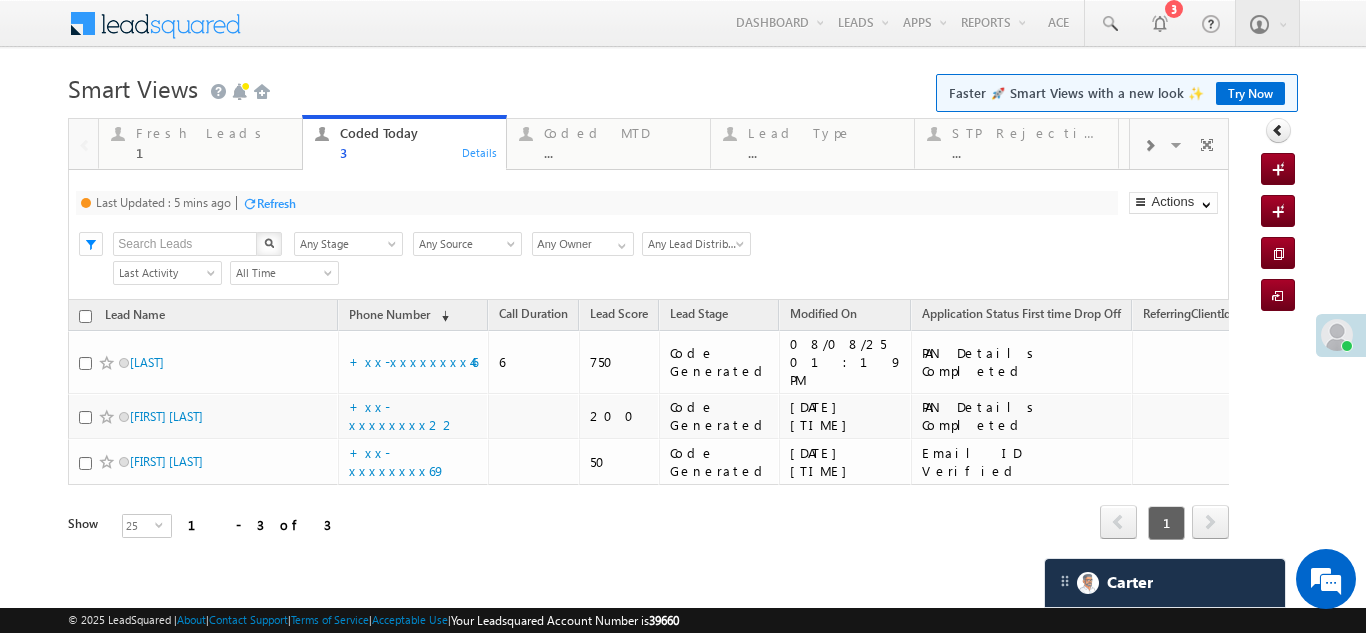 click on "Refresh" at bounding box center (276, 203) 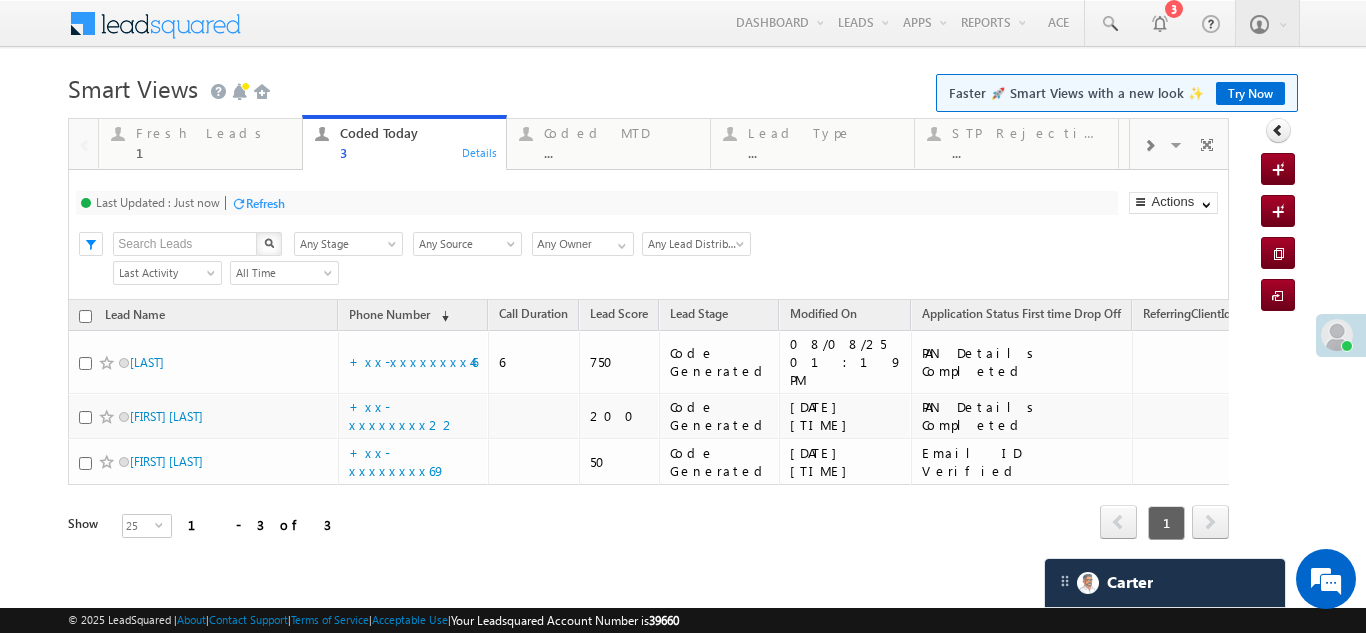 click on "Refresh" at bounding box center [265, 203] 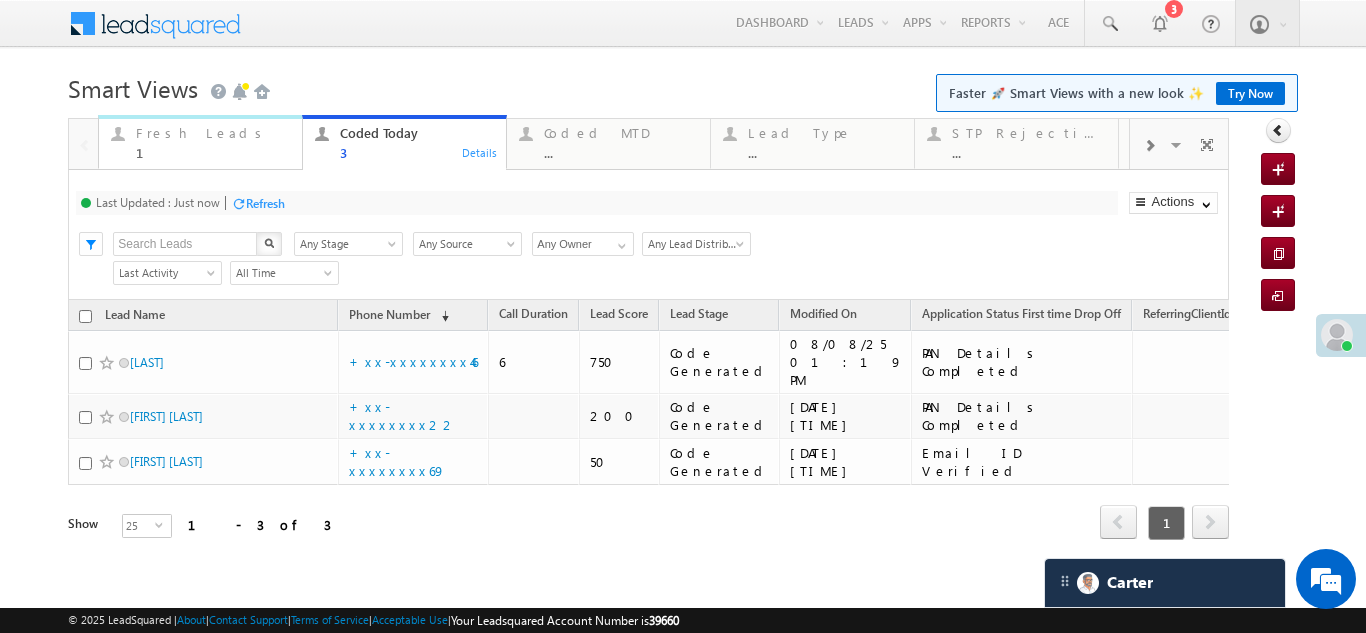 click on "Fresh Leads" at bounding box center (213, 133) 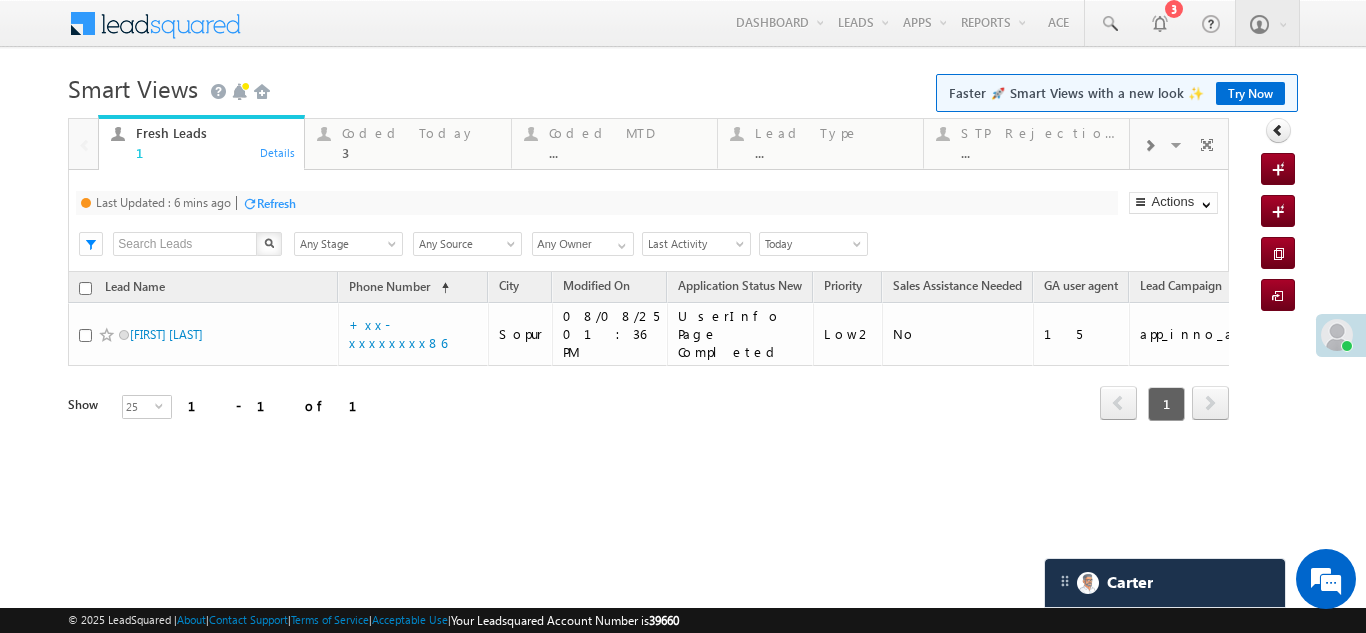 click on "Refresh" at bounding box center (276, 203) 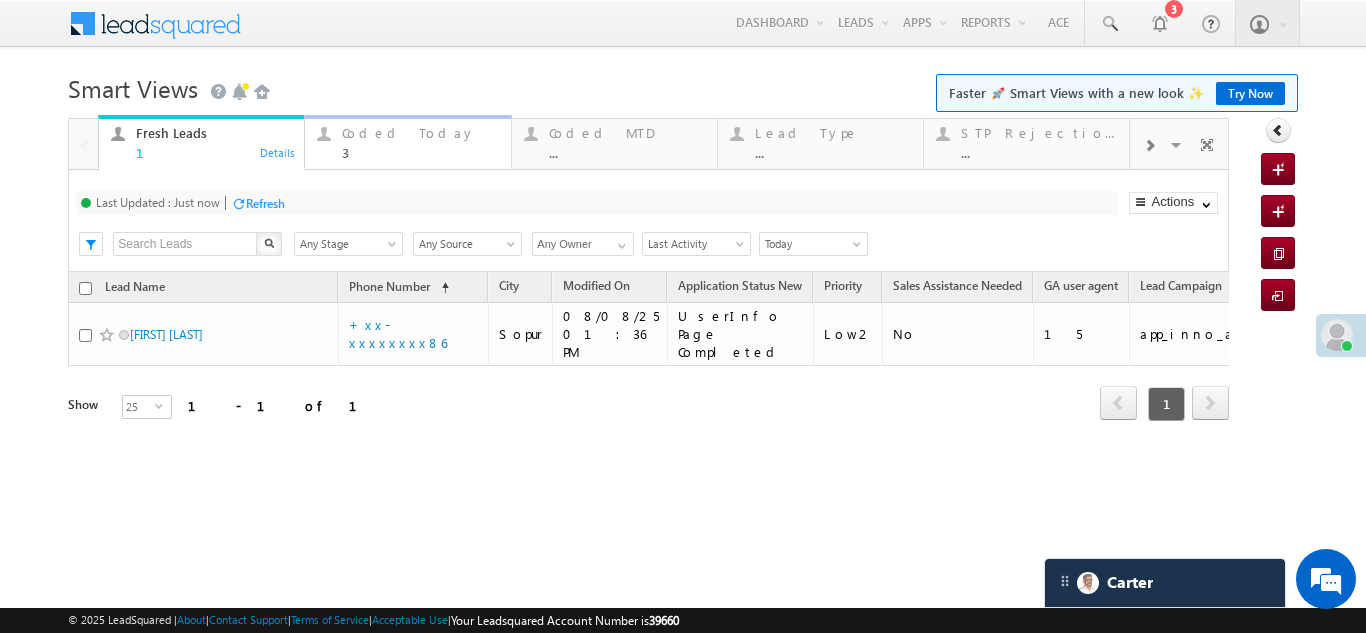 click on "Coded Today" at bounding box center (420, 133) 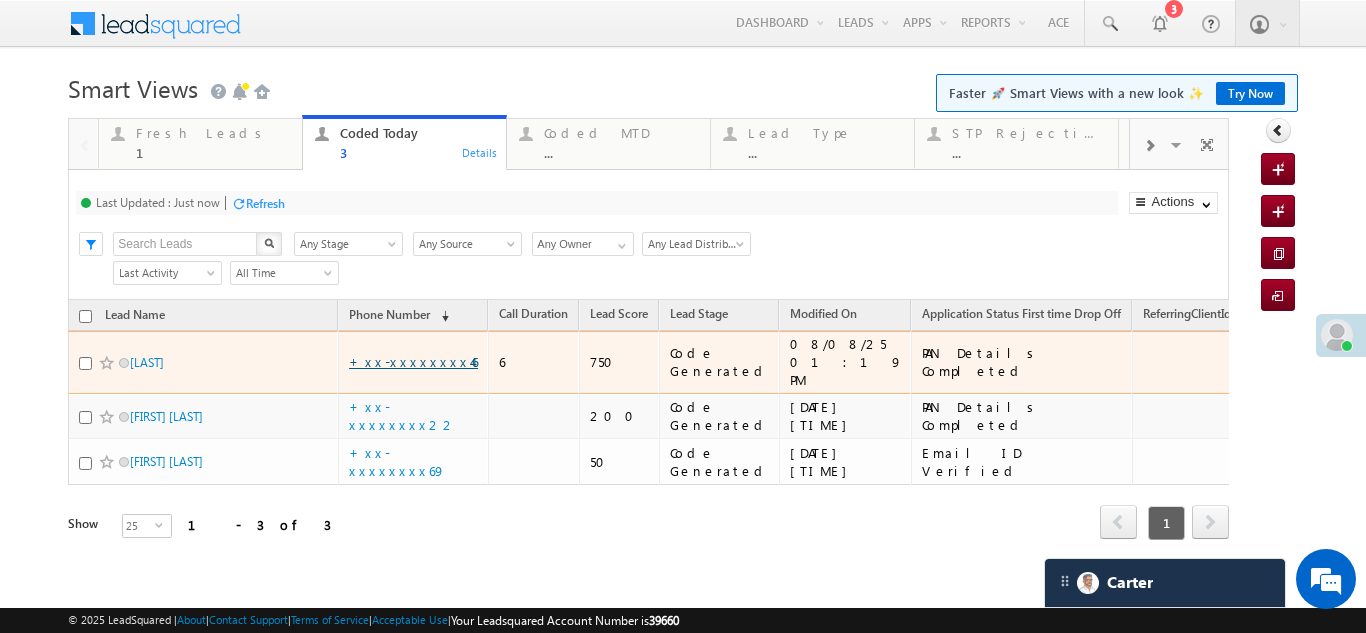 click on "+xx-xxxxxxxx46" at bounding box center [413, 361] 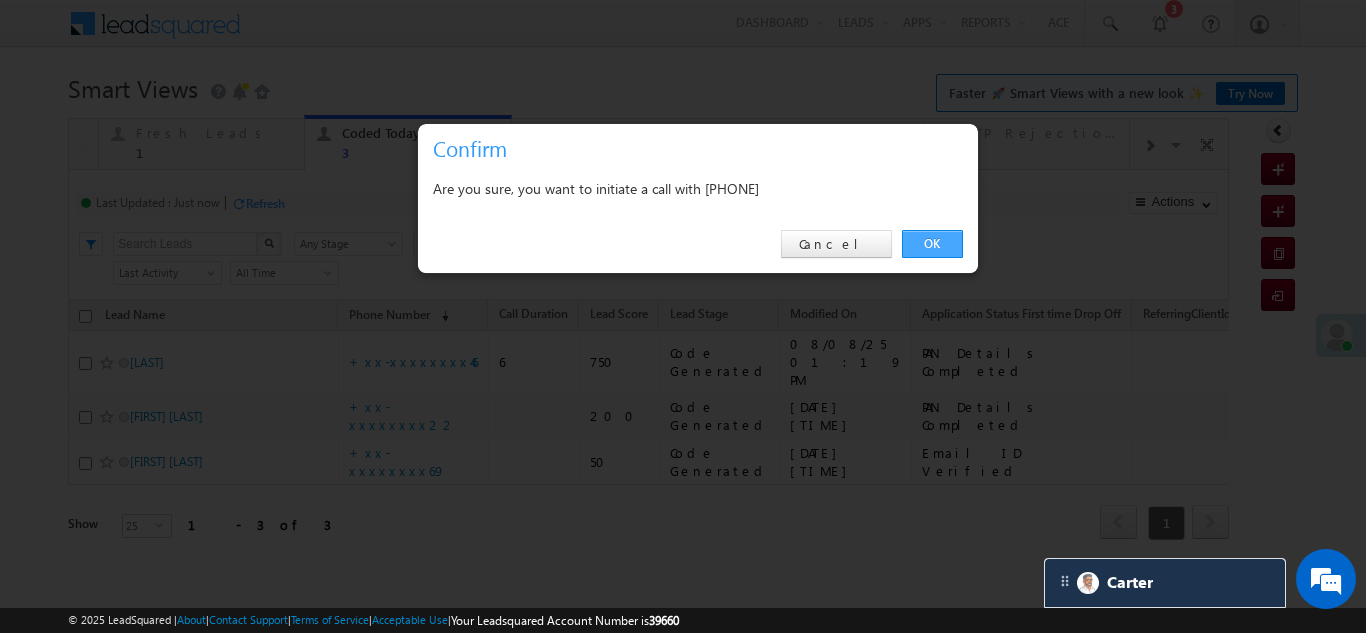 click on "OK" at bounding box center [932, 244] 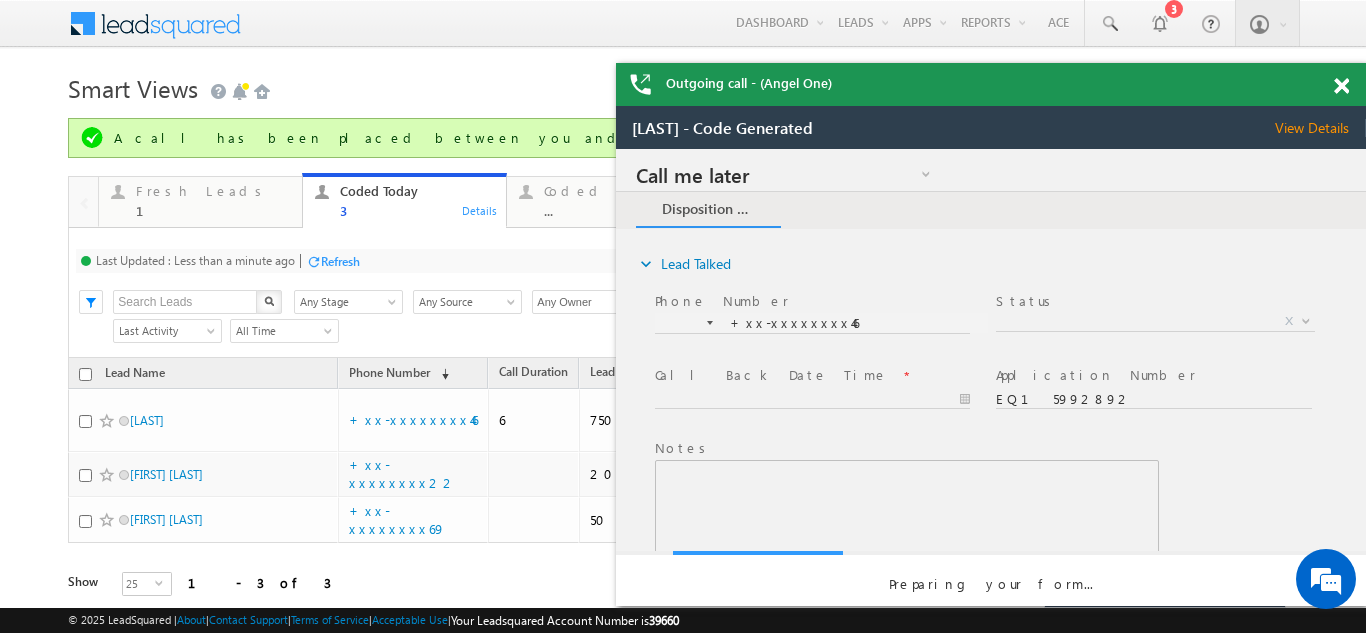 scroll, scrollTop: 0, scrollLeft: 0, axis: both 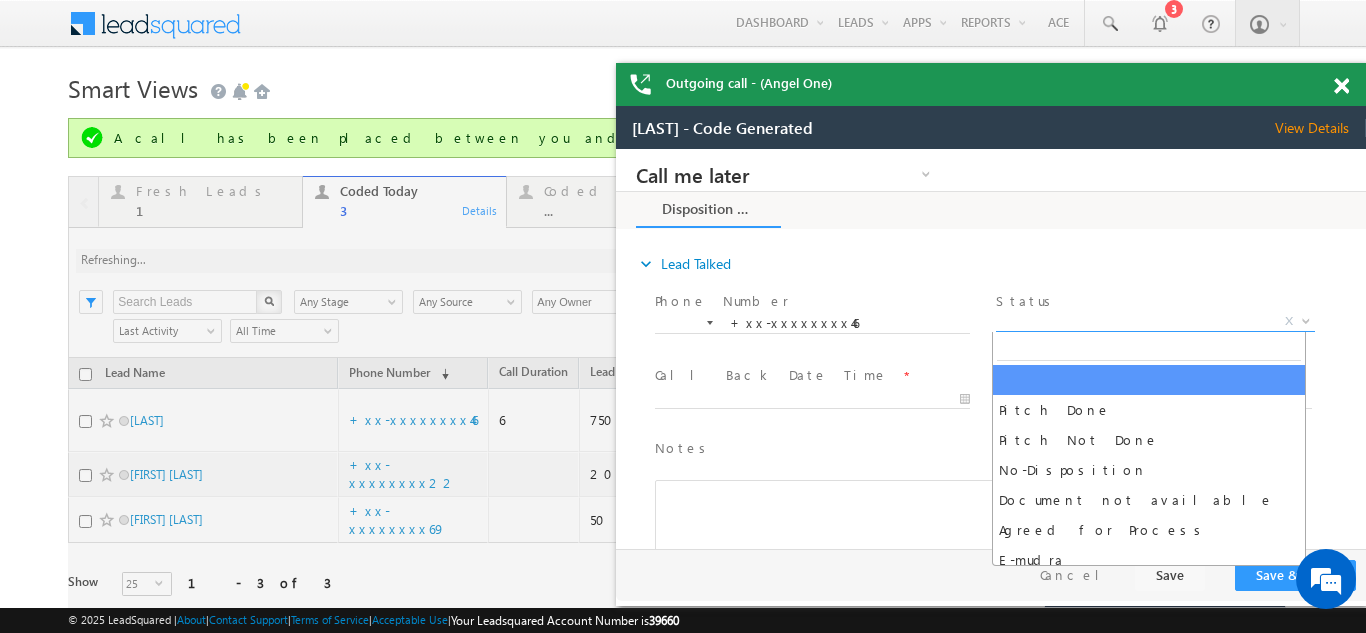 click on "X" at bounding box center (1155, 322) 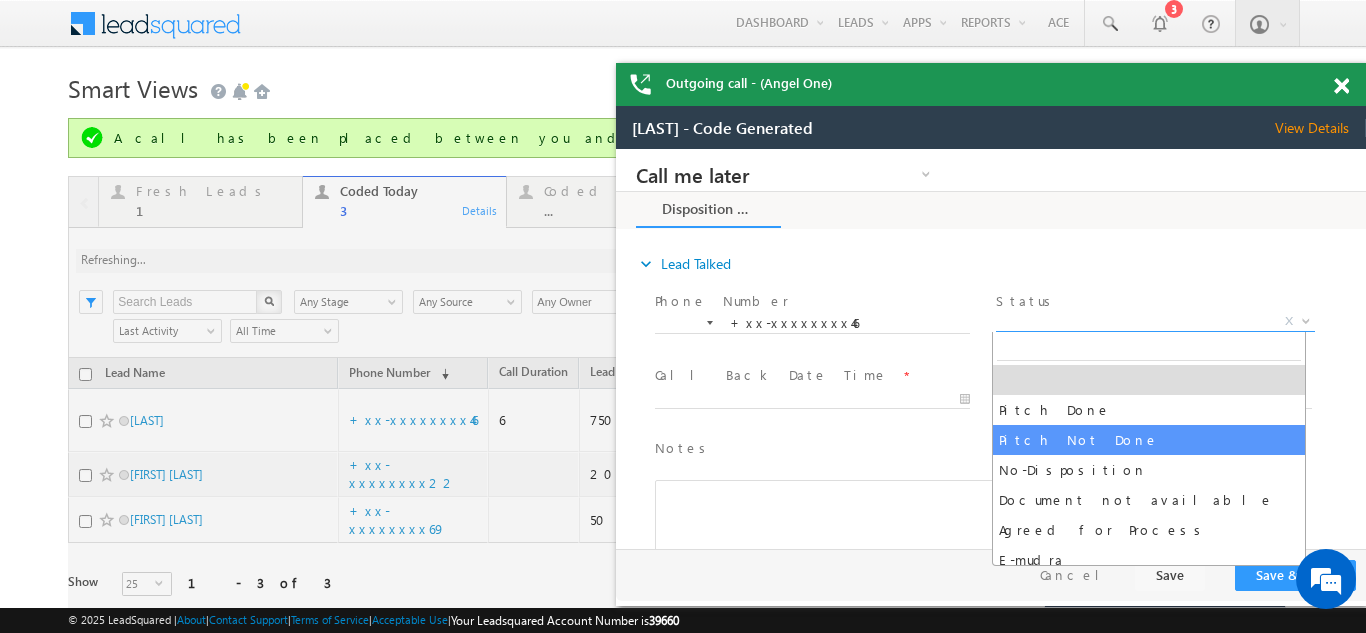 select on "Pitch Not Done" 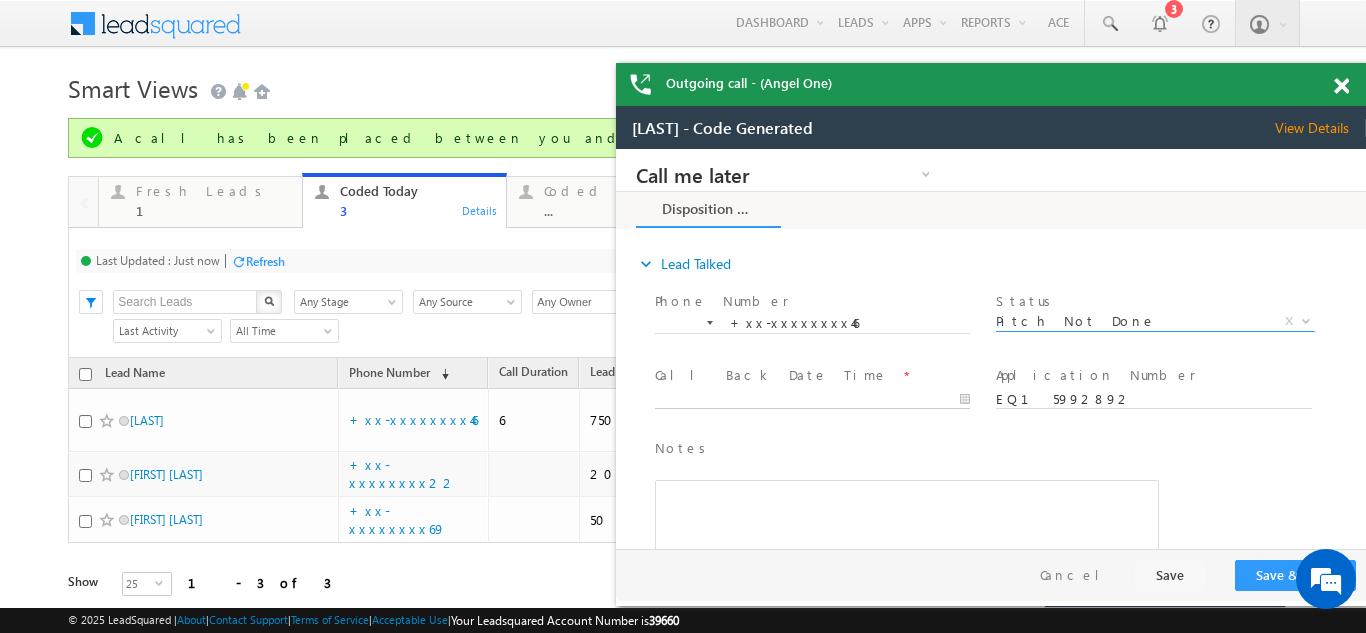 type on "08/08/25 1:48 PM" 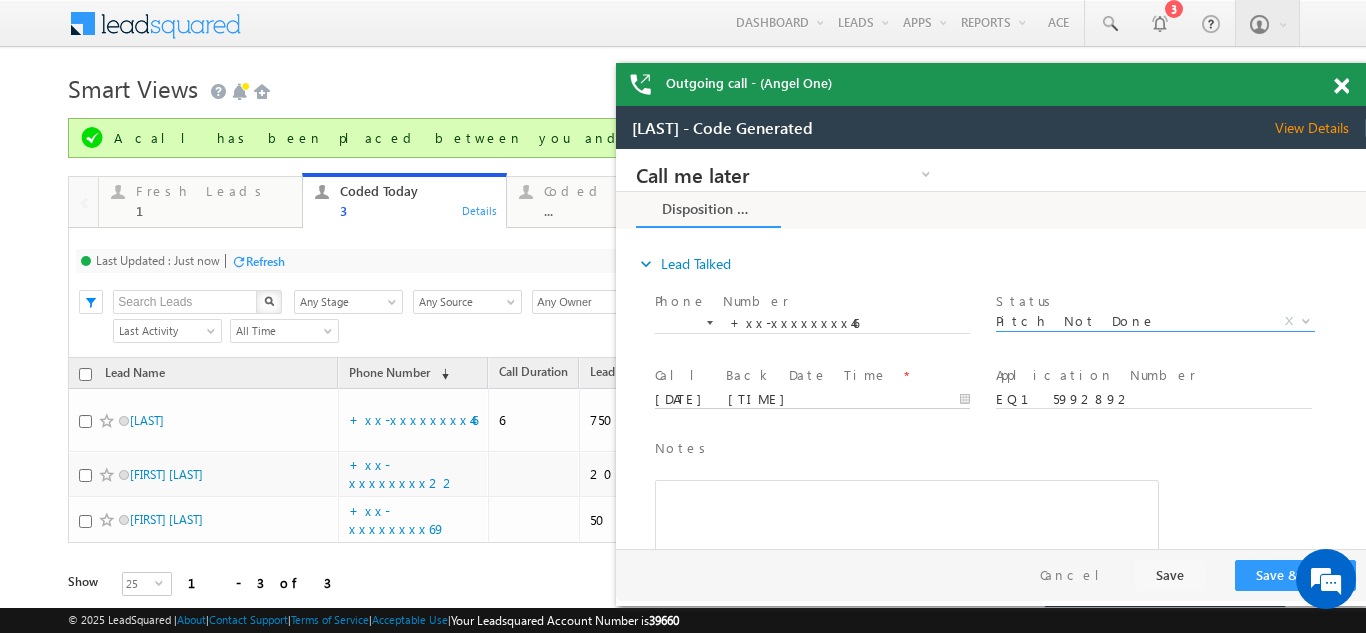 click on "08/08/25 1:48 PM" at bounding box center [812, 400] 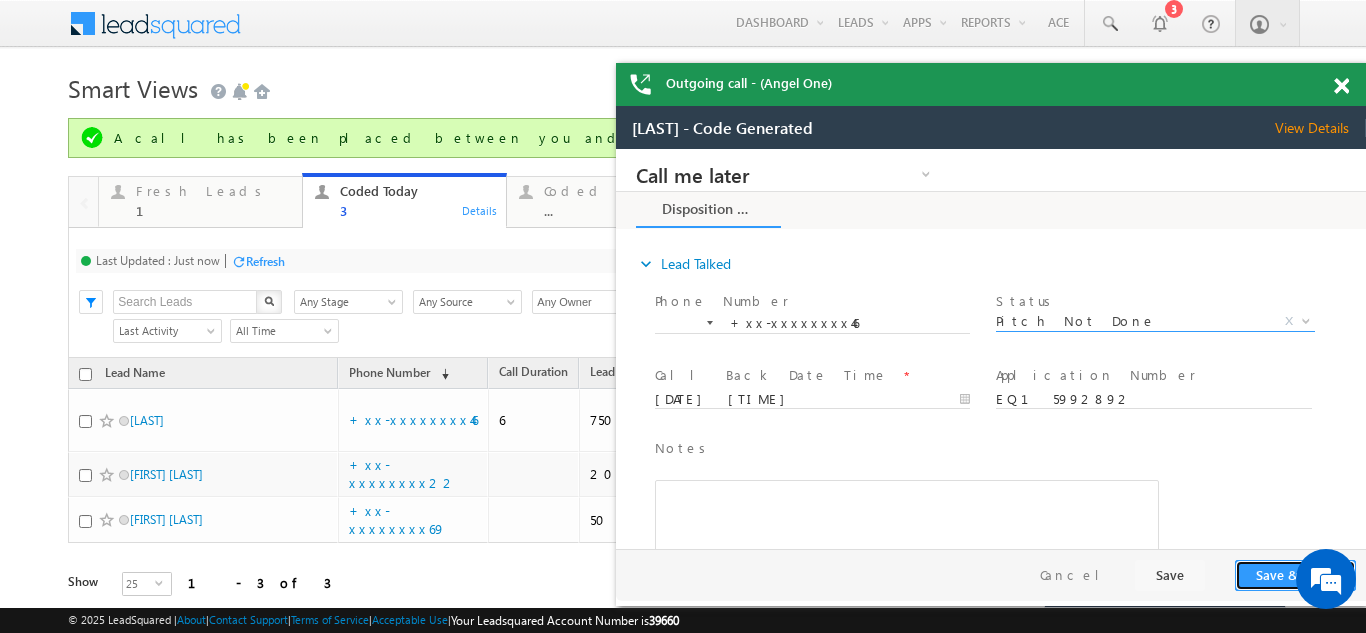 click on "Save & Close" at bounding box center (1295, 575) 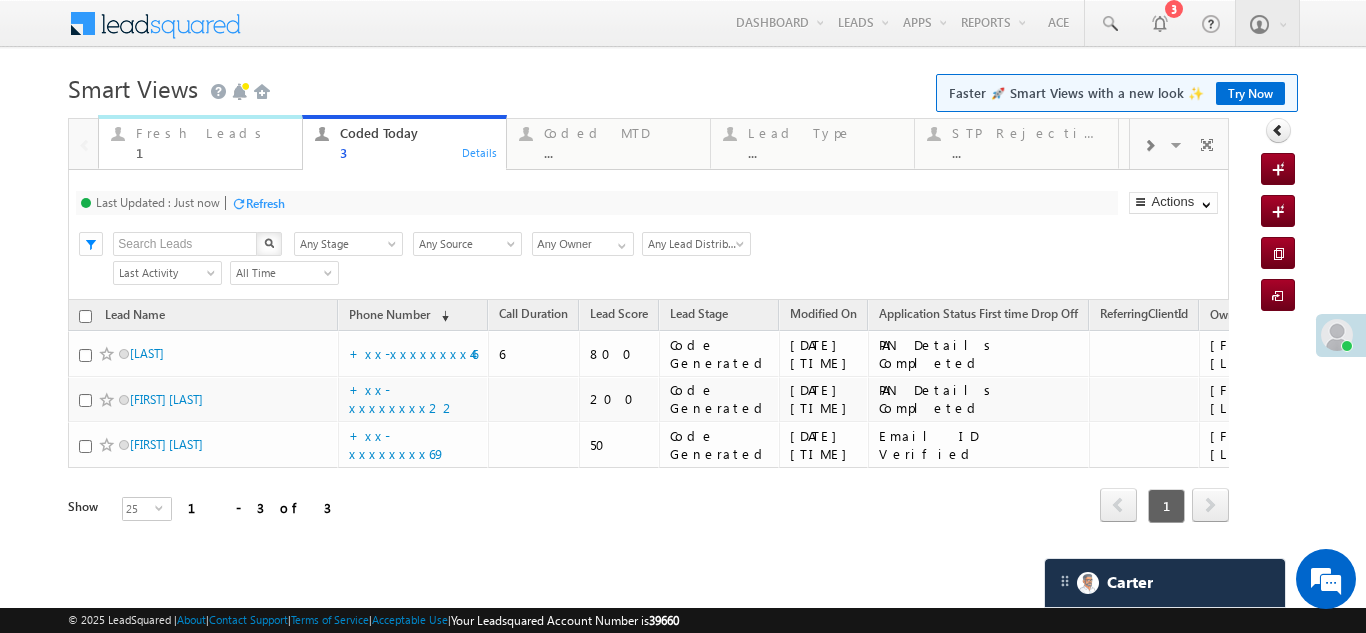 click on "Fresh Leads 1" at bounding box center [213, 140] 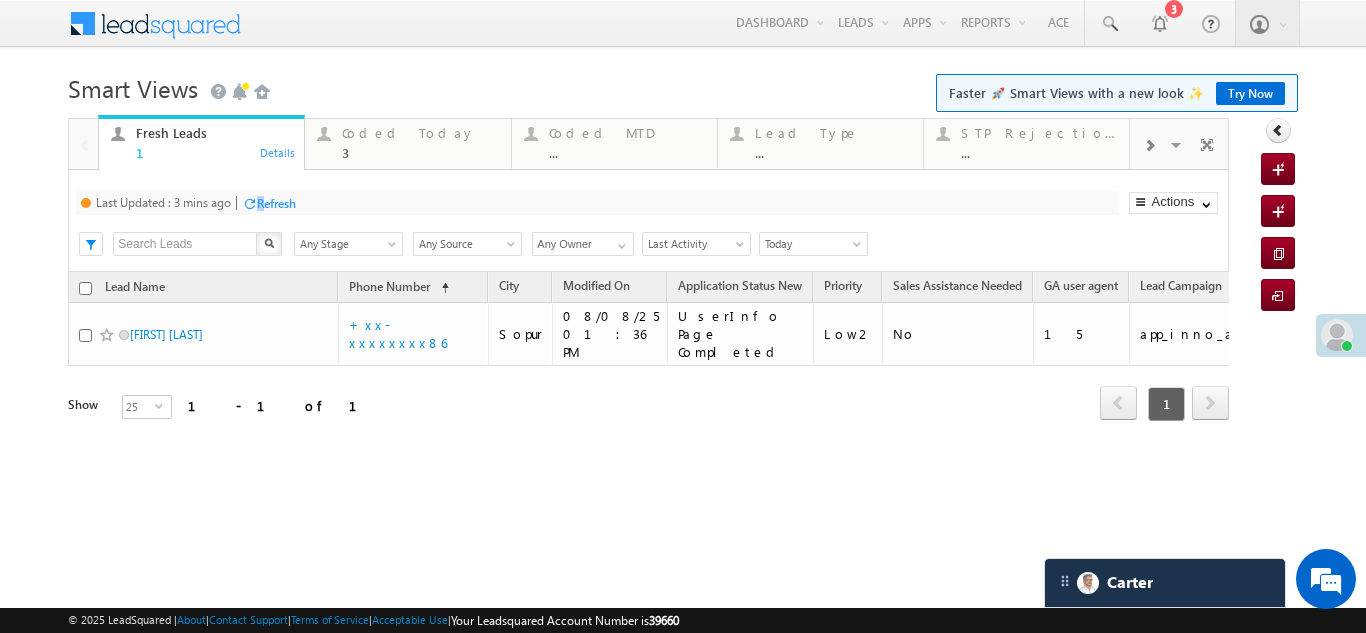 click on "Refresh" at bounding box center [276, 203] 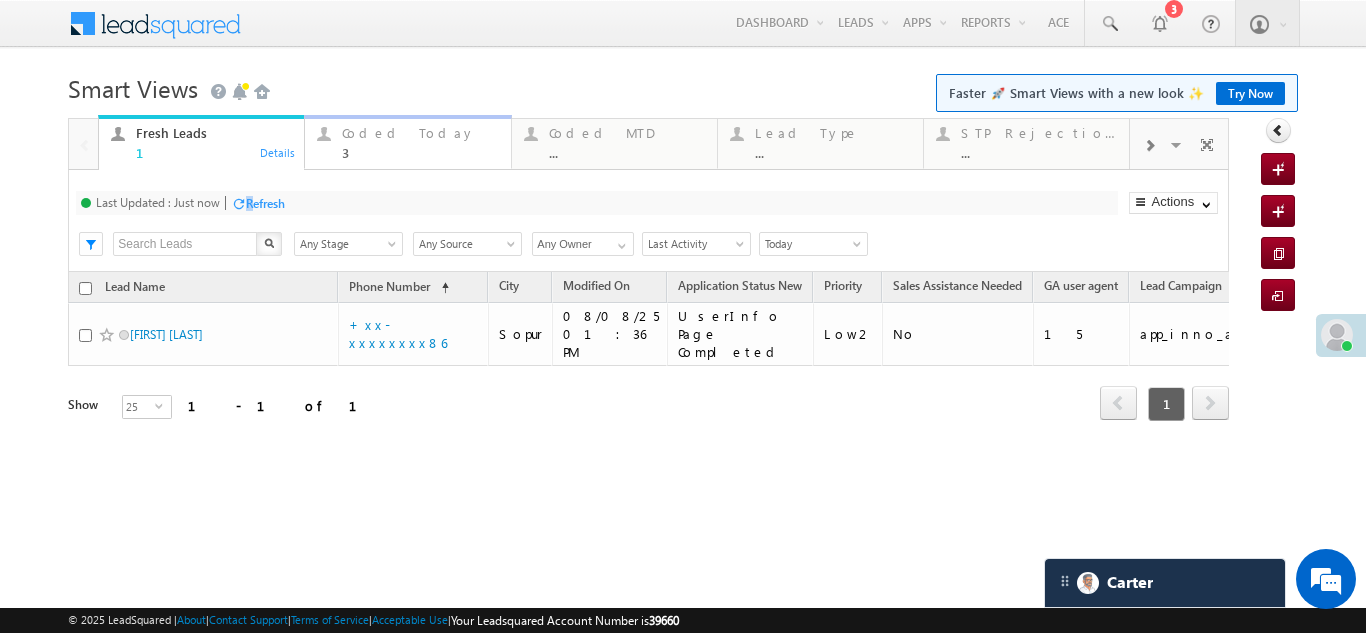 click on "Coded Today" at bounding box center [420, 133] 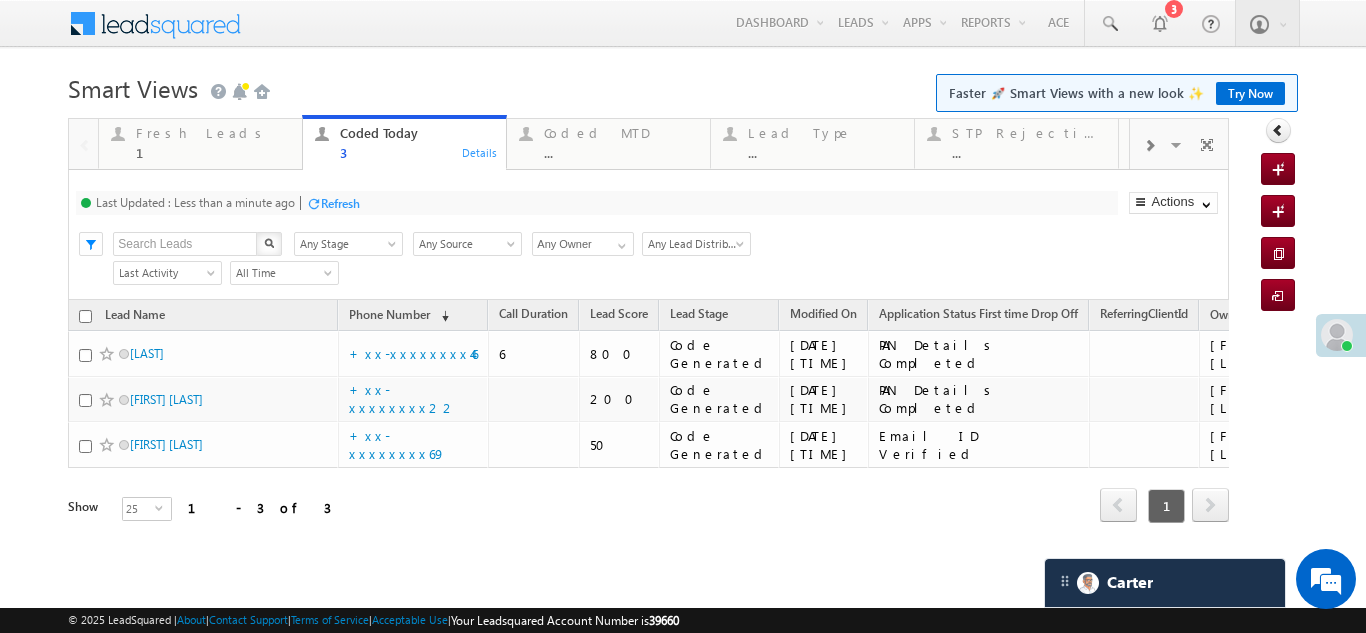 click on "Refresh" at bounding box center [340, 203] 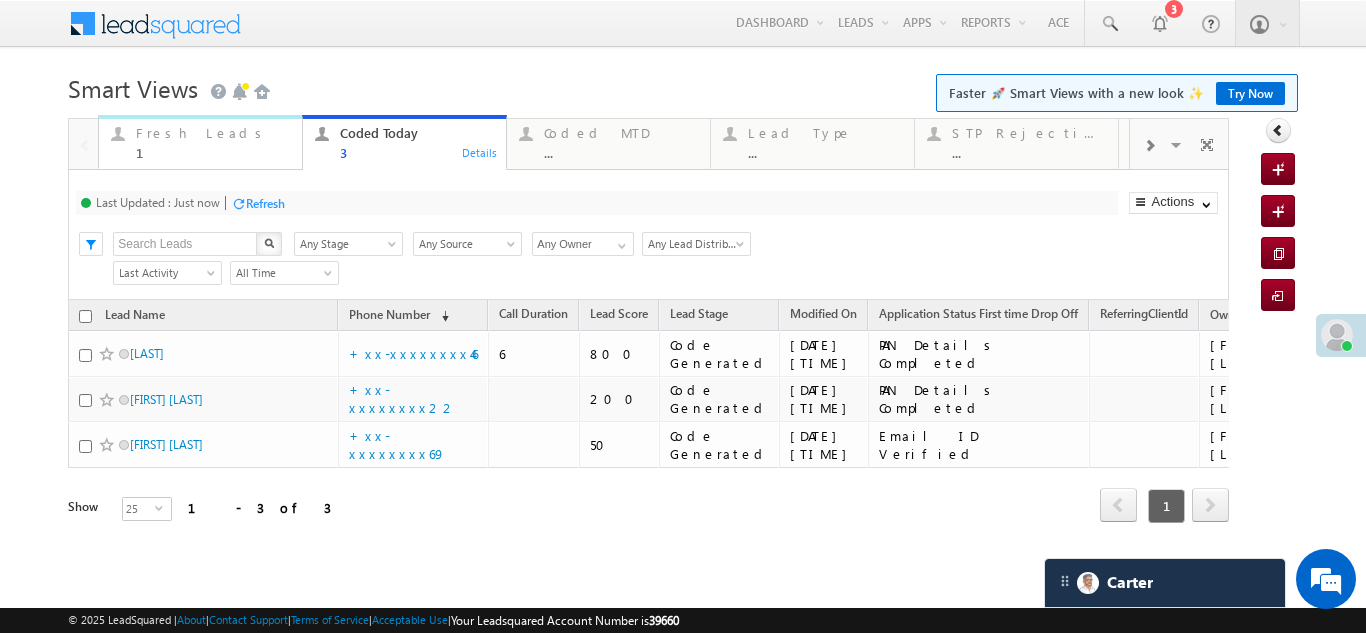 click on "Fresh Leads" at bounding box center (213, 133) 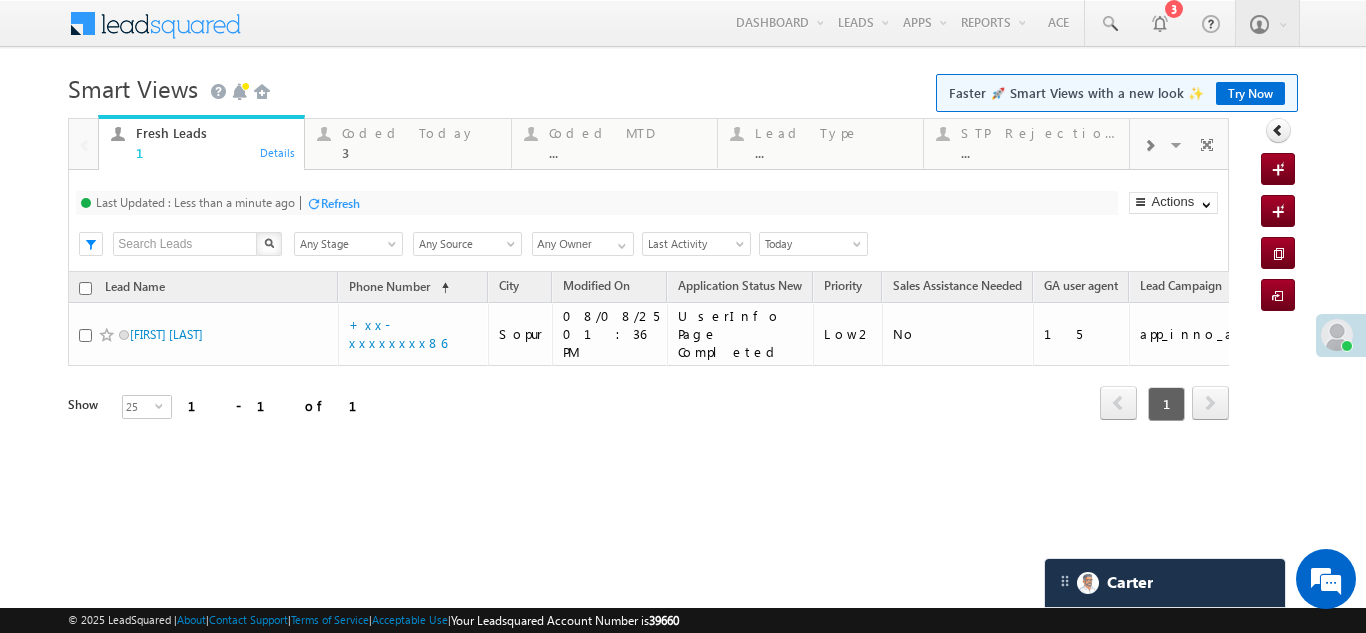 click on "Refresh" at bounding box center (340, 203) 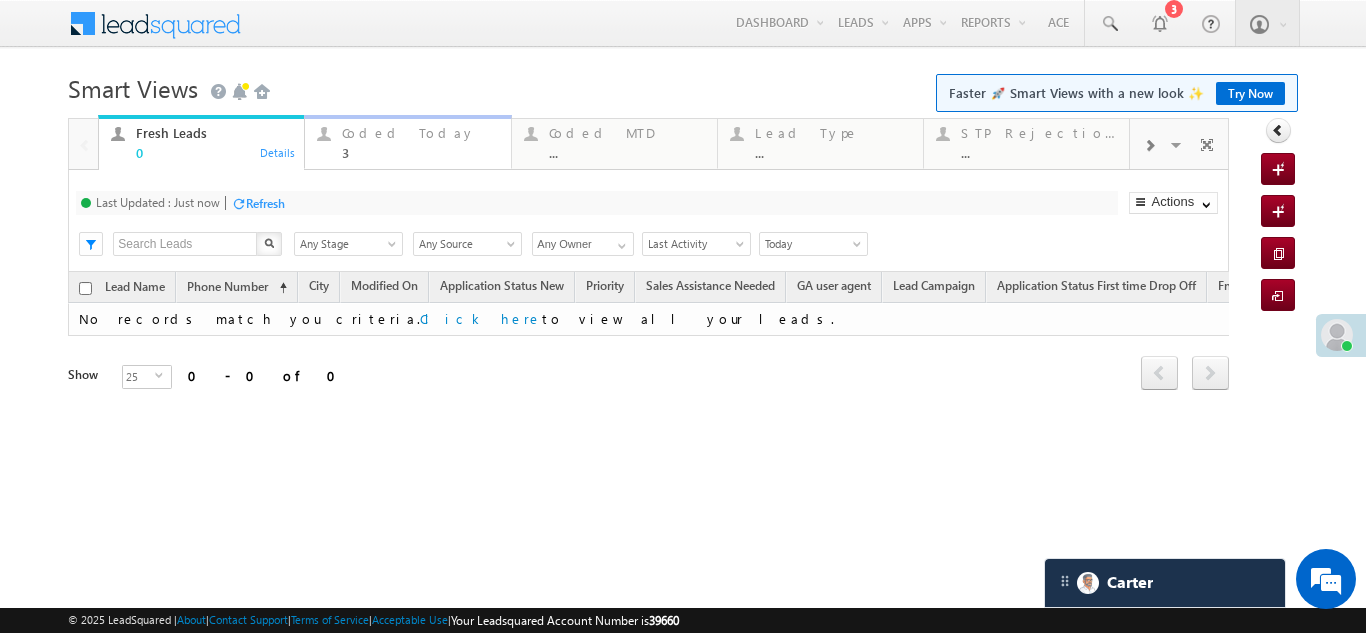 click on "Coded Today" at bounding box center (420, 133) 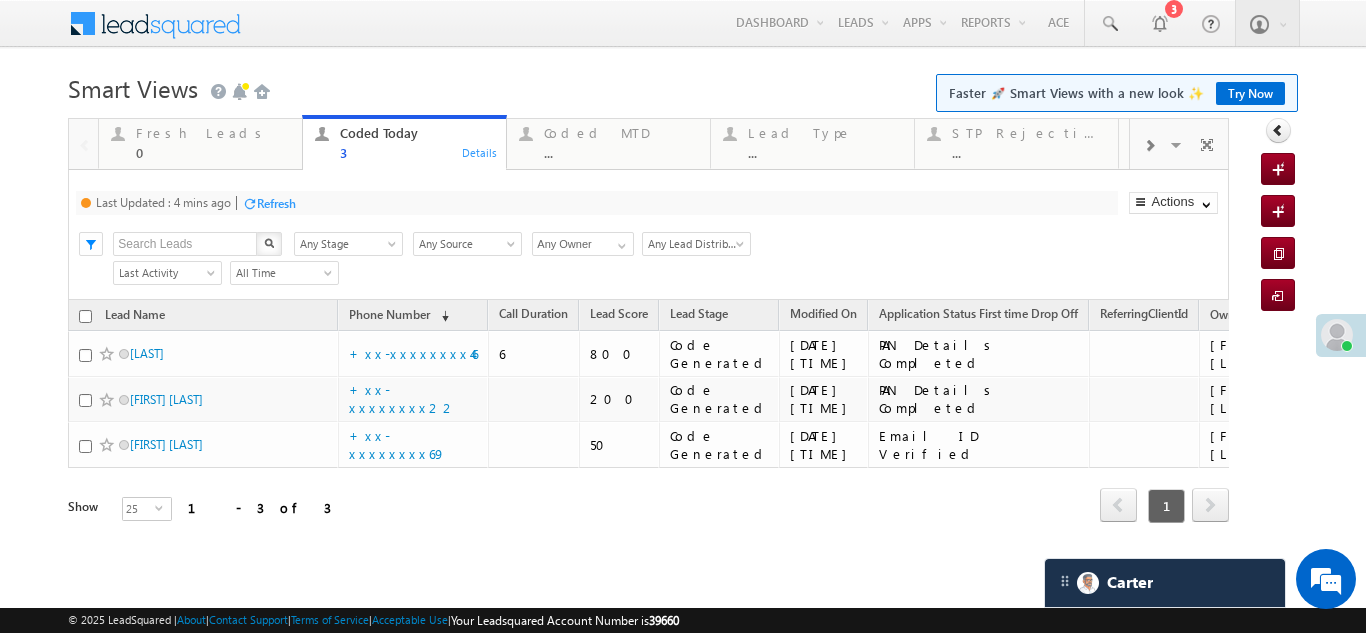 click on "Refresh" at bounding box center (276, 203) 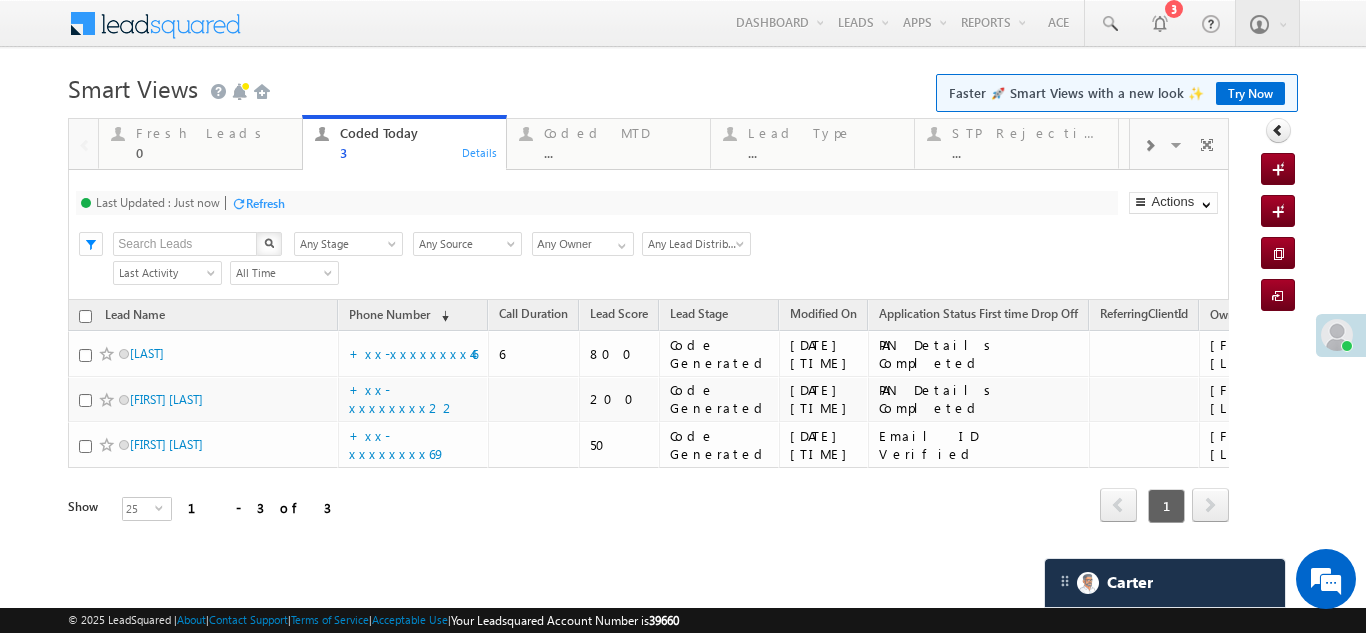 click on "Refresh" at bounding box center (265, 203) 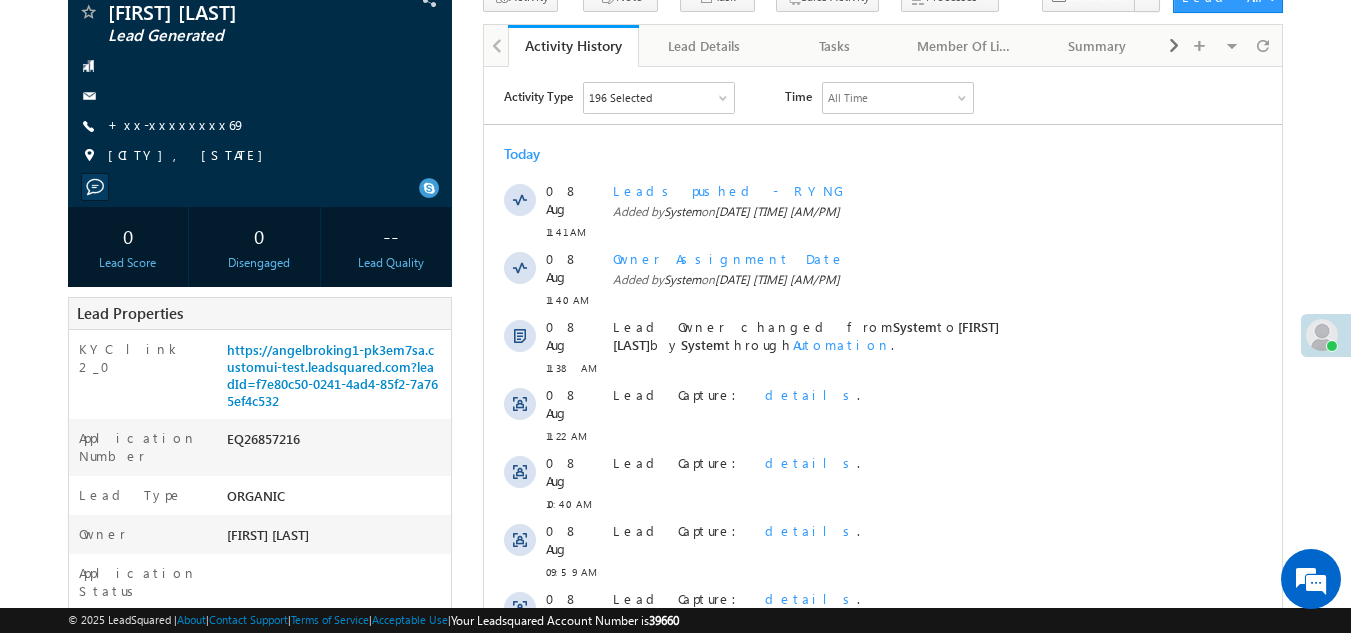 scroll, scrollTop: 0, scrollLeft: 0, axis: both 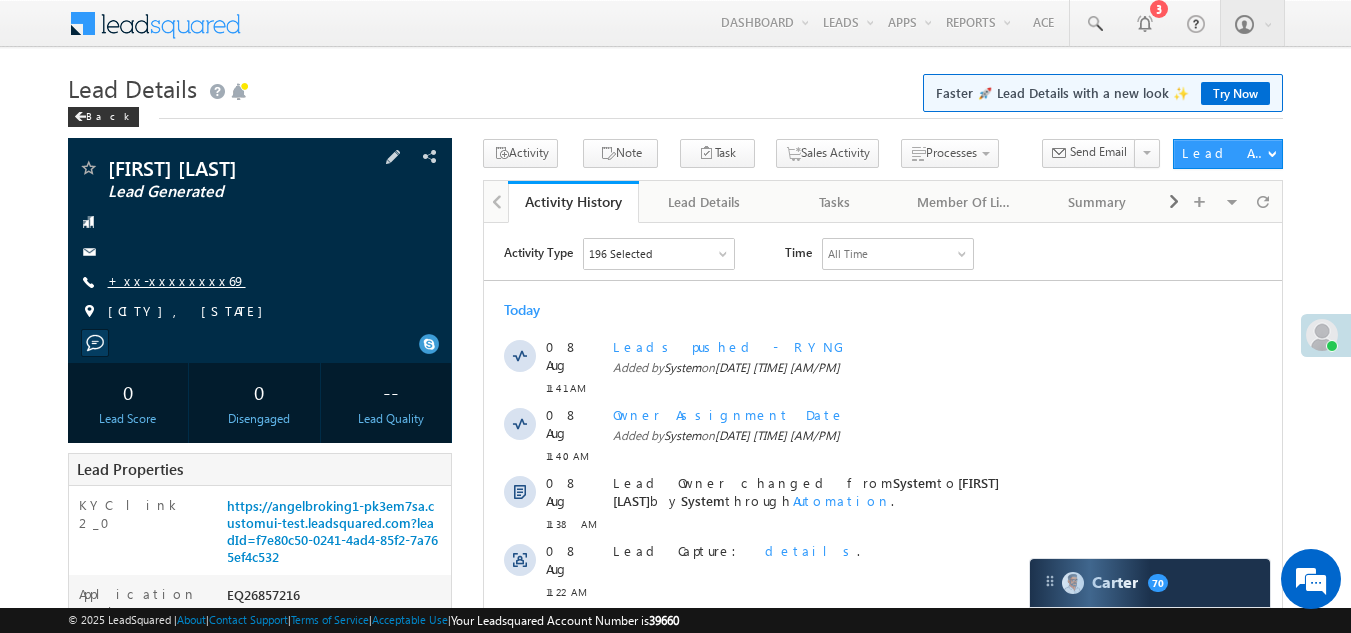 click on "+xx-xxxxxxxx69" at bounding box center (177, 280) 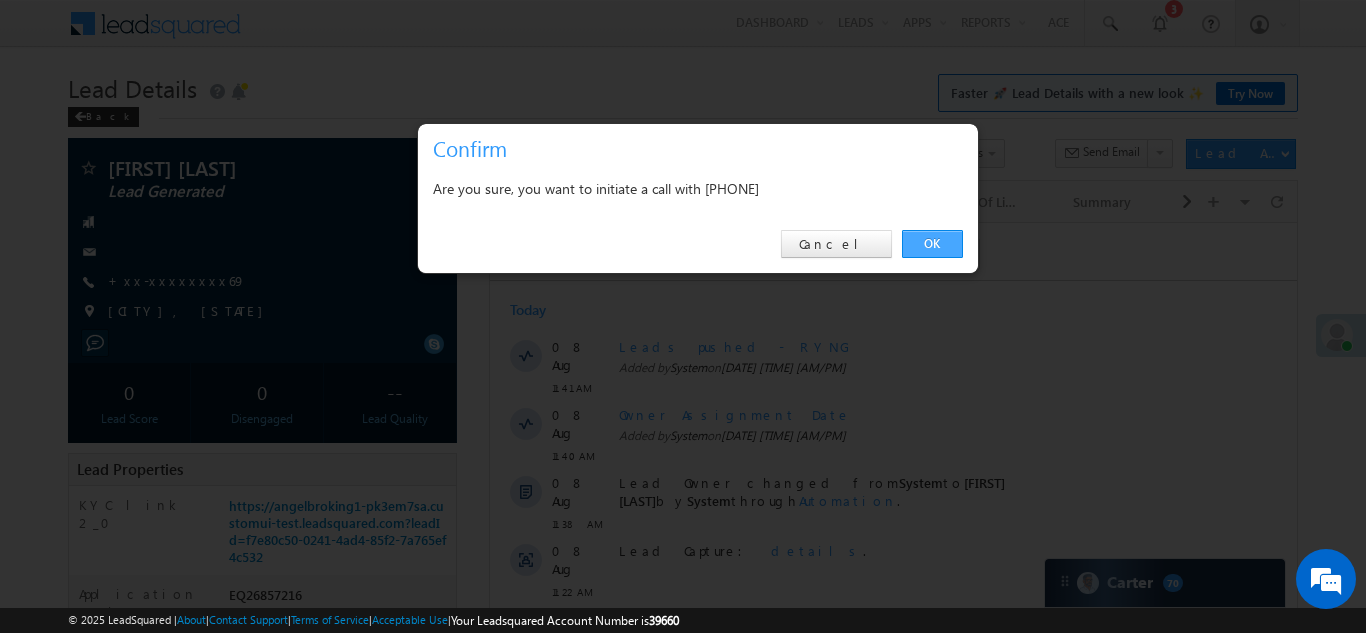 click on "OK" at bounding box center [932, 244] 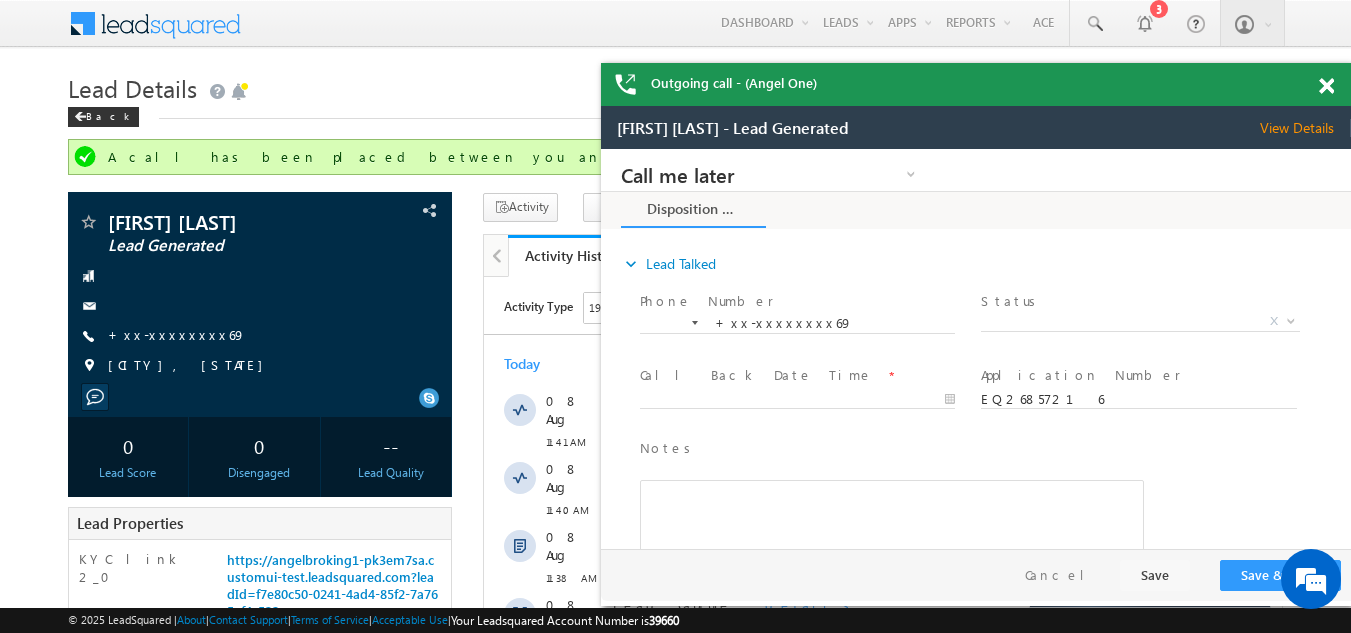 scroll, scrollTop: 0, scrollLeft: 0, axis: both 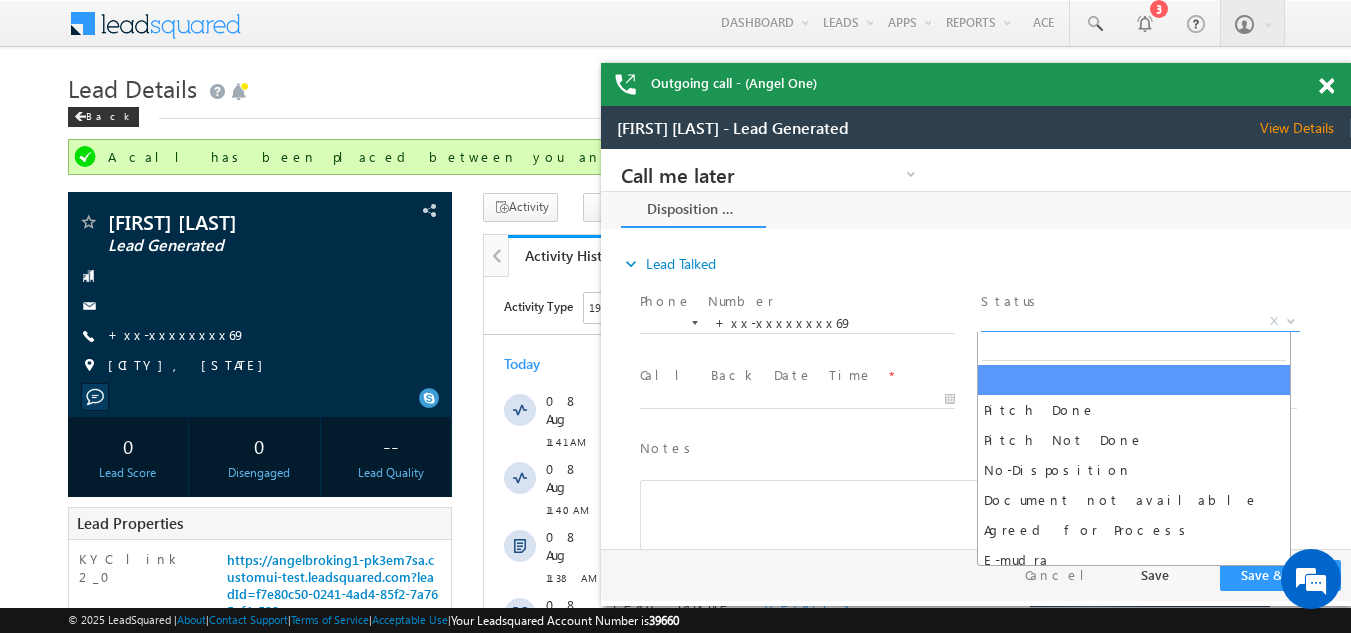 click on "X" at bounding box center [1140, 322] 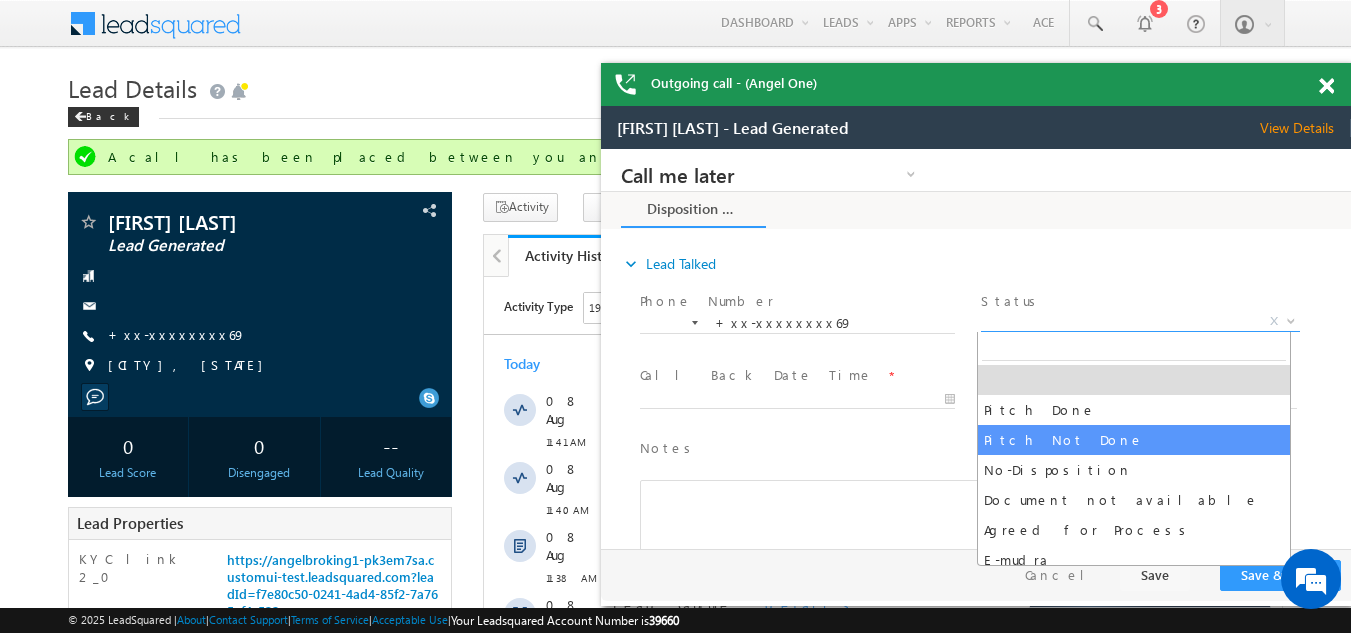 select on "Pitch Not Done" 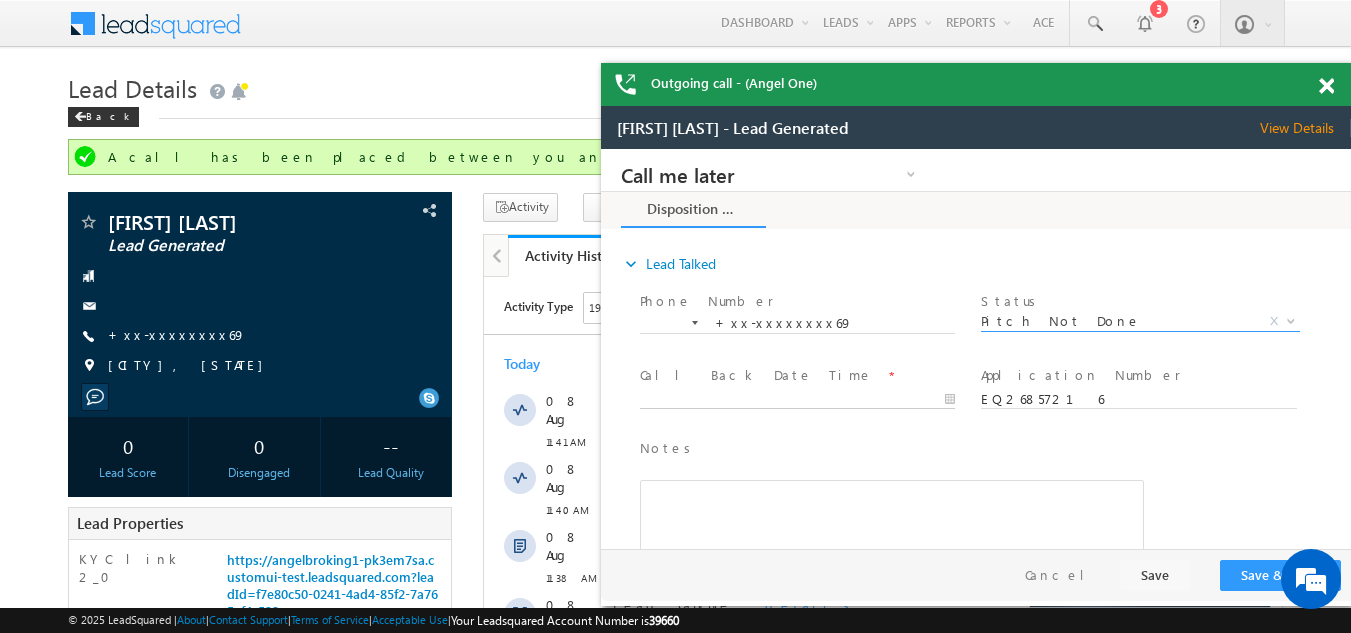 type on "08/08/25 11:44 AM" 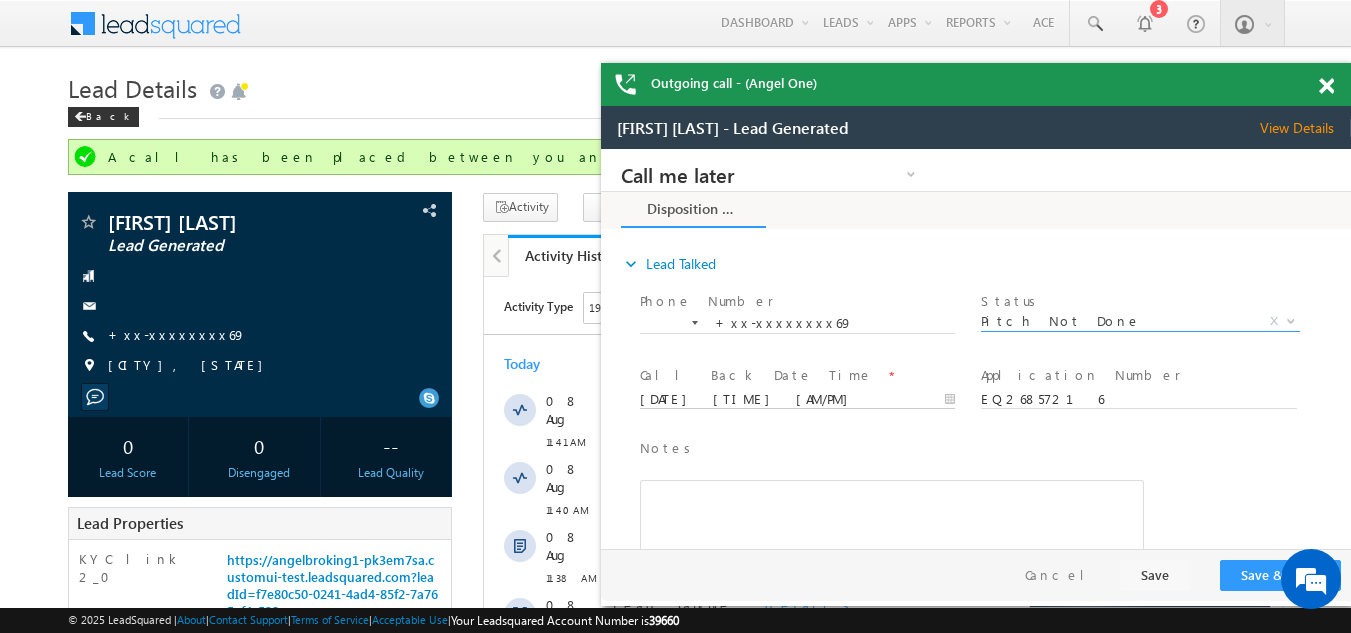 click on "08/08/25 11:44 AM" at bounding box center [797, 400] 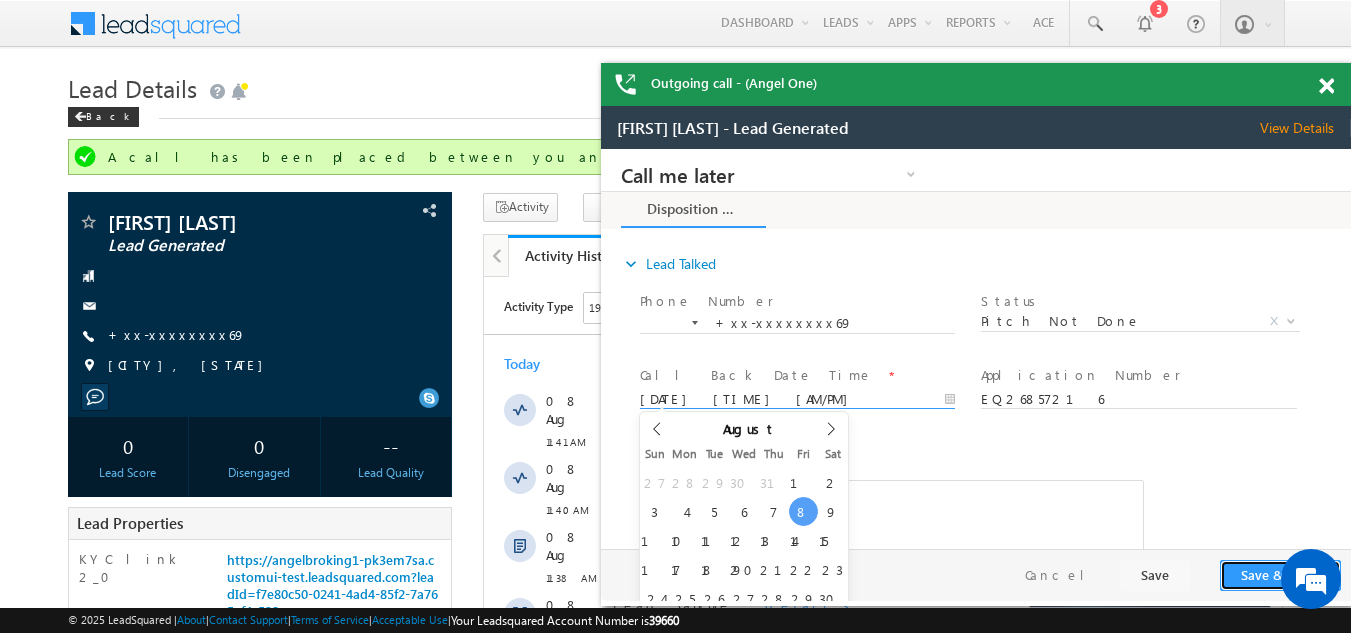 click on "Save & Close" at bounding box center (1280, 575) 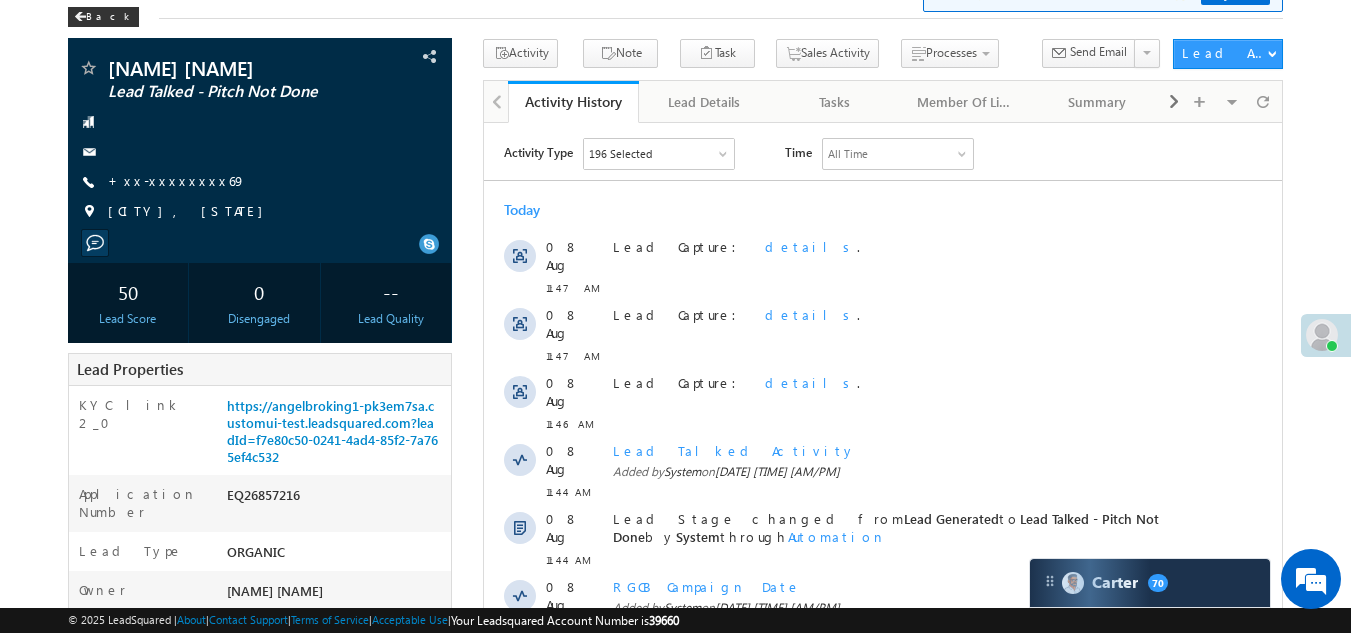 scroll, scrollTop: 0, scrollLeft: 0, axis: both 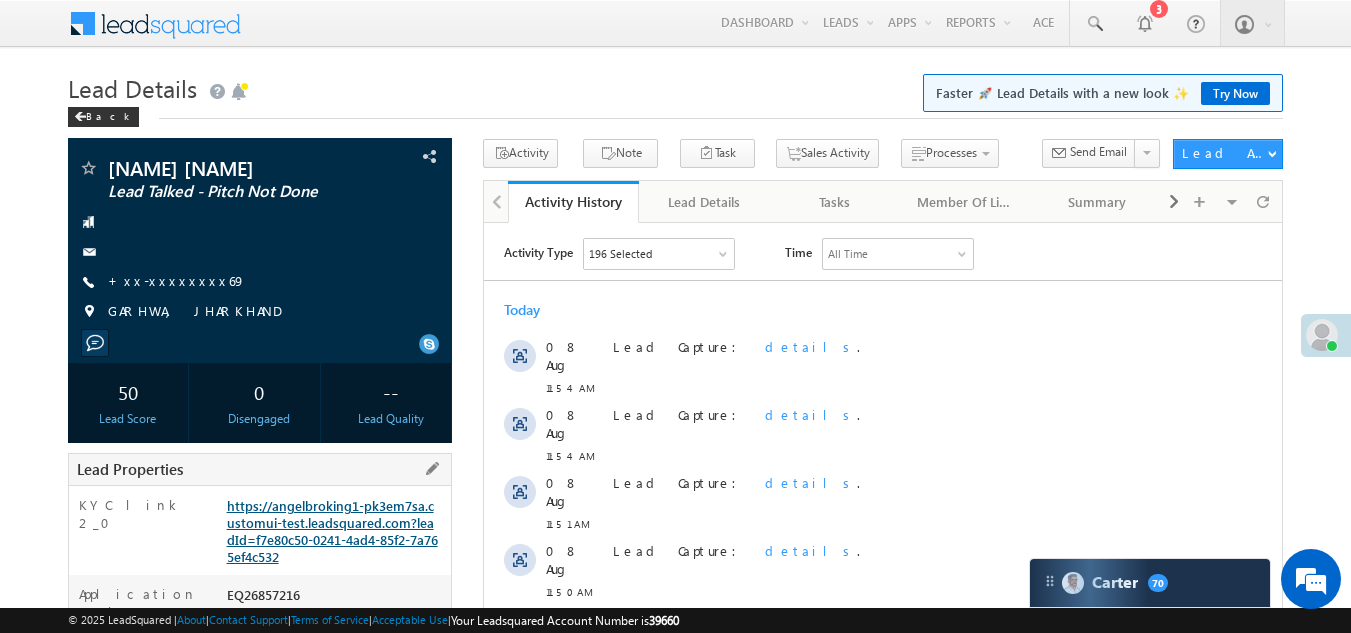 click on "https://angelbroking1-pk3em7sa.customui-test.leadsquared.com?leadId=f7e80c50-0241-4ad4-85f2-7a765ef4c532" at bounding box center (332, 531) 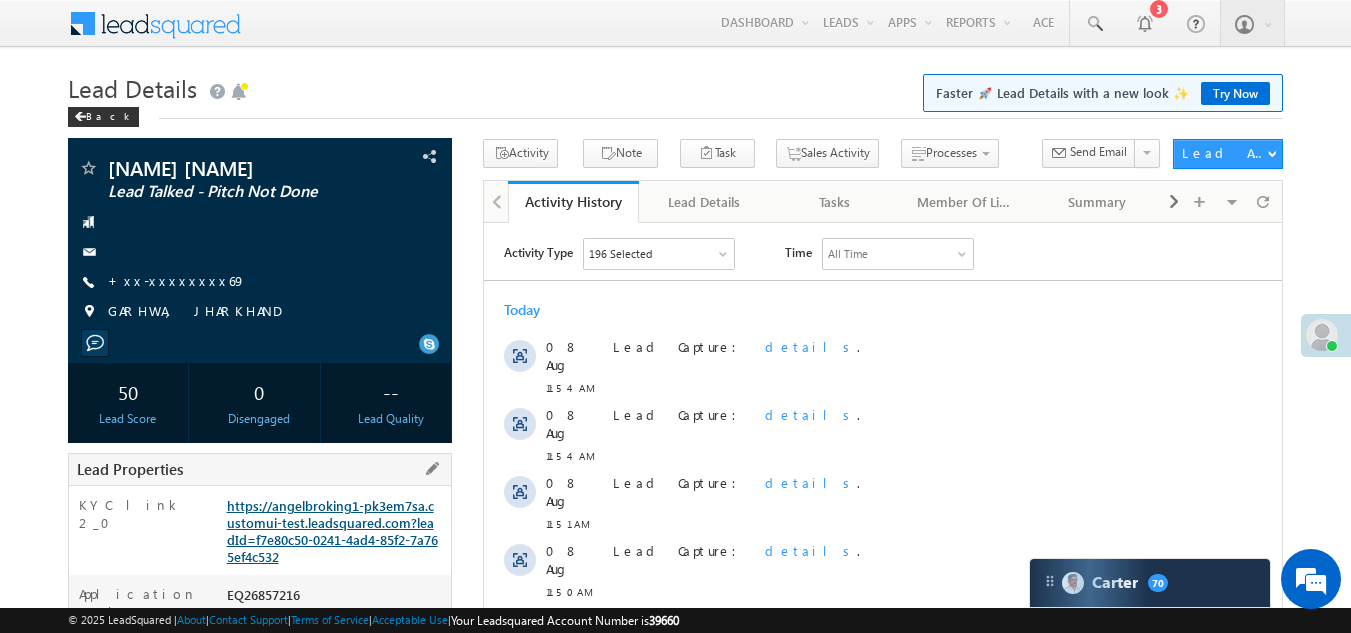 scroll, scrollTop: 0, scrollLeft: 0, axis: both 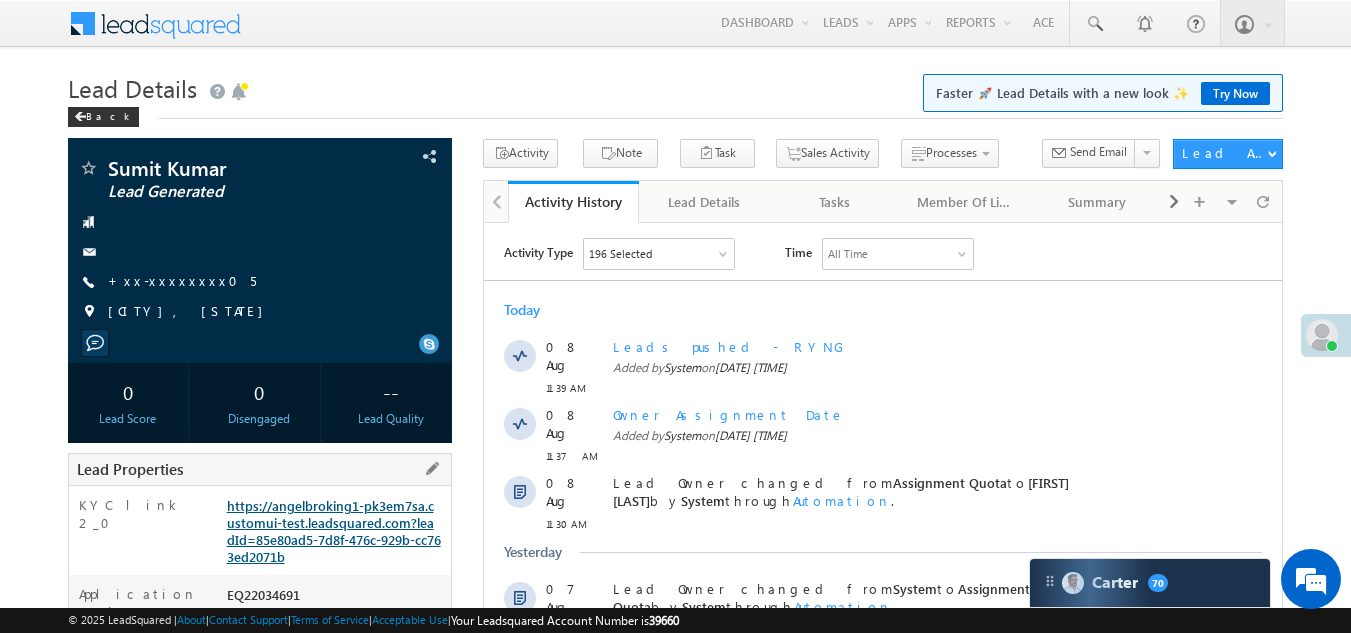 click on "https://angelbroking1-pk3em7sa.customui-test.leadsquared.com?leadId=85e80ad5-7d8f-476c-929b-cc763ed2071b" at bounding box center (334, 531) 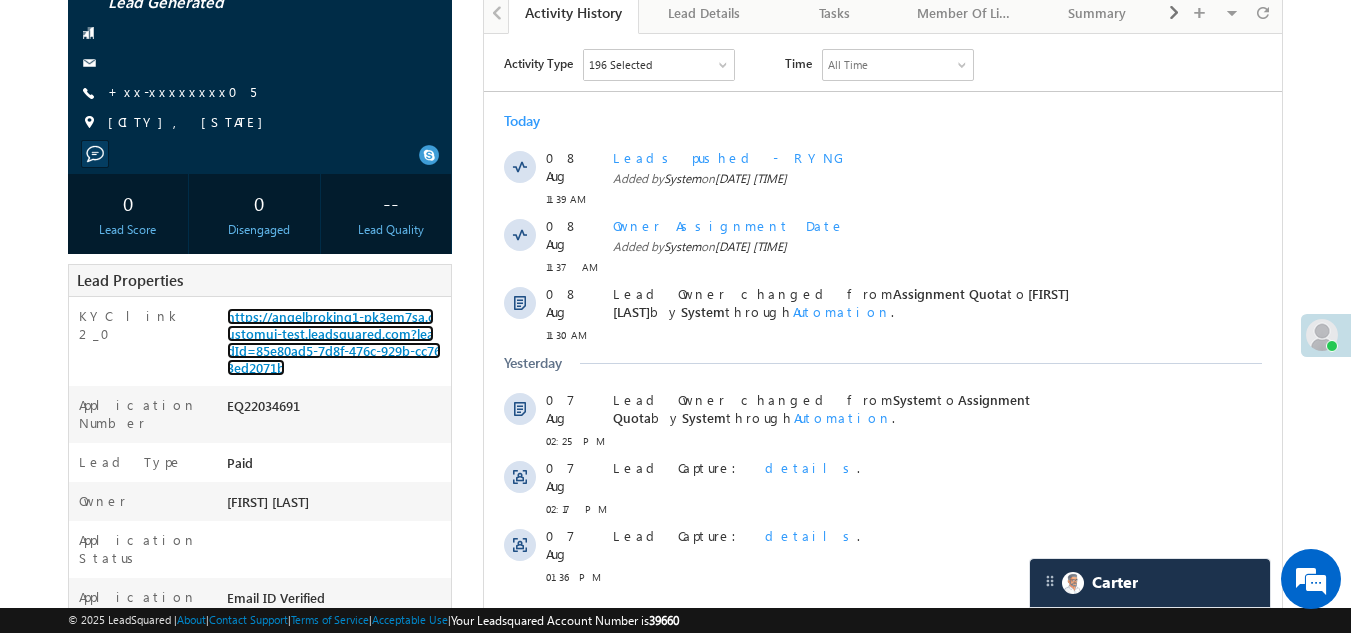 scroll, scrollTop: 200, scrollLeft: 0, axis: vertical 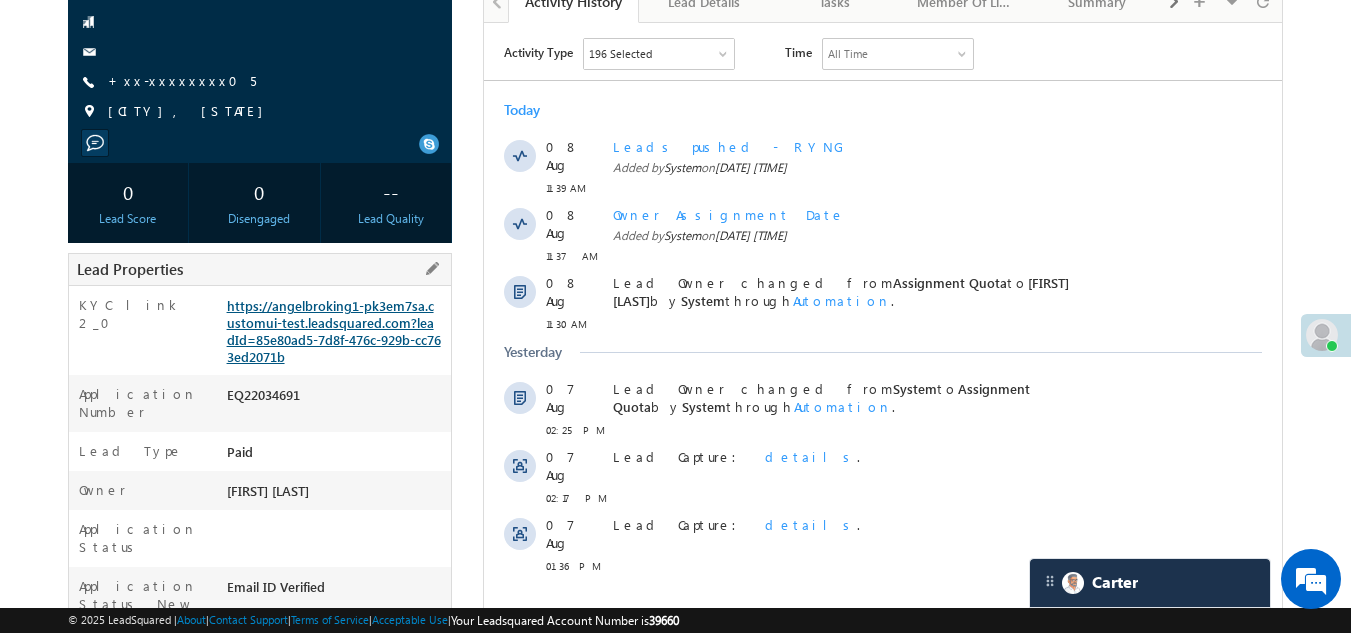 click on "https://angelbroking1-pk3em7sa.customui-test.leadsquared.com?leadId=85e80ad5-7d8f-476c-929b-cc763ed2071b" at bounding box center [334, 331] 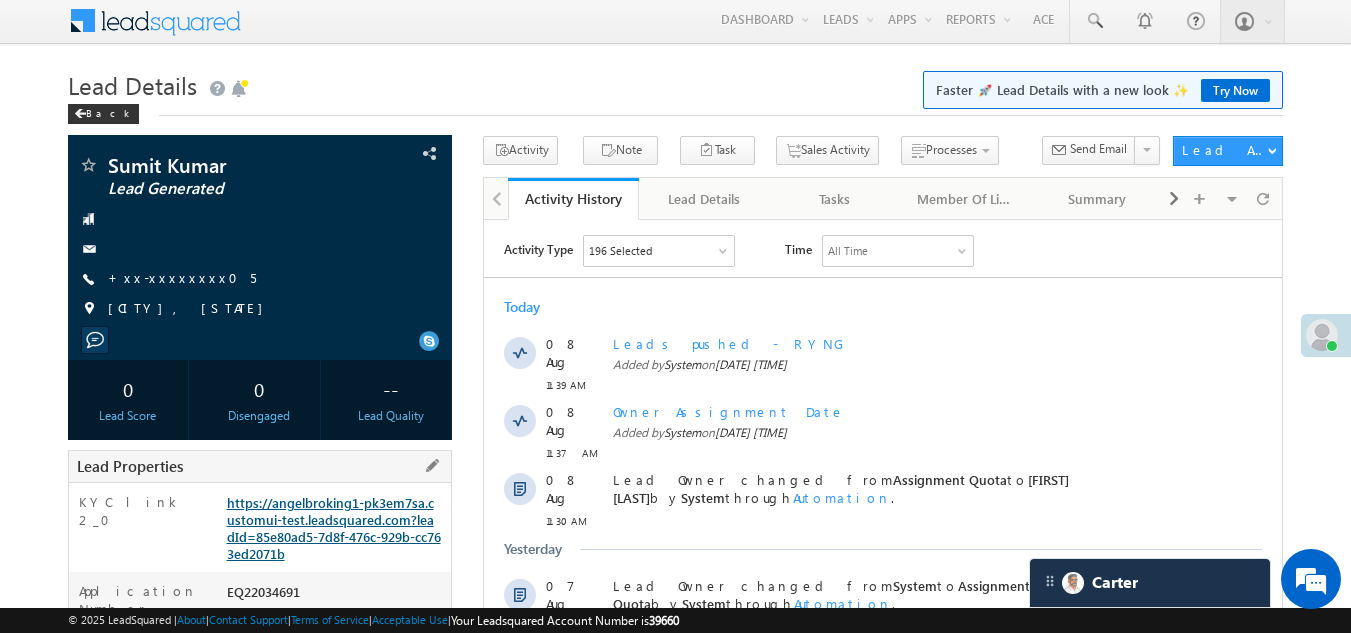 scroll, scrollTop: 0, scrollLeft: 0, axis: both 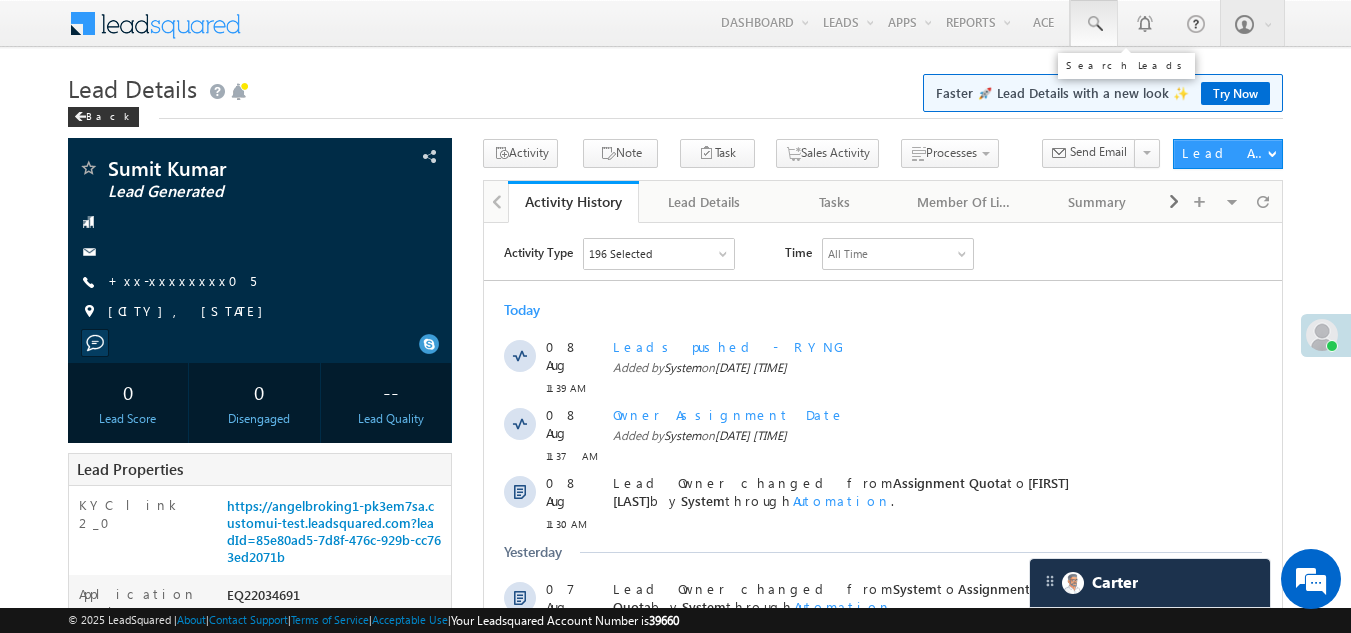 click at bounding box center (1094, 24) 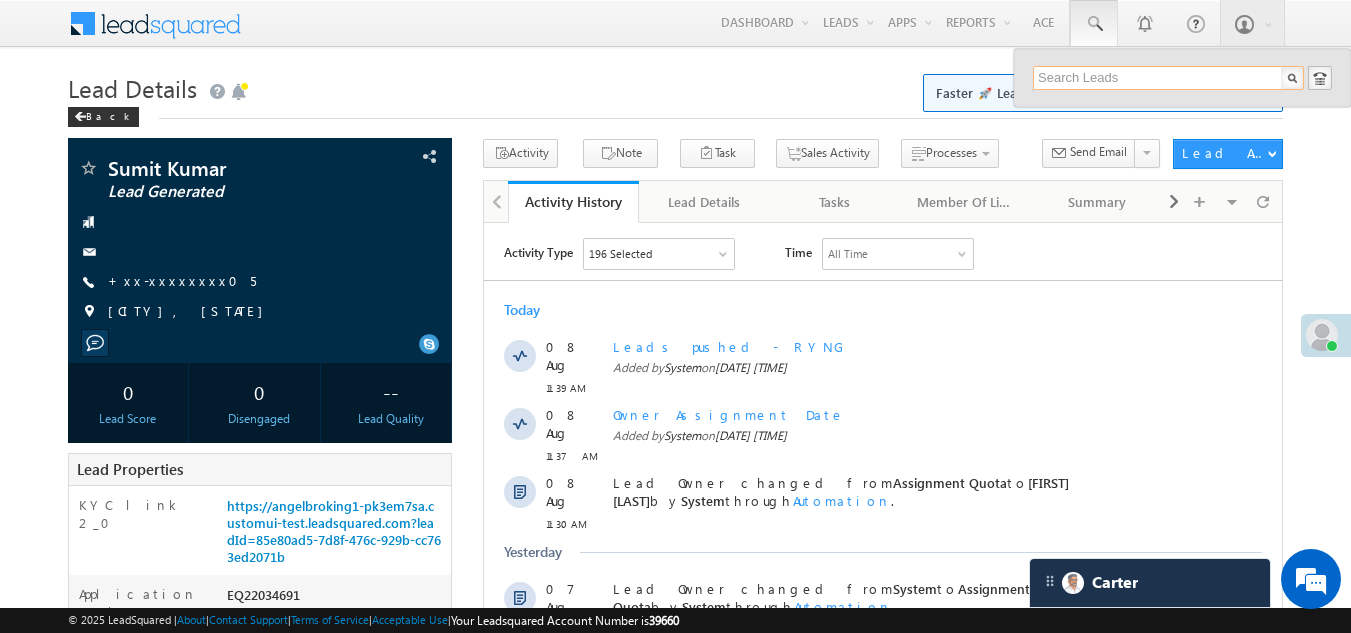paste on "EQ26817939" 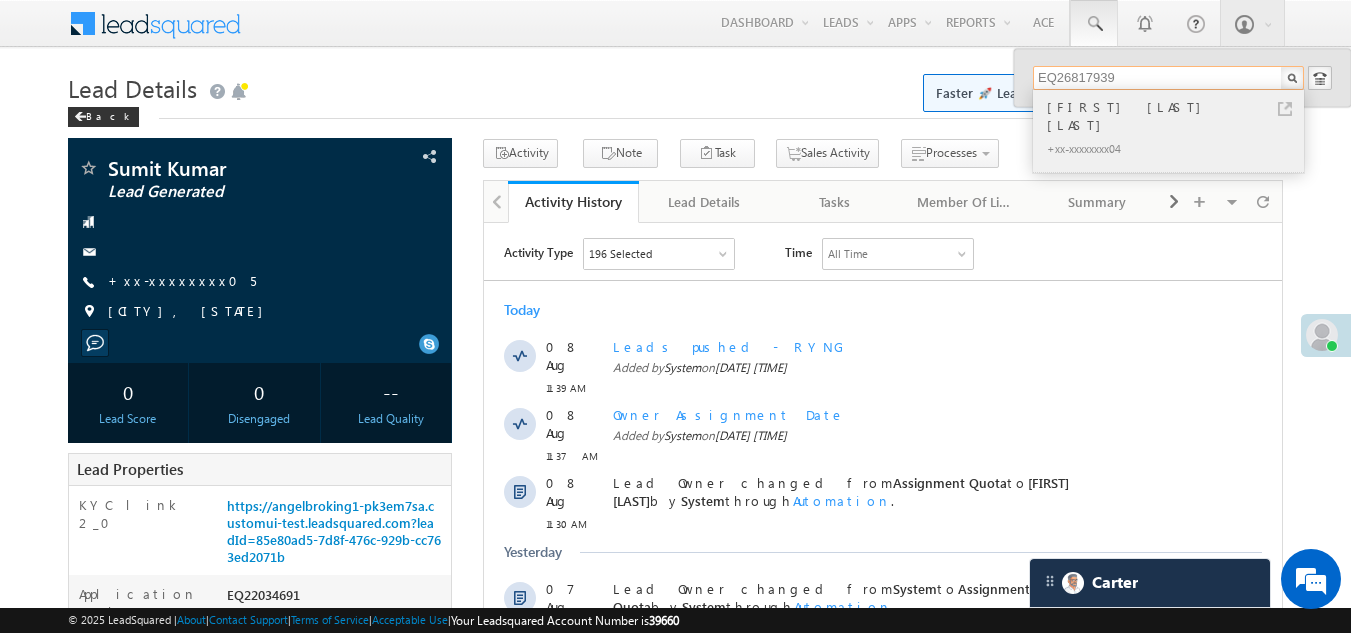 type on "EQ26817939" 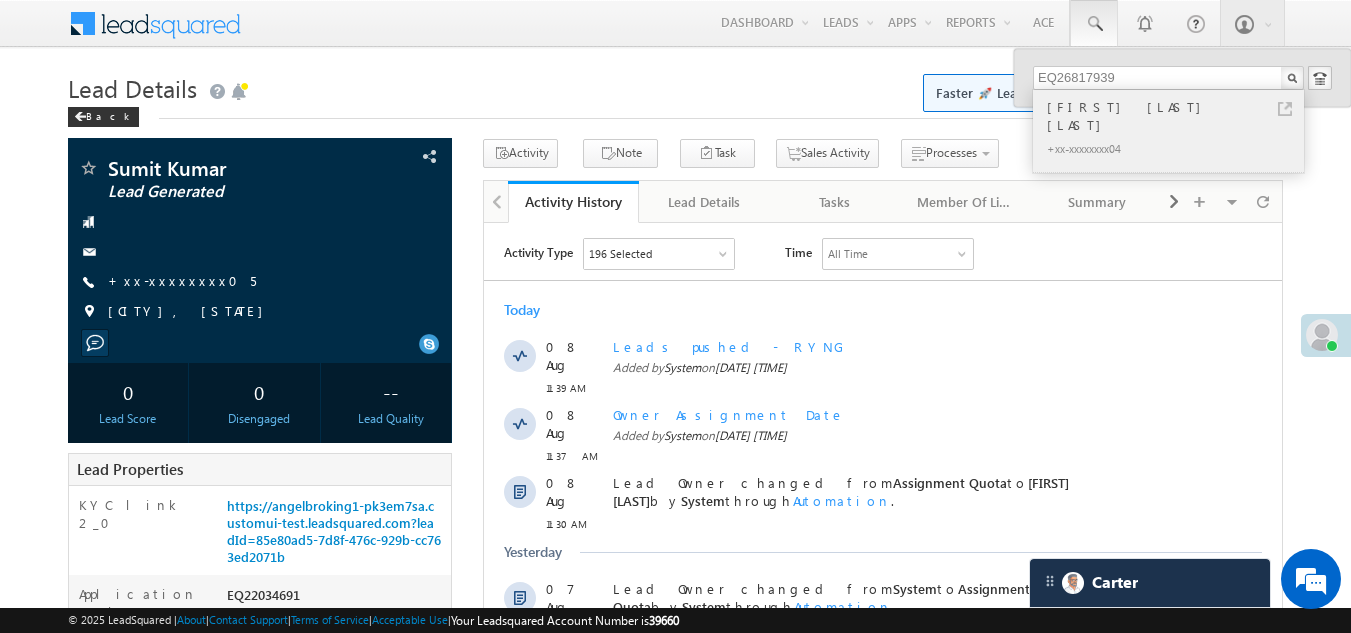 click on "[FIRST] [LAST] [LAST]" at bounding box center (1177, 116) 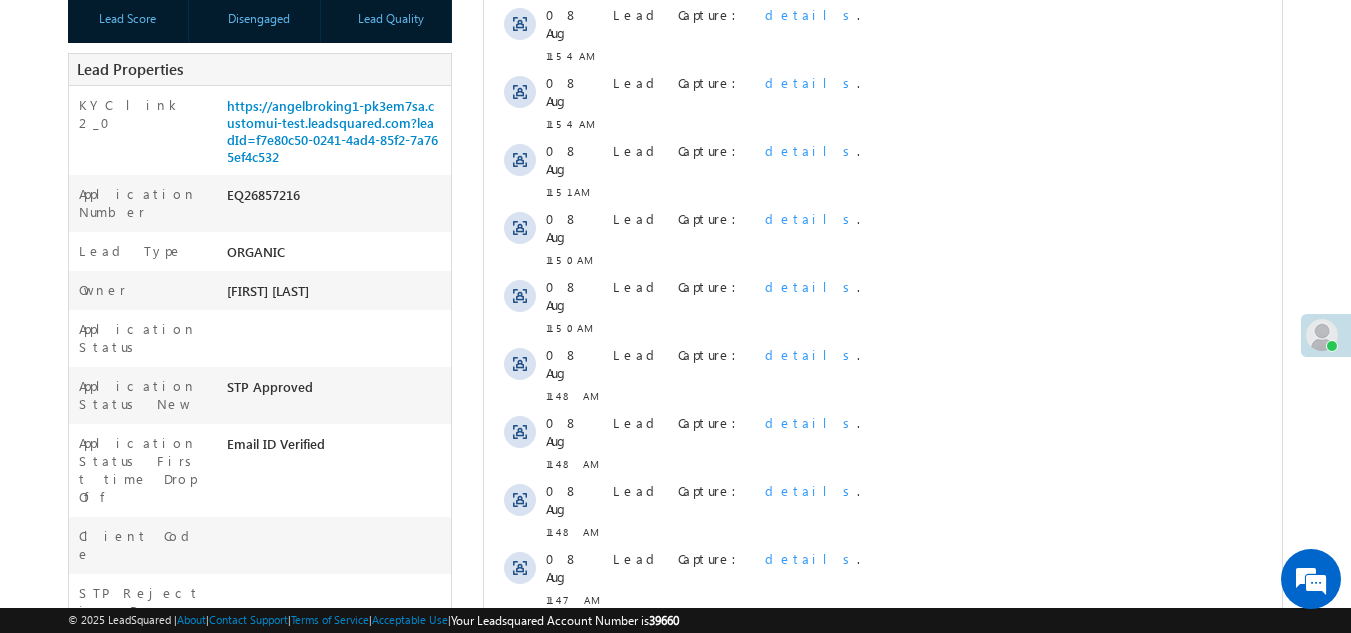 scroll, scrollTop: 0, scrollLeft: 0, axis: both 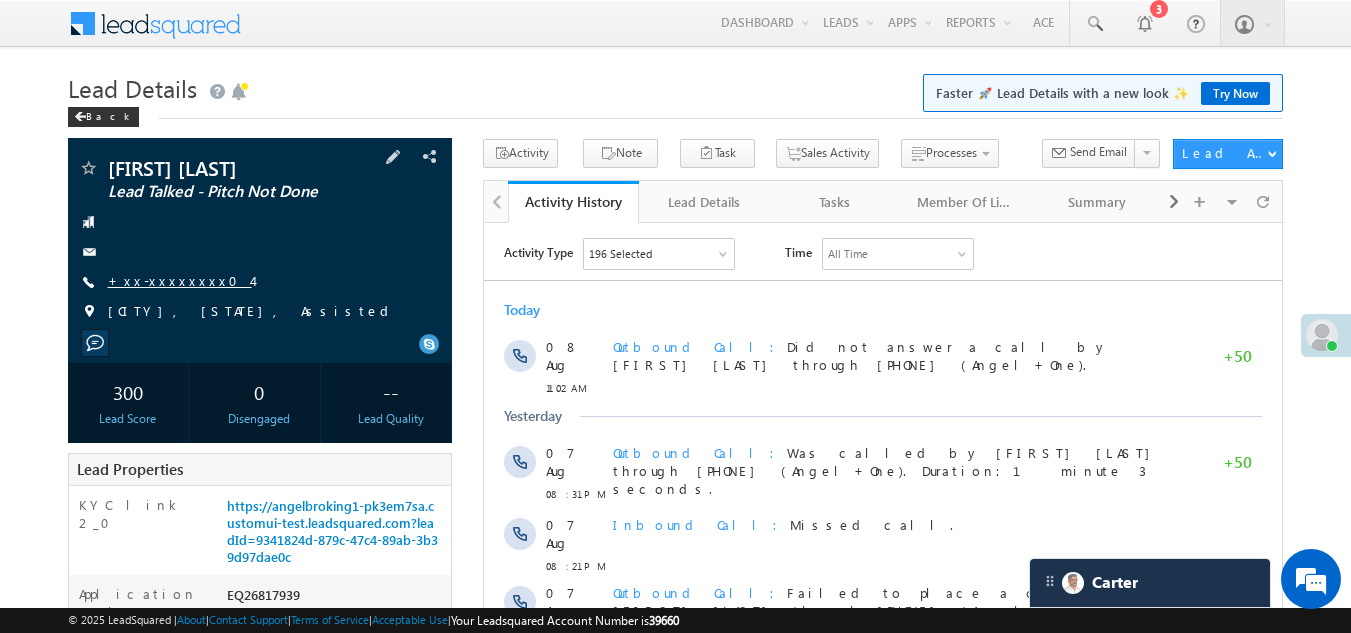 click on "+xx-xxxxxxxx04" at bounding box center (180, 280) 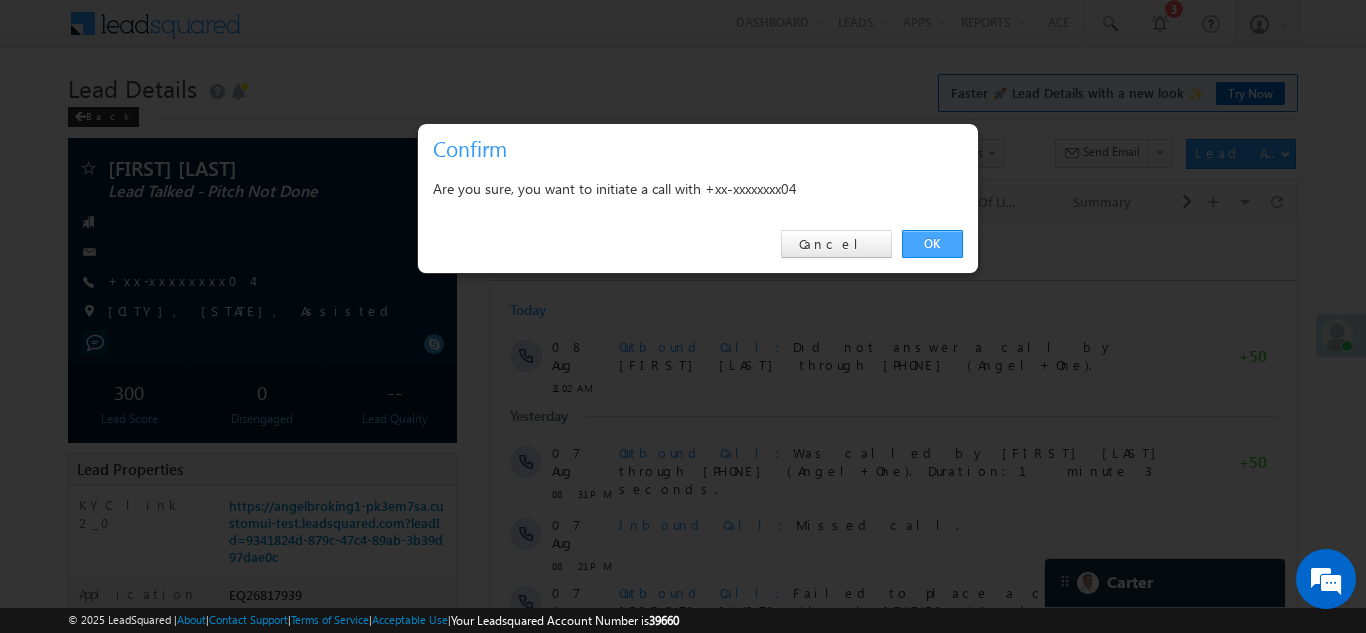 click on "OK" at bounding box center (932, 244) 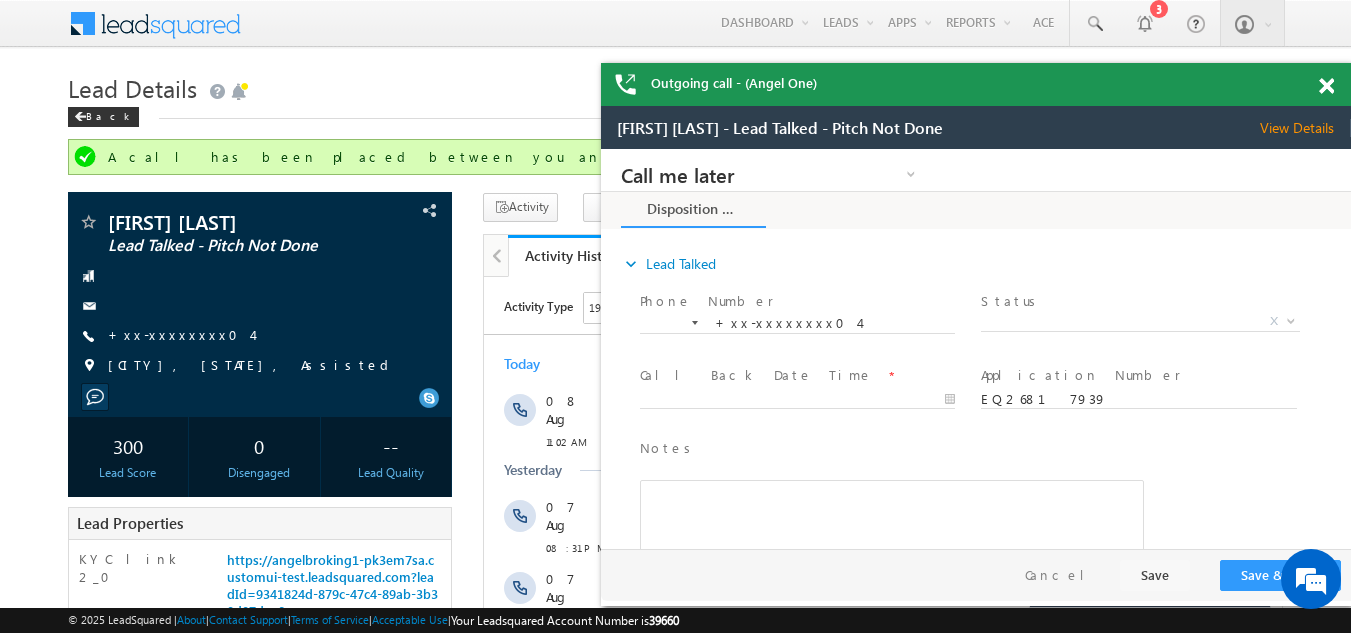 scroll, scrollTop: 0, scrollLeft: 0, axis: both 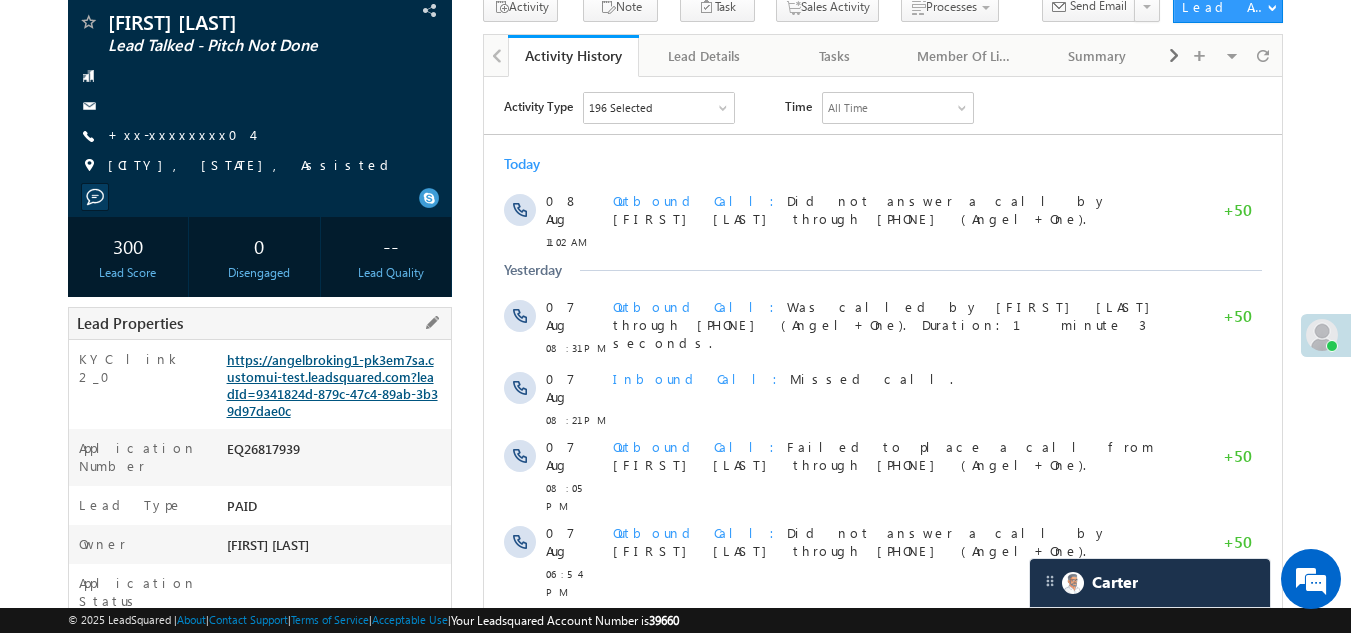 click on "https://angelbroking1-pk3em7sa.customui-test.leadsquared.com?leadId=9341824d-879c-47c4-89ab-3b39d97dae0c" at bounding box center (332, 385) 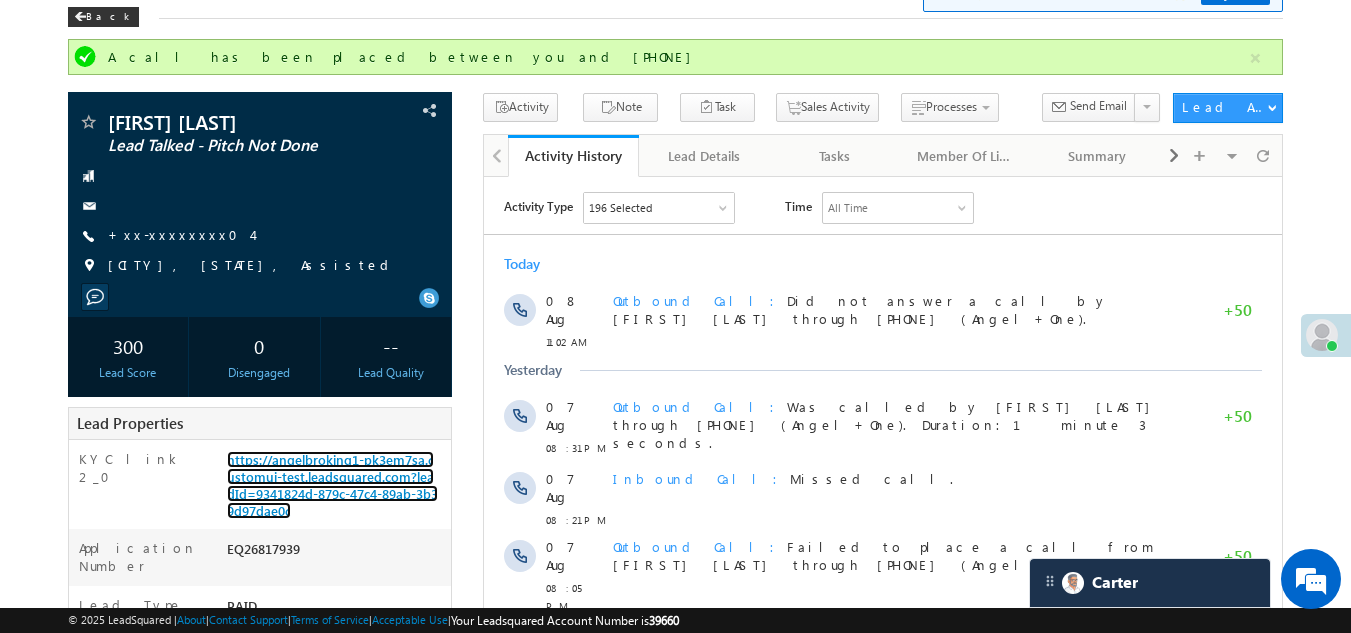 scroll, scrollTop: 0, scrollLeft: 0, axis: both 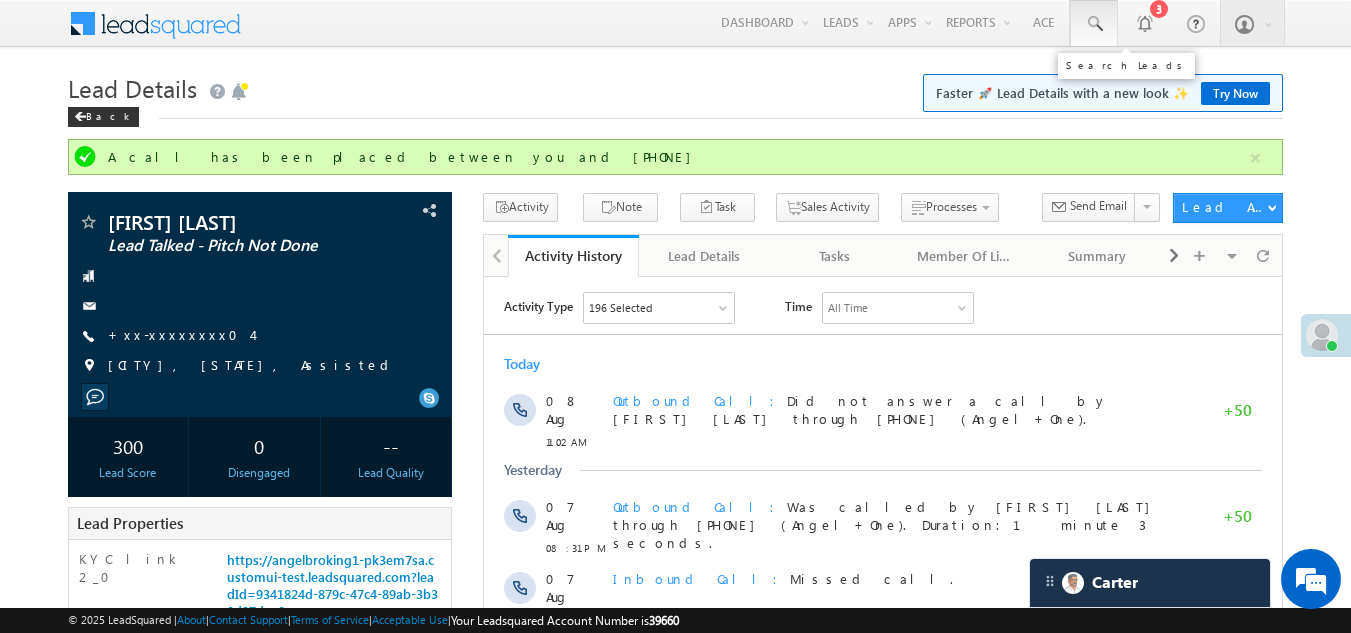 click at bounding box center (1094, 24) 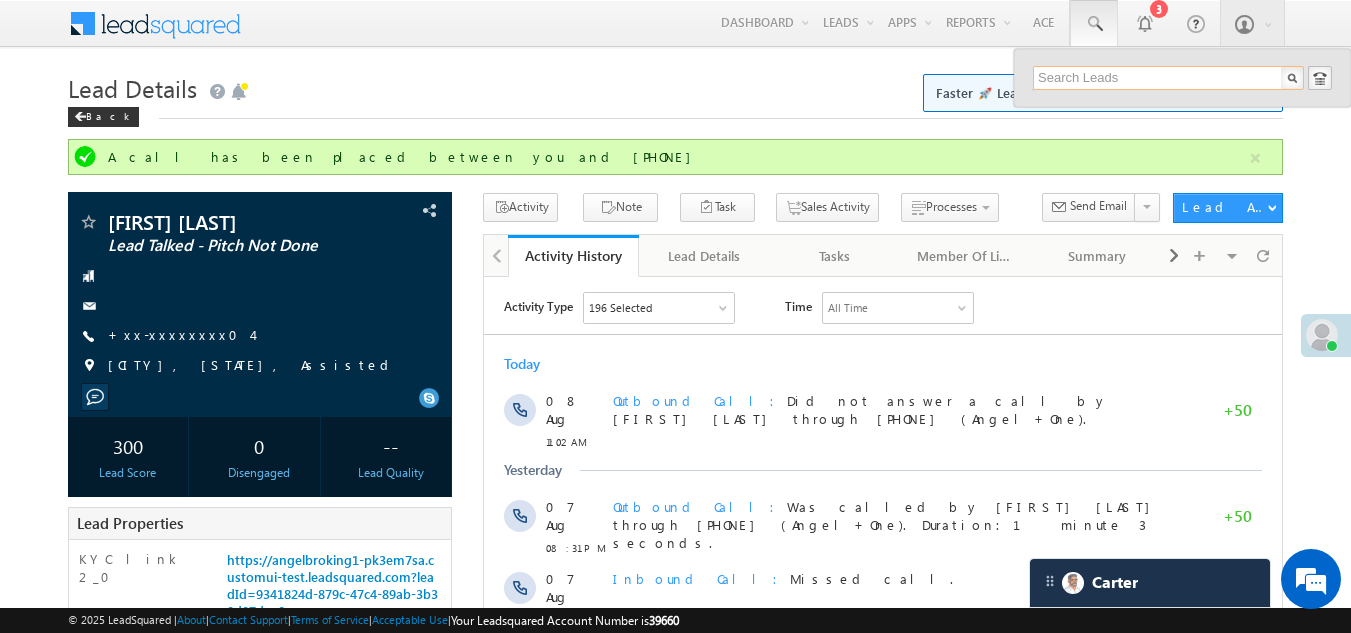 paste on "EQ26801118" 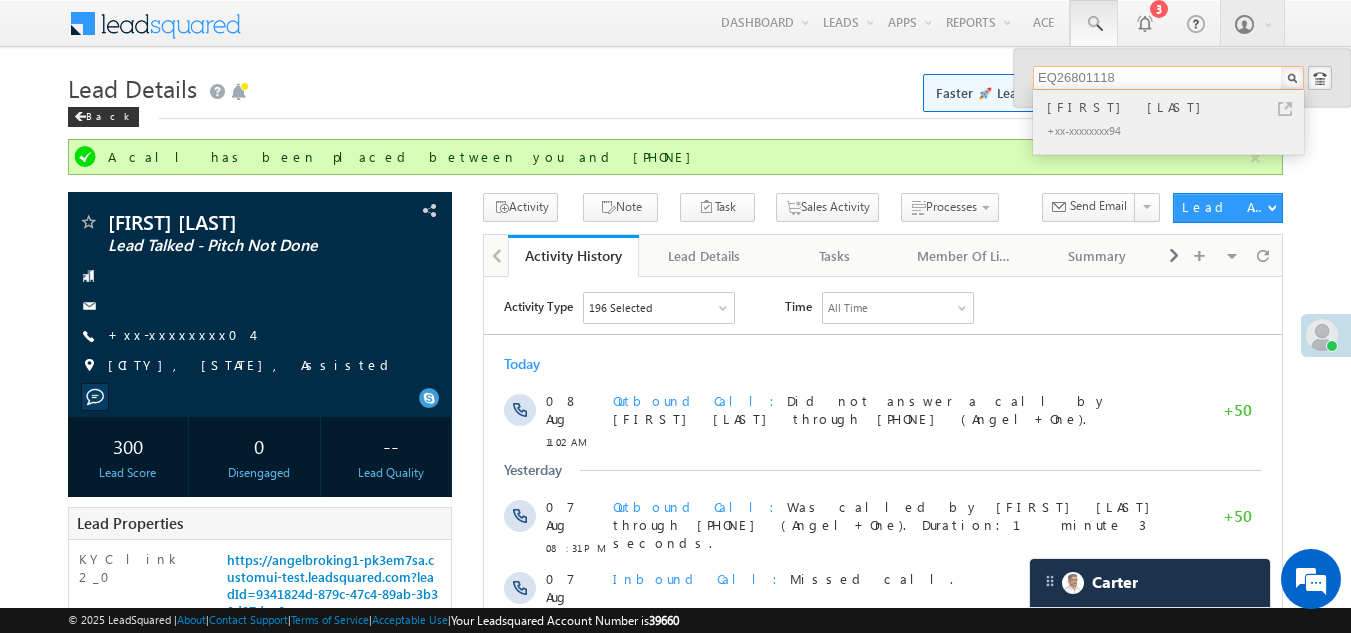 type on "EQ26801118" 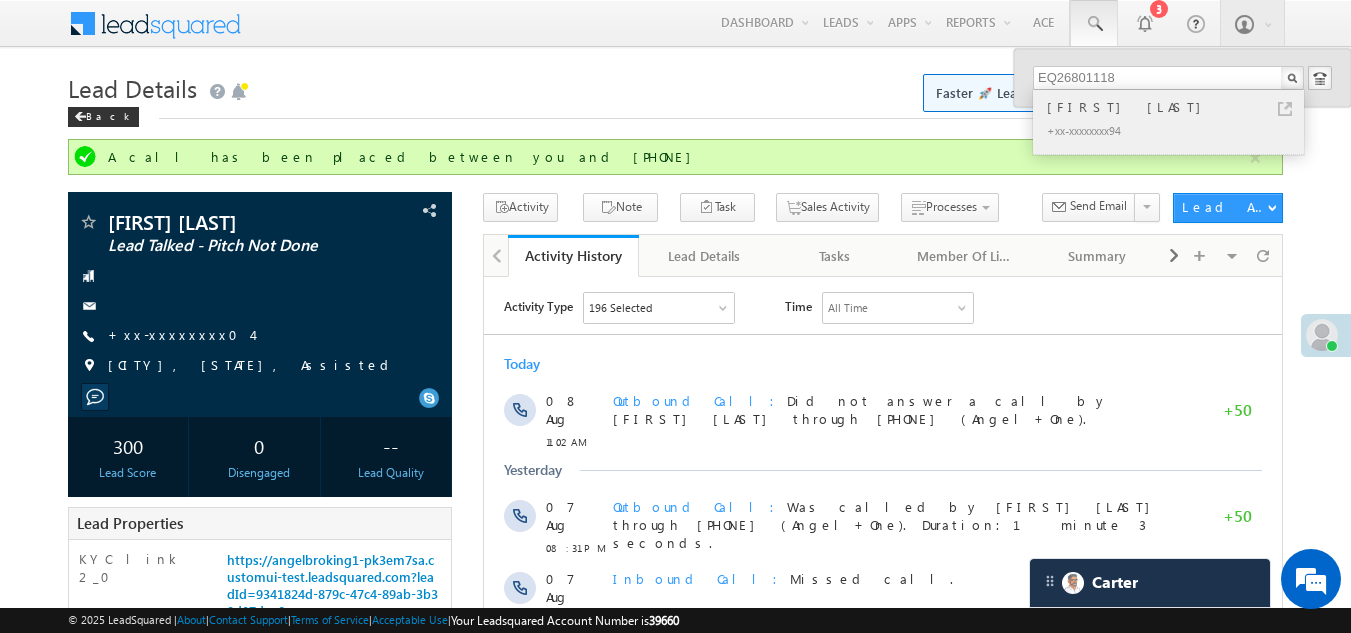click on "Bhuvnesh gupta" at bounding box center [1177, 107] 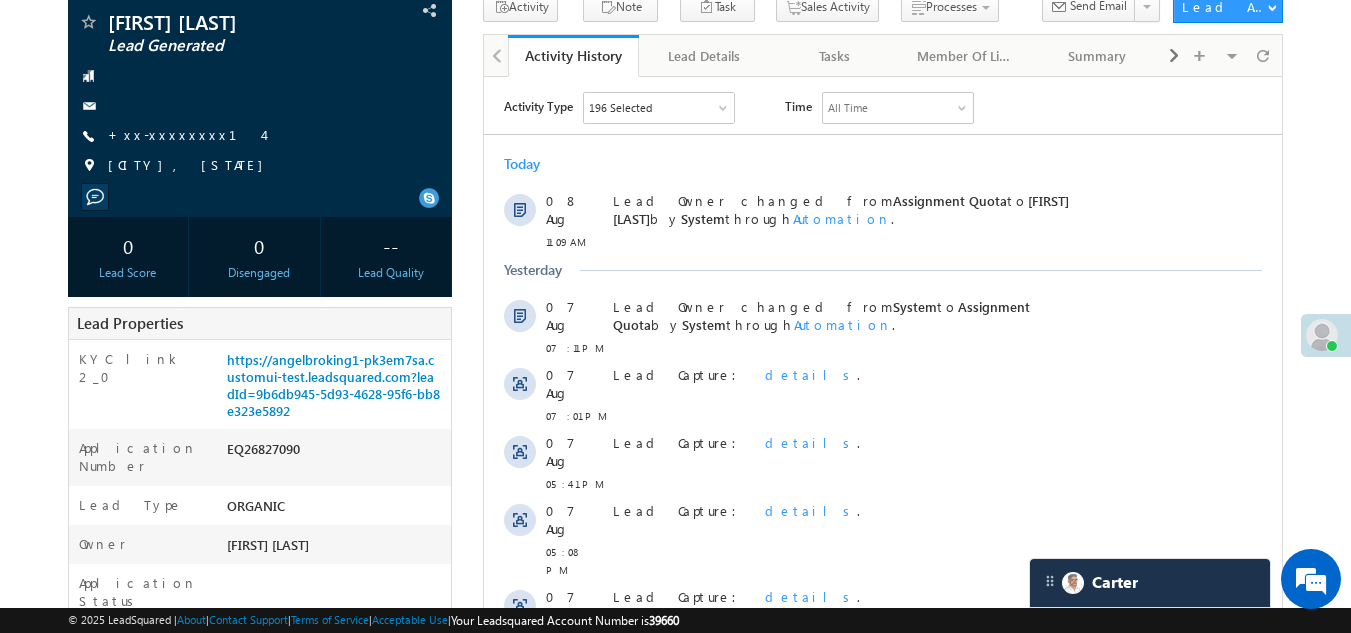 scroll, scrollTop: 0, scrollLeft: 0, axis: both 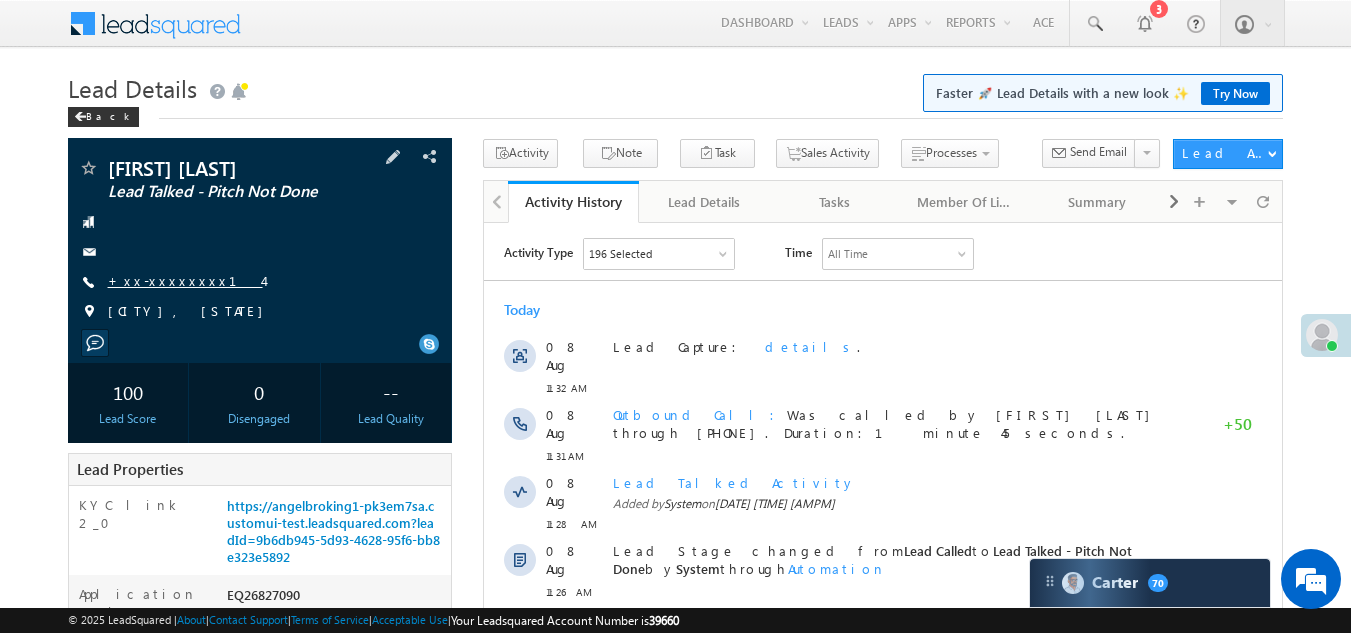 click on "+xx-xxxxxxxx14" at bounding box center (185, 280) 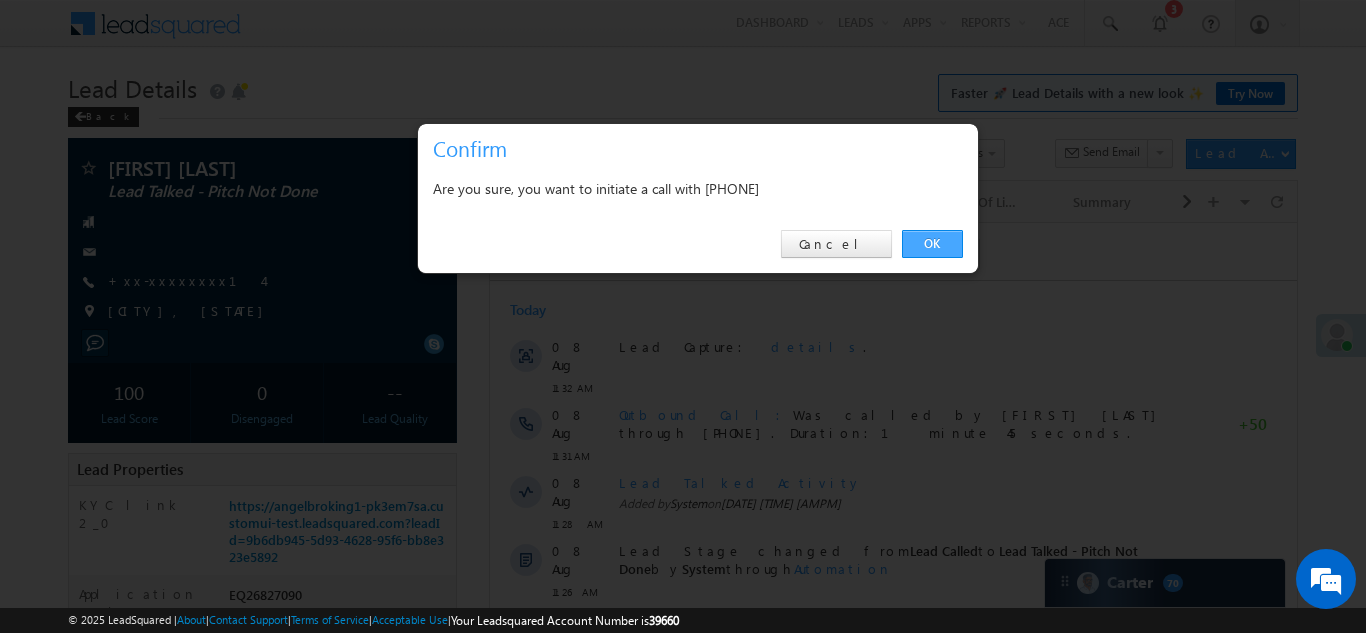 click on "OK" at bounding box center (932, 244) 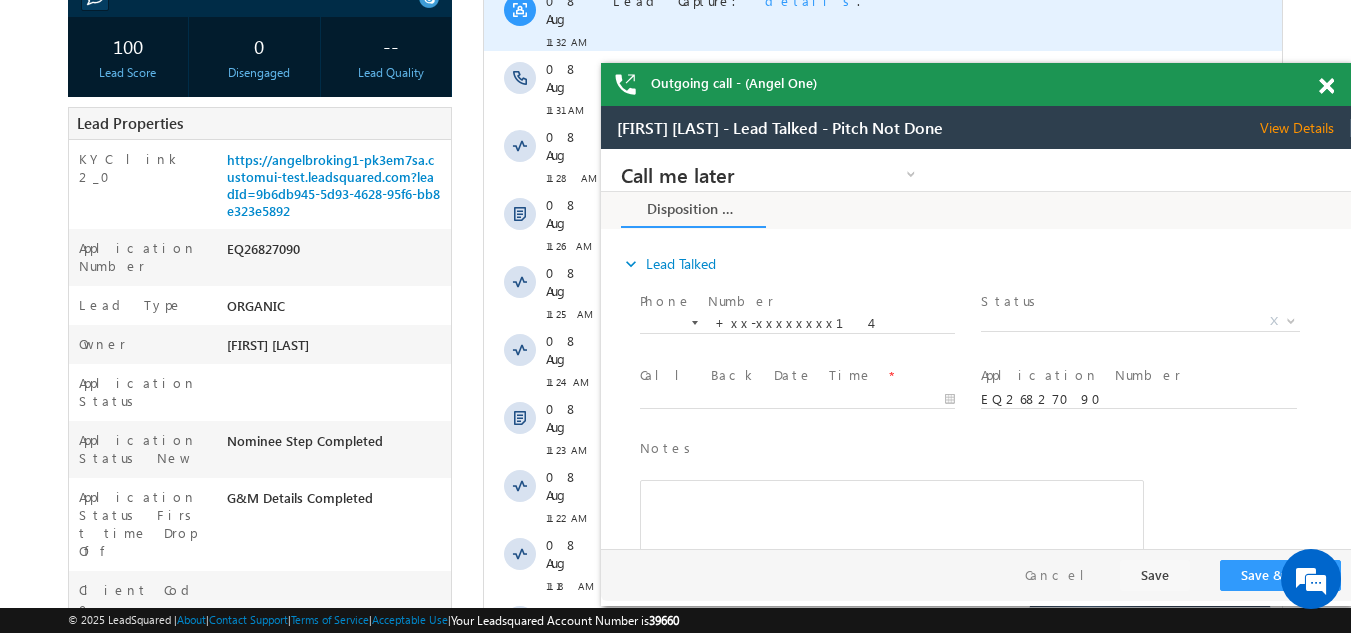 scroll, scrollTop: 0, scrollLeft: 0, axis: both 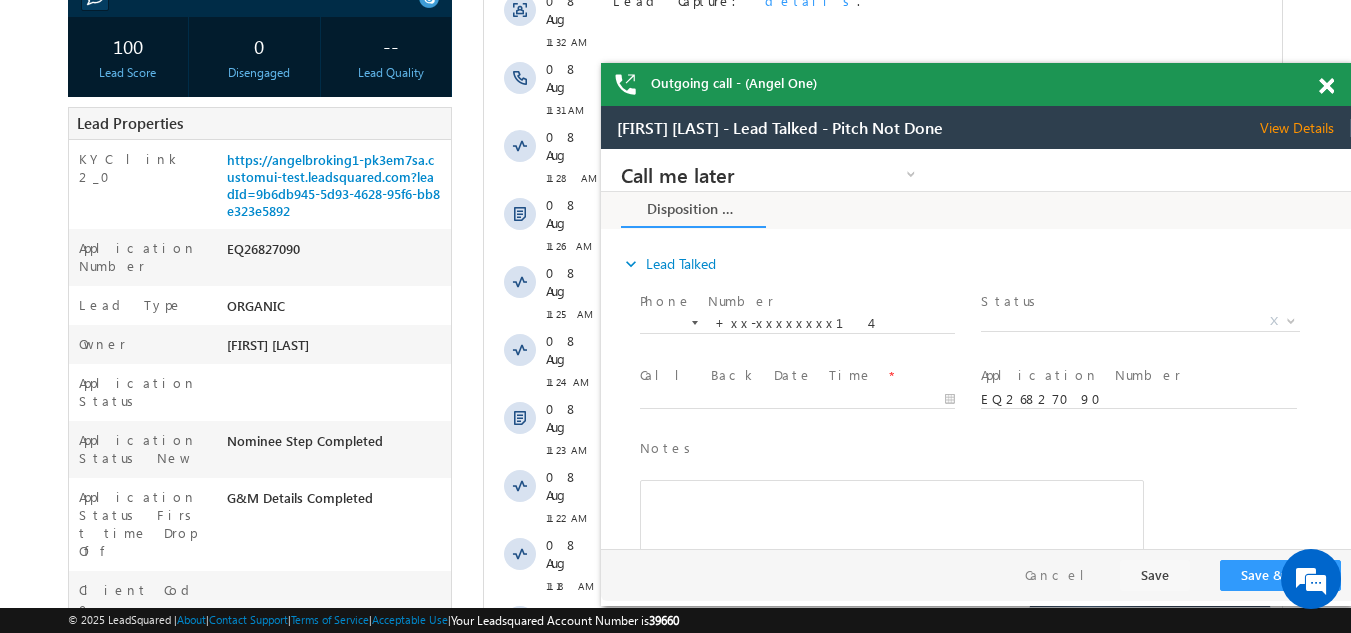 click at bounding box center (1326, 86) 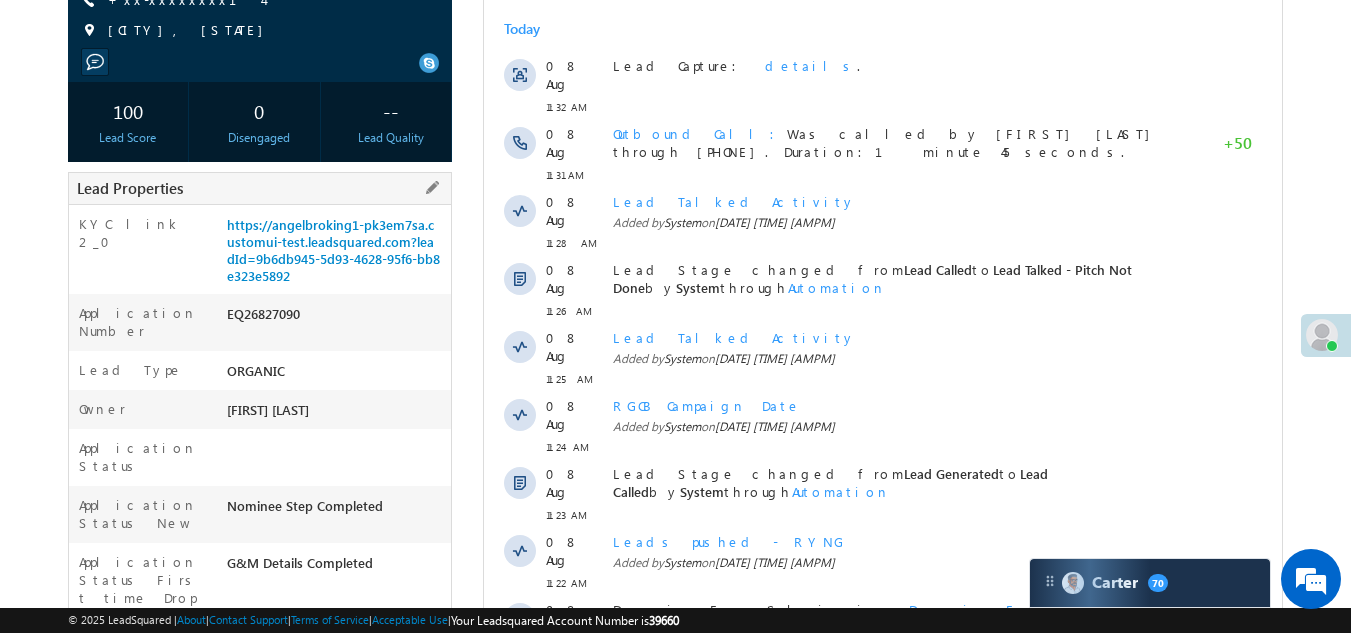 scroll, scrollTop: 300, scrollLeft: 0, axis: vertical 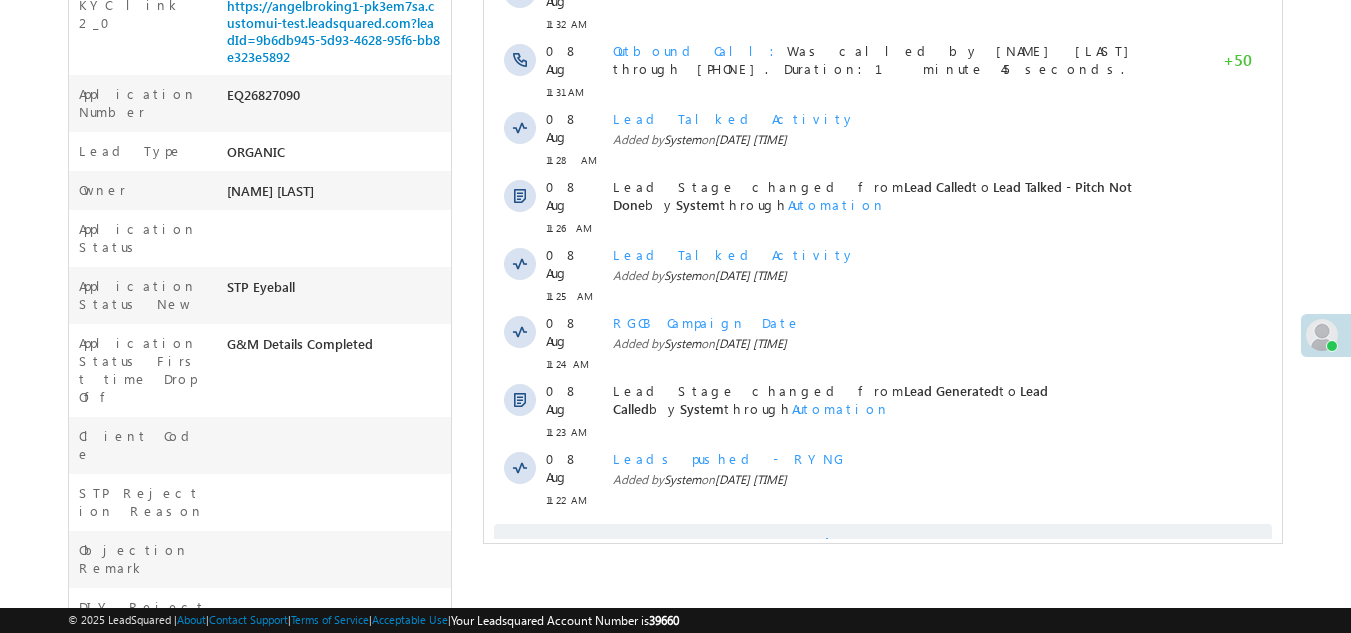 click on "Show More" at bounding box center [883, 544] 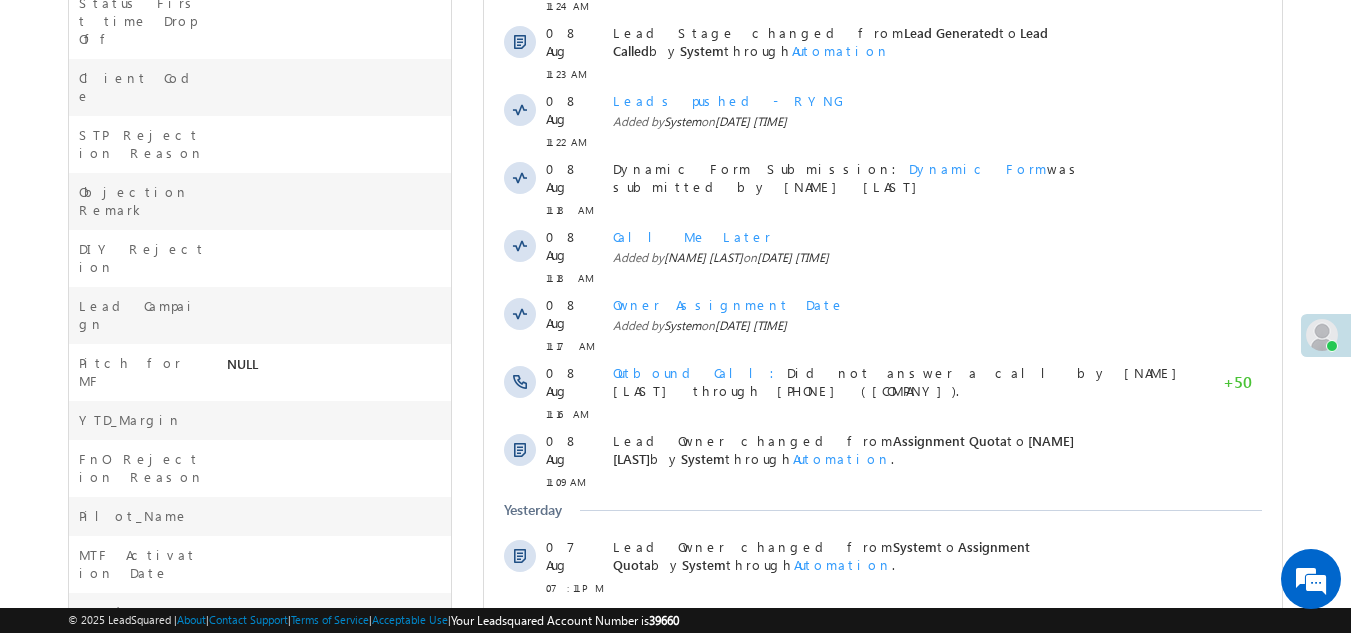 scroll, scrollTop: 1072, scrollLeft: 0, axis: vertical 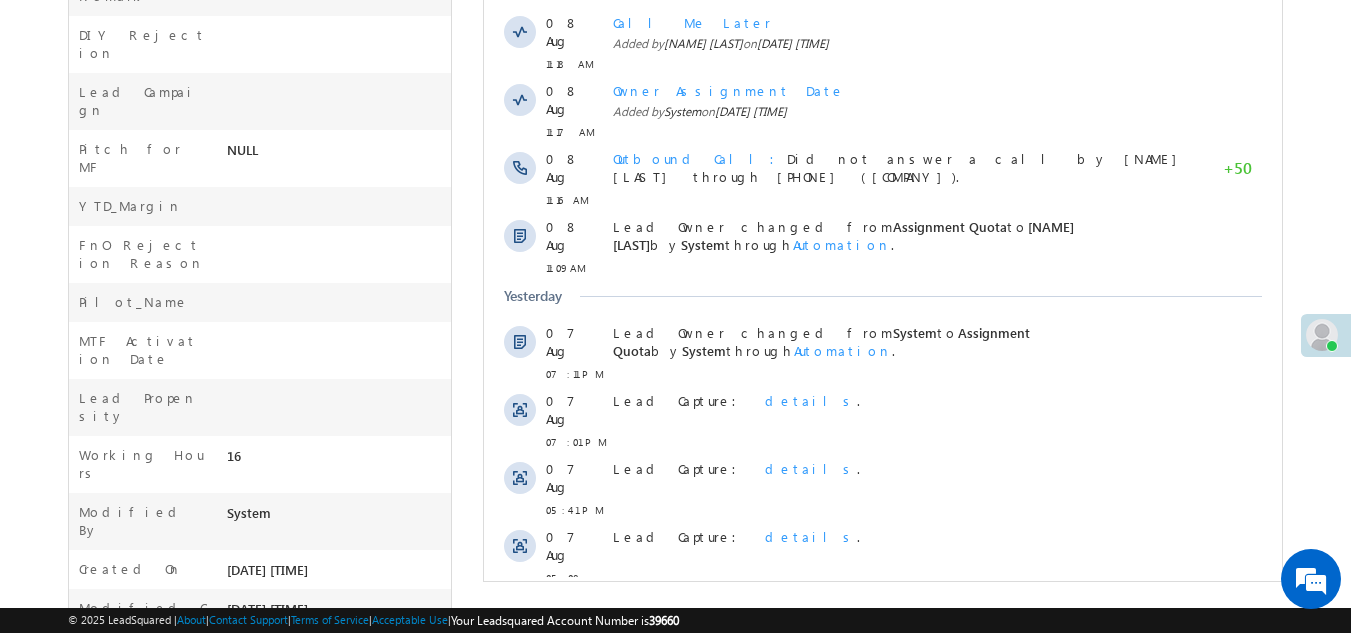 click on "Show More" at bounding box center (883, 726) 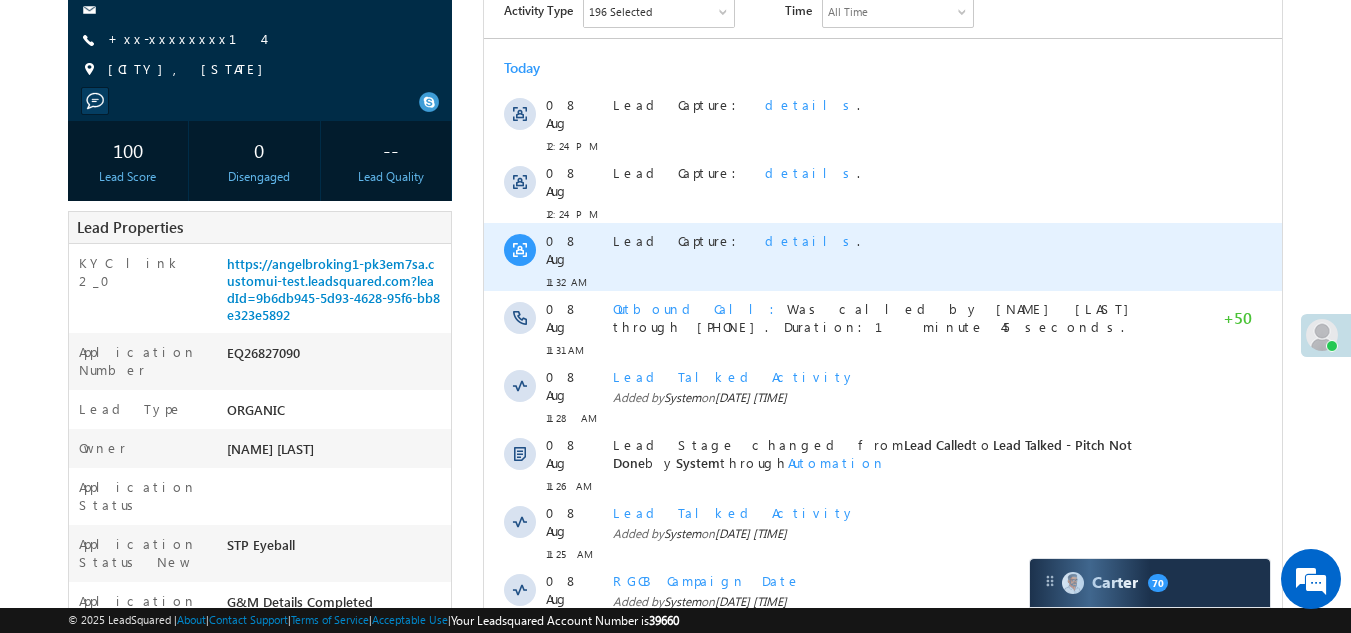scroll, scrollTop: 0, scrollLeft: 0, axis: both 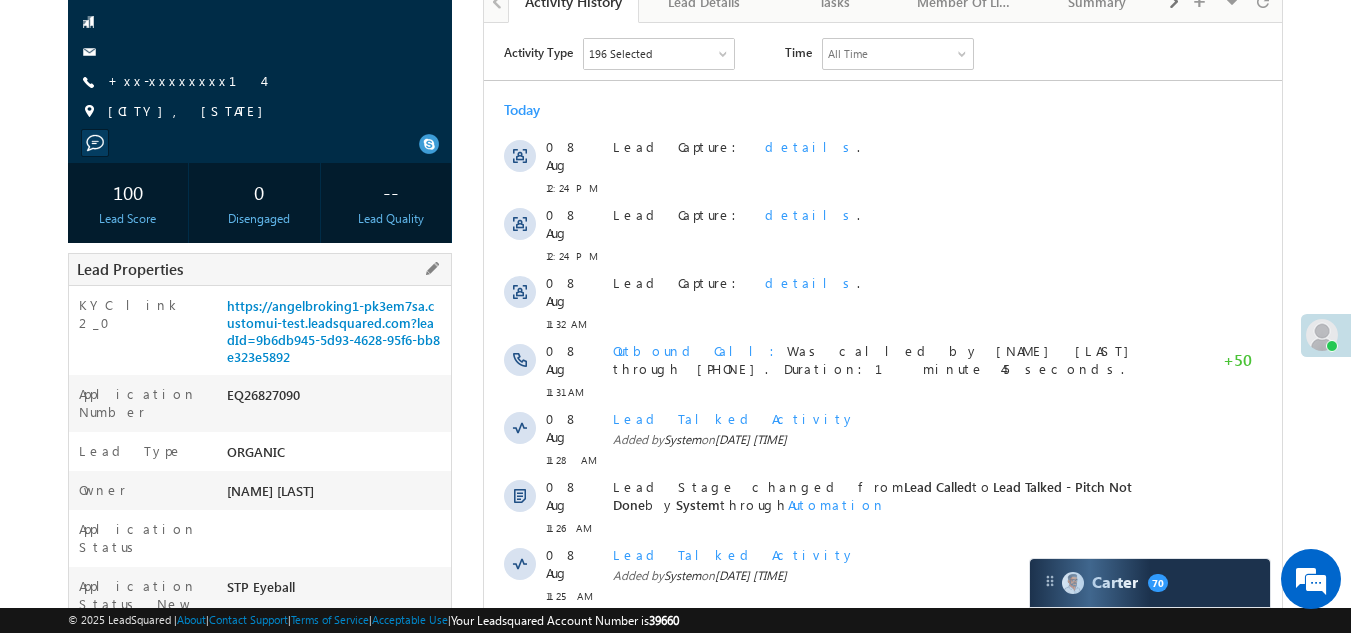 drag, startPoint x: 226, startPoint y: 392, endPoint x: 307, endPoint y: 388, distance: 81.09871 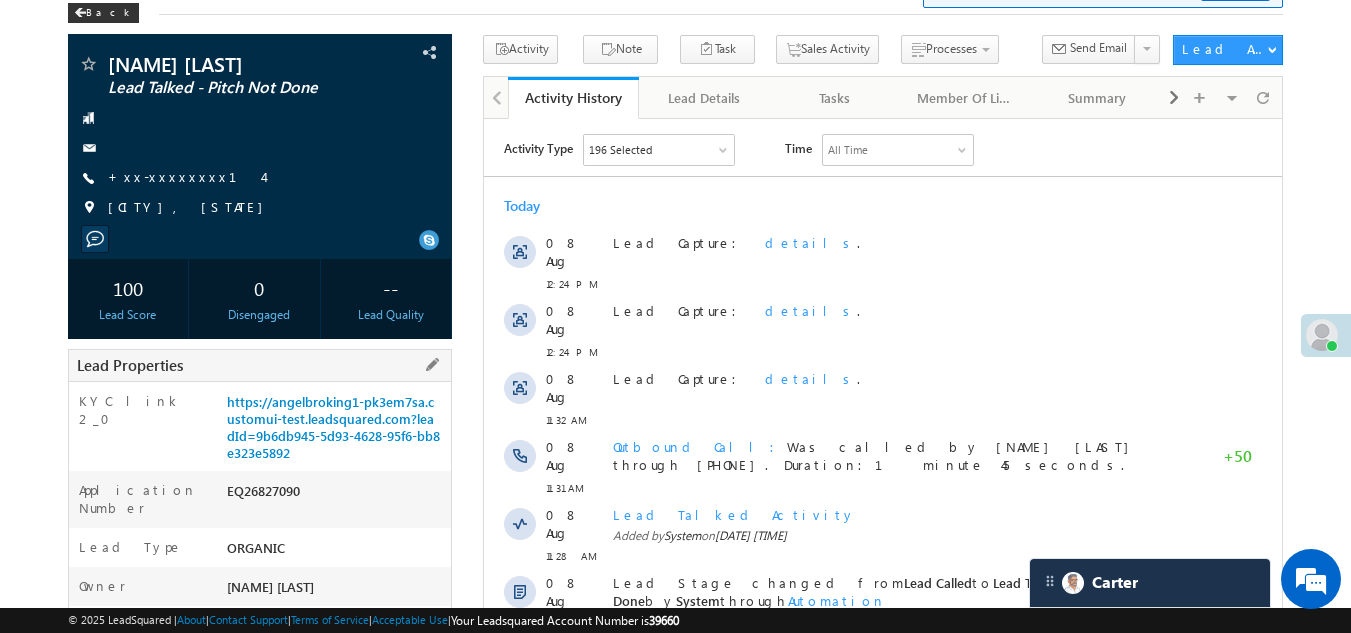 scroll, scrollTop: 0, scrollLeft: 0, axis: both 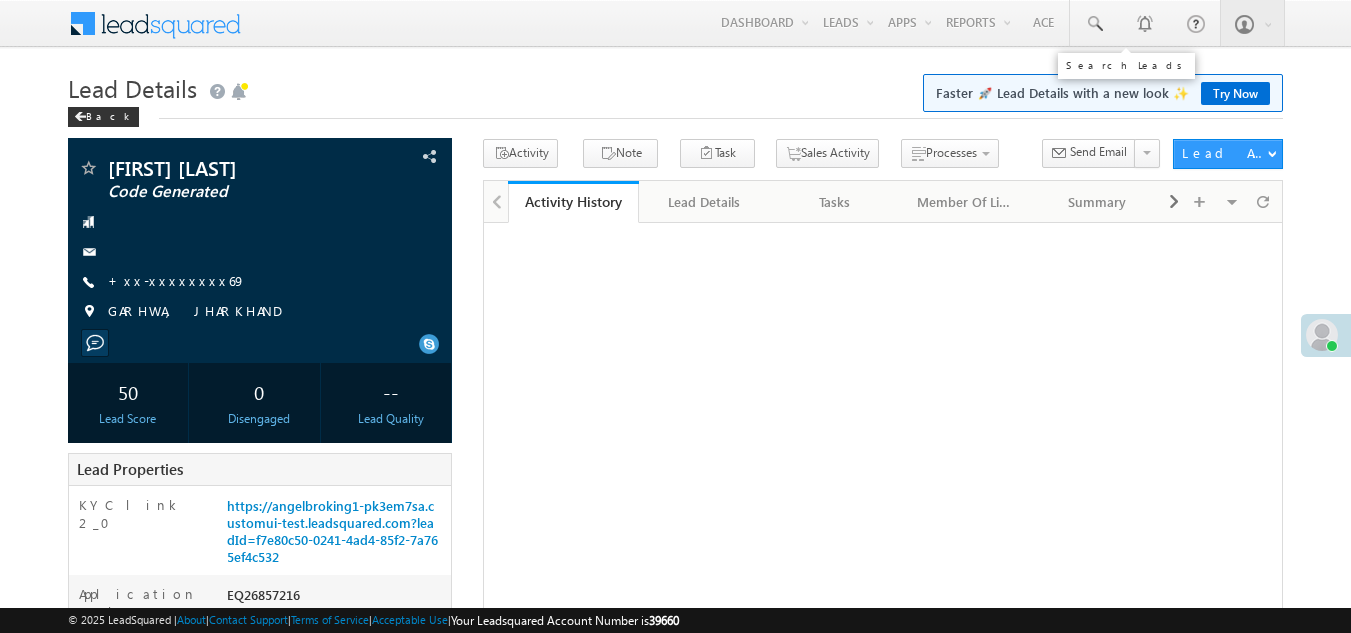 click at bounding box center [1094, 24] 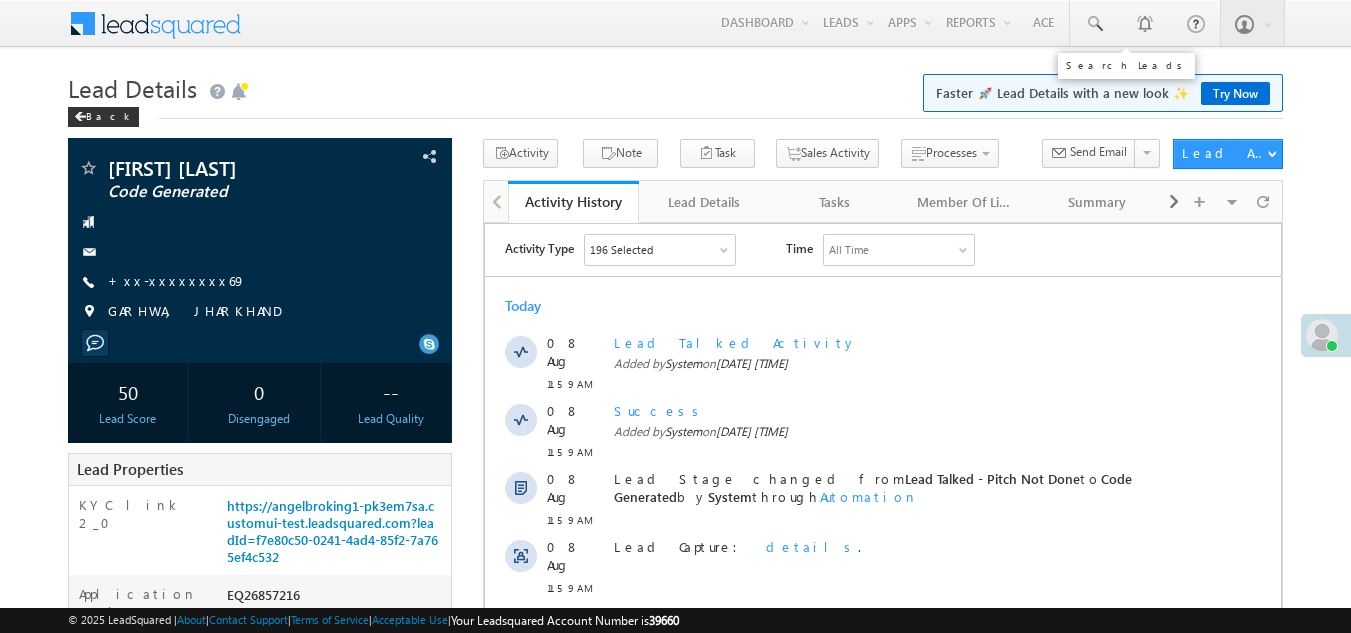 scroll, scrollTop: 0, scrollLeft: 0, axis: both 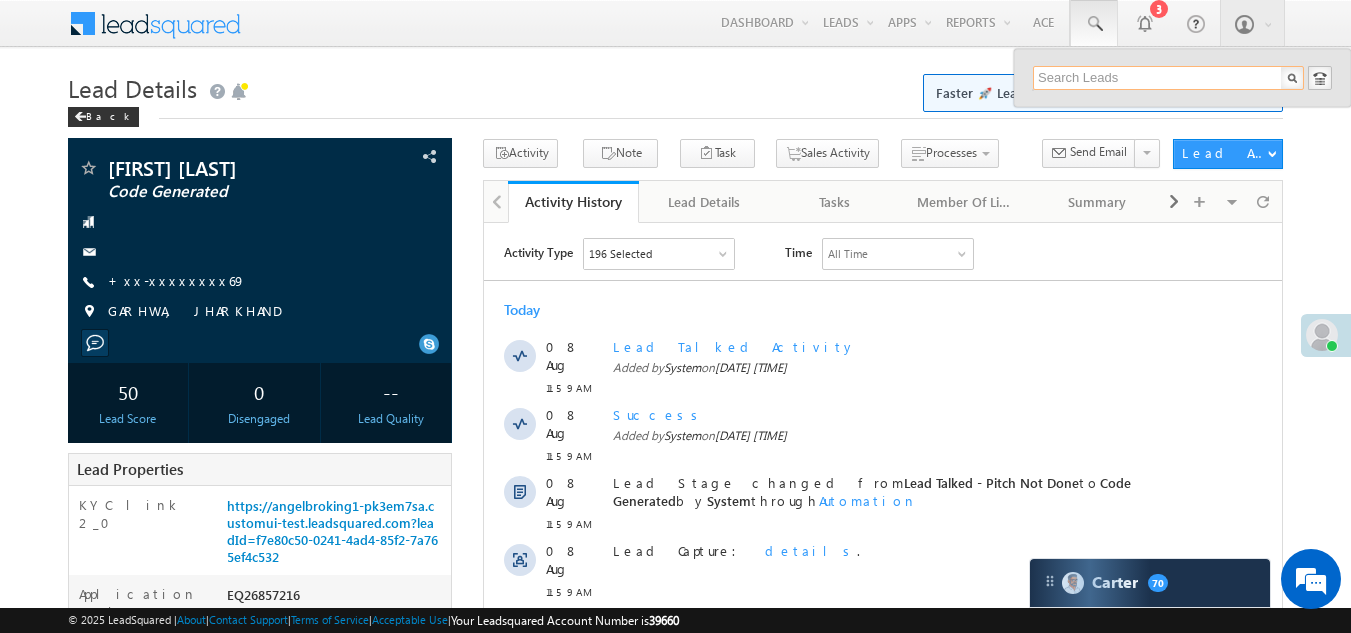 paste on "EQ26794868" 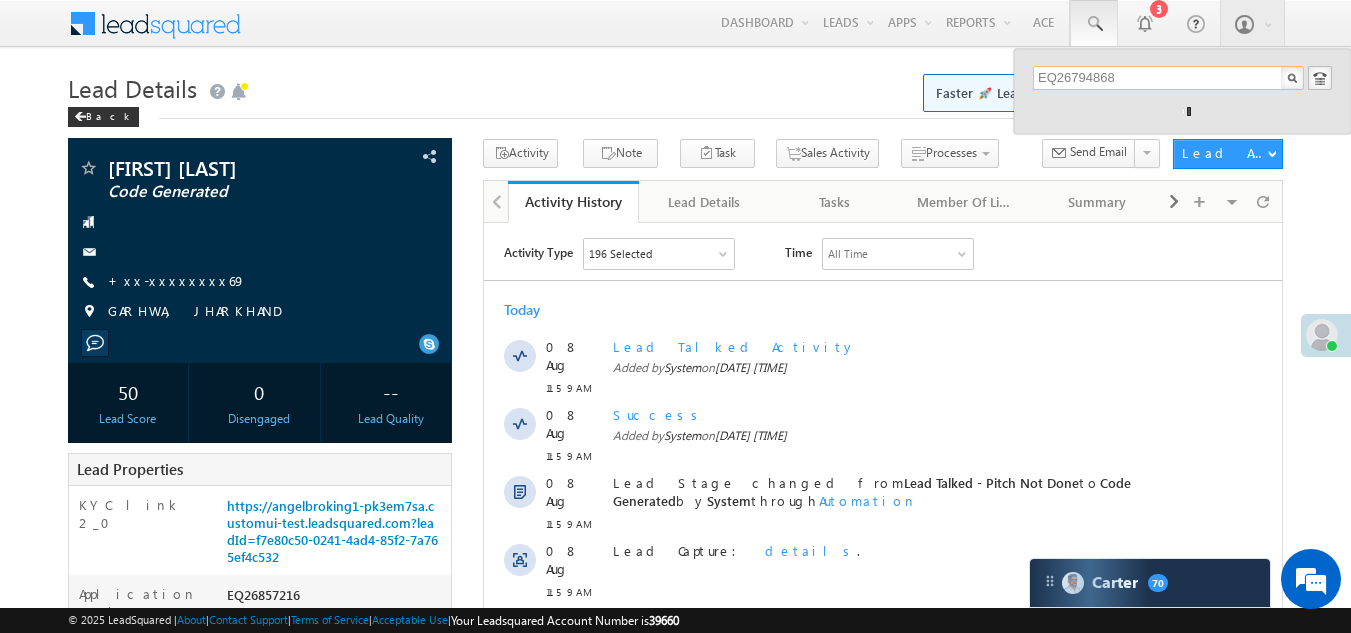 scroll, scrollTop: 0, scrollLeft: 0, axis: both 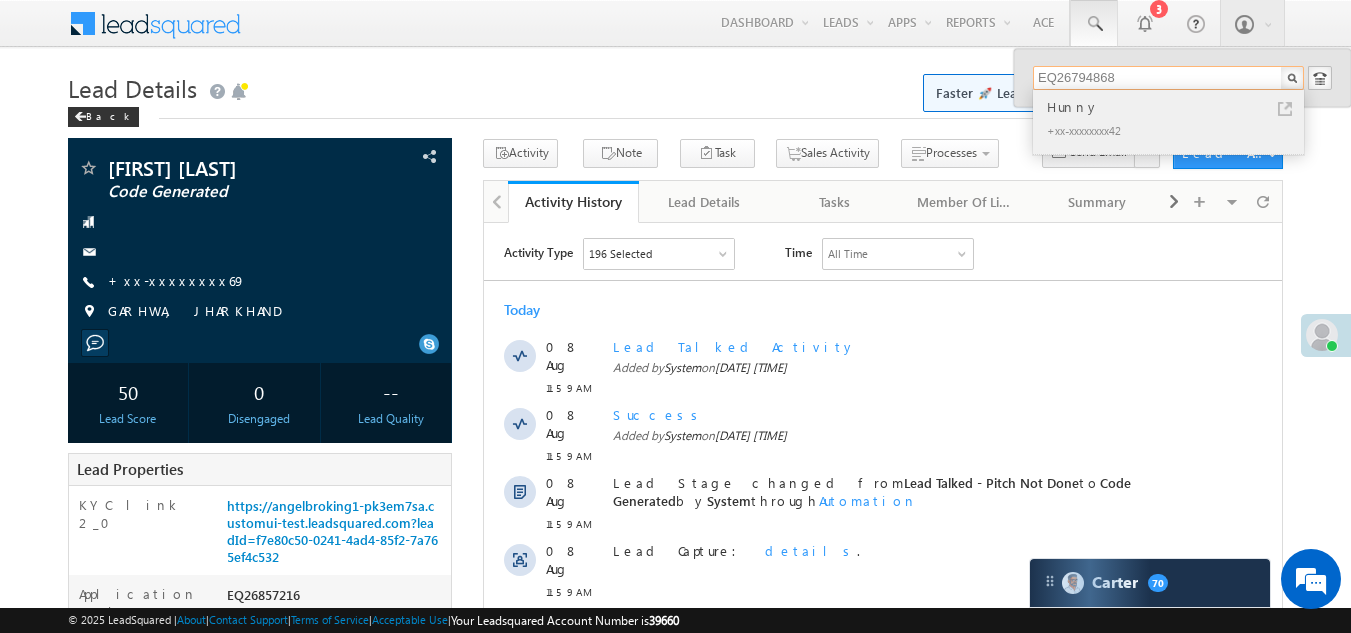 type on "EQ26794868" 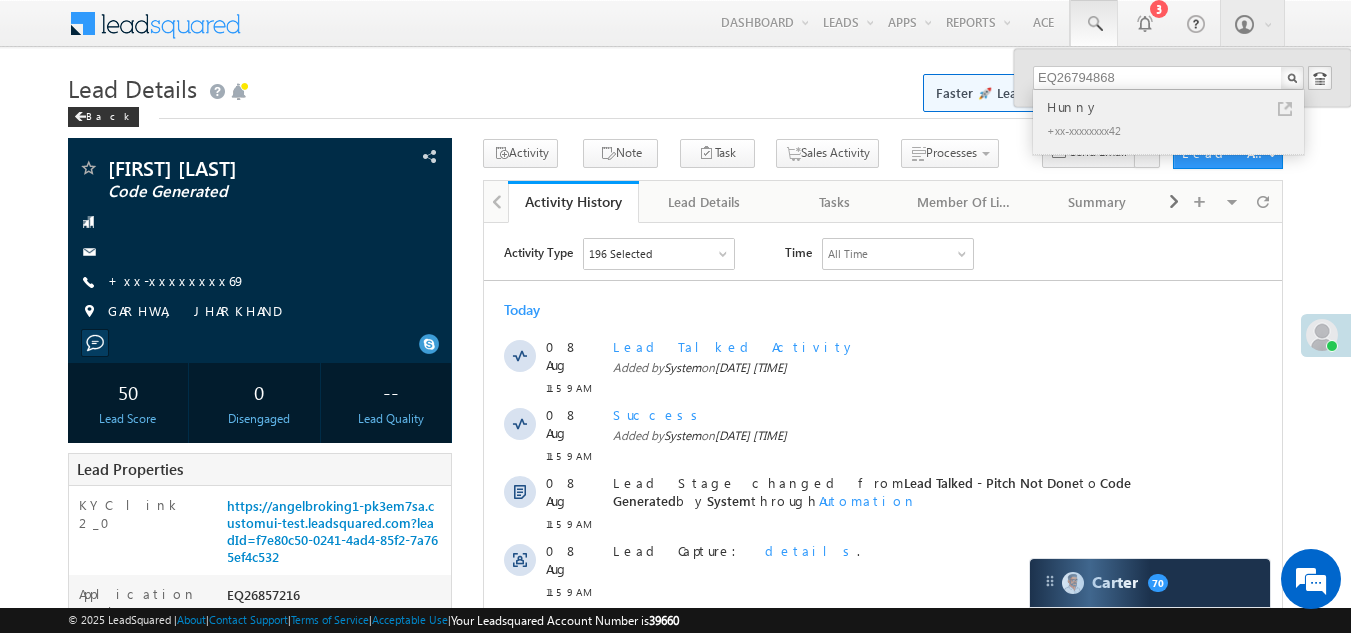 click on "Hunny" at bounding box center [1177, 107] 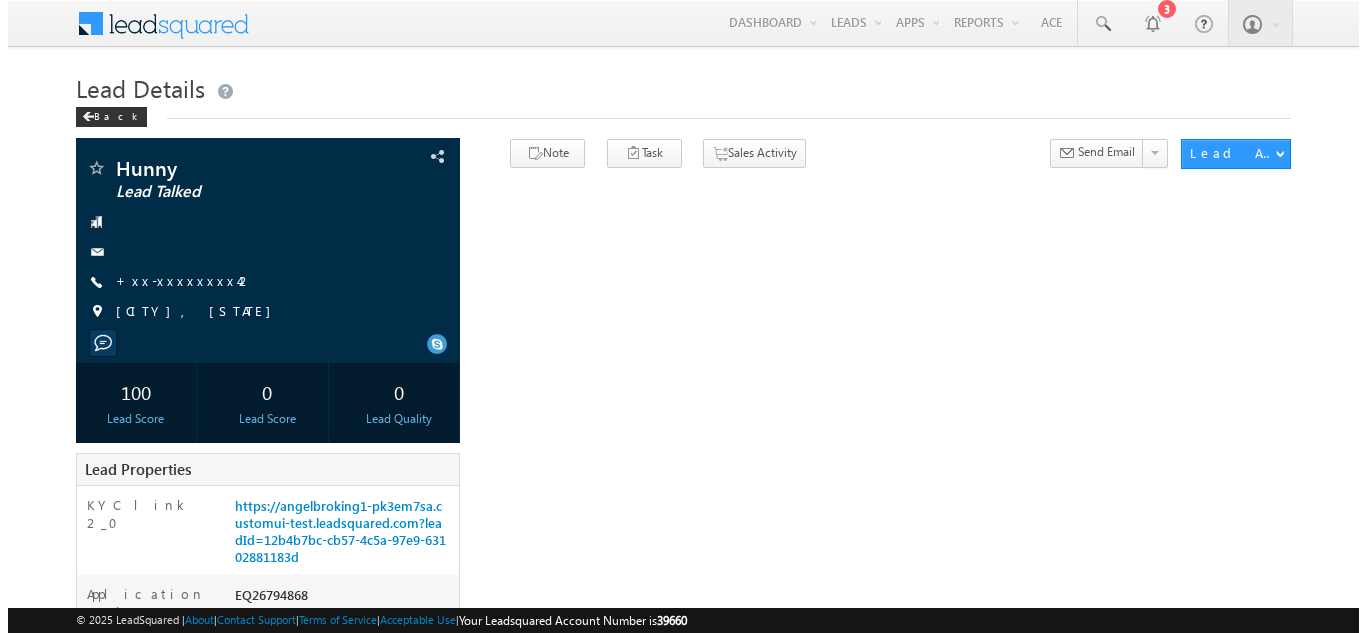 scroll, scrollTop: 0, scrollLeft: 0, axis: both 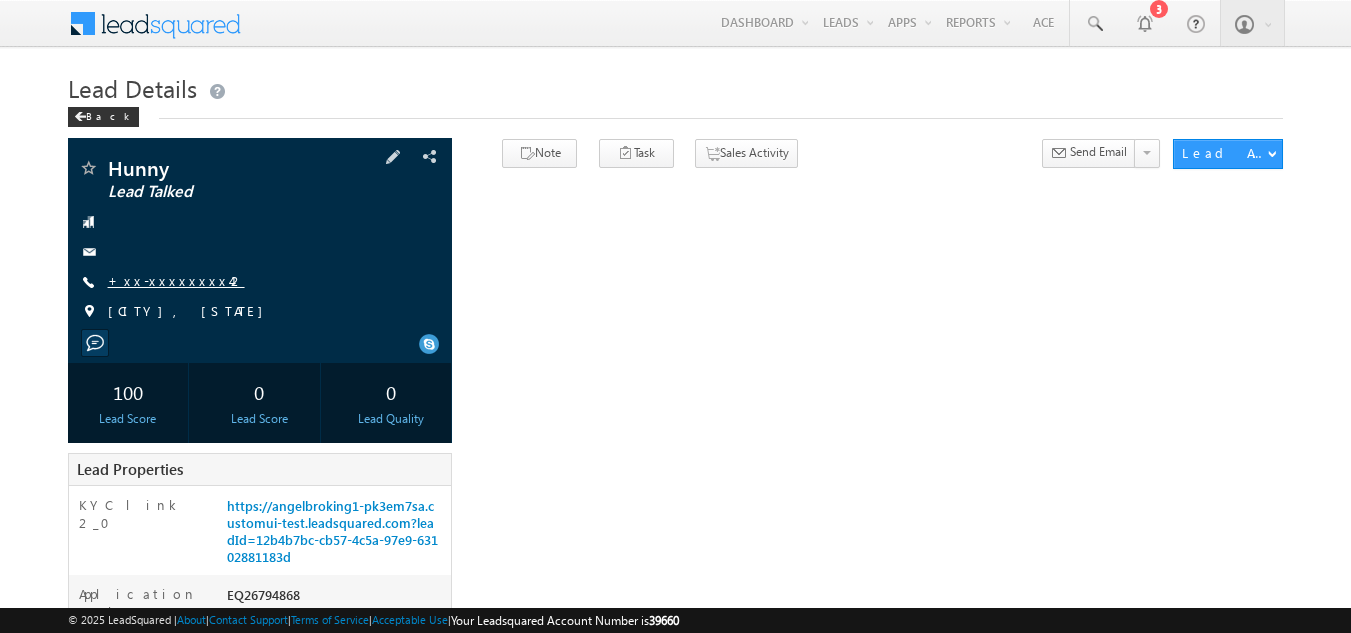 click on "+xx-xxxxxxxx42" at bounding box center [176, 280] 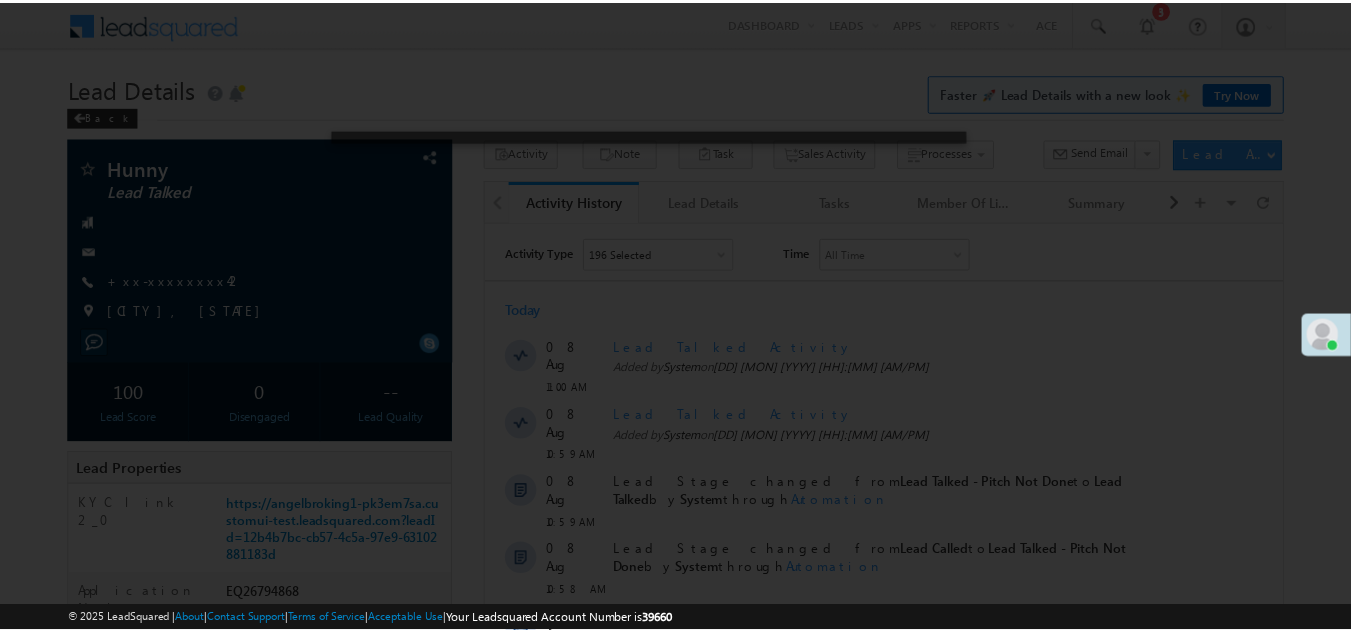 scroll, scrollTop: 0, scrollLeft: 0, axis: both 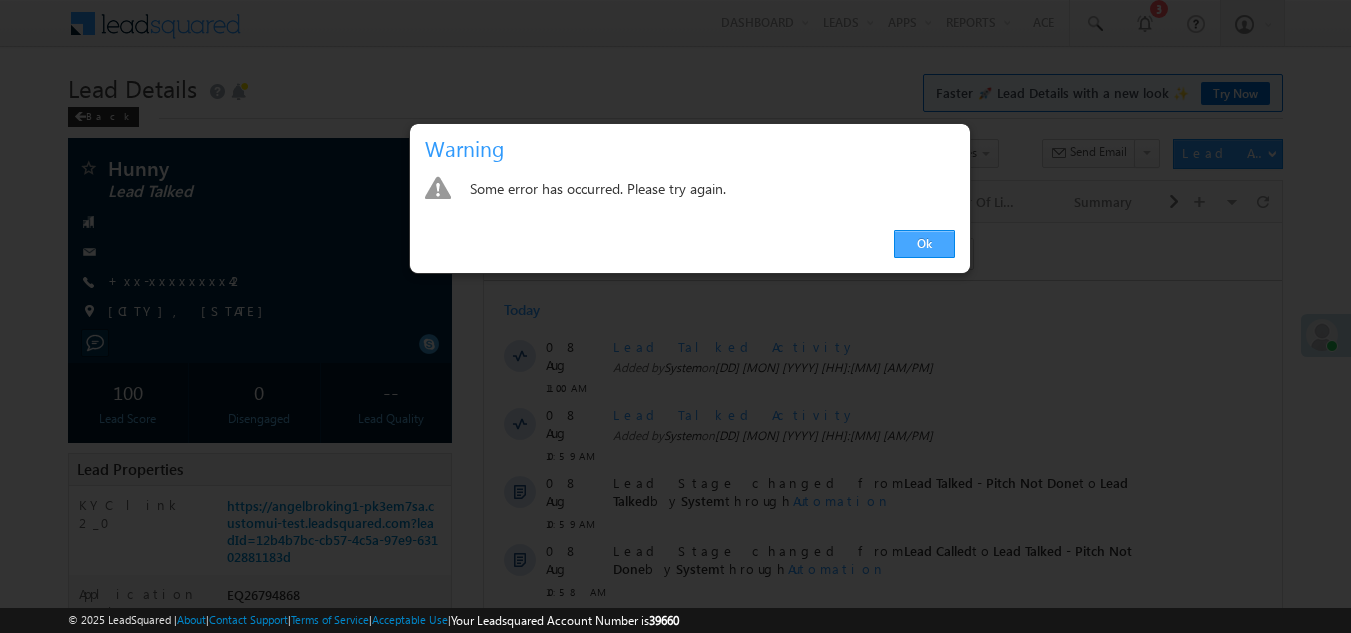 click on "Ok" at bounding box center [924, 244] 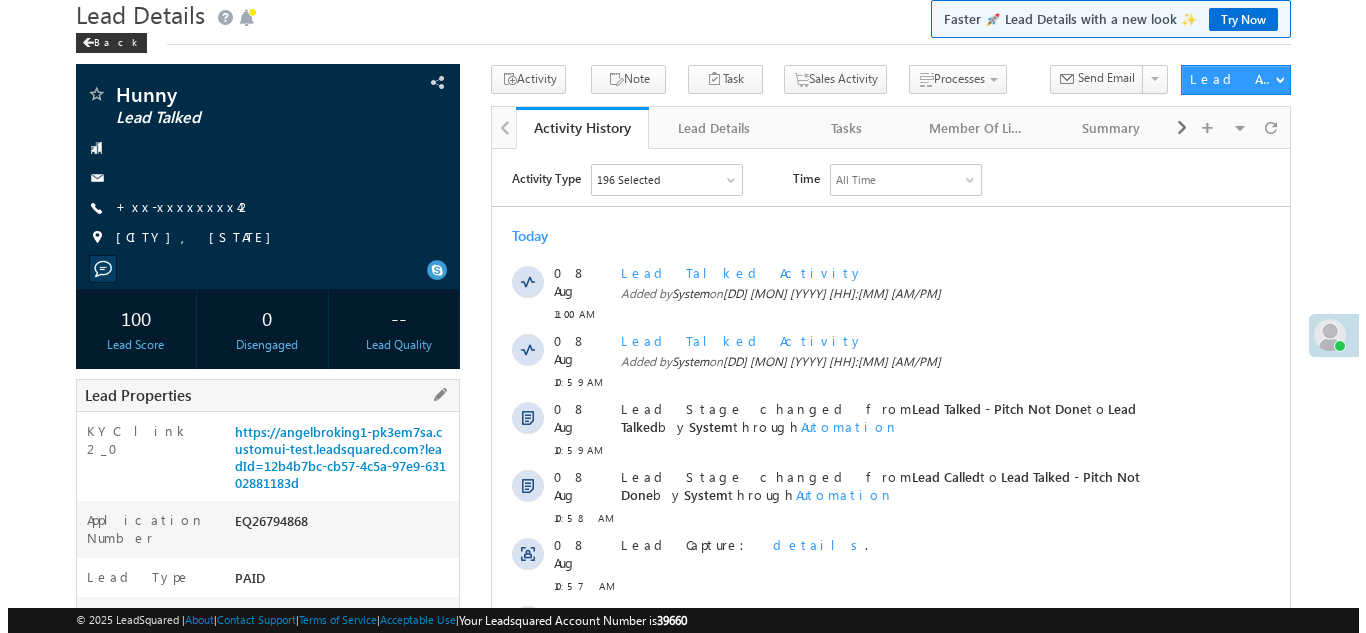 scroll, scrollTop: 0, scrollLeft: 0, axis: both 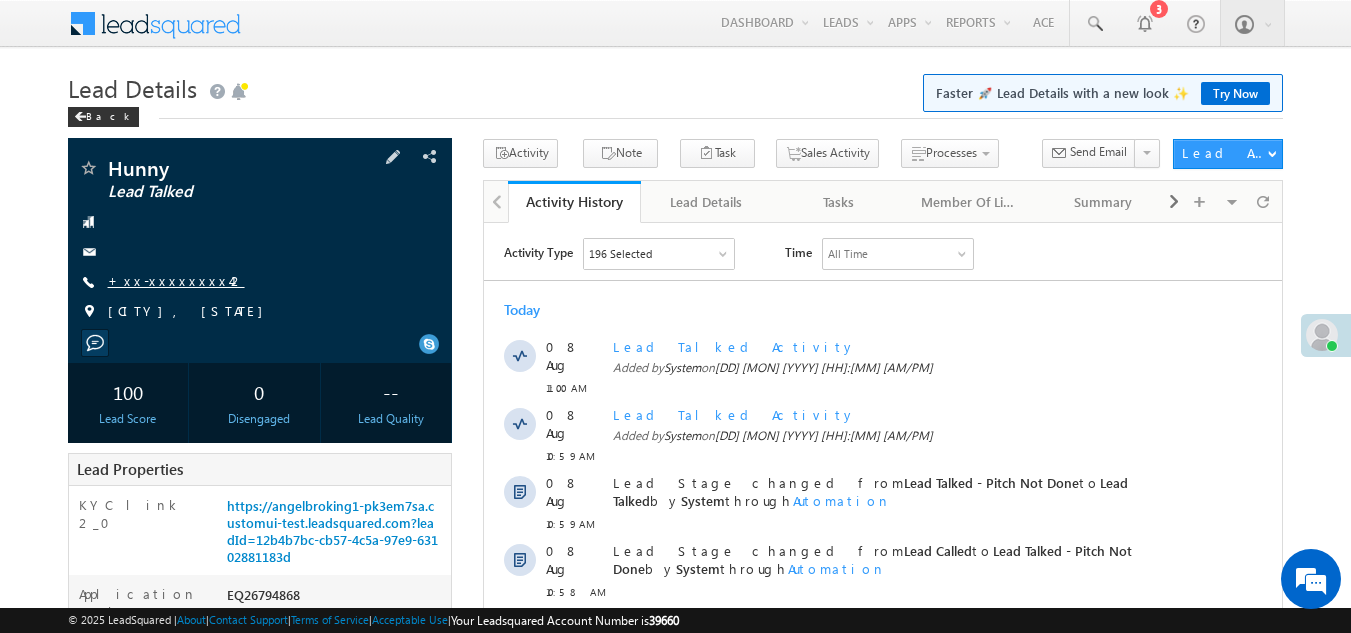 click on "+xx-xxxxxxxx42" at bounding box center (176, 280) 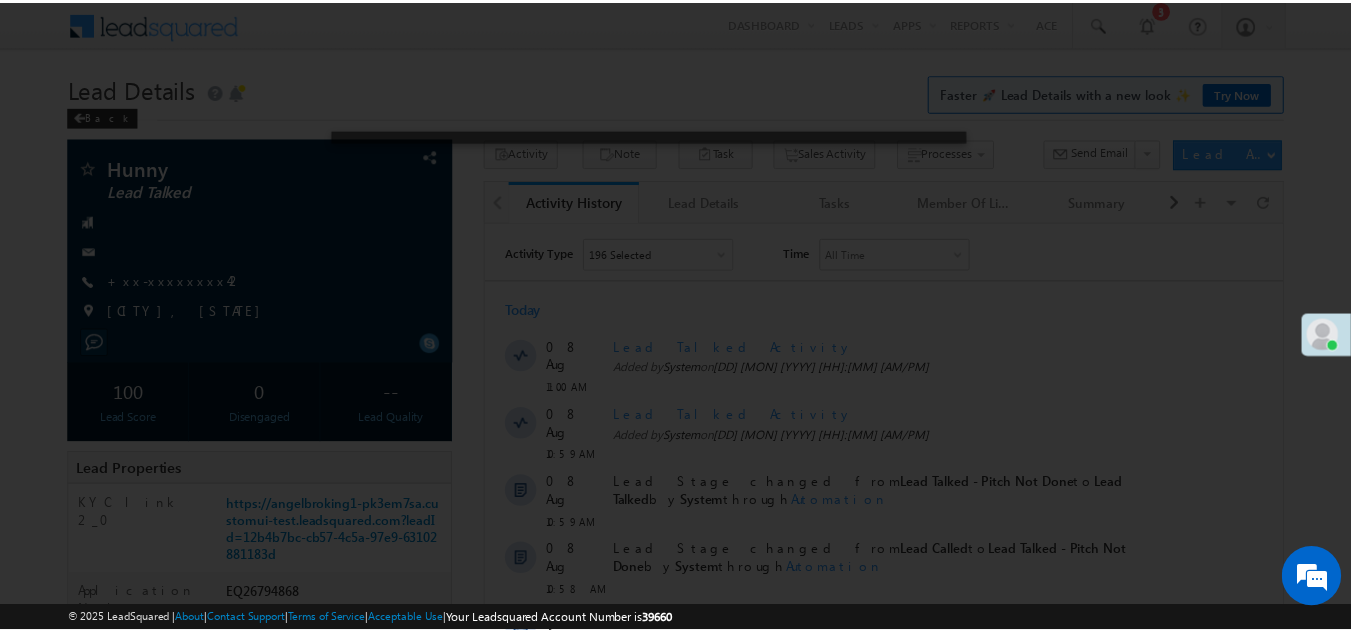 scroll, scrollTop: 0, scrollLeft: 0, axis: both 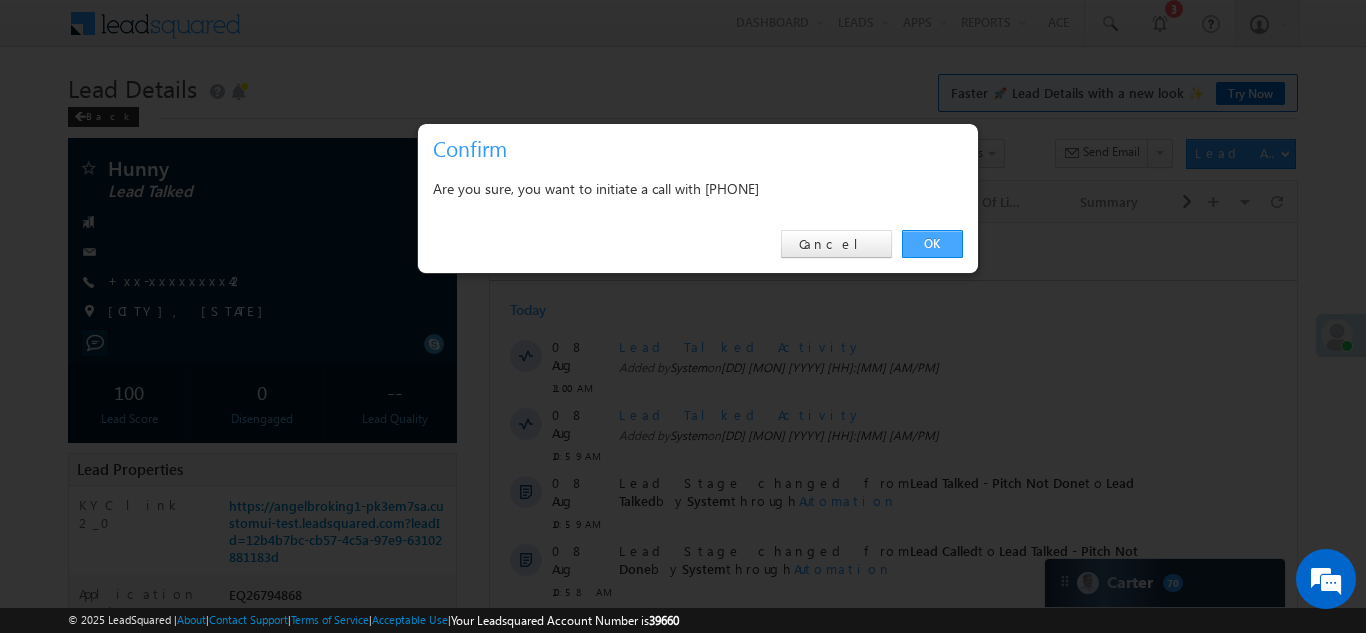 click on "OK" at bounding box center [932, 244] 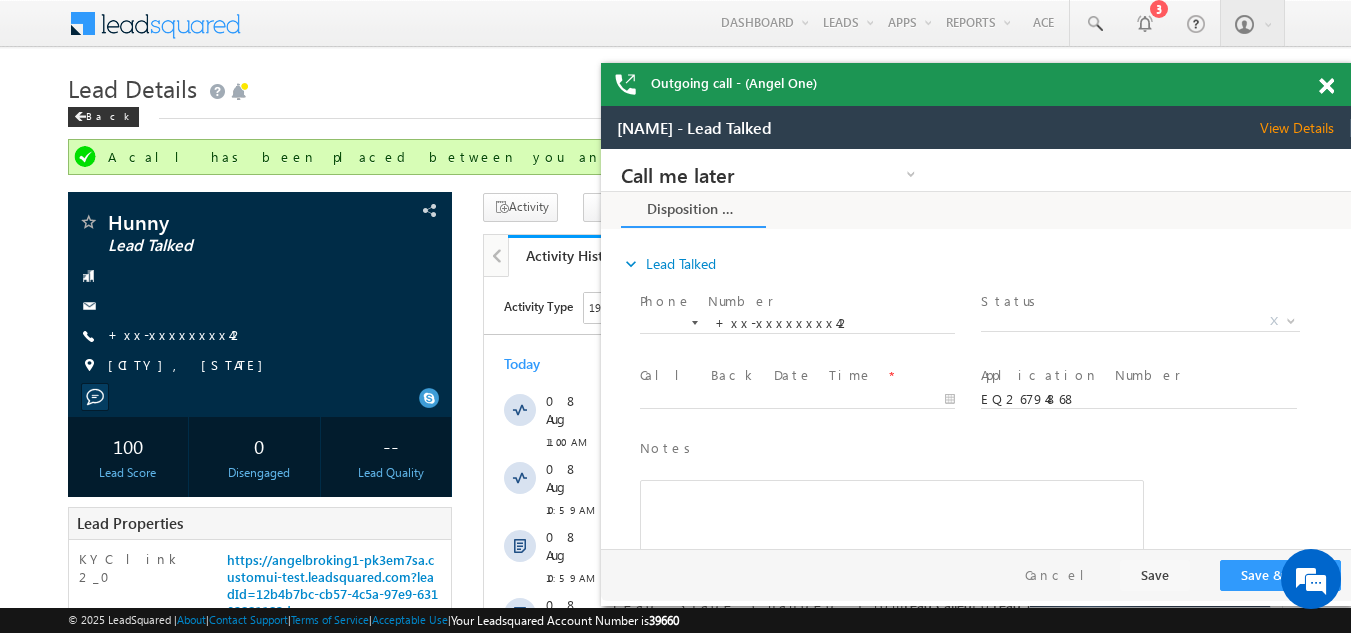 scroll, scrollTop: 0, scrollLeft: 0, axis: both 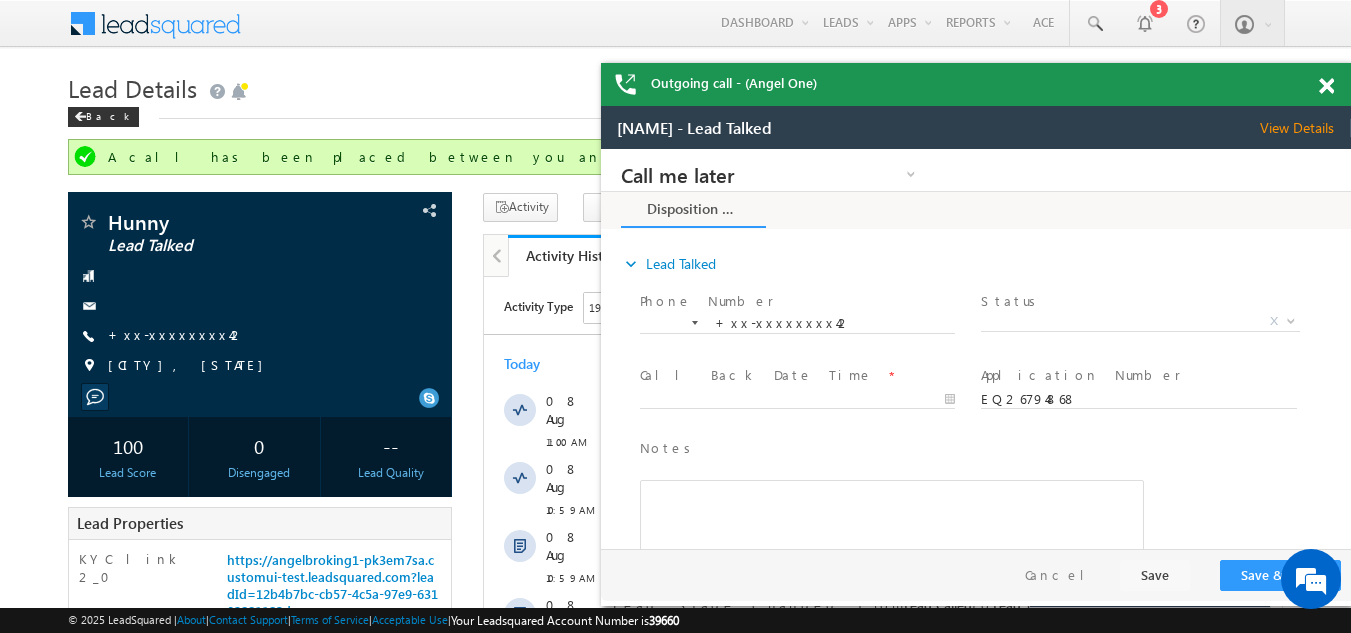 click at bounding box center (1326, 86) 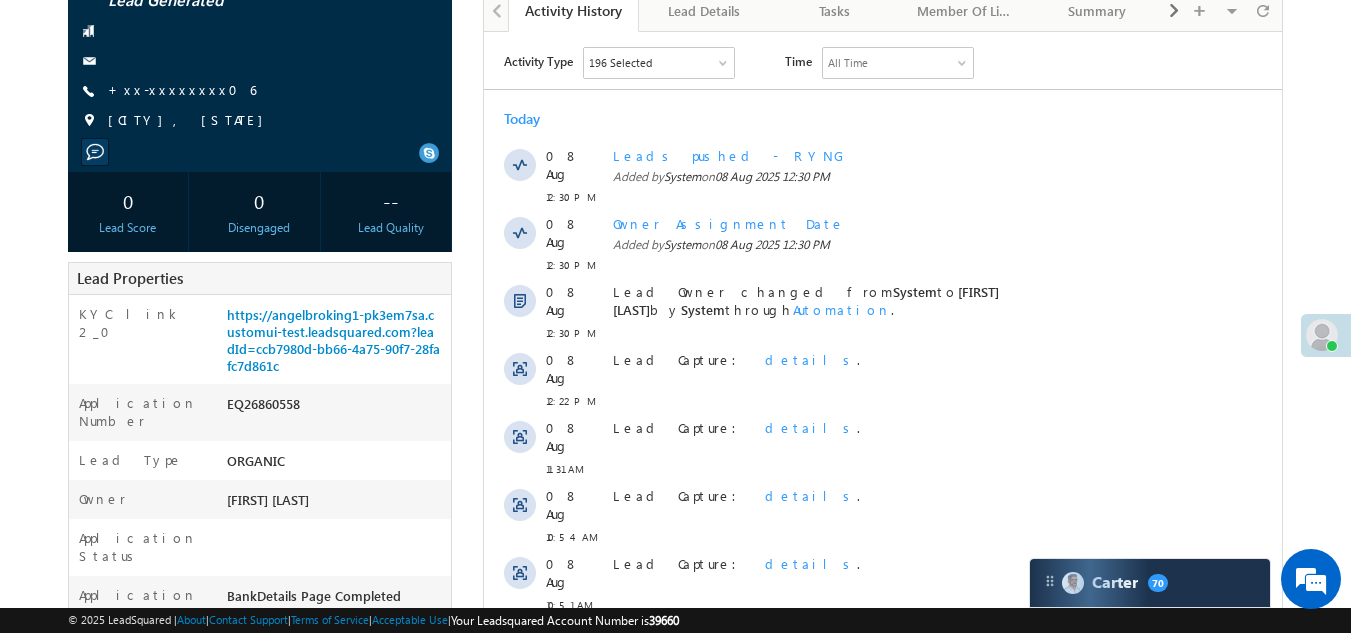 scroll, scrollTop: 300, scrollLeft: 0, axis: vertical 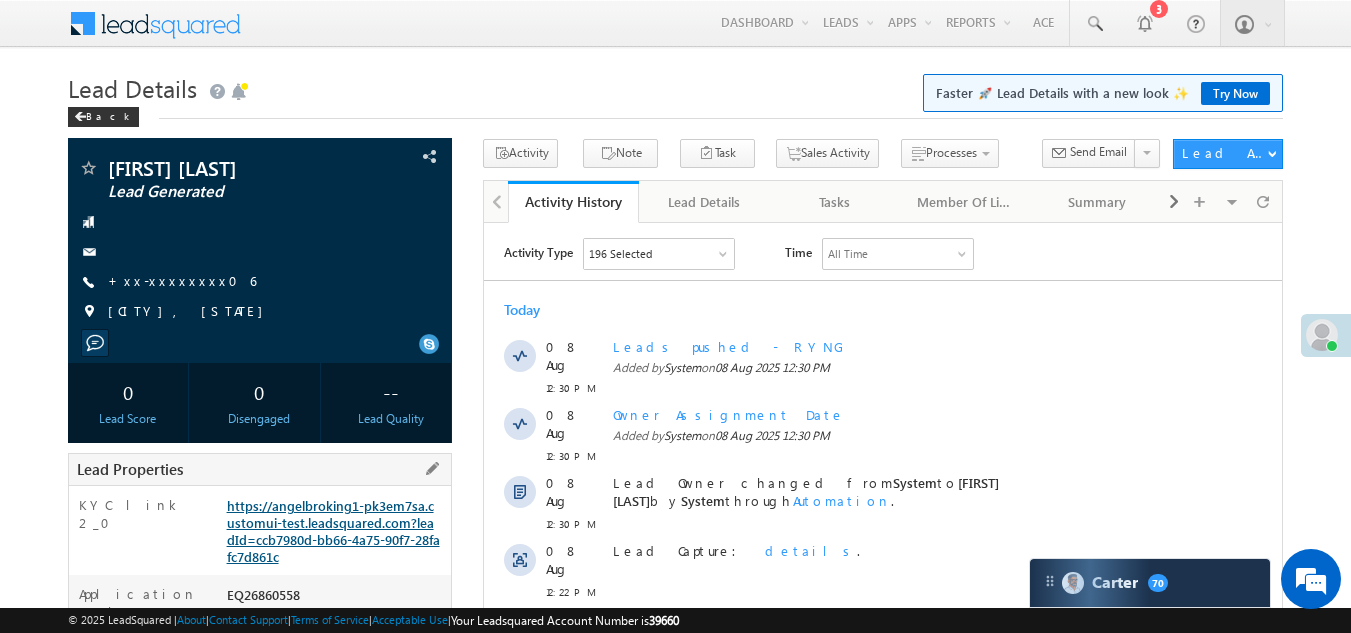 click on "https://angelbroking1-pk3em7sa.customui-test.leadsquared.com?leadId=ccb7980d-bb66-4a75-90f7-28fafc7d861c" at bounding box center (333, 531) 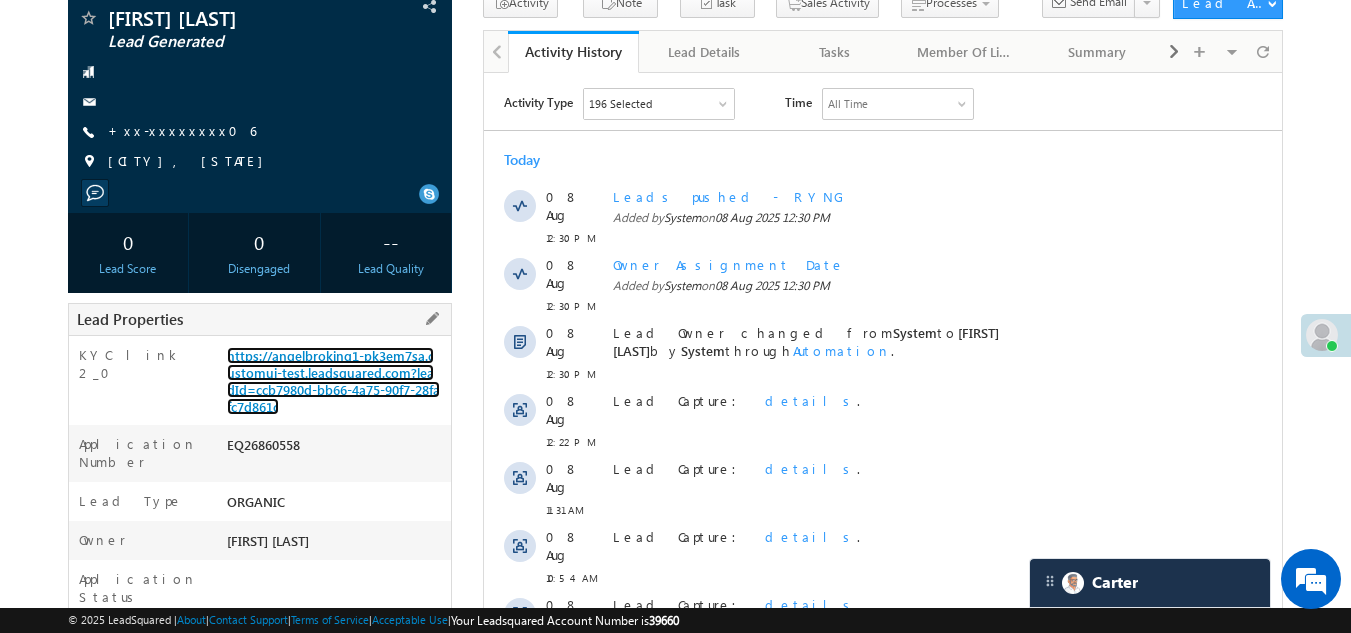 scroll, scrollTop: 0, scrollLeft: 0, axis: both 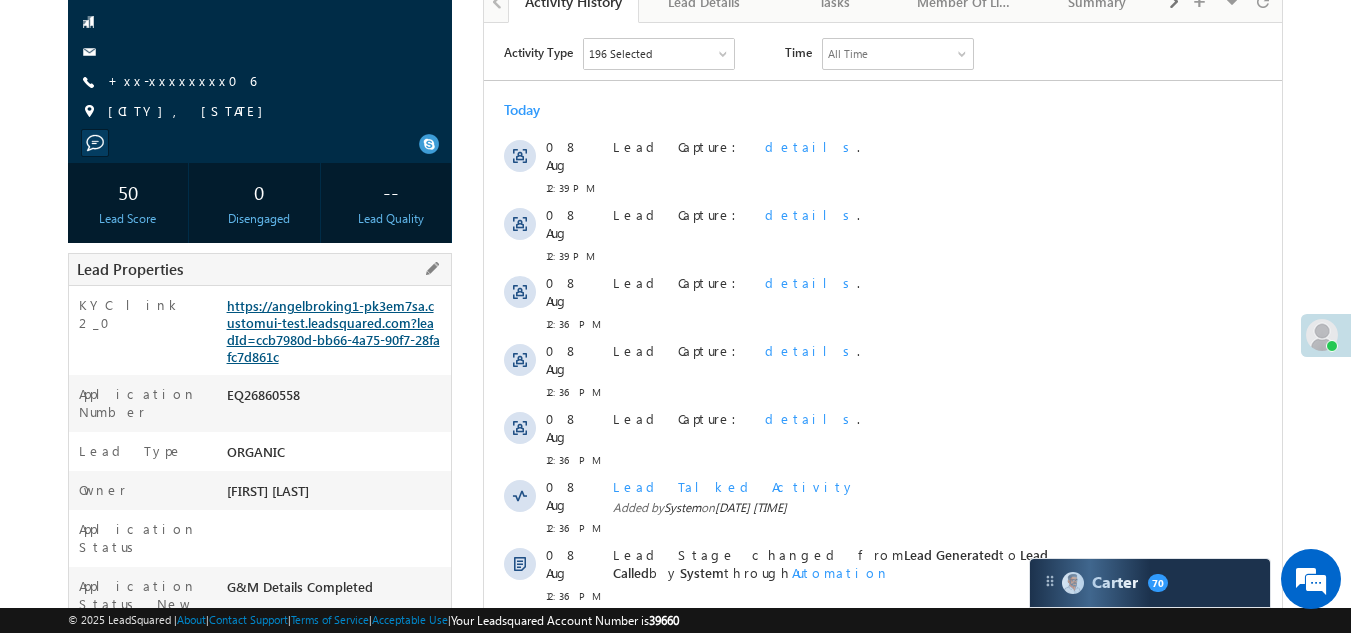 click on "https://angelbroking1-pk3em7sa.customui-test.leadsquared.com?leadId=ccb7980d-bb66-4a75-90f7-28fafc7d861c" at bounding box center [333, 331] 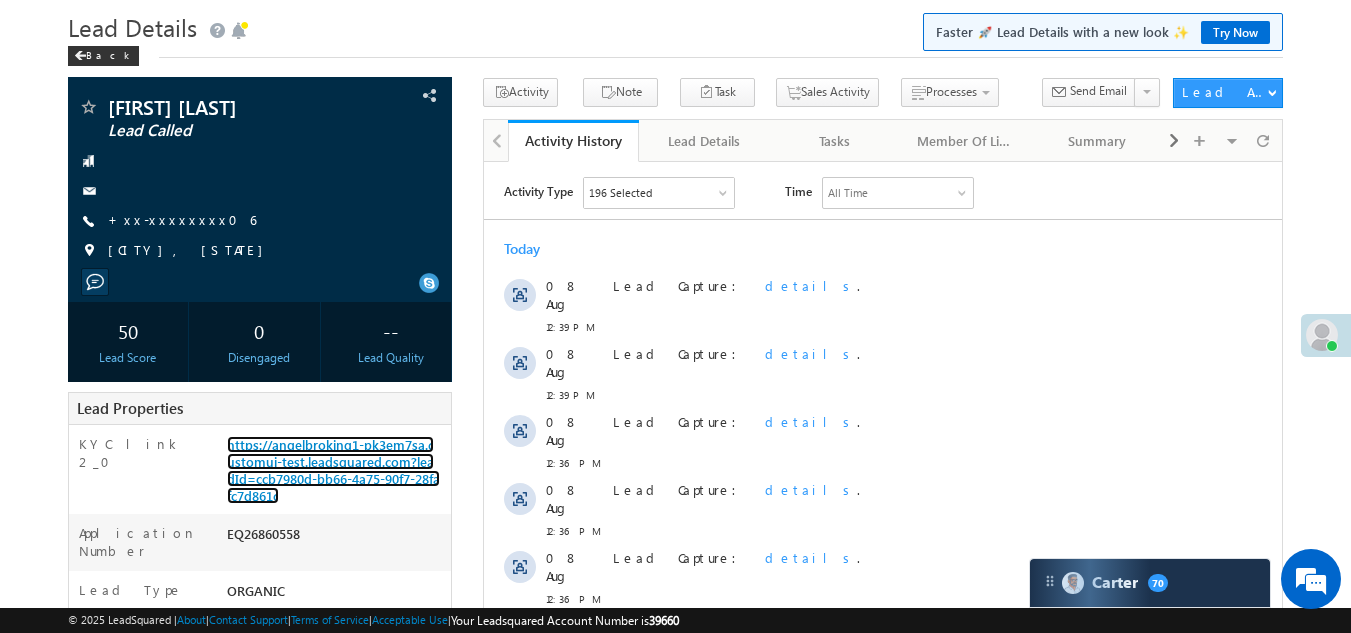 scroll, scrollTop: 0, scrollLeft: 0, axis: both 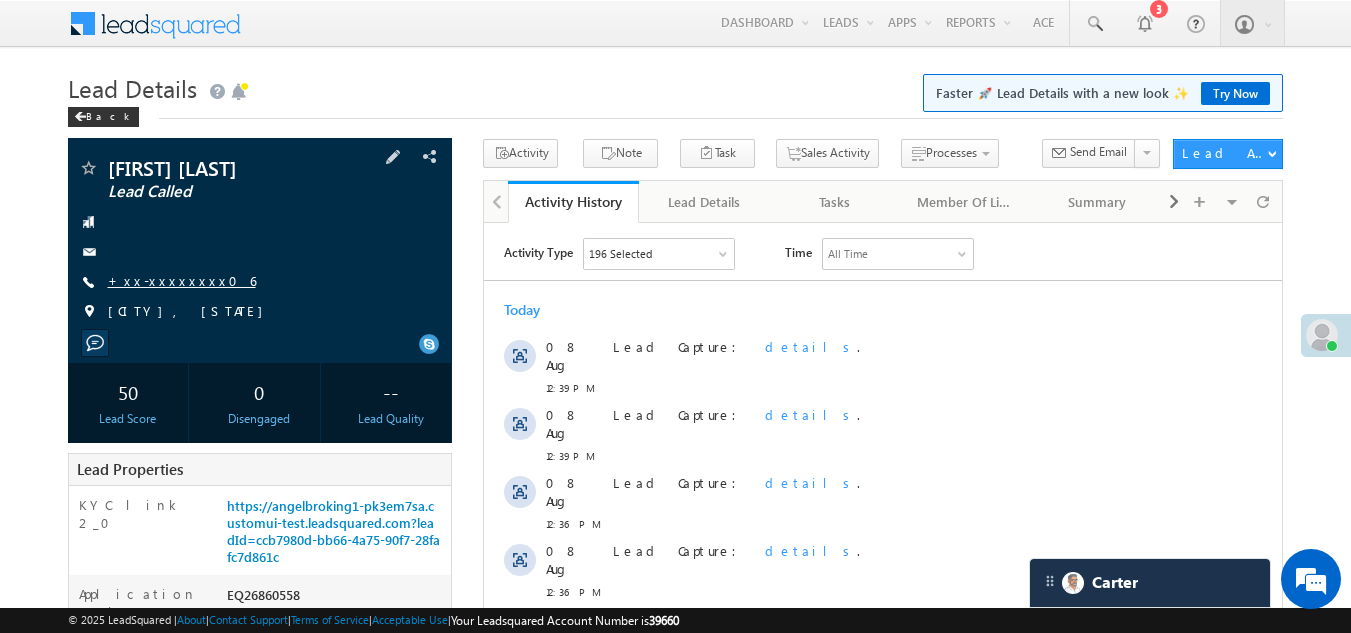 click on "+xx-xxxxxxxx06" at bounding box center [182, 280] 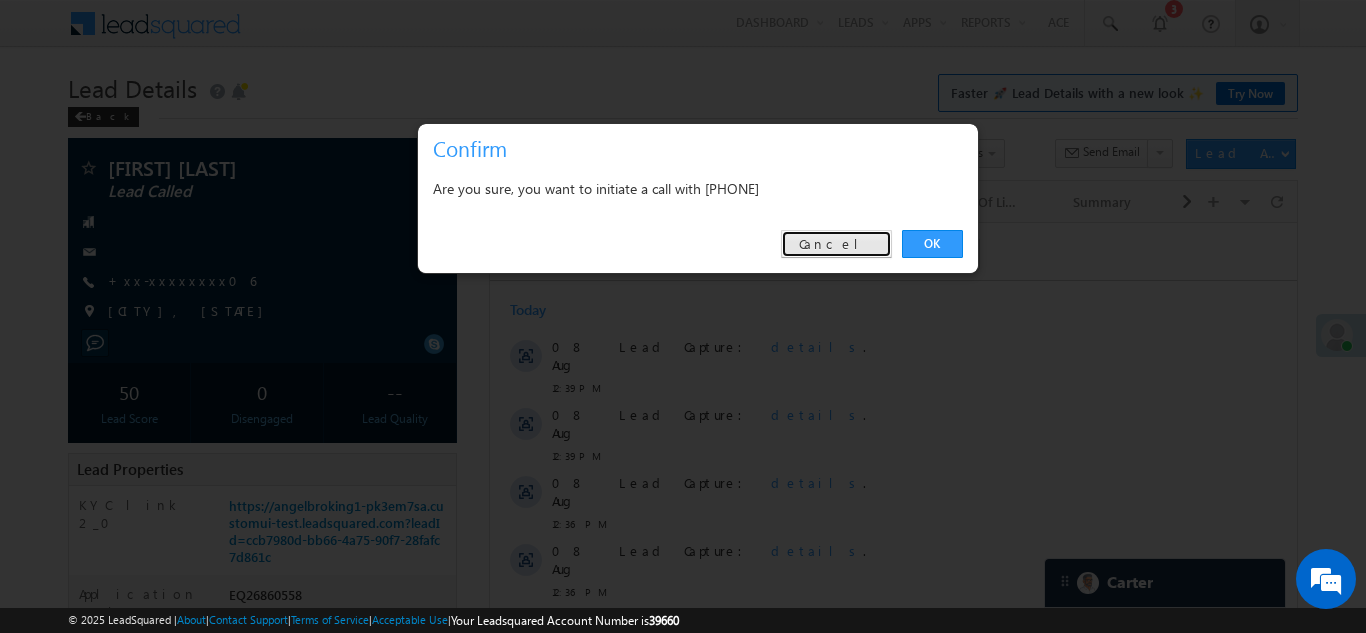 click on "Cancel" at bounding box center (836, 244) 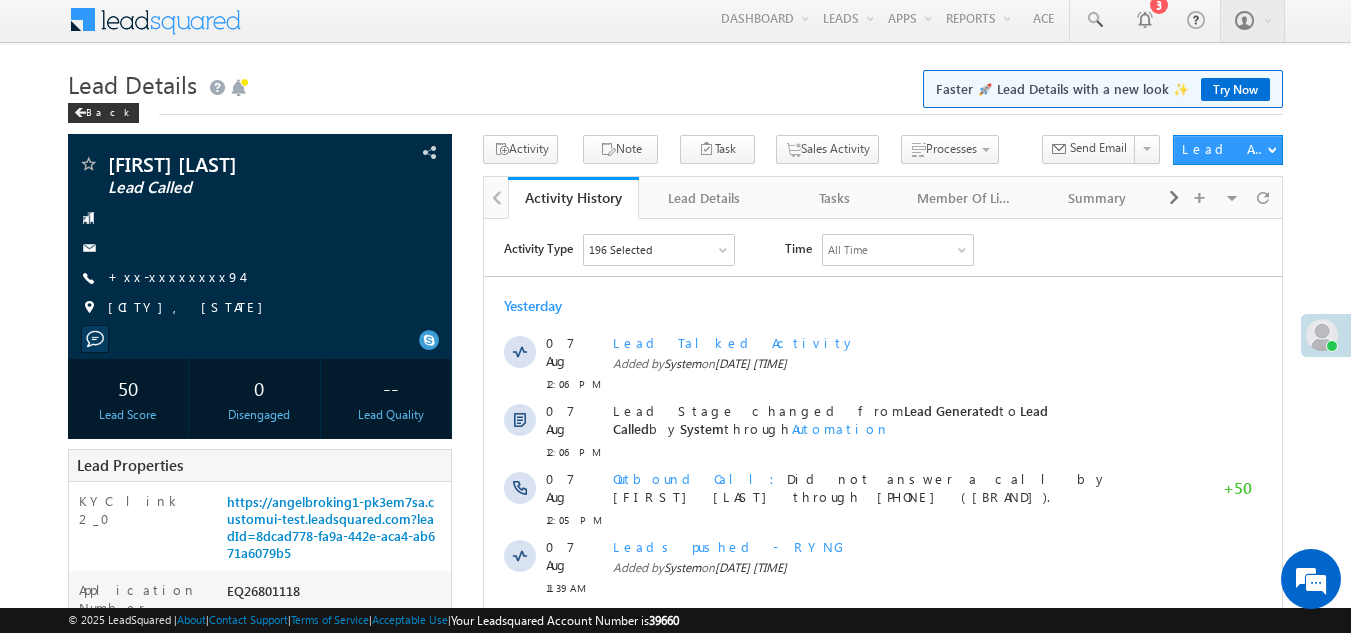 scroll, scrollTop: 0, scrollLeft: 0, axis: both 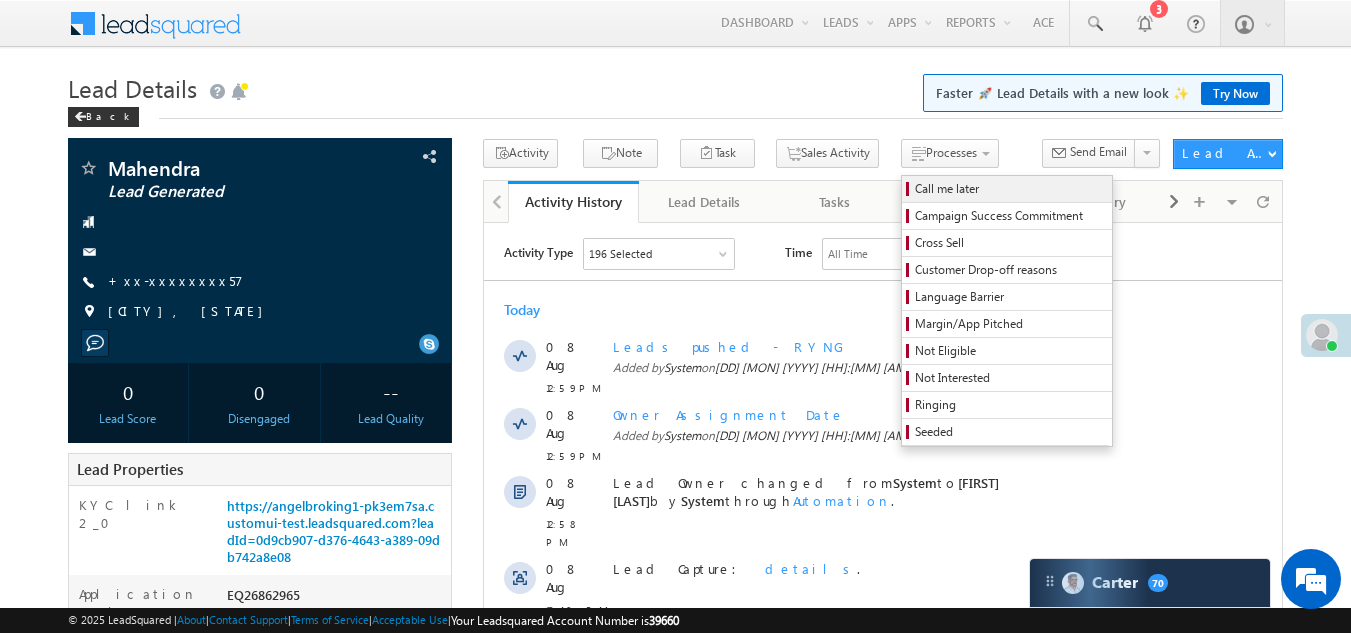 click on "Call me later" at bounding box center (1010, 189) 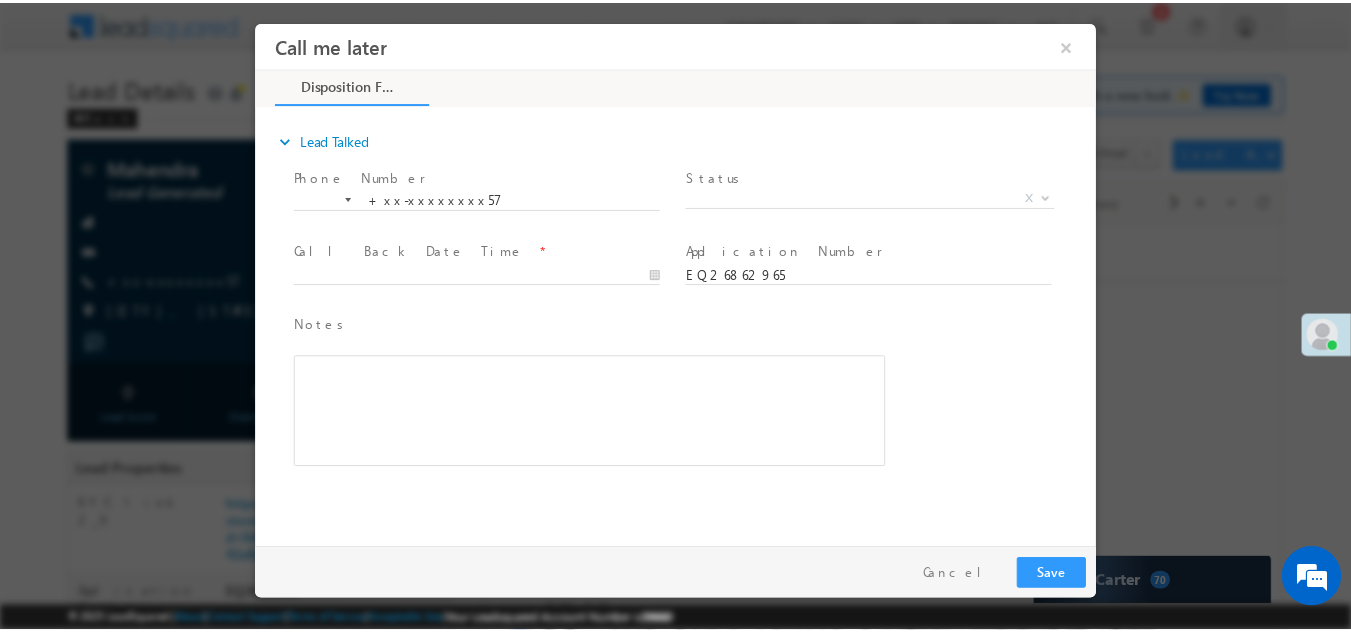 scroll, scrollTop: 0, scrollLeft: 0, axis: both 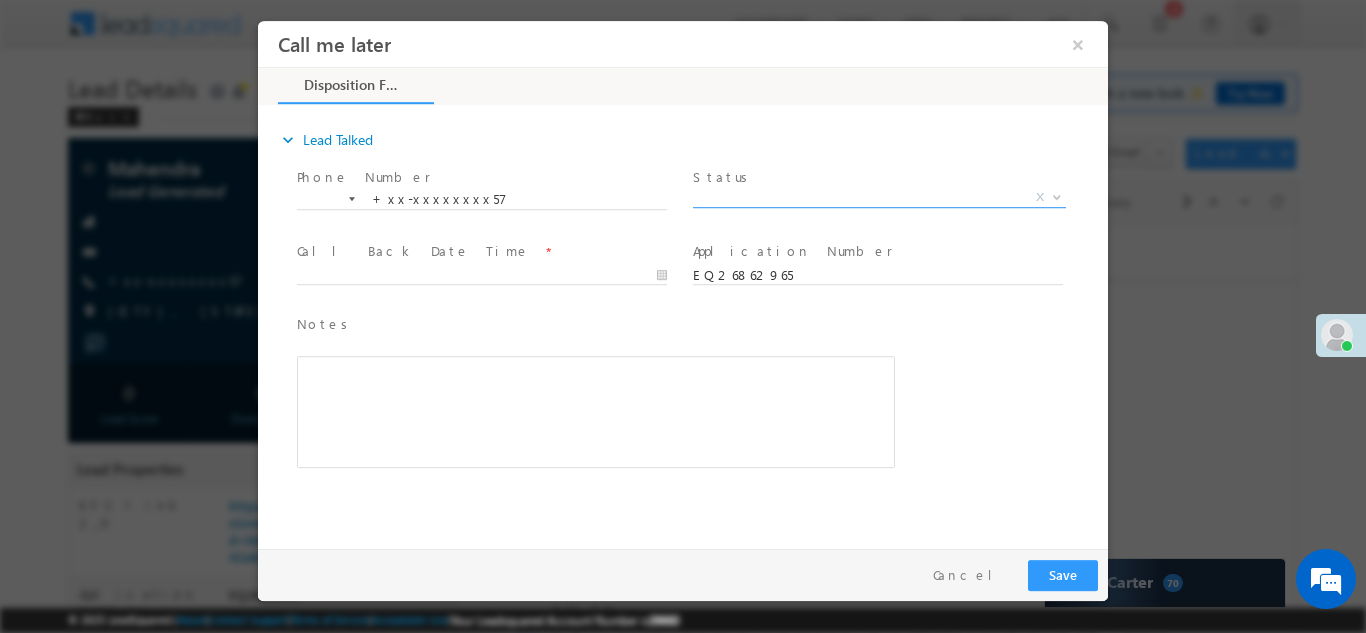 click on "X" at bounding box center (879, 197) 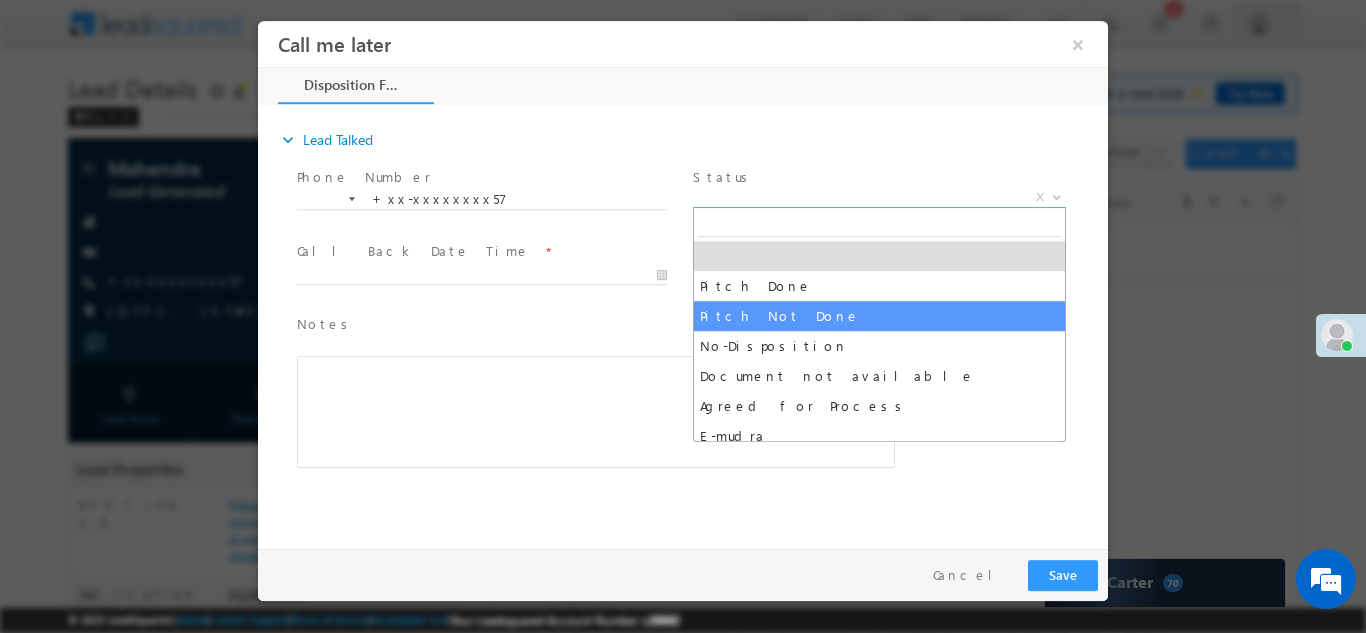 select on "Pitch Not Done" 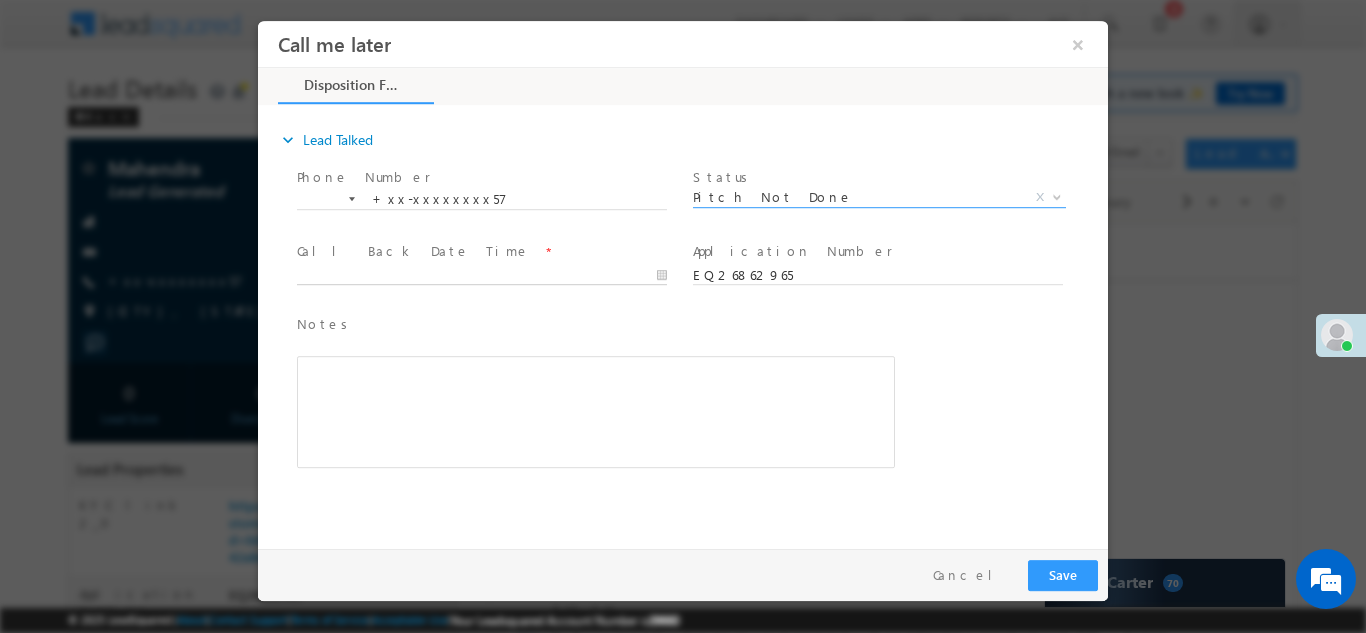 type on "[DD]/[MM]/[YY] [H]:[MM] [AM/PM]" 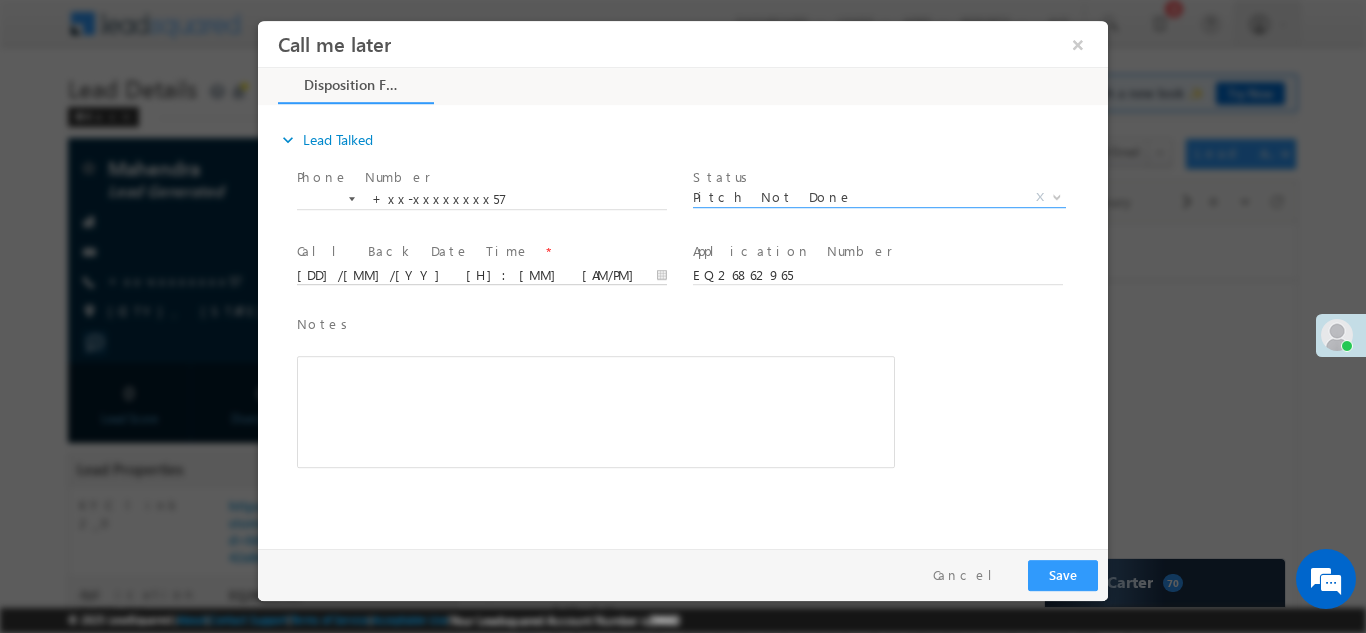 click on "[DD]/[MM]/[YY] [H]:[MM] [AM/PM]" at bounding box center (482, 275) 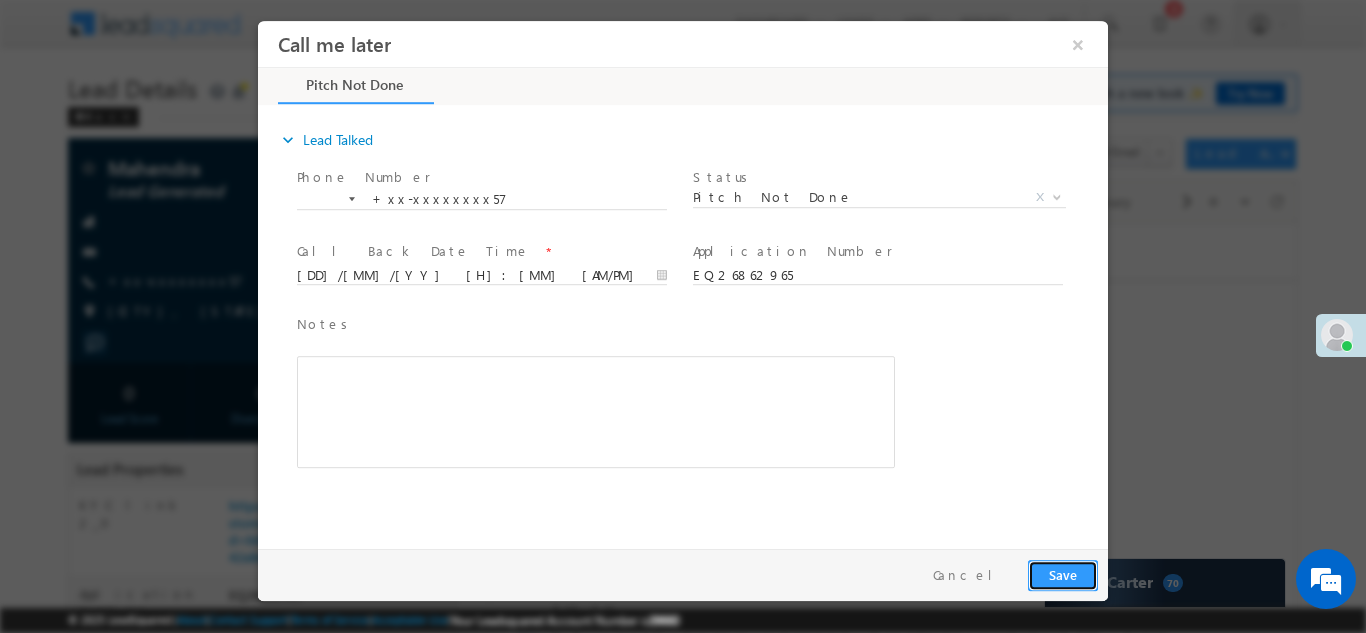 click on "Save" at bounding box center [1063, 574] 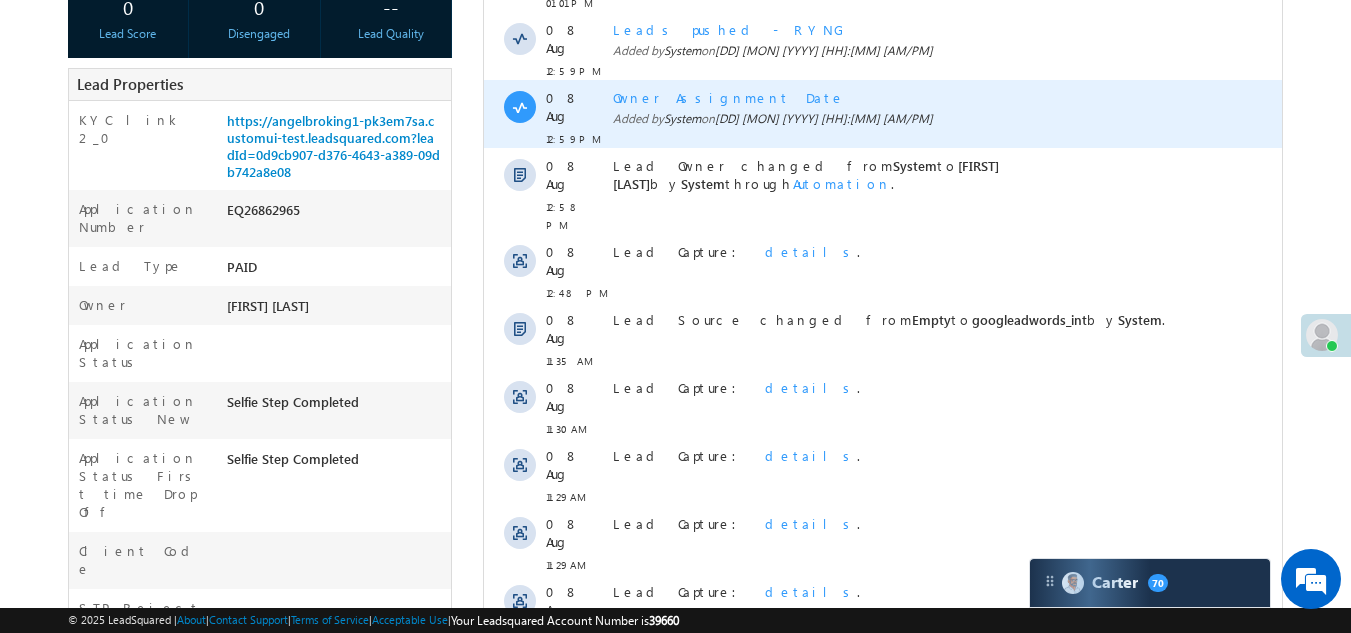 scroll, scrollTop: 500, scrollLeft: 0, axis: vertical 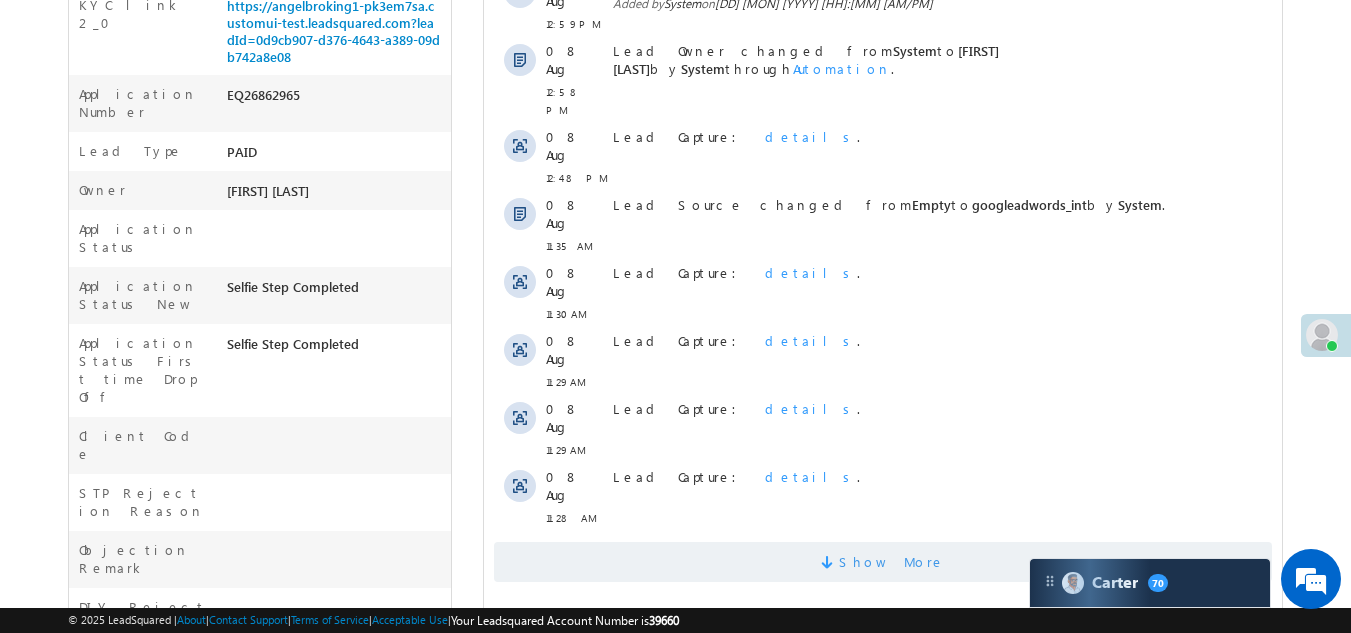 click on "Show More" at bounding box center [883, 562] 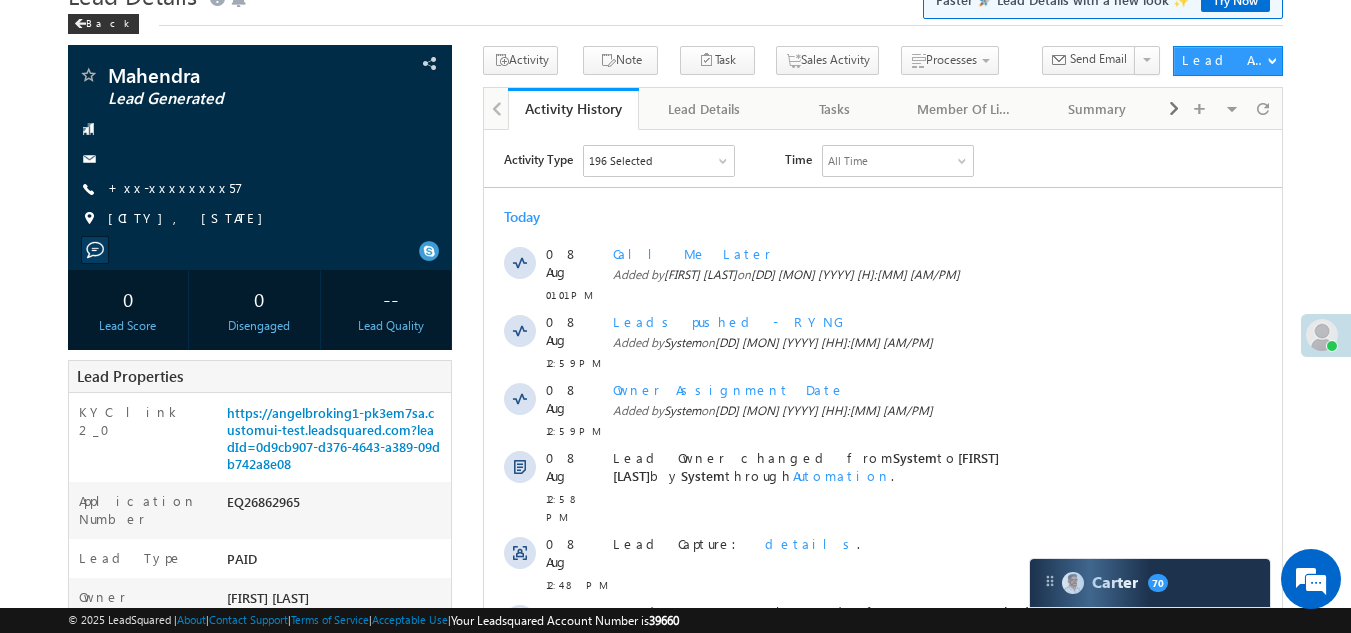 scroll, scrollTop: 0, scrollLeft: 0, axis: both 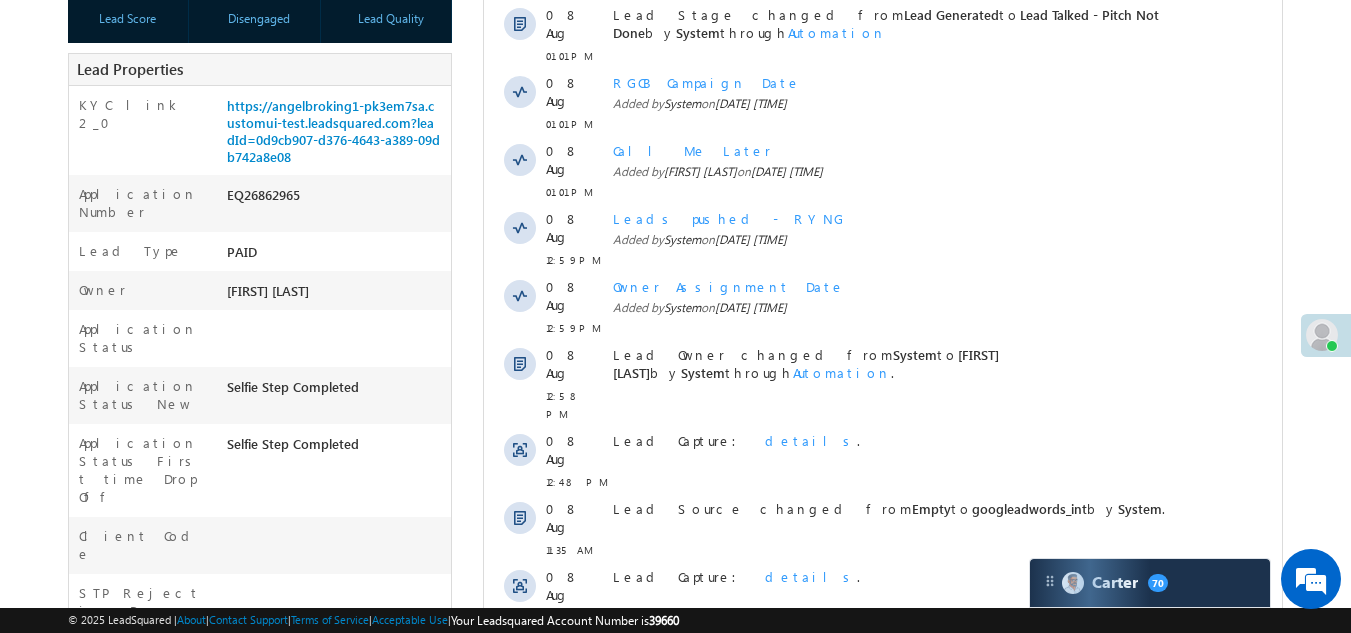 click on "Show More" at bounding box center [883, 662] 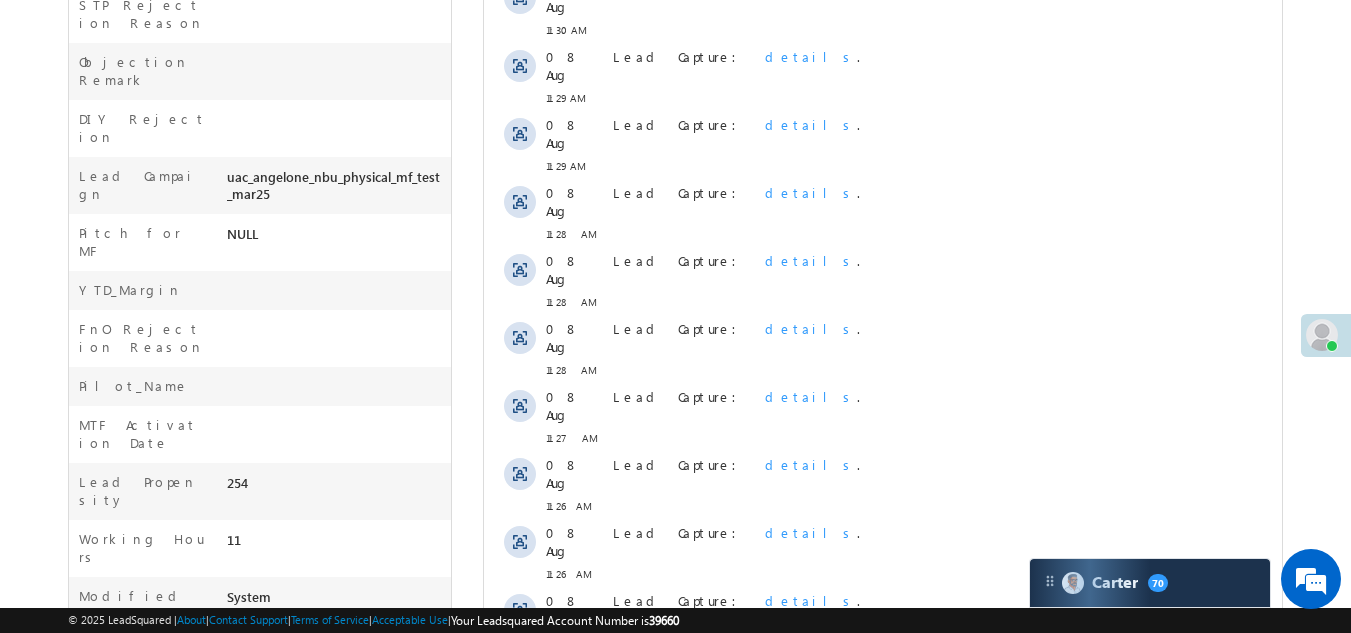 scroll, scrollTop: 1000, scrollLeft: 0, axis: vertical 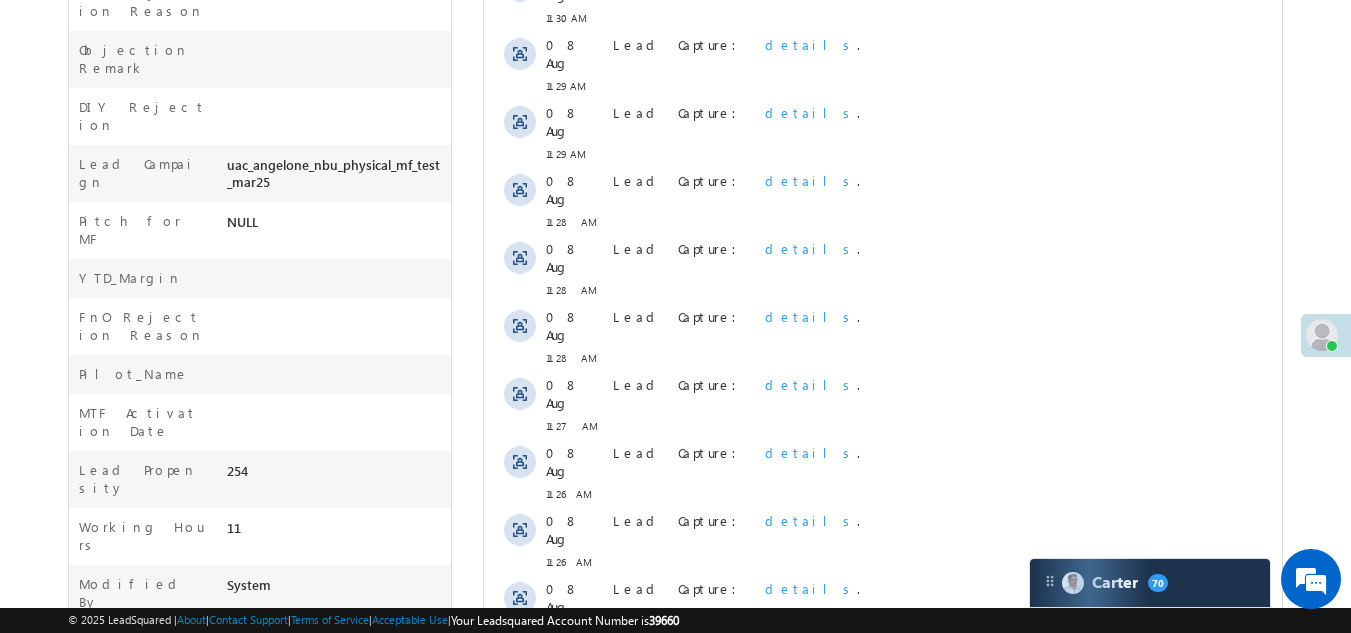 click on "Show More" at bounding box center (892, 742) 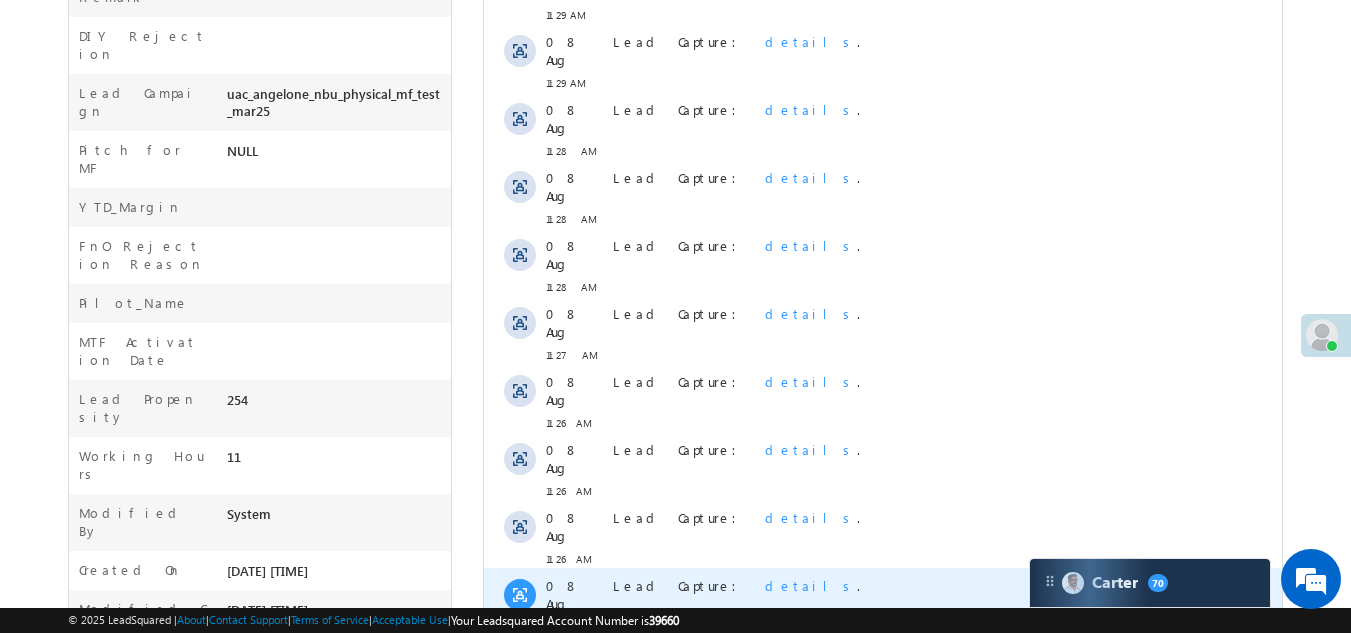 scroll, scrollTop: 1154, scrollLeft: 0, axis: vertical 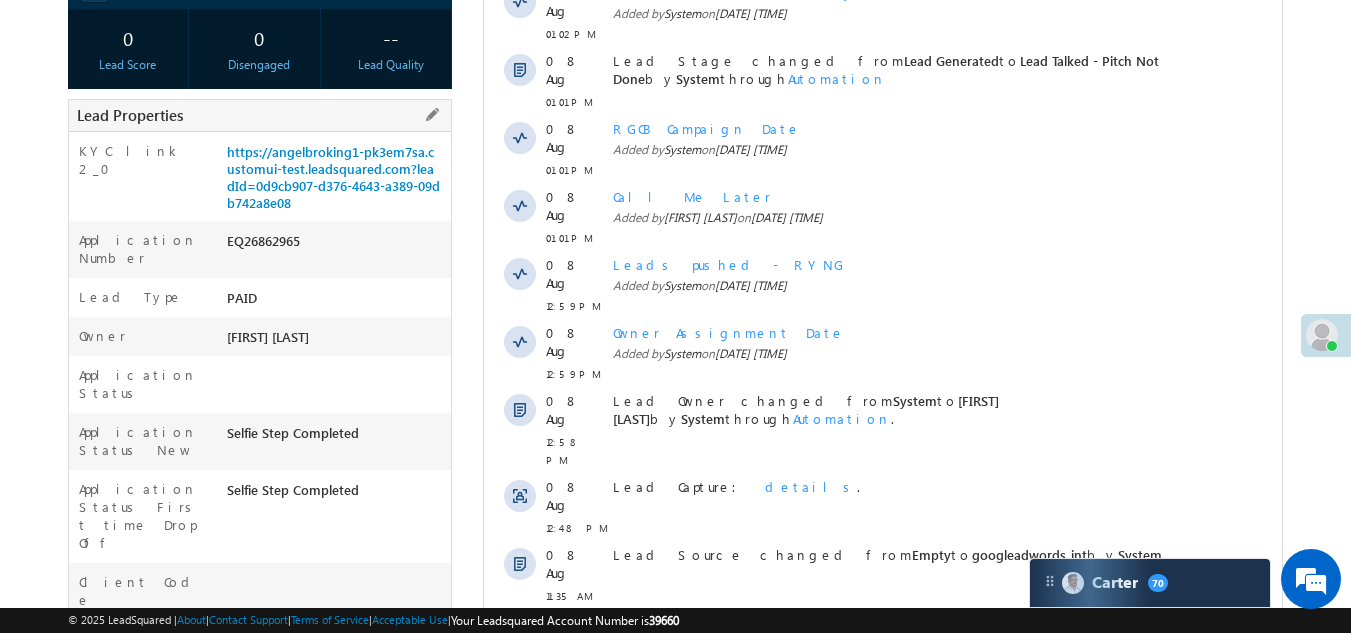 drag, startPoint x: 224, startPoint y: 239, endPoint x: 329, endPoint y: 238, distance: 105.00476 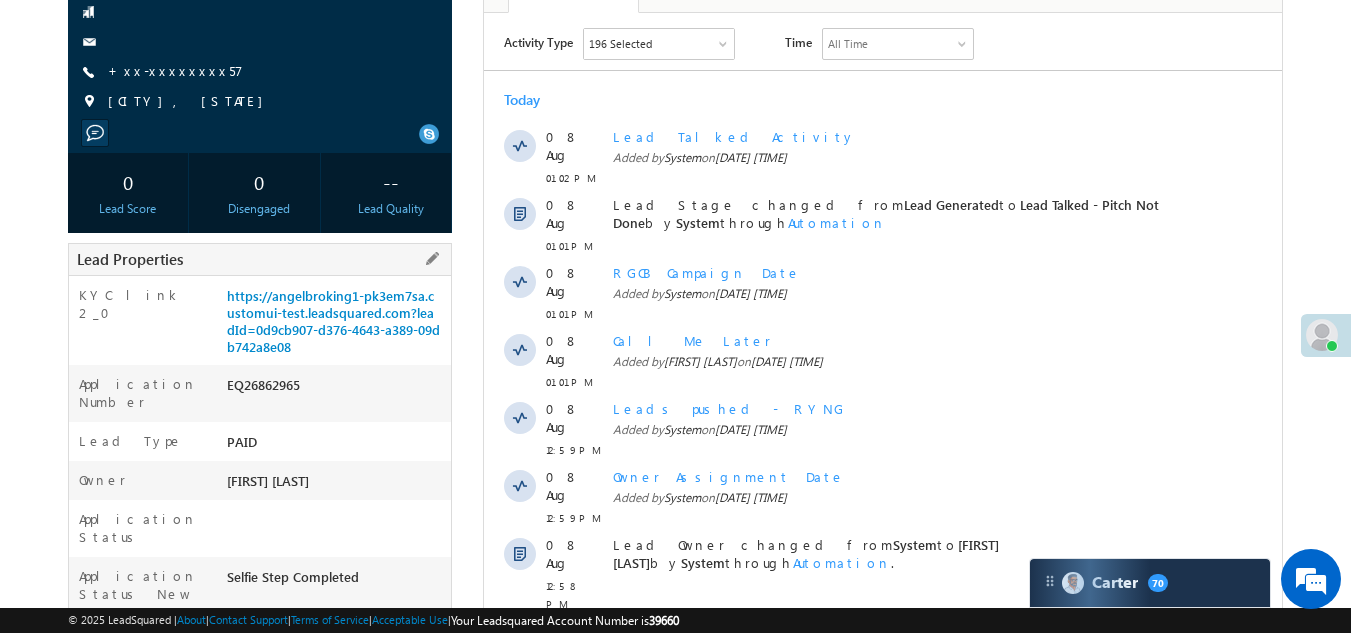 scroll, scrollTop: 0, scrollLeft: 0, axis: both 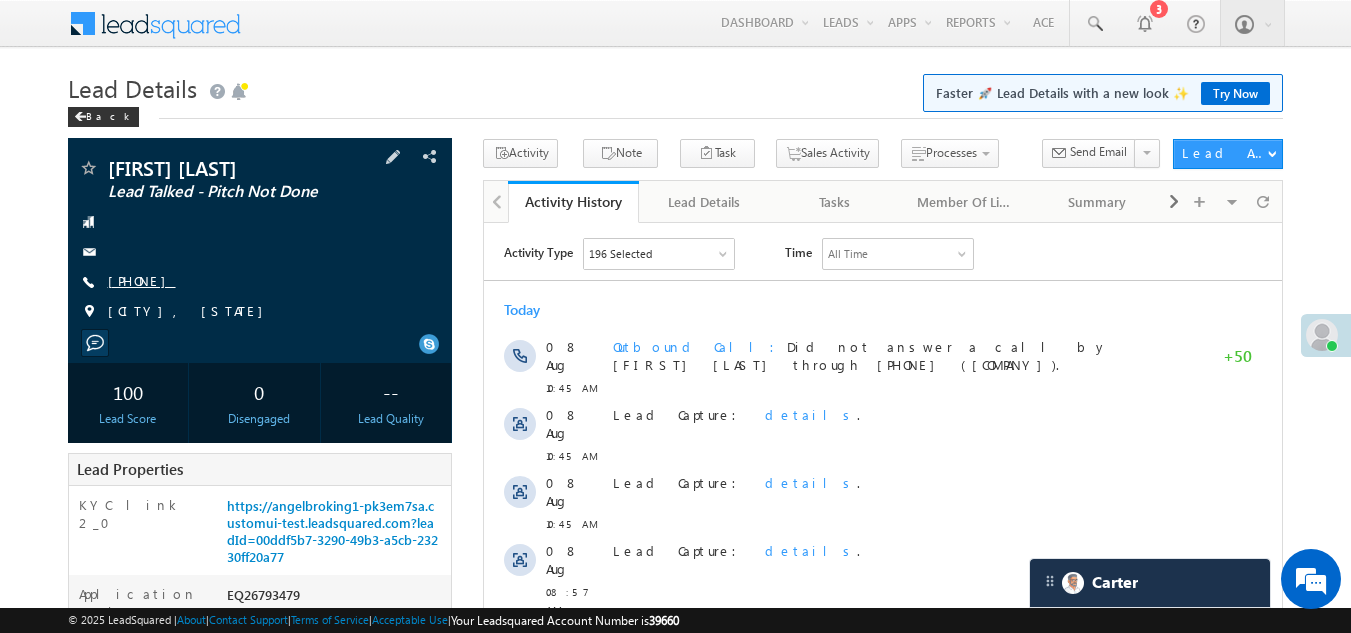 click on "[PHONE]" at bounding box center (142, 280) 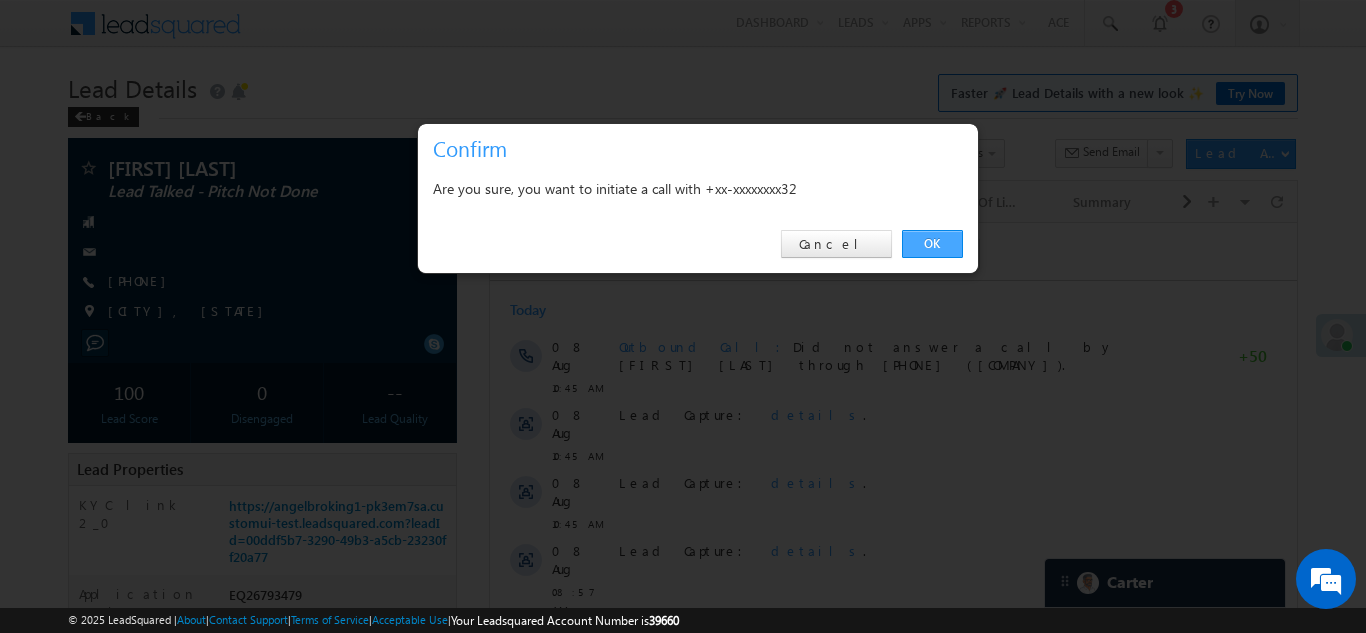 drag, startPoint x: 931, startPoint y: 240, endPoint x: 443, endPoint y: 16, distance: 536.95435 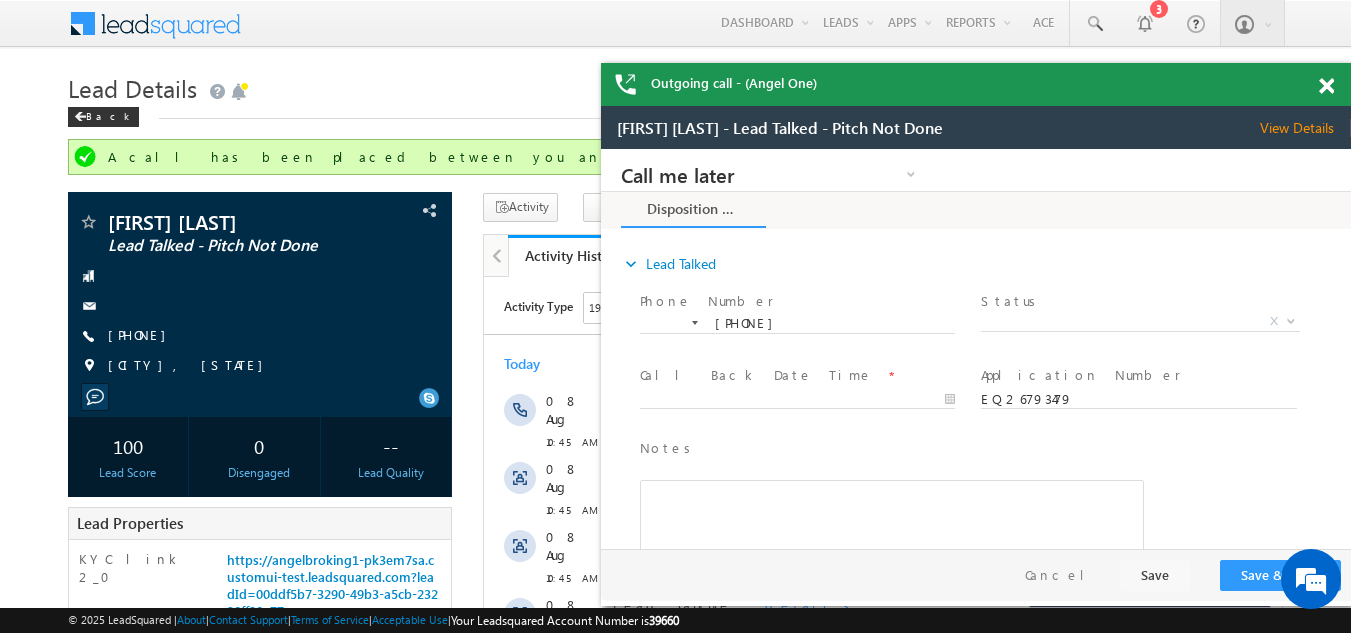 scroll, scrollTop: 0, scrollLeft: 0, axis: both 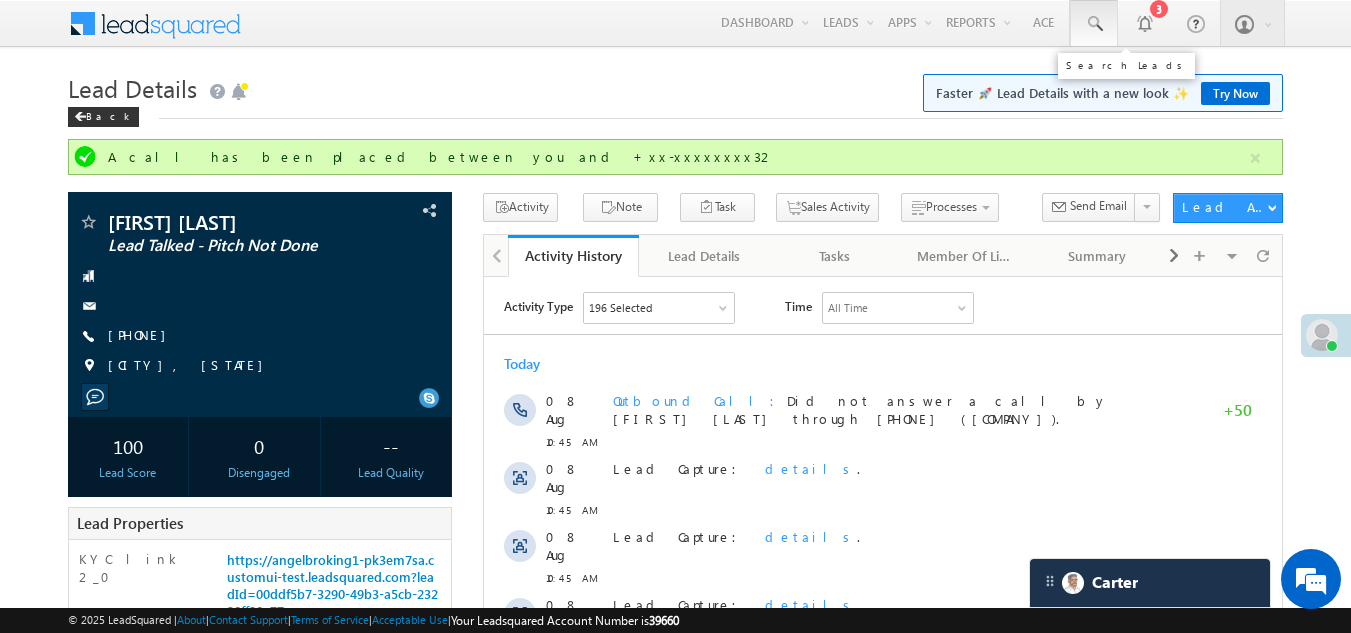 click at bounding box center (1094, 24) 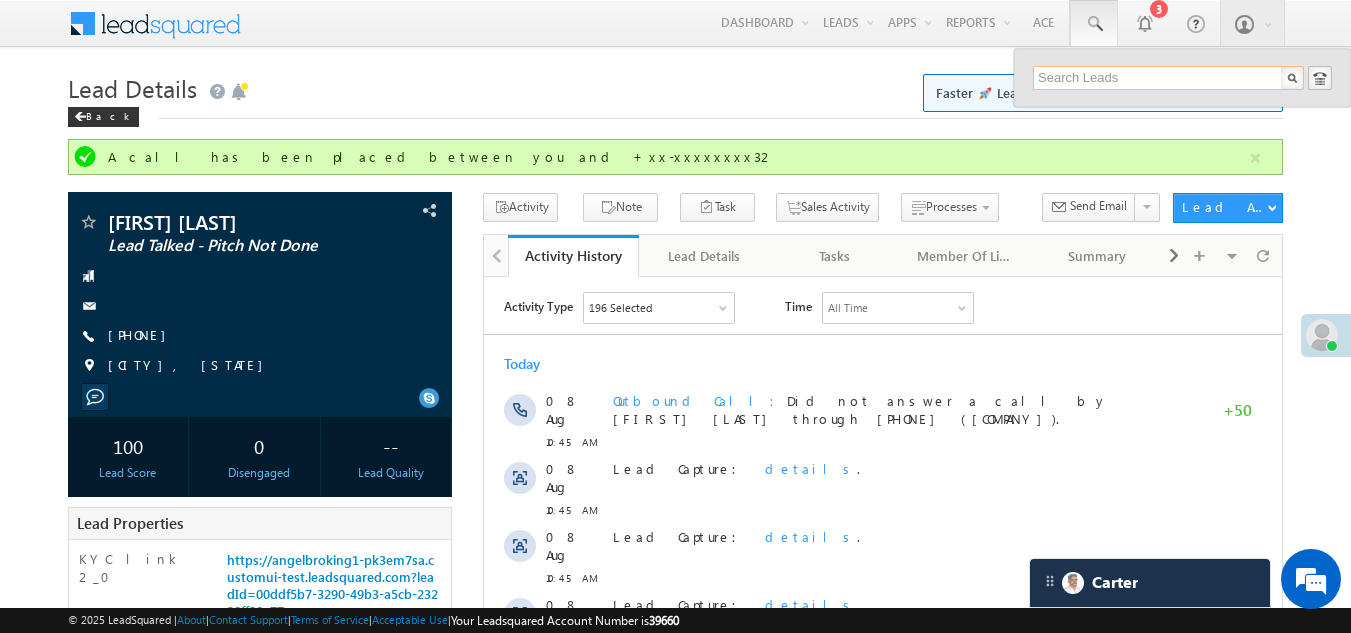 paste on "EQ26794868" 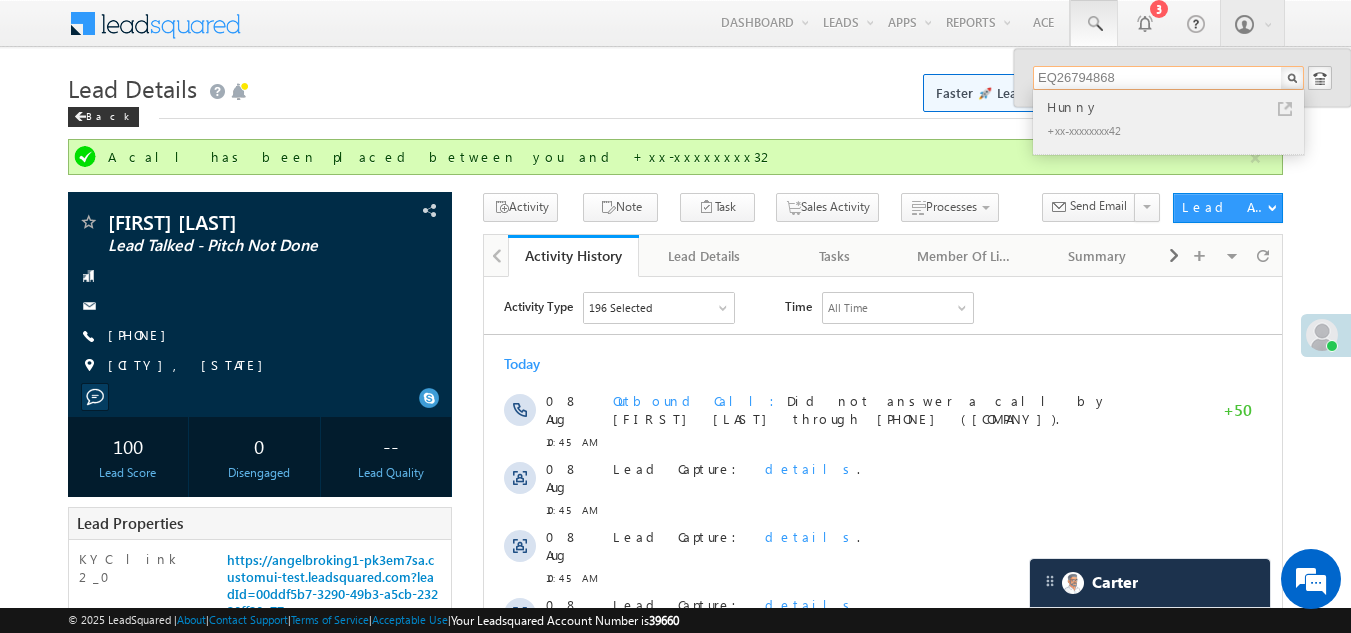 type on "EQ26794868" 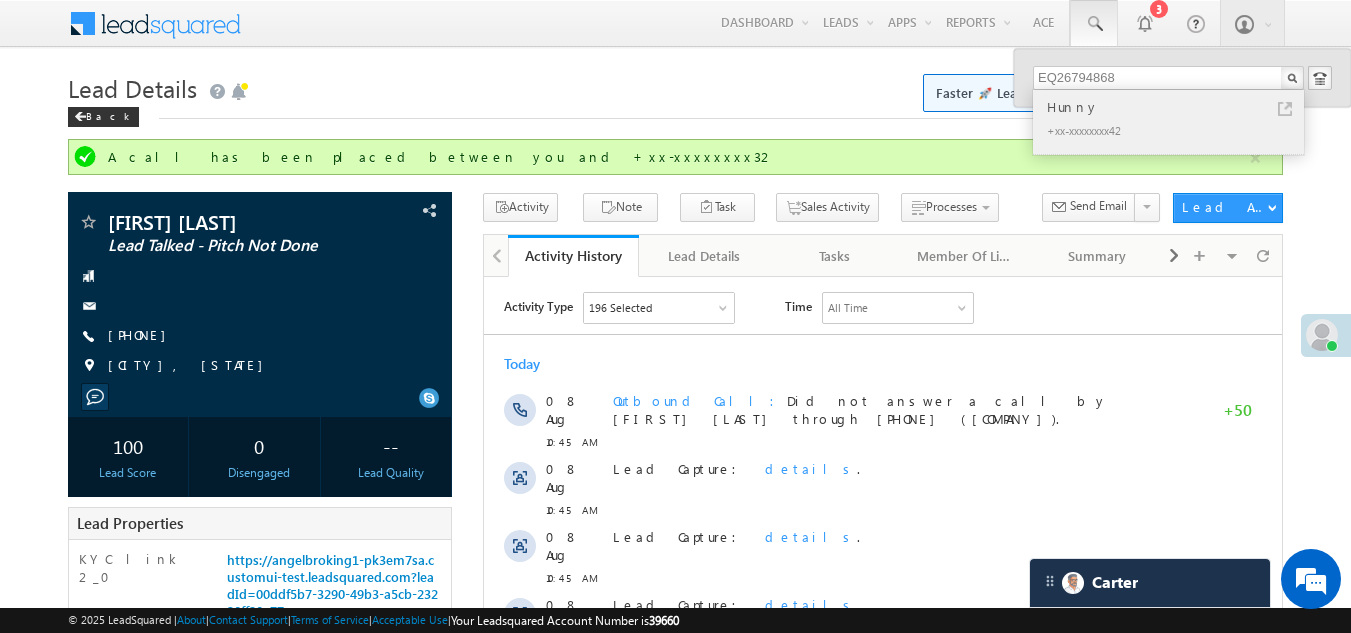 click on "Hunny" at bounding box center [1177, 107] 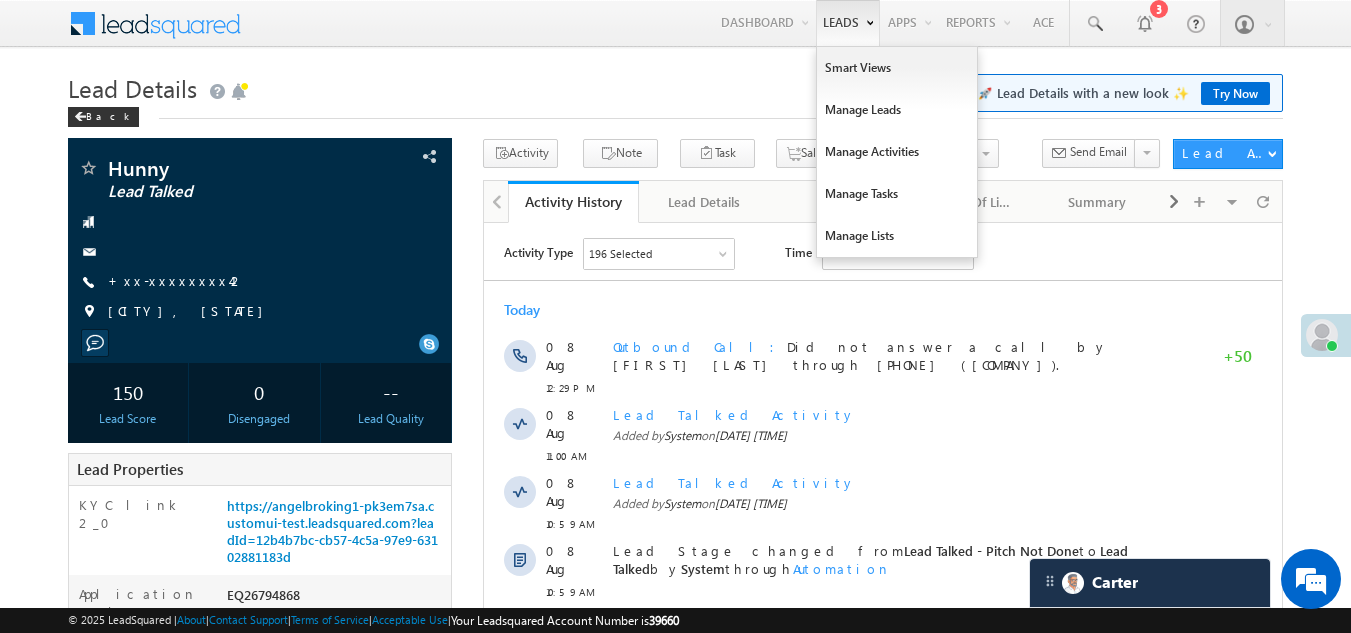 scroll, scrollTop: 0, scrollLeft: 0, axis: both 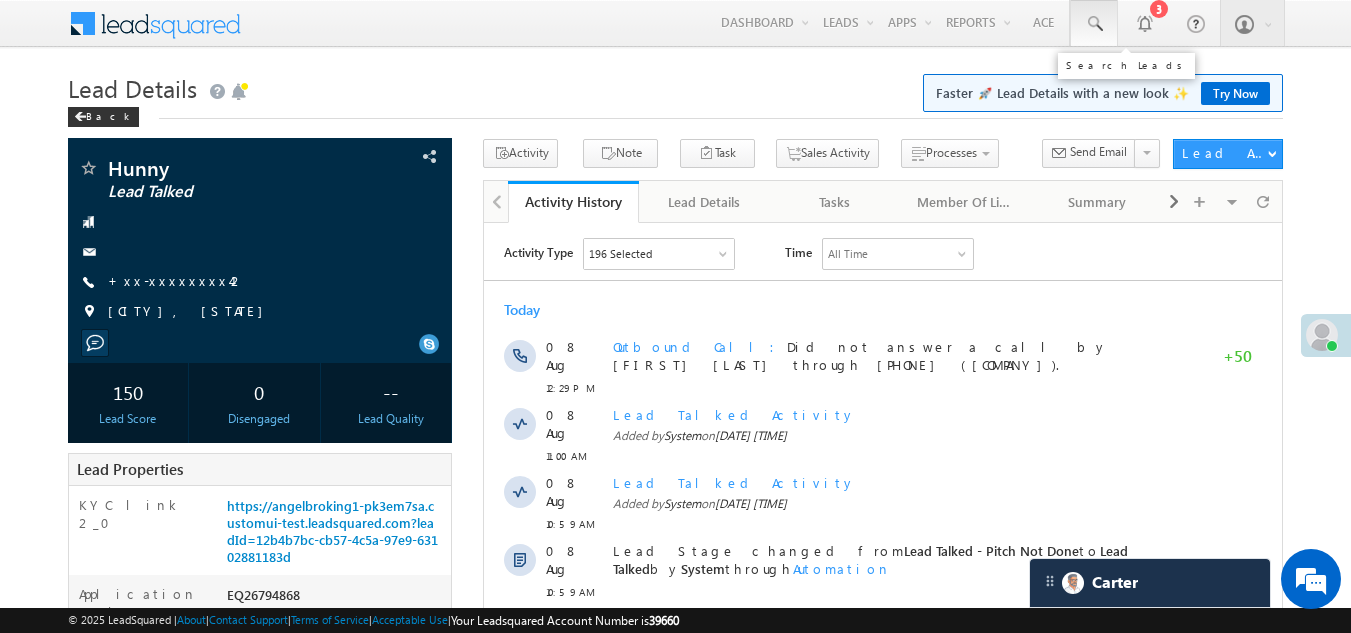 click at bounding box center [1094, 24] 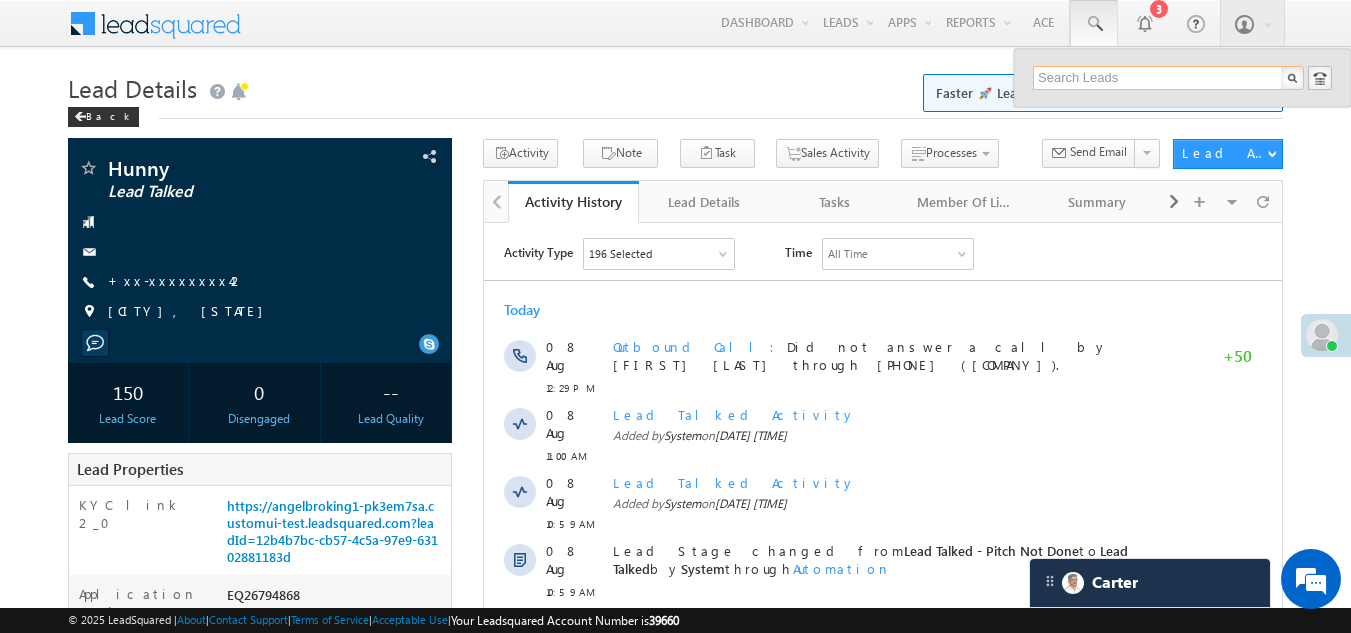 paste on "EQ26837366" 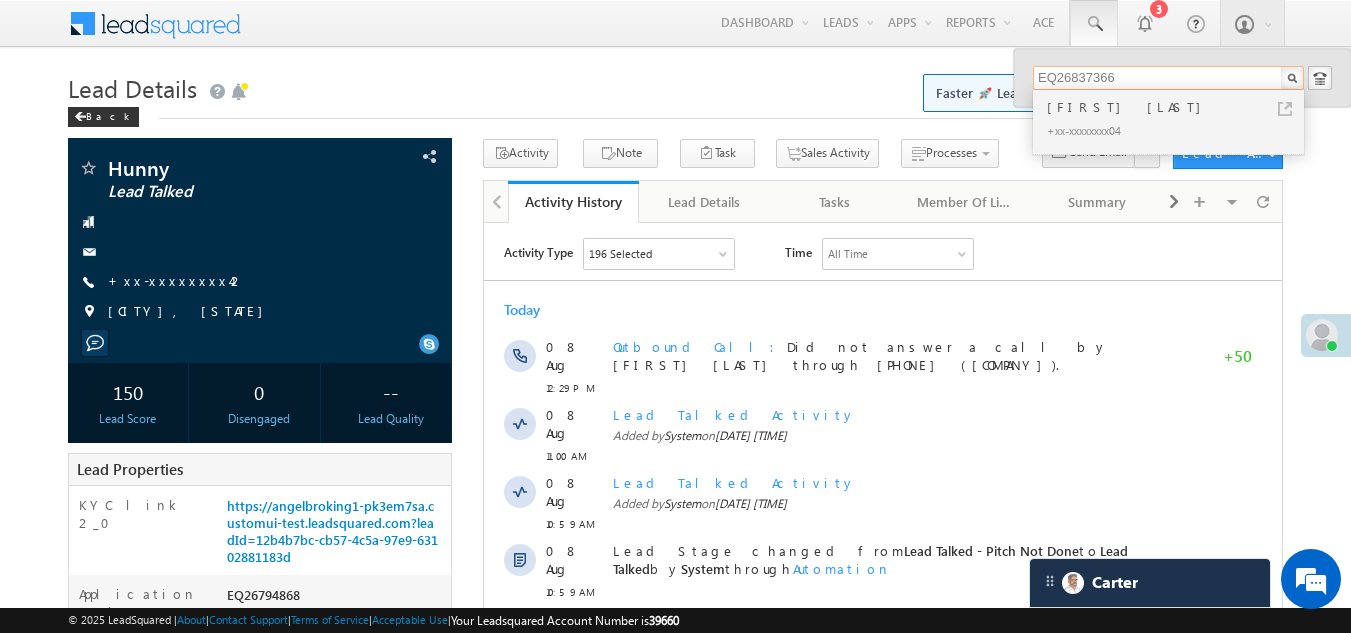 type on "EQ26837366" 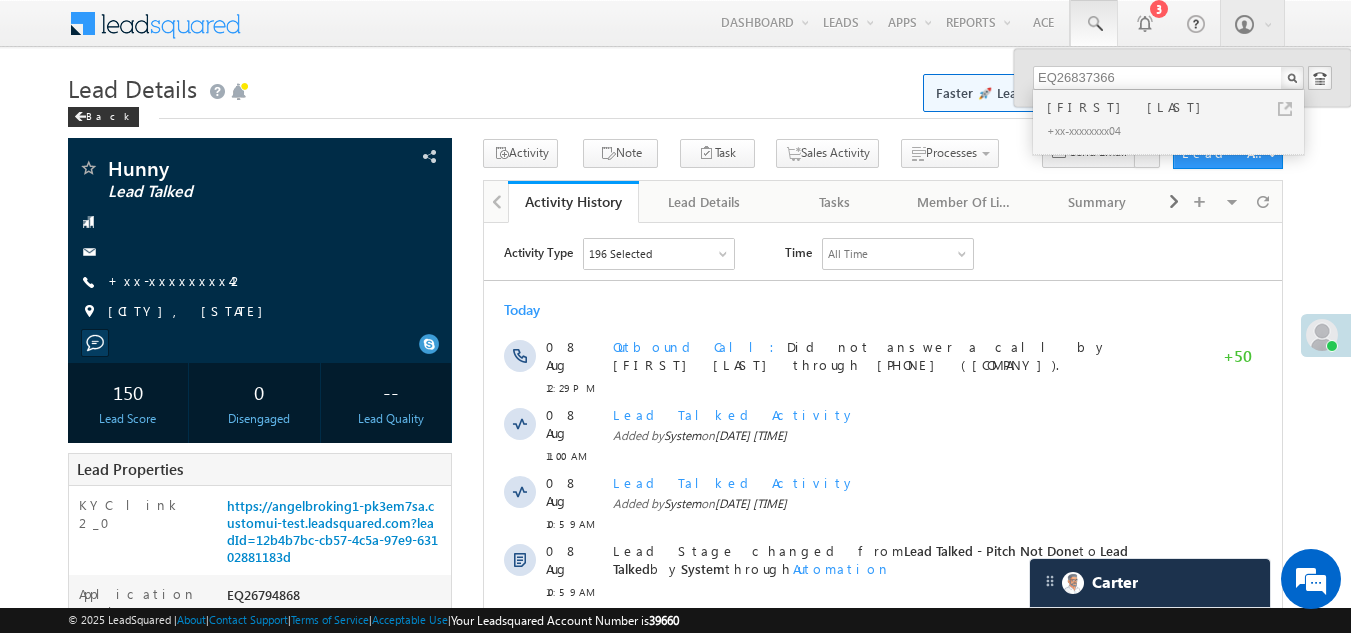 click on "[FIRST] [LAST]" at bounding box center [1177, 107] 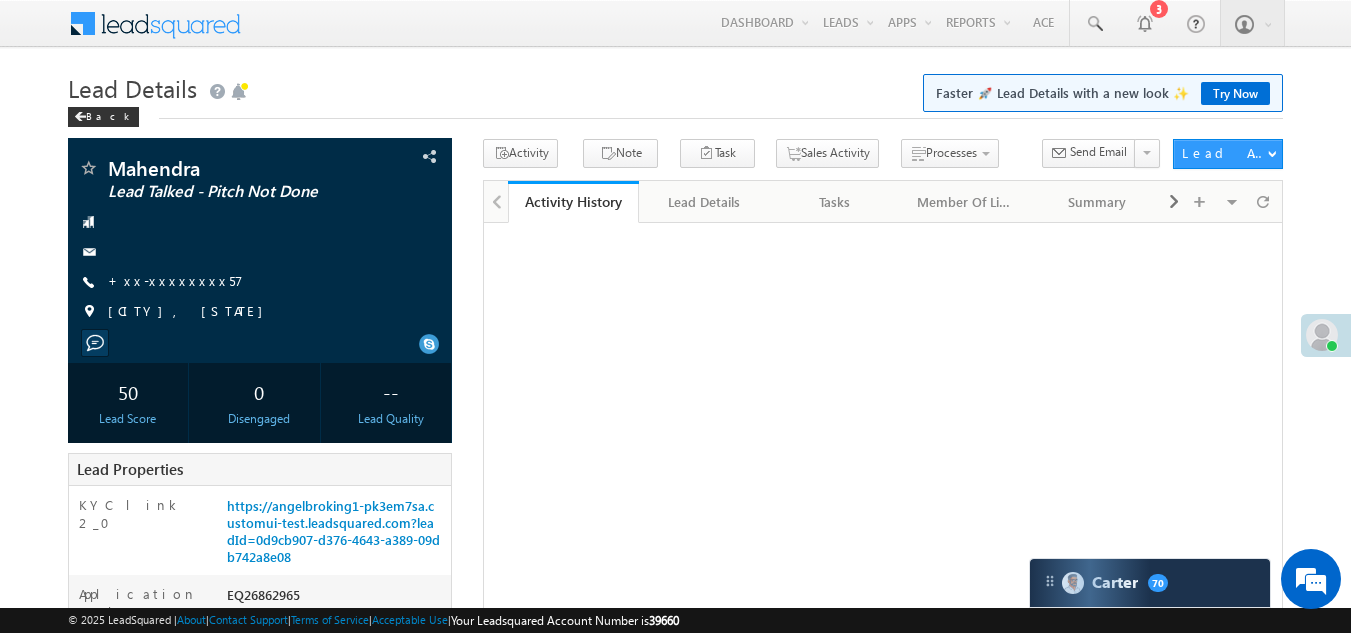scroll, scrollTop: 0, scrollLeft: 0, axis: both 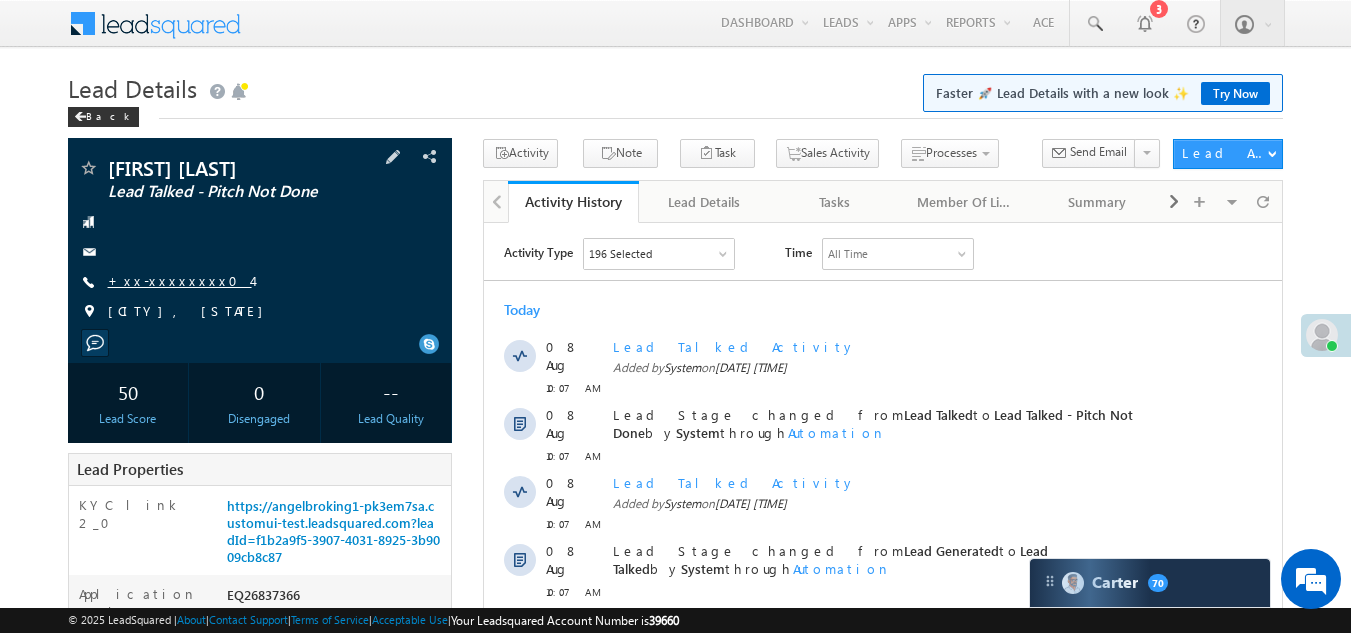 click on "+xx-xxxxxxxx04" at bounding box center (180, 280) 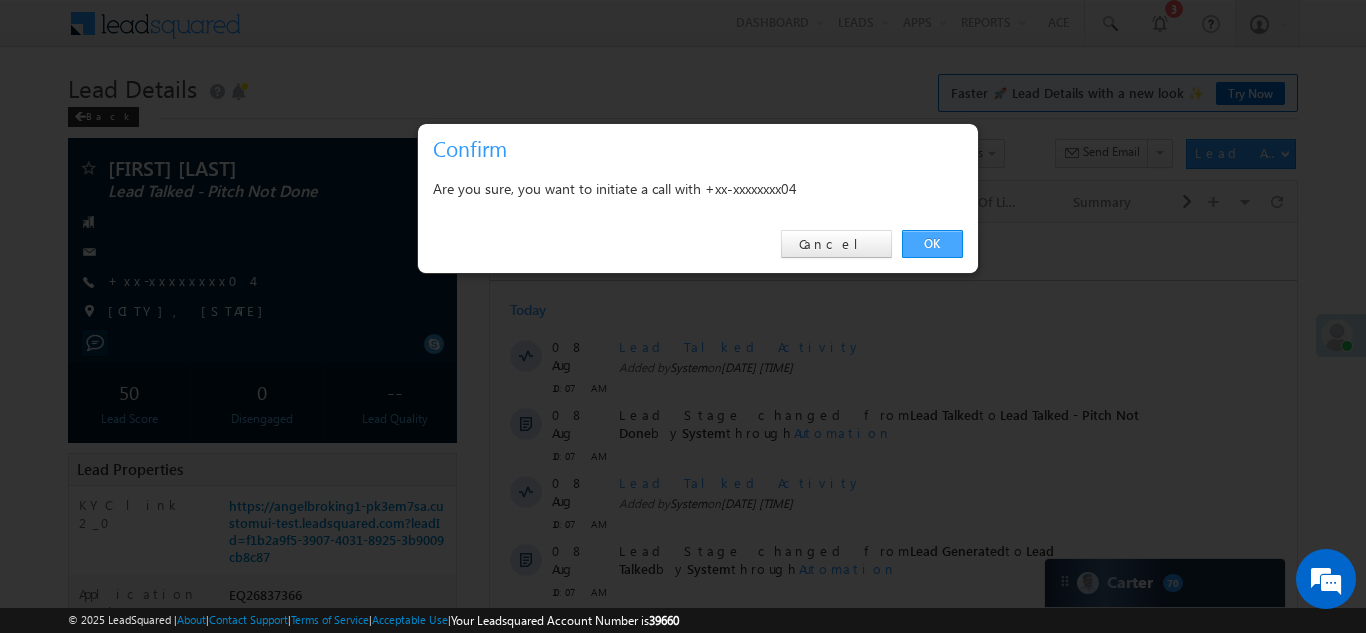 click on "OK" at bounding box center [932, 244] 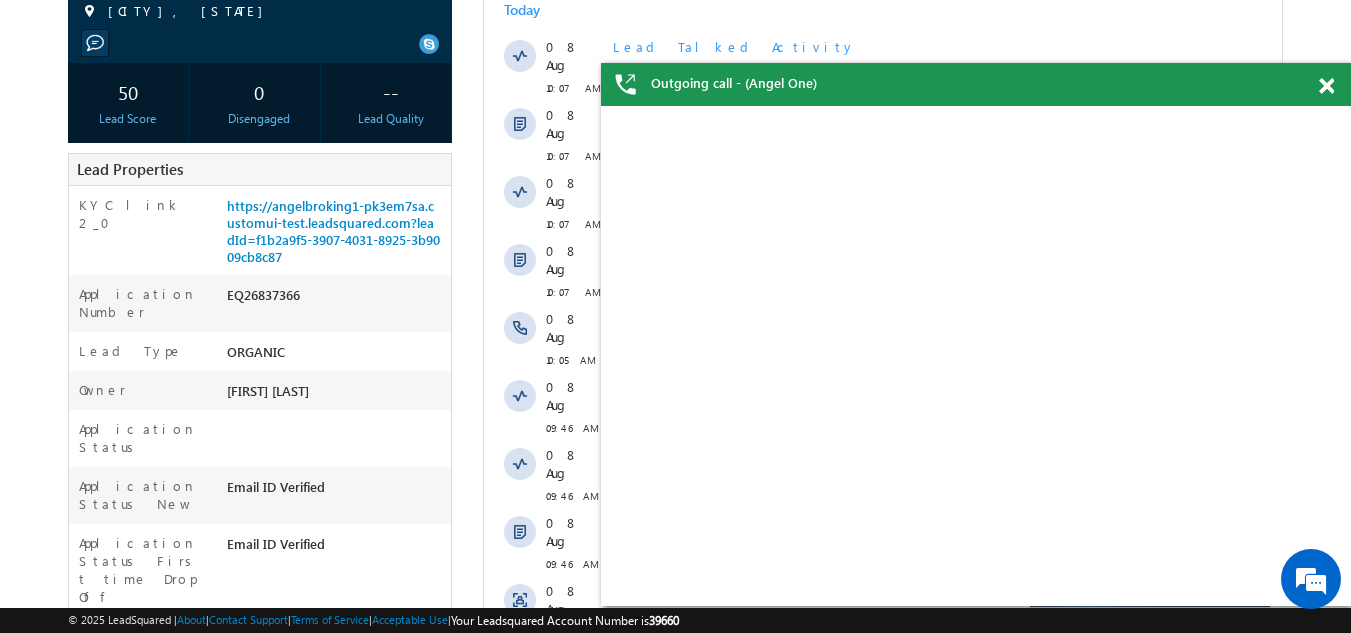 scroll, scrollTop: 0, scrollLeft: 0, axis: both 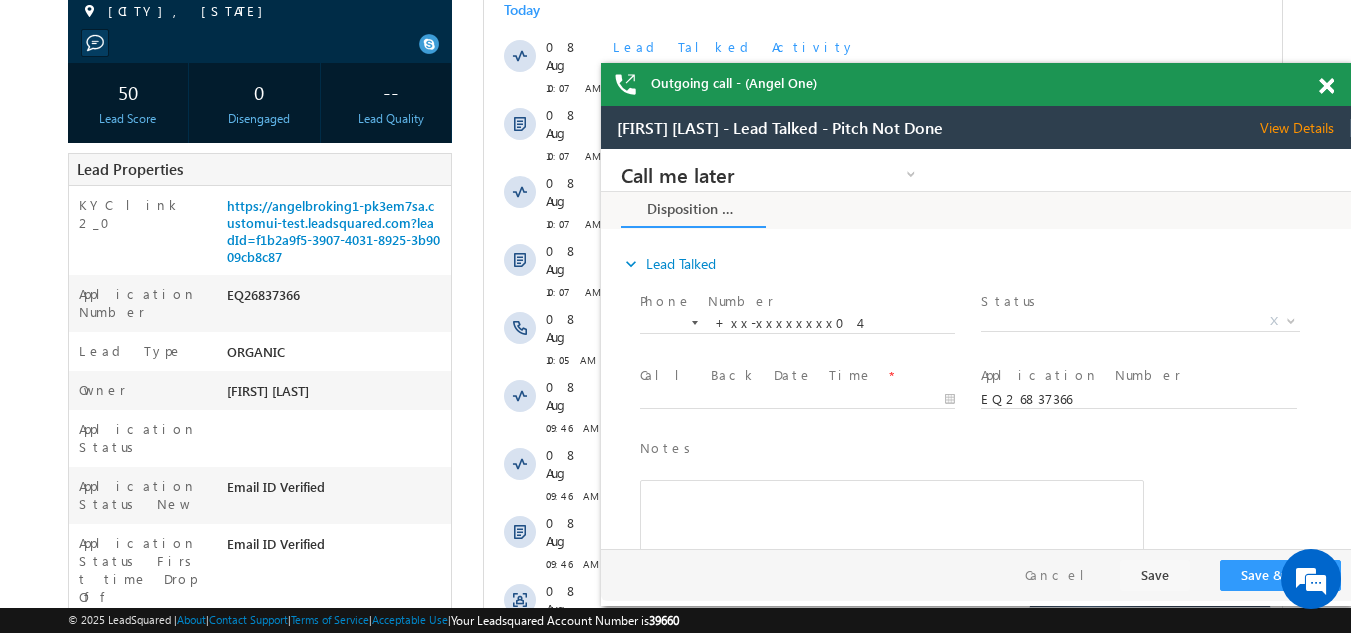 click at bounding box center [1326, 86] 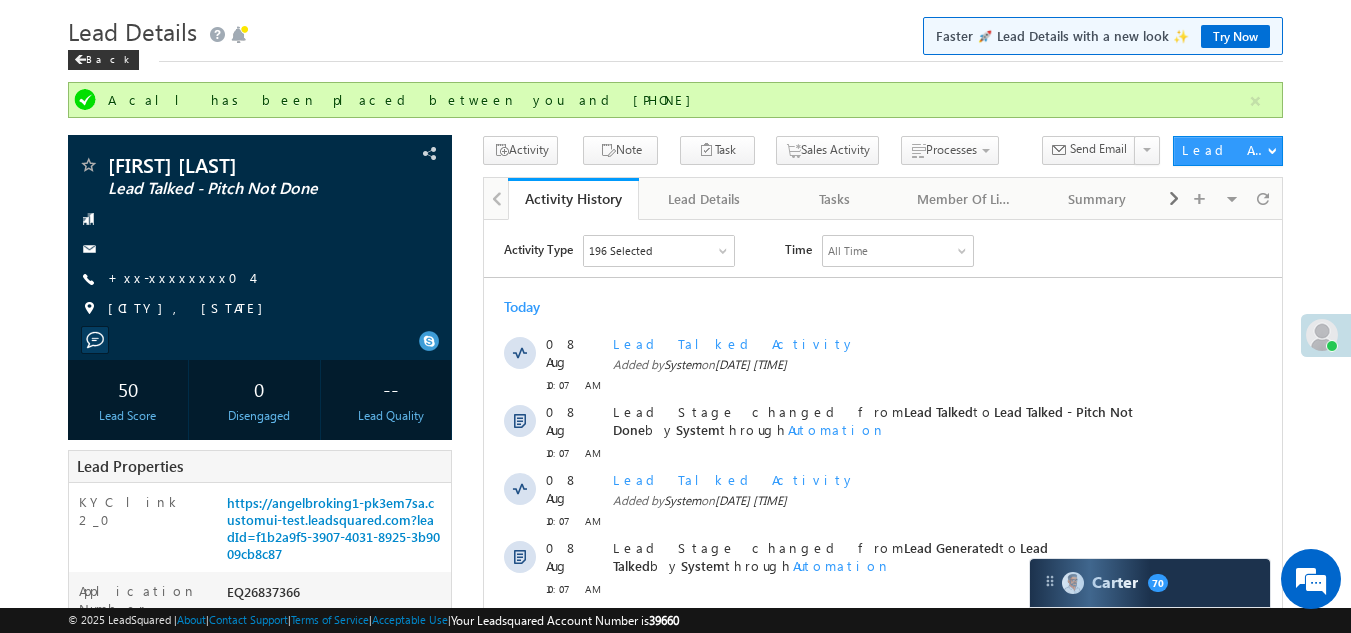 scroll, scrollTop: 0, scrollLeft: 0, axis: both 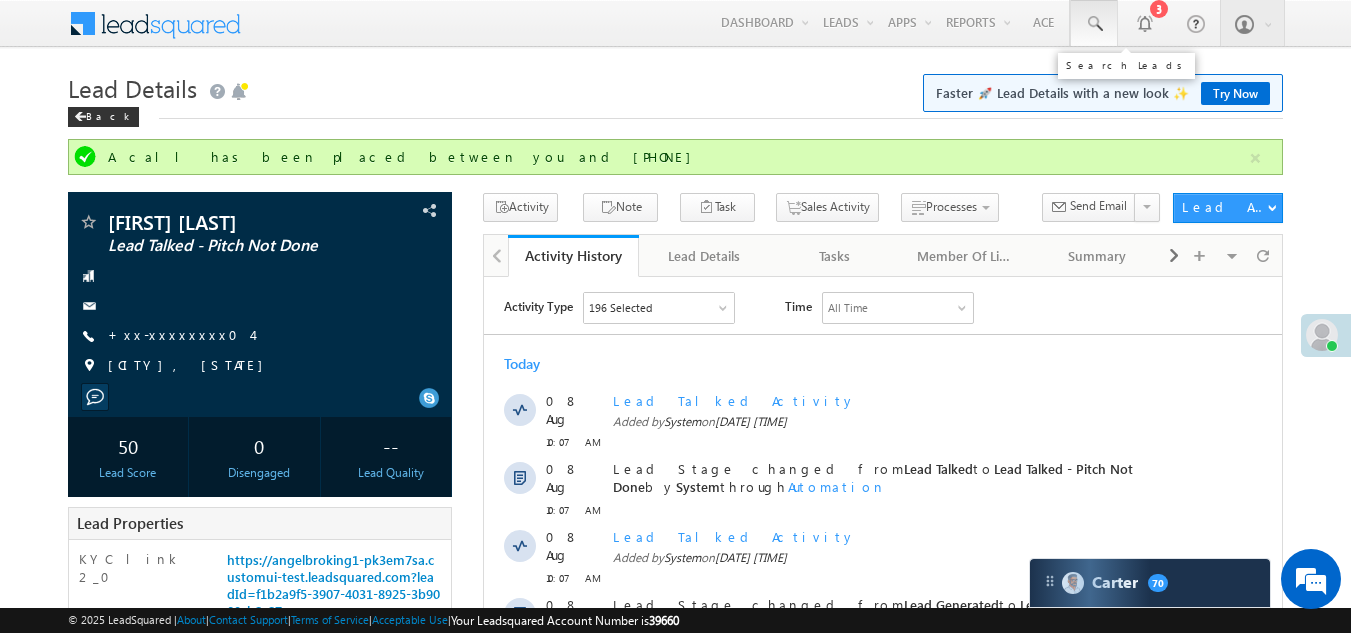 click at bounding box center (1094, 24) 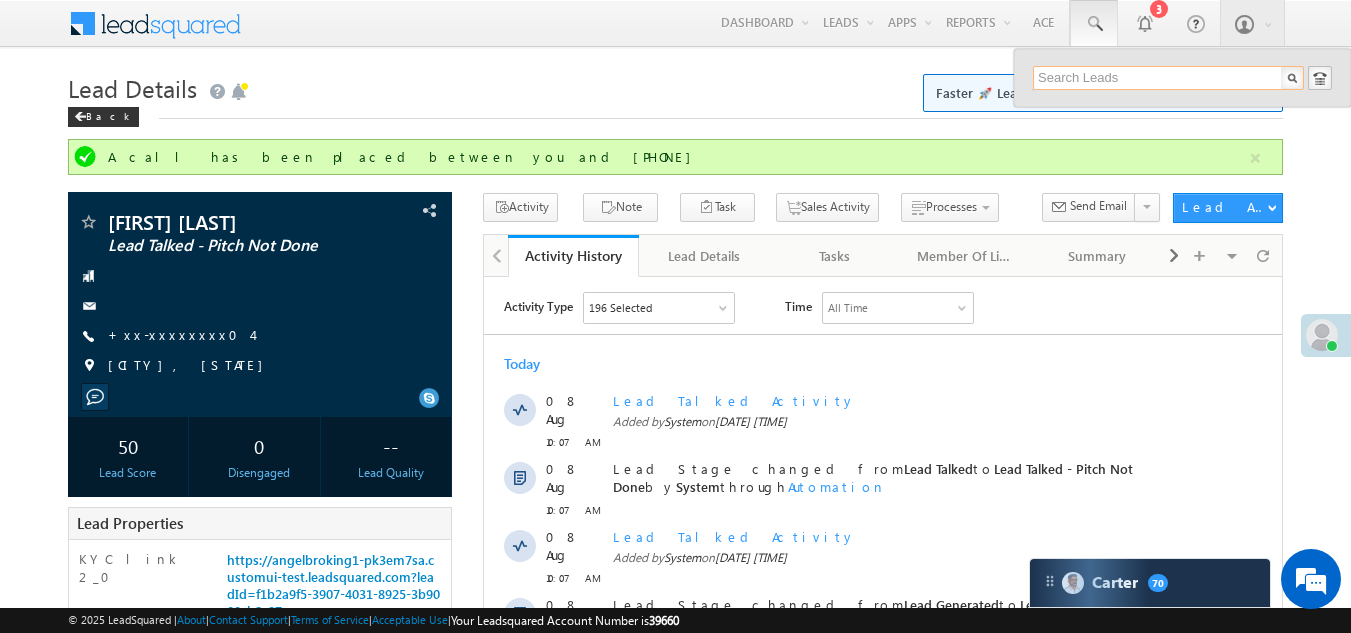paste on "EQ26840963" 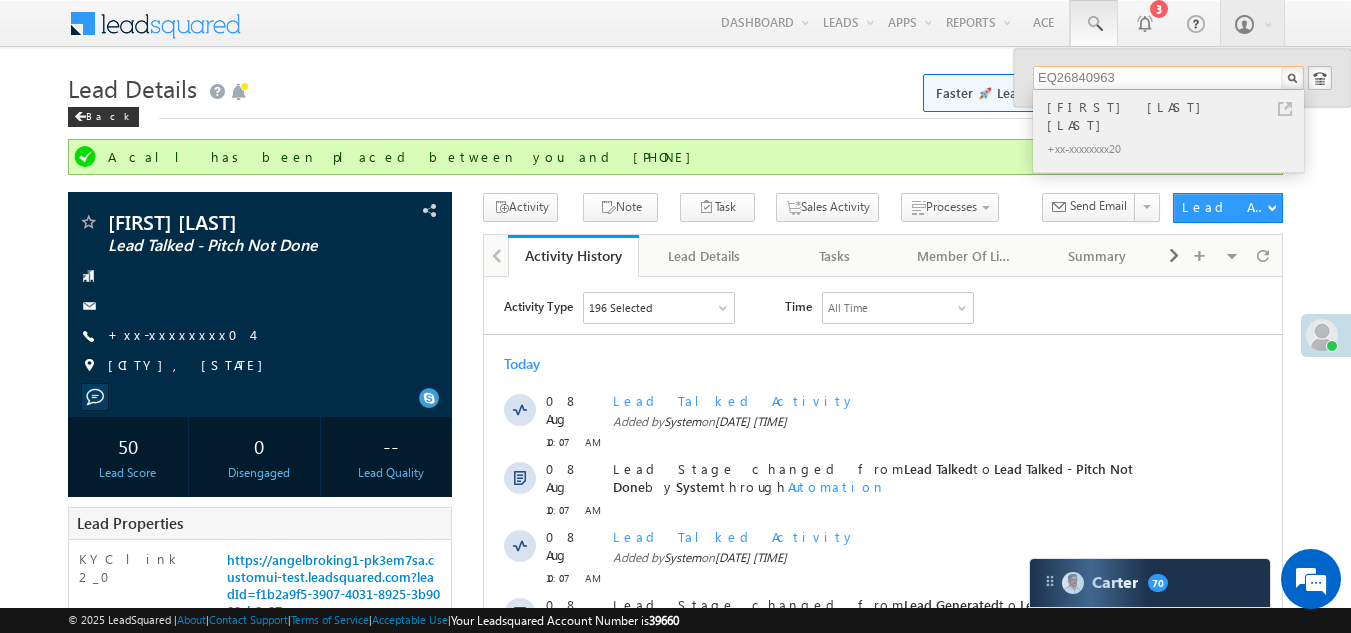 type on "EQ26840963" 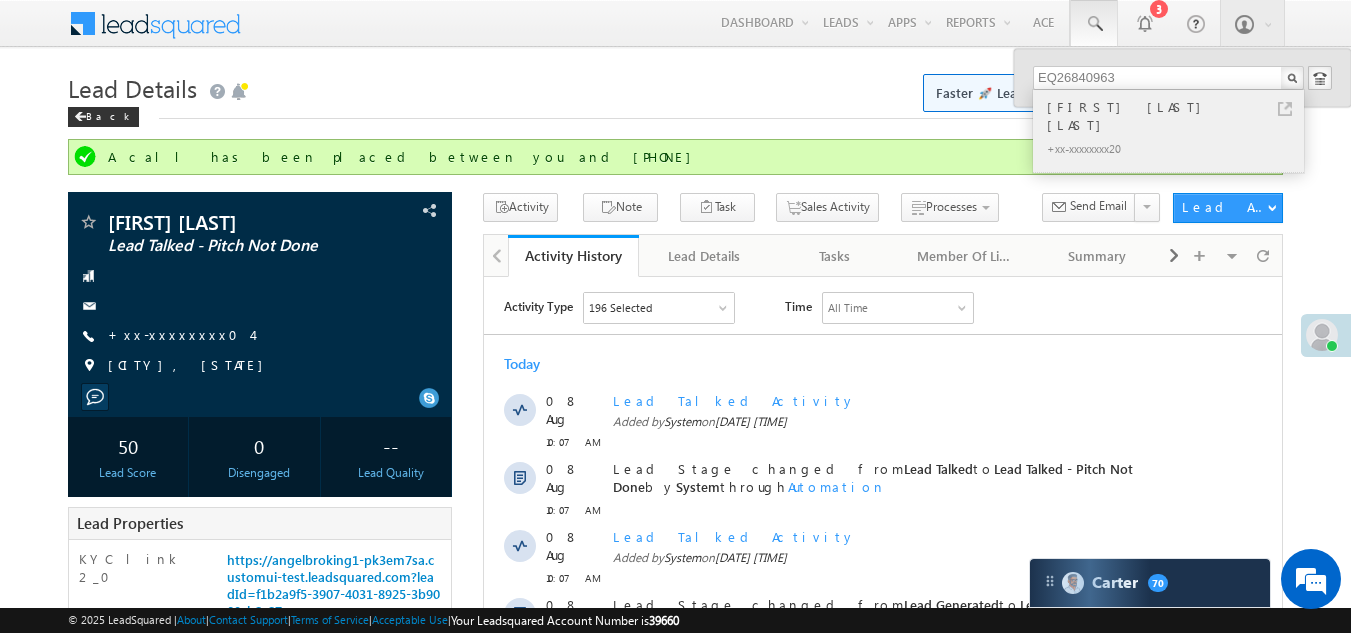 click on "[FIRST] [LAST] [LAST]" at bounding box center (1177, 116) 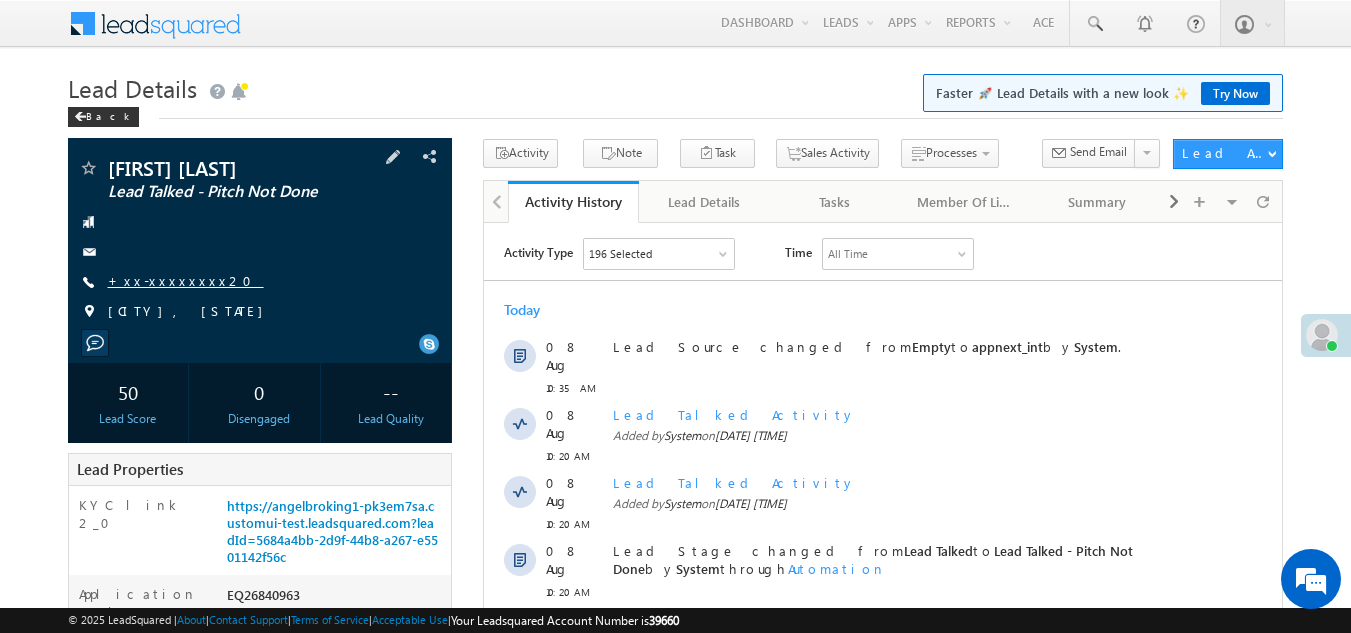 scroll, scrollTop: 0, scrollLeft: 0, axis: both 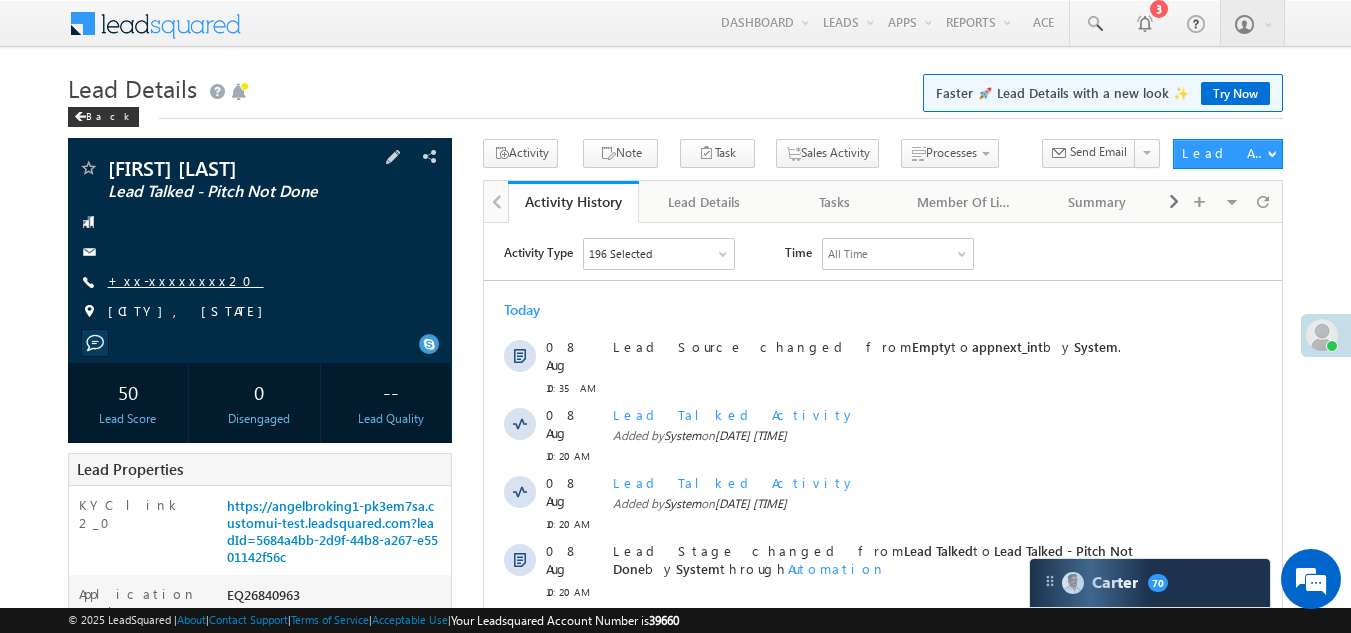 click on "+xx-xxxxxxxx20" at bounding box center [186, 280] 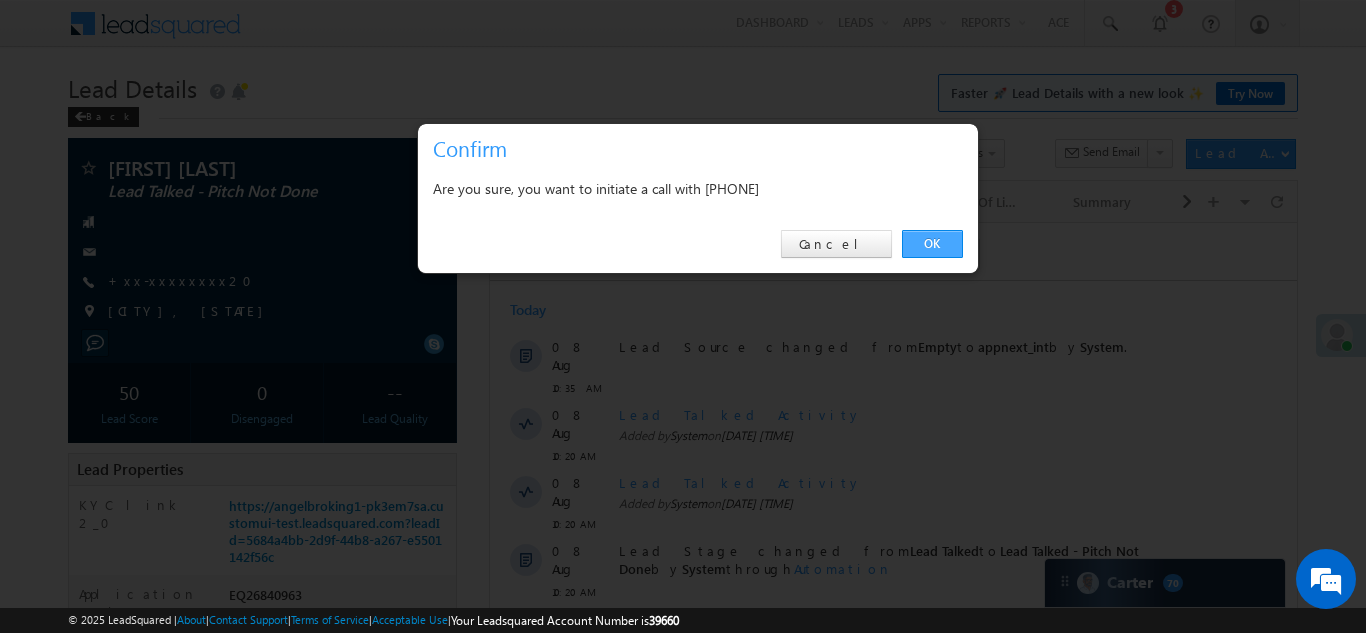 click on "OK" at bounding box center [932, 244] 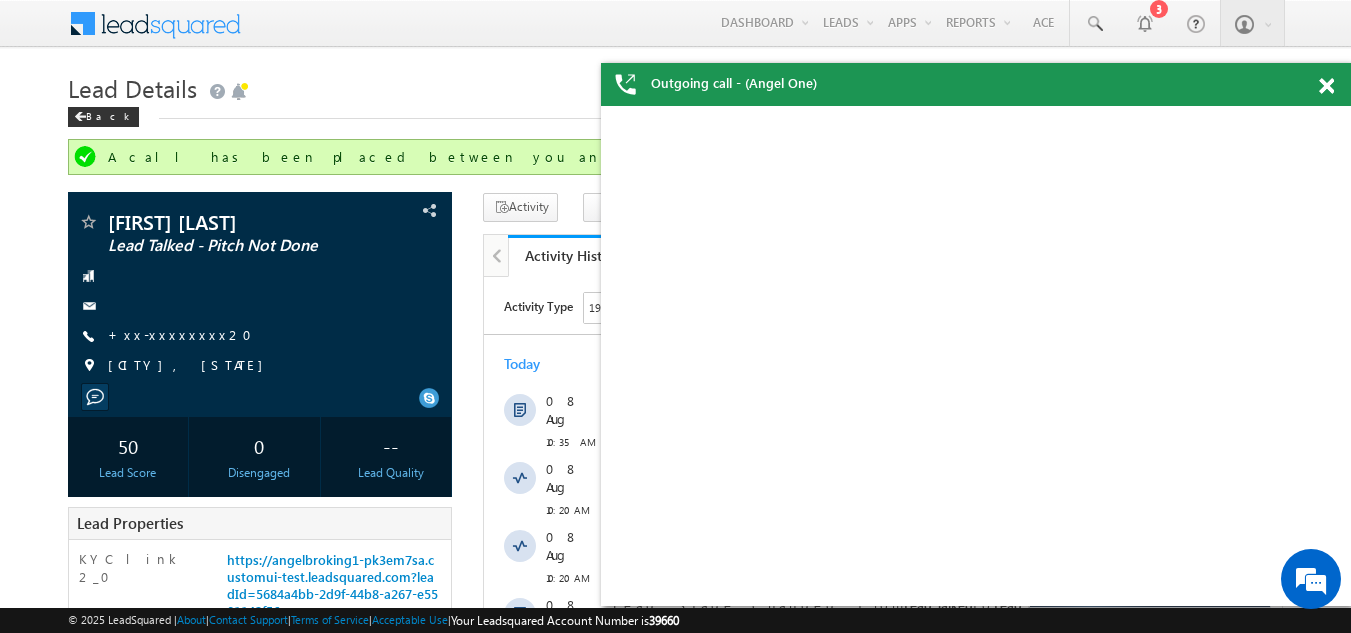 scroll, scrollTop: 0, scrollLeft: 0, axis: both 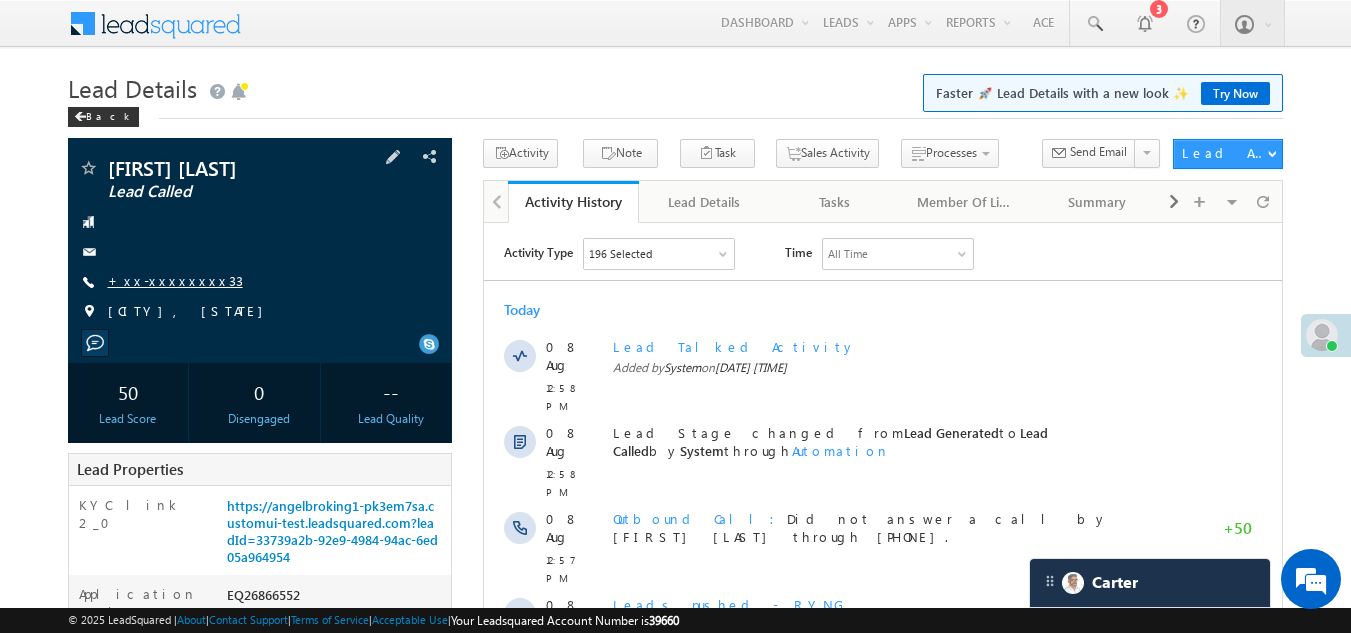 click on "+xx-xxxxxxxx33" at bounding box center (175, 280) 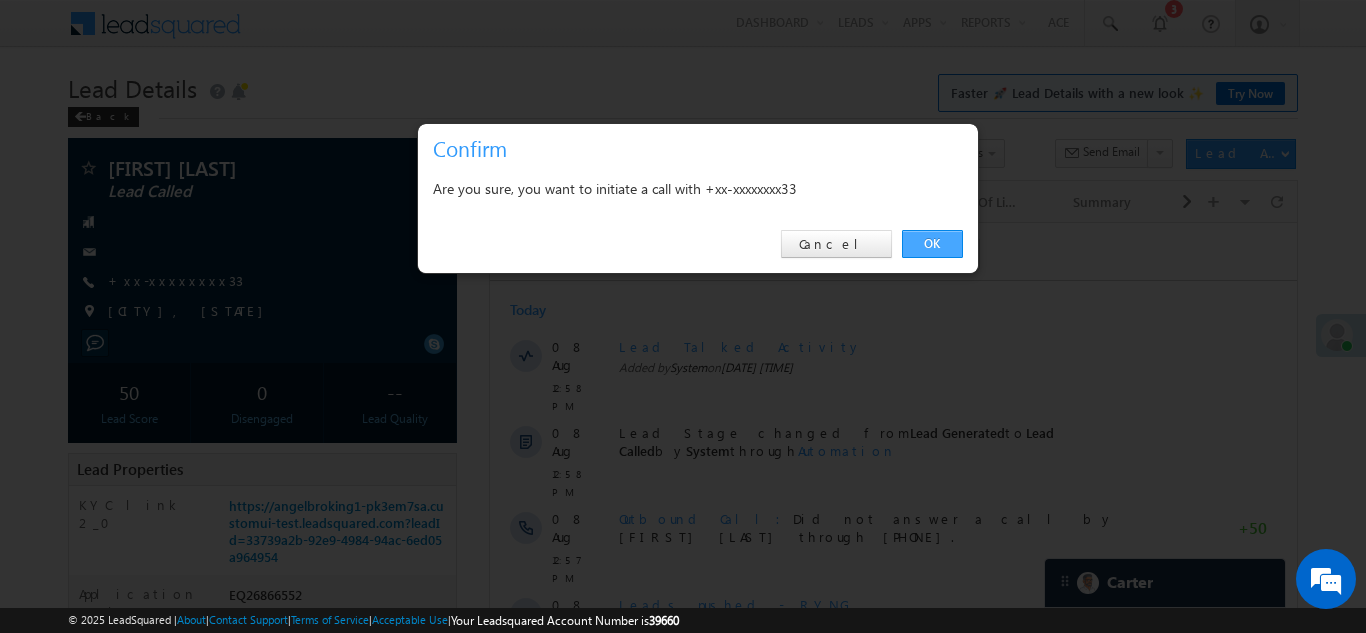 click on "OK" at bounding box center [932, 244] 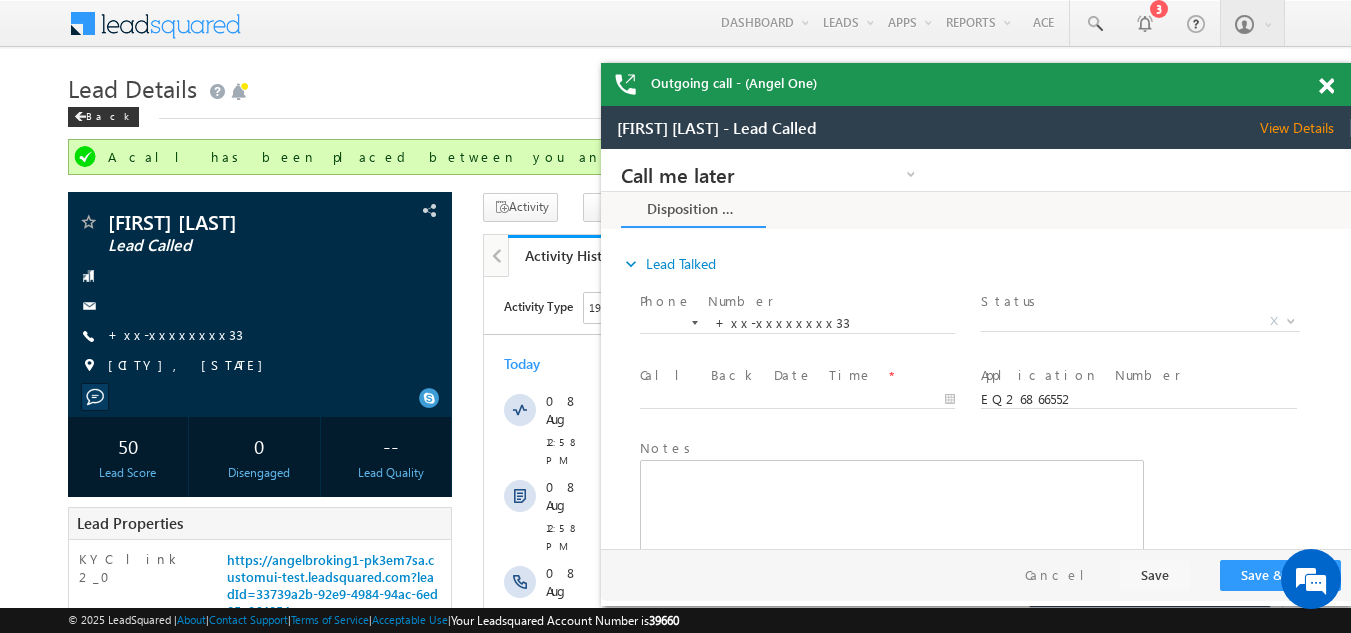 scroll, scrollTop: 0, scrollLeft: 0, axis: both 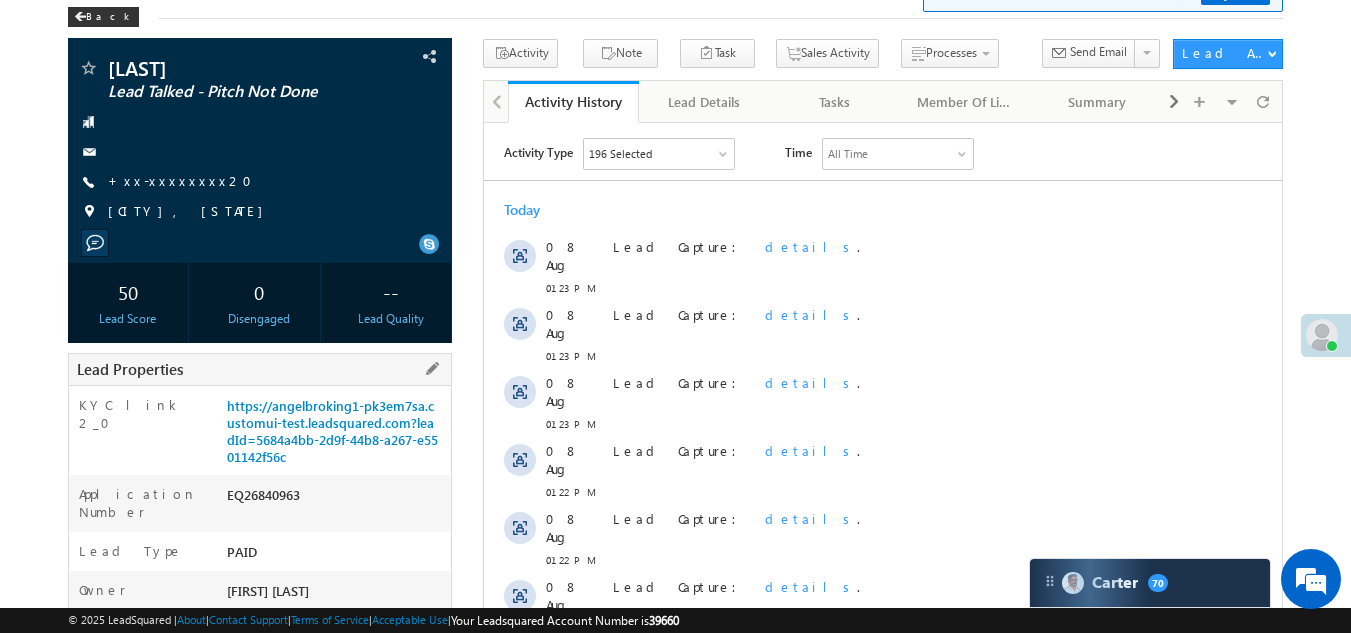 drag, startPoint x: 226, startPoint y: 495, endPoint x: 313, endPoint y: 489, distance: 87.20665 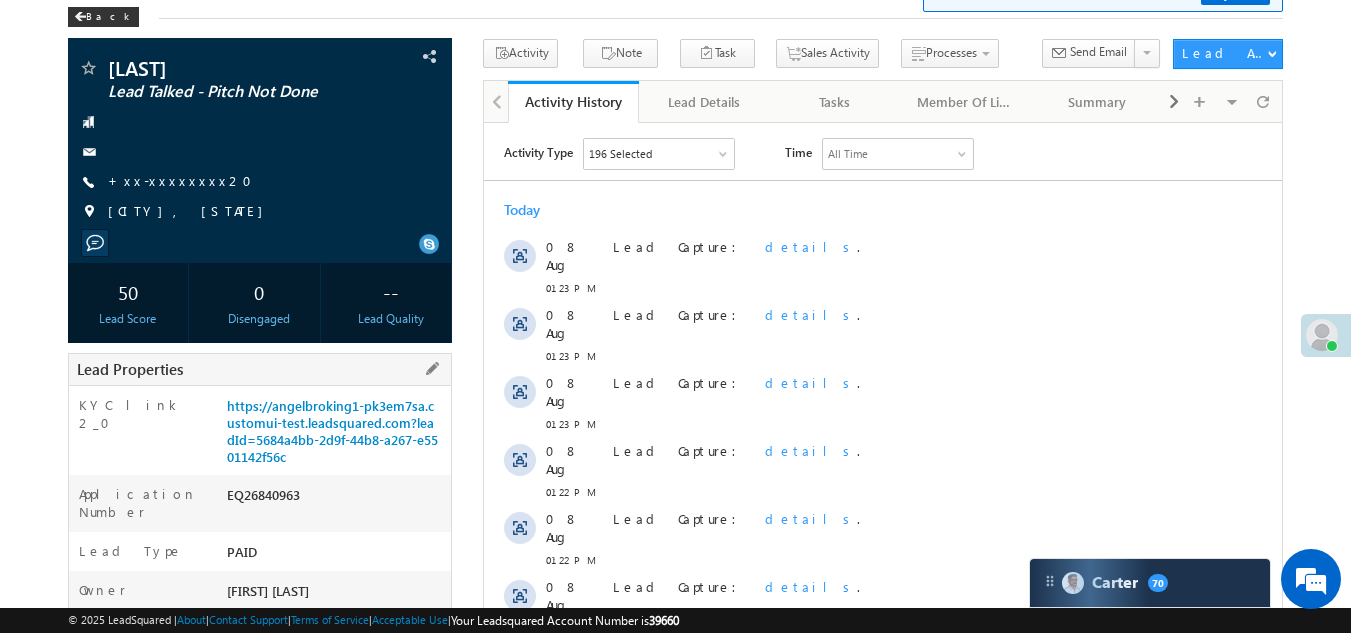 click on "EQ26840963" at bounding box center [337, 499] 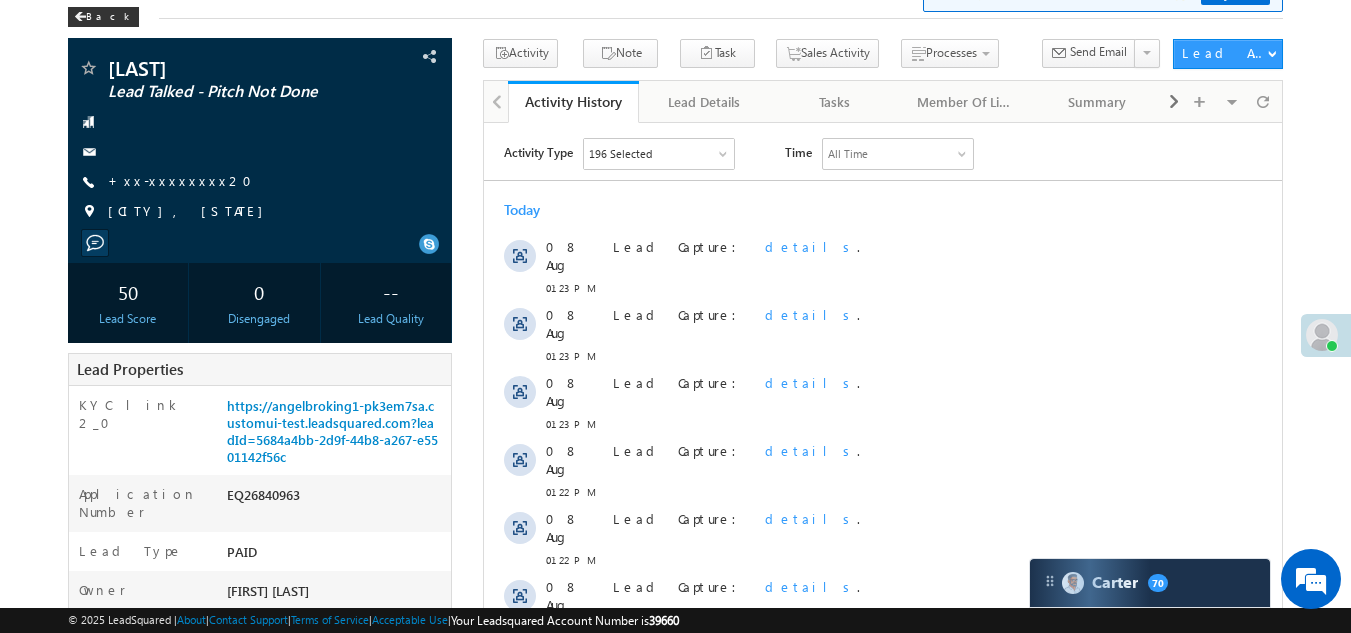 scroll, scrollTop: 0, scrollLeft: 0, axis: both 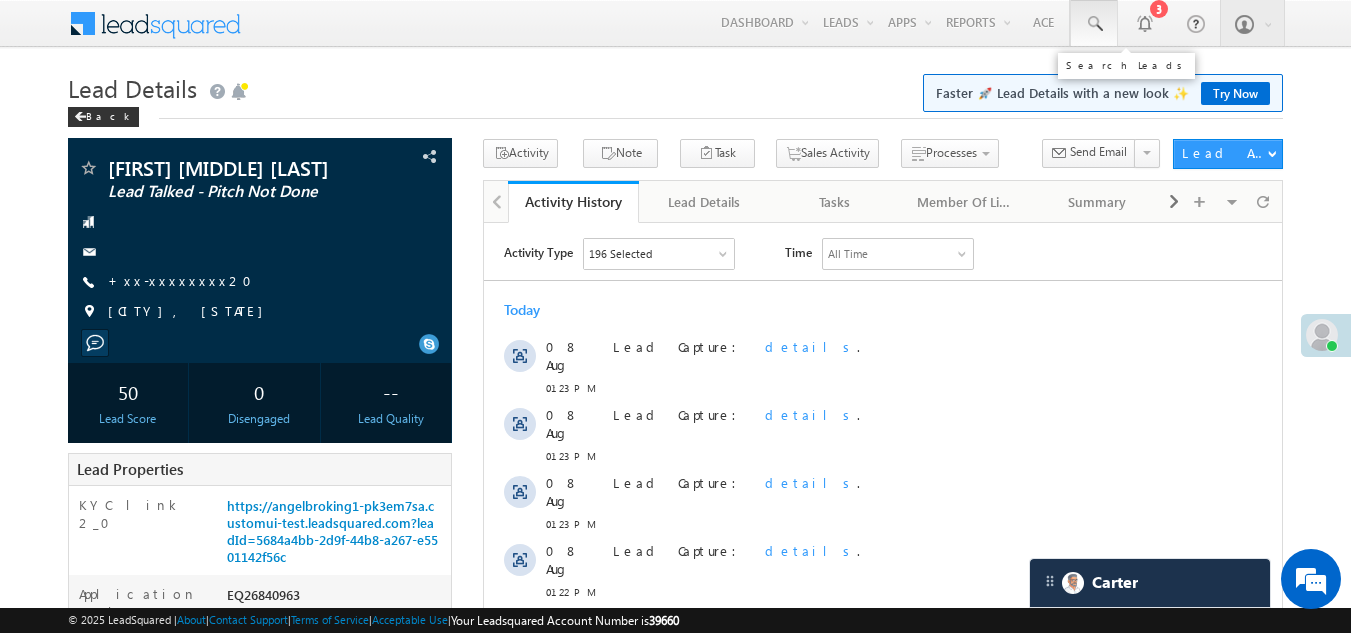 click at bounding box center [1094, 24] 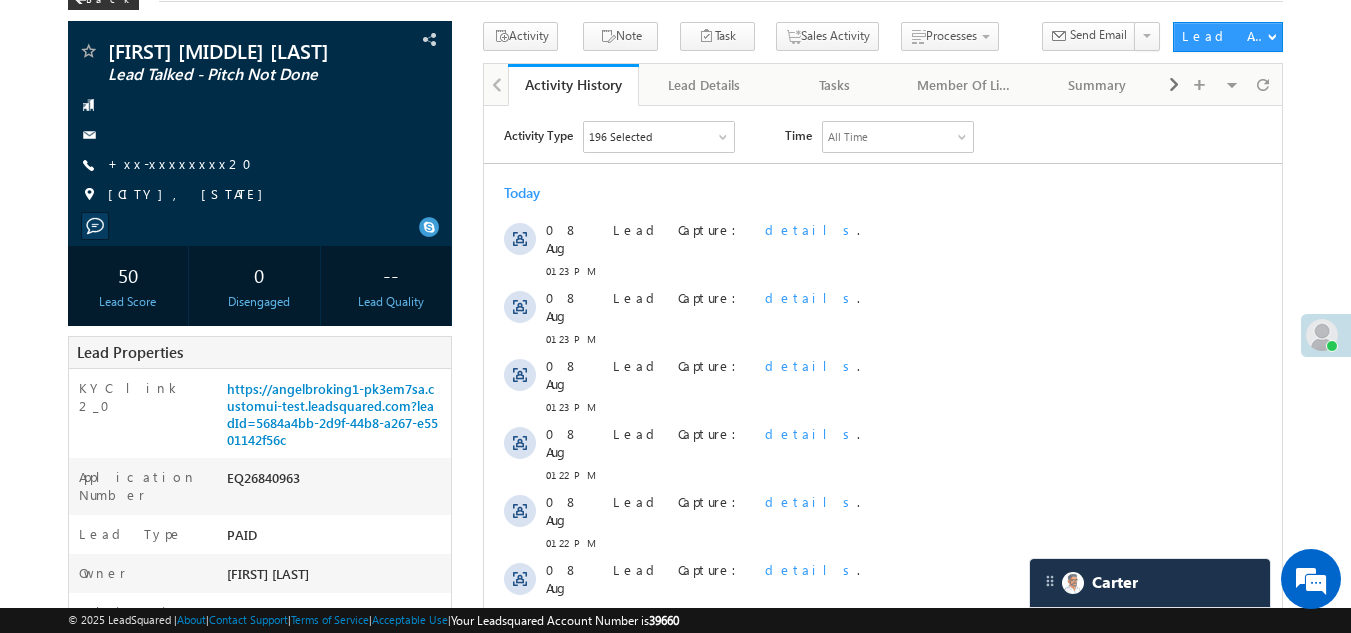 scroll, scrollTop: 0, scrollLeft: 0, axis: both 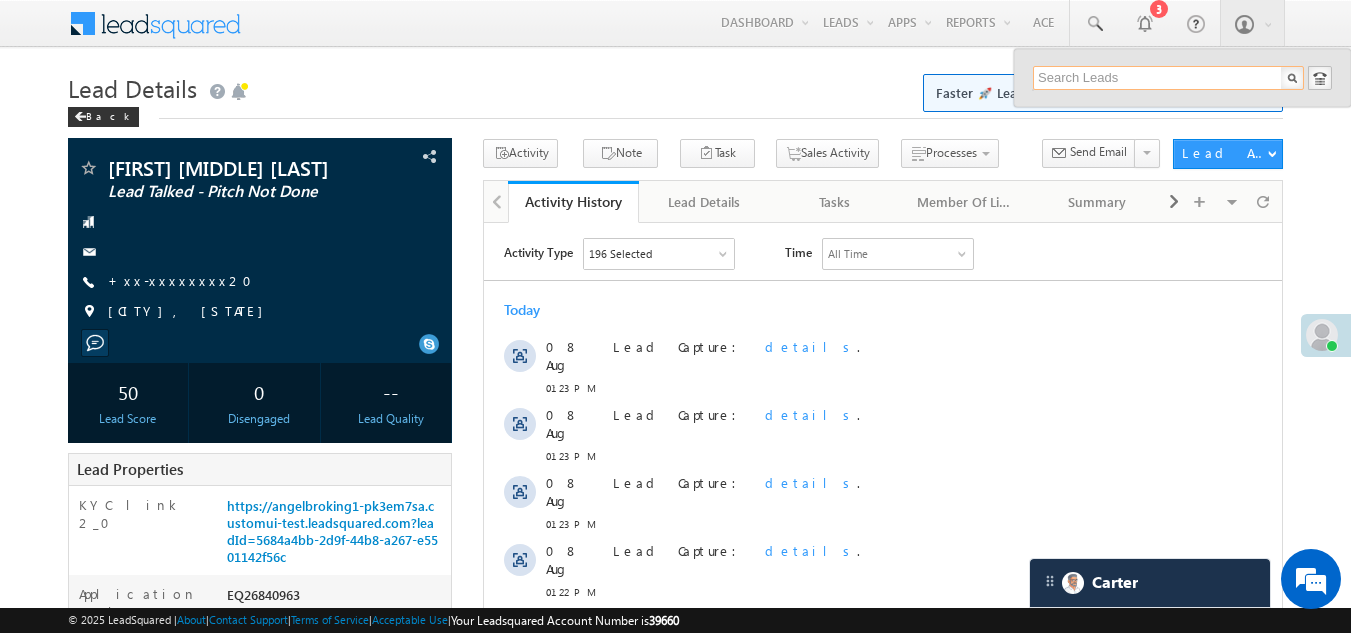 paste on "EQ26793479" 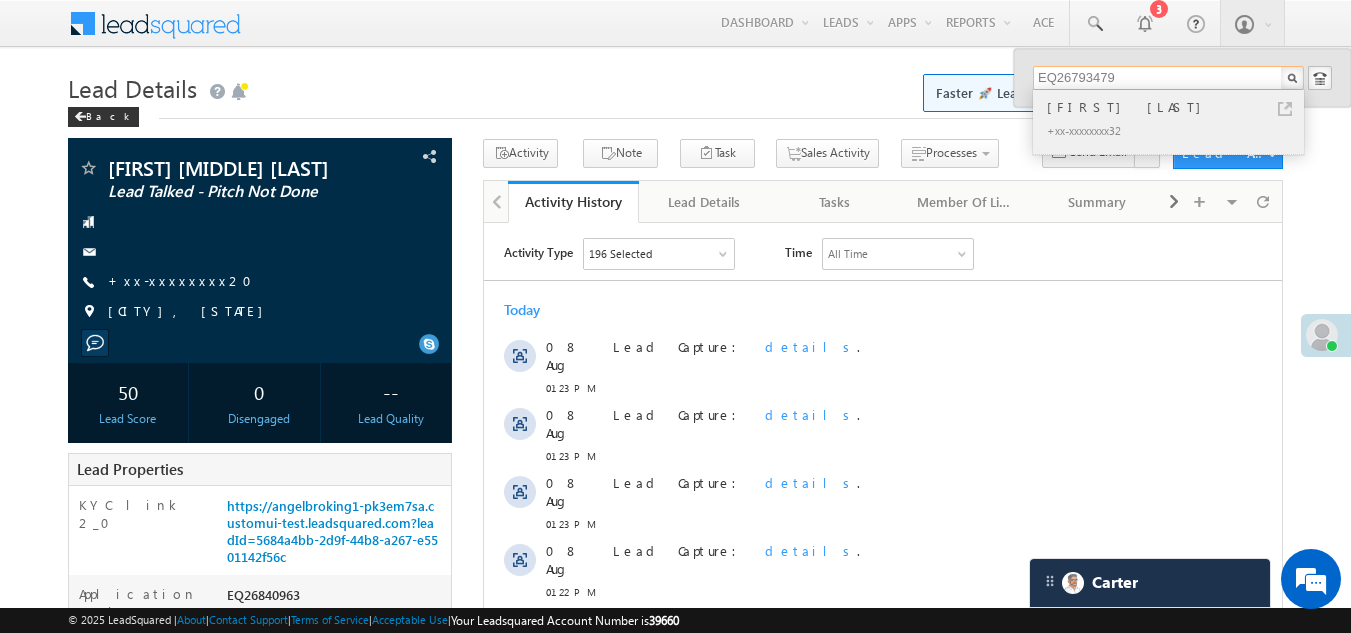 type on "EQ26793479" 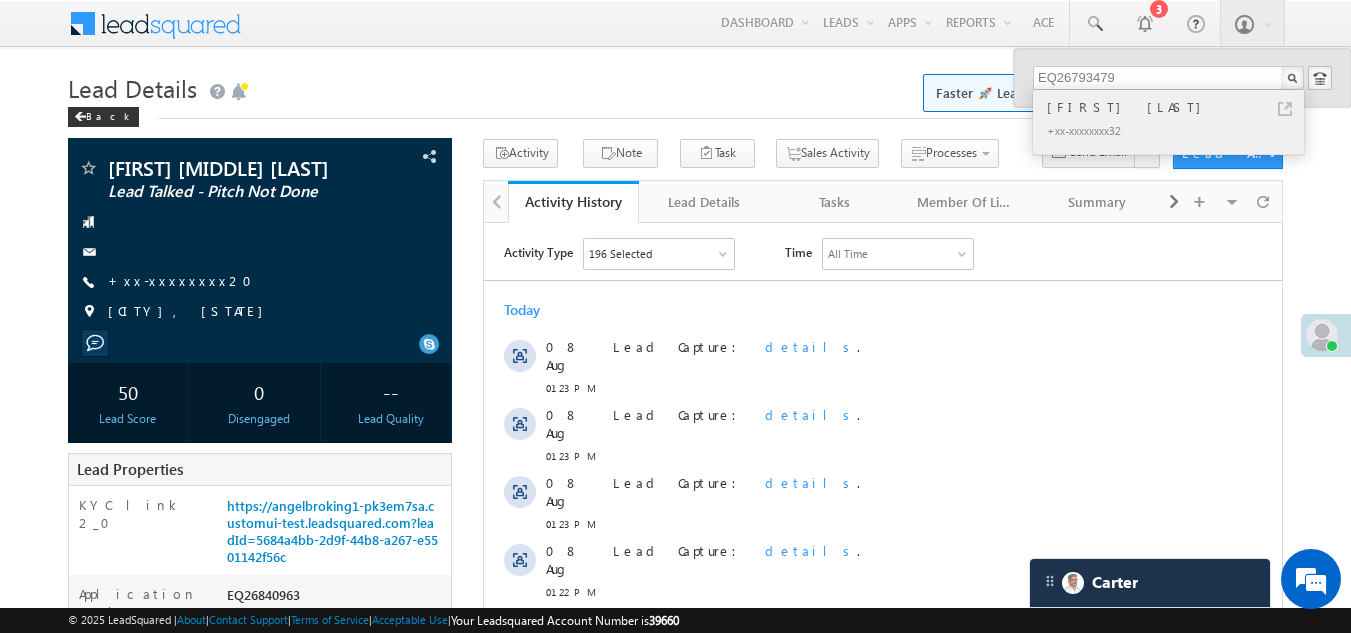 click on "[FIRST] [LAST]" at bounding box center (1177, 107) 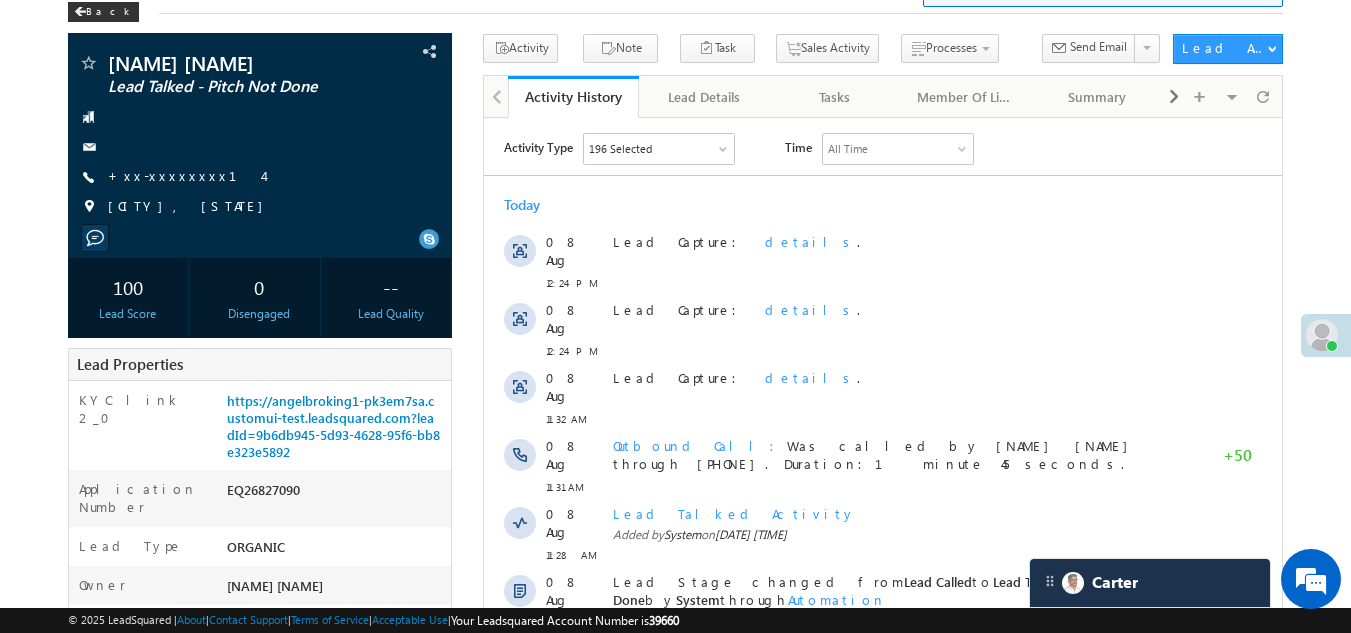 scroll, scrollTop: 0, scrollLeft: 0, axis: both 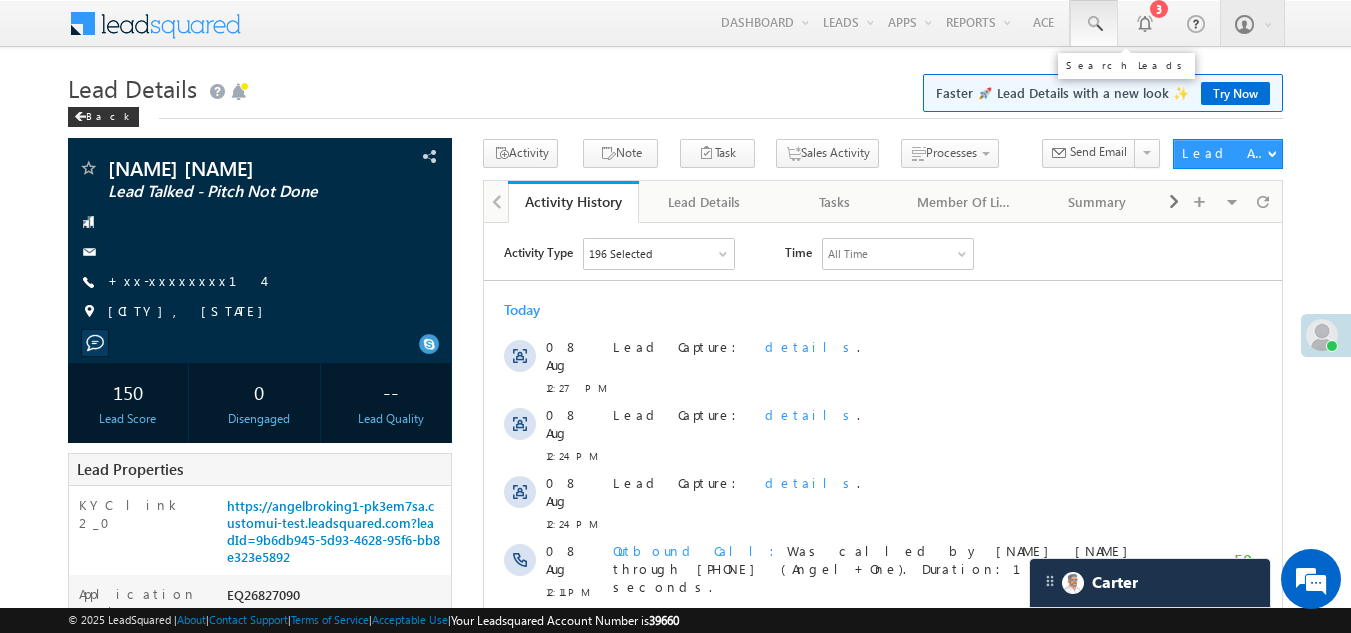 click at bounding box center (1094, 24) 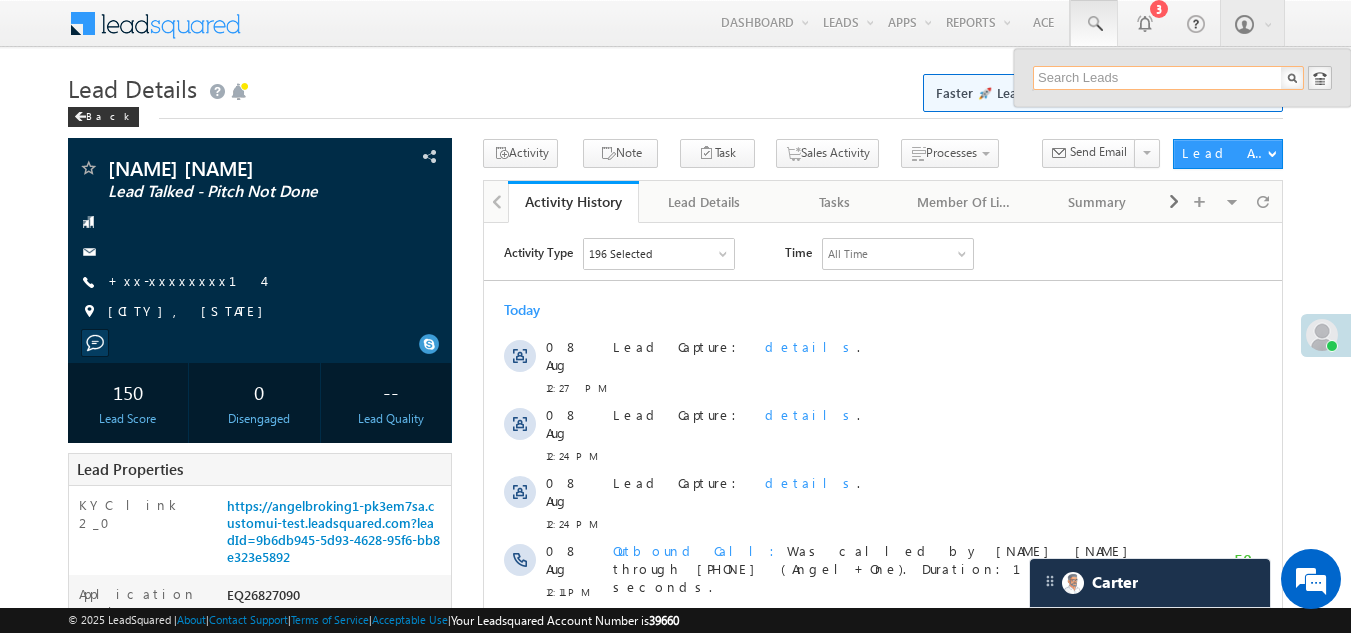 paste on "EQ26793479" 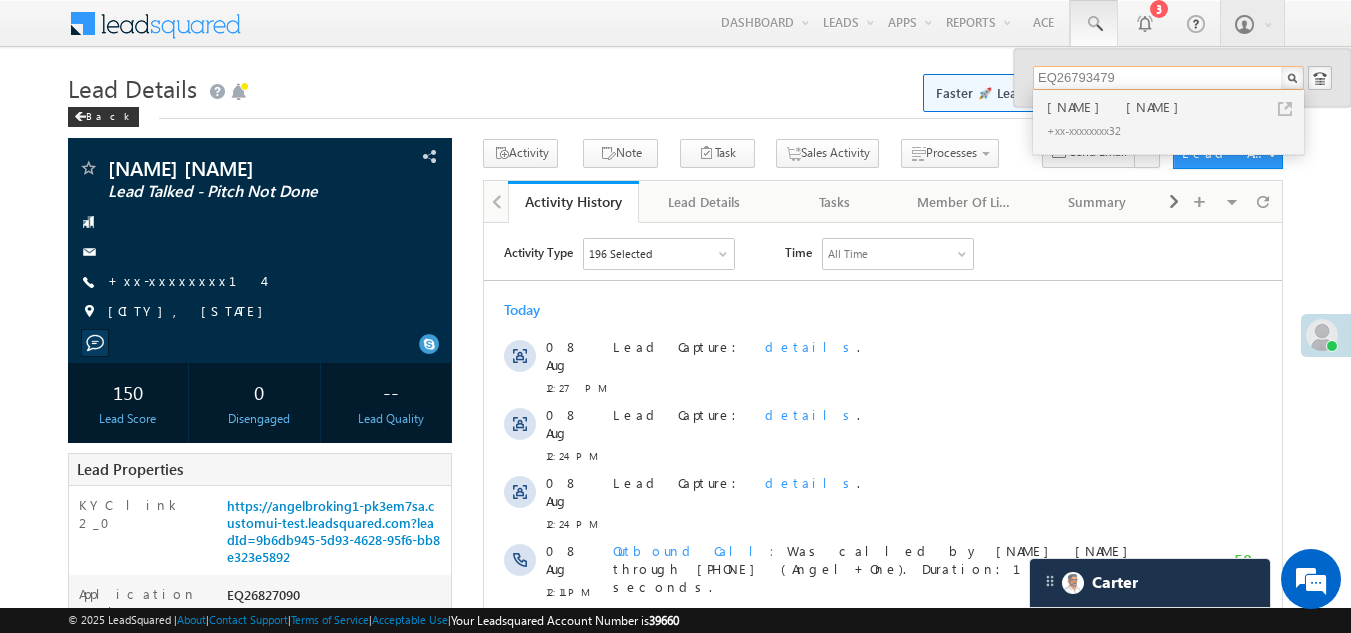 type on "EQ26793479" 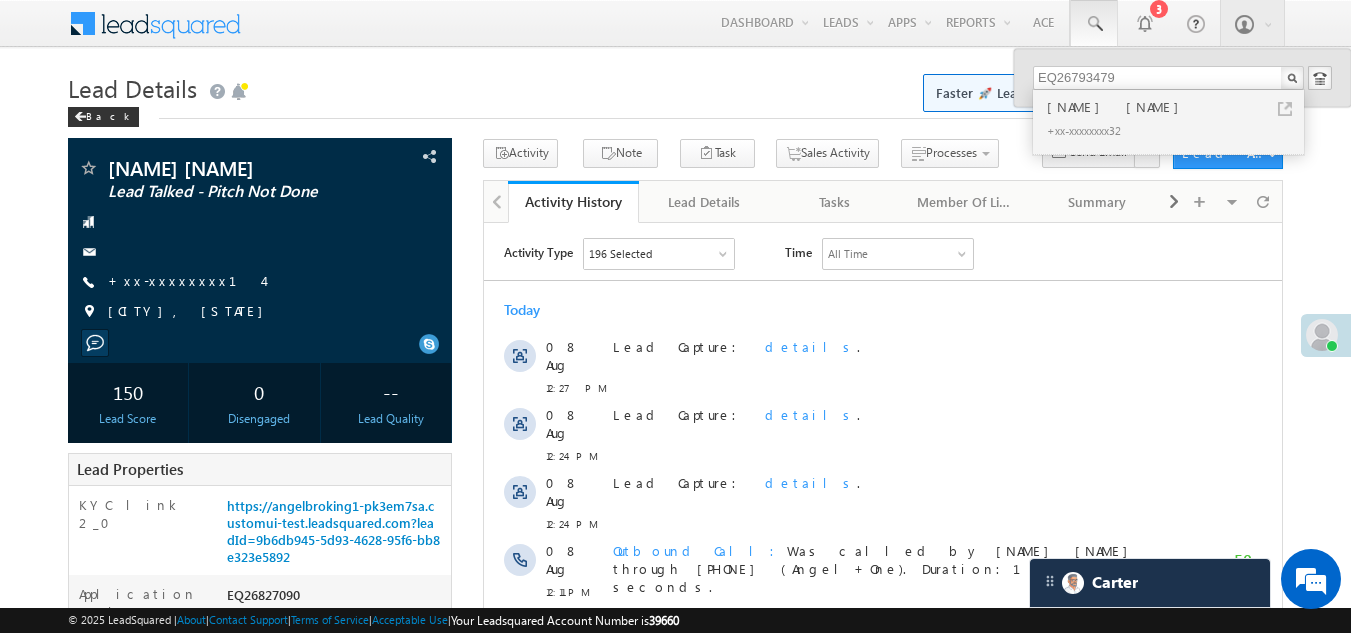 click on "[NAME] [NAME]" at bounding box center (1177, 107) 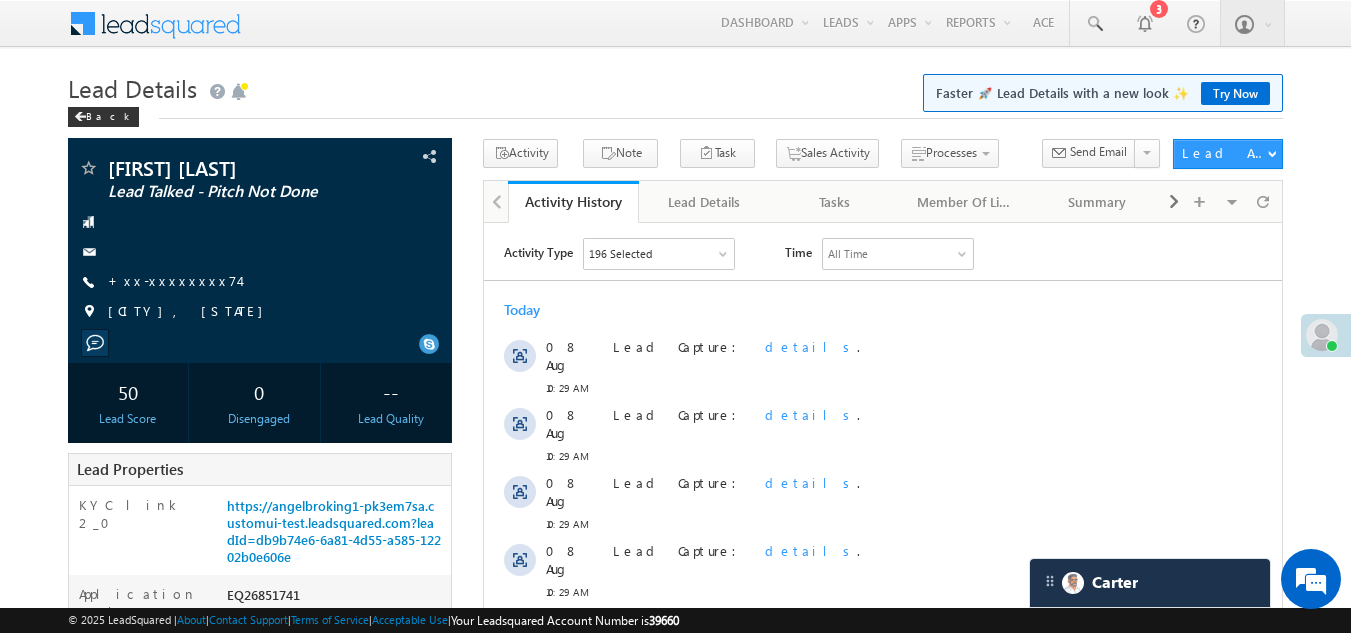 scroll, scrollTop: 0, scrollLeft: 0, axis: both 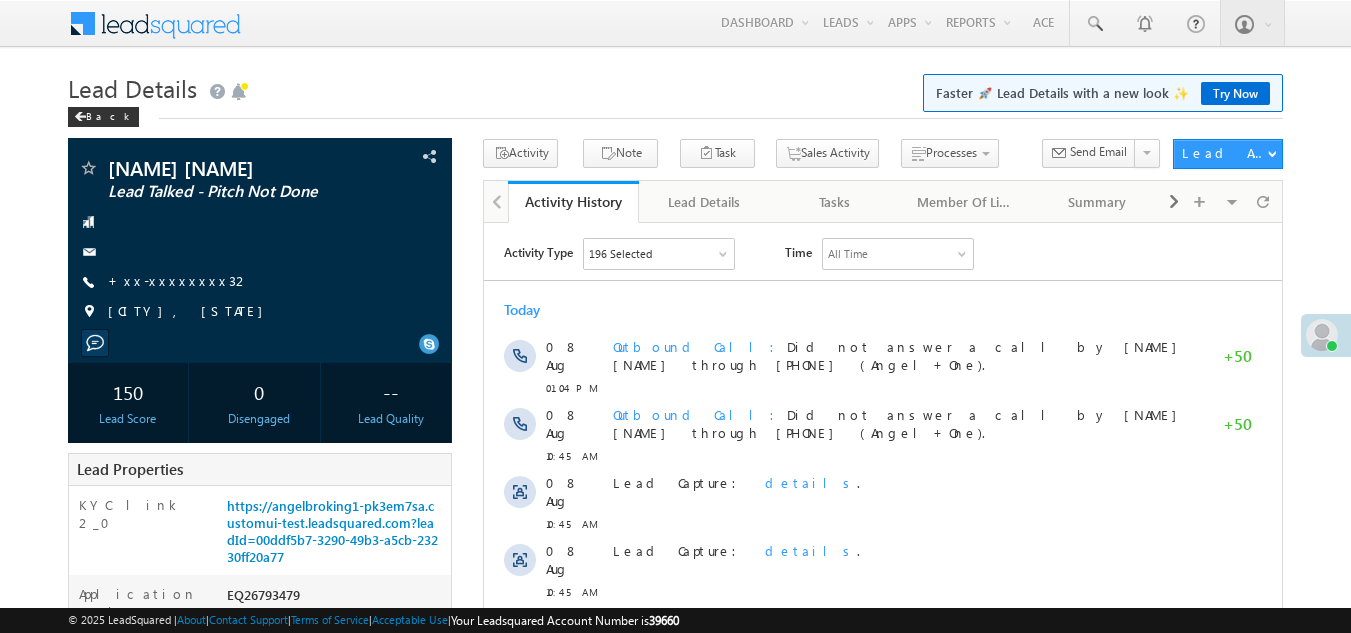click on "+xx-xxxxxxxx32" at bounding box center (179, 280) 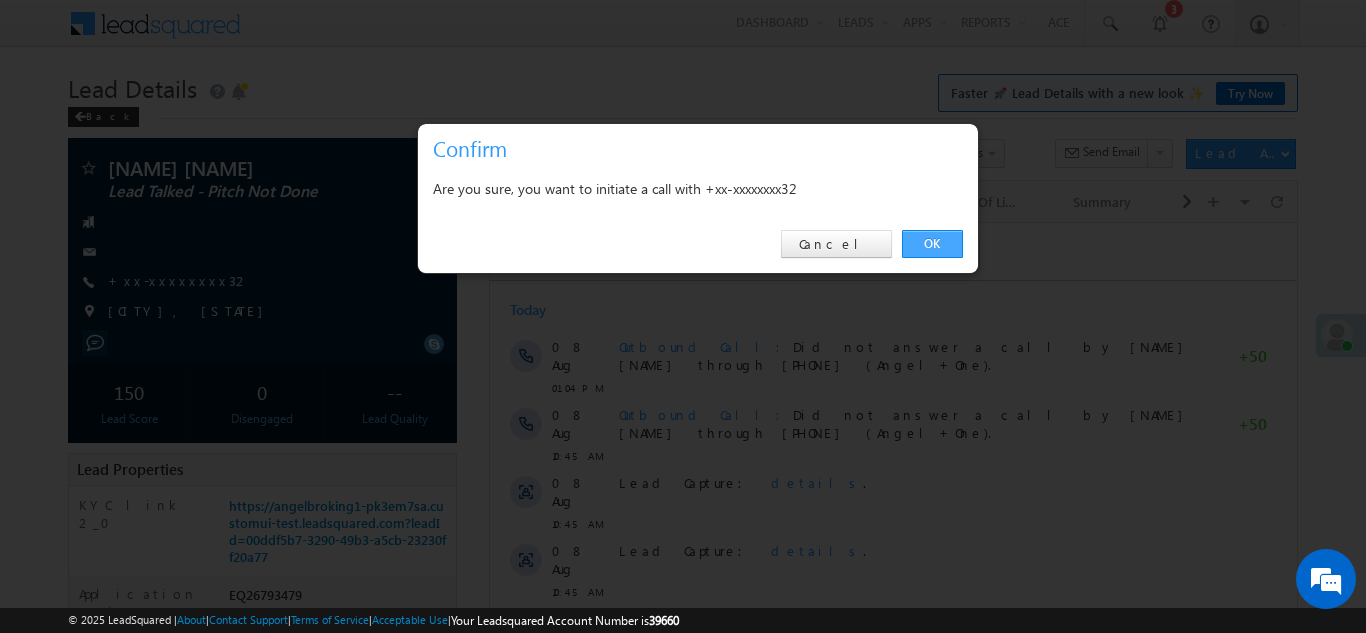 click on "OK" at bounding box center (932, 244) 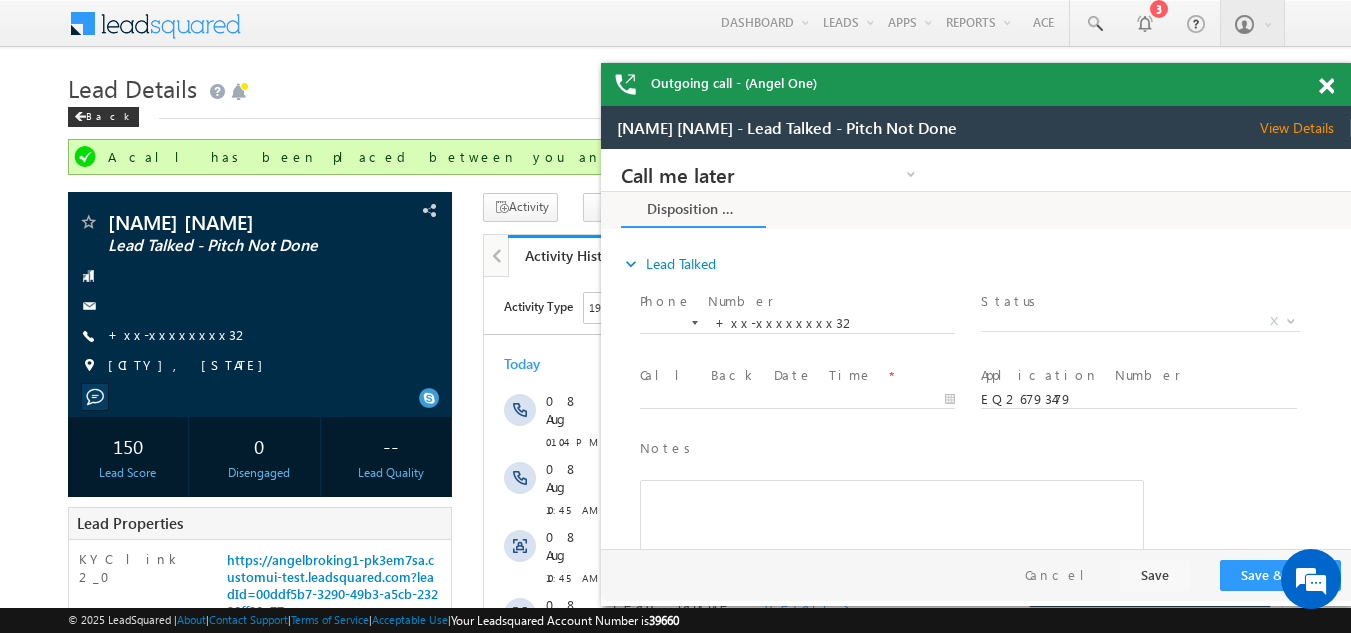 scroll, scrollTop: 0, scrollLeft: 0, axis: both 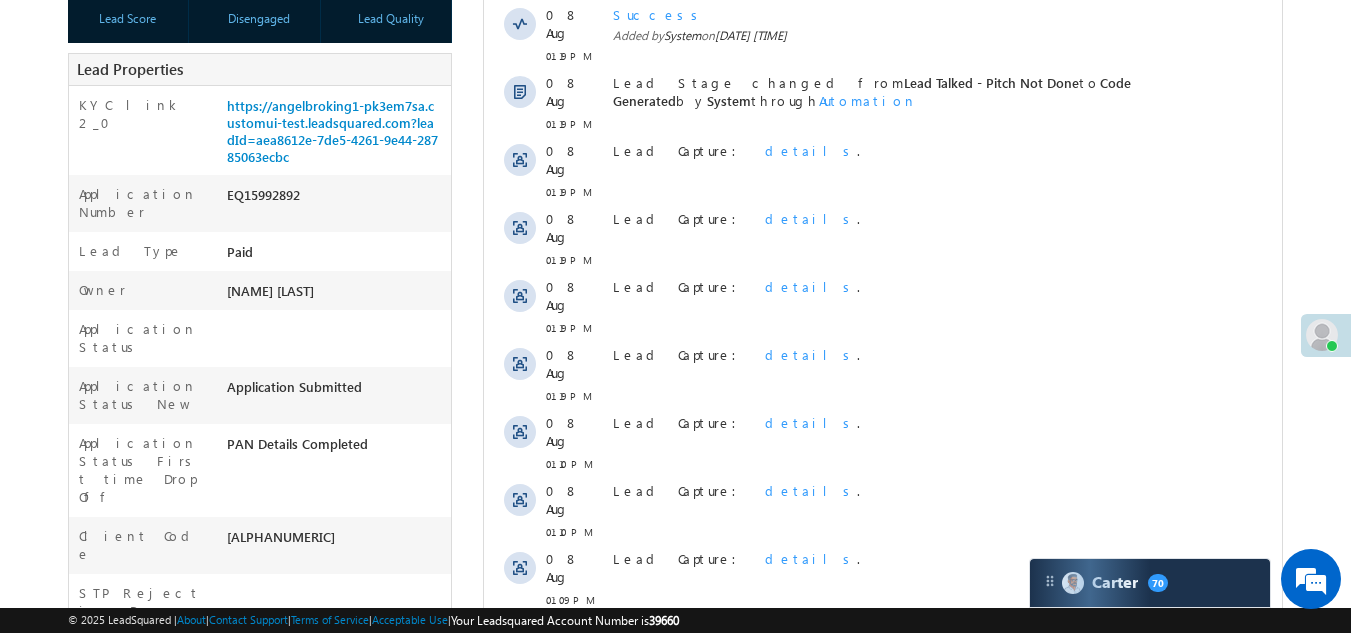 click on "Show More" at bounding box center [892, 644] 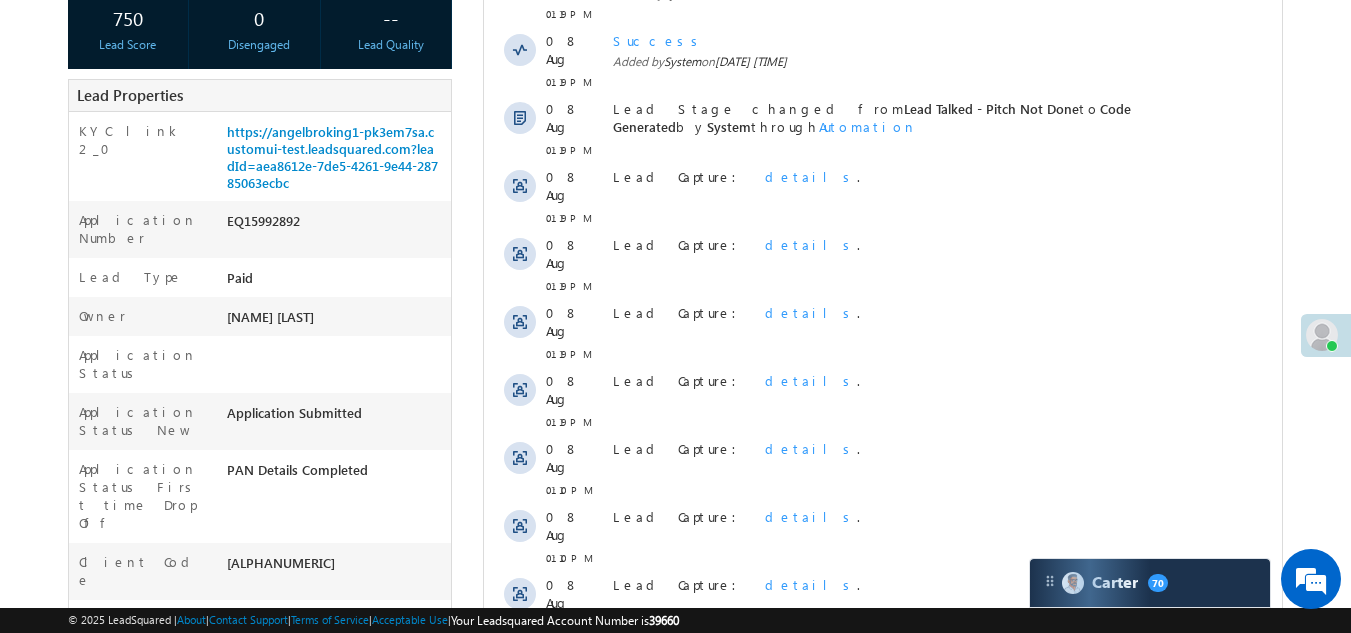 scroll, scrollTop: 0, scrollLeft: 0, axis: both 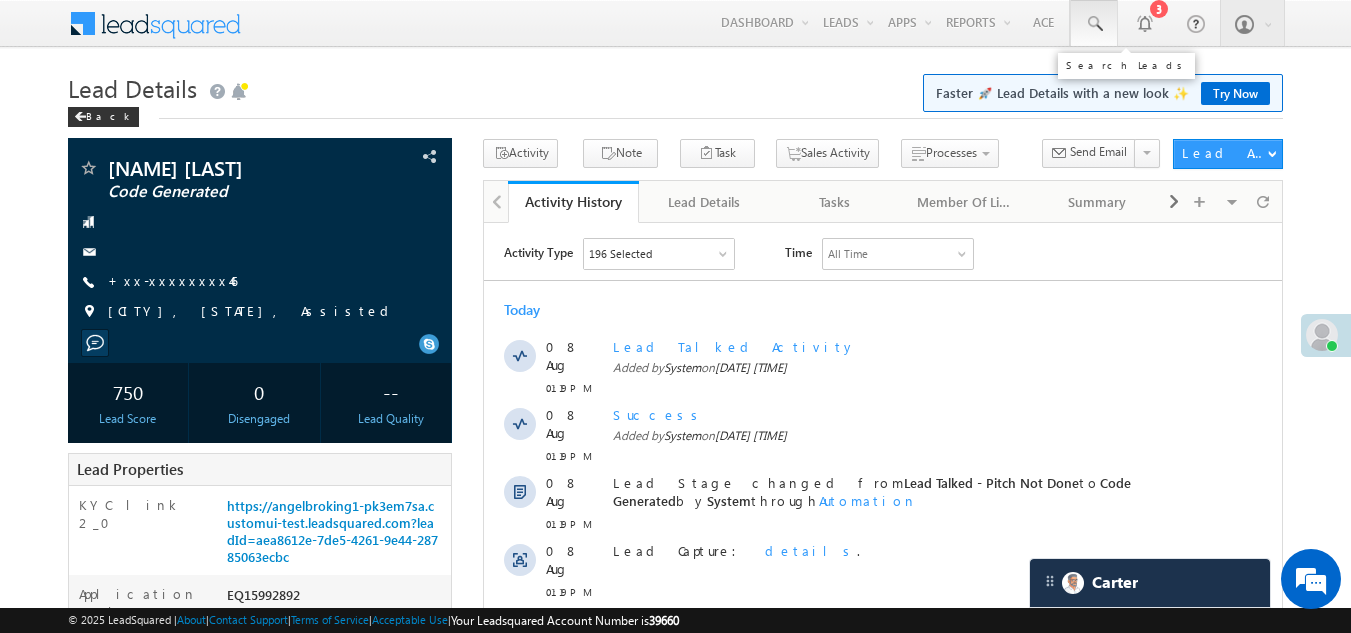 click at bounding box center (1094, 24) 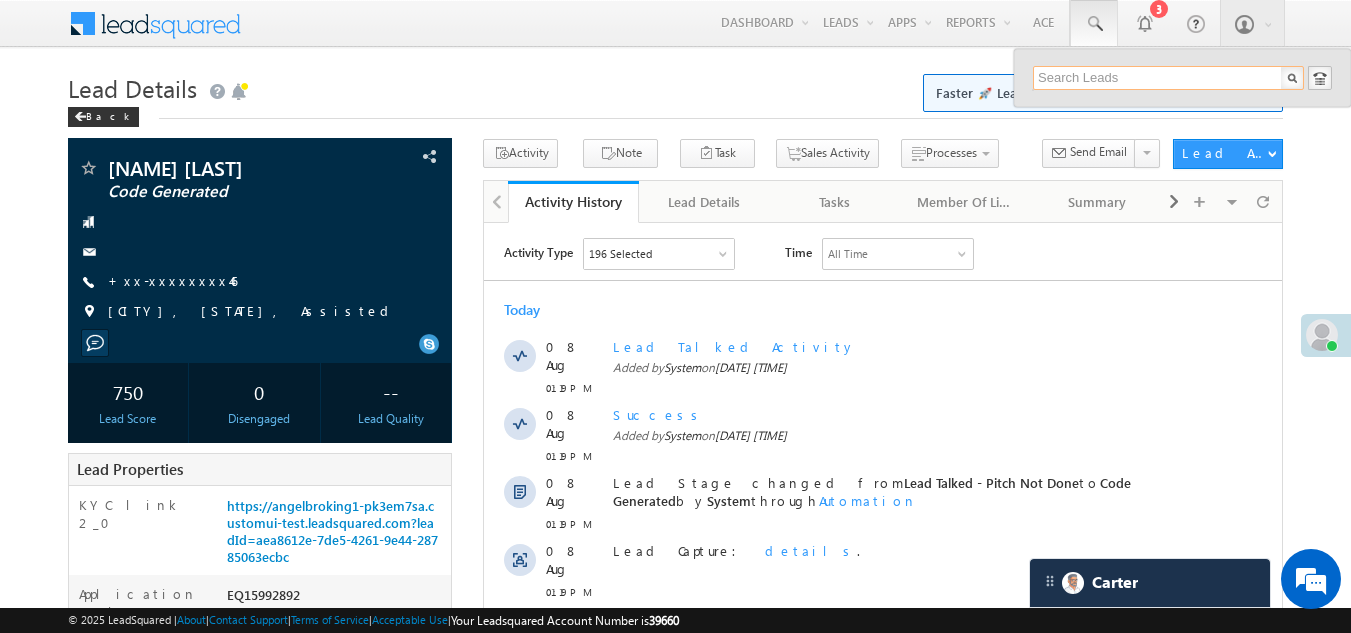 paste on "EQ26854975" 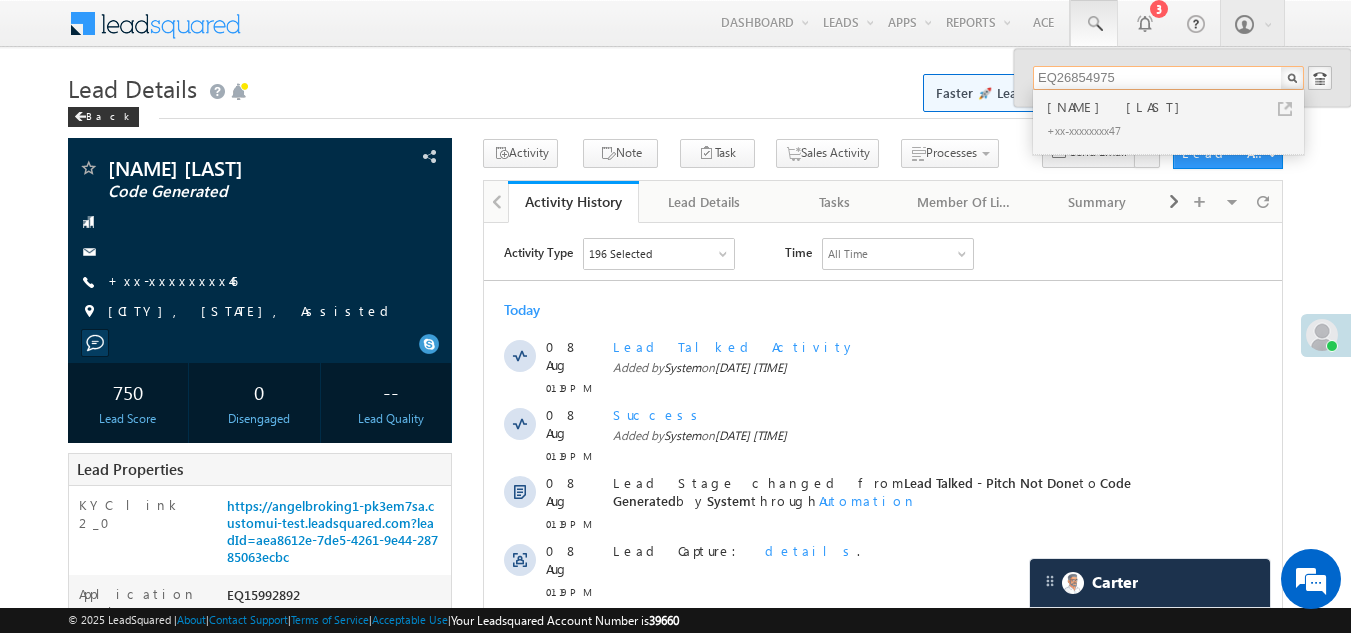 type on "EQ26854975" 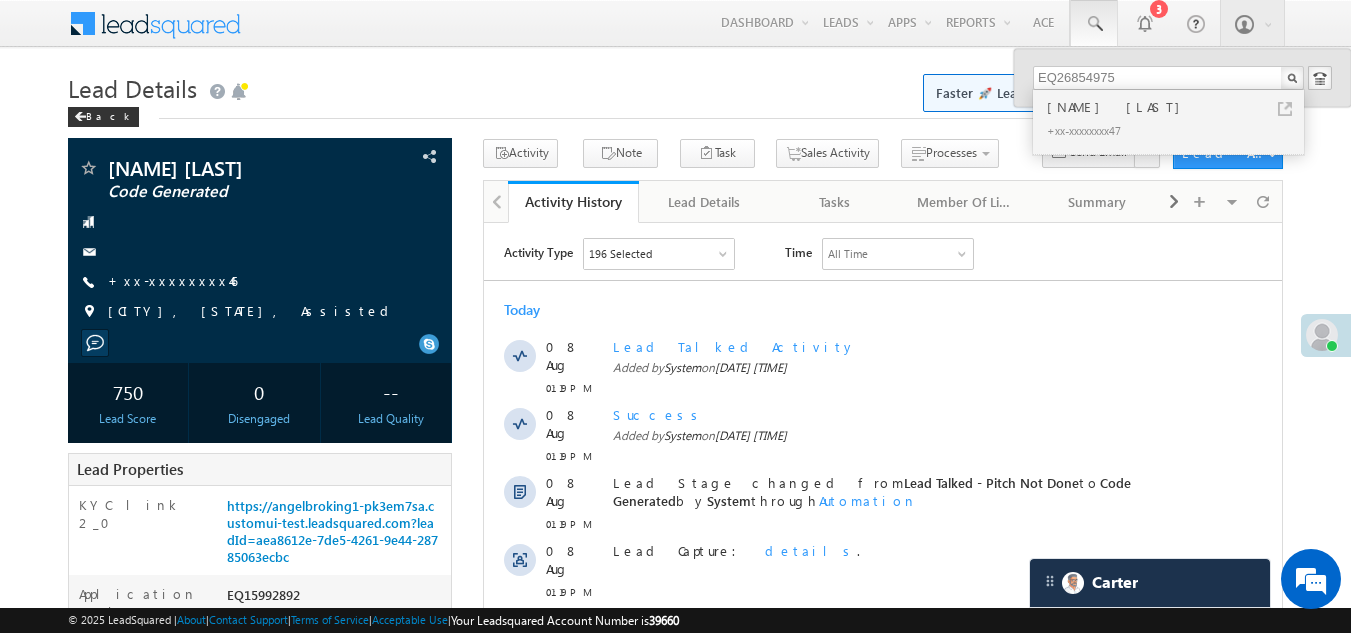 click on "[FIRST] [LAST]" at bounding box center [1177, 107] 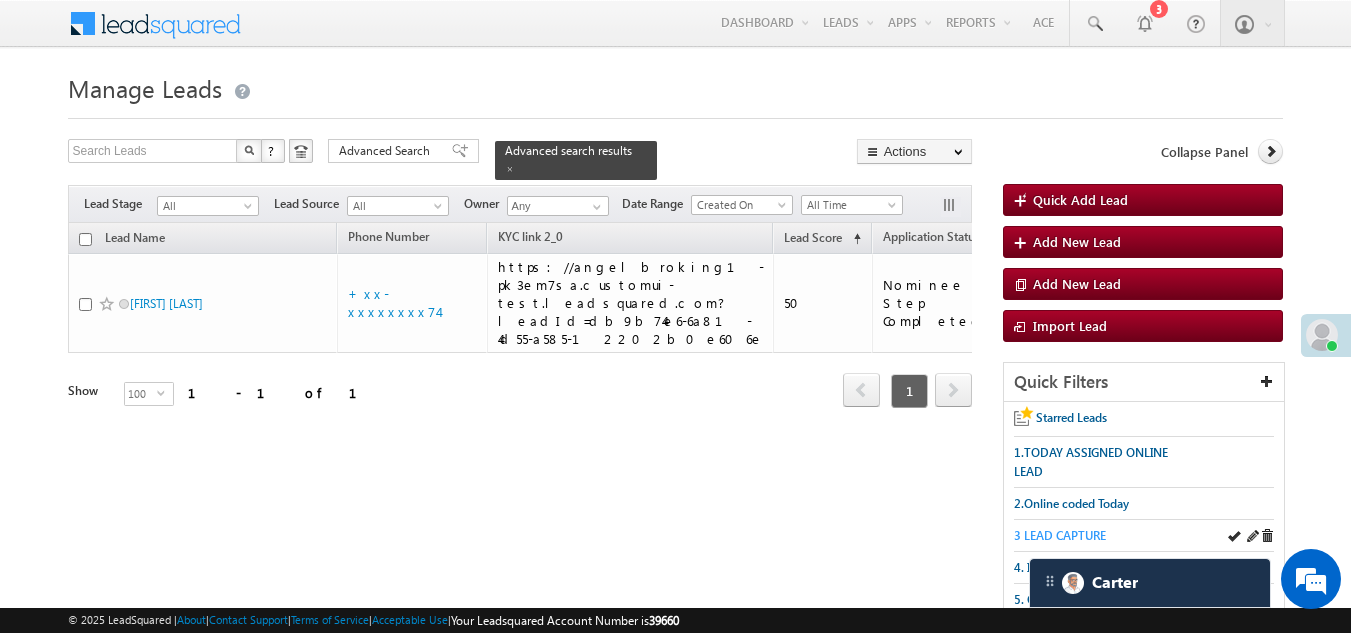 scroll, scrollTop: 53, scrollLeft: 0, axis: vertical 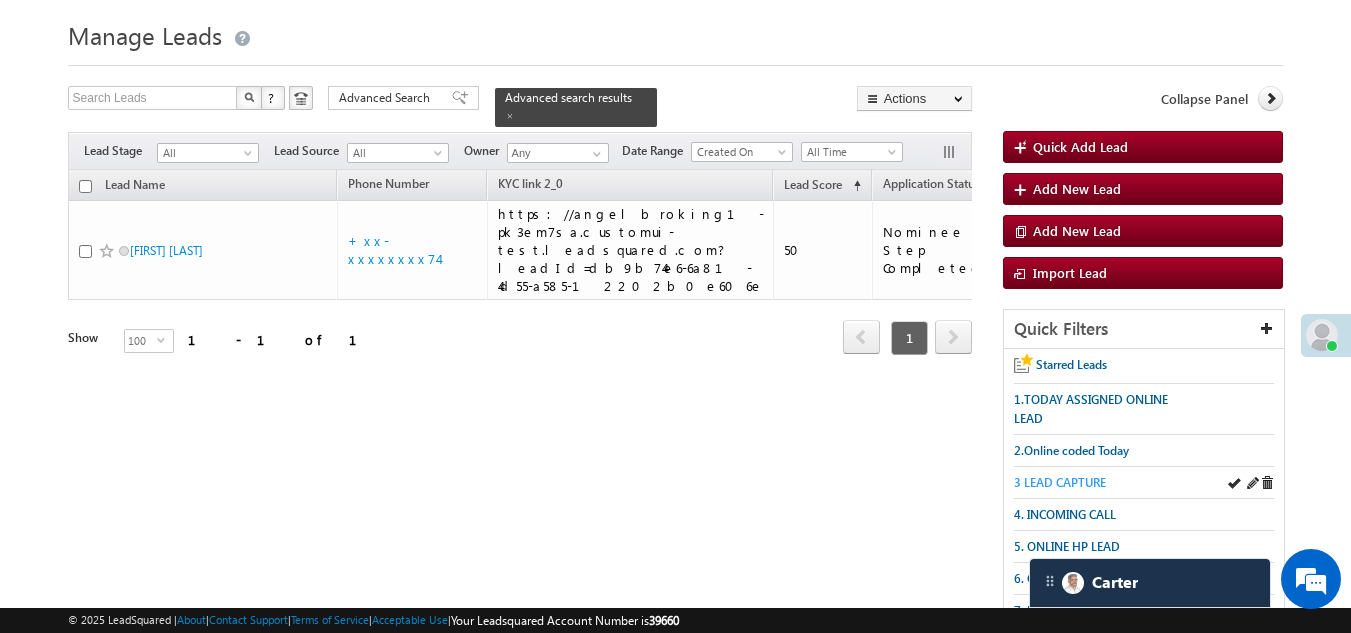click on "3 LEAD CAPTURE" at bounding box center [1060, 482] 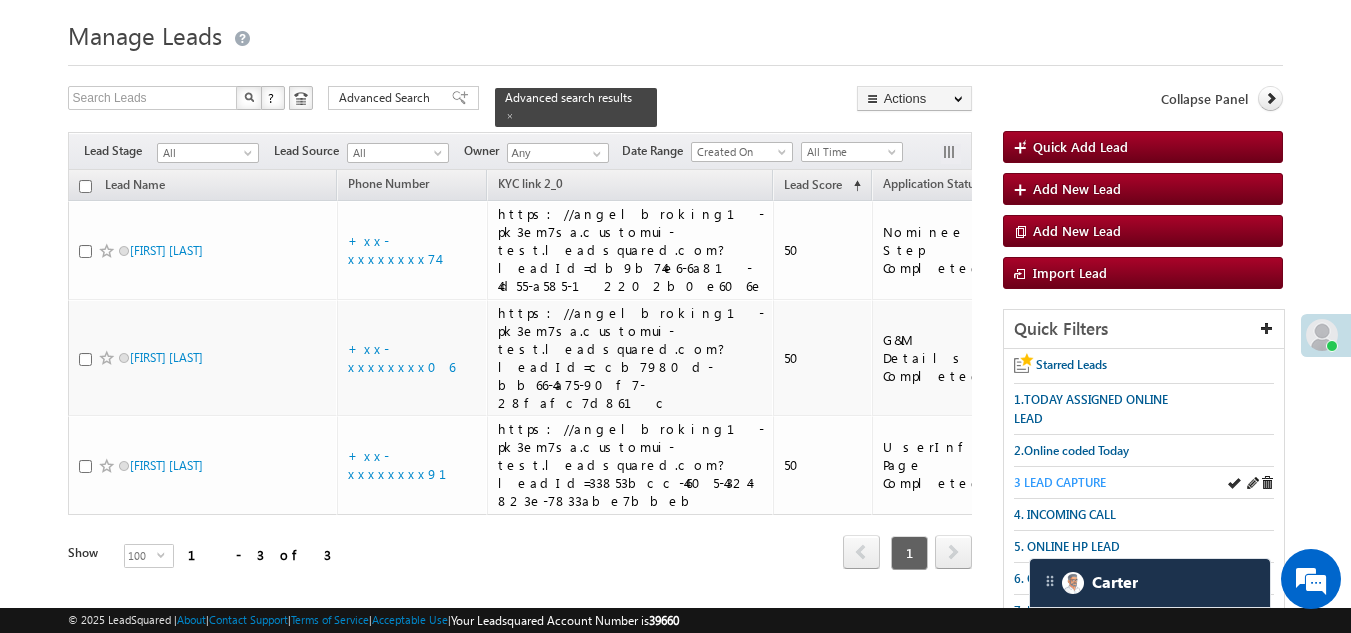 click on "3 LEAD CAPTURE" at bounding box center [1060, 482] 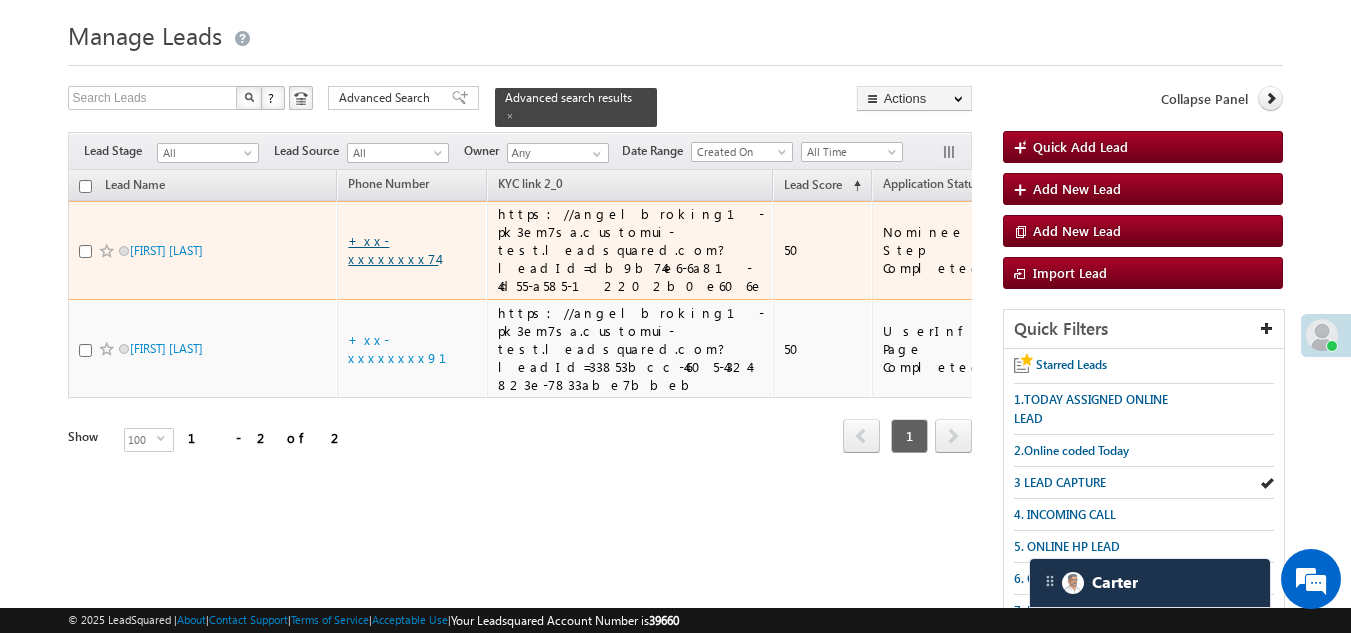 click on "+xx-xxxxxxxx74" at bounding box center [393, 249] 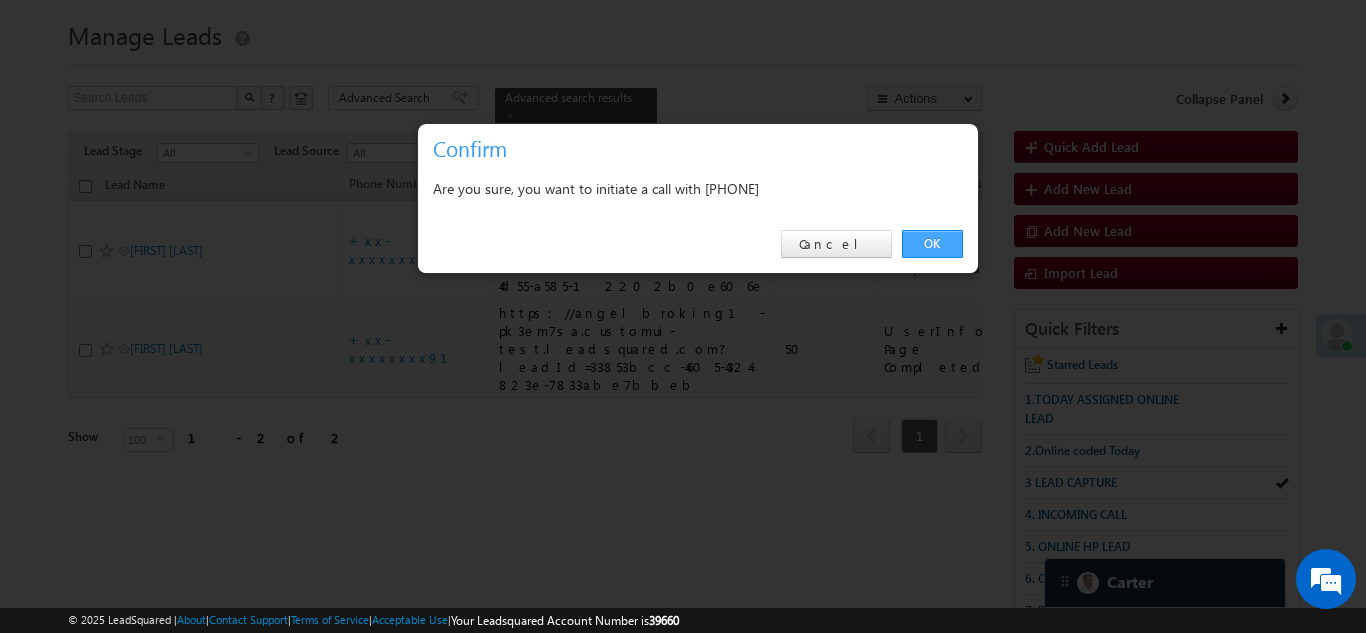 click on "OK" at bounding box center (932, 244) 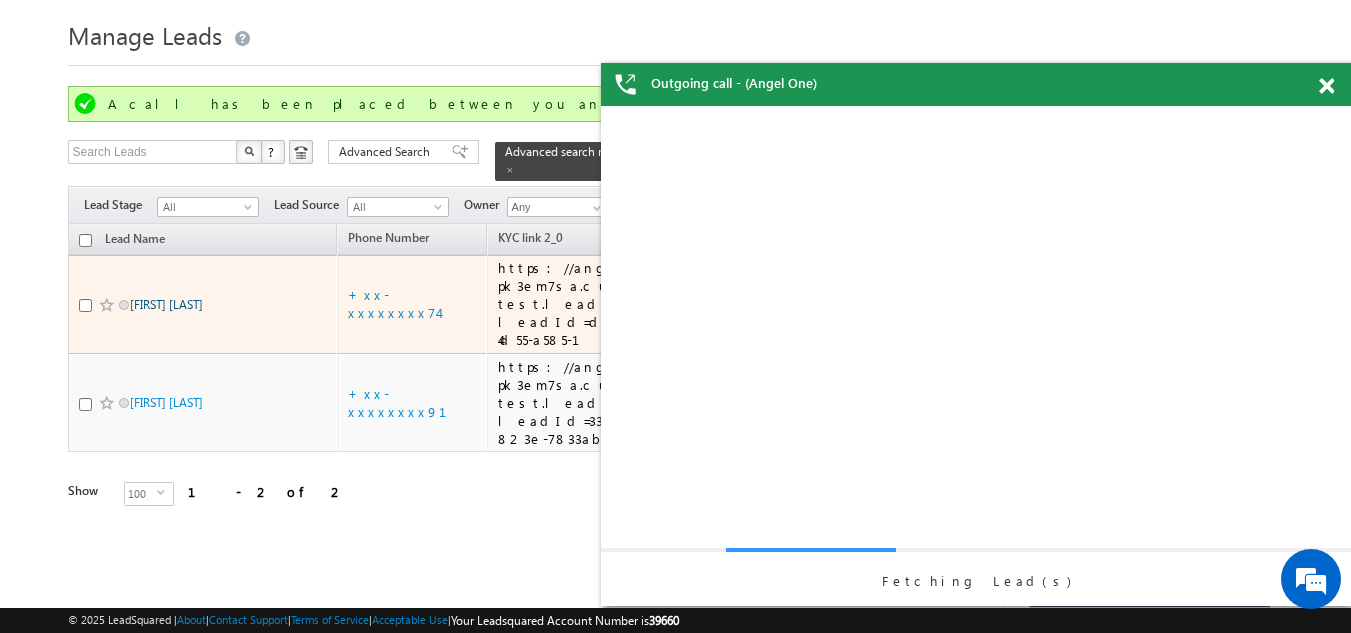scroll, scrollTop: 0, scrollLeft: 0, axis: both 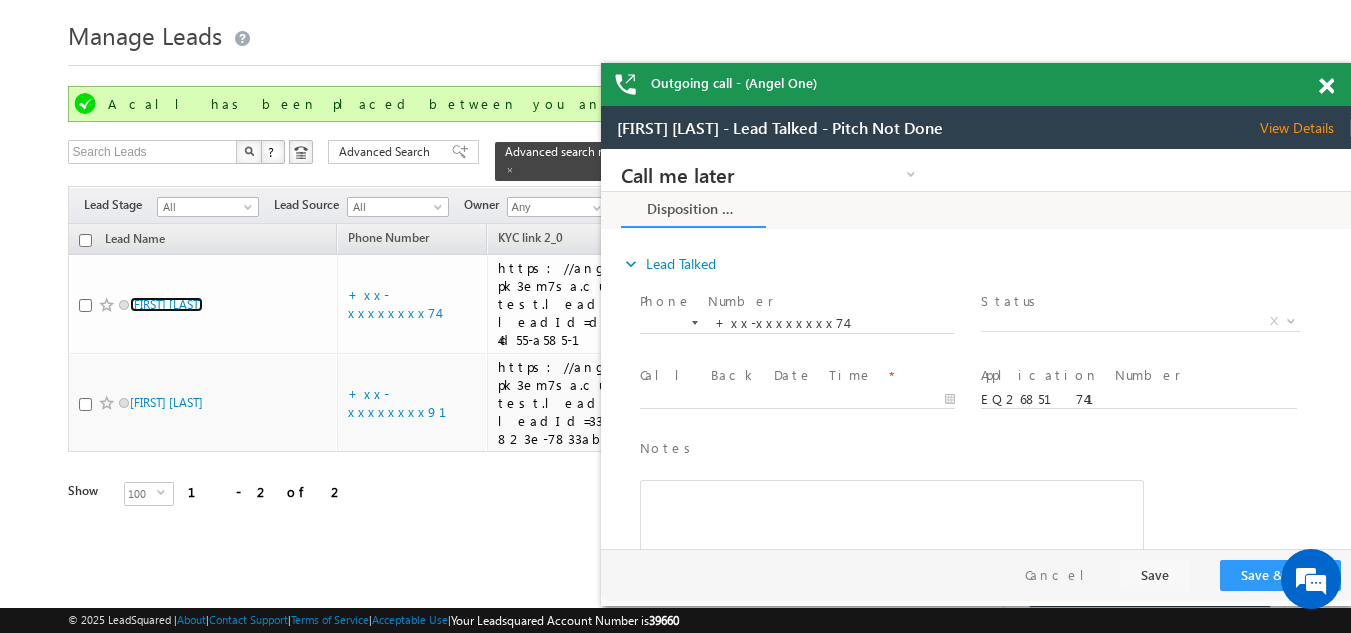 click at bounding box center (1326, 86) 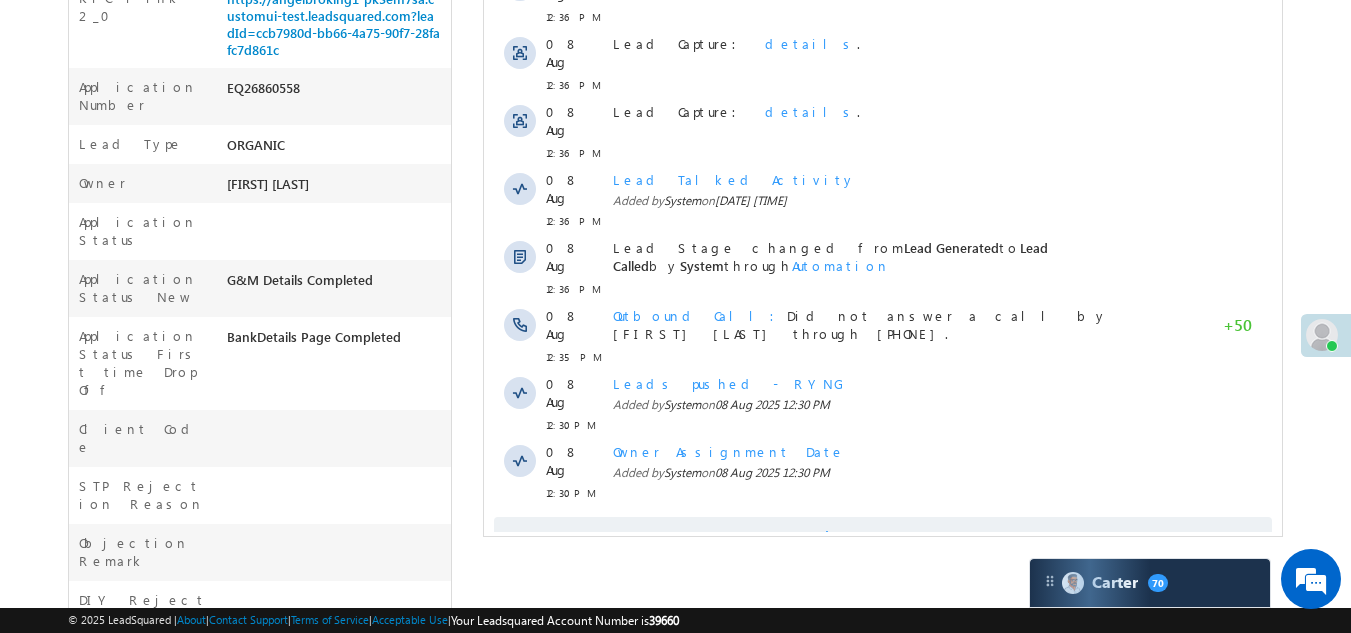 scroll, scrollTop: 600, scrollLeft: 0, axis: vertical 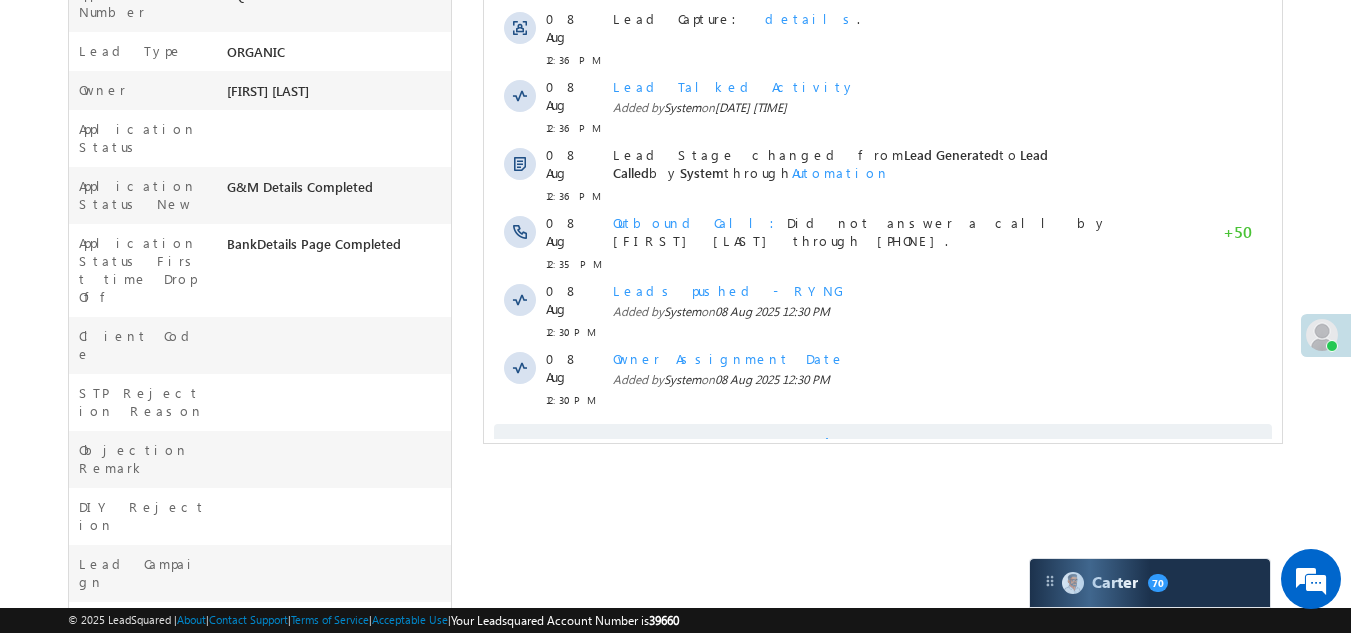 click on "Show More" at bounding box center (883, 444) 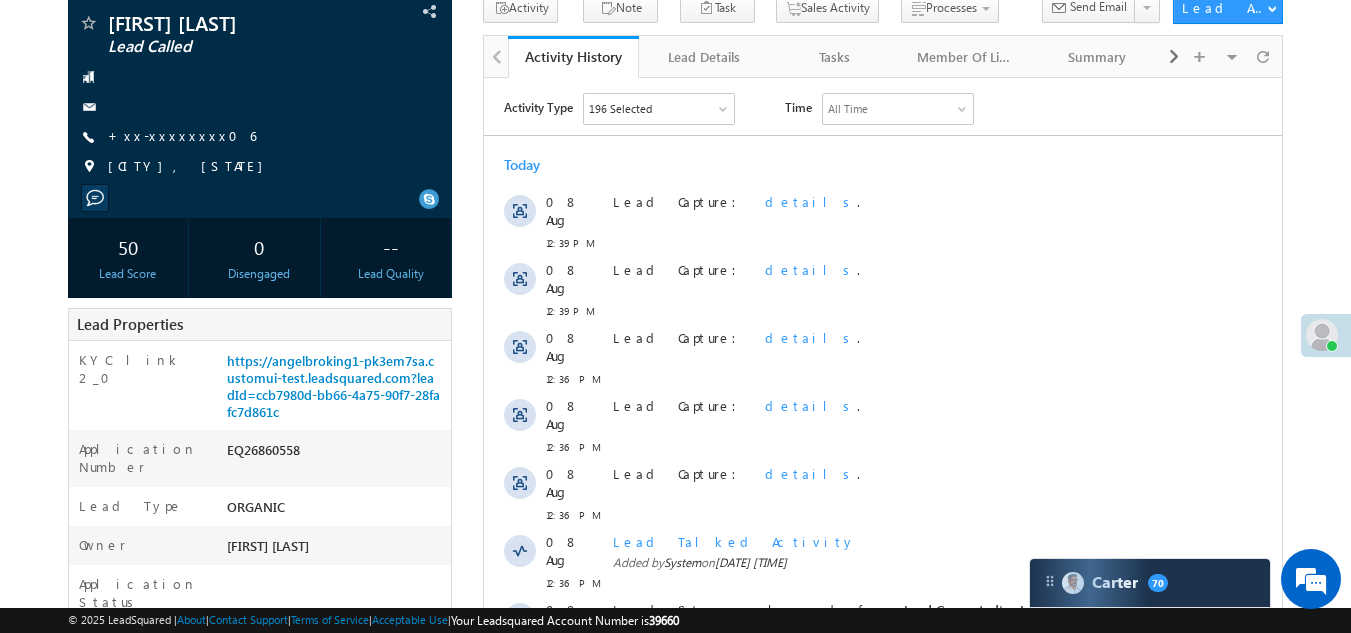 scroll, scrollTop: 0, scrollLeft: 0, axis: both 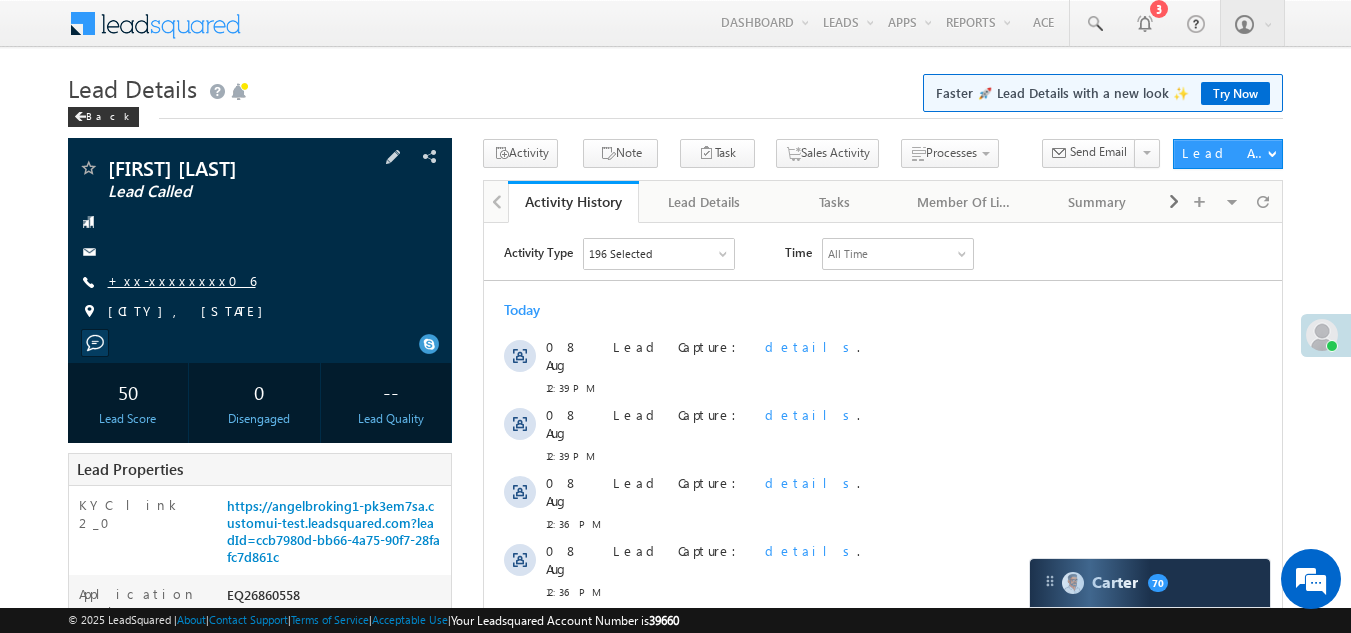 click on "+xx-xxxxxxxx06" at bounding box center [182, 280] 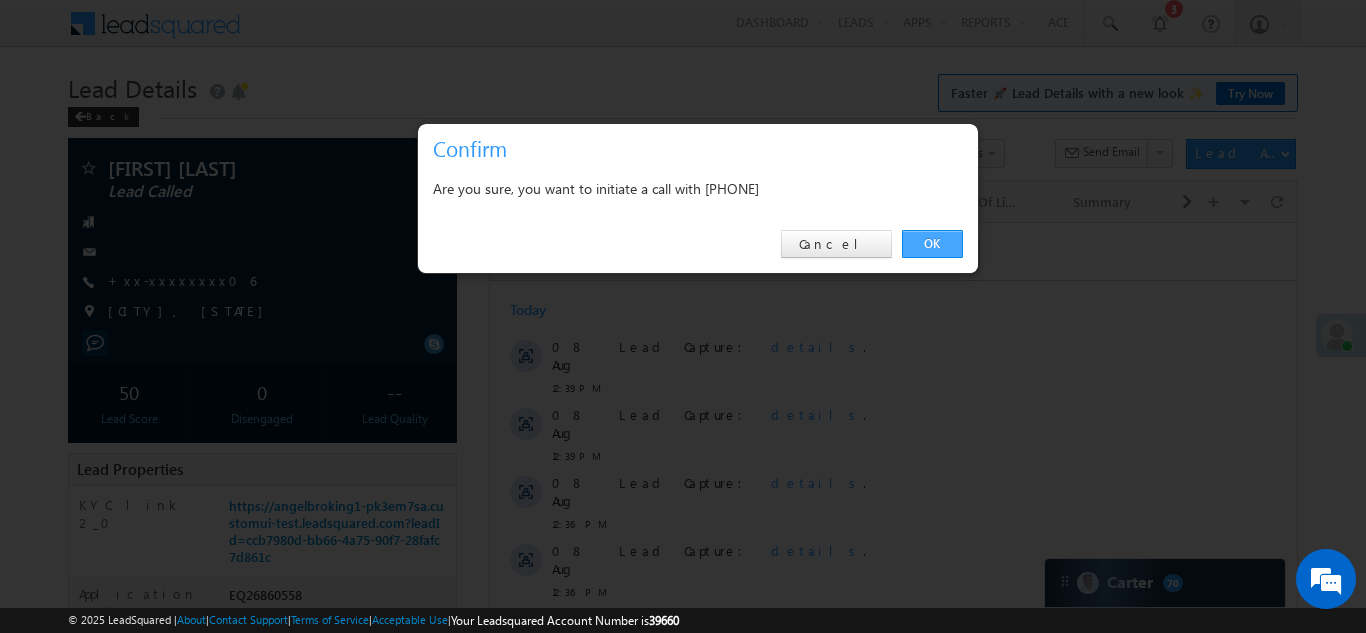 click on "OK" at bounding box center [932, 244] 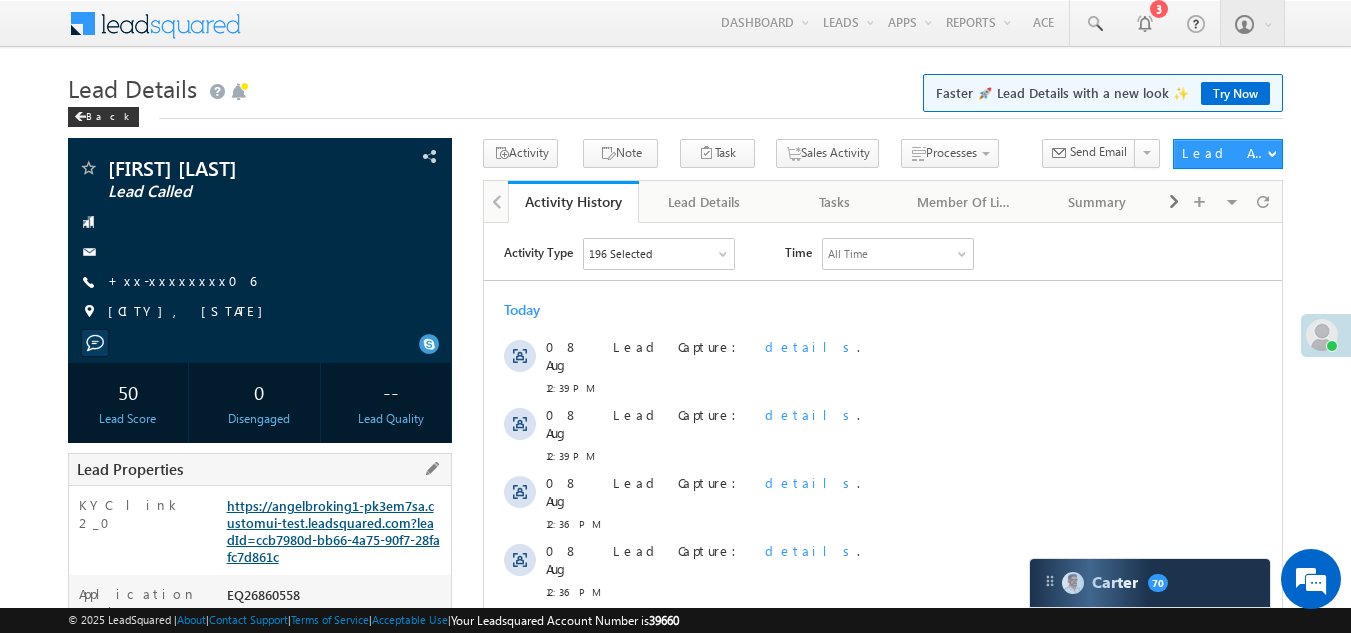 click on "https://angelbroking1-pk3em7sa.customui-test.leadsquared.com?leadId=ccb7980d-bb66-4a75-90f7-28fafc7d861c" at bounding box center [333, 531] 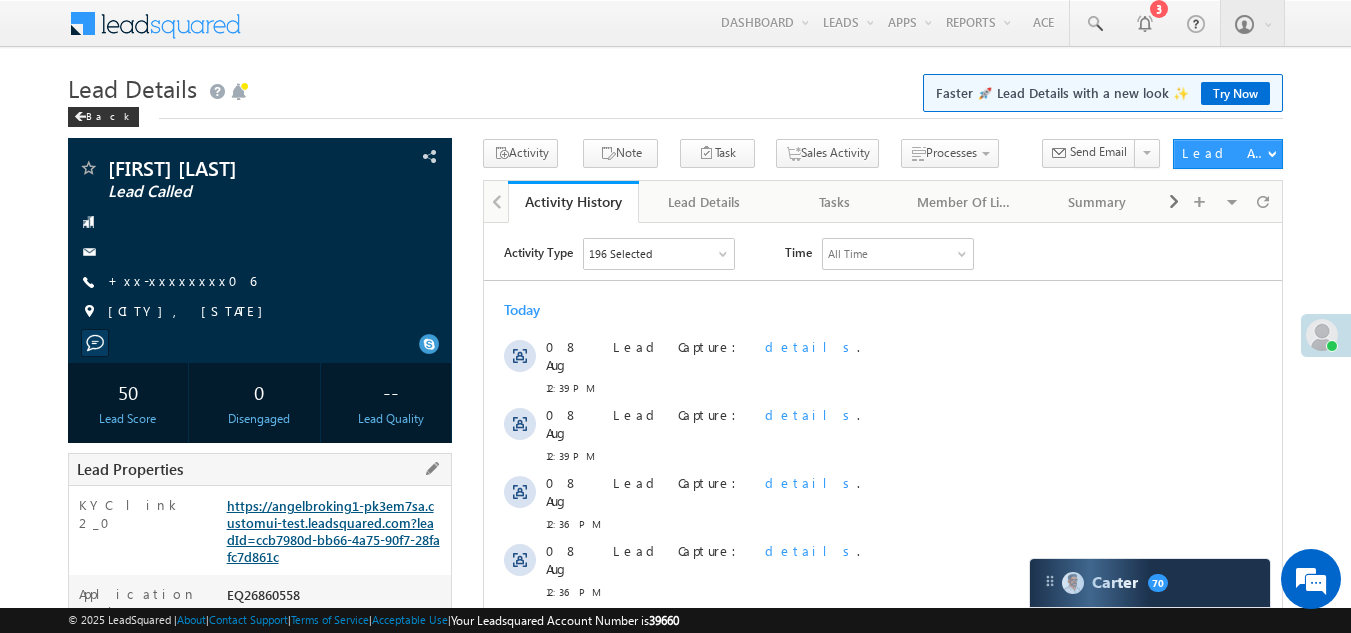 scroll, scrollTop: 0, scrollLeft: 0, axis: both 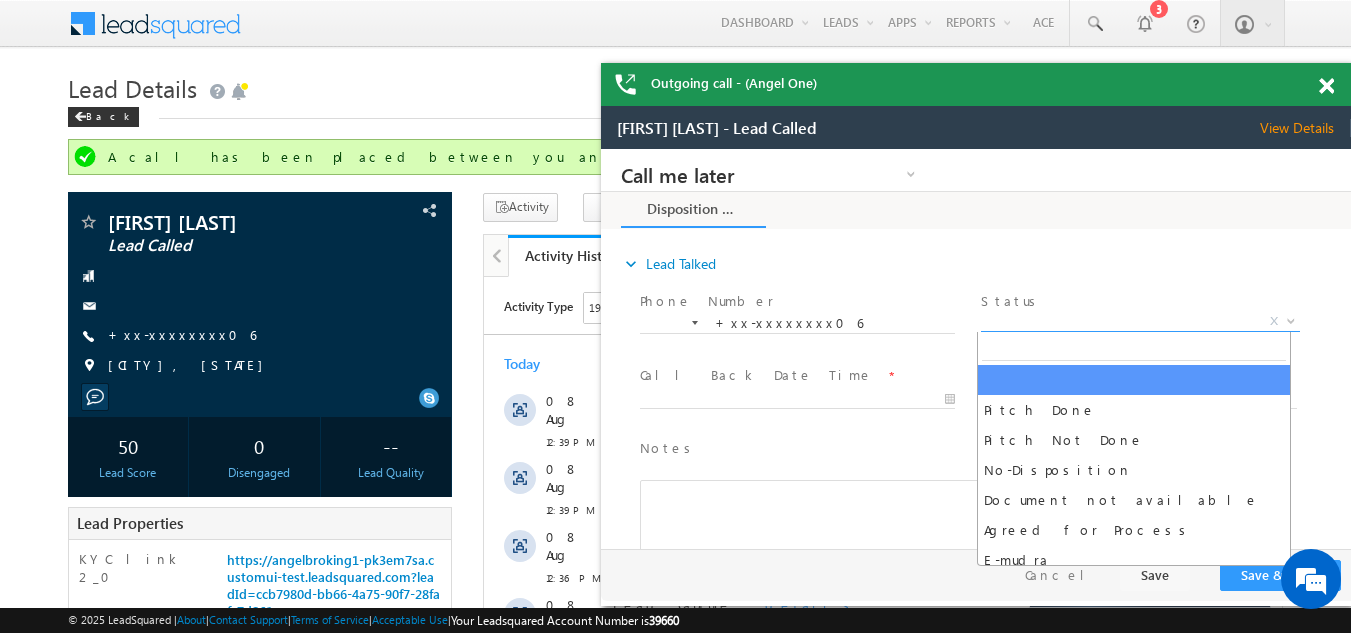 click on "X" at bounding box center [1140, 322] 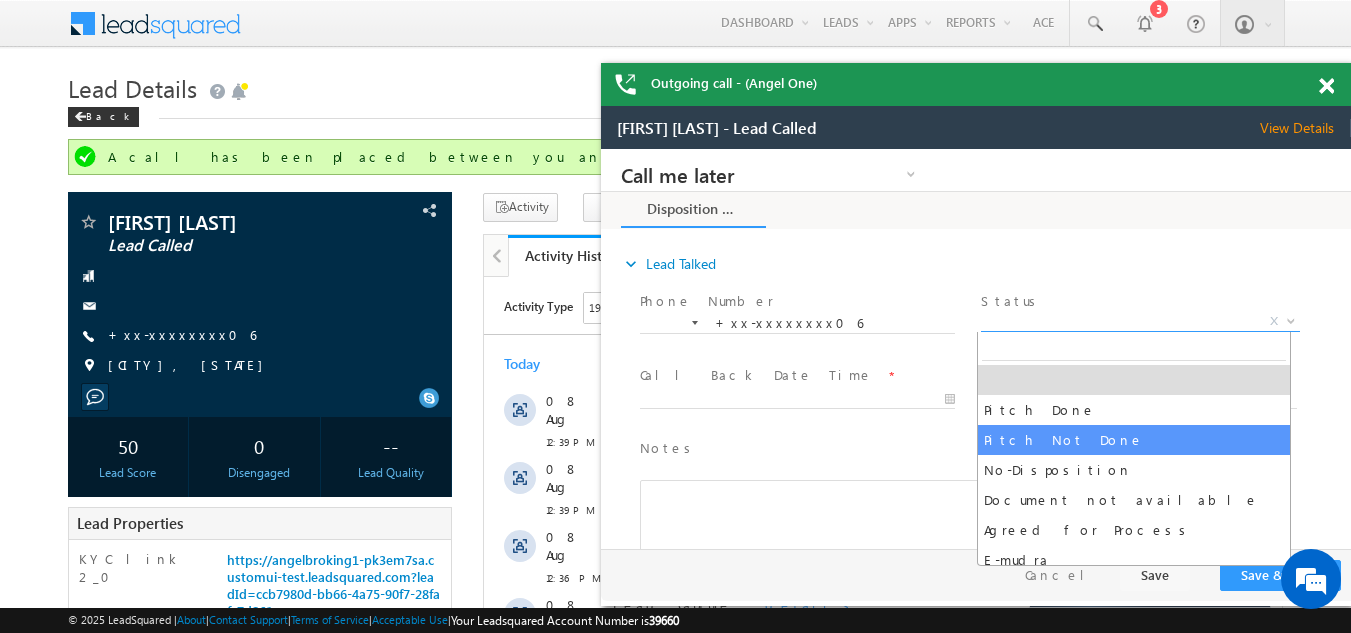 select on "Pitch Not Done" 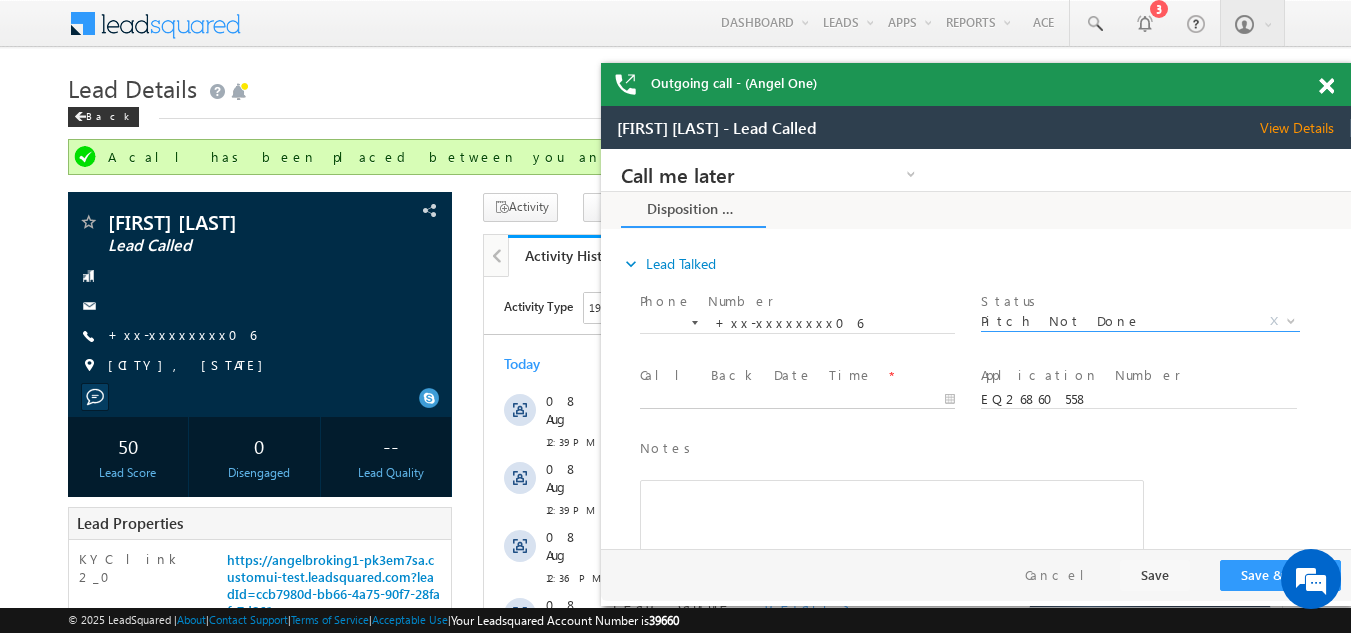 type on "08/08/25 1:35 PM" 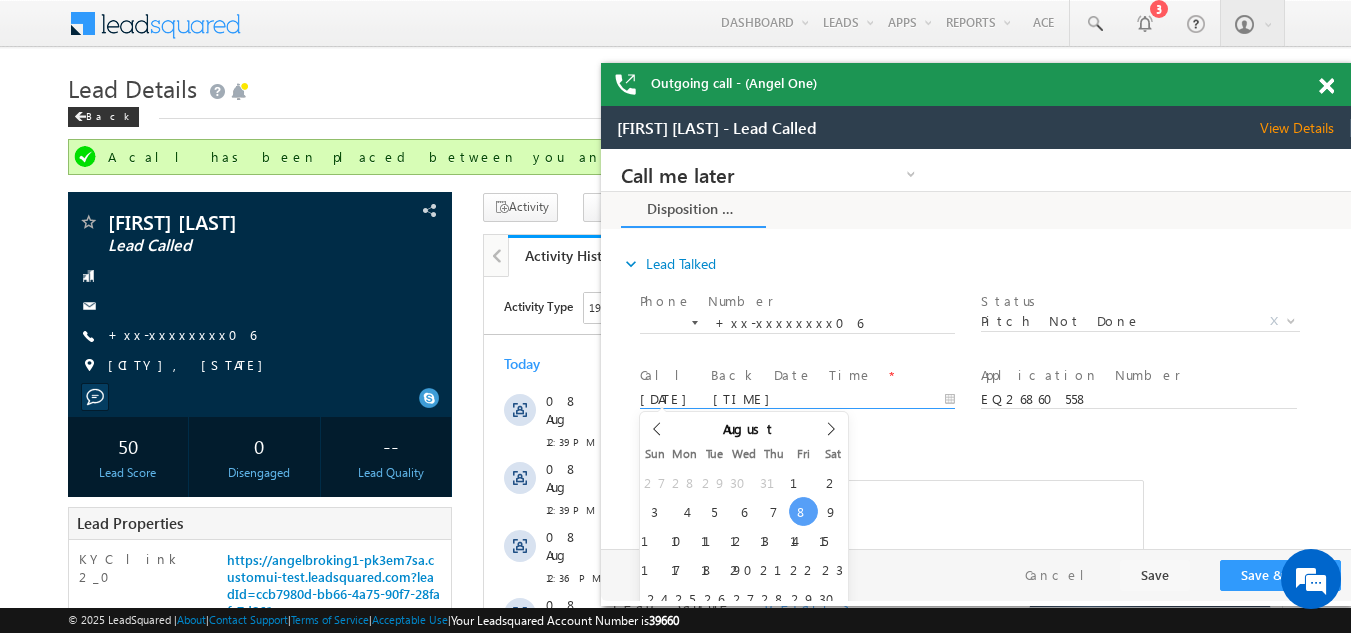 click on "08/08/25 1:35 PM" at bounding box center (797, 400) 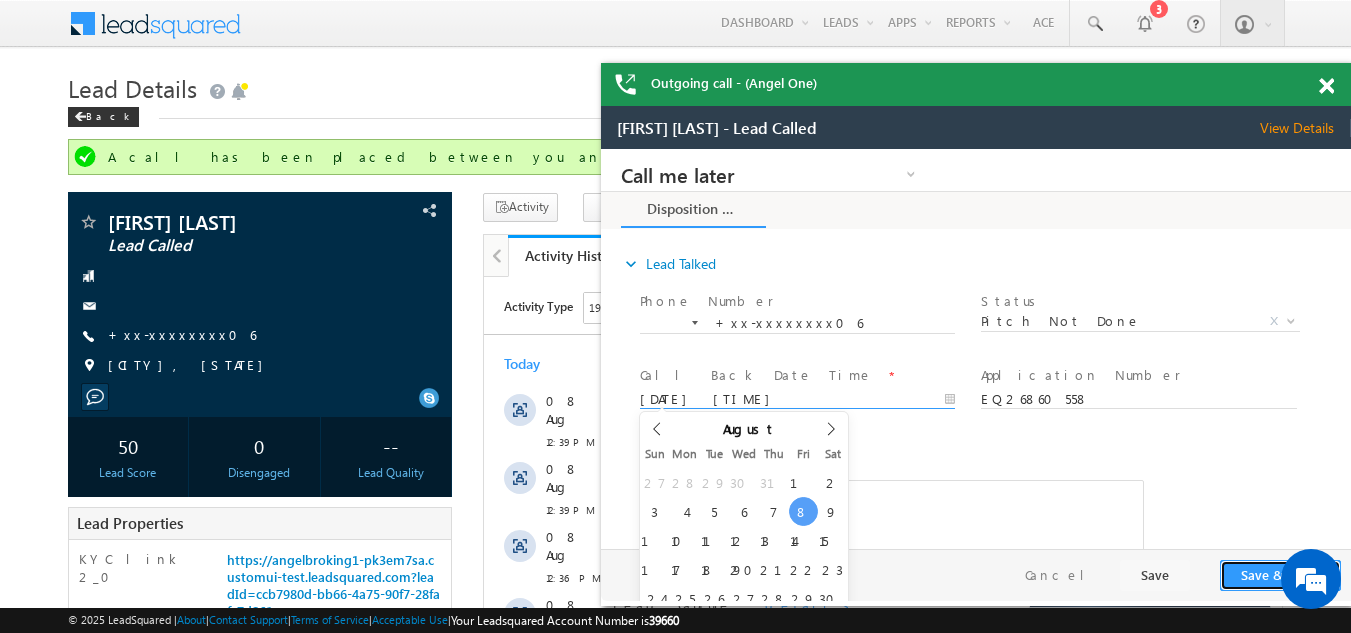 click on "Save & Close" at bounding box center [1280, 575] 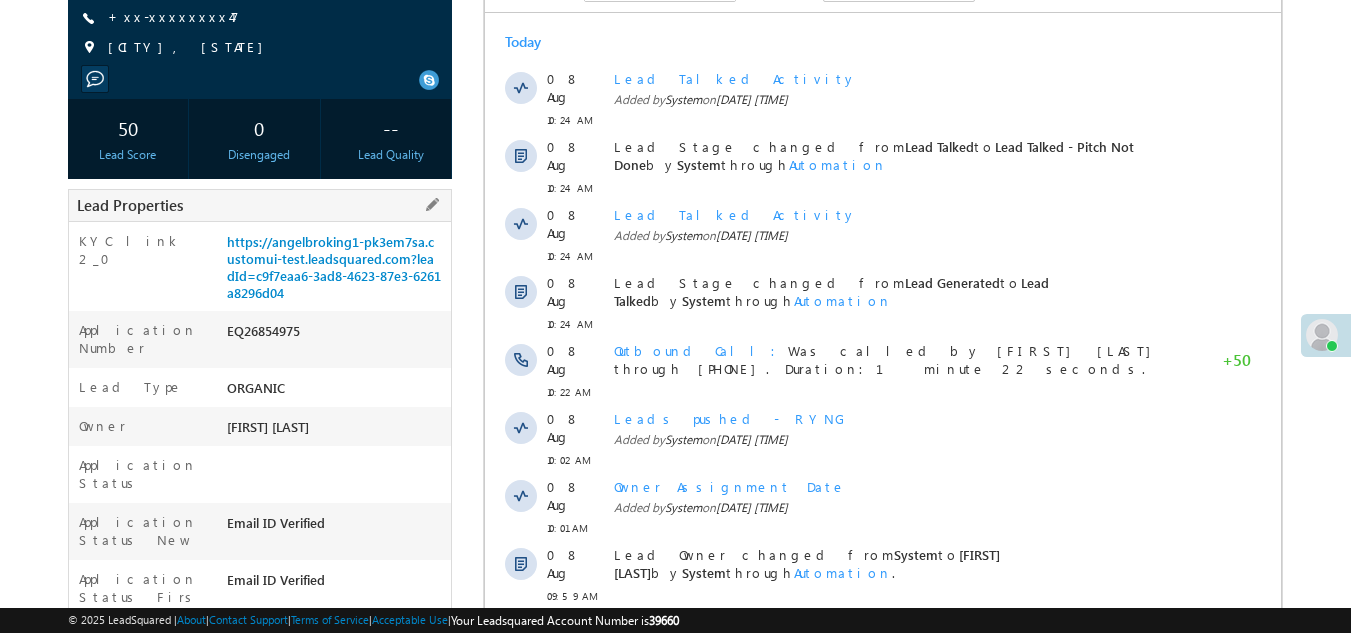 scroll, scrollTop: 300, scrollLeft: 0, axis: vertical 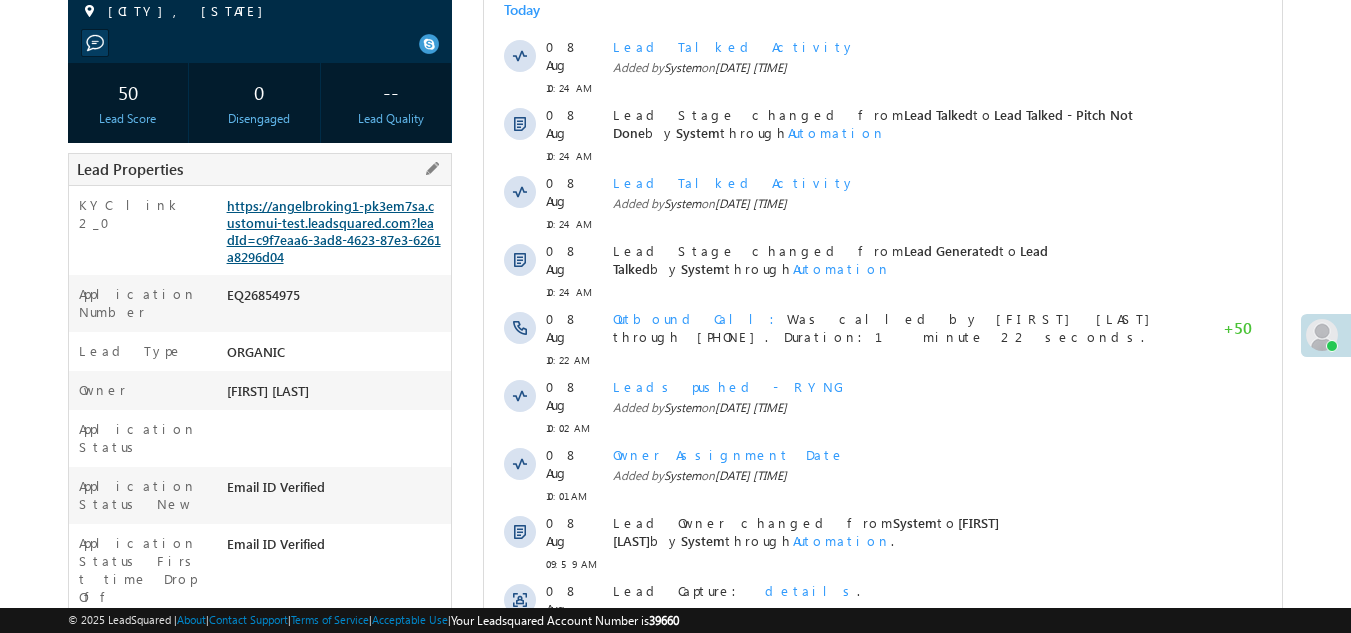 click on "https://angelbroking1-pk3em7sa.customui-test.leadsquared.com?leadId=c9f7eaa6-3ad8-4623-87e3-6261a8296d04" at bounding box center [334, 231] 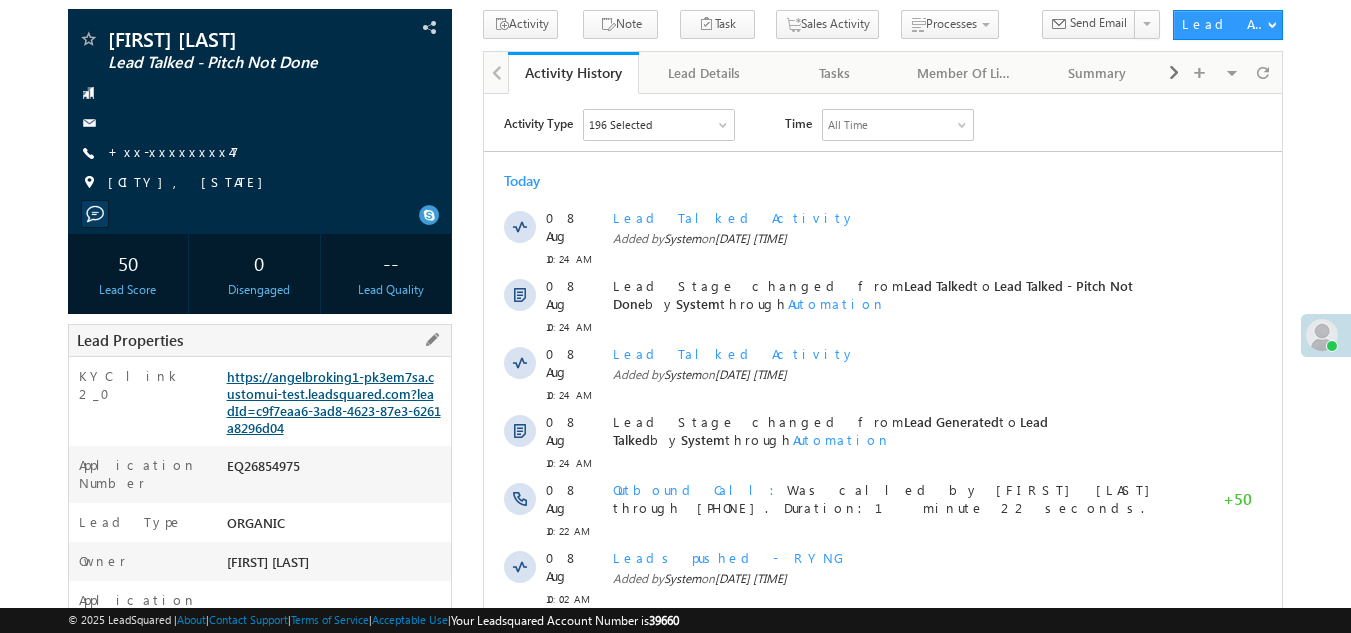 scroll, scrollTop: 0, scrollLeft: 0, axis: both 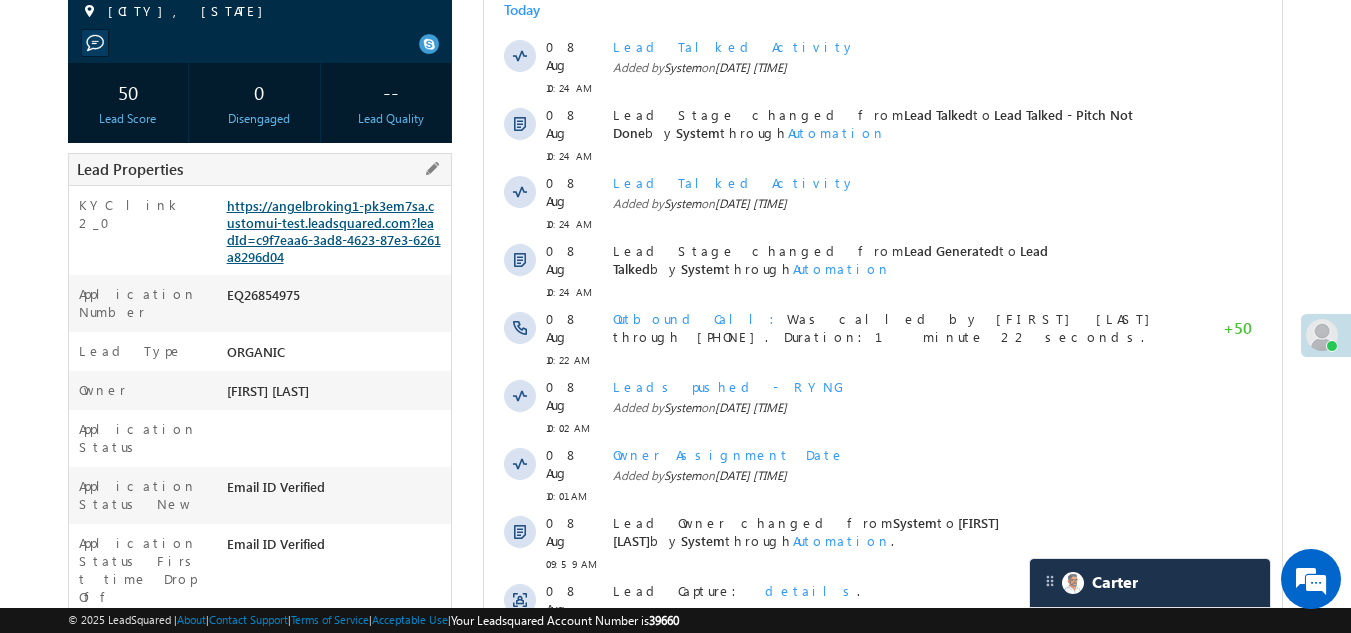 click on "https://angelbroking1-pk3em7sa.customui-test.leadsquared.com?leadId=c9f7eaa6-3ad8-4623-87e3-6261a8296d04" at bounding box center [334, 231] 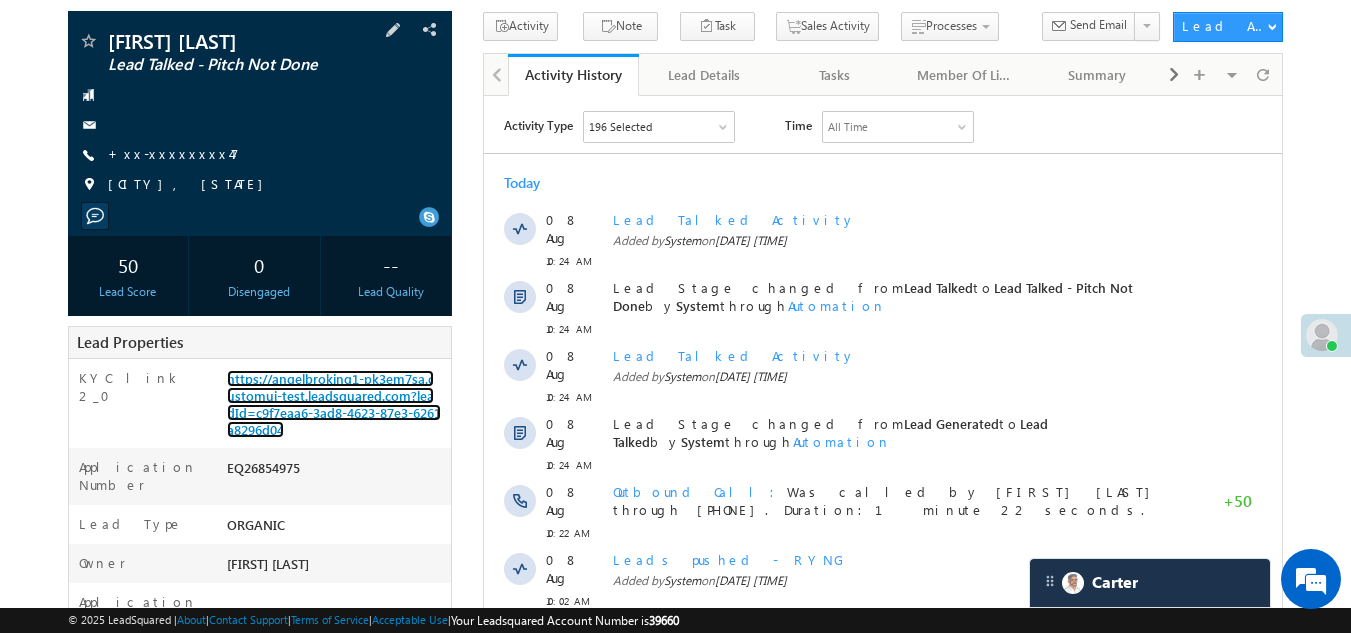 scroll, scrollTop: 0, scrollLeft: 0, axis: both 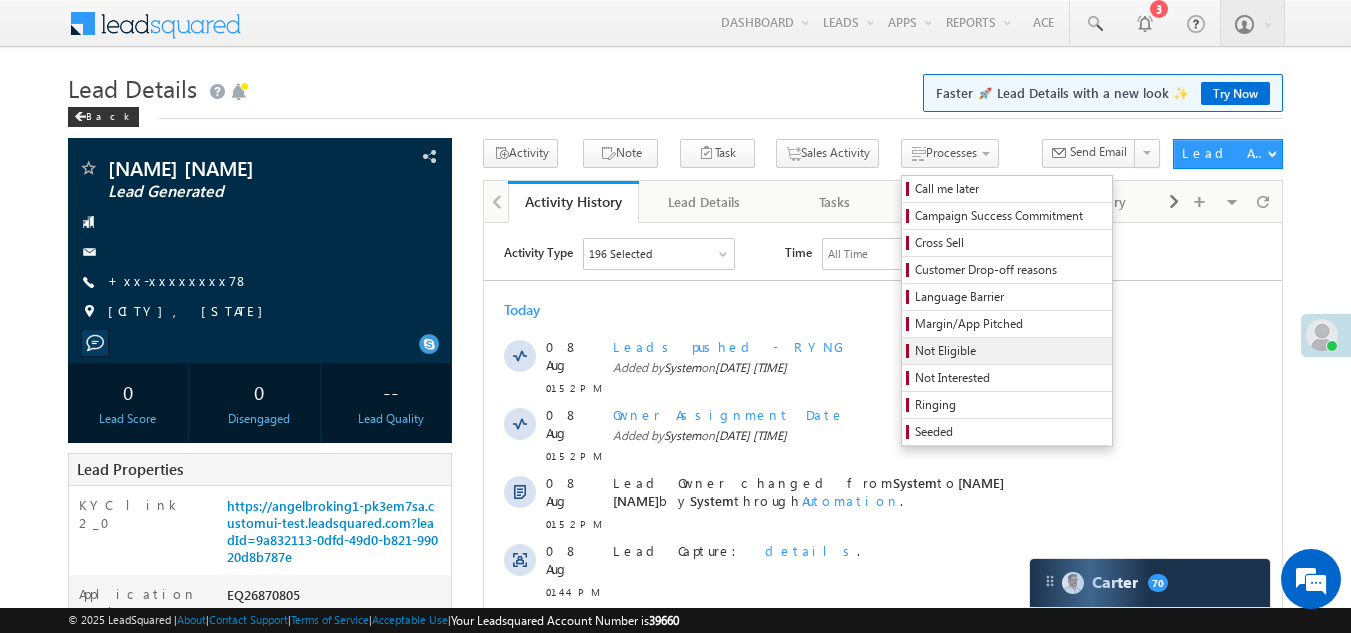click on "Not Eligible" at bounding box center [1010, 351] 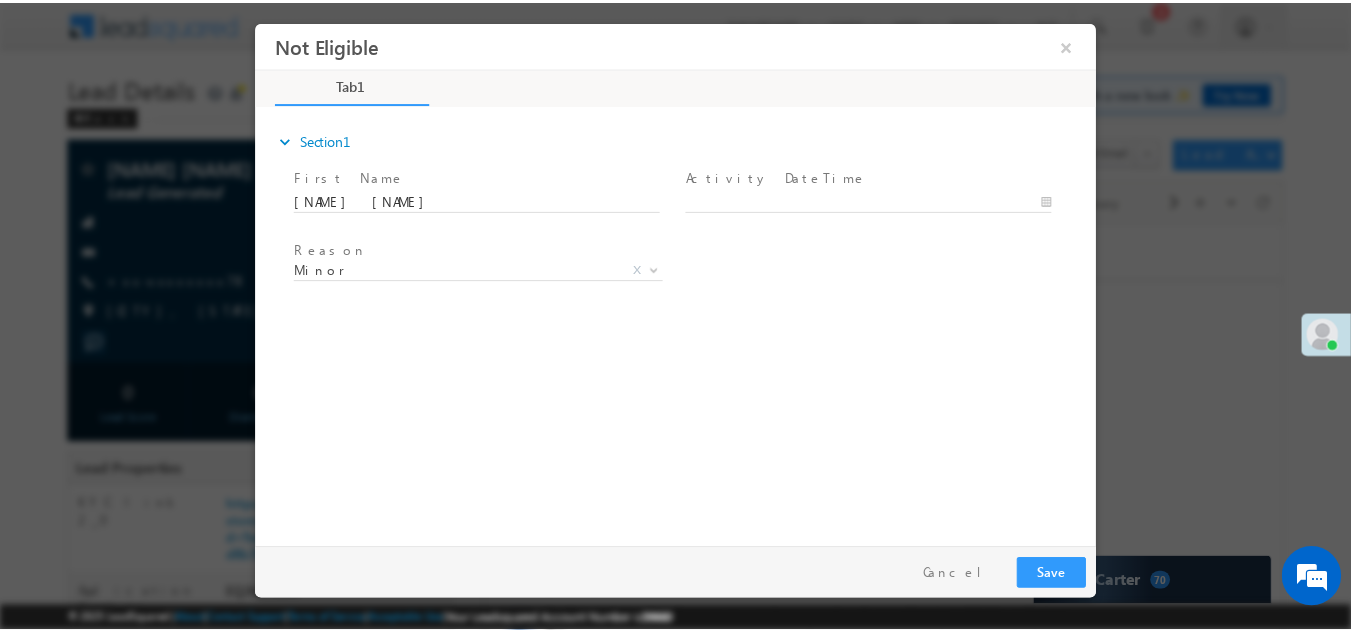 scroll, scrollTop: 0, scrollLeft: 0, axis: both 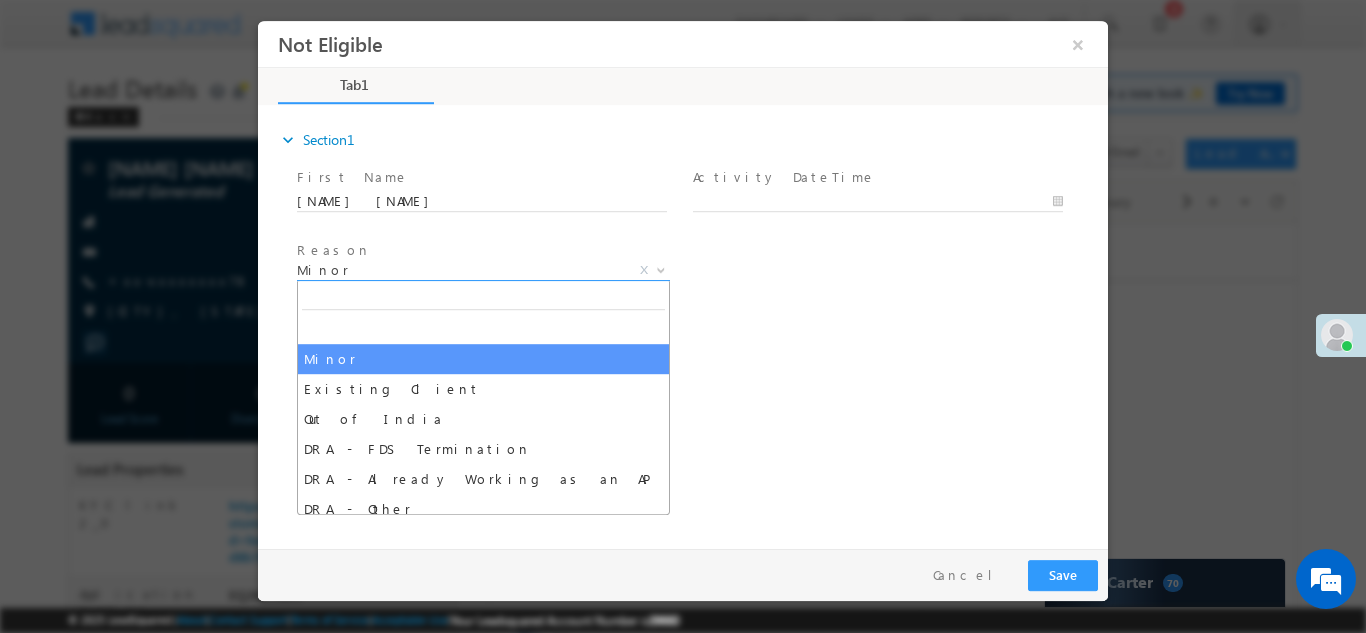 click on "Minor" at bounding box center (459, 269) 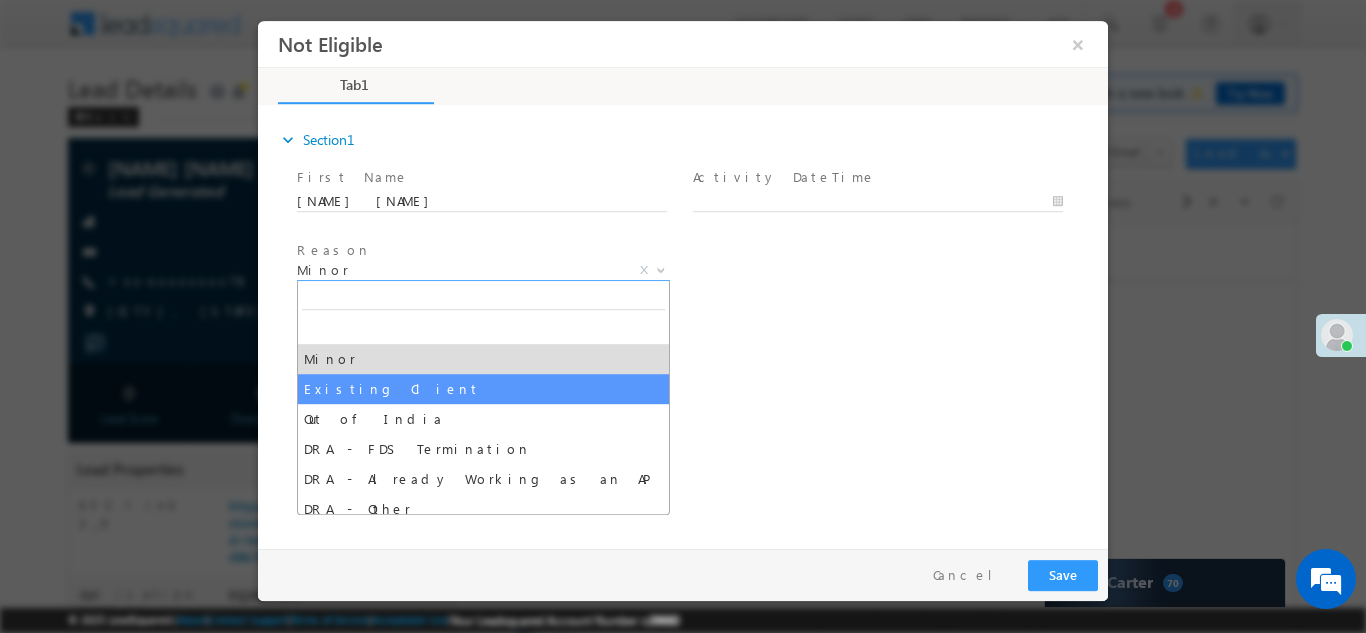 select on "Existing Client" 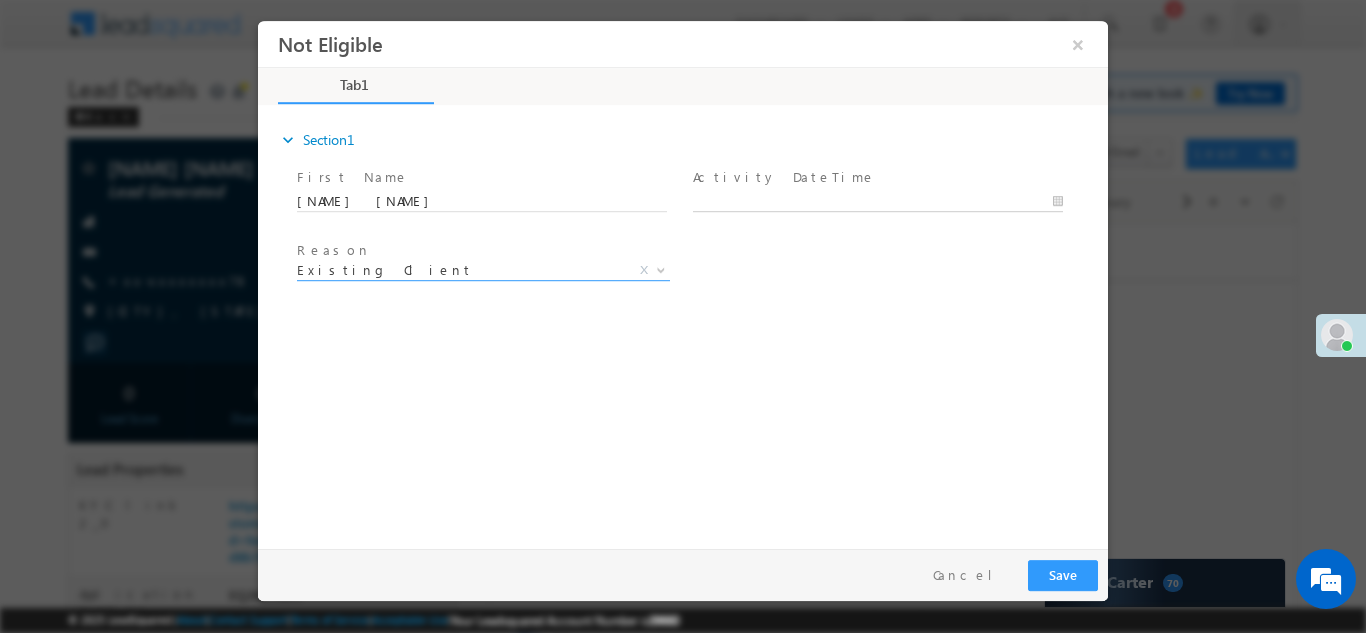 type on "08/08/25 1:55 PM" 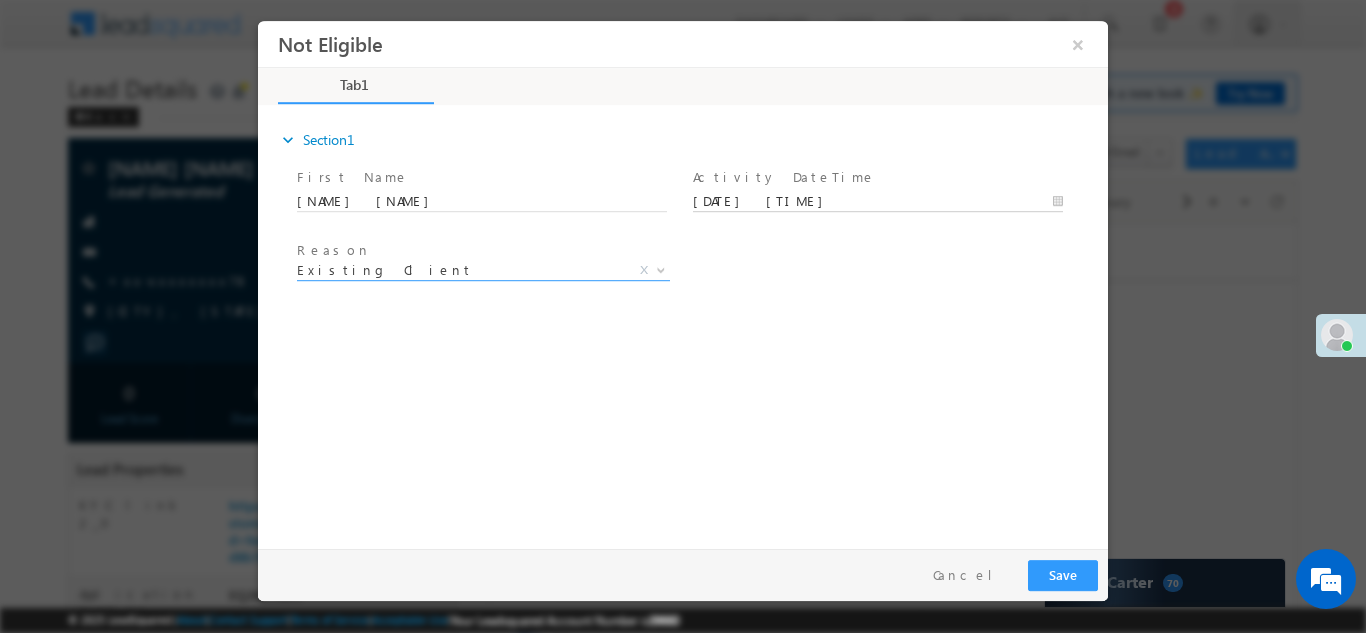 click on "08/08/25 1:55 PM" at bounding box center [878, 201] 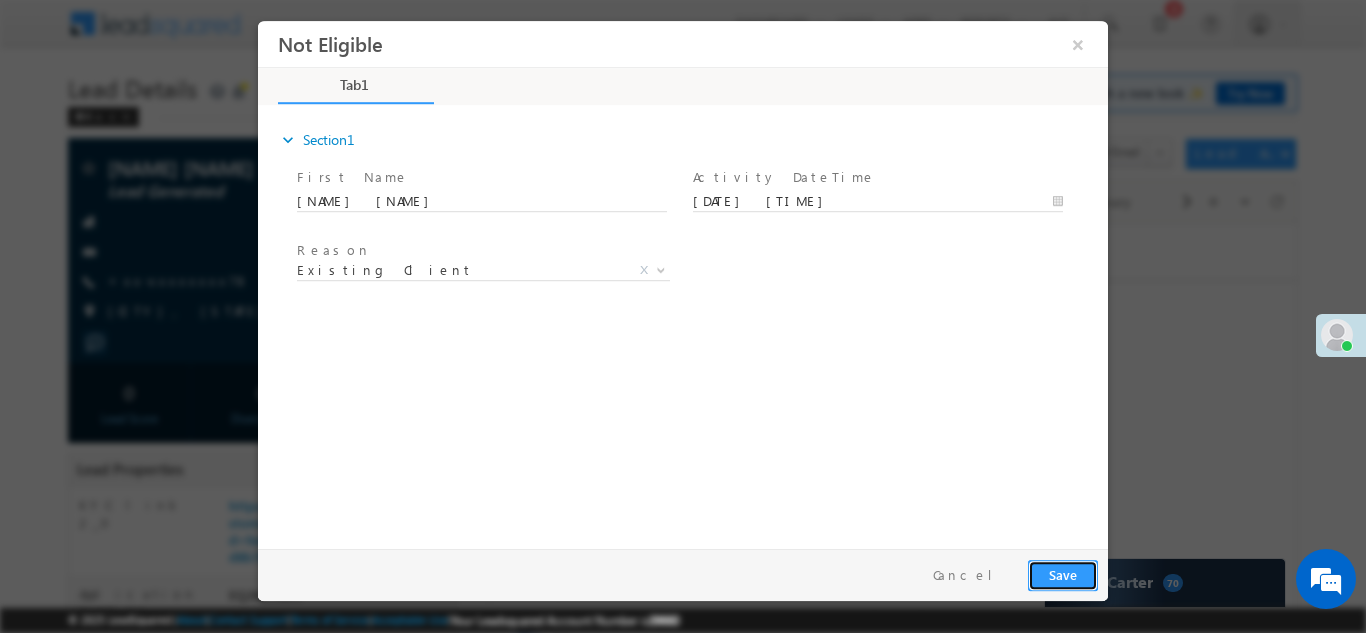 click on "Save" at bounding box center (1063, 574) 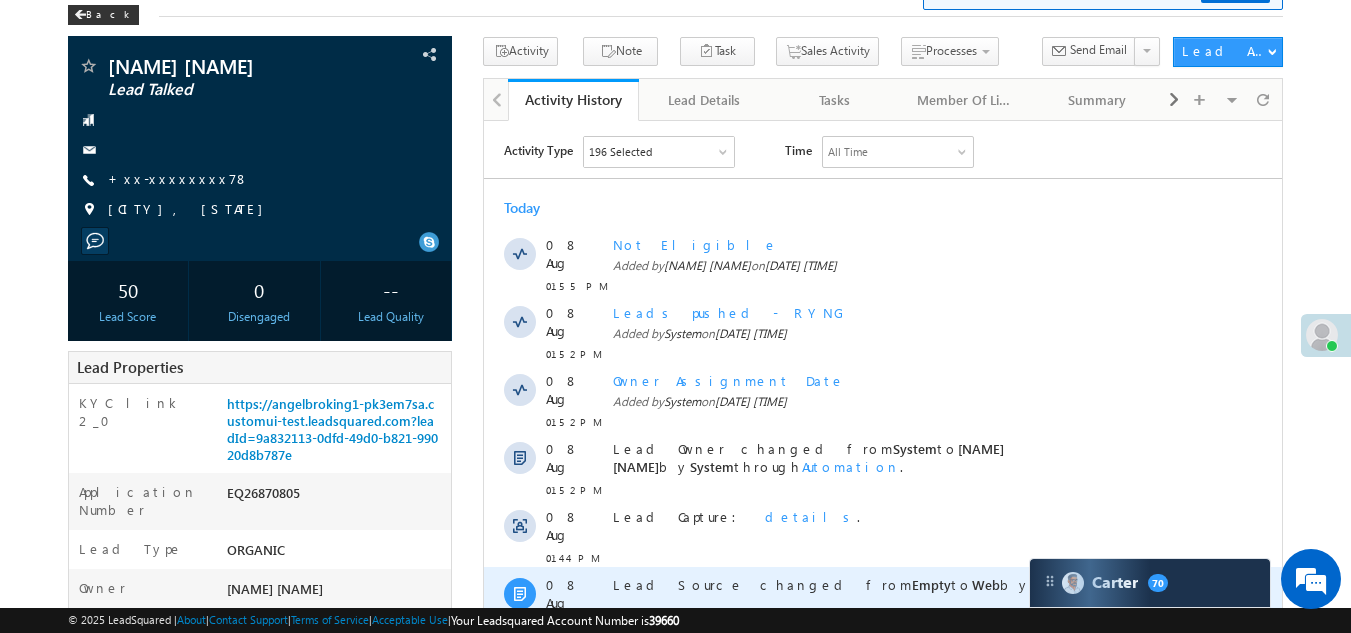 scroll, scrollTop: 0, scrollLeft: 0, axis: both 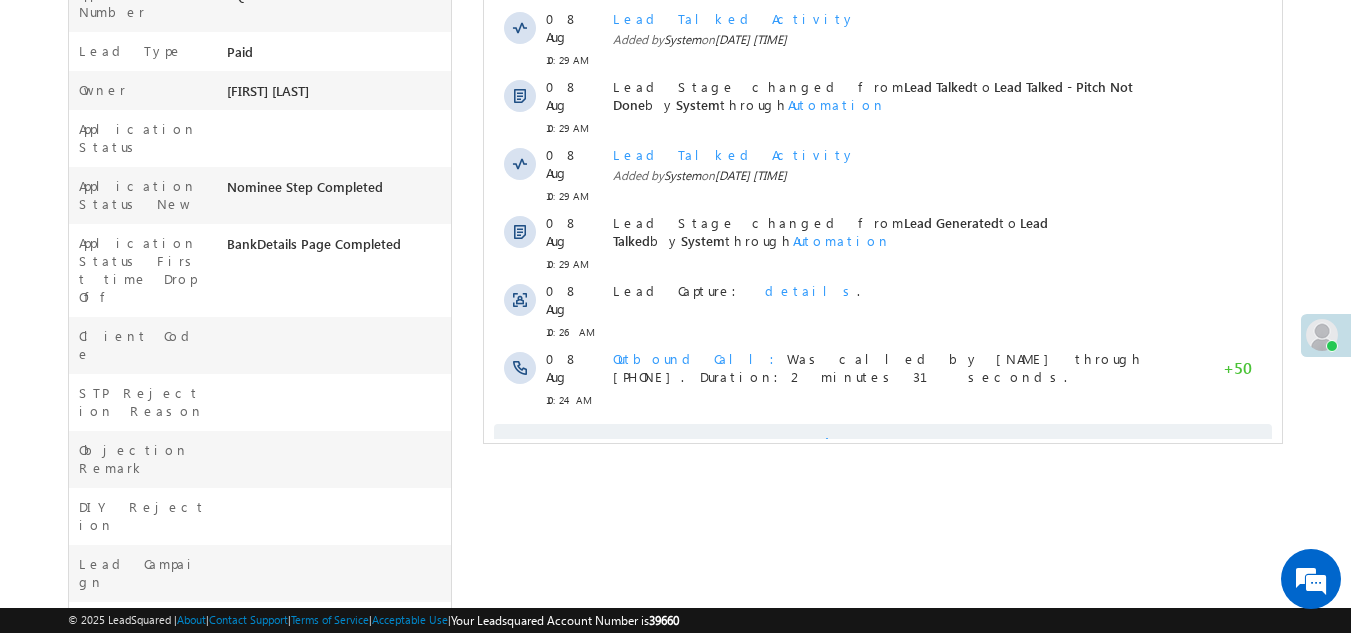 click on "Show More" at bounding box center (883, 444) 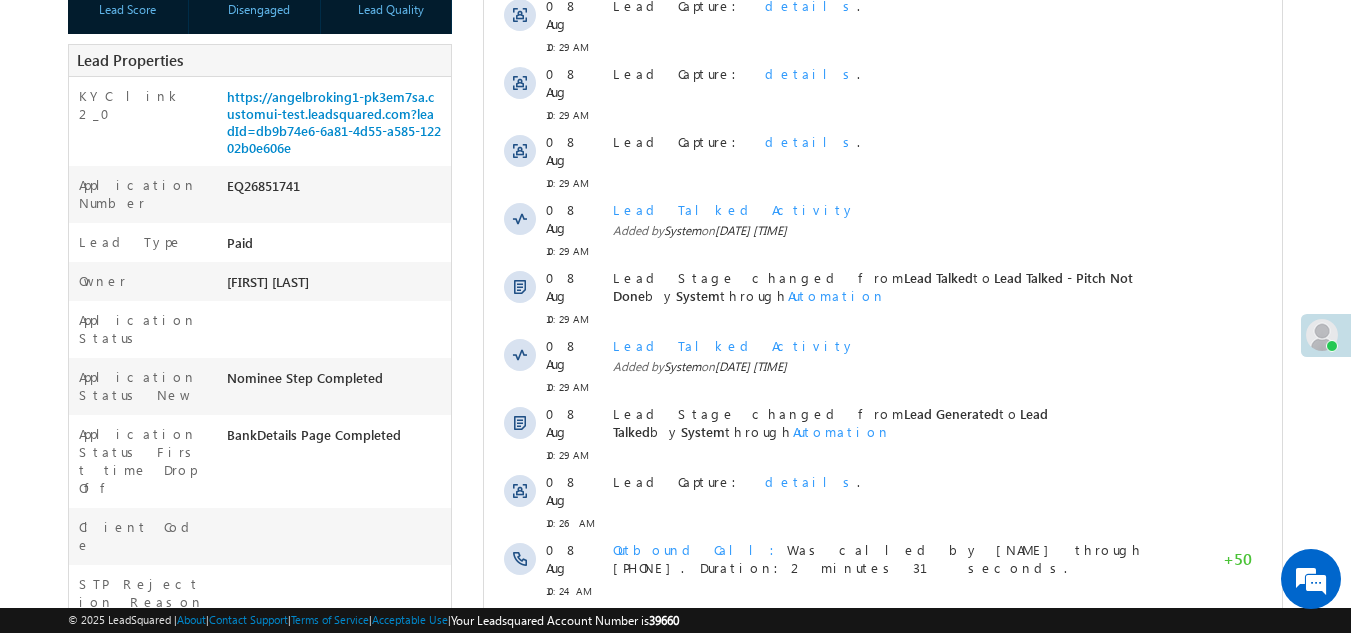 scroll, scrollTop: 400, scrollLeft: 0, axis: vertical 